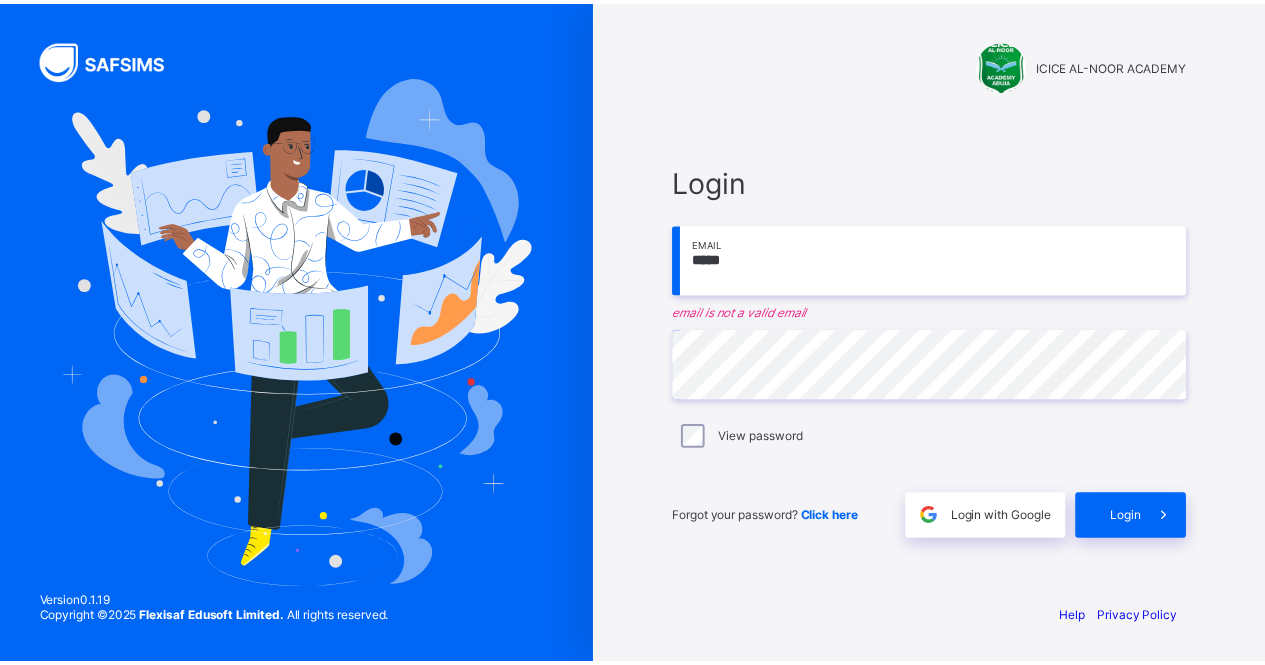 scroll, scrollTop: 0, scrollLeft: 0, axis: both 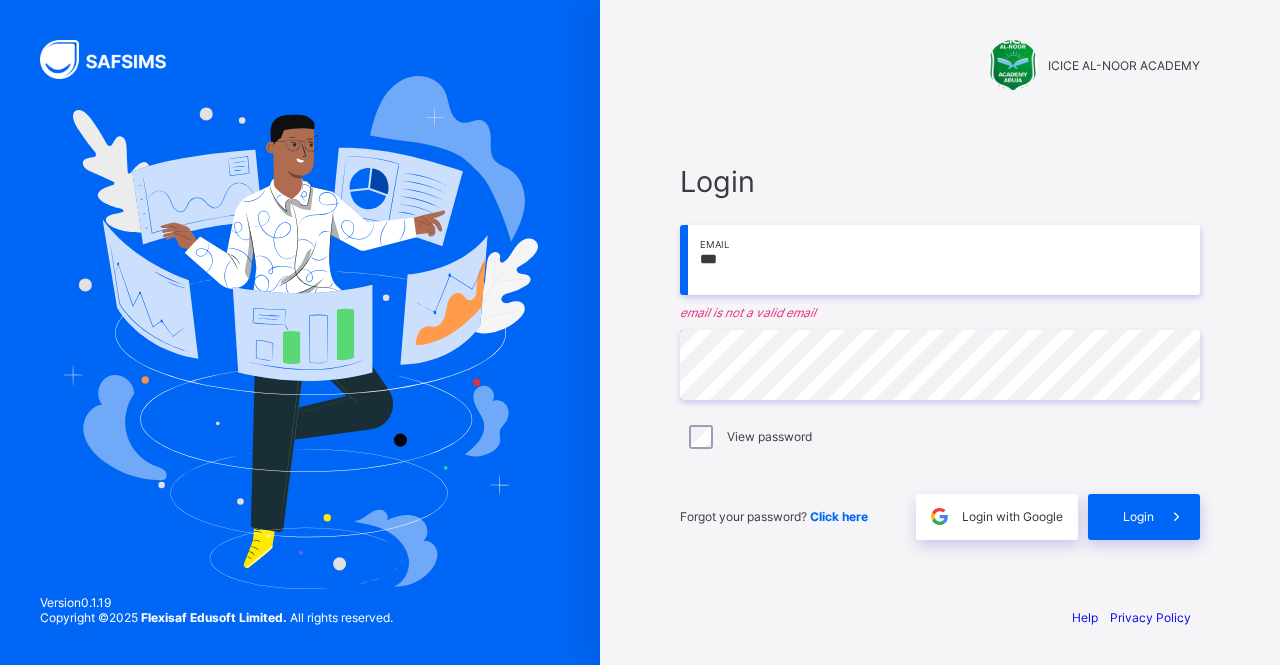 type on "**********" 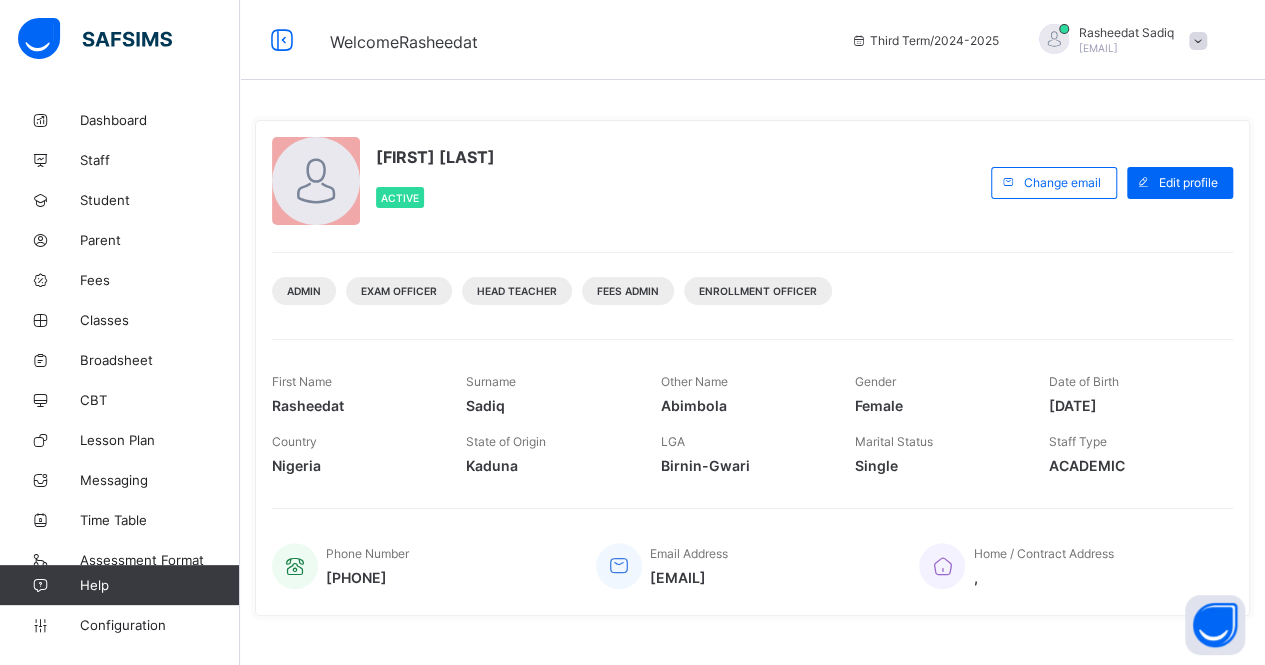 click on "Classes" at bounding box center [160, 320] 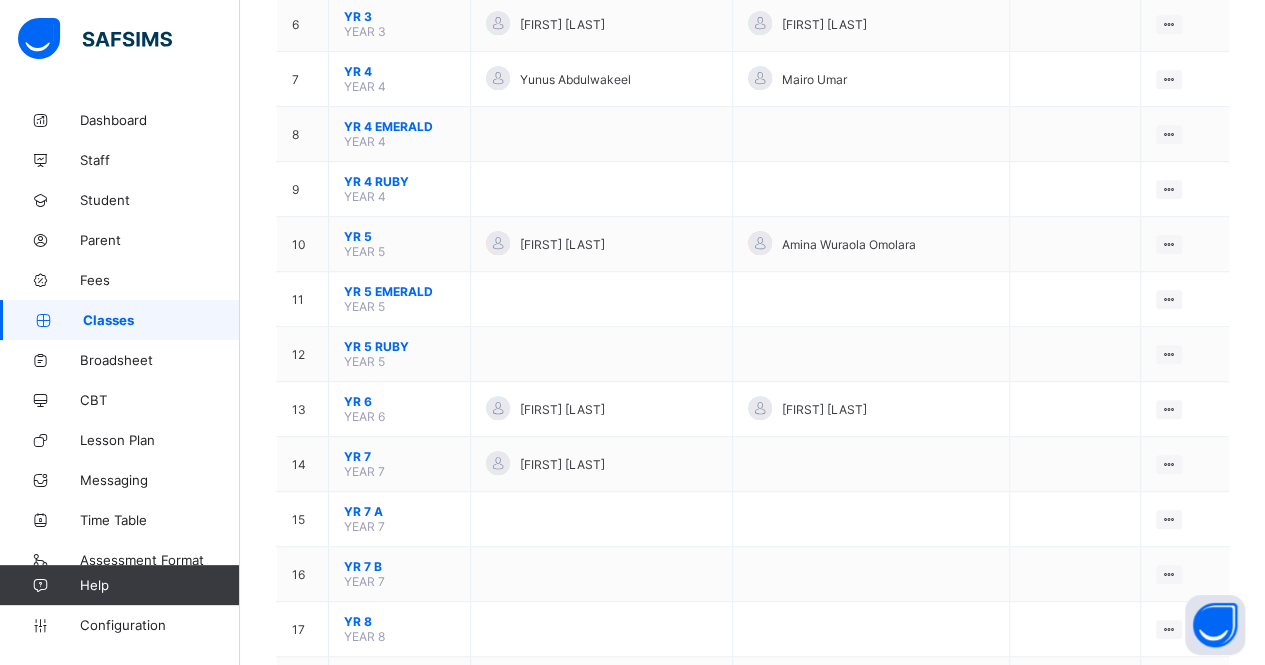 scroll, scrollTop: 516, scrollLeft: 0, axis: vertical 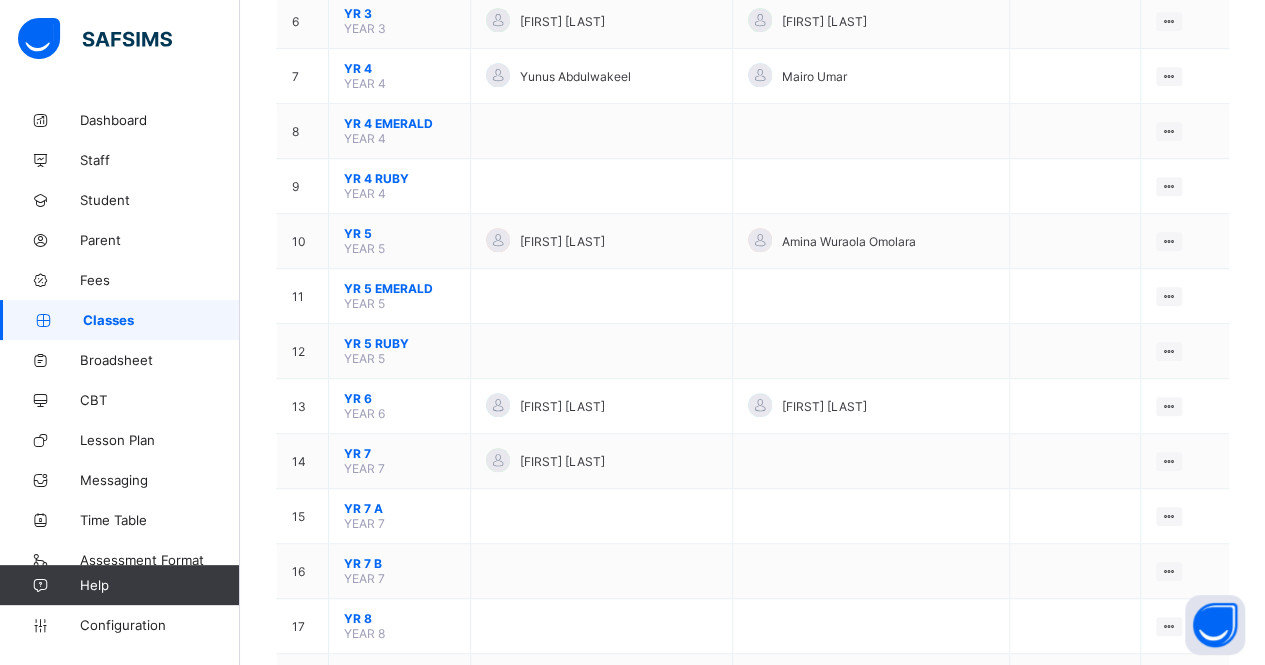 click on "YR 6" at bounding box center (399, 398) 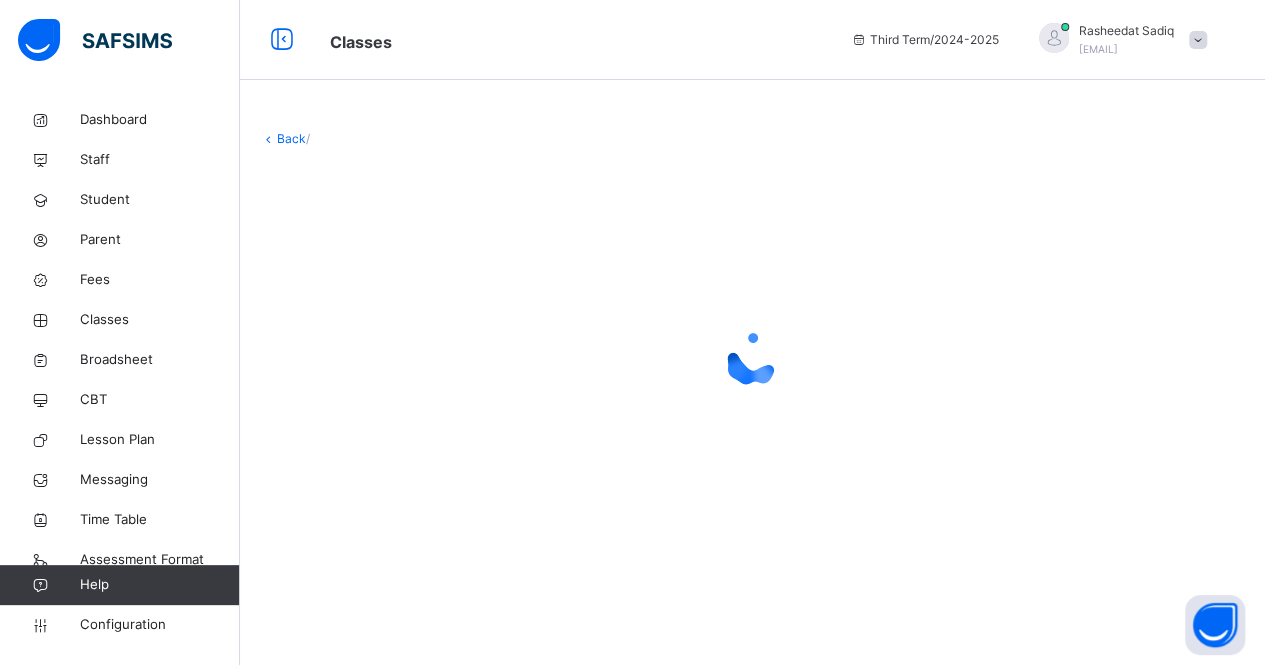 scroll, scrollTop: 0, scrollLeft: 0, axis: both 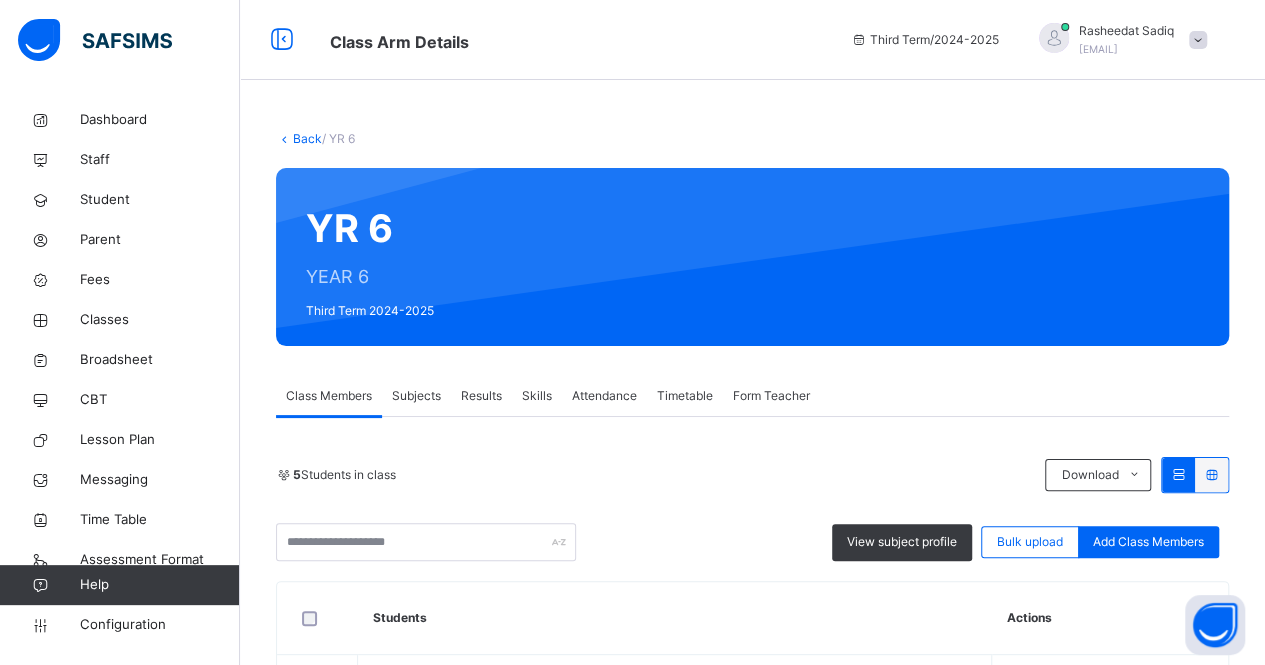 click on "Results" at bounding box center [481, 396] 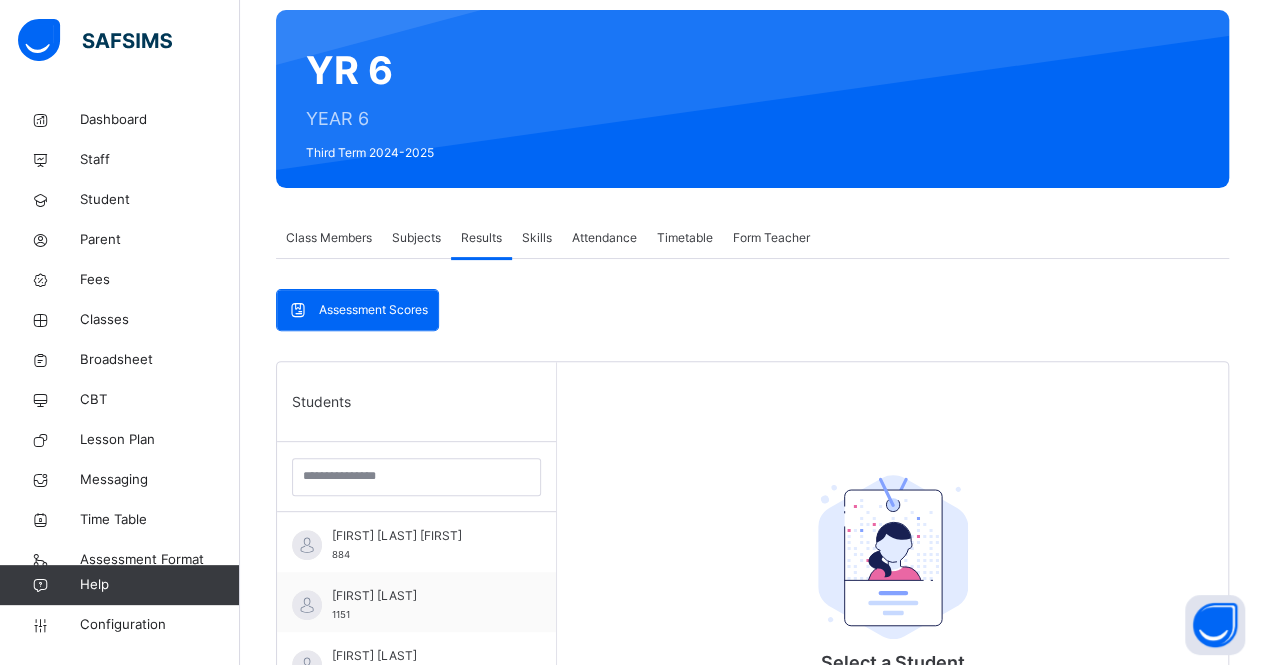 scroll, scrollTop: 156, scrollLeft: 0, axis: vertical 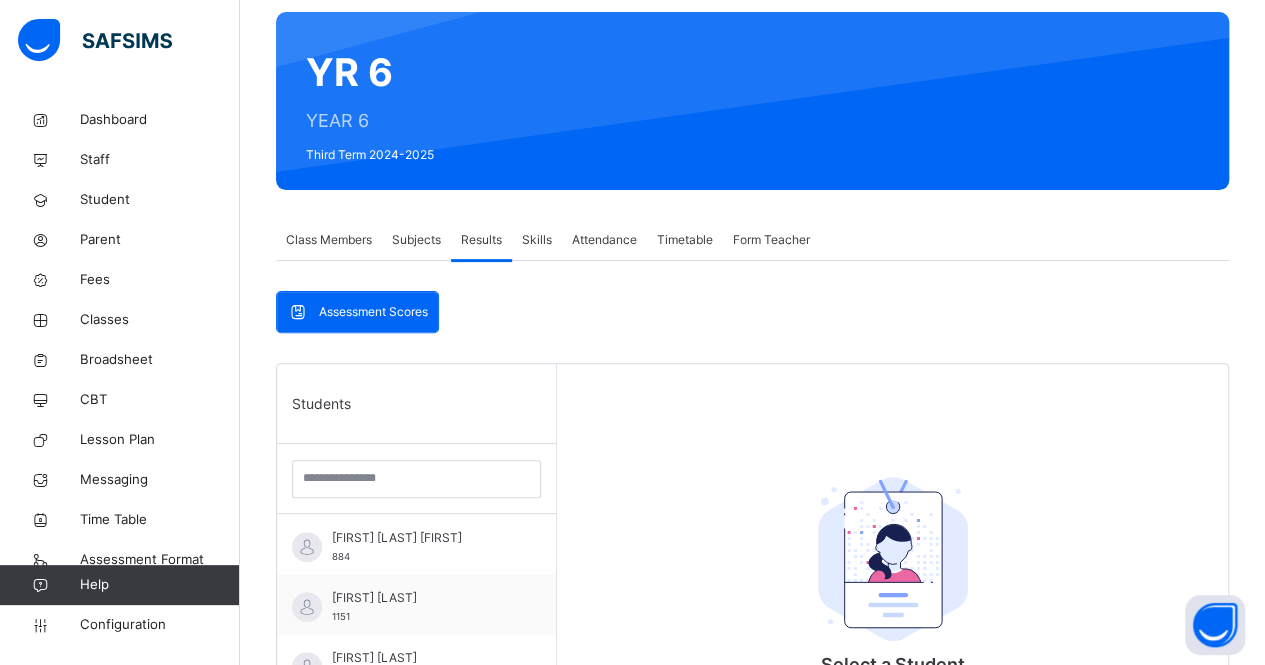 click on "Broadsheet" at bounding box center [160, 360] 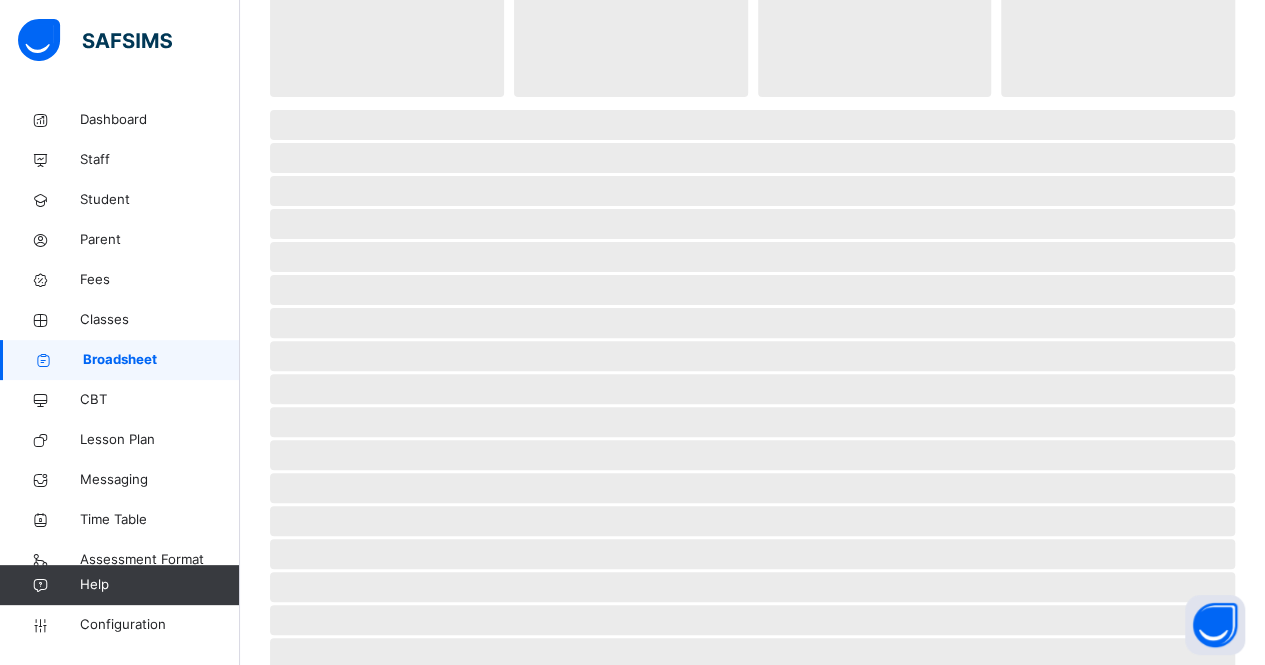 scroll, scrollTop: 0, scrollLeft: 0, axis: both 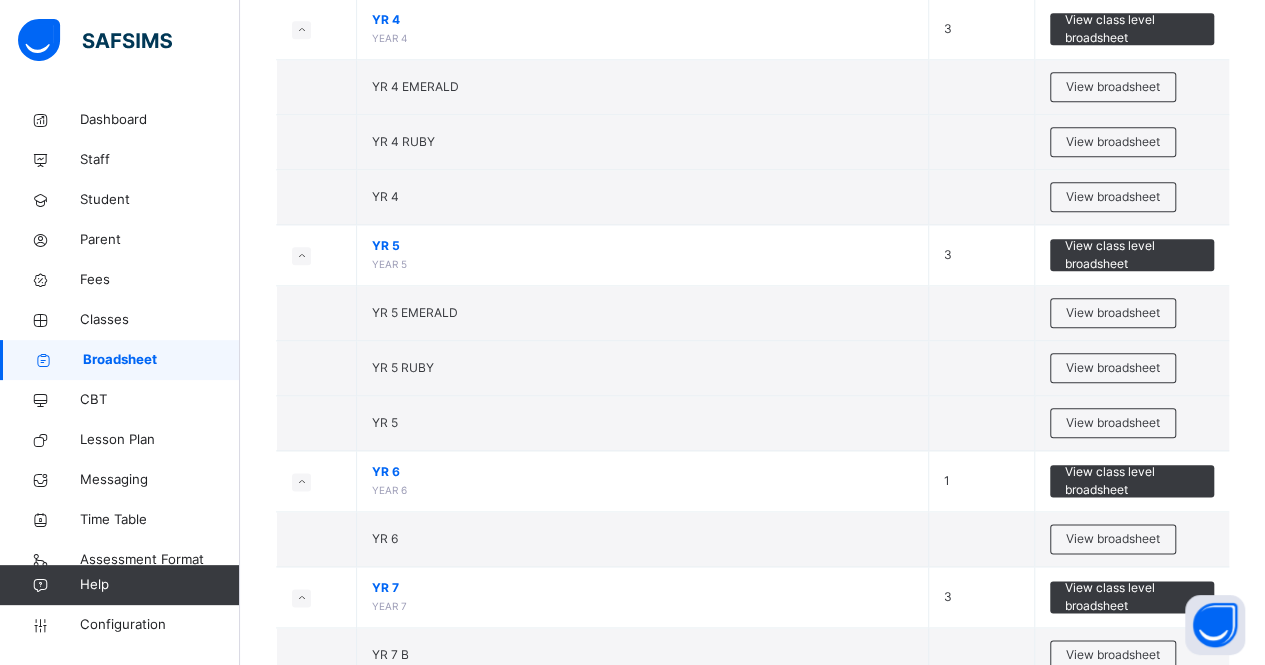 click on "View class level broadsheet" at bounding box center [1132, 481] 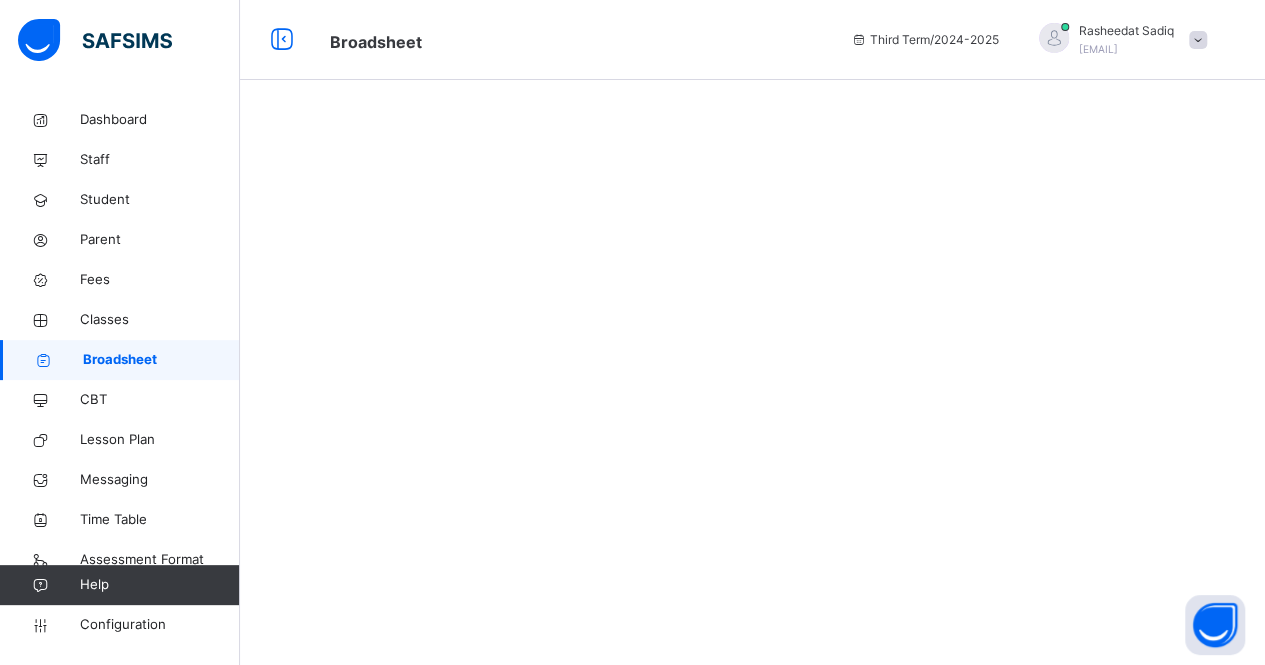 scroll, scrollTop: 0, scrollLeft: 0, axis: both 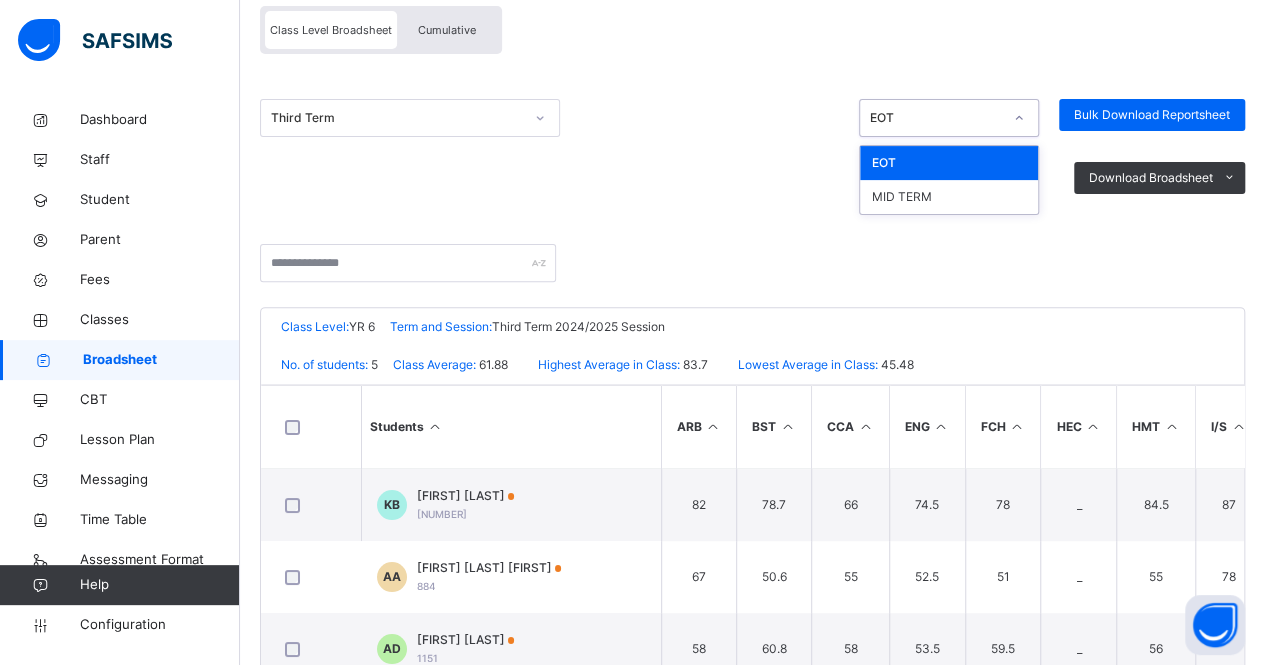 click 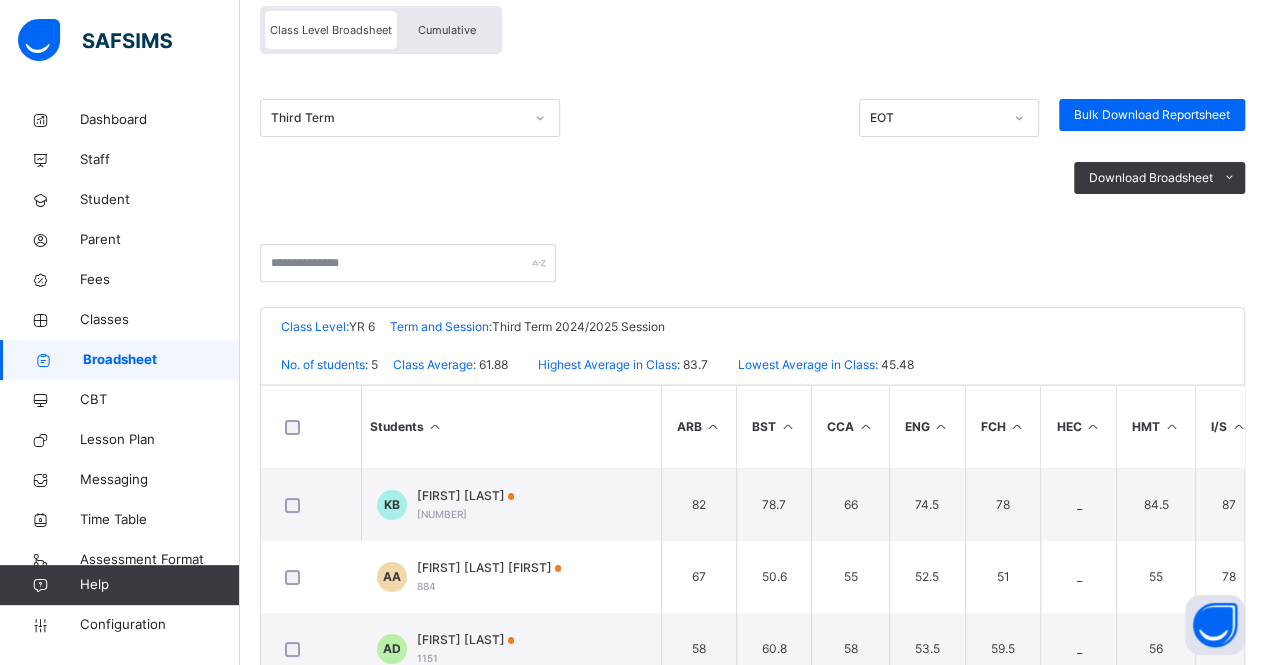 click at bounding box center (752, 275) 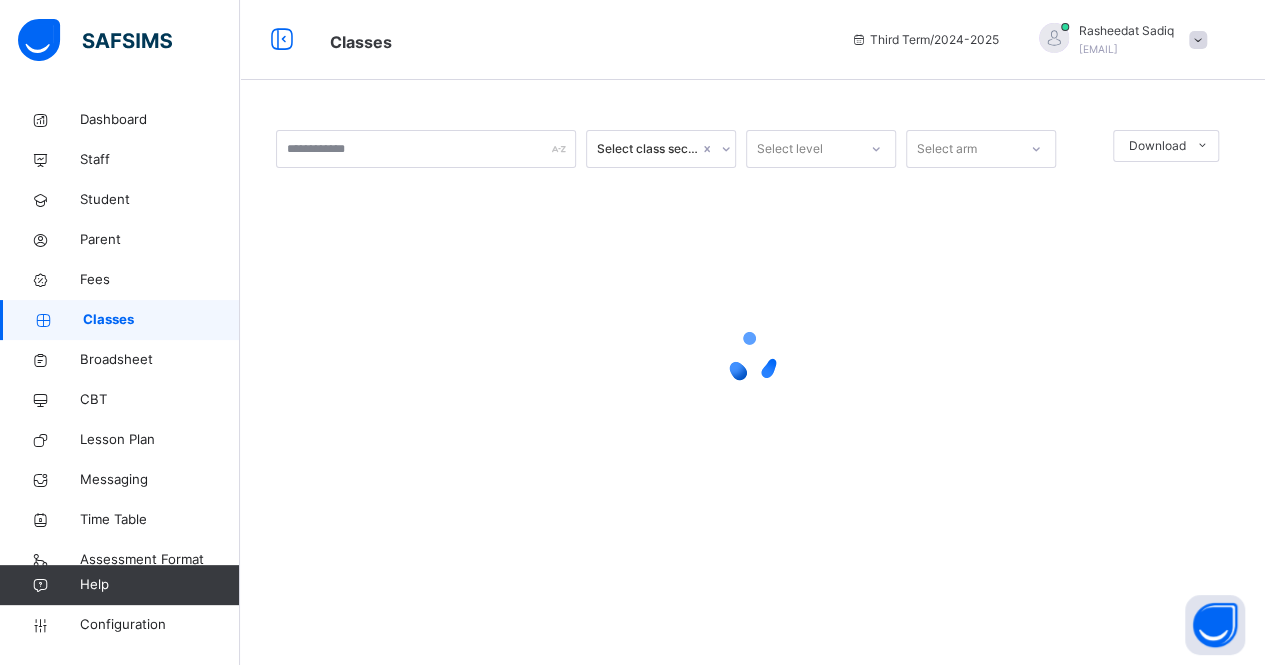 scroll, scrollTop: 0, scrollLeft: 0, axis: both 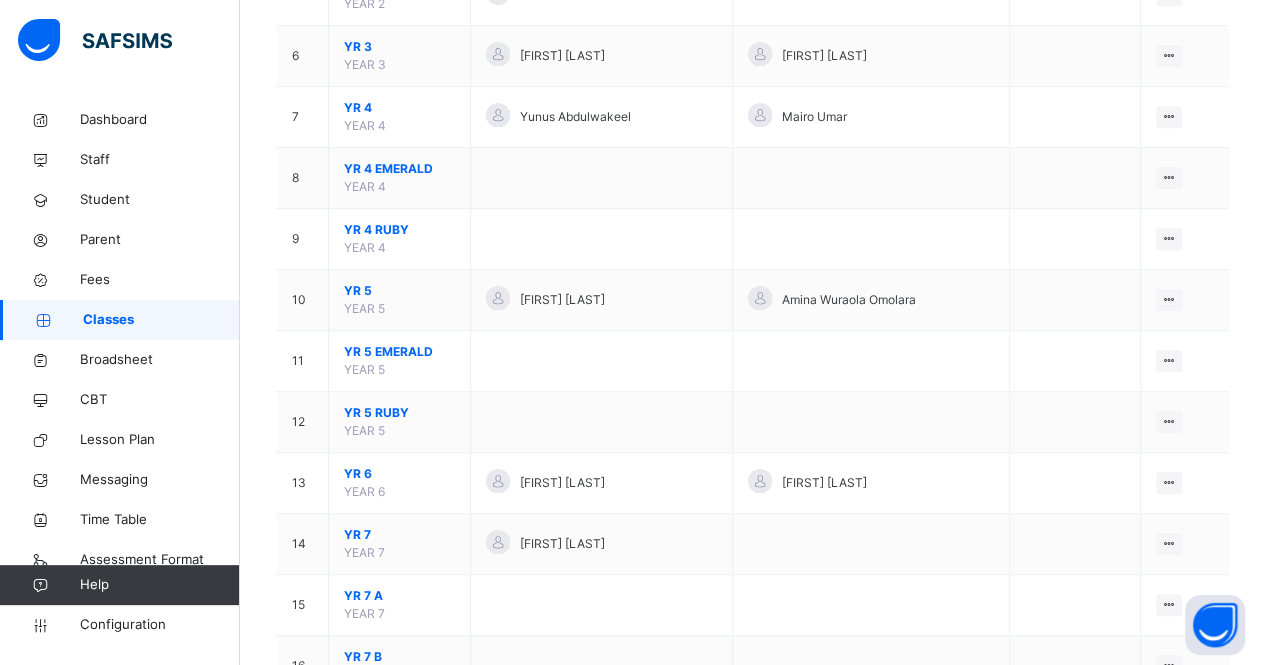 click on "YR 4" at bounding box center [399, 108] 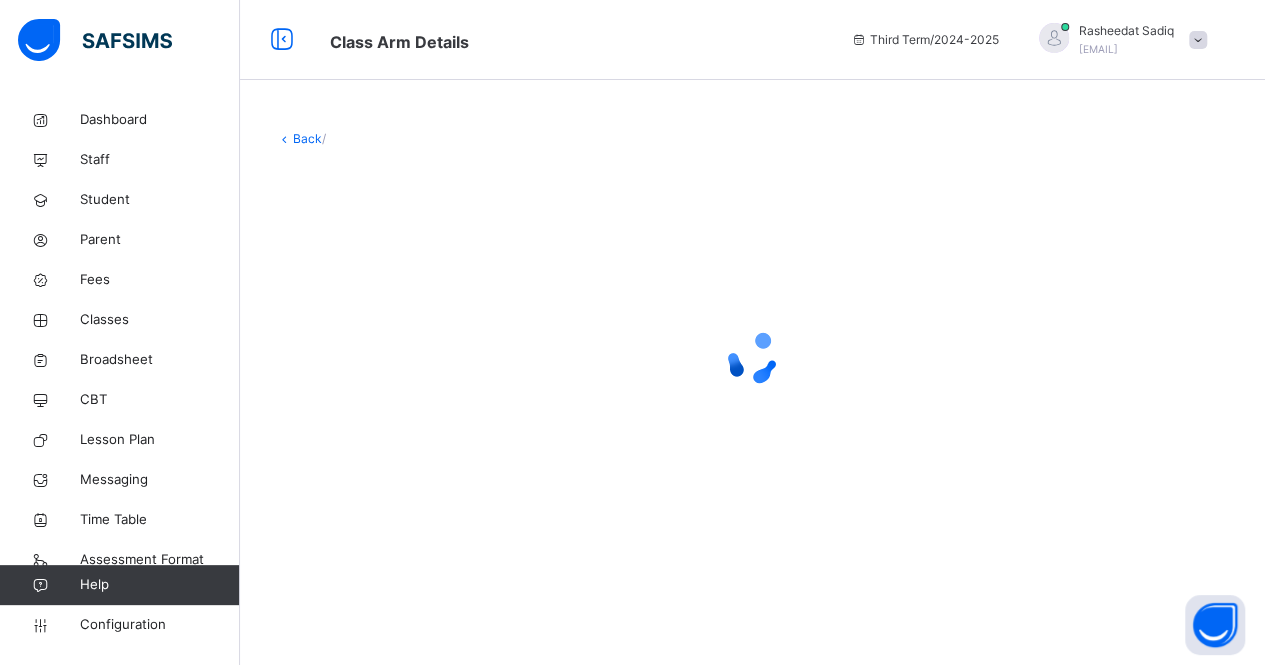 scroll, scrollTop: 0, scrollLeft: 0, axis: both 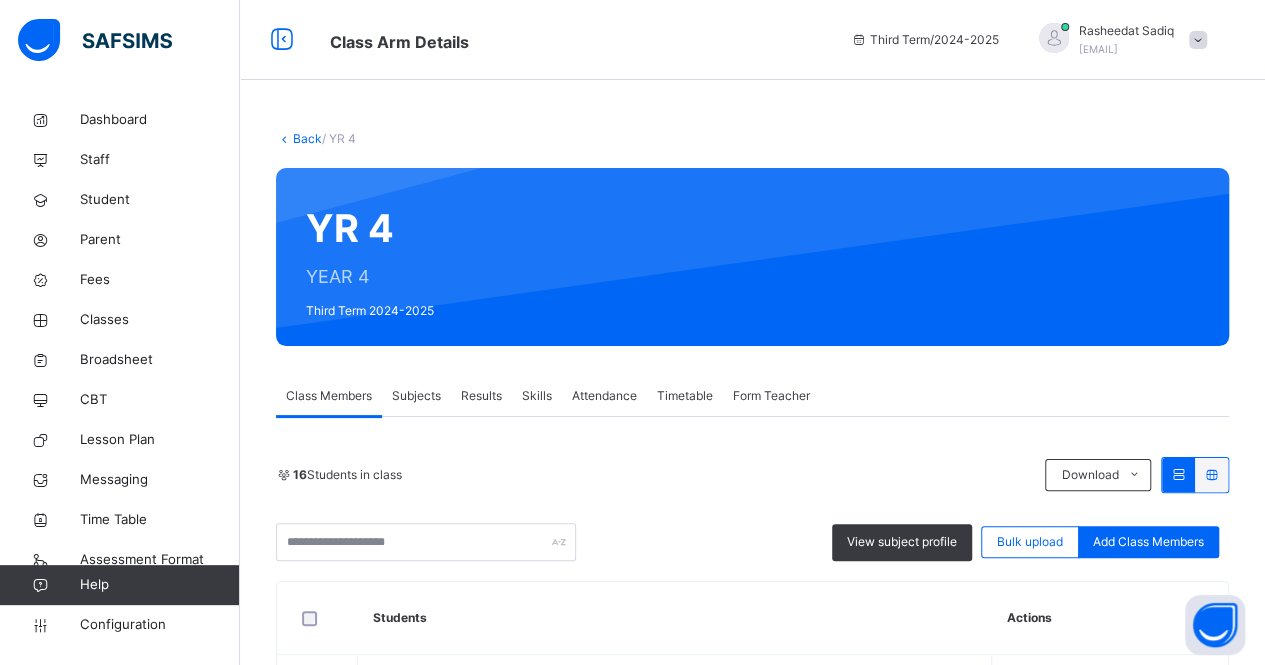 click on "Results" at bounding box center [481, 396] 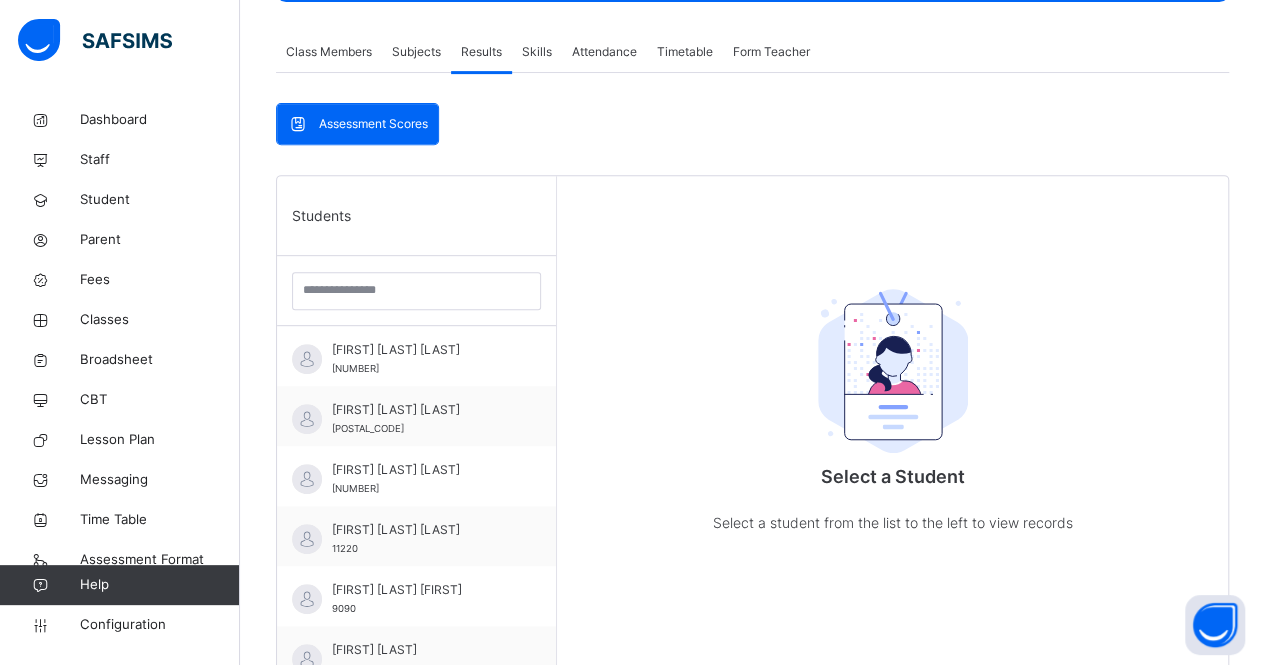 scroll, scrollTop: 341, scrollLeft: 0, axis: vertical 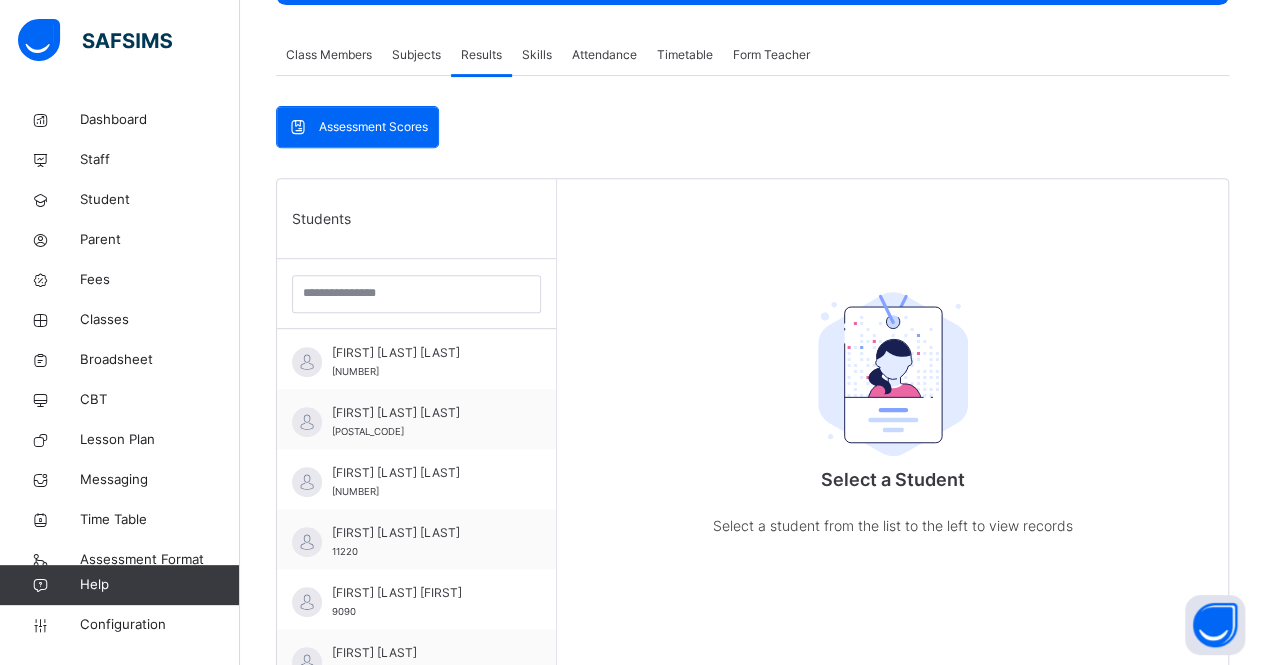 click on "[FIRST] [LAST] [LAST] [NUMBER]" at bounding box center [421, 542] 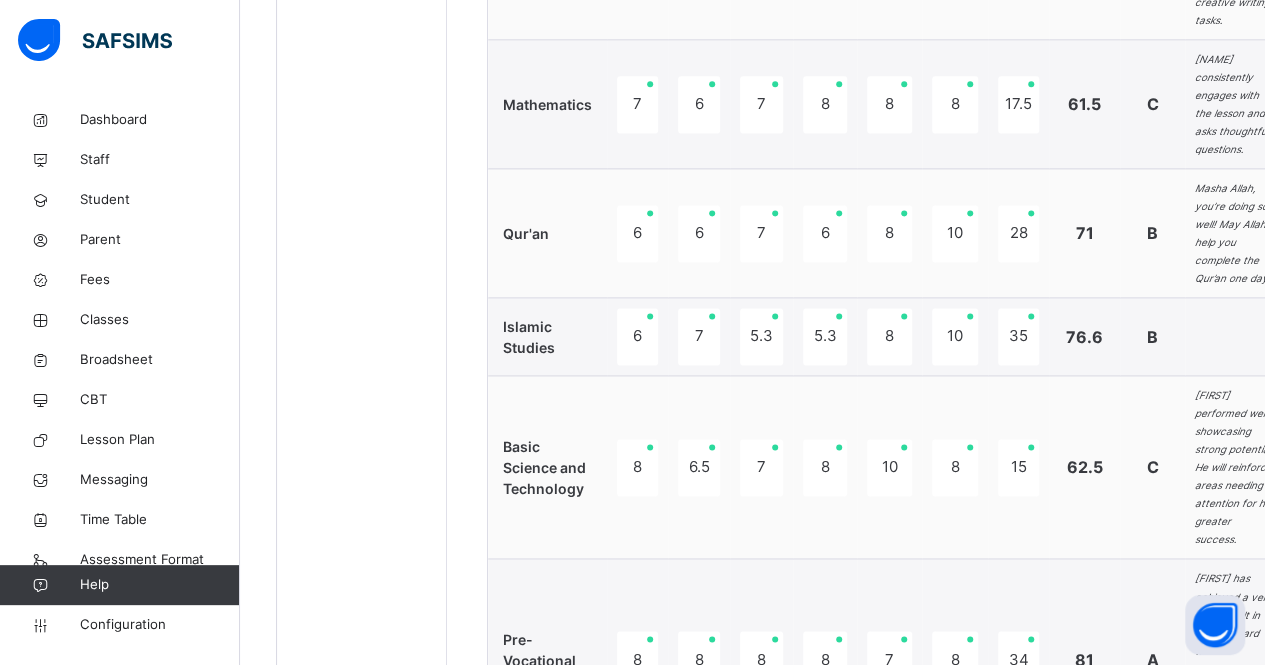 scroll, scrollTop: 1317, scrollLeft: 0, axis: vertical 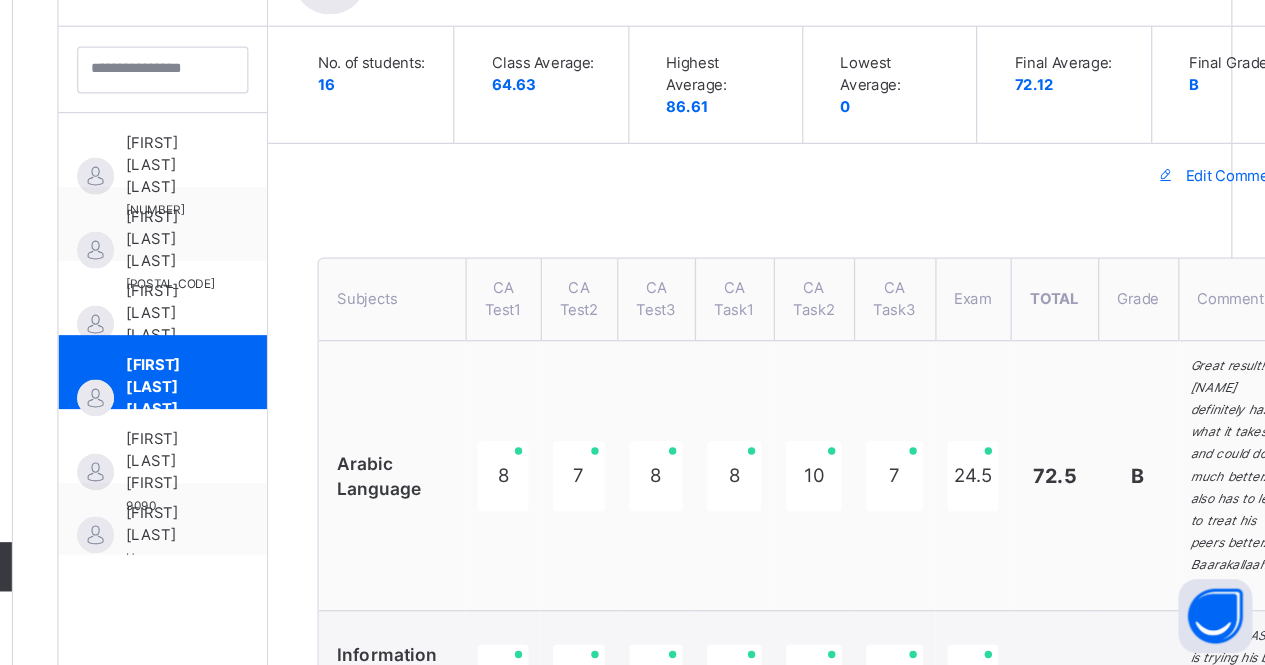 click on "[FIRST] [LAST] [LAST]" at bounding box center (368, 319) 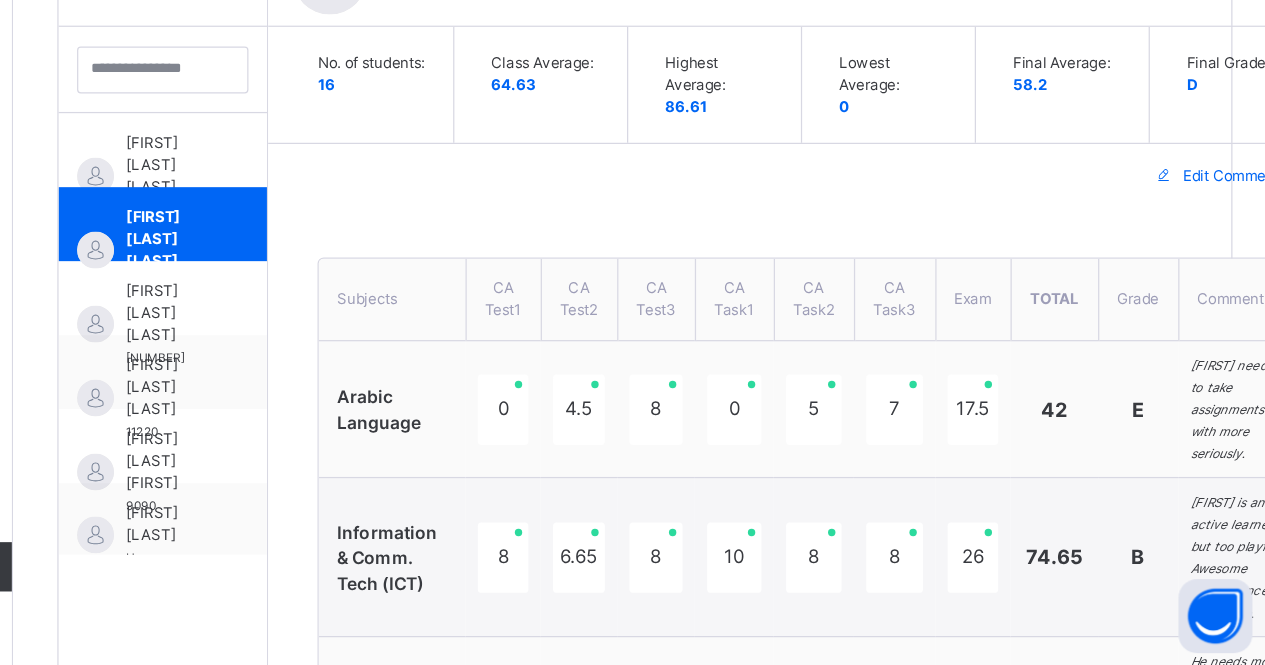 click on "Edit Comment" at bounding box center (1228, 268) 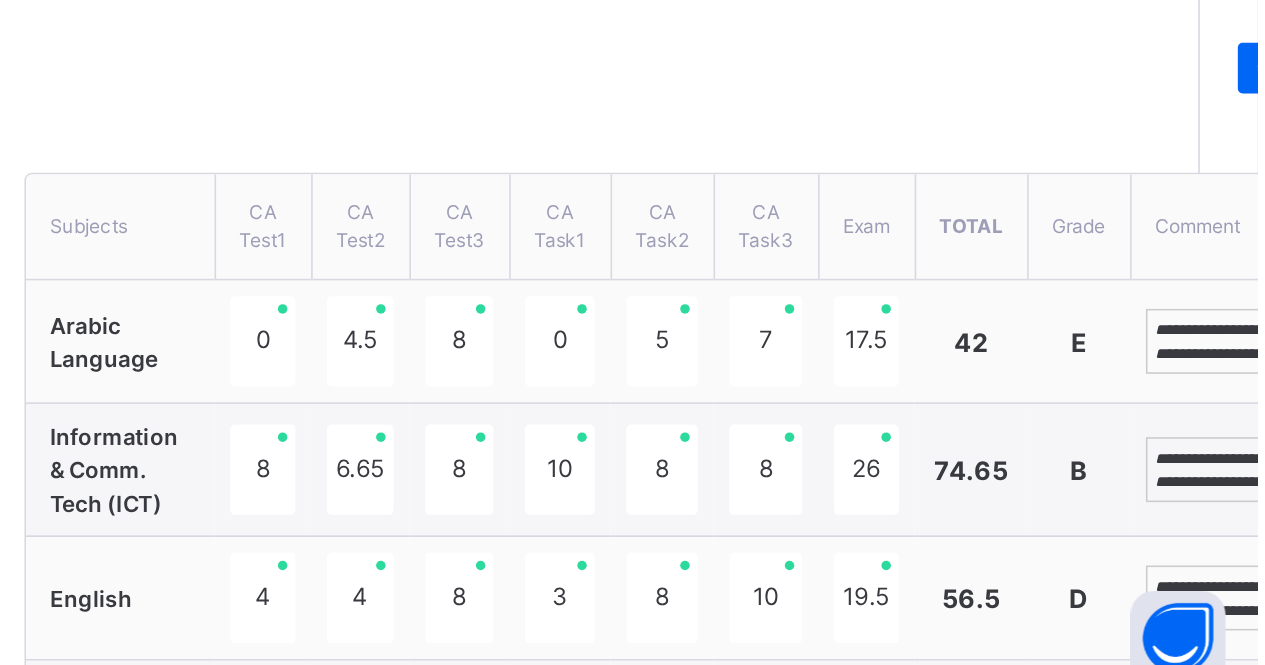 scroll, scrollTop: 456, scrollLeft: 0, axis: vertical 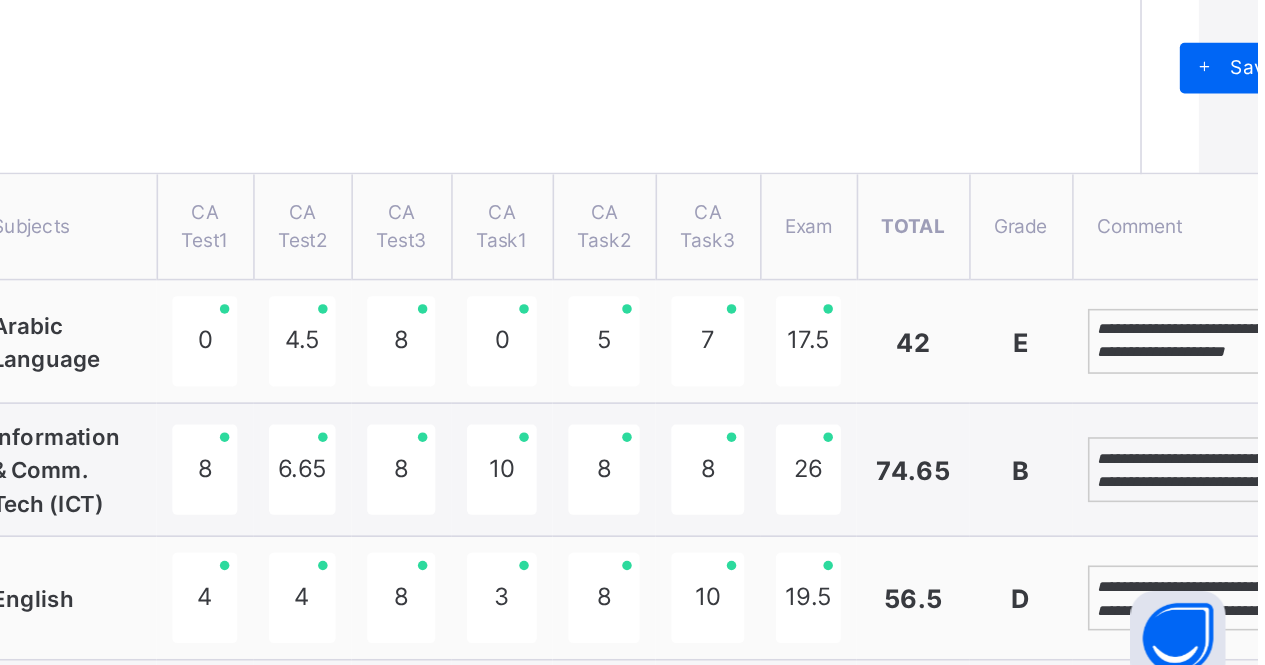 type on "**********" 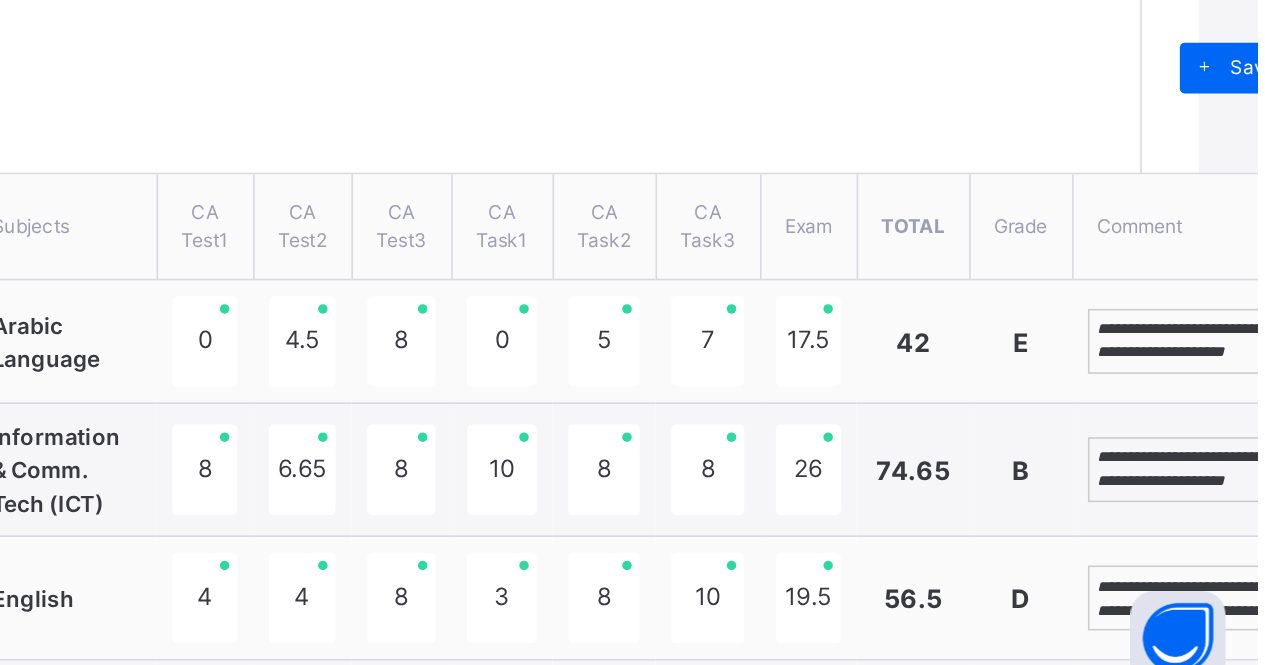 scroll, scrollTop: 38, scrollLeft: 0, axis: vertical 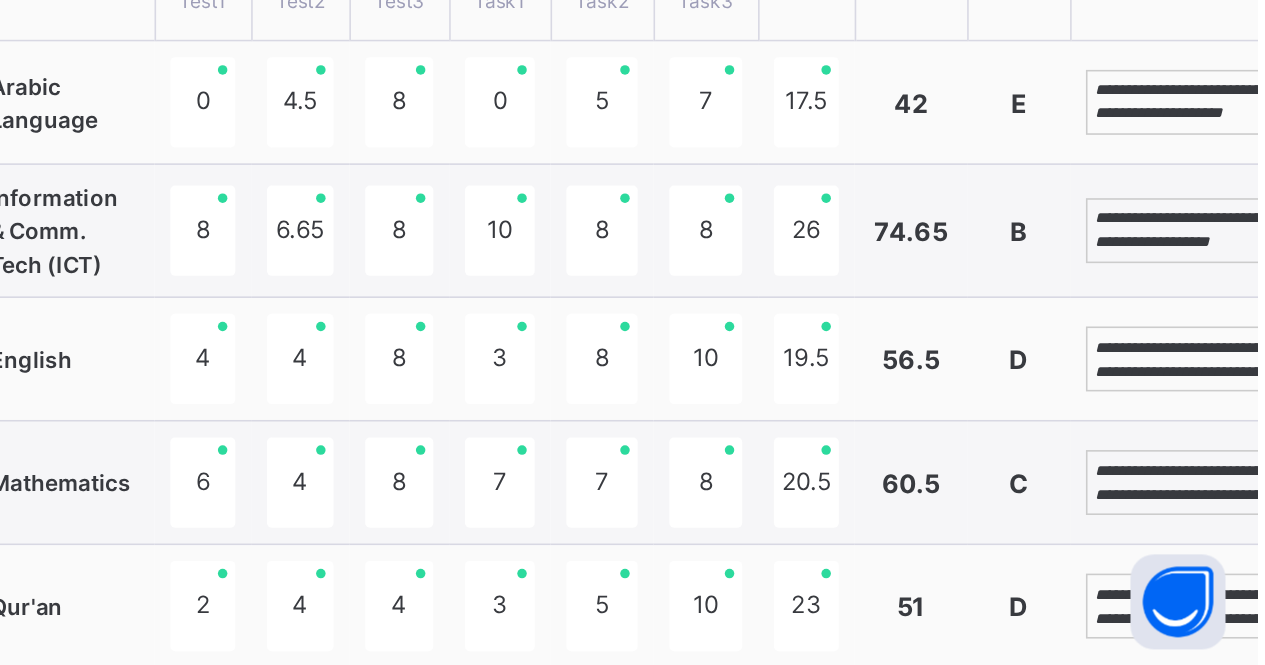 type on "**********" 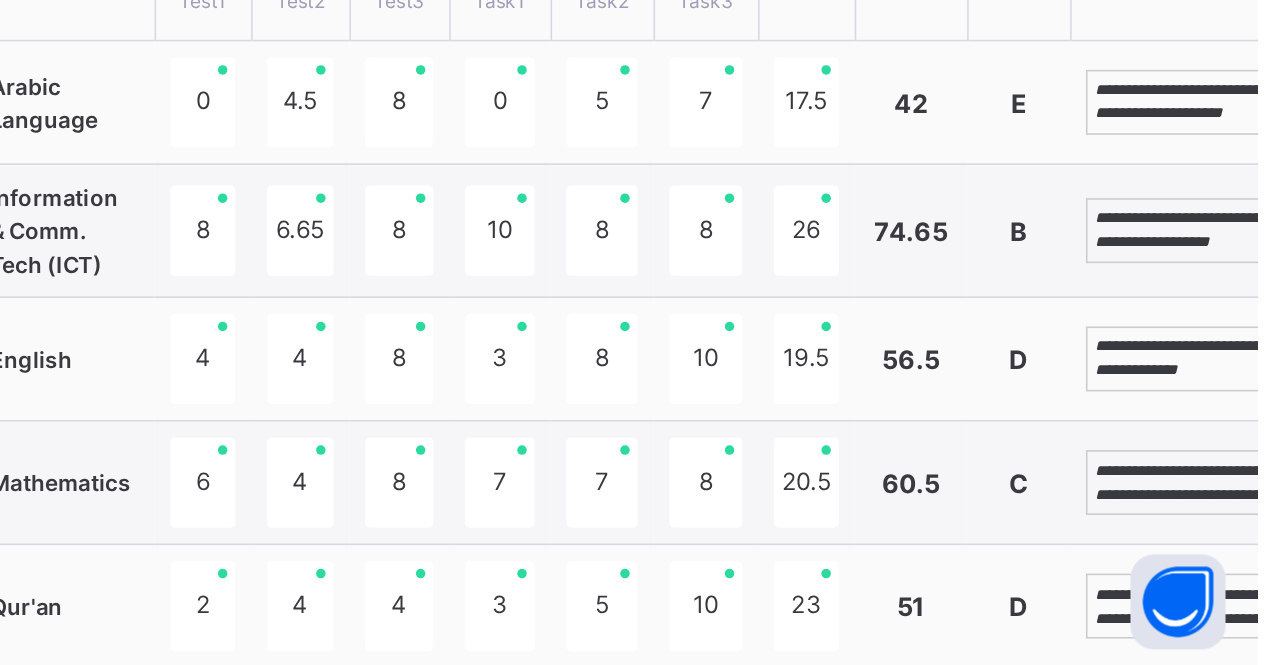 scroll, scrollTop: 53, scrollLeft: 0, axis: vertical 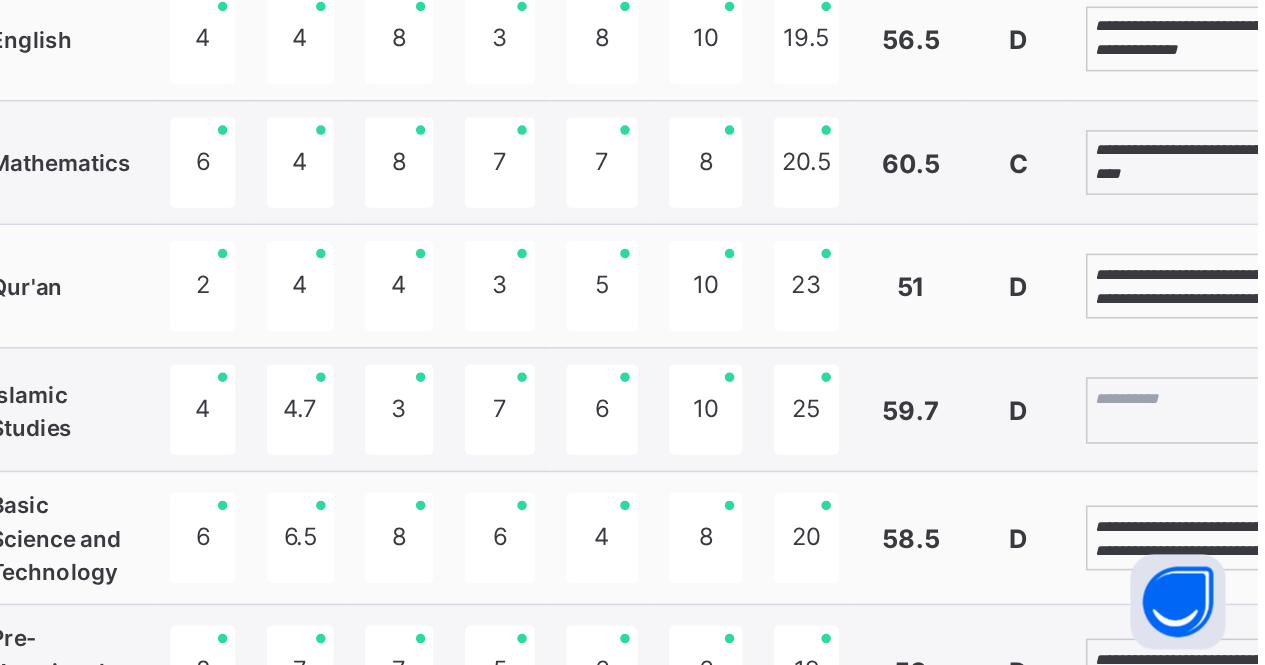 click on "**********" at bounding box center [1224, 425] 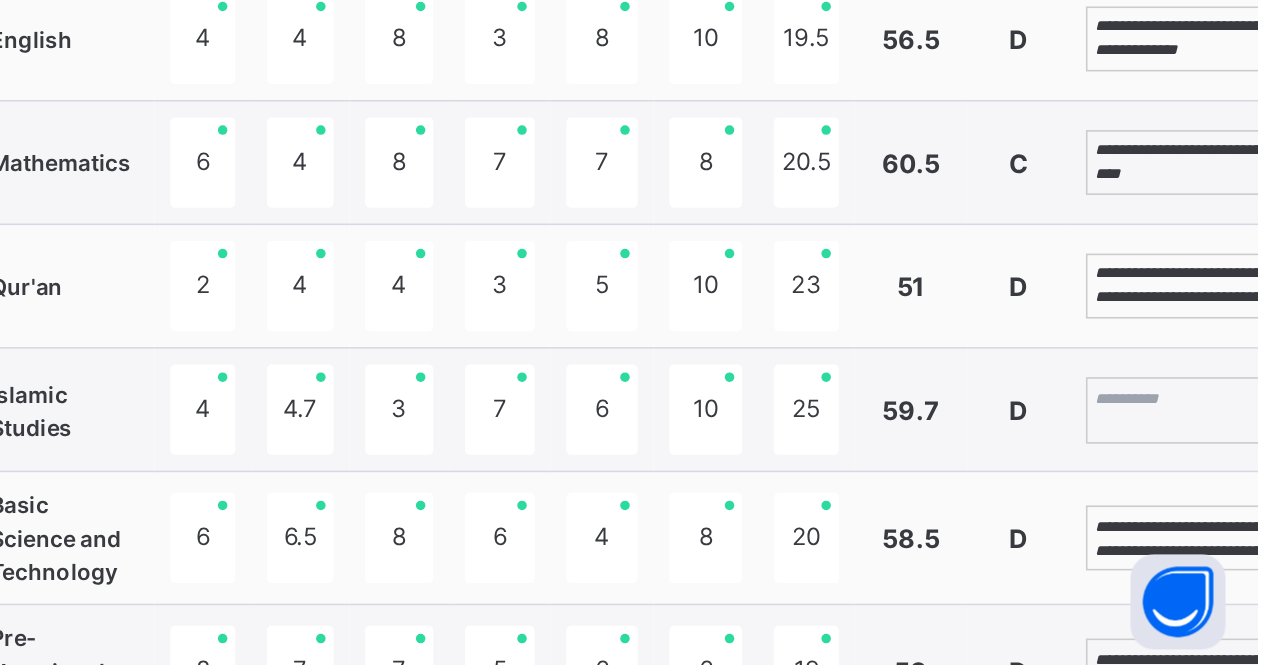 scroll, scrollTop: 38, scrollLeft: 0, axis: vertical 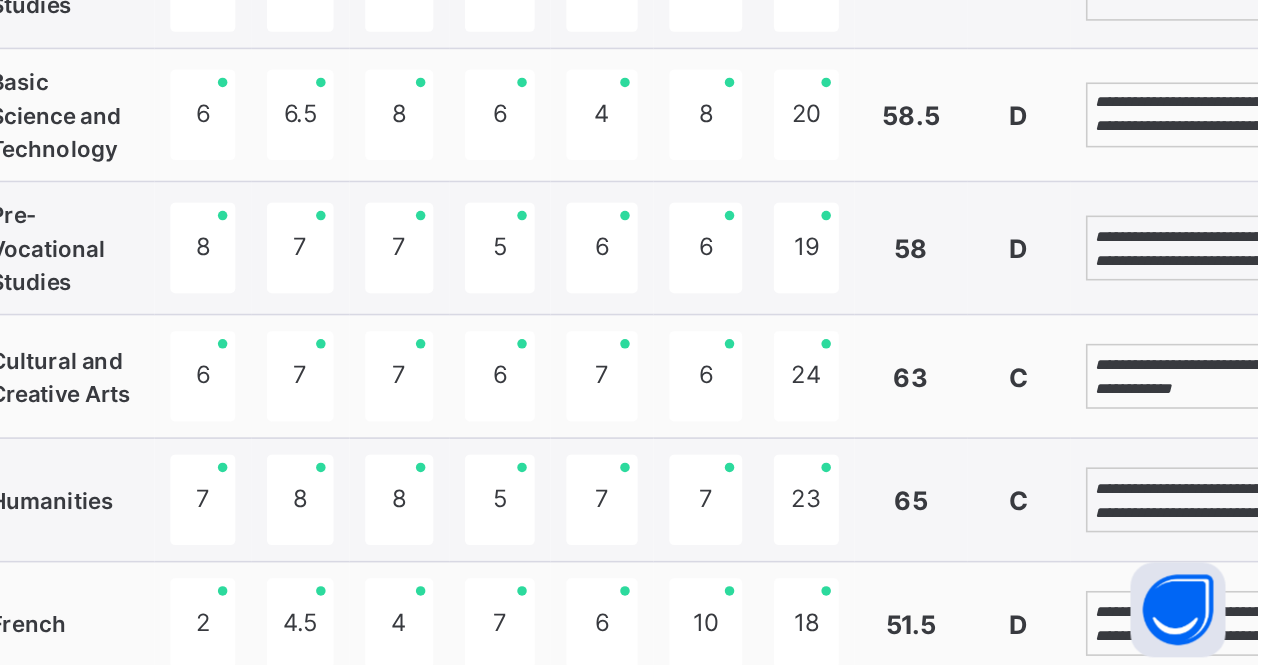 click on "**********" at bounding box center (1224, 396) 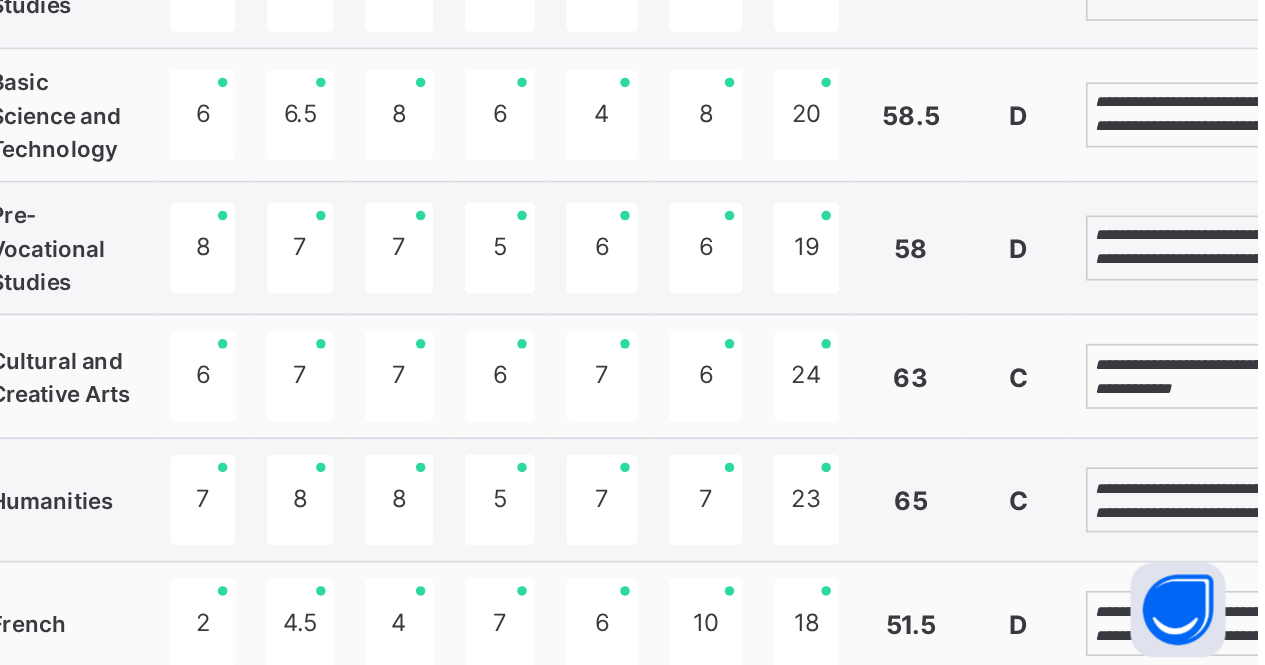 scroll, scrollTop: 38, scrollLeft: 0, axis: vertical 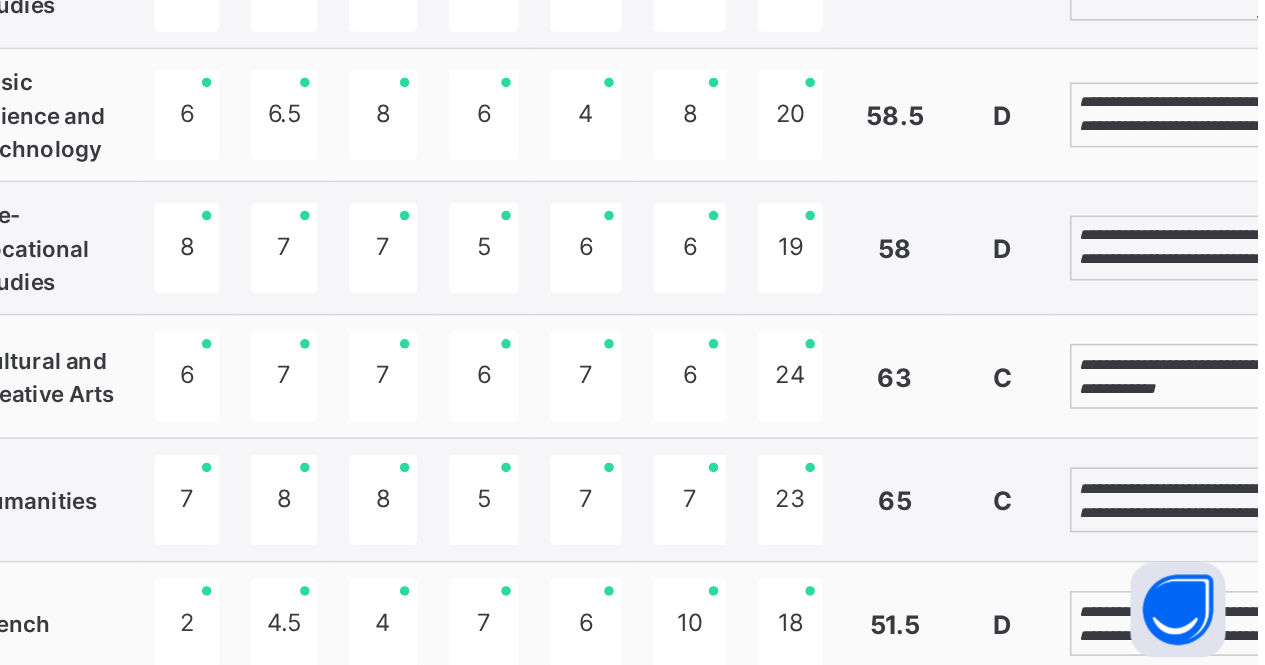 click on "**********" at bounding box center [1214, 555] 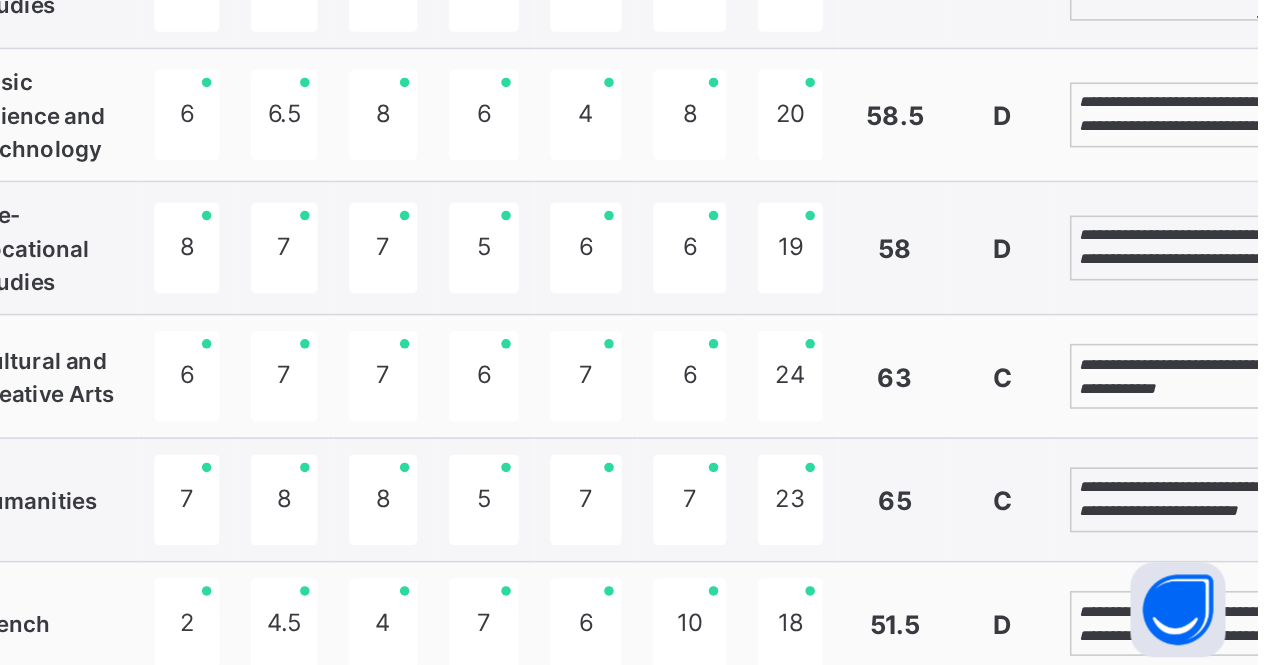 scroll, scrollTop: 84, scrollLeft: 0, axis: vertical 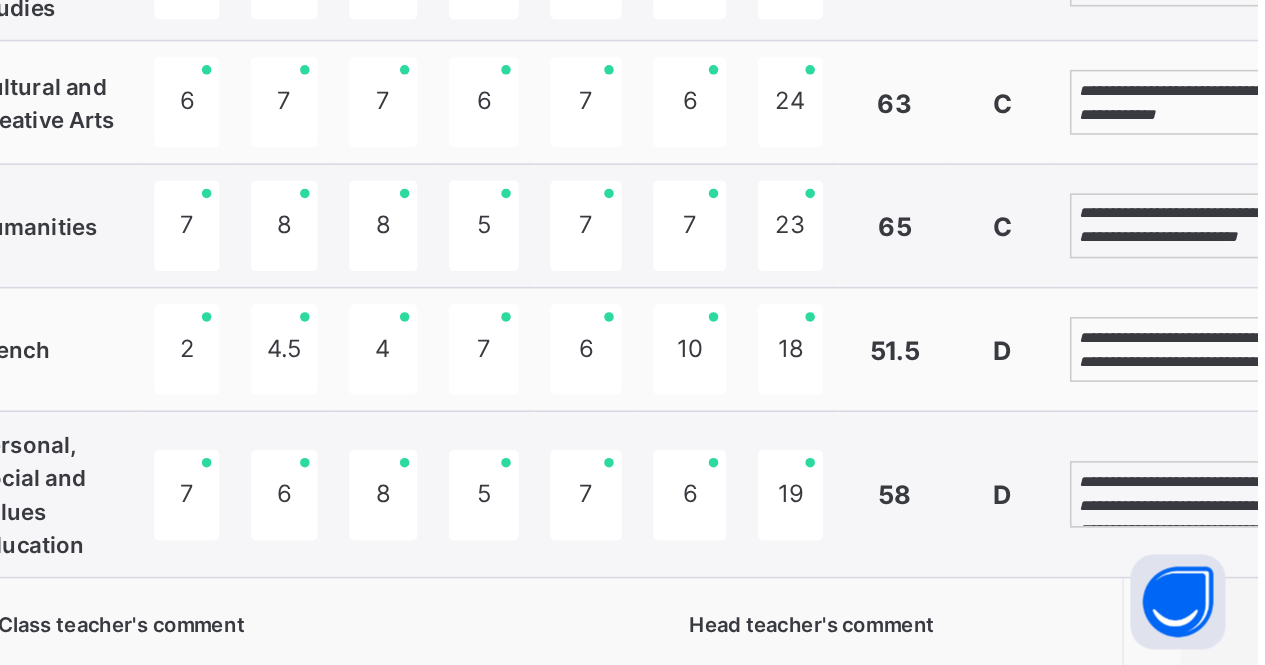 click on "**********" at bounding box center (1214, 465) 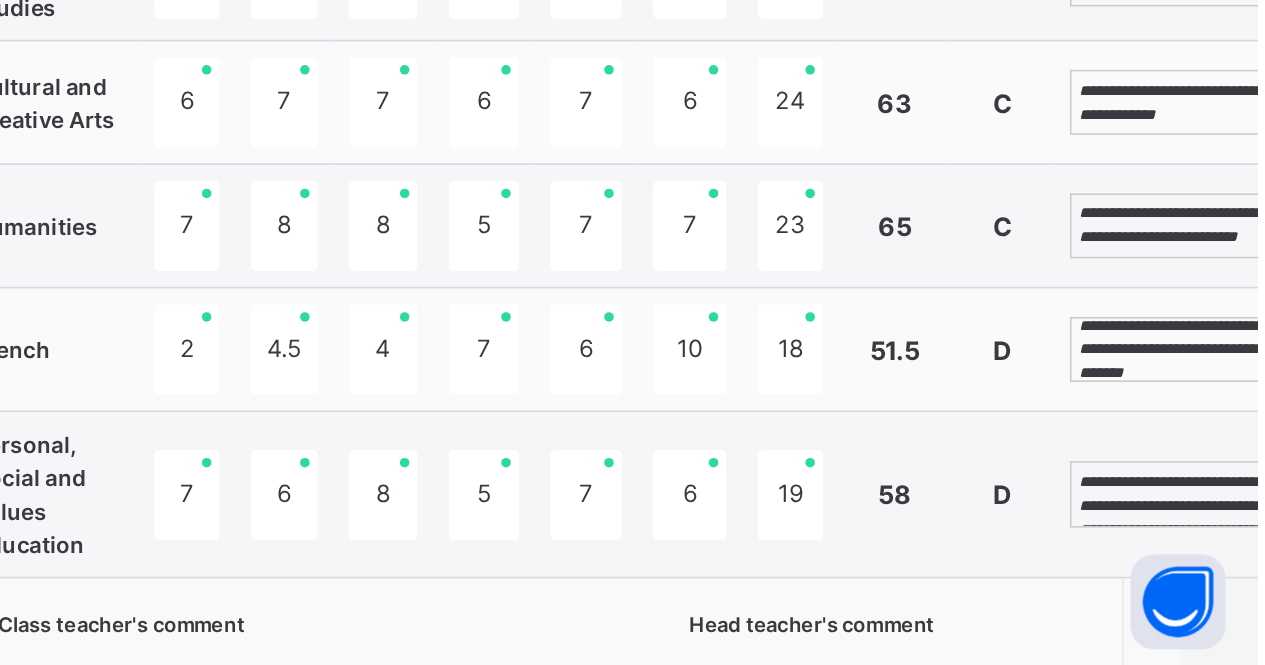 scroll, scrollTop: 23, scrollLeft: 0, axis: vertical 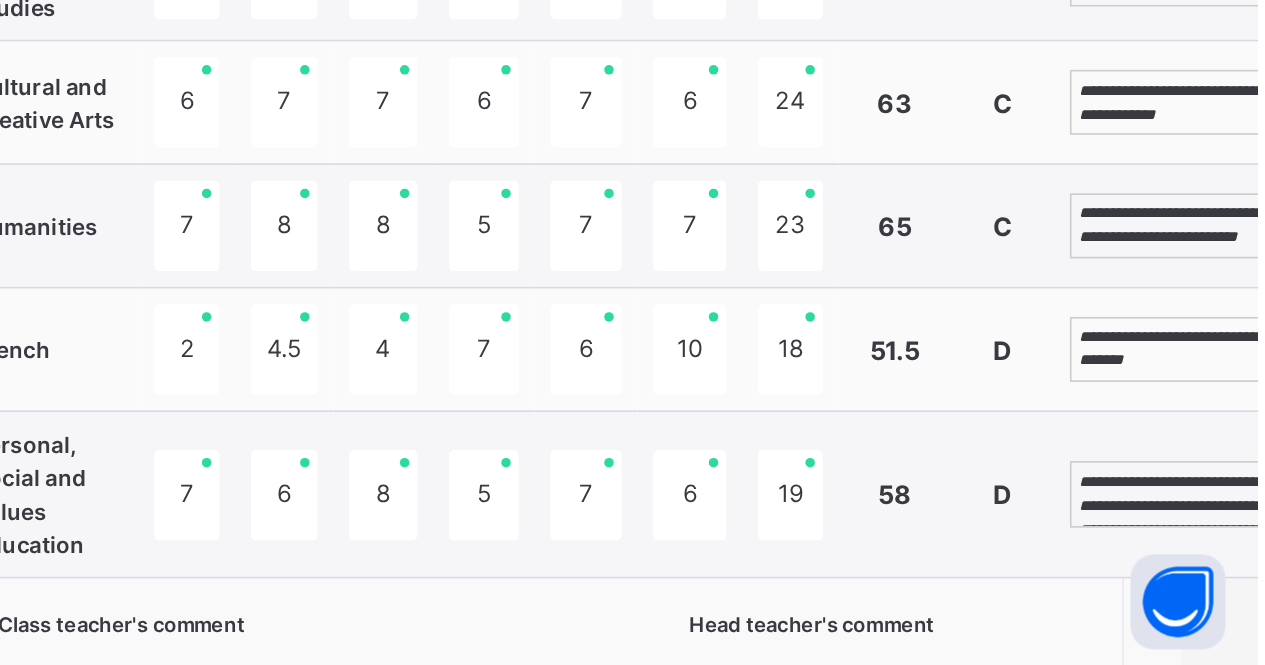click on "**********" at bounding box center [1214, 556] 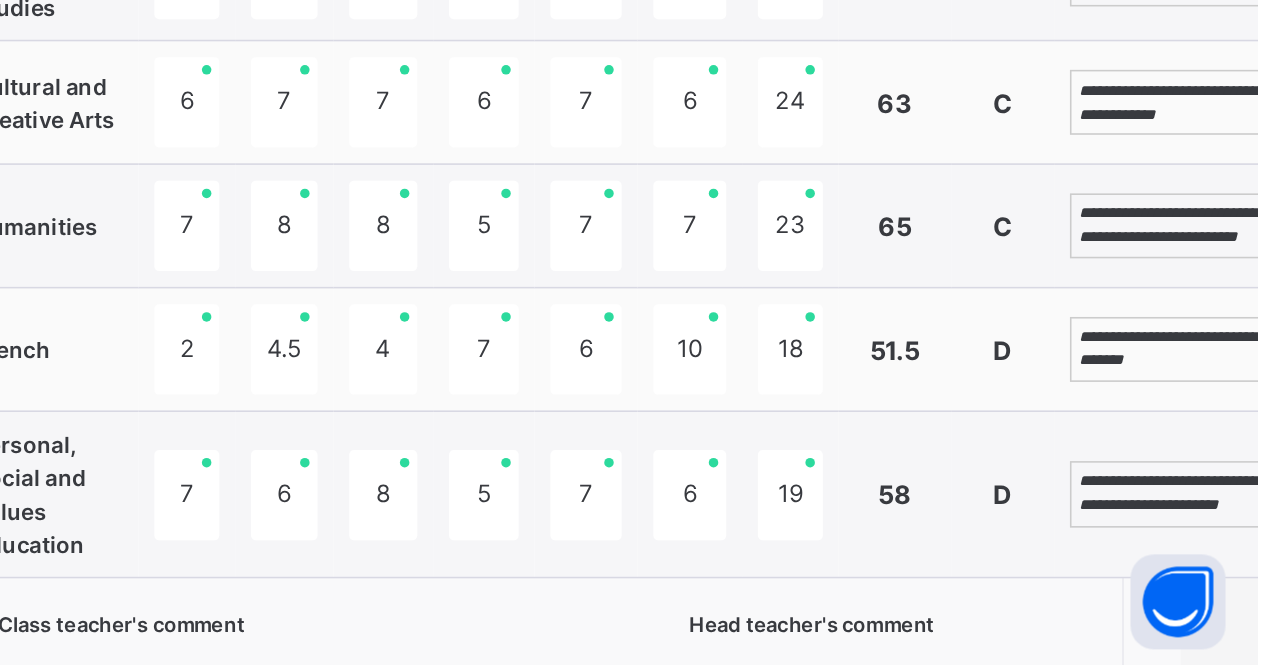 scroll, scrollTop: 54, scrollLeft: 0, axis: vertical 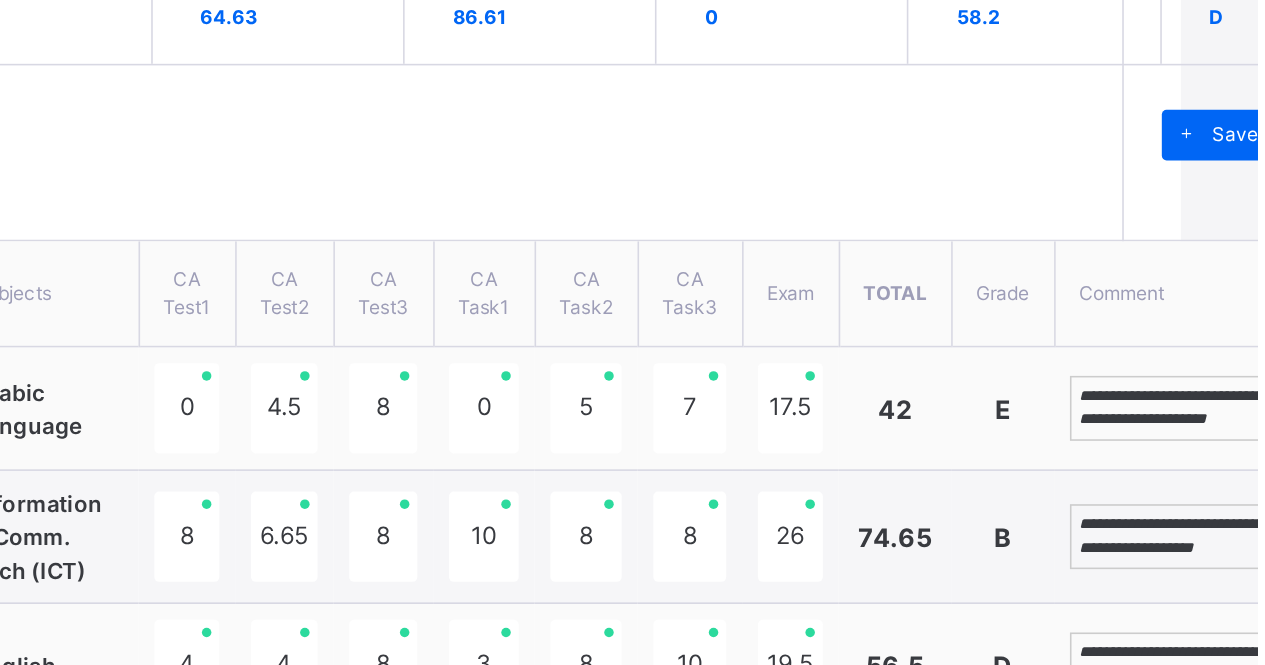 click on "Save Comments" at bounding box center (1283, 85) 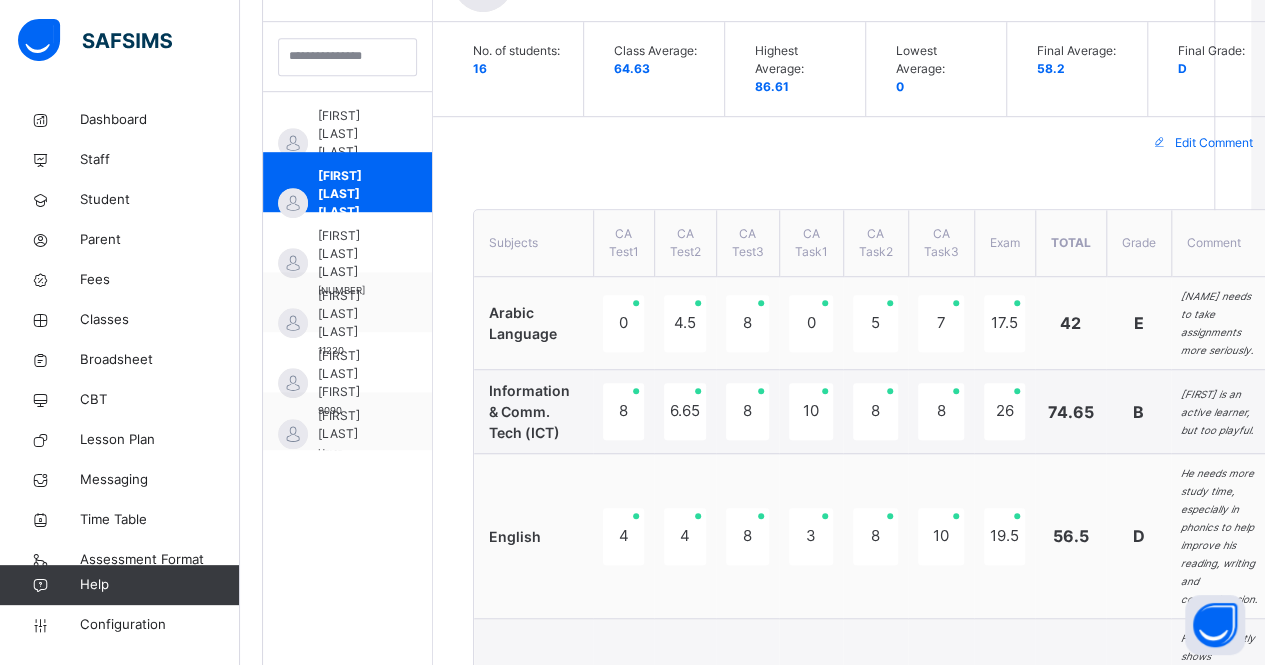 scroll, scrollTop: 576, scrollLeft: 14, axis: both 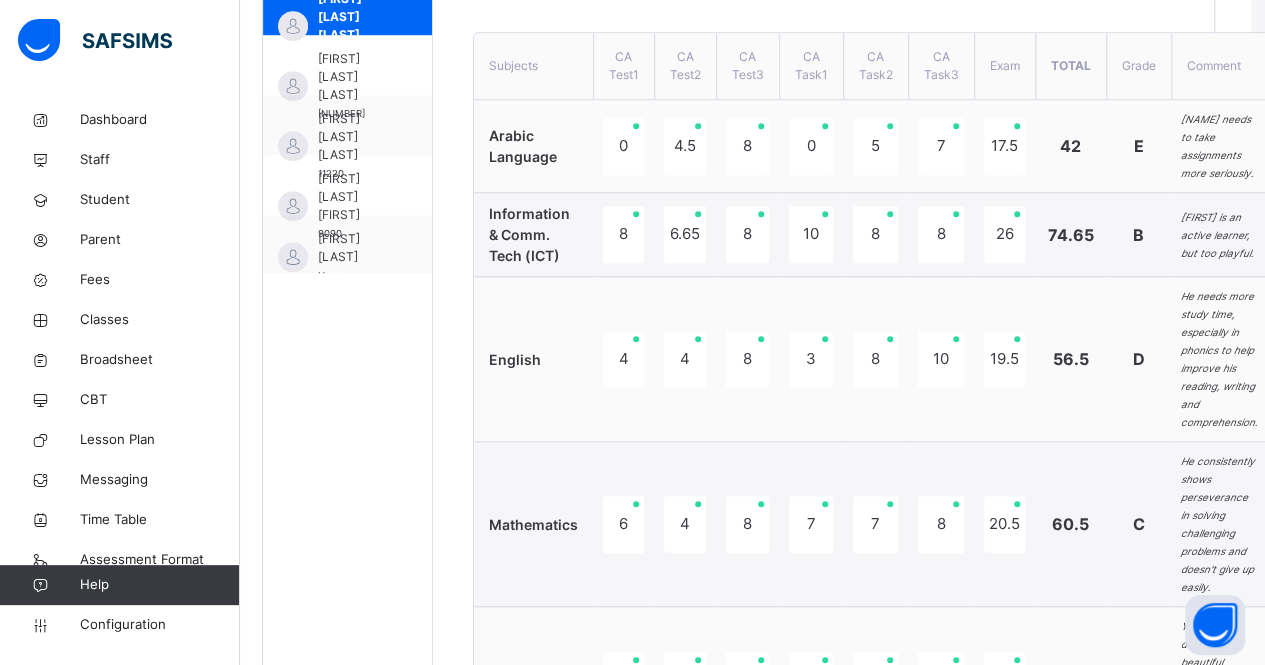 click on "[FIRST] [LAST] [LAST]" at bounding box center (352, 77) 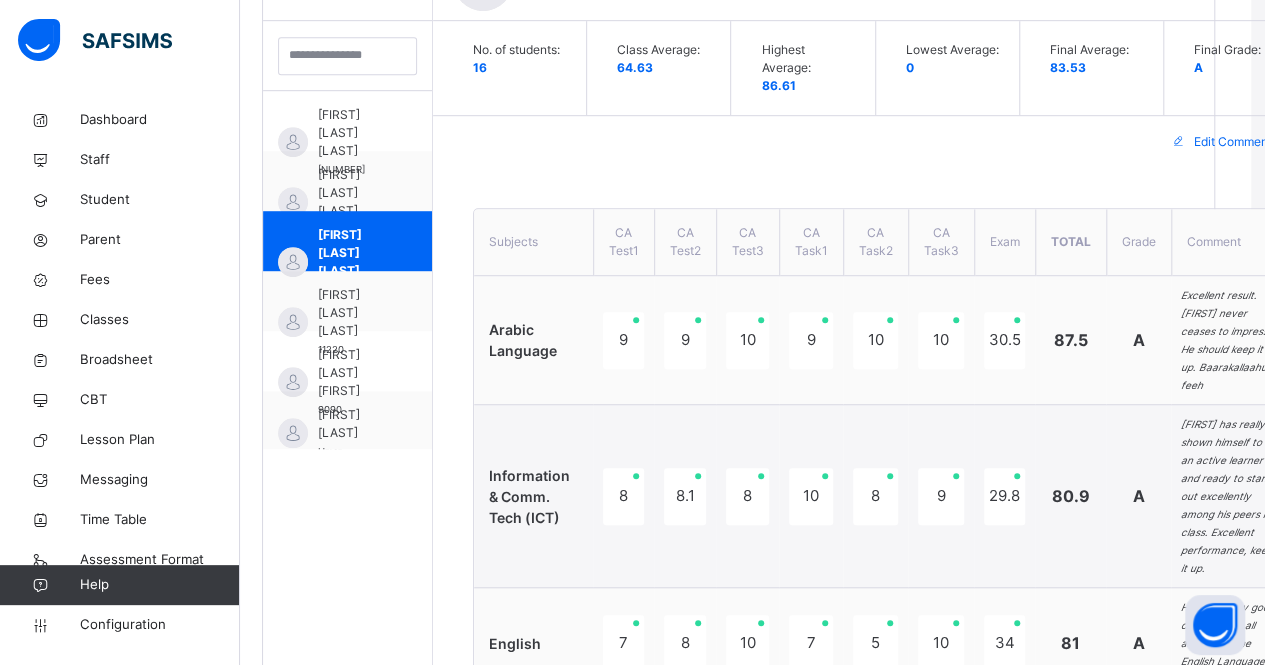 scroll, scrollTop: 755, scrollLeft: 14, axis: both 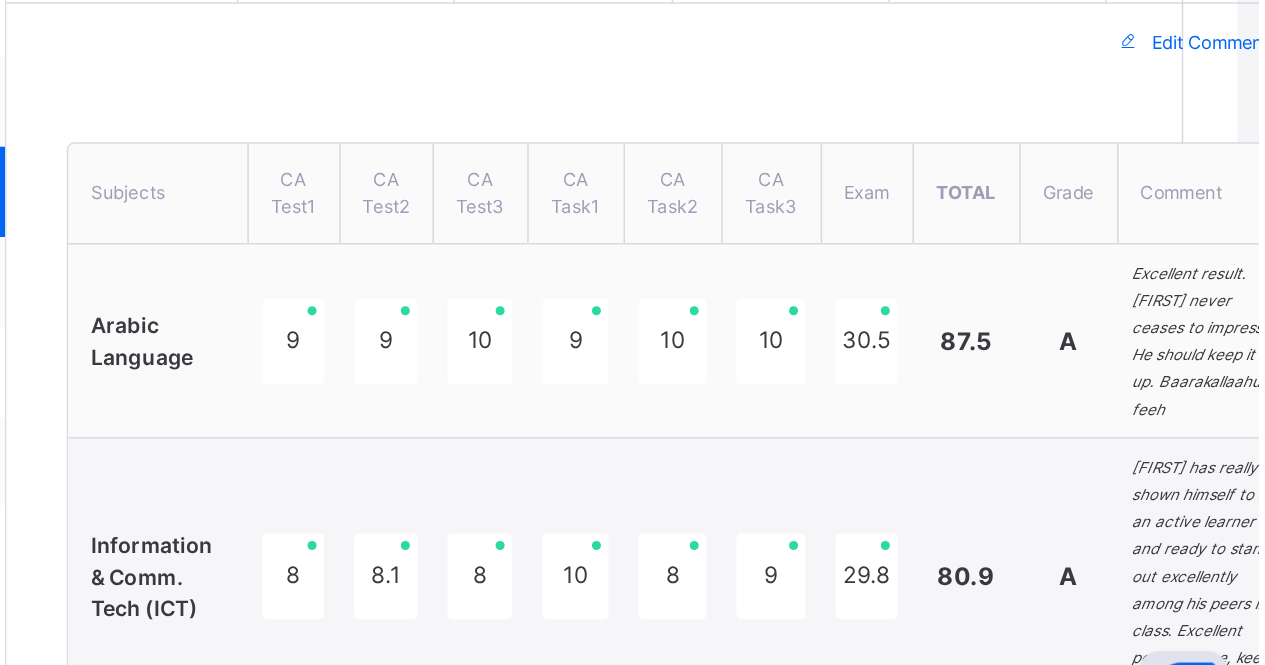 click on "[FIRST] has really shown himself to be an active learner and ready to stand out excellently among his peers in class. Excellent performance, keep it up." at bounding box center (1229, 545) 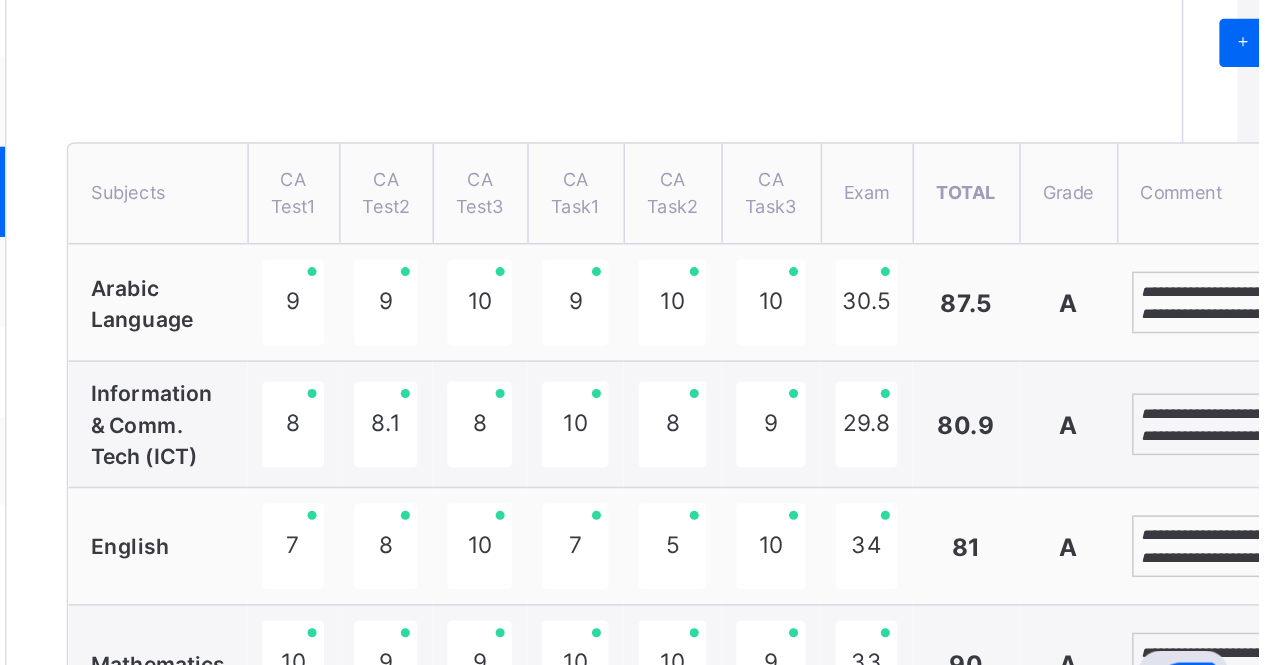 click on "**********" at bounding box center [1248, 444] 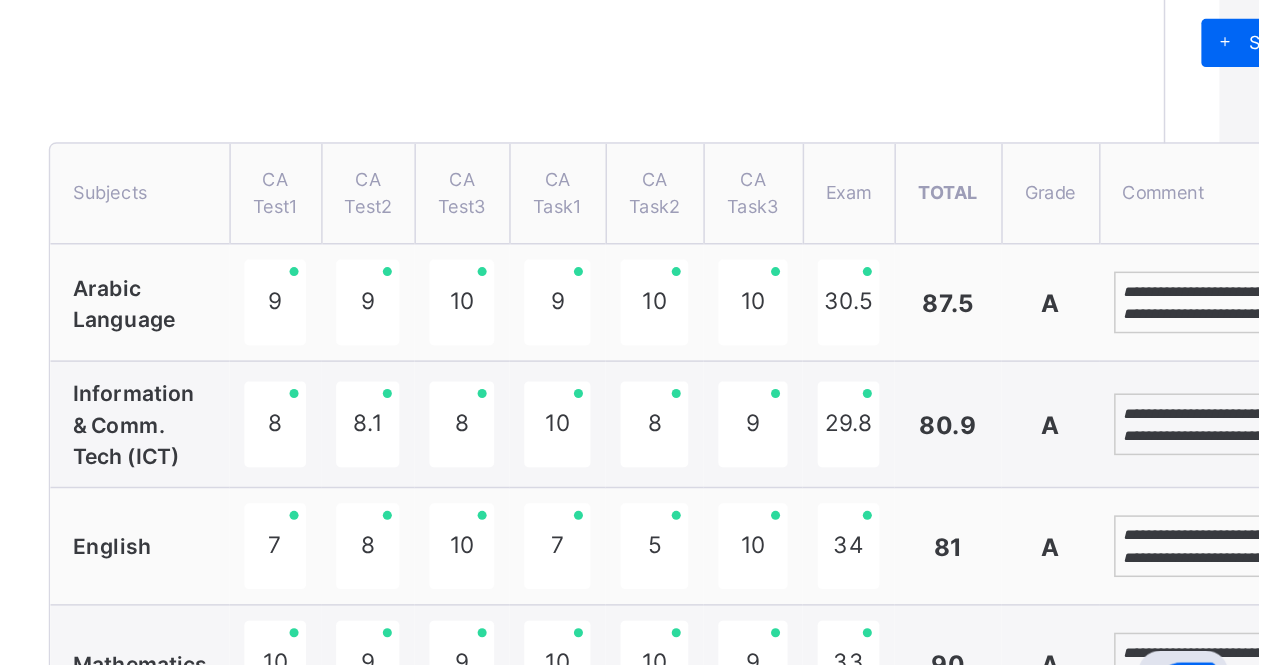 scroll, scrollTop: 8, scrollLeft: 0, axis: vertical 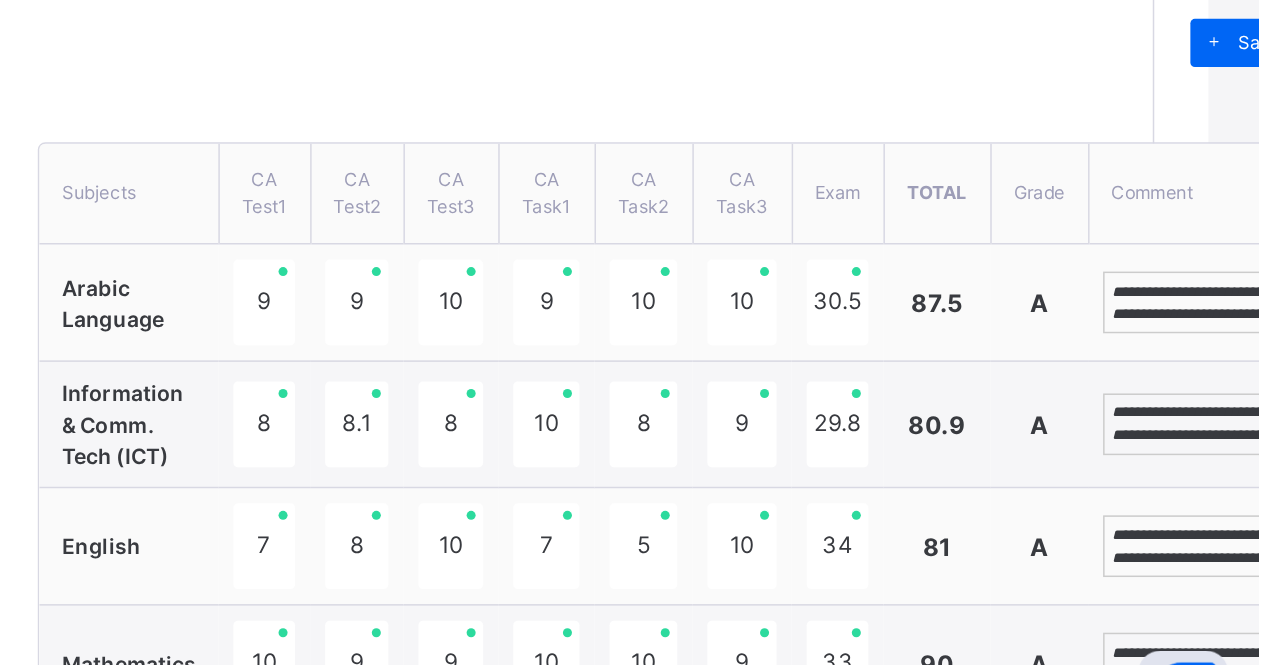 click on "**********" at bounding box center [1229, 525] 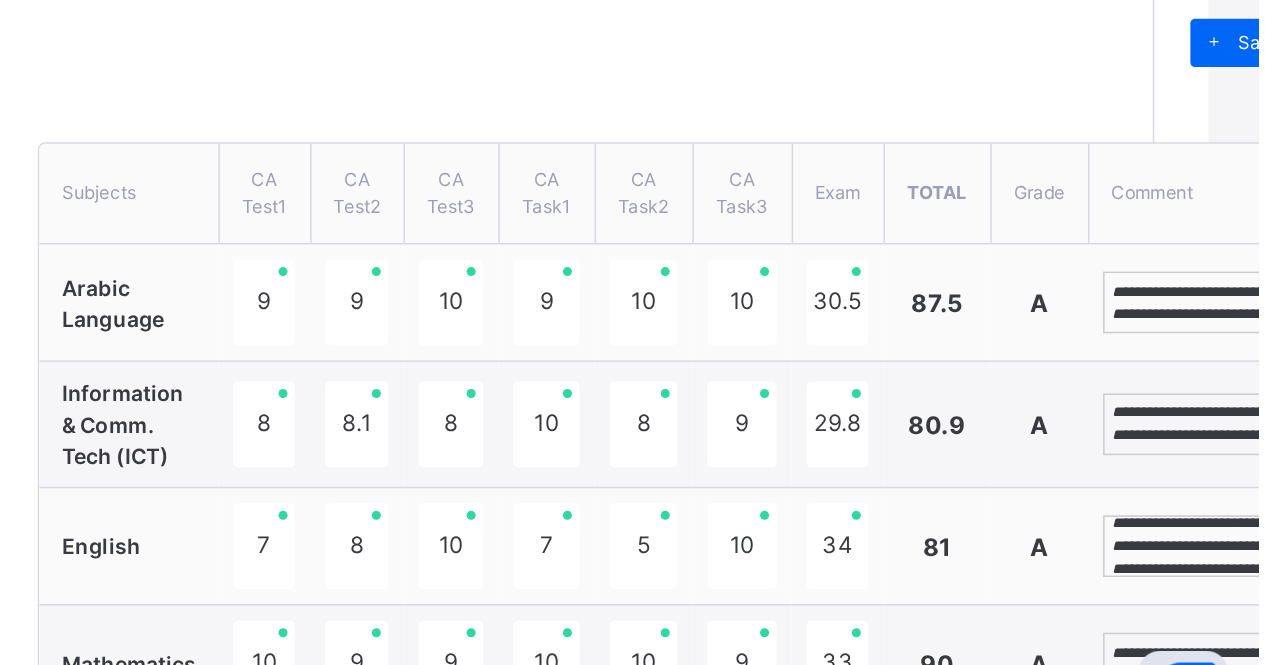 scroll, scrollTop: 530, scrollLeft: 36, axis: both 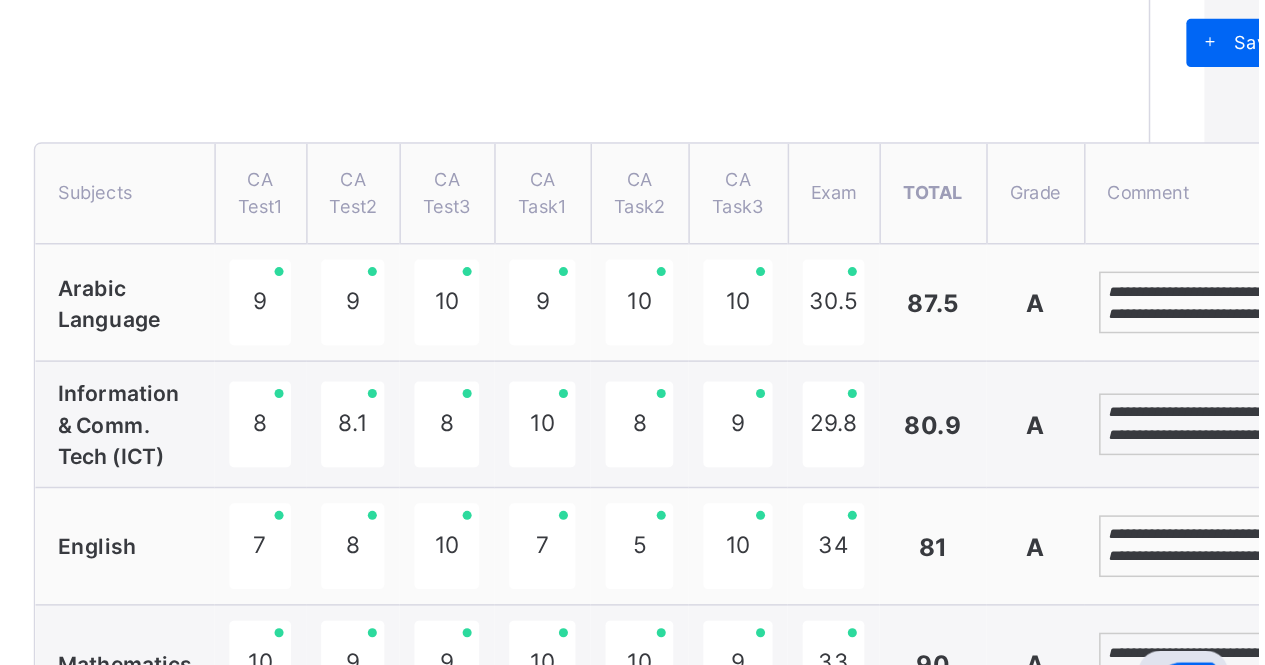 click on "**********" at bounding box center (1226, 603) 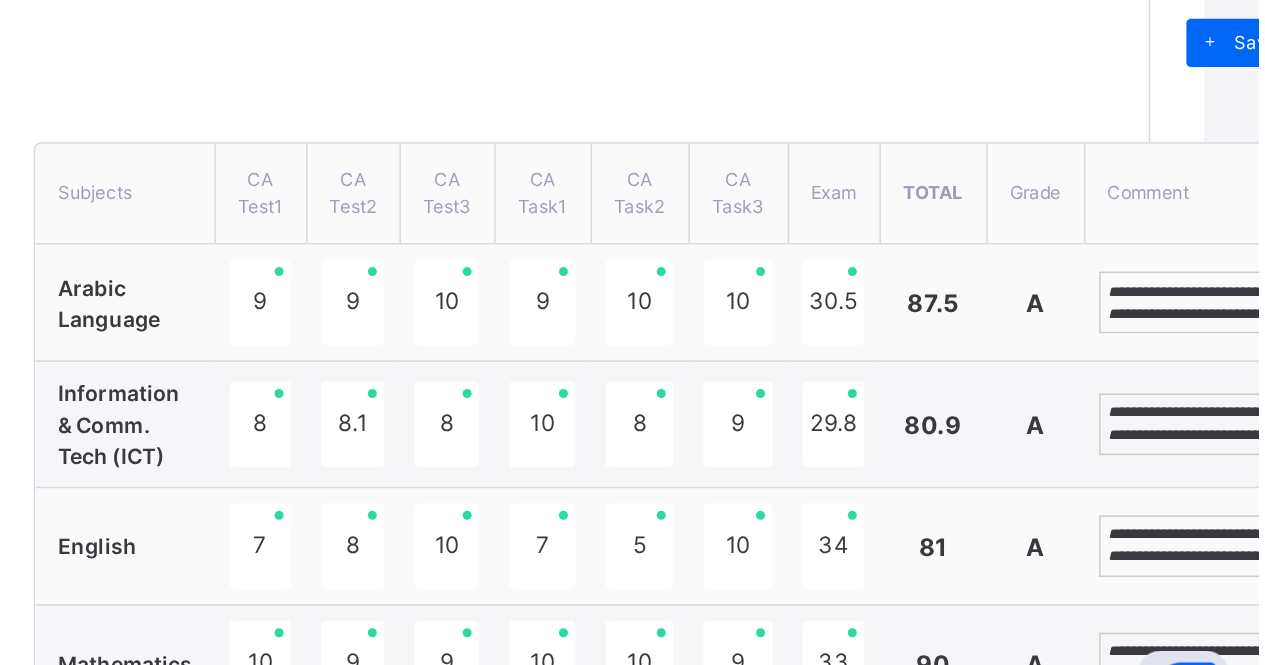 scroll, scrollTop: 68, scrollLeft: 0, axis: vertical 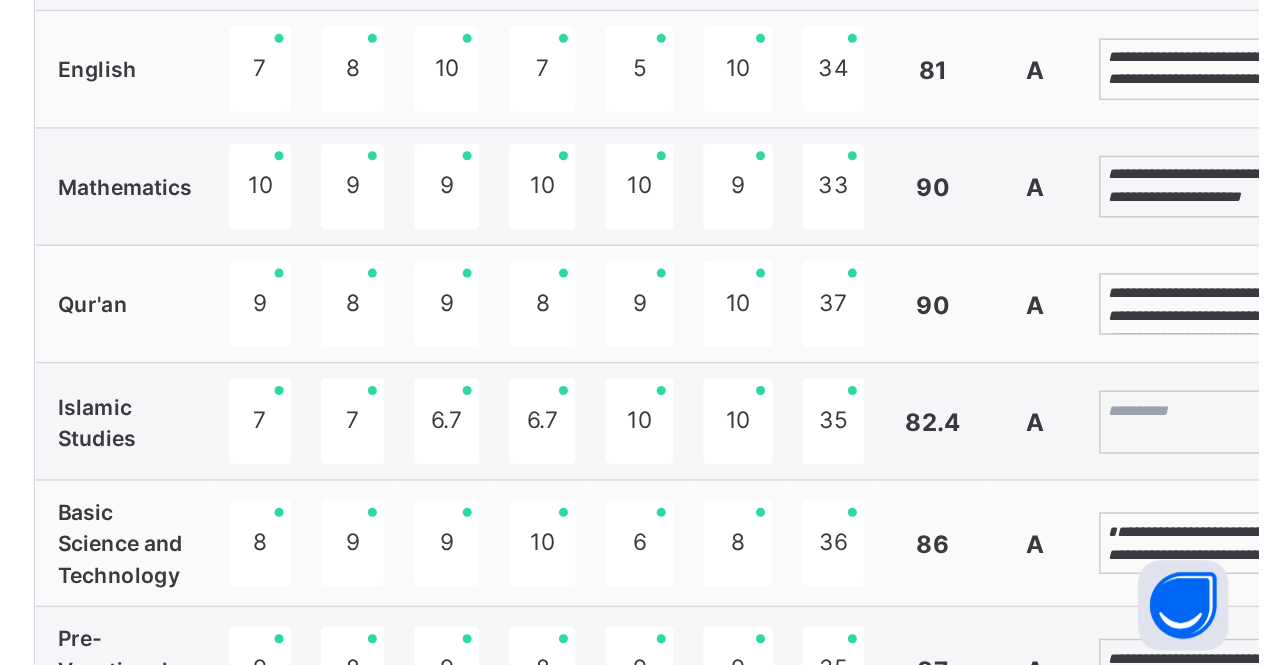 type on "**********" 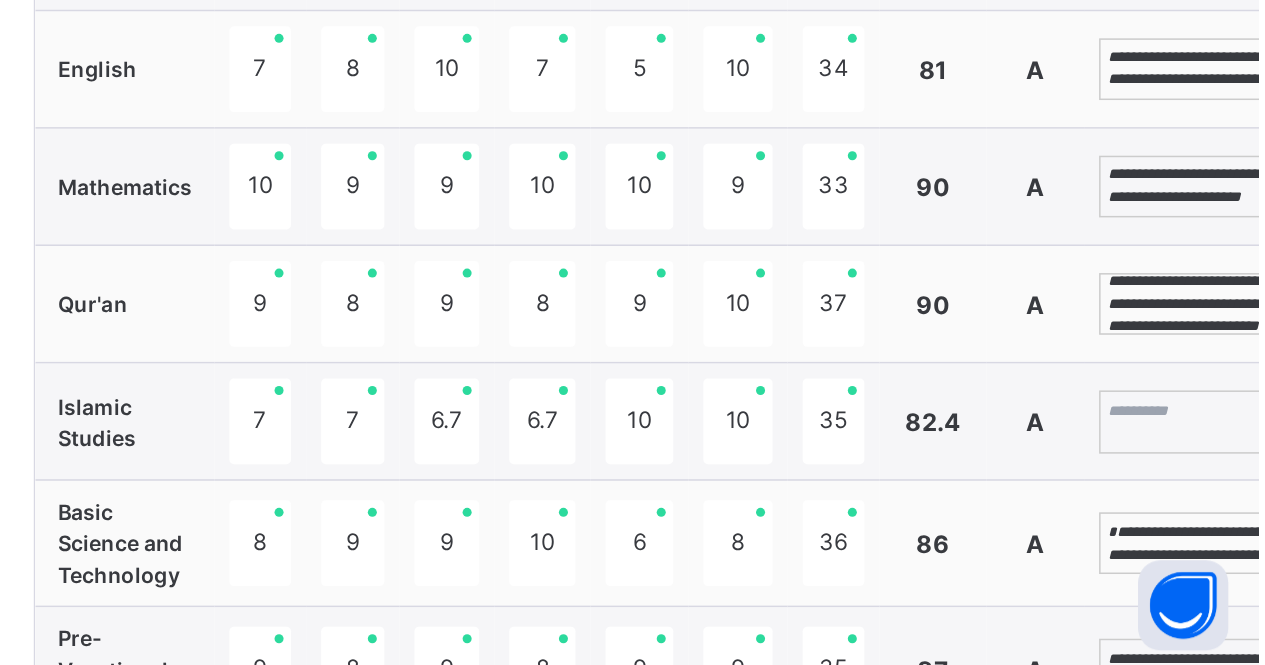 scroll, scrollTop: 23, scrollLeft: 0, axis: vertical 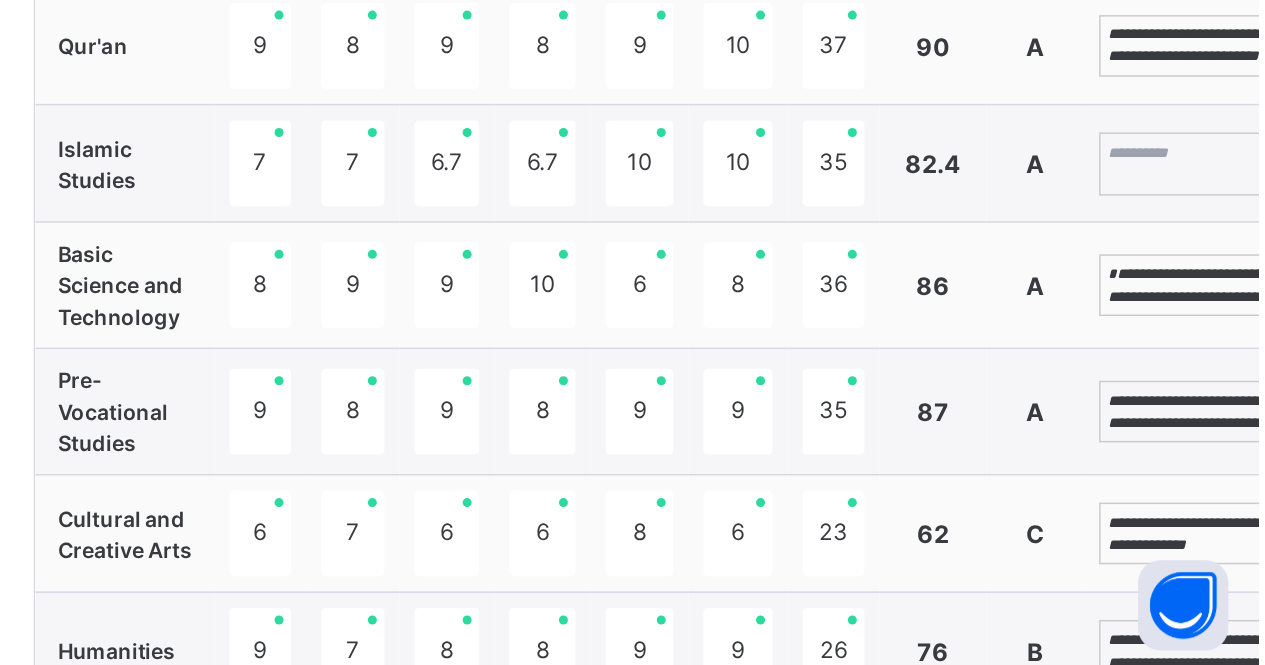 click on "**********" at bounding box center [1226, 412] 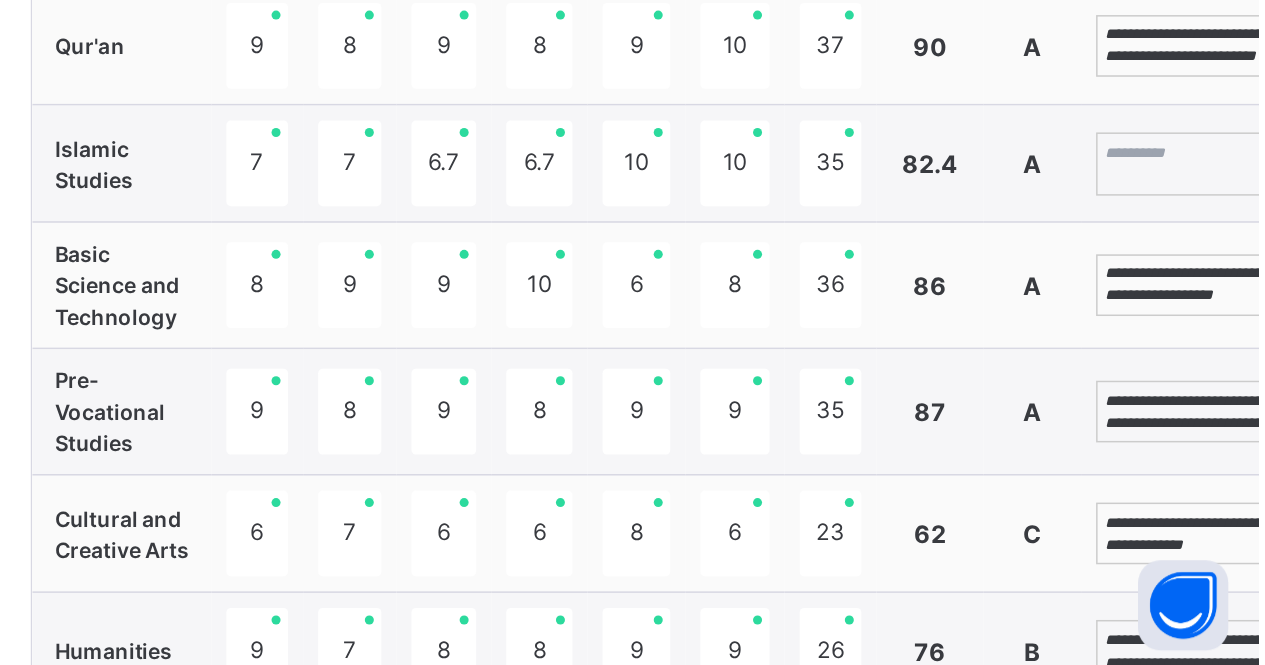 scroll, scrollTop: 54, scrollLeft: 0, axis: vertical 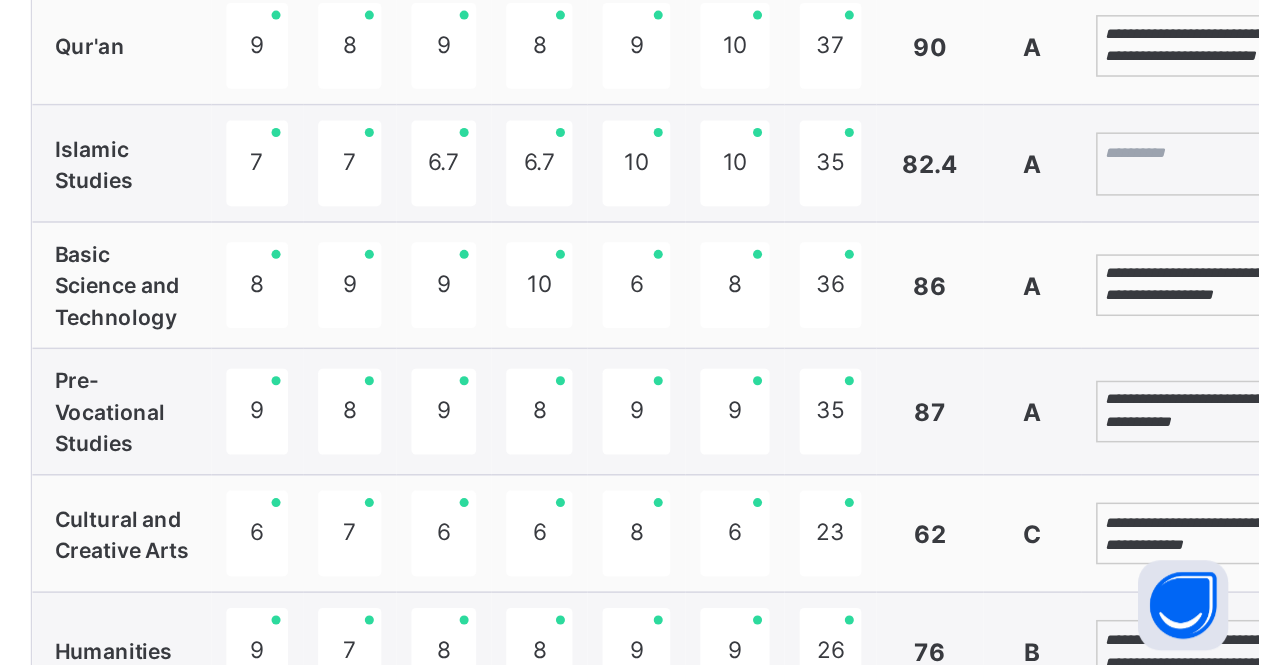 type on "**********" 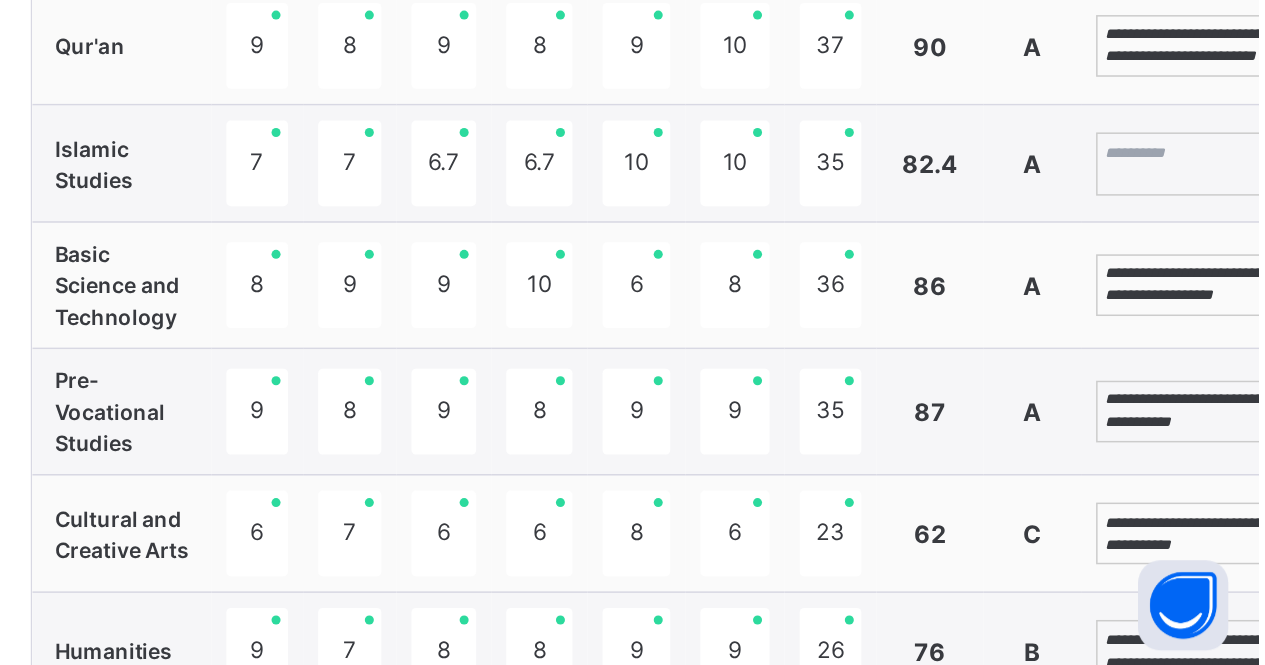 scroll, scrollTop: 958, scrollLeft: 54, axis: both 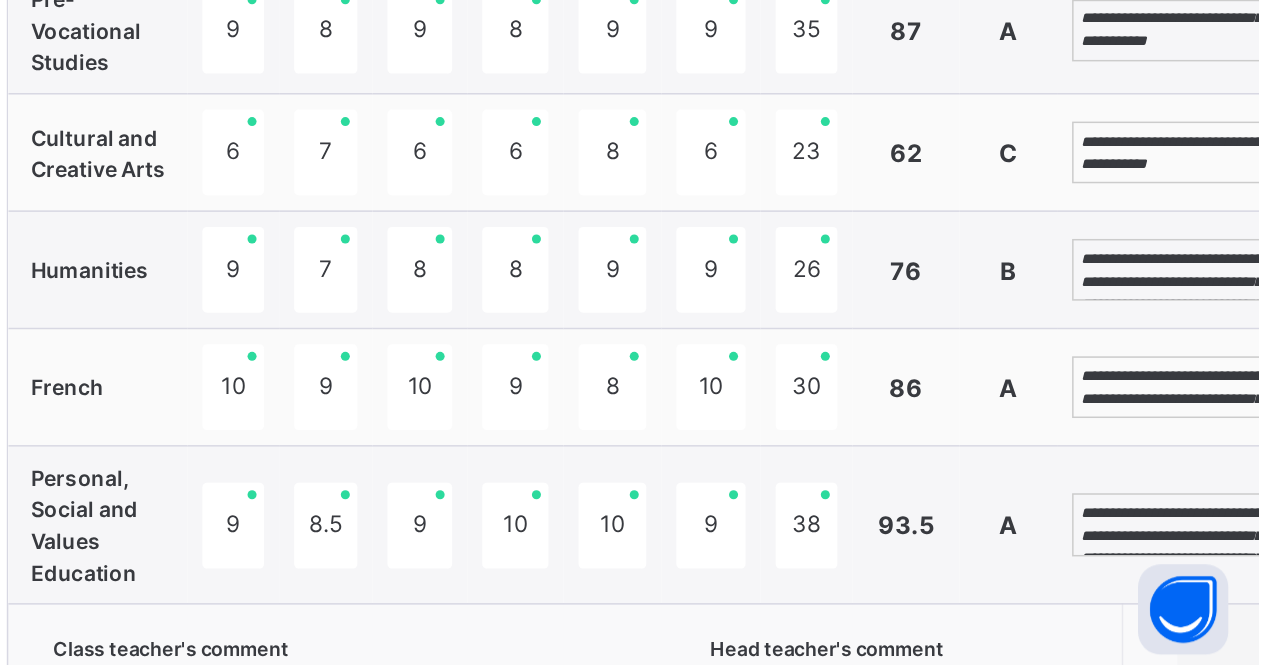type on "**********" 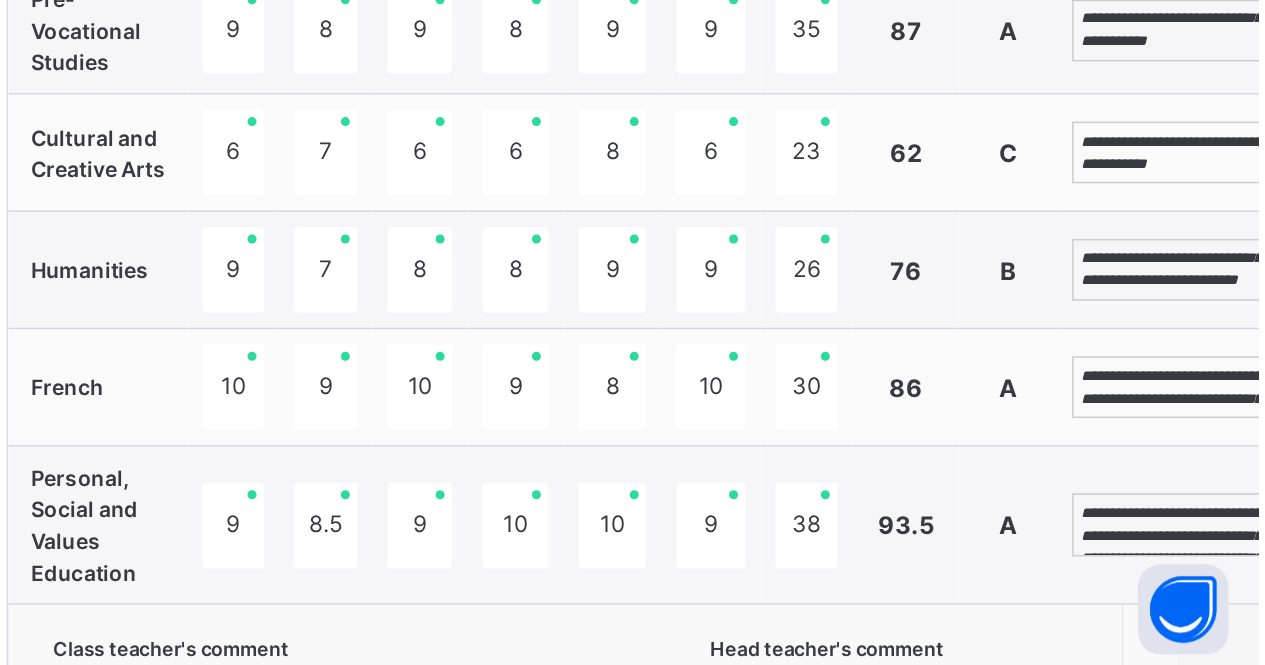 scroll, scrollTop: 84, scrollLeft: 0, axis: vertical 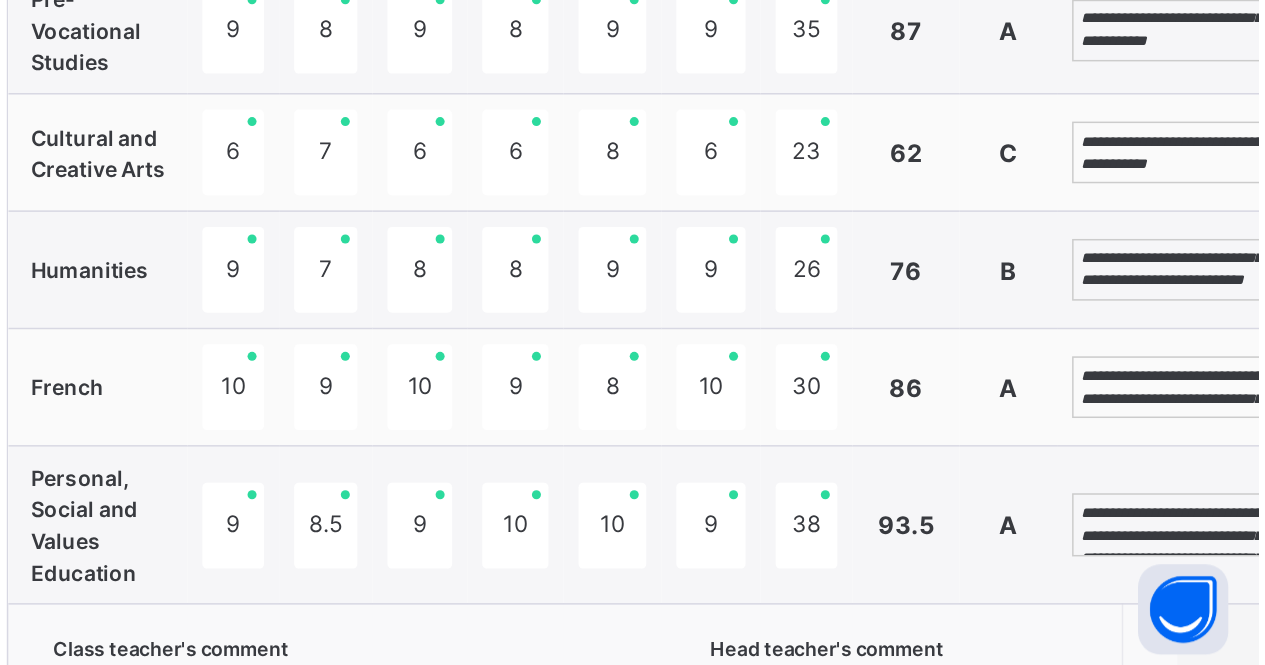 click on "**********" at bounding box center [1208, 399] 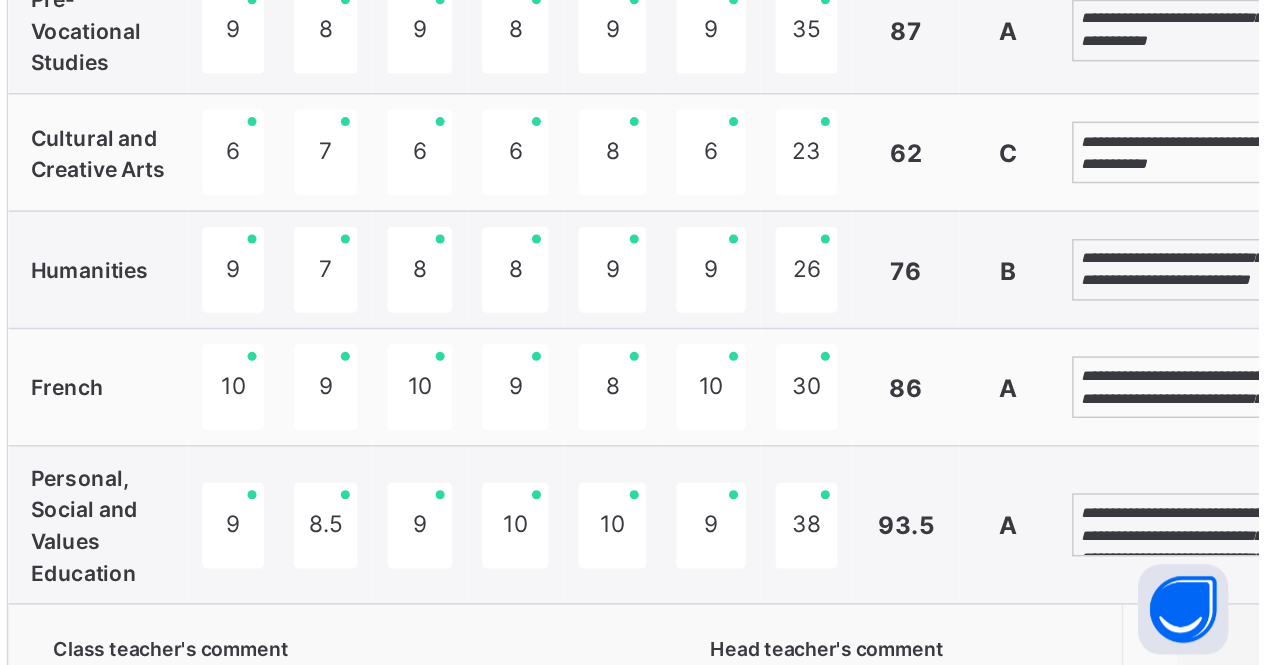 type on "**********" 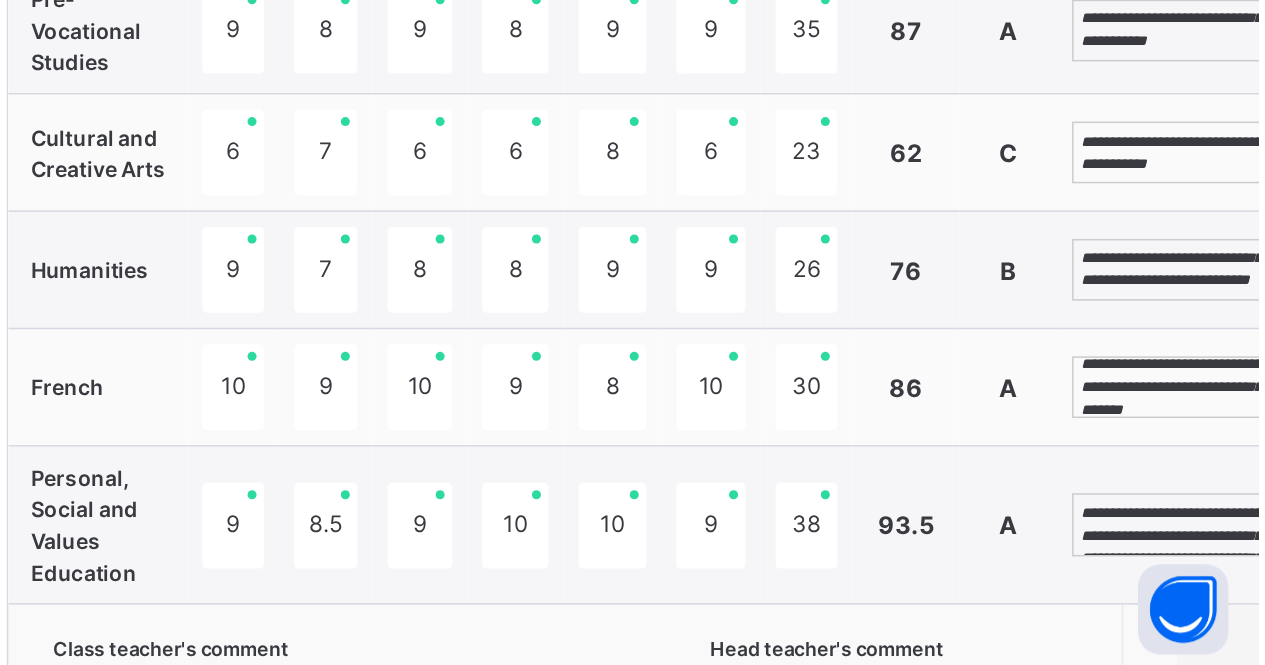 scroll, scrollTop: 23, scrollLeft: 0, axis: vertical 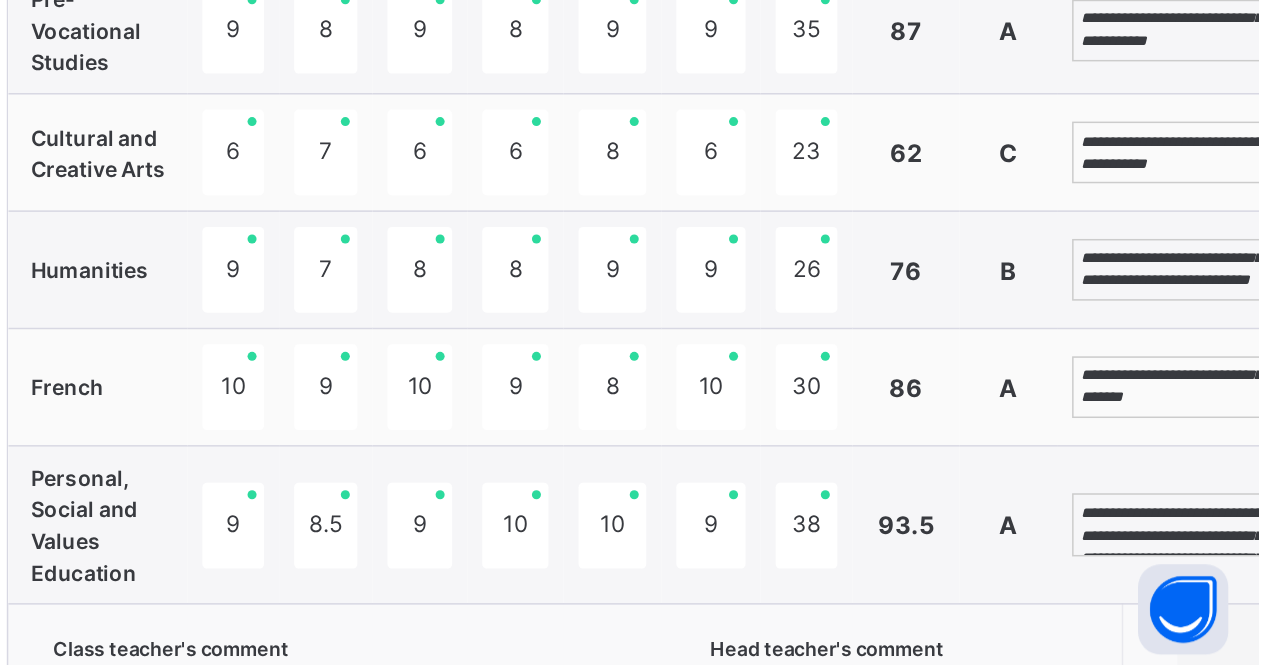 click on "**********" at bounding box center (1208, 568) 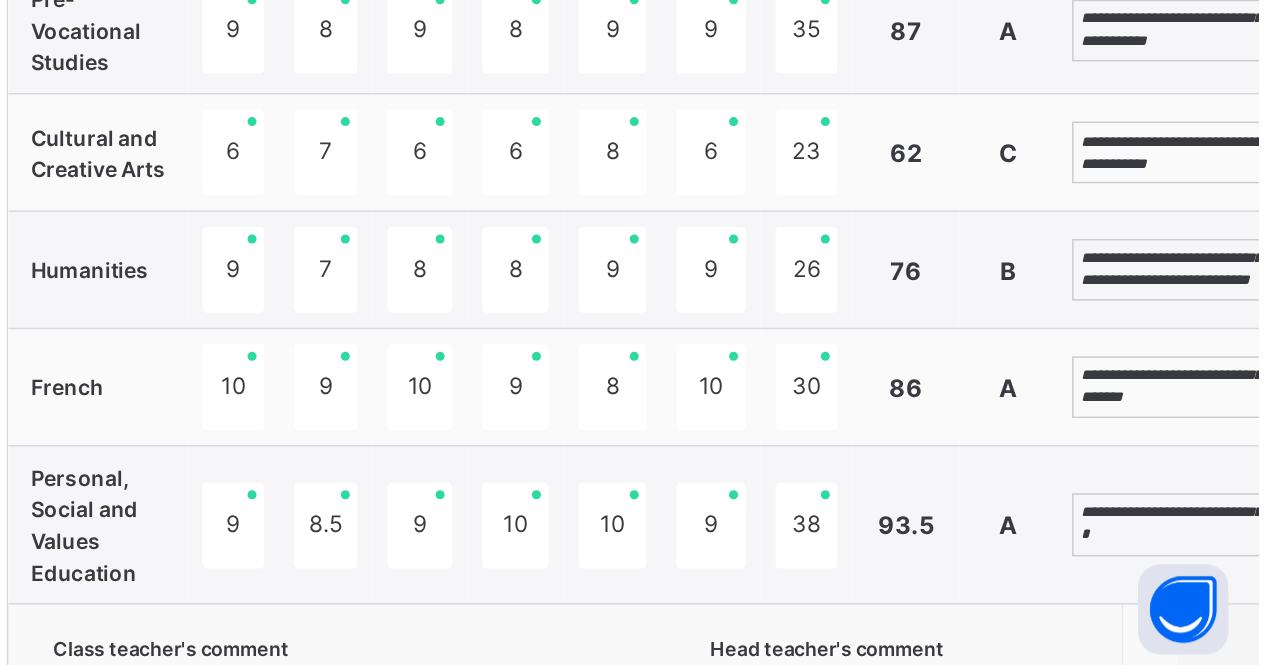 scroll, scrollTop: 68, scrollLeft: 0, axis: vertical 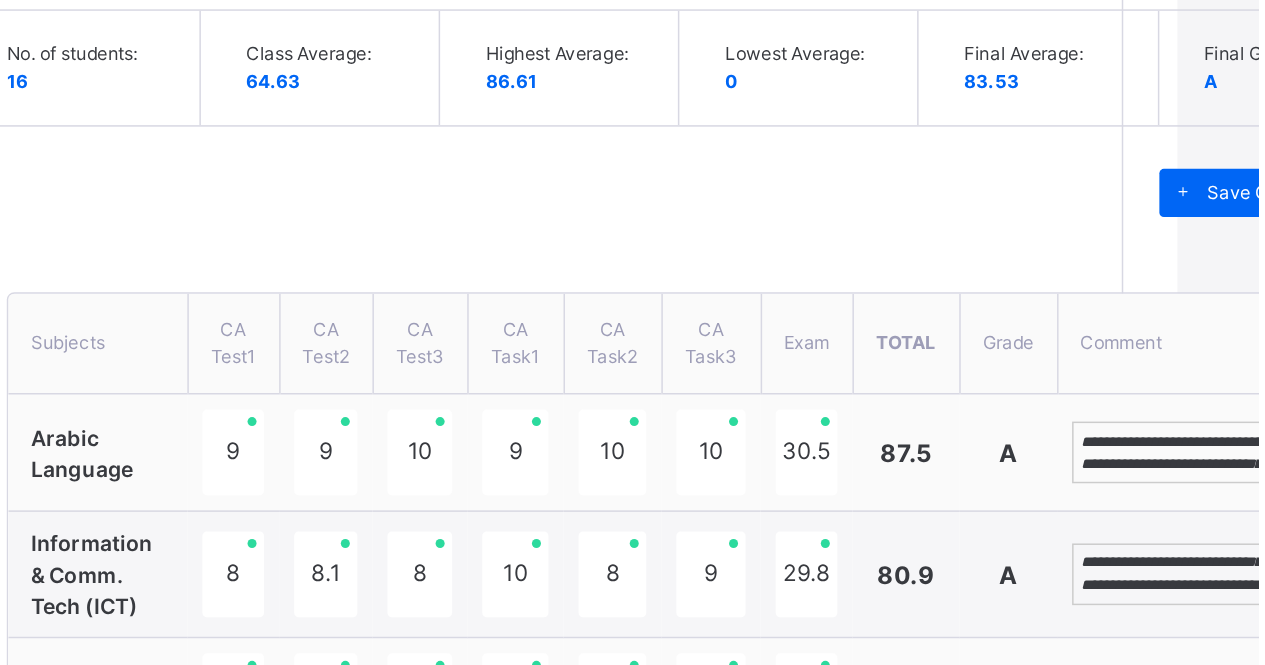 type on "**********" 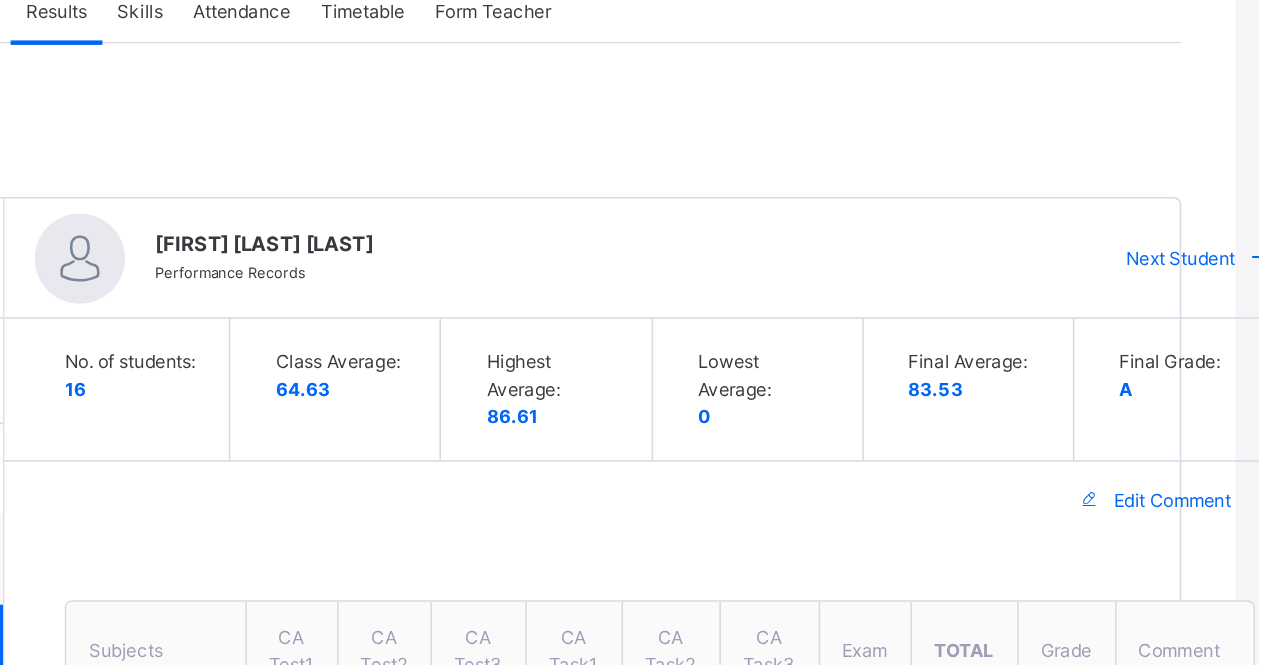 click on "Resume" at bounding box center [901, -411] 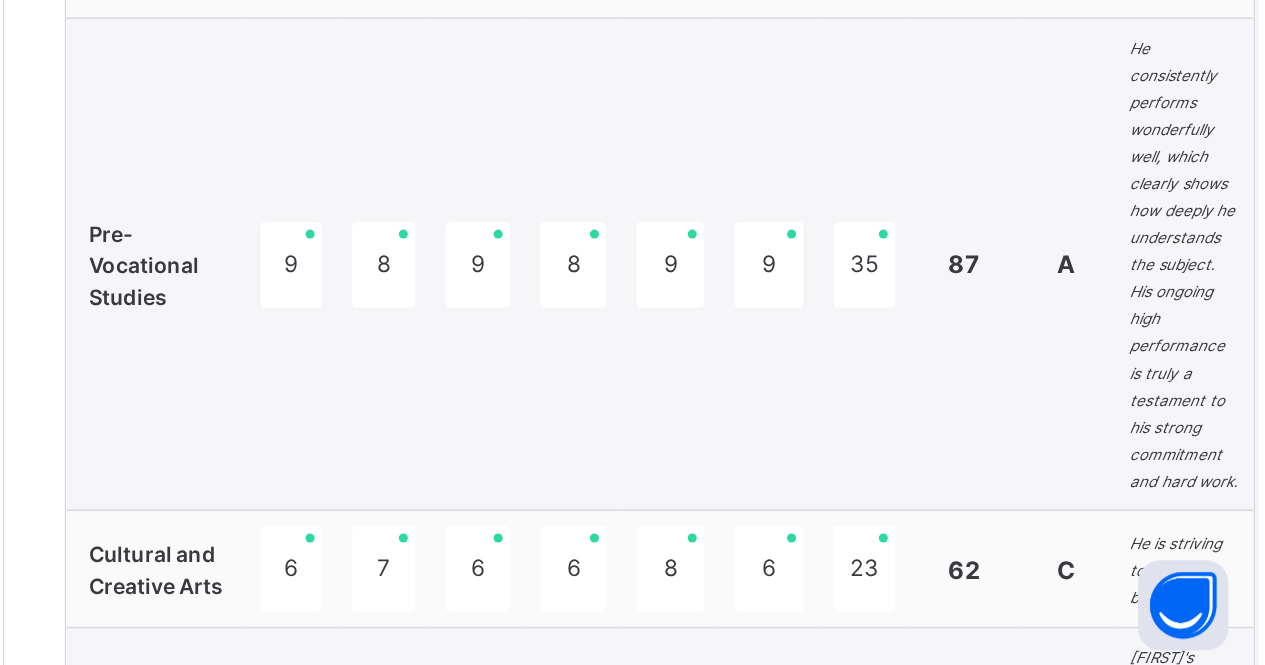 scroll, scrollTop: 1781, scrollLeft: 15, axis: both 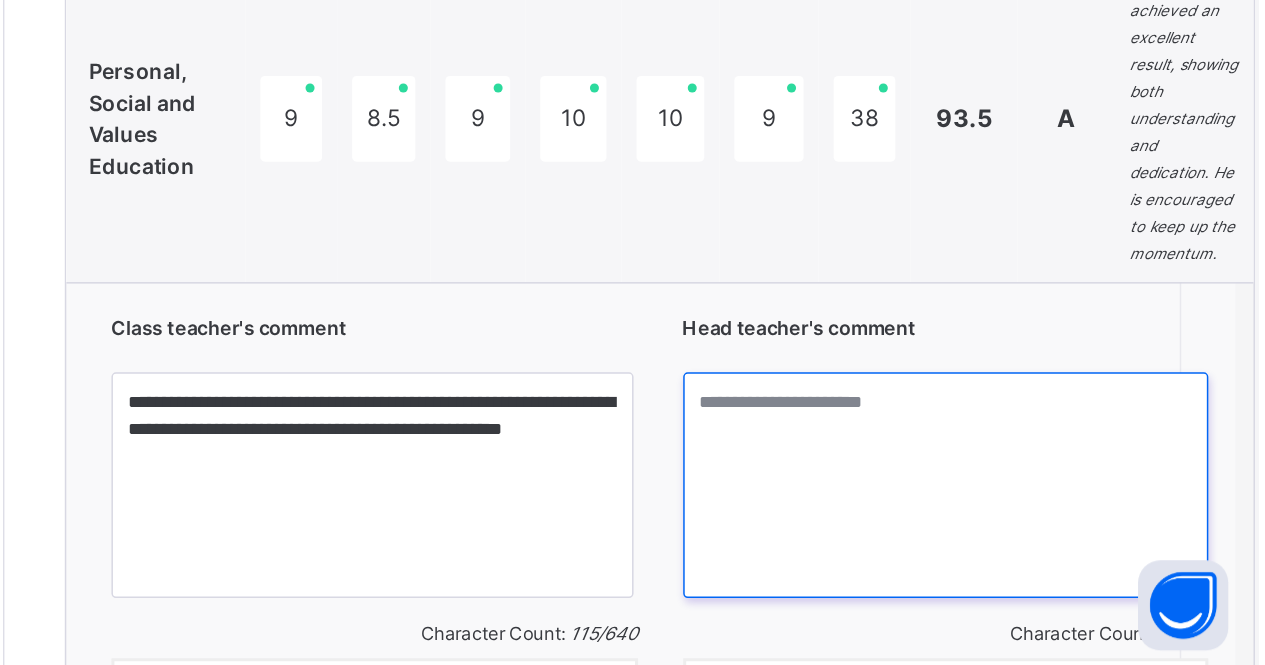 click at bounding box center (1058, 545) 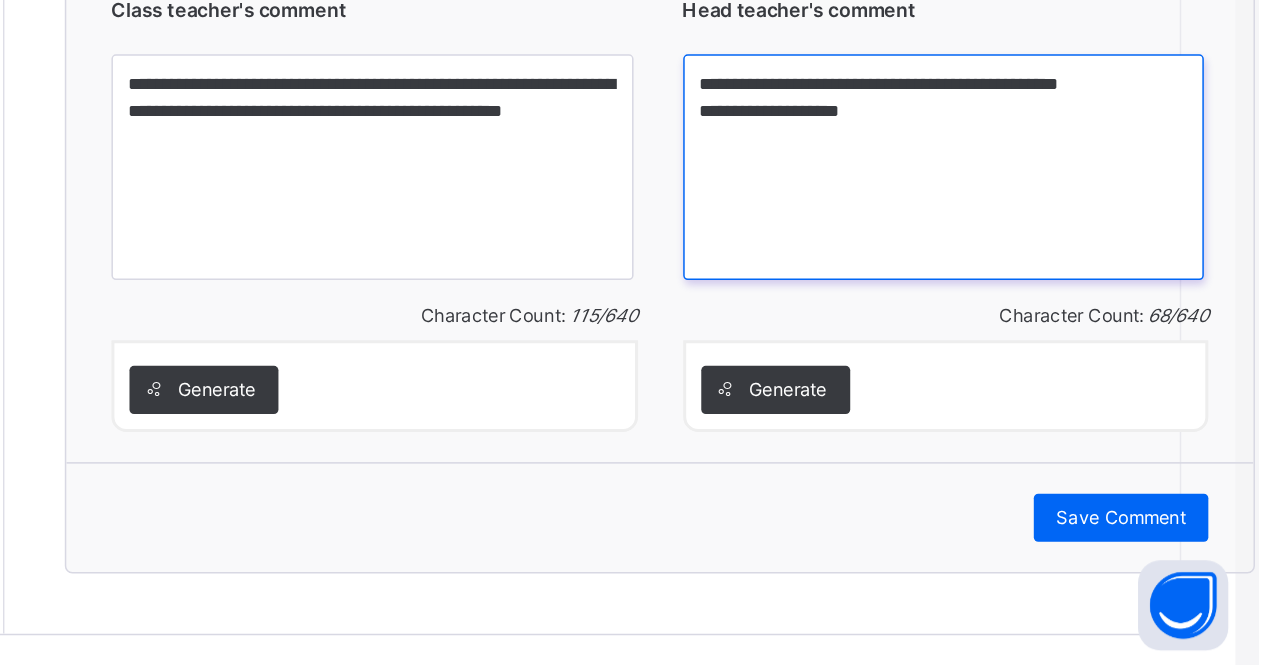 scroll, scrollTop: 2841, scrollLeft: 15, axis: both 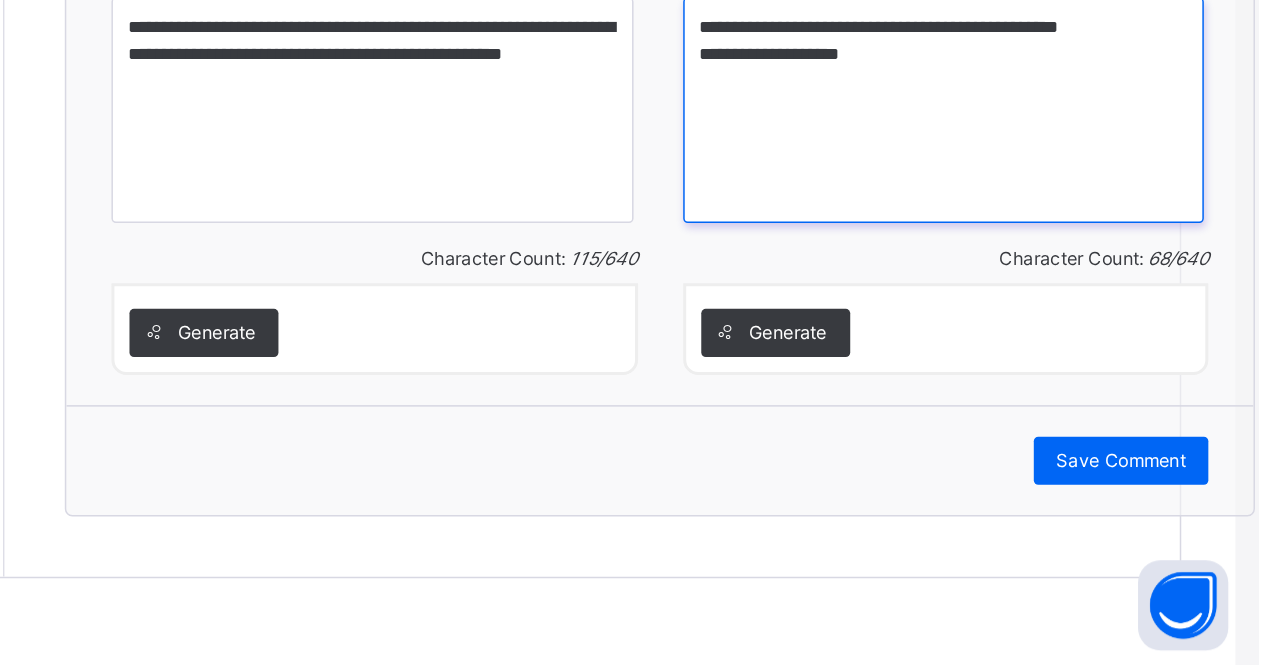 type on "**********" 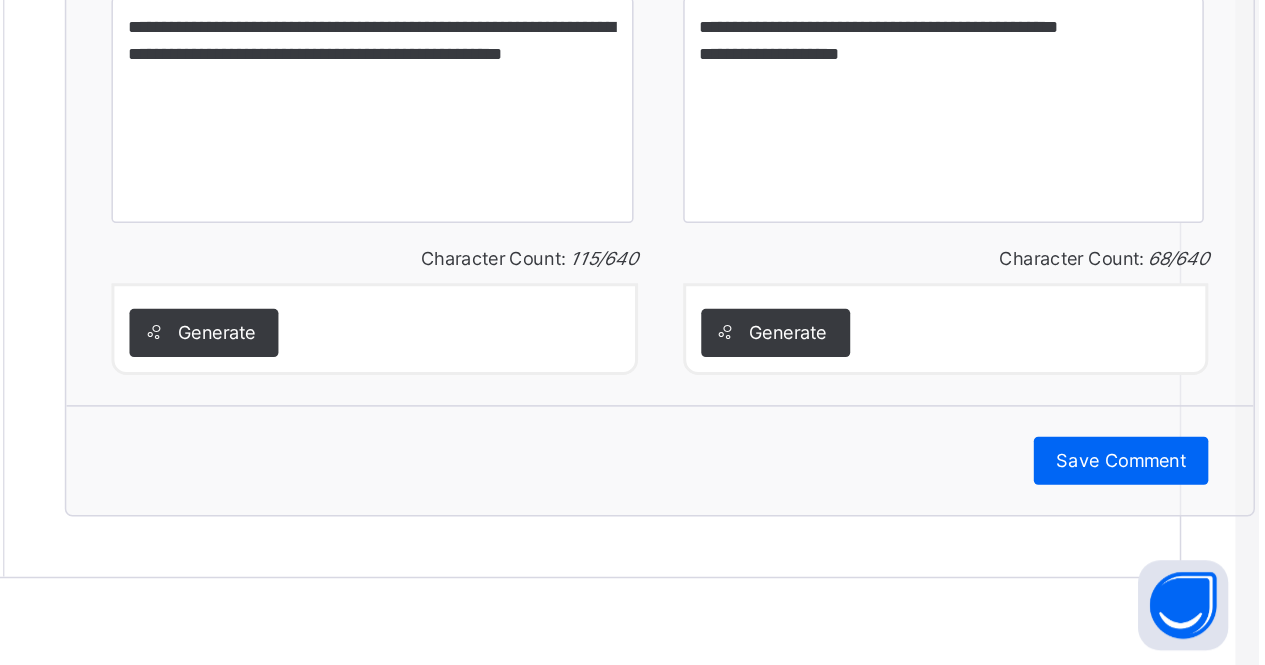 click on "Save Comment" at bounding box center [1174, 529] 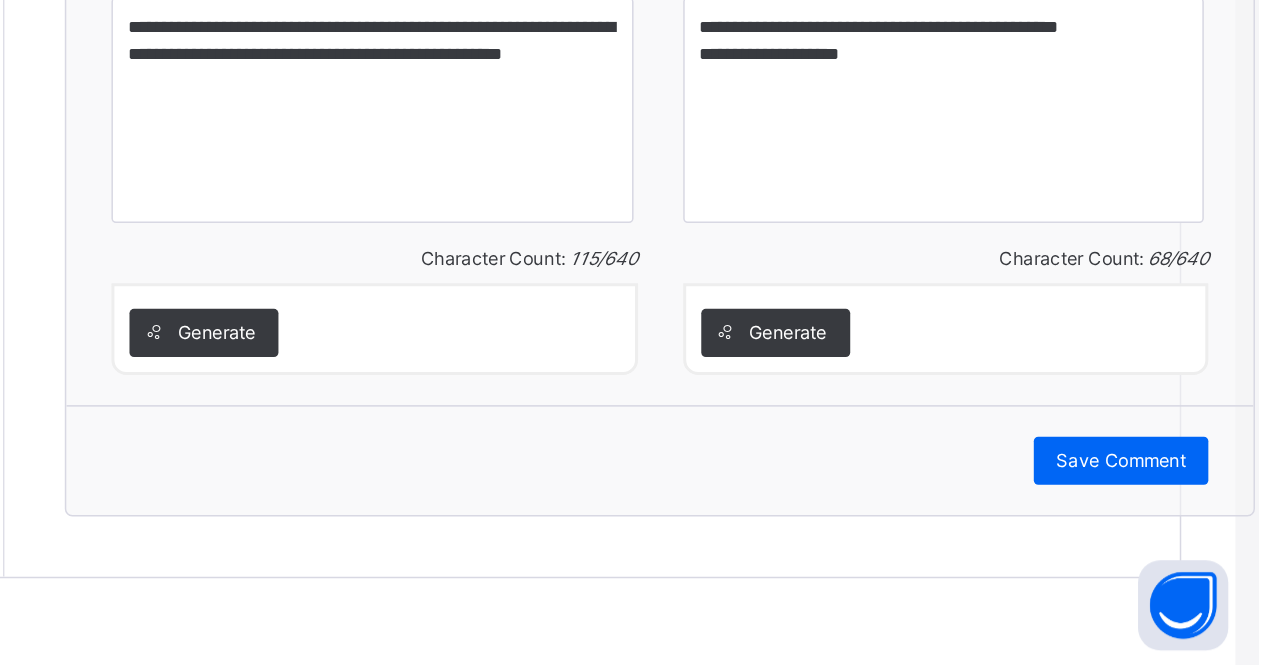 click on "Save Comment" at bounding box center [1174, 529] 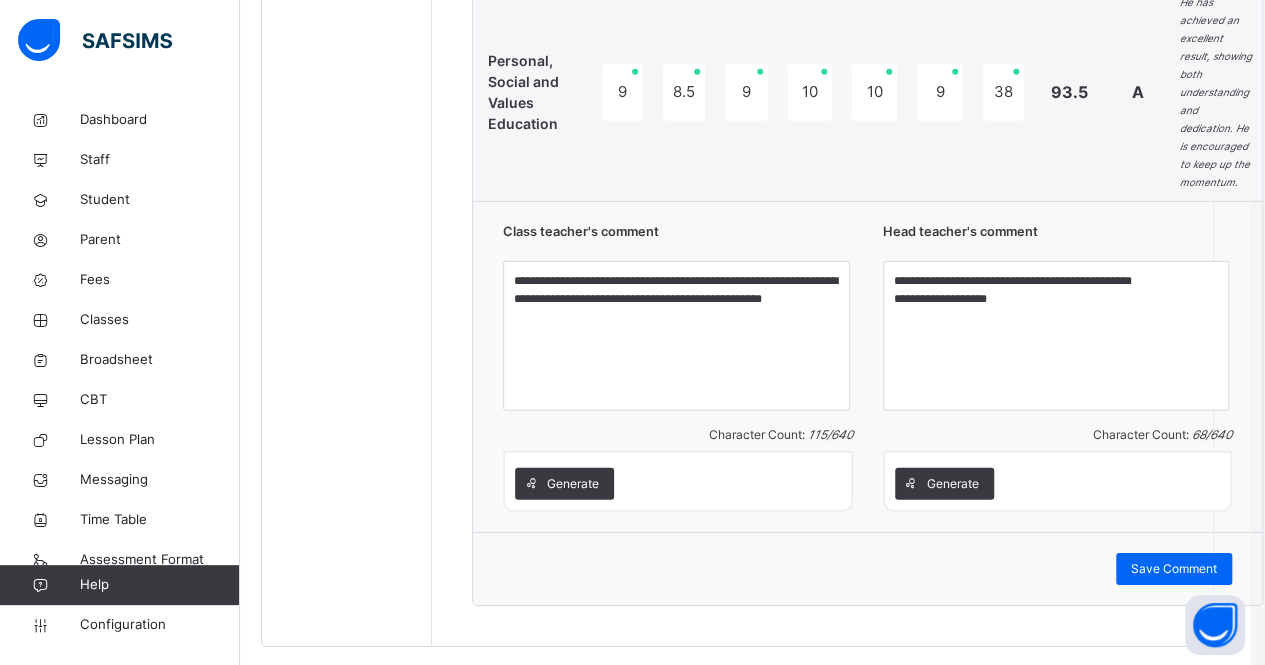 scroll, scrollTop: 2774, scrollLeft: 15, axis: both 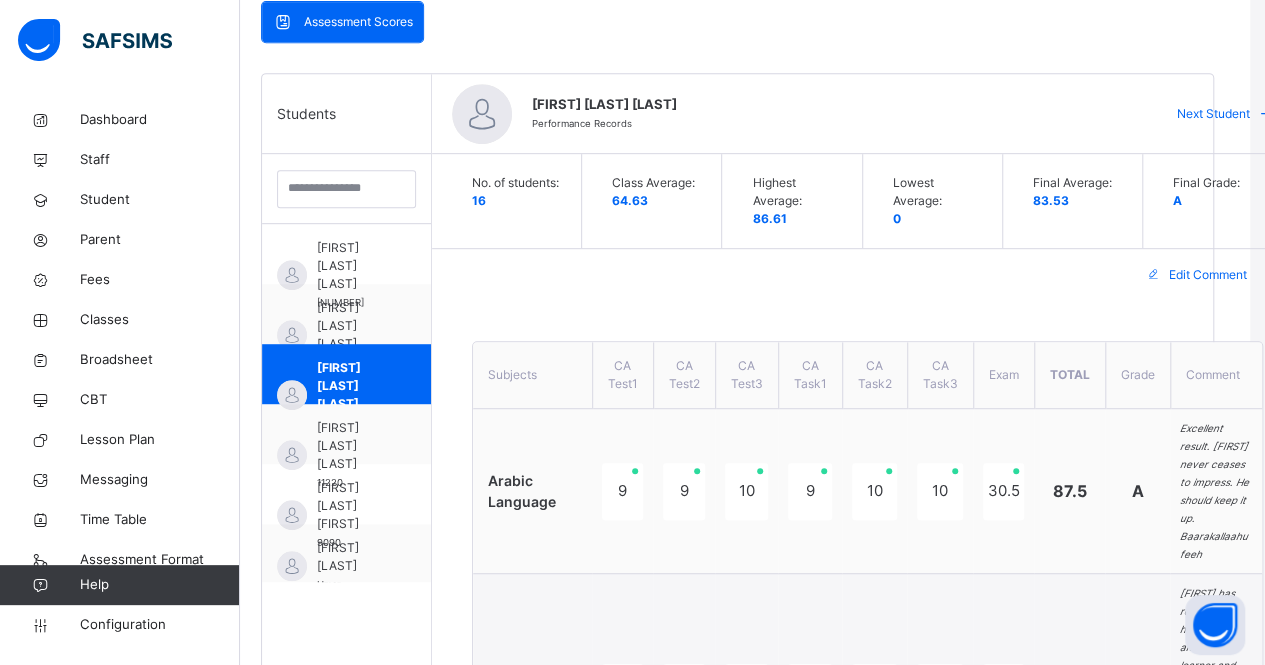 click on "[FIRST] [LAST] [LAST]" at bounding box center [351, 446] 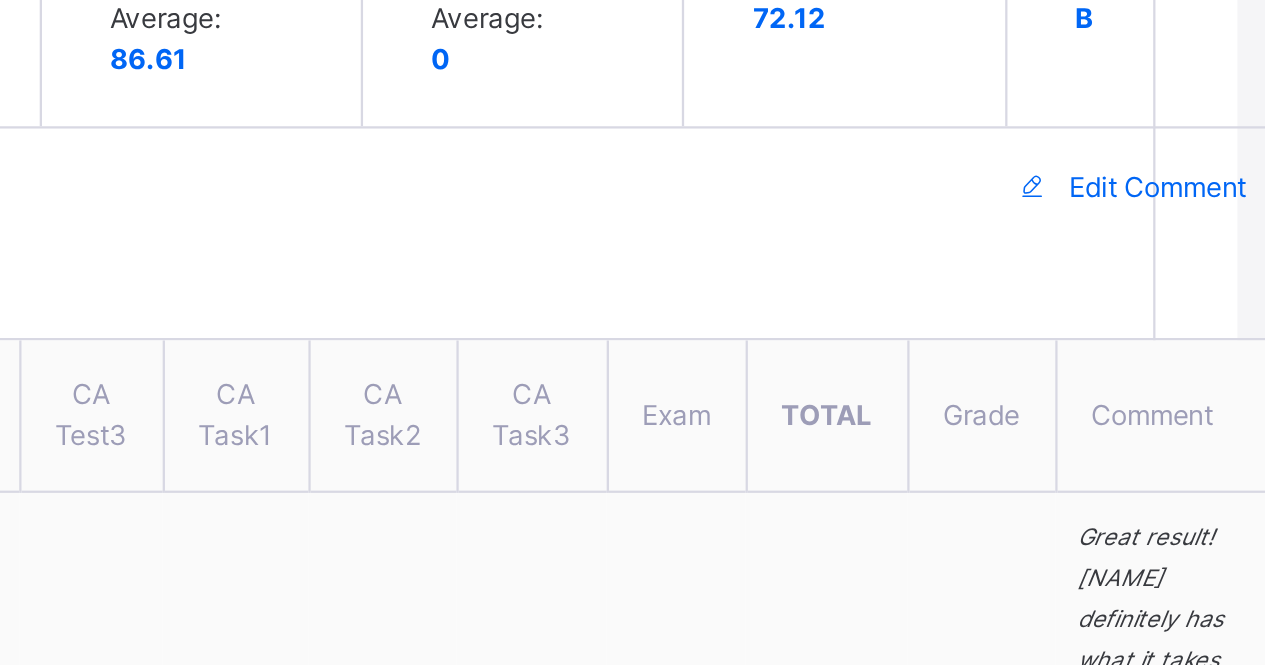 scroll, scrollTop: 347, scrollLeft: 15, axis: both 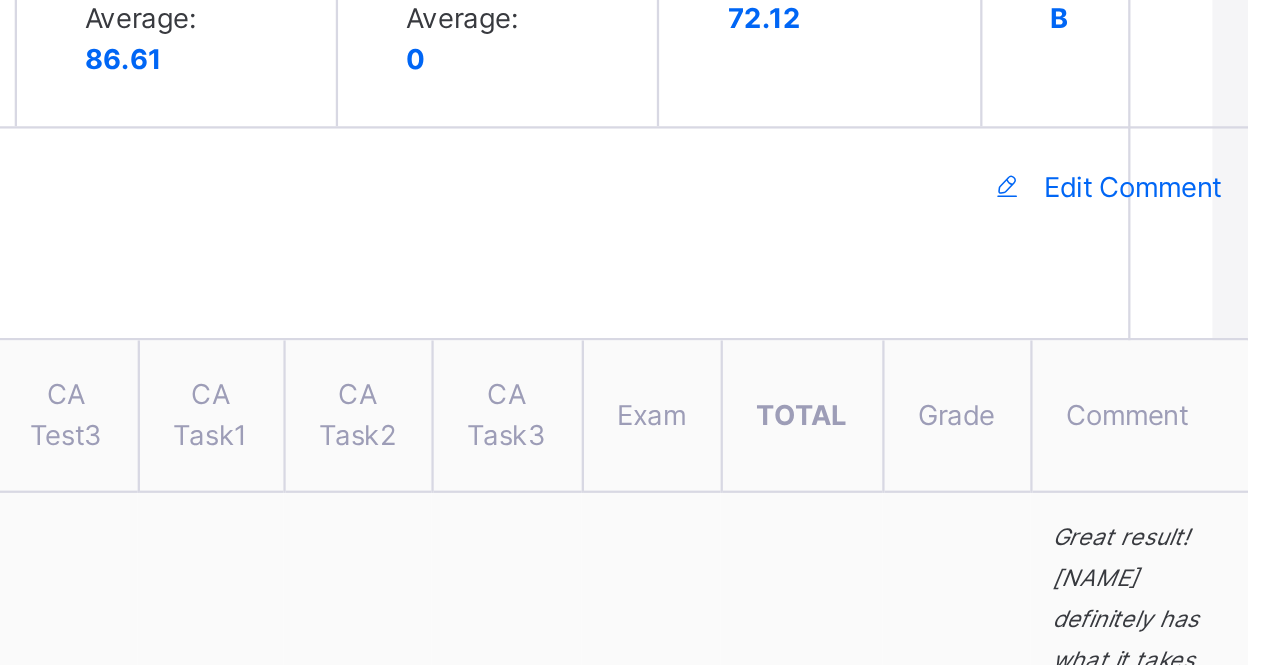 click on "Edit Comment" at bounding box center (1215, 374) 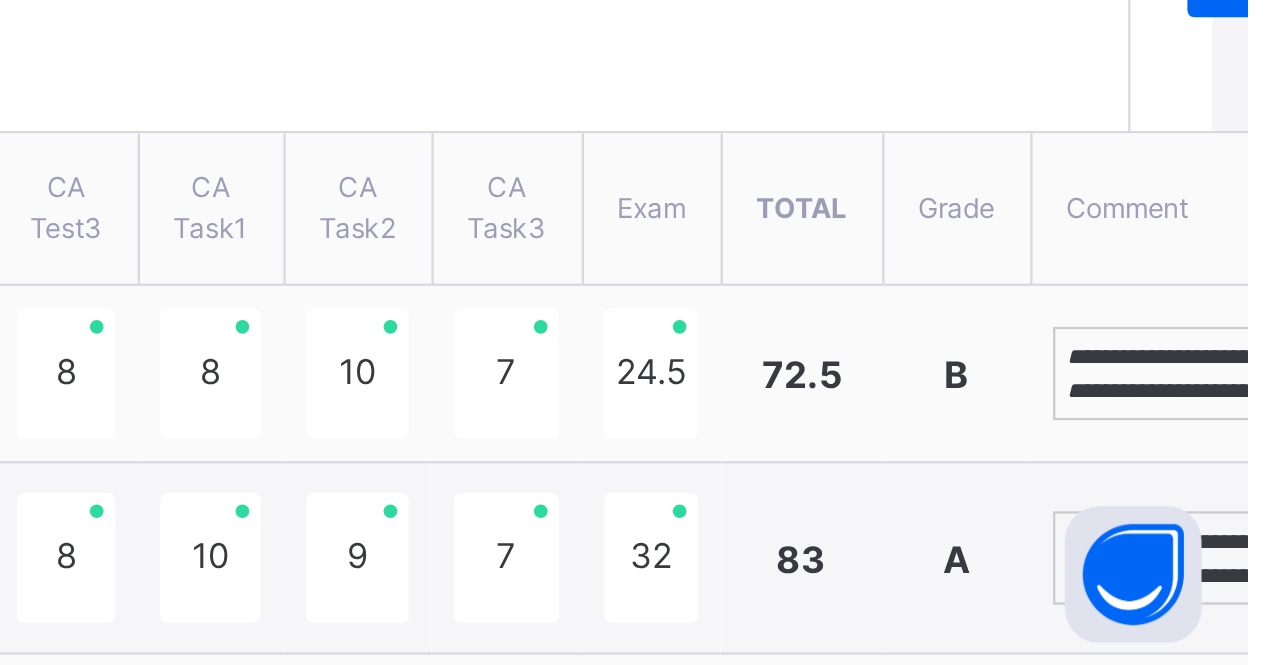 scroll, scrollTop: 365, scrollLeft: 15, axis: both 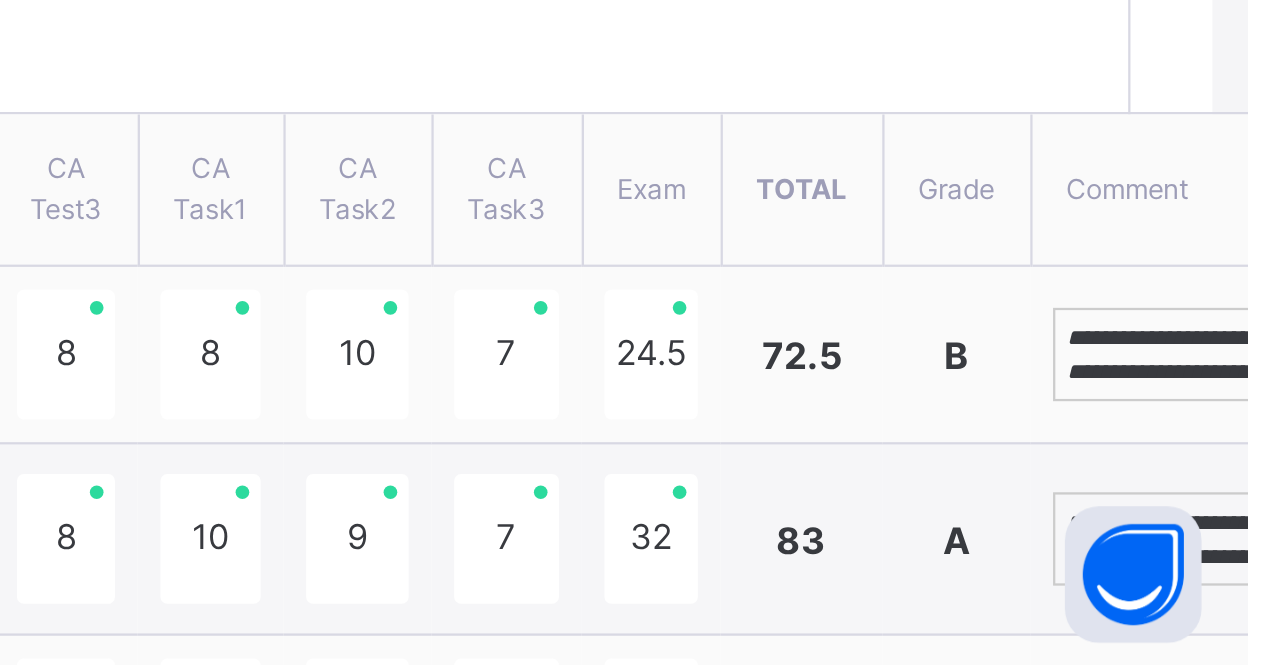 click on "**********" at bounding box center (1247, 528) 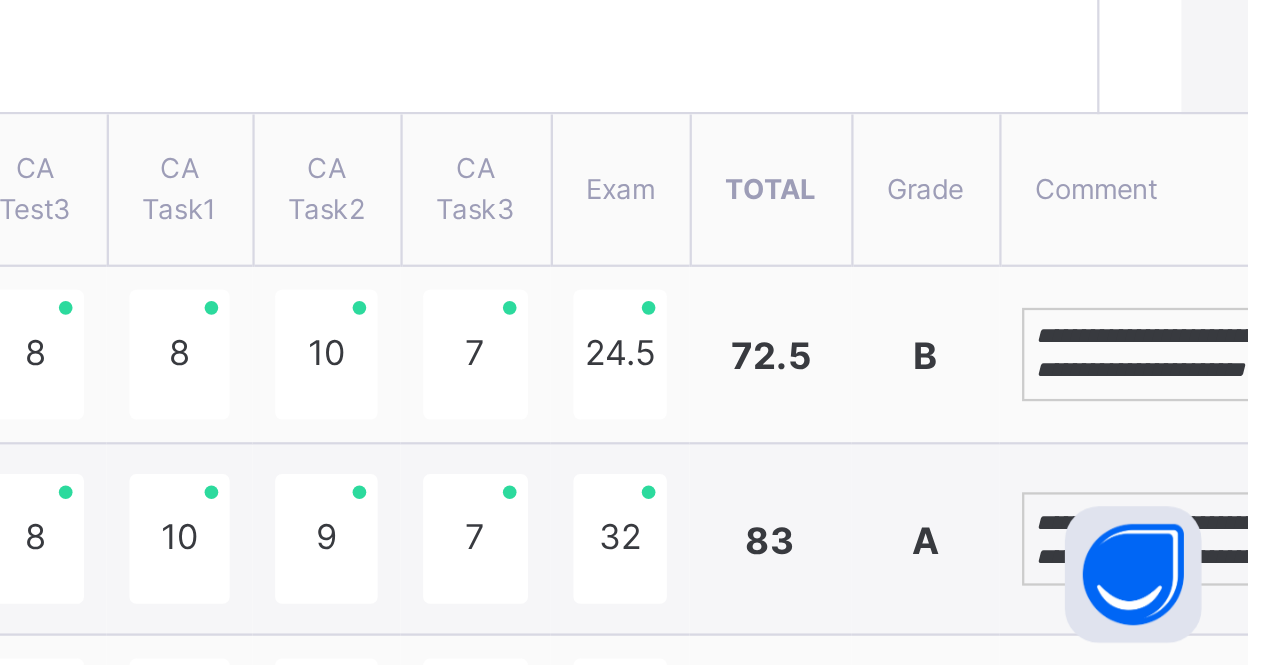scroll, scrollTop: 5, scrollLeft: 0, axis: vertical 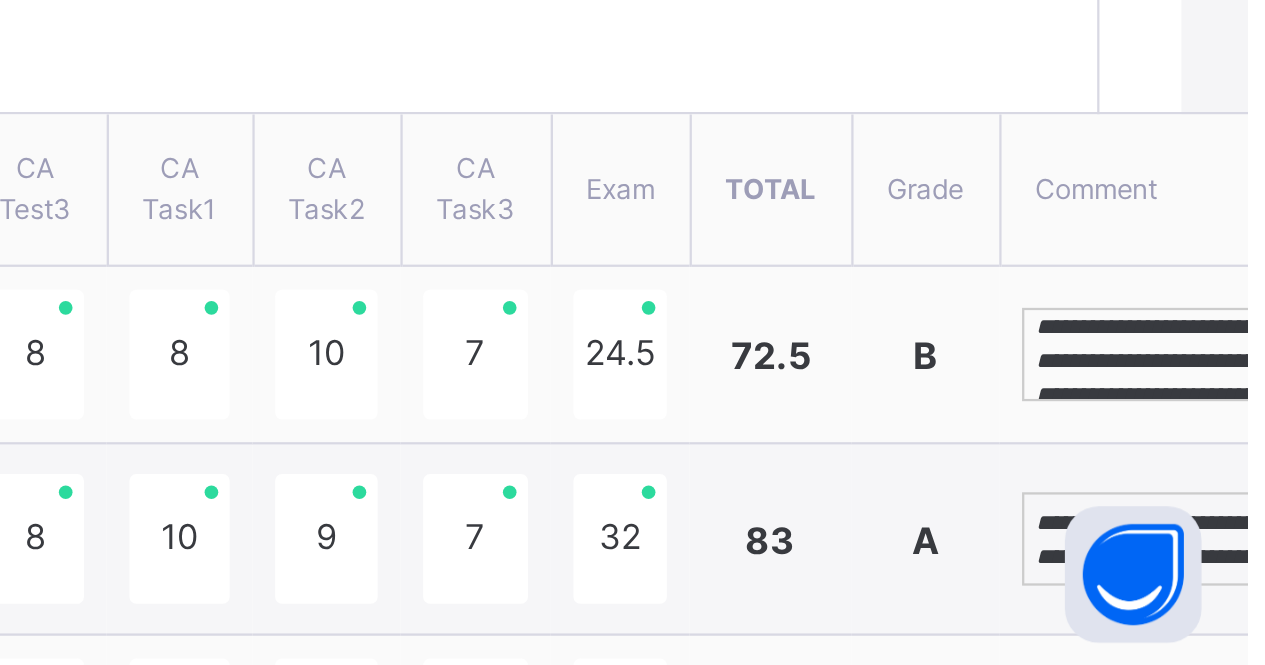 type on "**********" 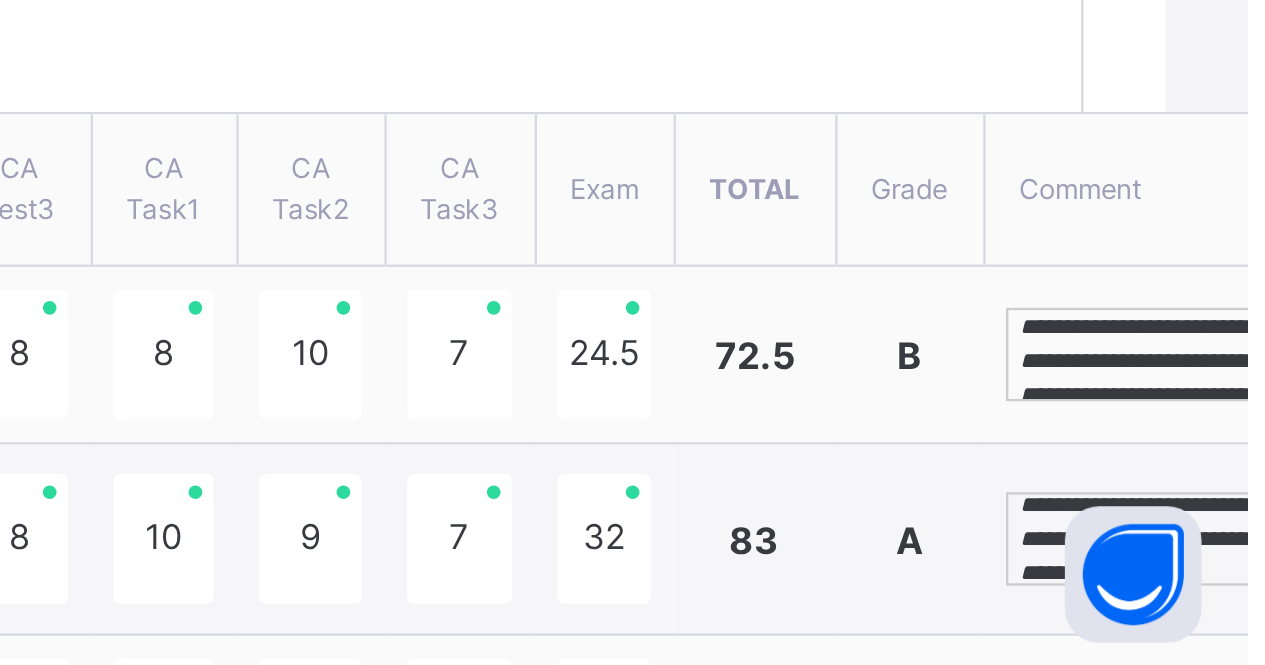 scroll, scrollTop: 23, scrollLeft: 0, axis: vertical 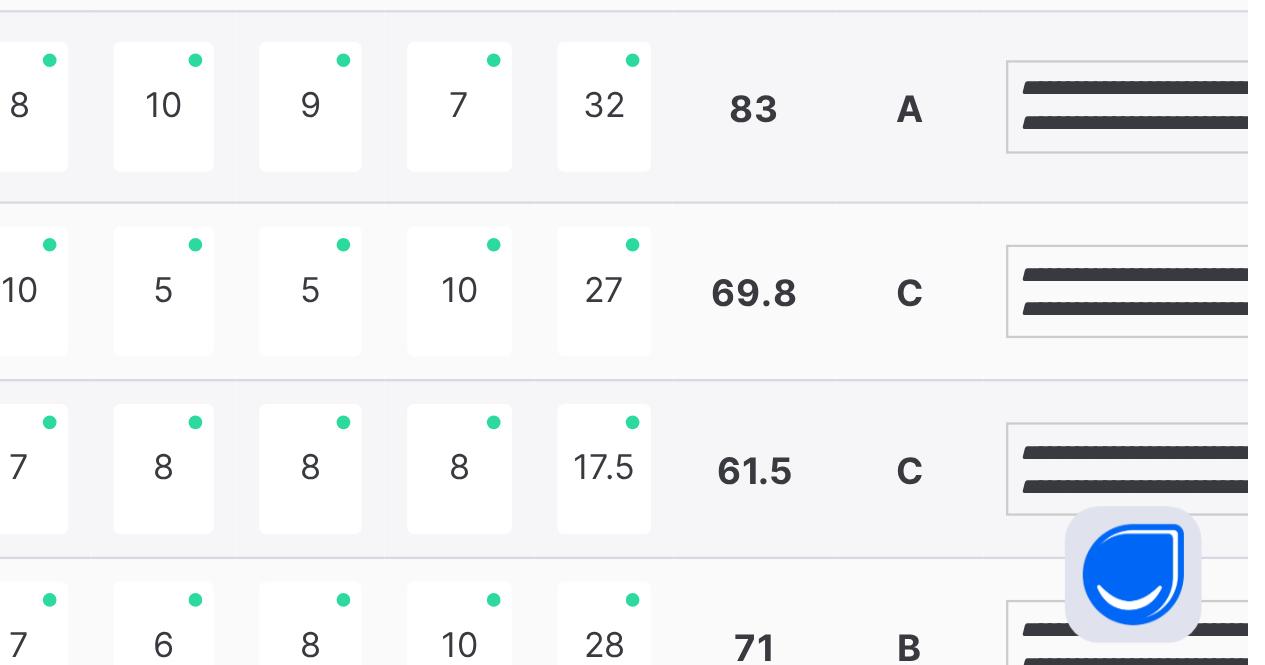 type on "**********" 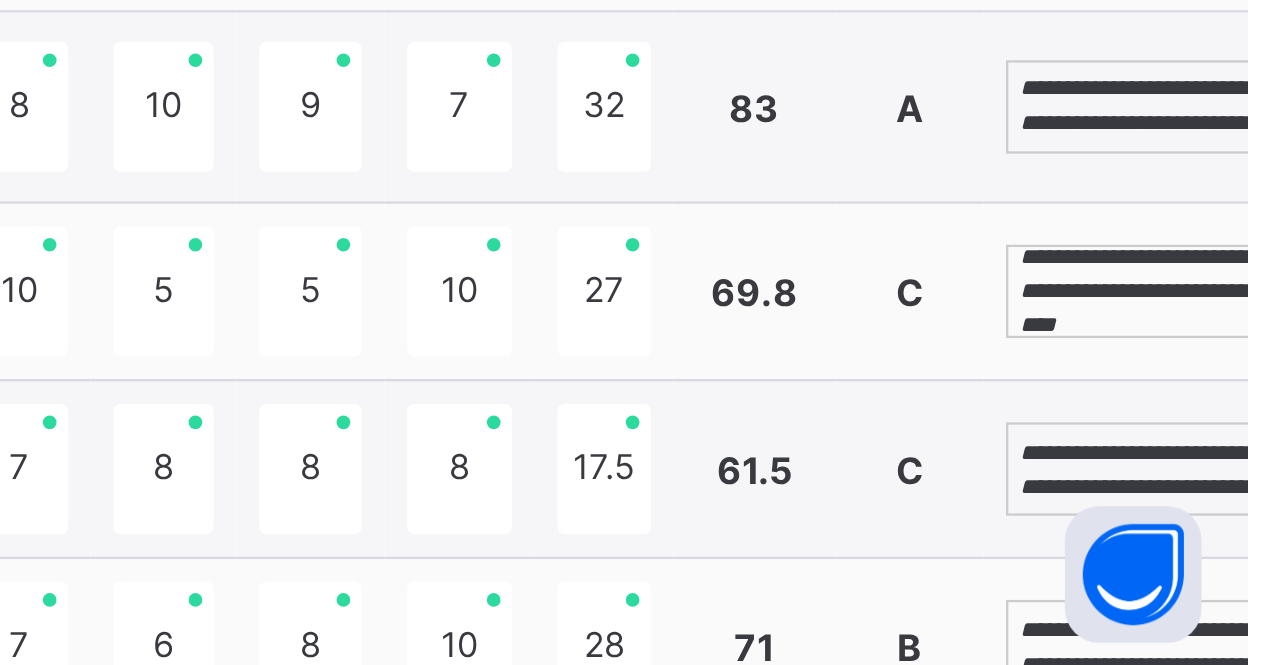 scroll, scrollTop: 38, scrollLeft: 0, axis: vertical 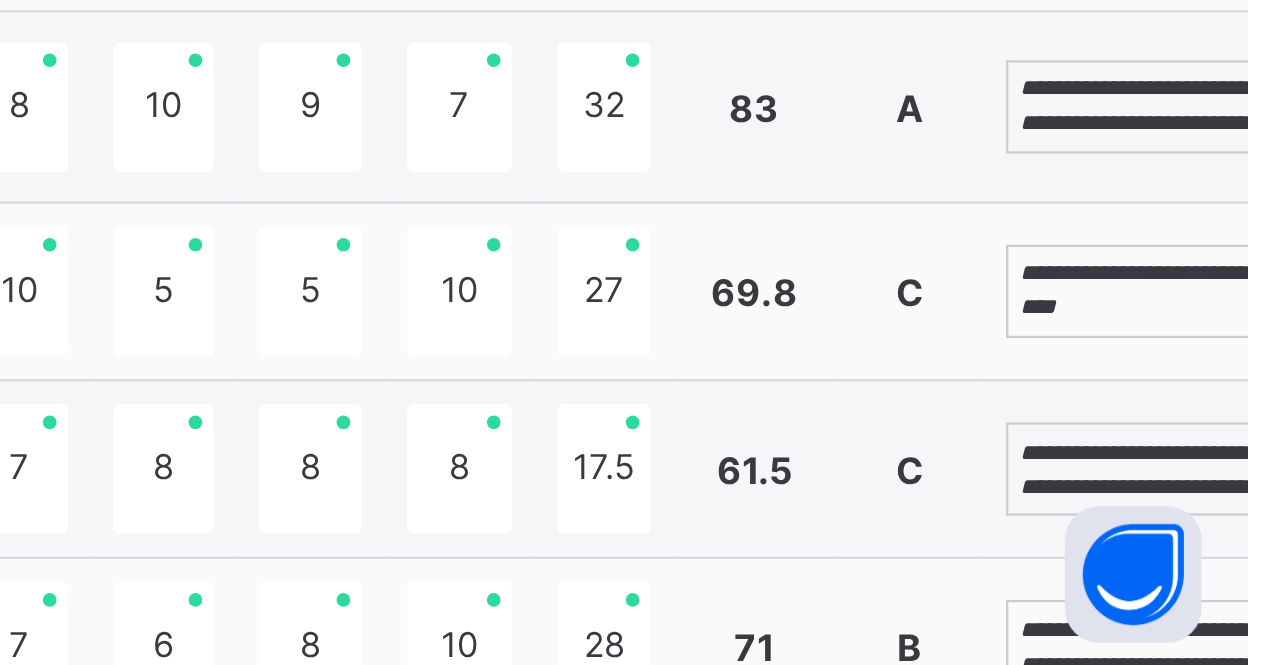 click on "**********" at bounding box center (1226, 578) 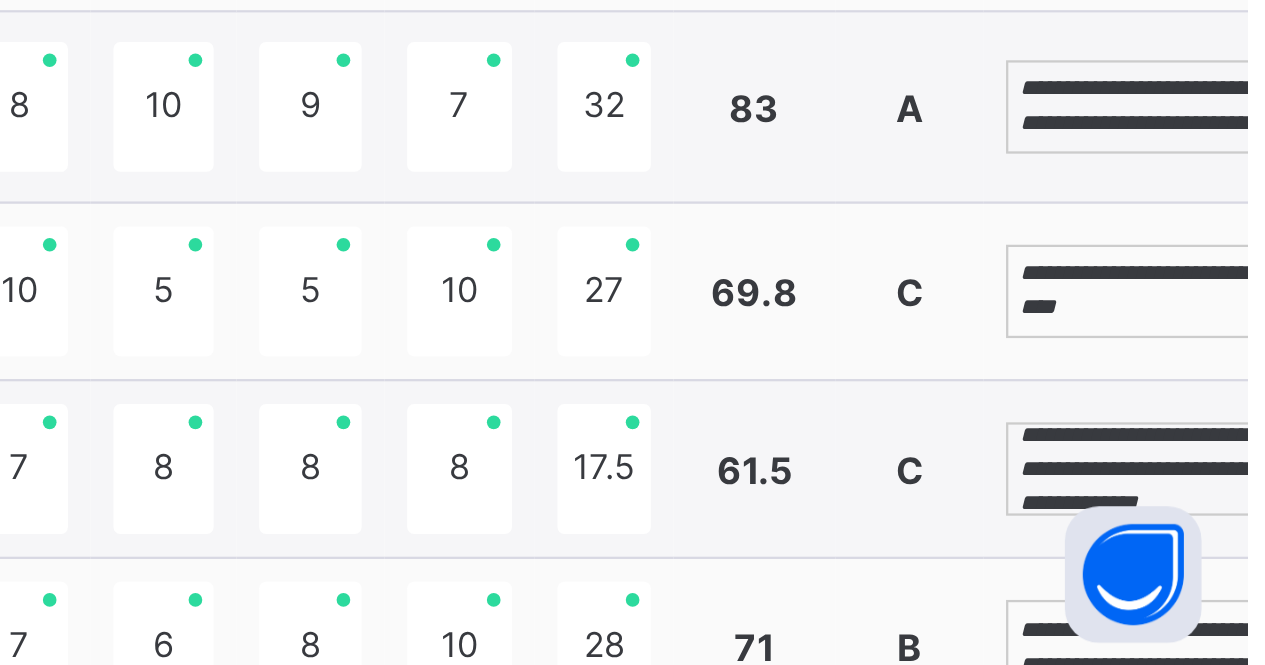 scroll, scrollTop: 24, scrollLeft: 0, axis: vertical 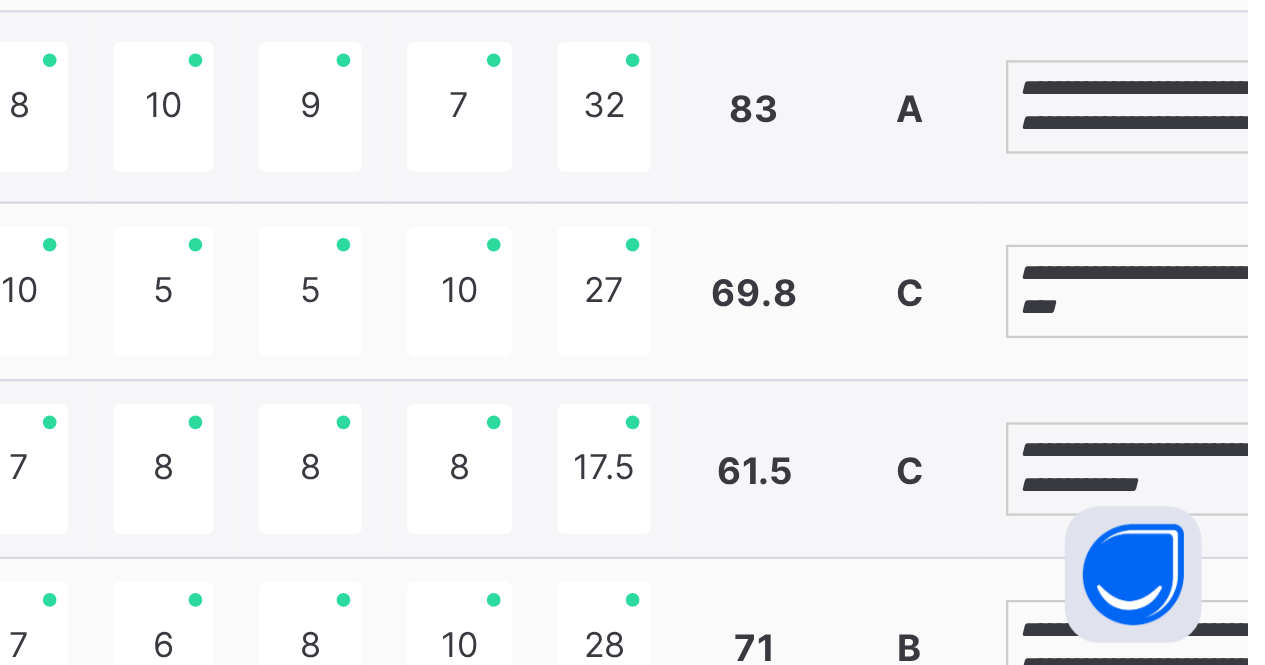 click on "**********" at bounding box center [1226, 578] 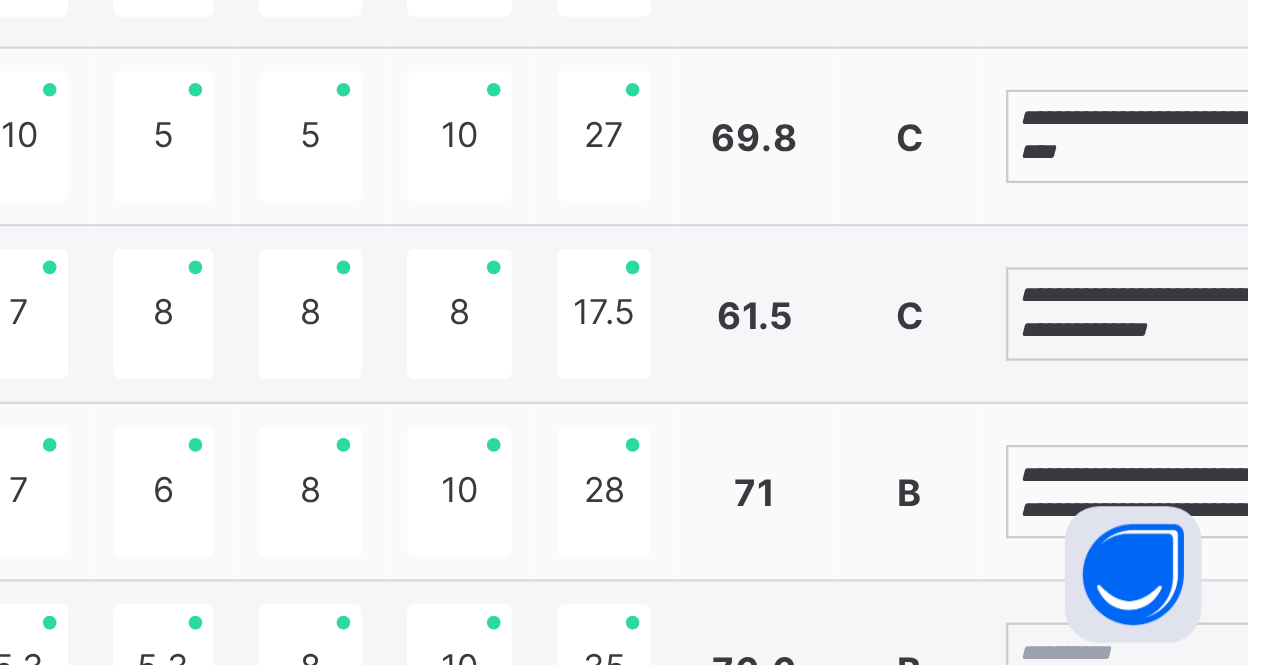 scroll, scrollTop: 626, scrollLeft: 36, axis: both 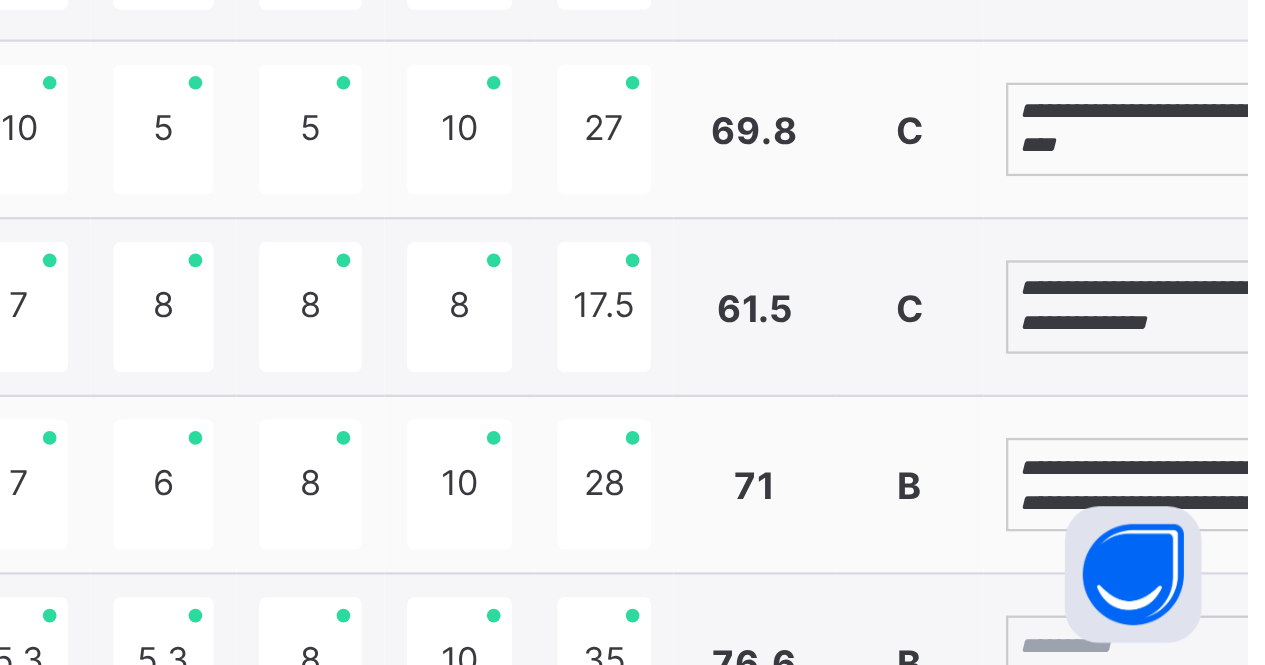 type on "**********" 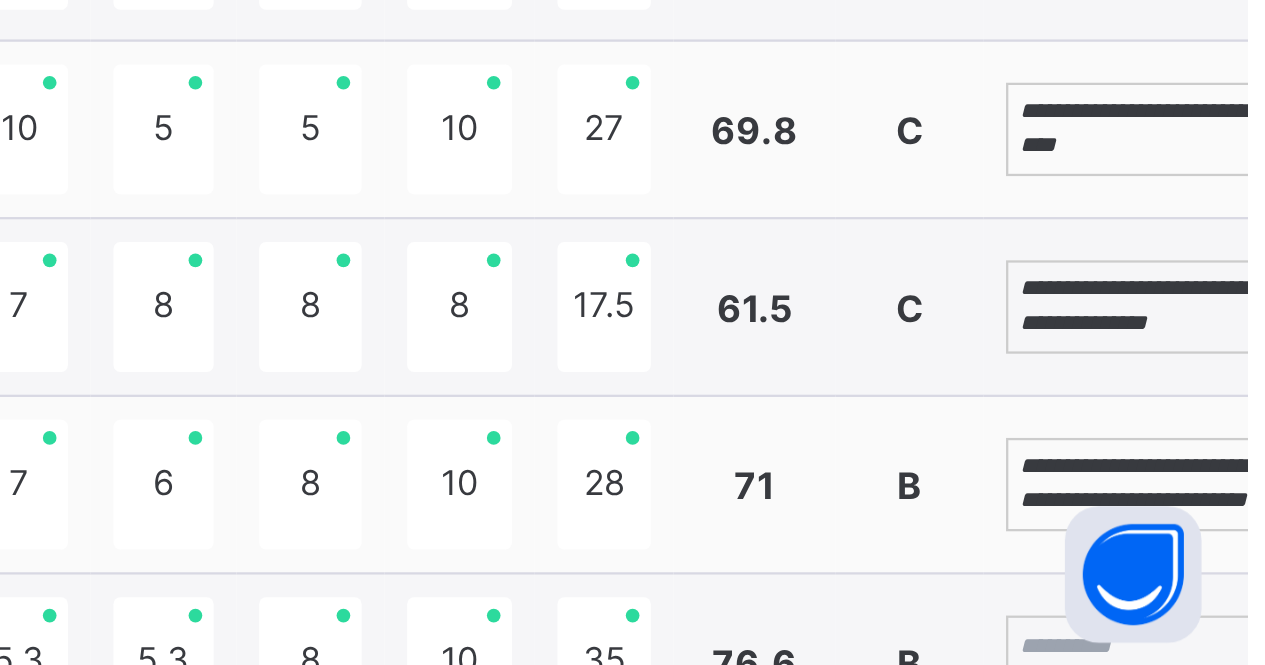 scroll, scrollTop: 38, scrollLeft: 0, axis: vertical 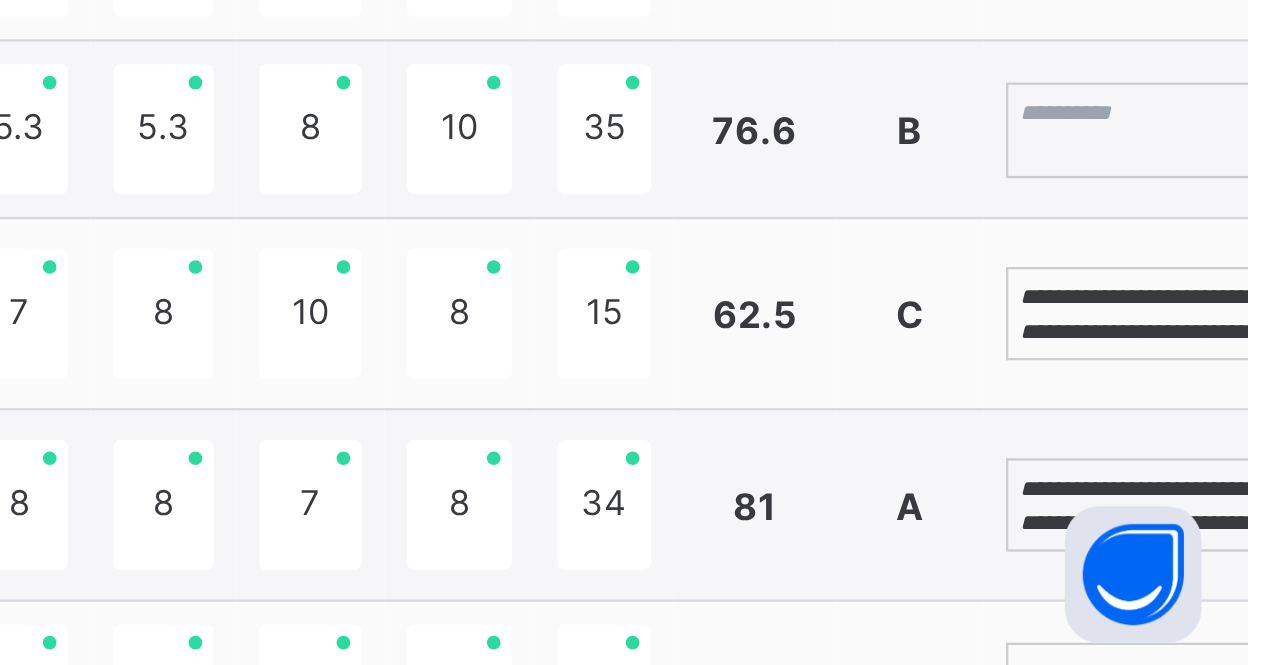type on "**********" 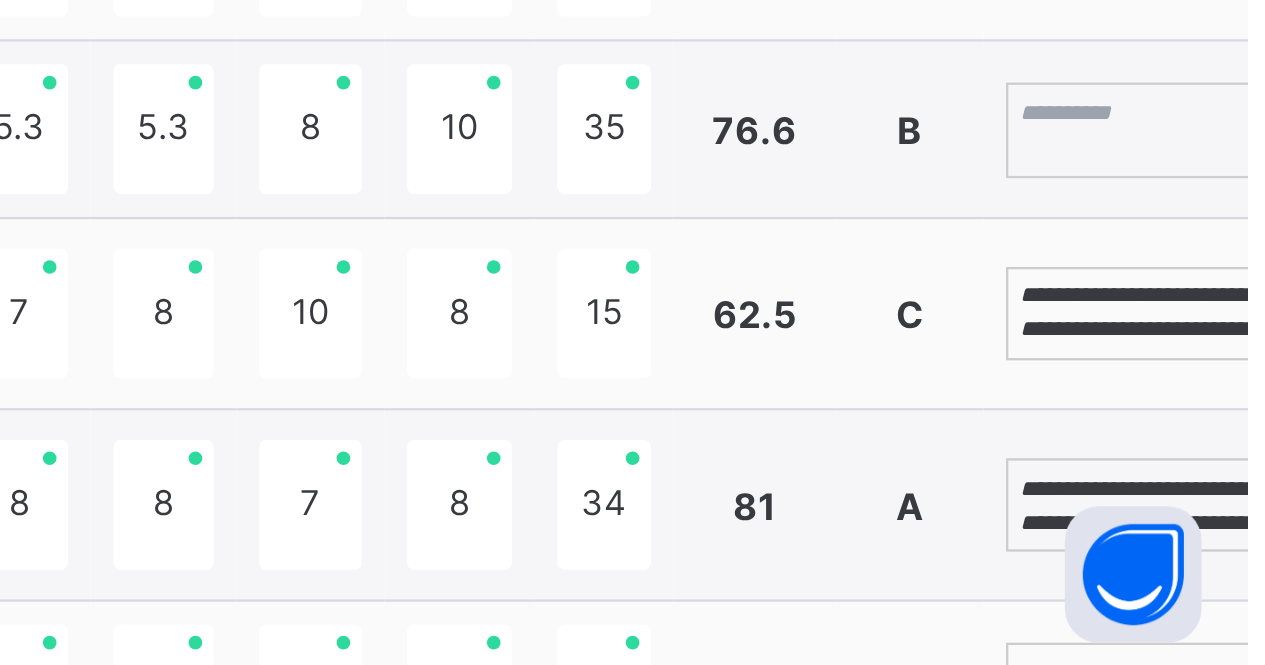 scroll, scrollTop: 54, scrollLeft: 0, axis: vertical 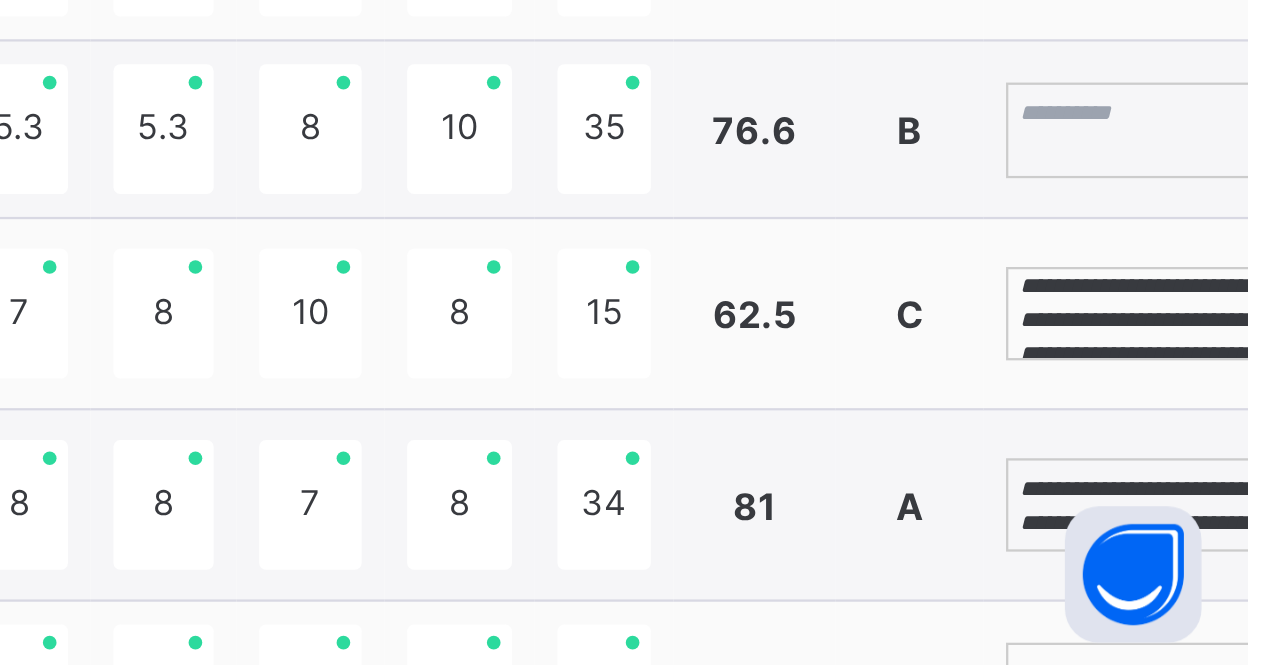 click on "**********" at bounding box center [1226, 510] 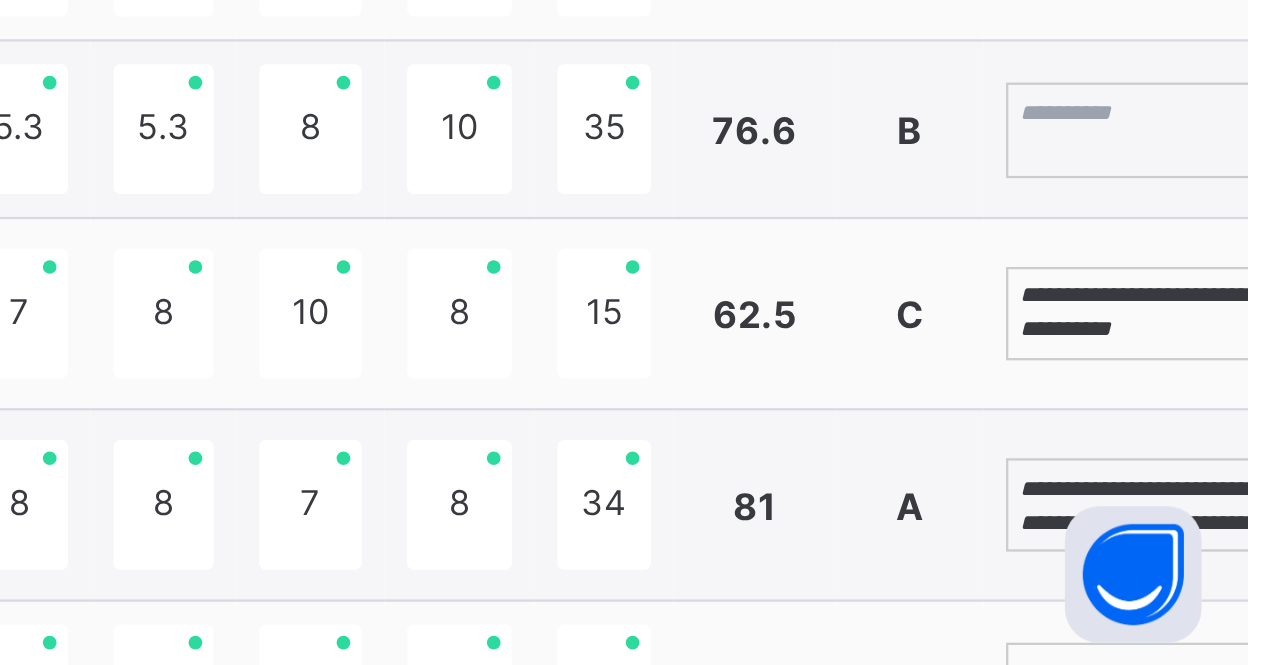 scroll, scrollTop: 68, scrollLeft: 0, axis: vertical 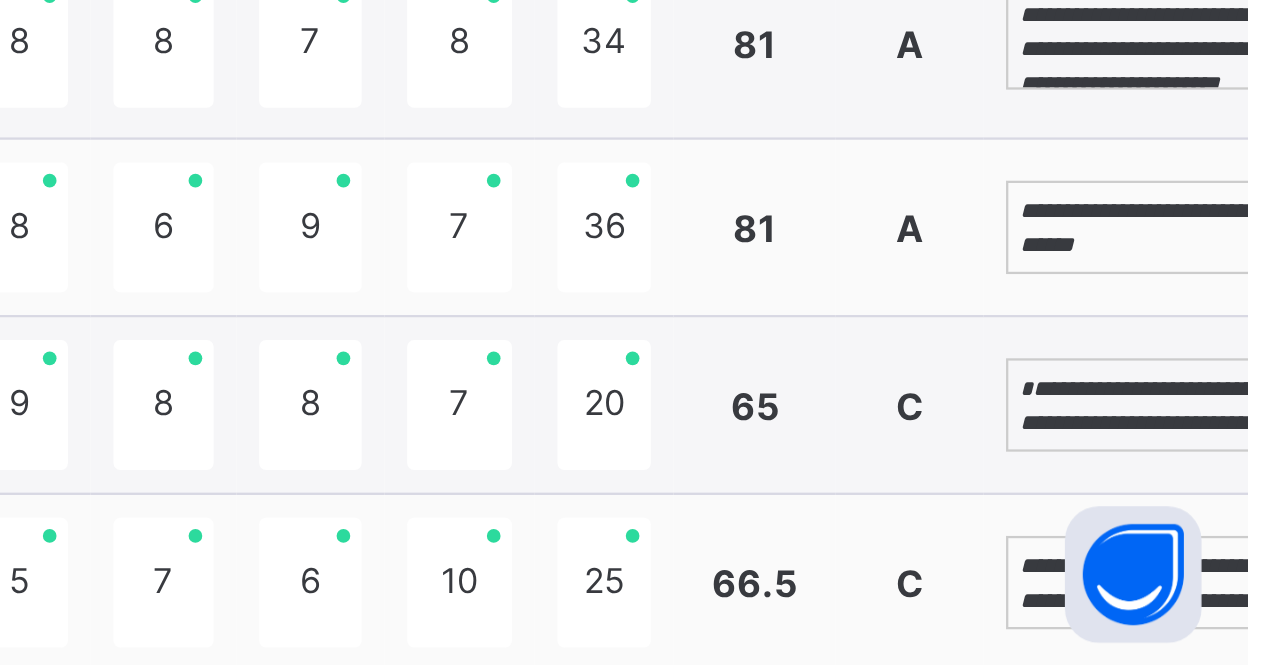 type on "**********" 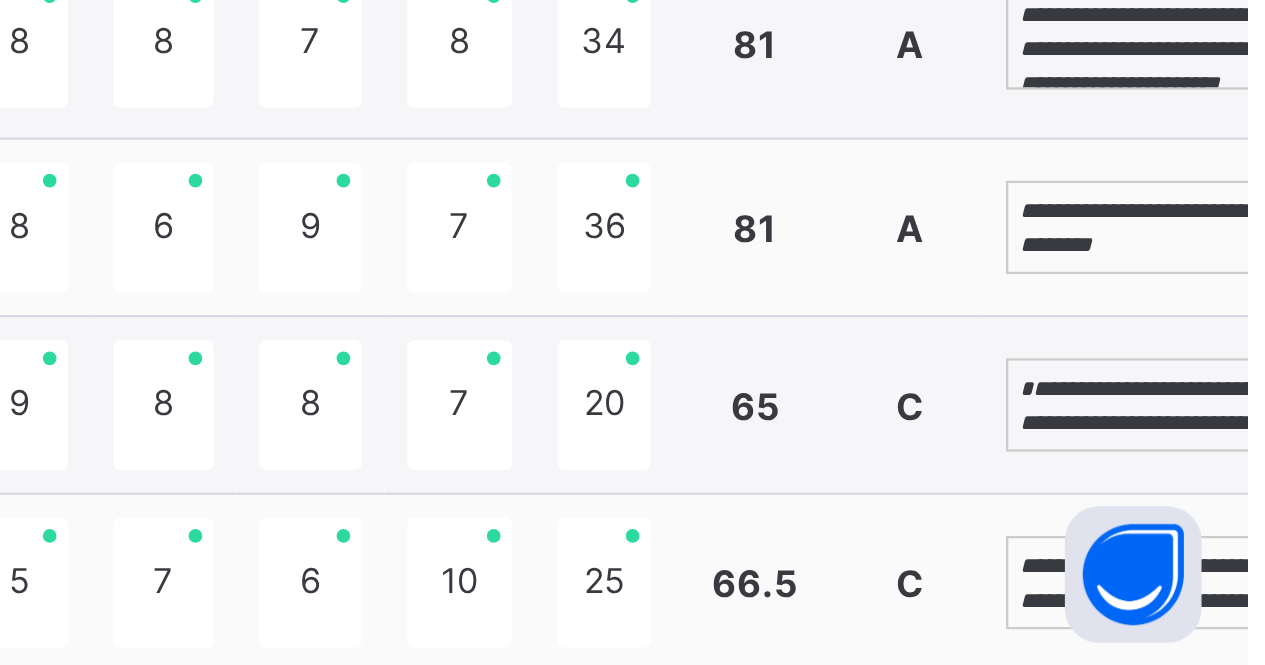 type on "**********" 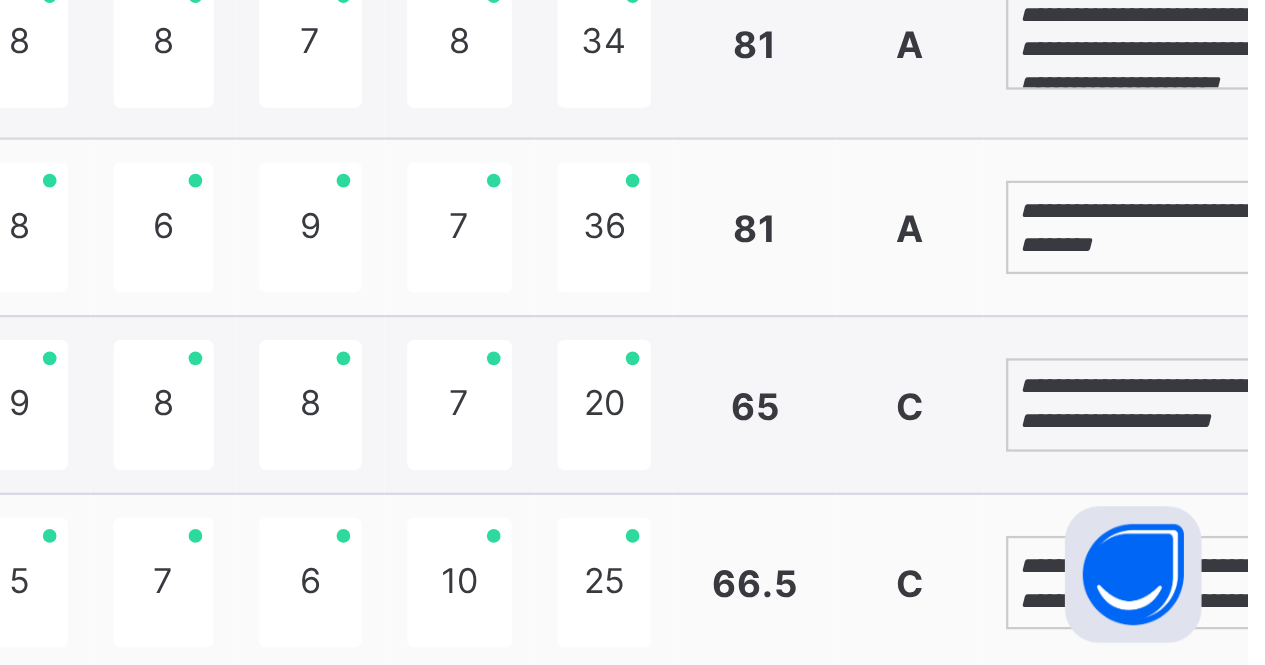 scroll, scrollTop: 38, scrollLeft: 0, axis: vertical 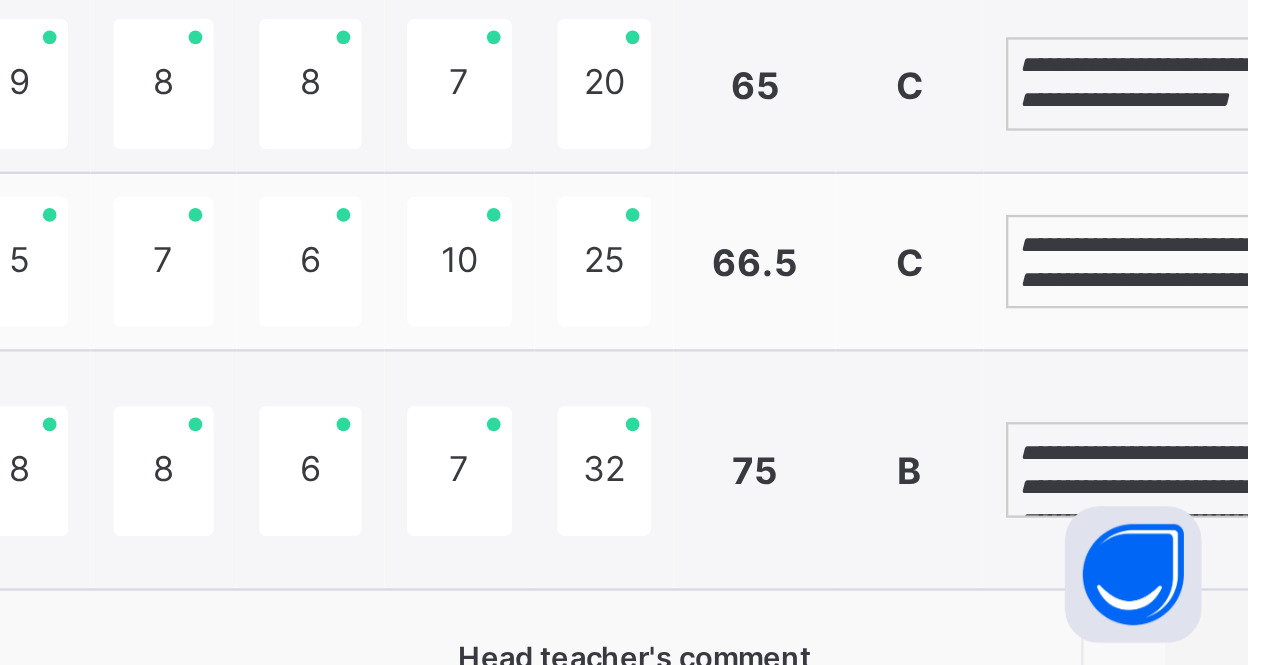 type on "**********" 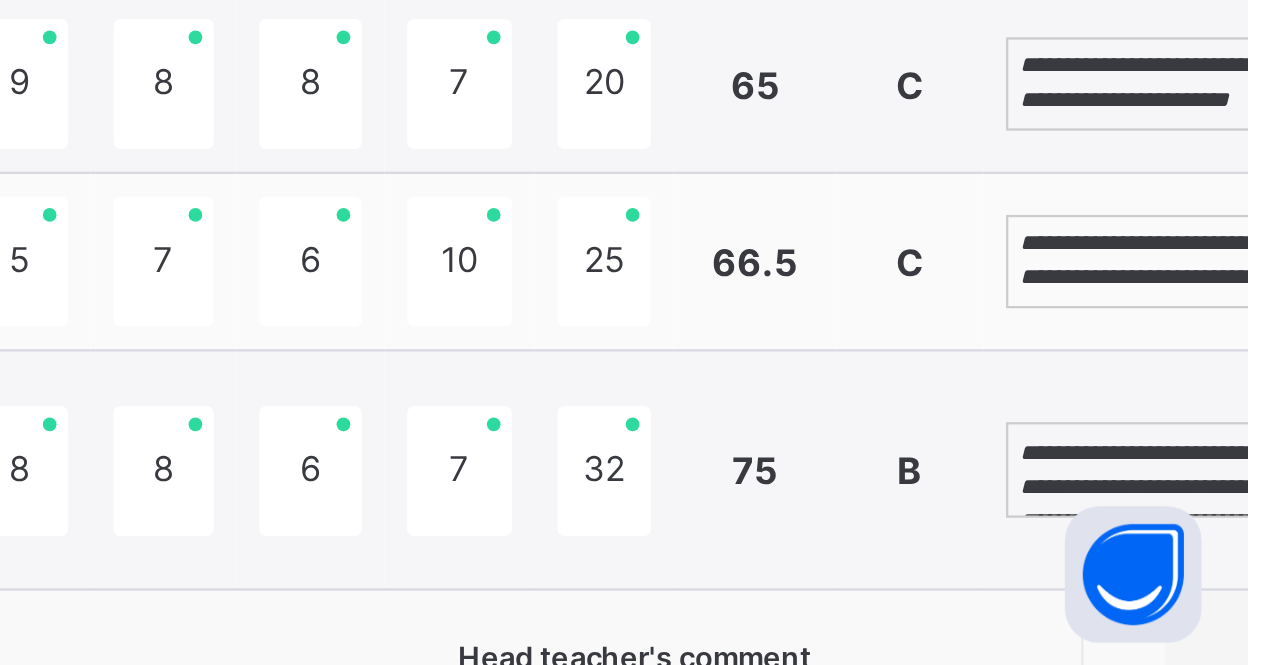 scroll, scrollTop: 23, scrollLeft: 0, axis: vertical 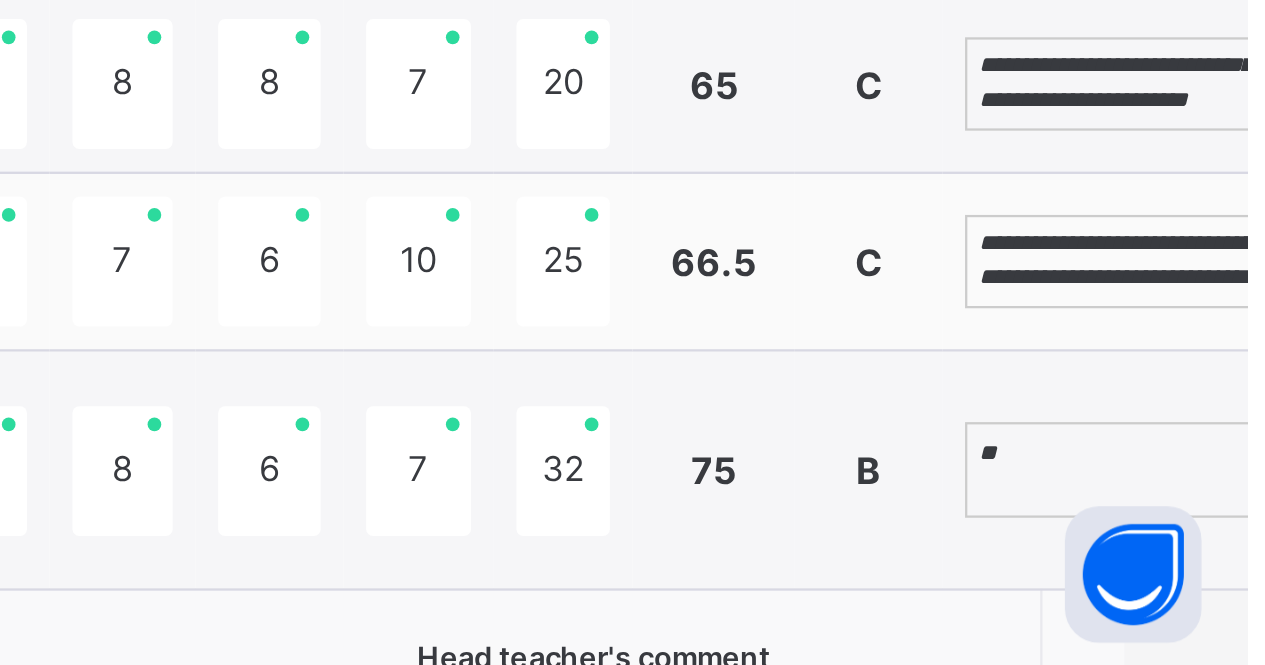 type on "*" 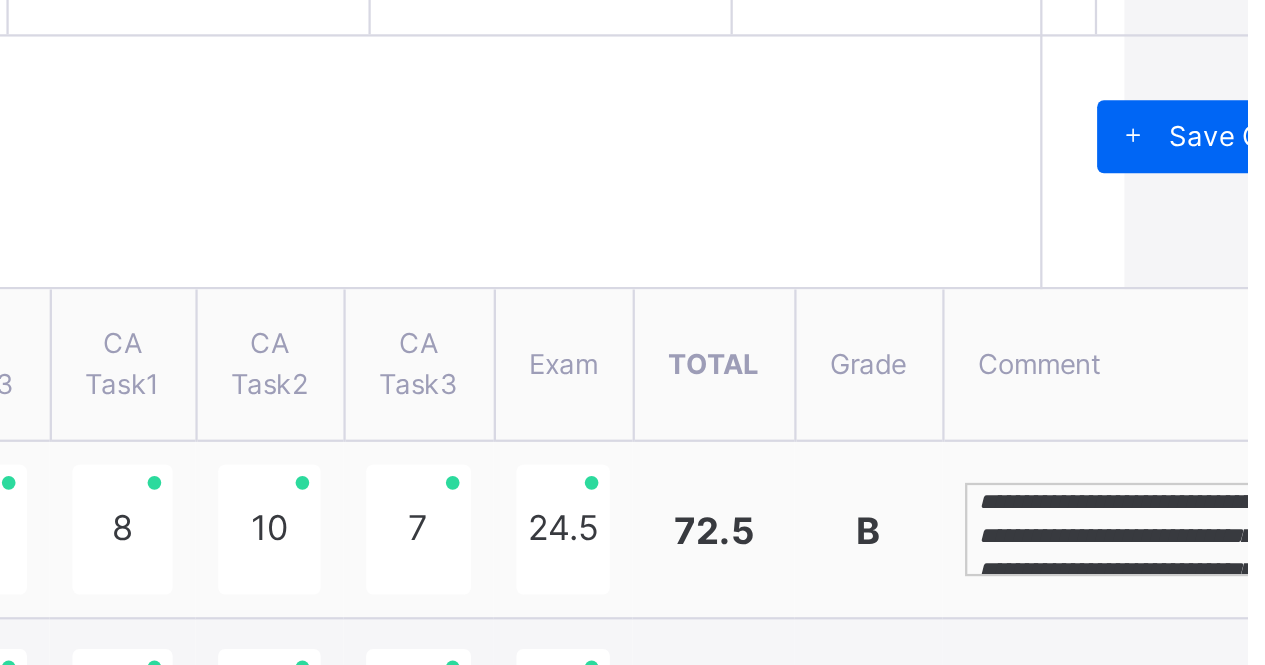 scroll, scrollTop: 659, scrollLeft: 54, axis: both 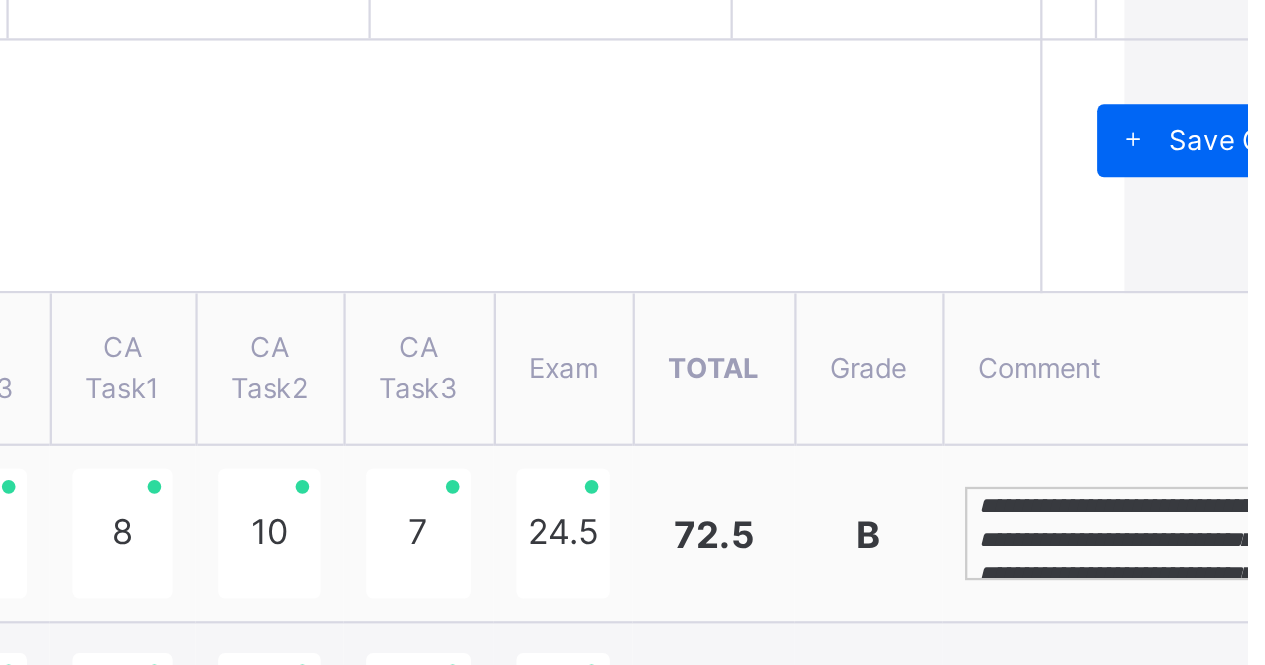 type on "**********" 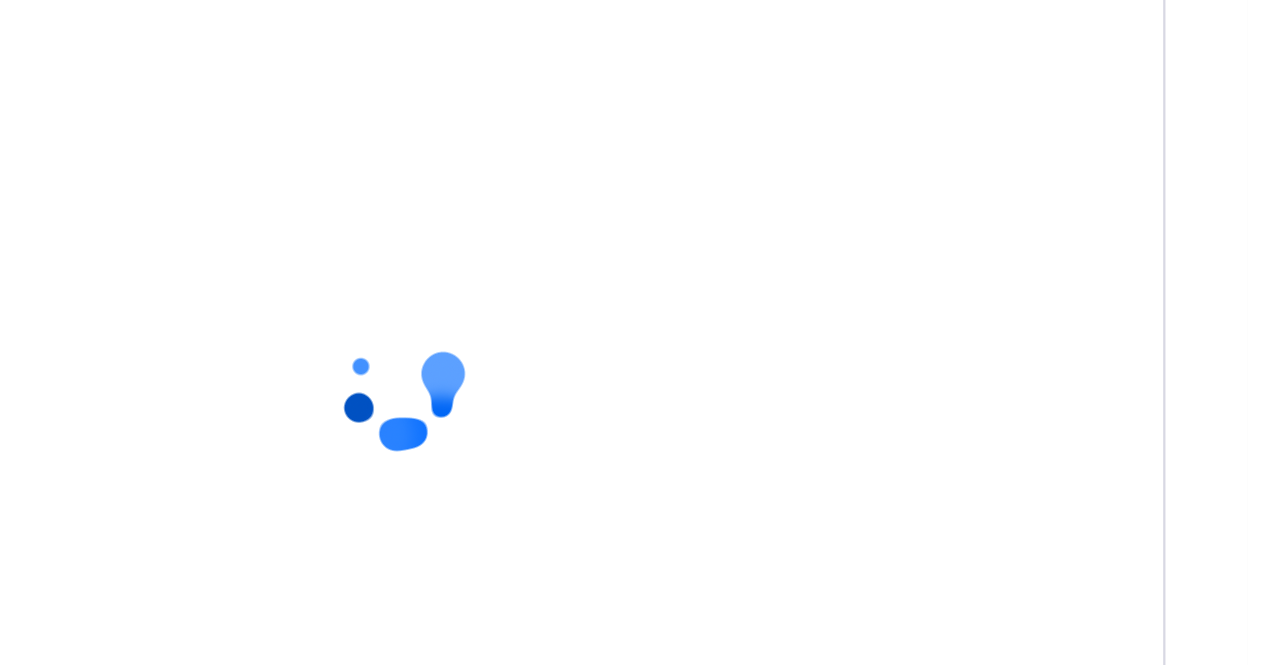 scroll, scrollTop: 579, scrollLeft: 15, axis: both 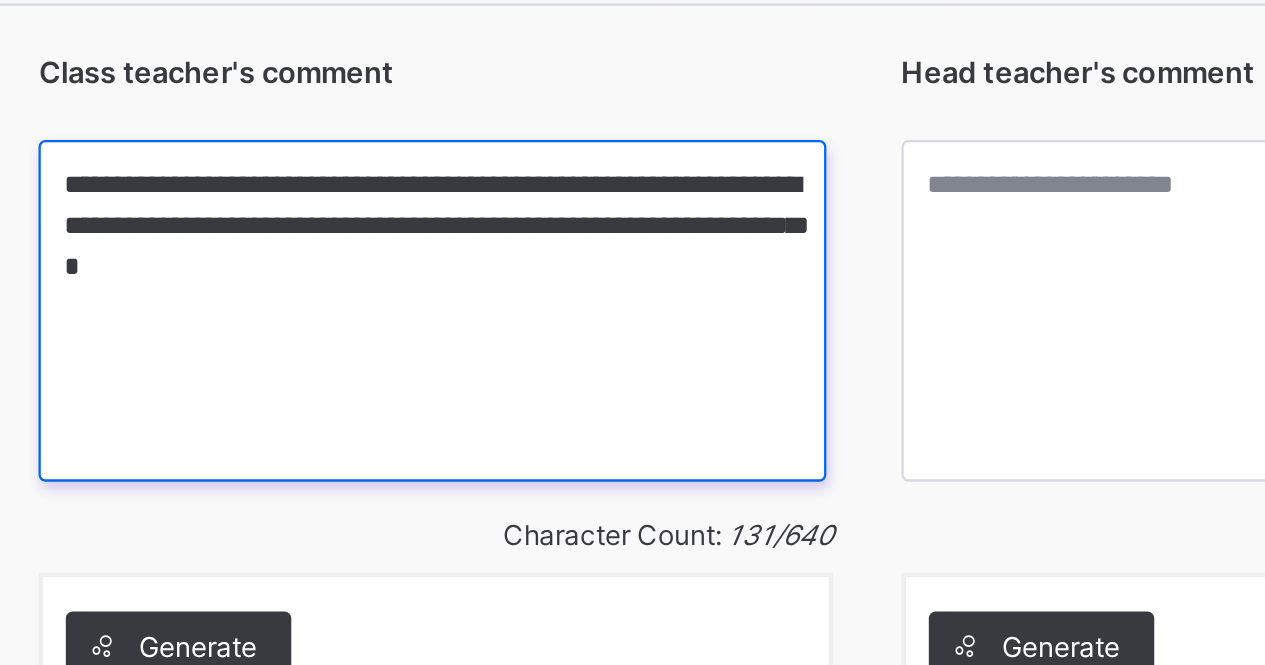 click on "**********" at bounding box center (676, 302) 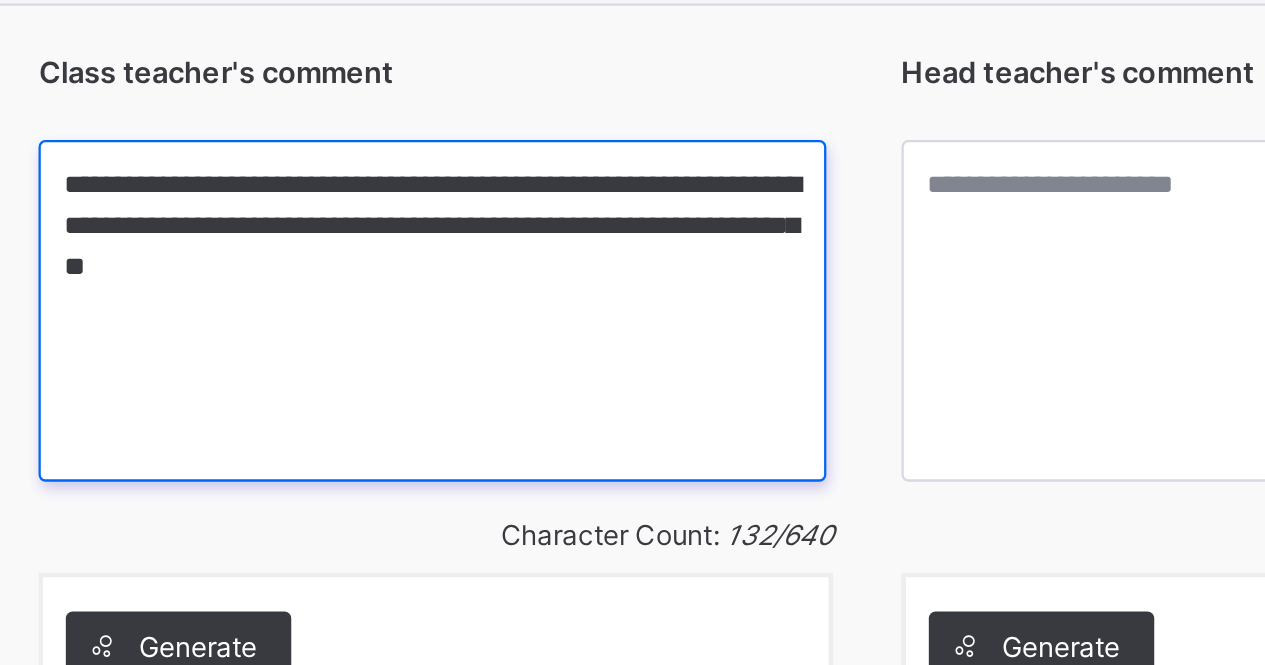 type on "**********" 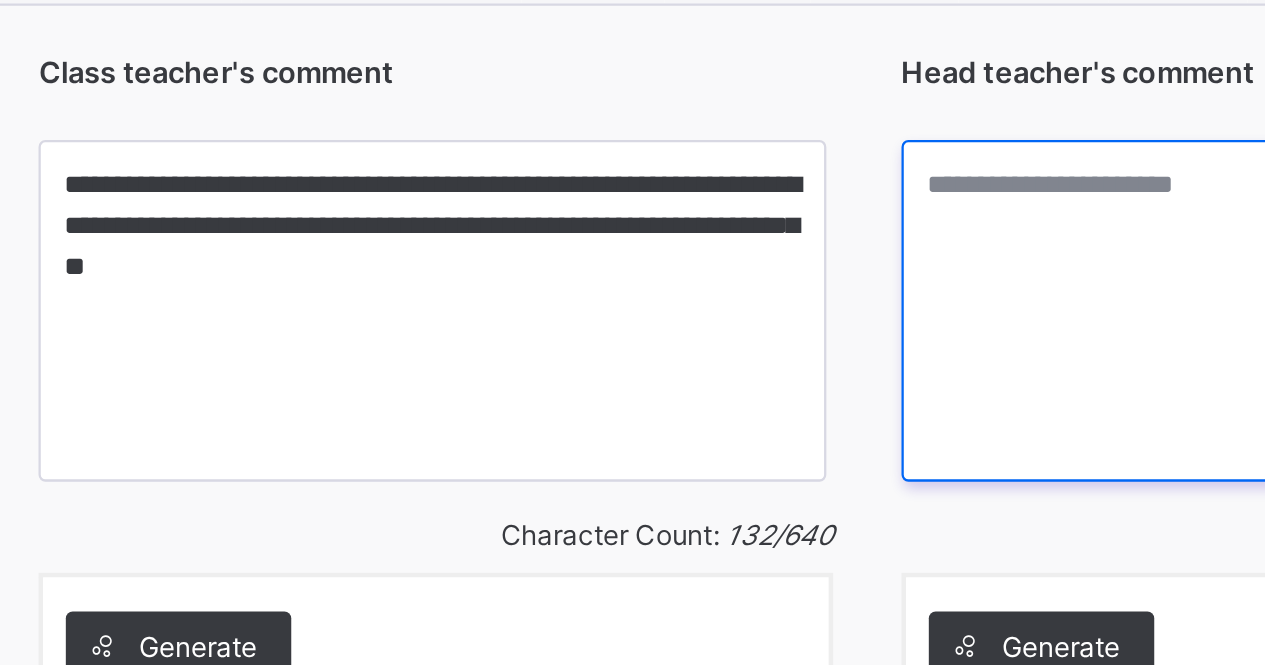 click at bounding box center [1056, 302] 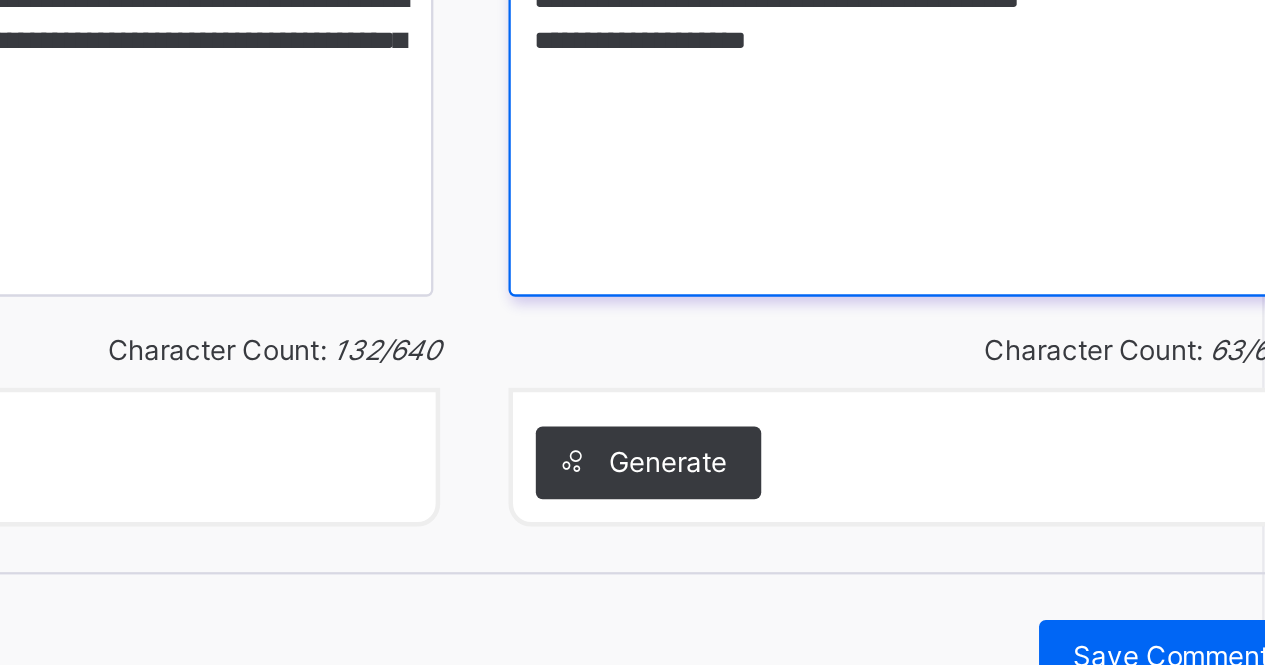 scroll, scrollTop: 2412, scrollLeft: 15, axis: both 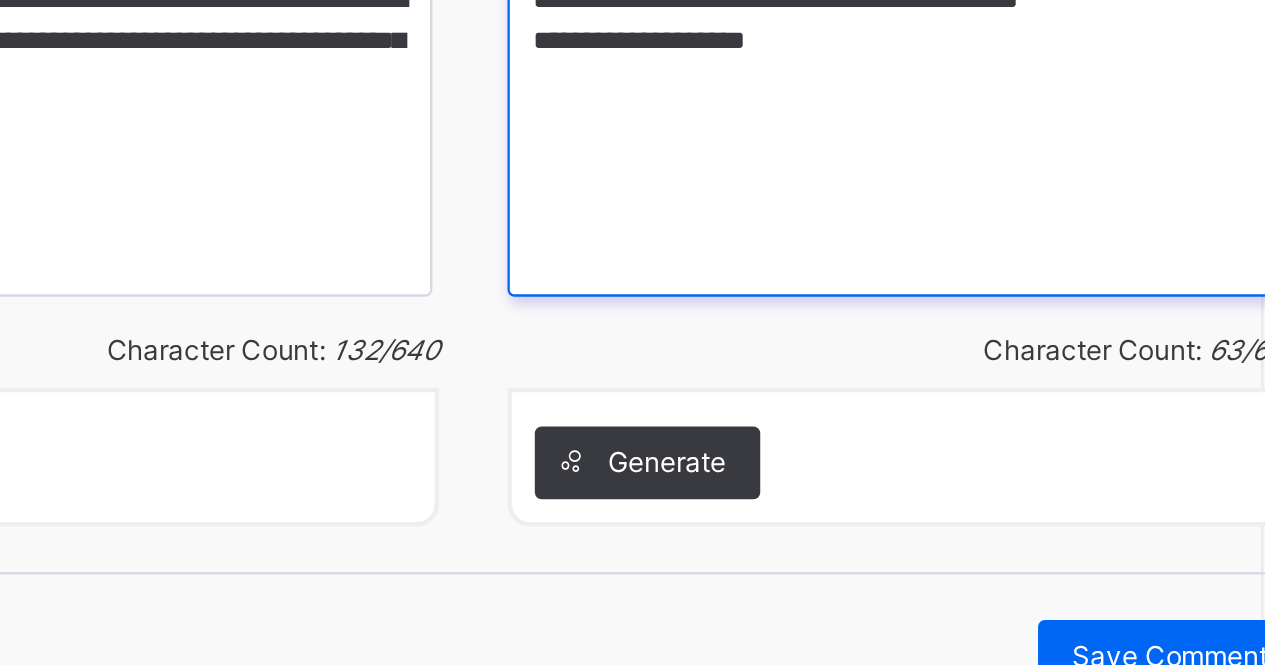 type on "**********" 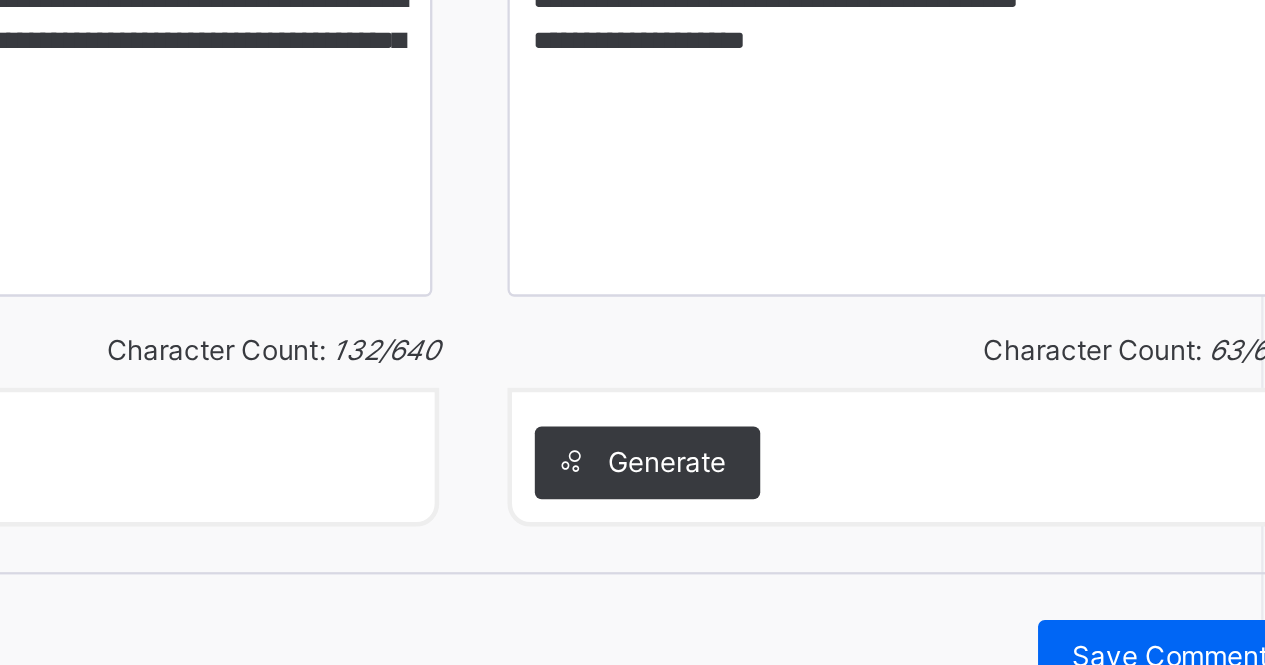 click on "Save Comment" at bounding box center [1173, 535] 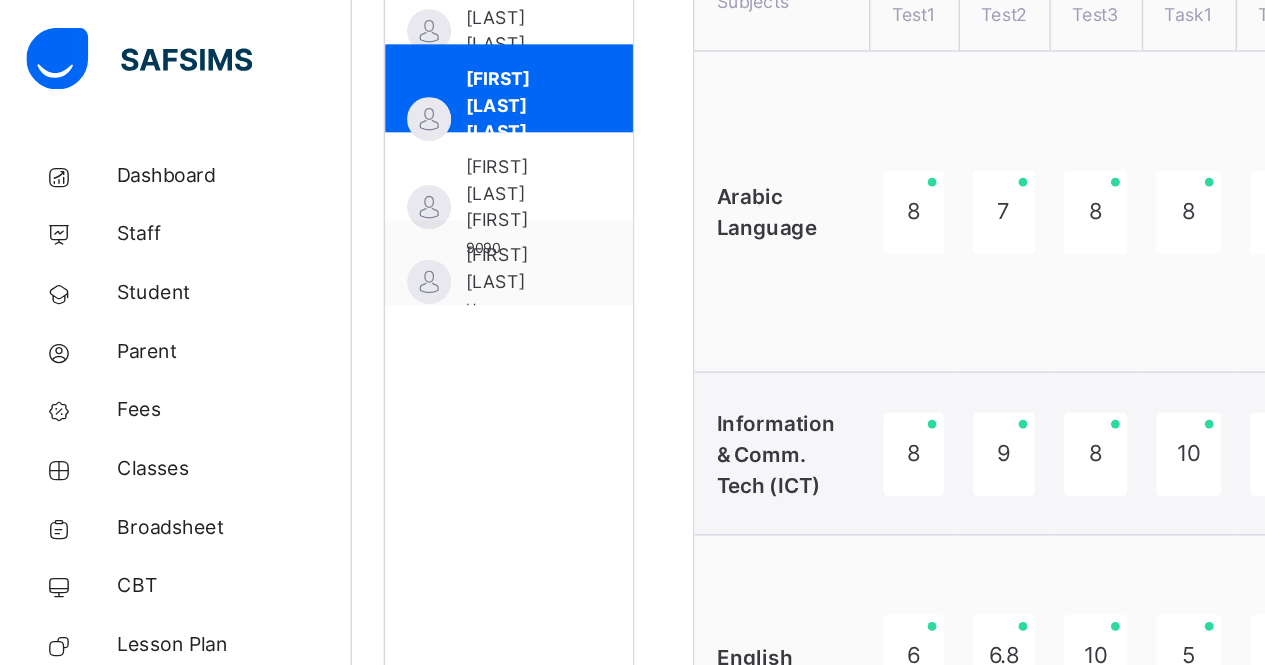 click on "[FIRST] [LAST] [FIRST]" at bounding box center [352, 132] 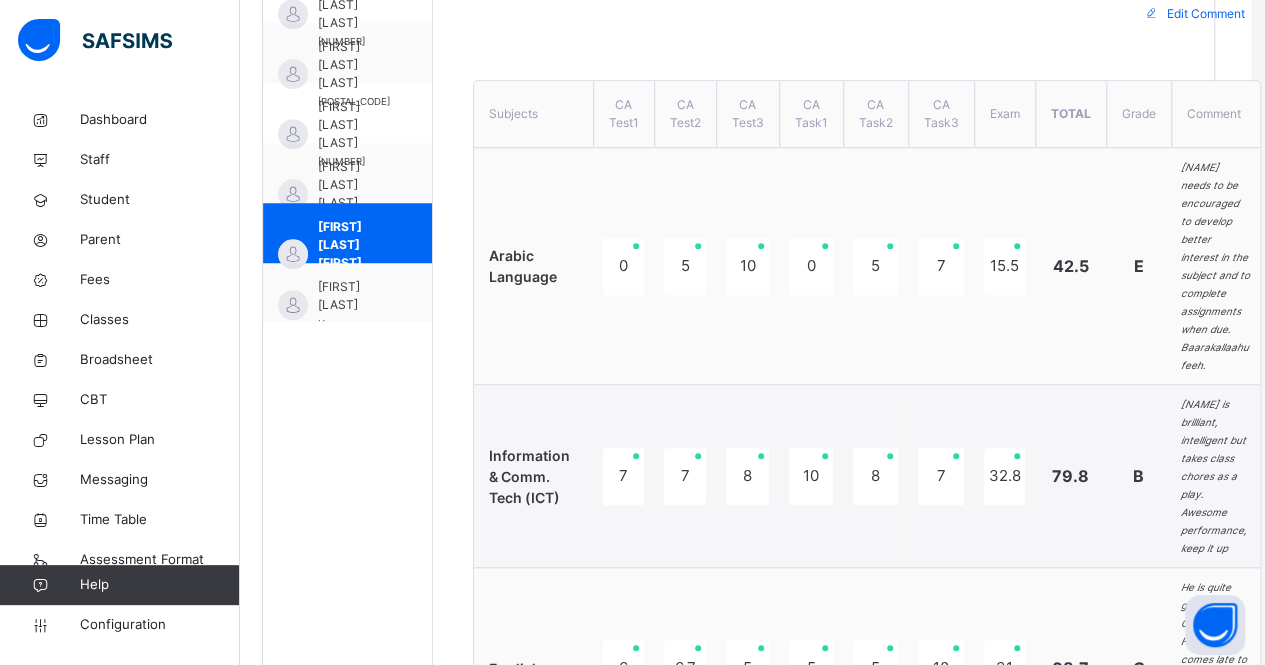 scroll, scrollTop: 708, scrollLeft: 14, axis: both 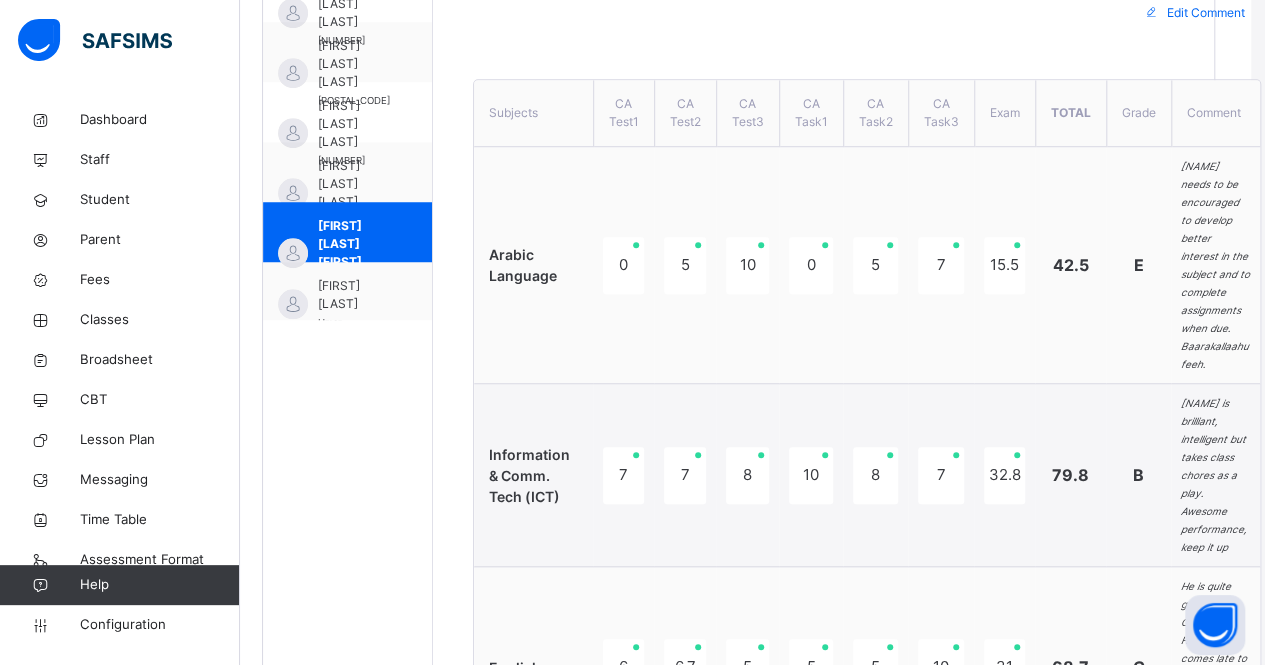click on "Edit Comment" at bounding box center (1206, 13) 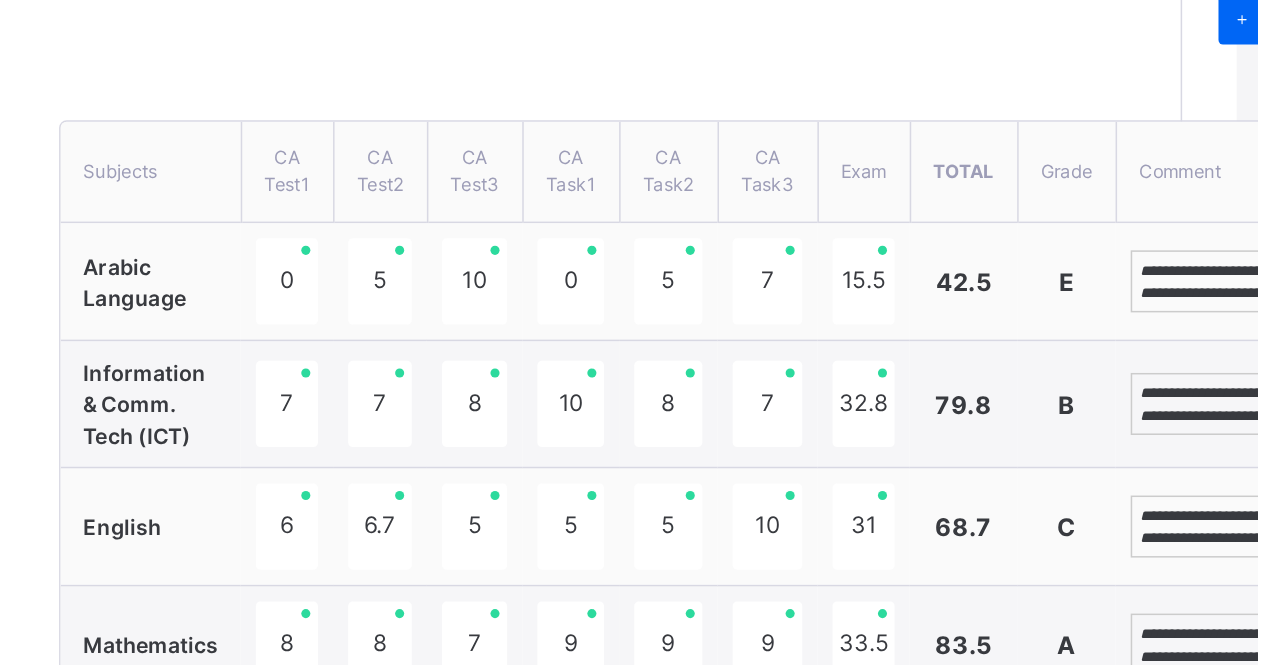 scroll, scrollTop: 686, scrollLeft: 14, axis: both 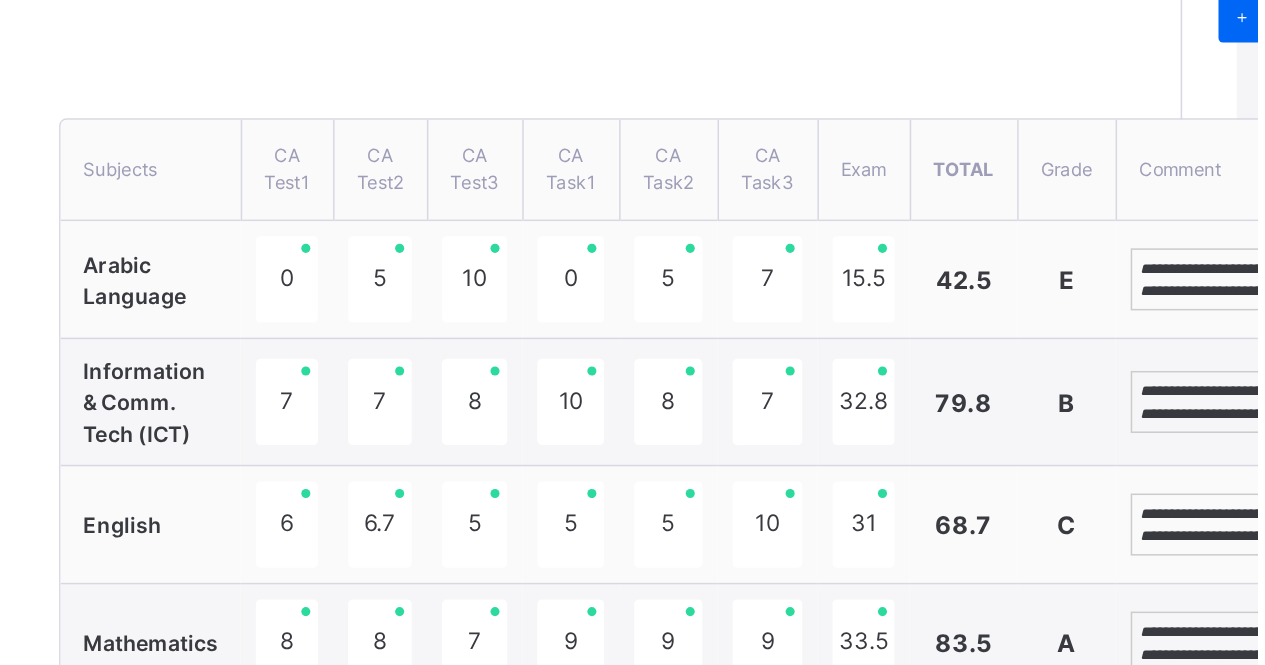 click on "**********" at bounding box center [1248, 207] 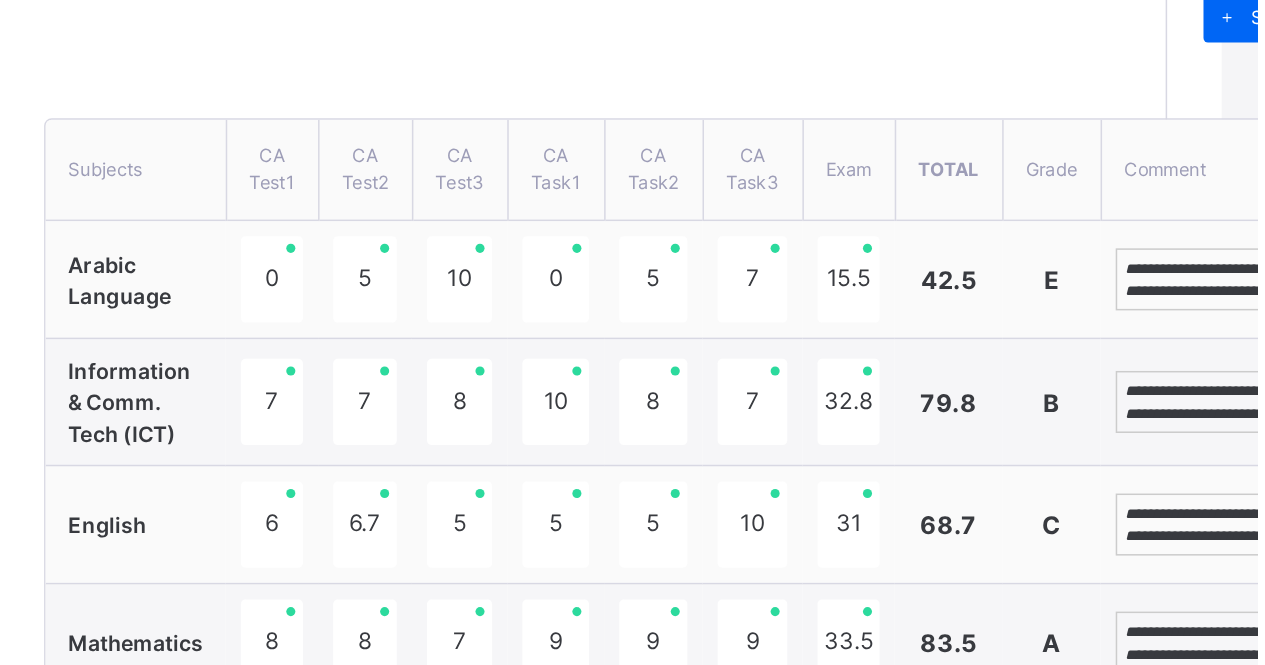 scroll, scrollTop: 8, scrollLeft: 0, axis: vertical 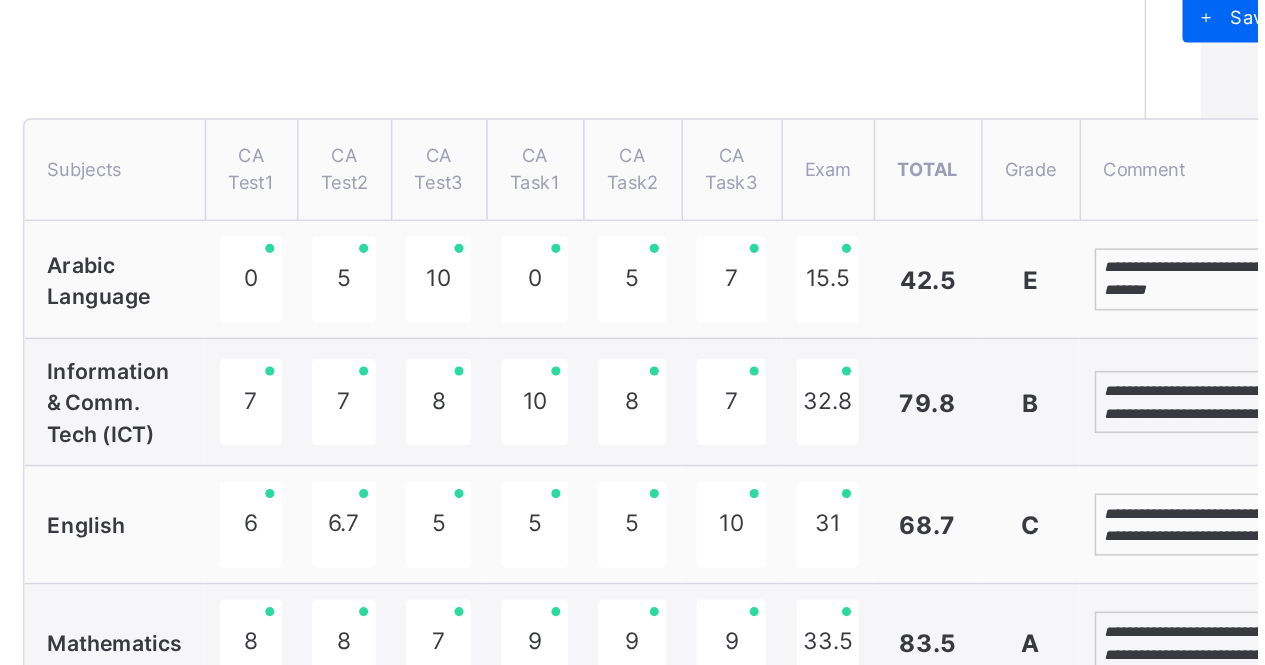 click on "**********" at bounding box center (1224, 288) 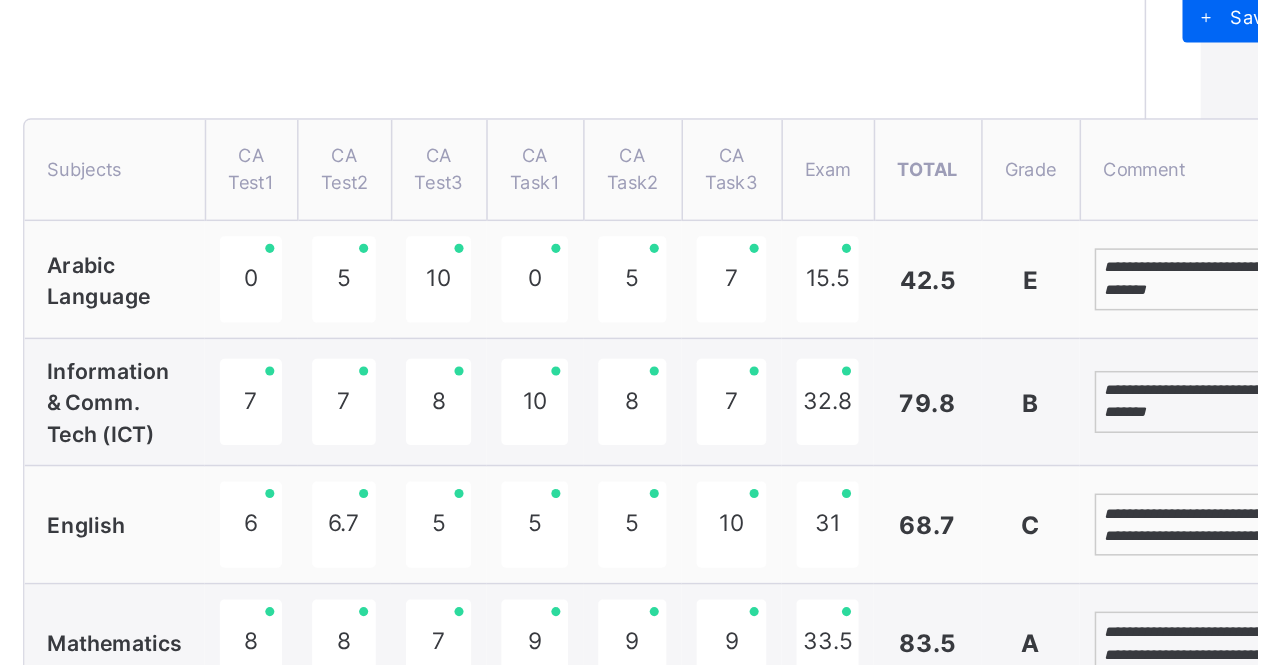 scroll, scrollTop: 5, scrollLeft: 0, axis: vertical 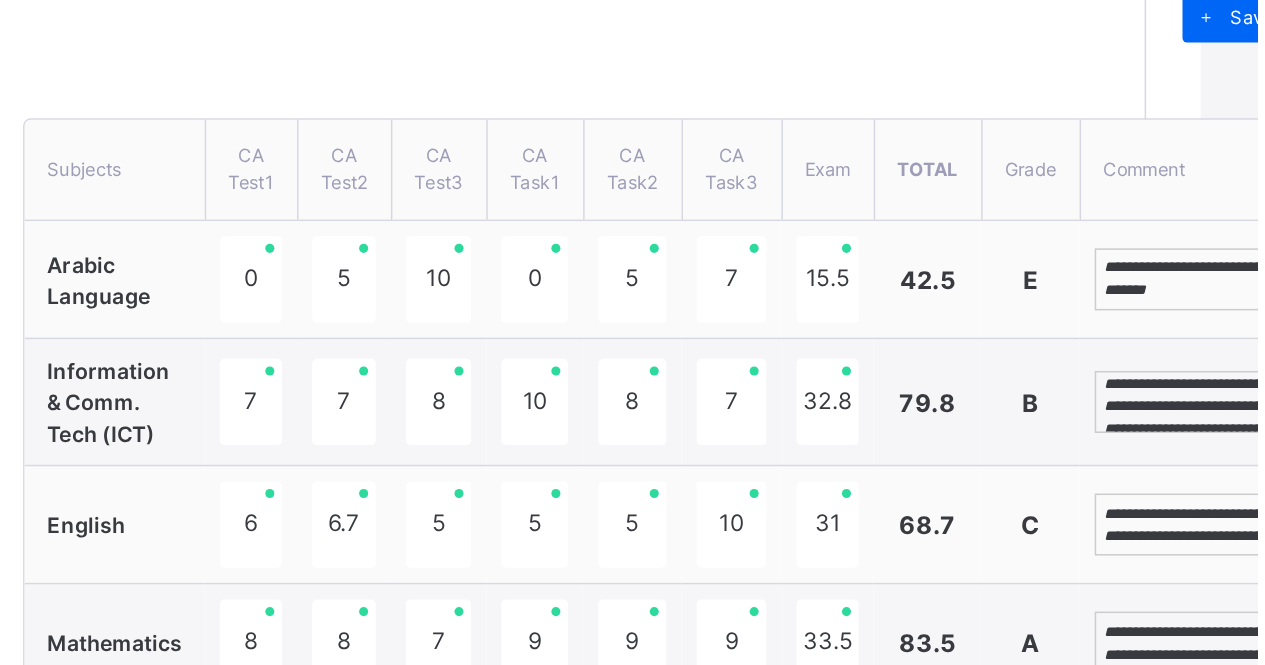 click on "**********" at bounding box center [1224, 288] 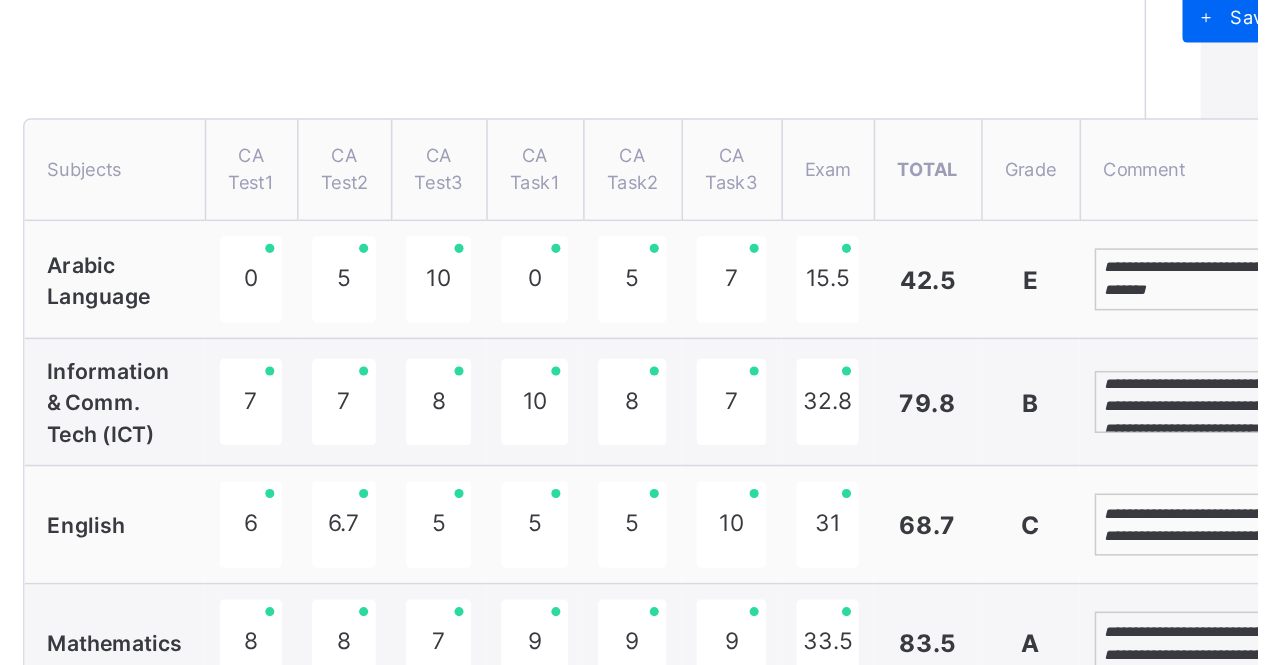 click on "**********" at bounding box center [1224, 288] 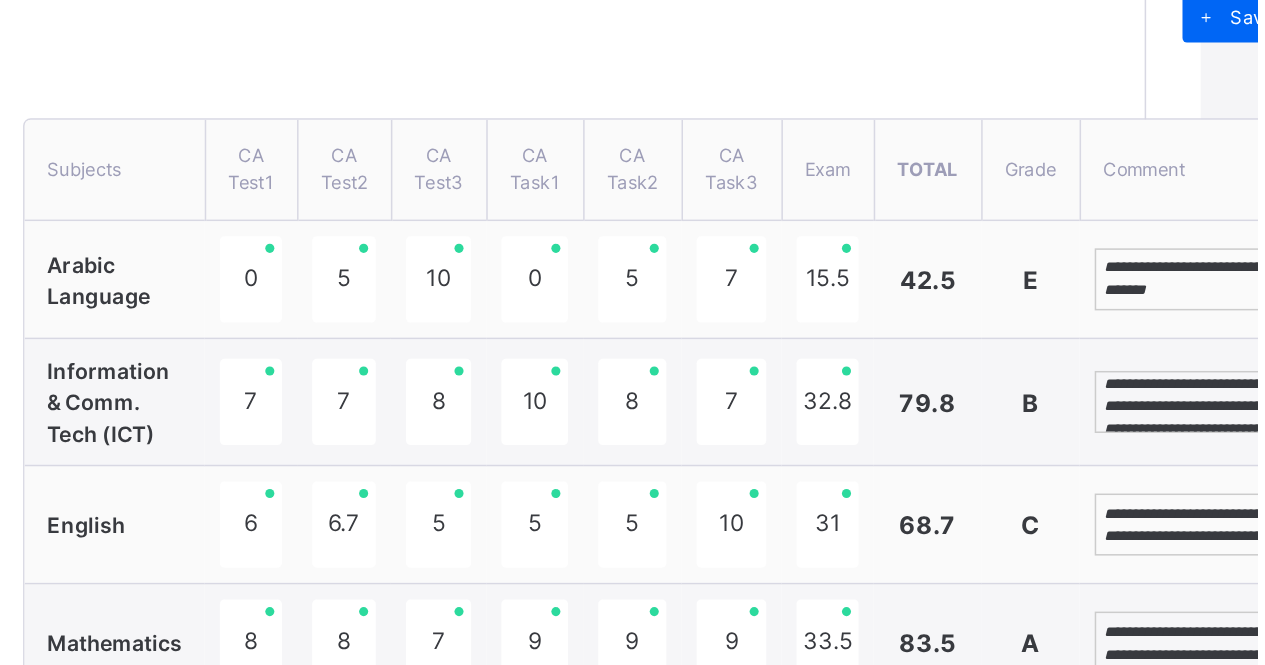 click on "**********" at bounding box center [1224, 288] 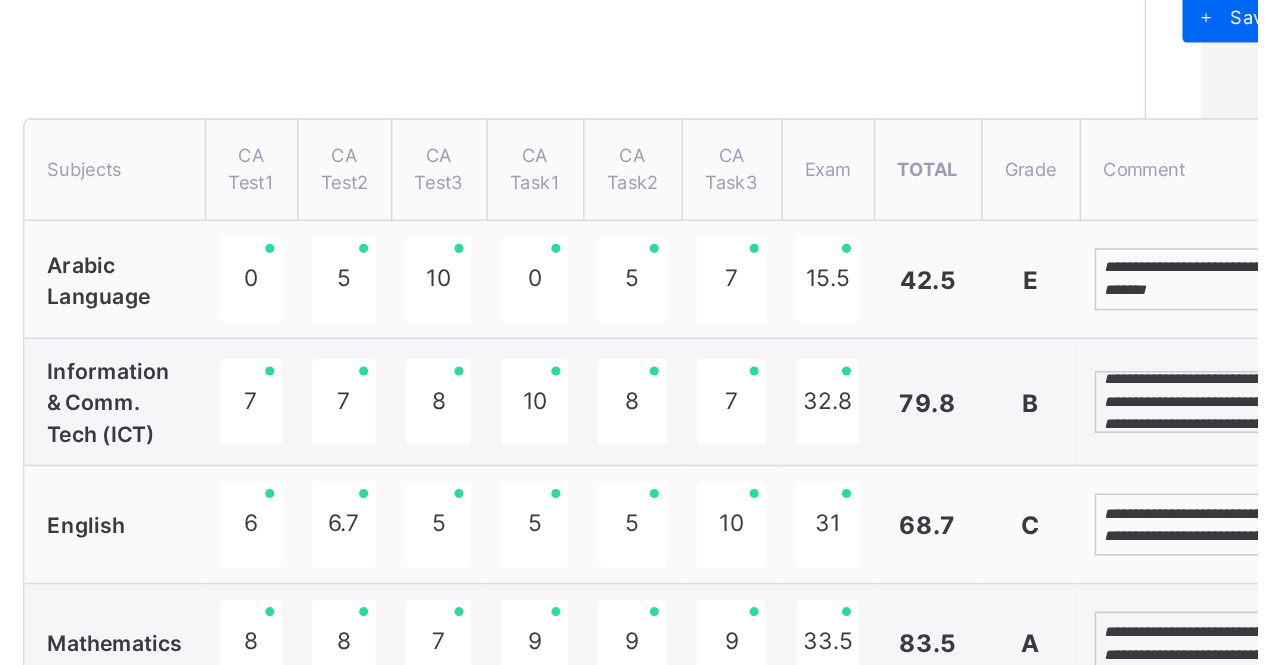 click on "**********" at bounding box center (1224, 288) 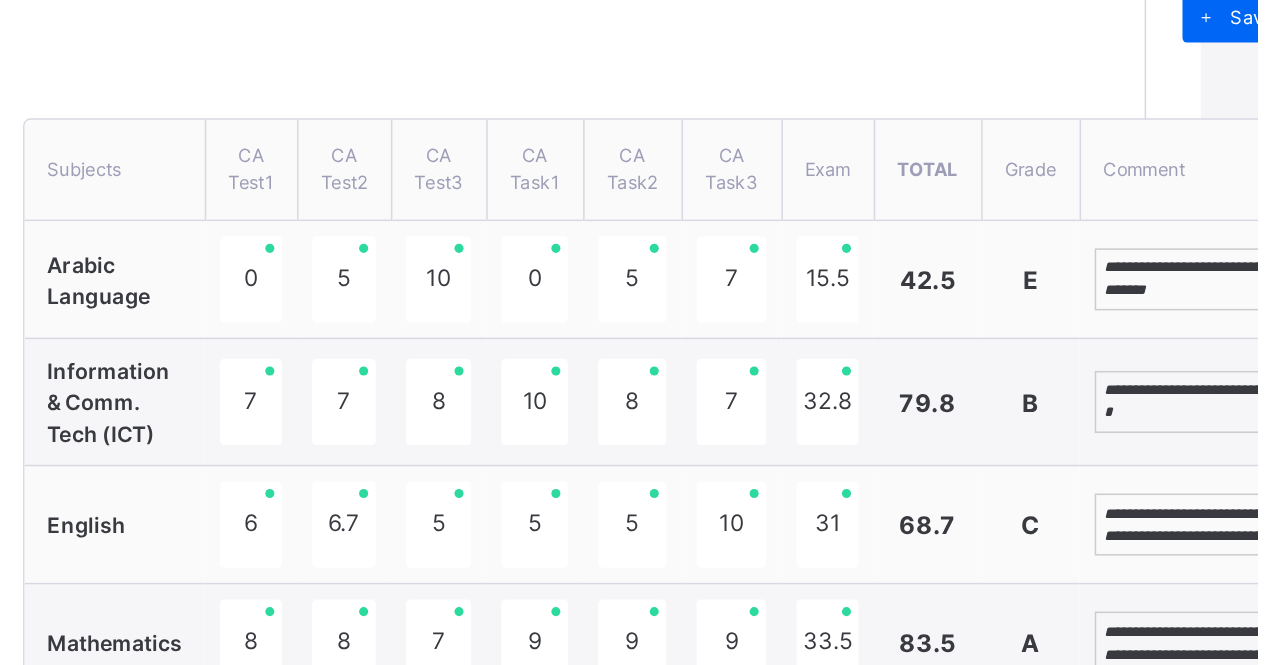 scroll, scrollTop: 53, scrollLeft: 0, axis: vertical 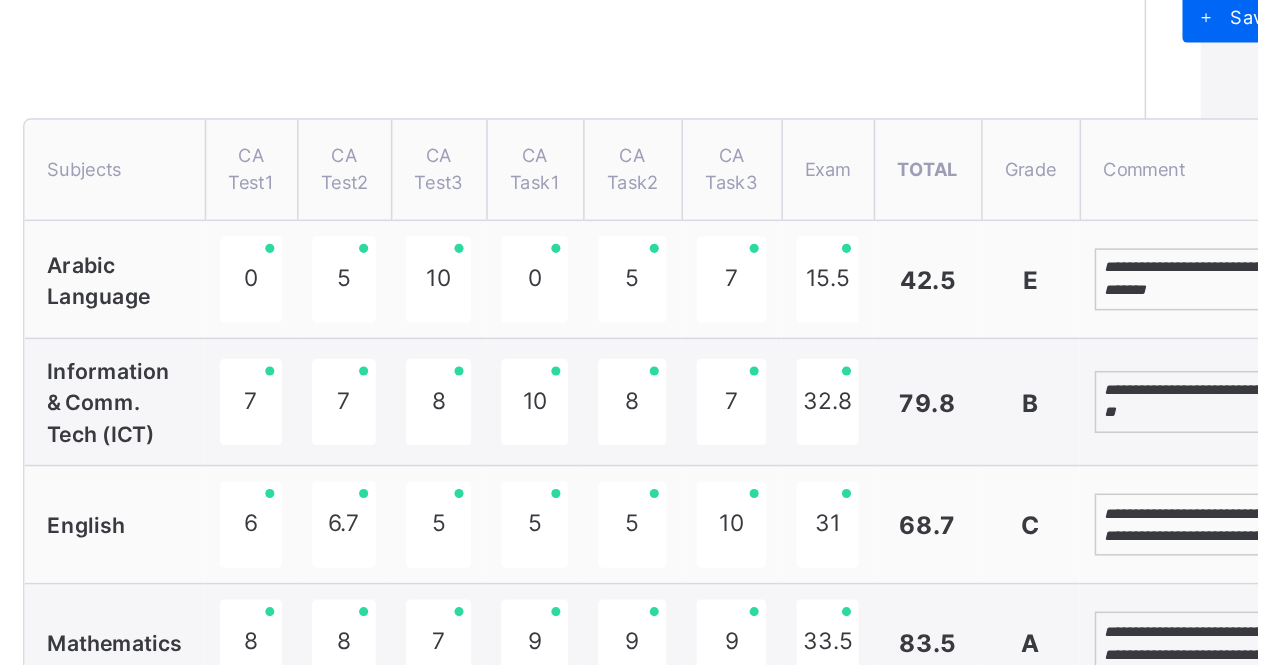 type on "**********" 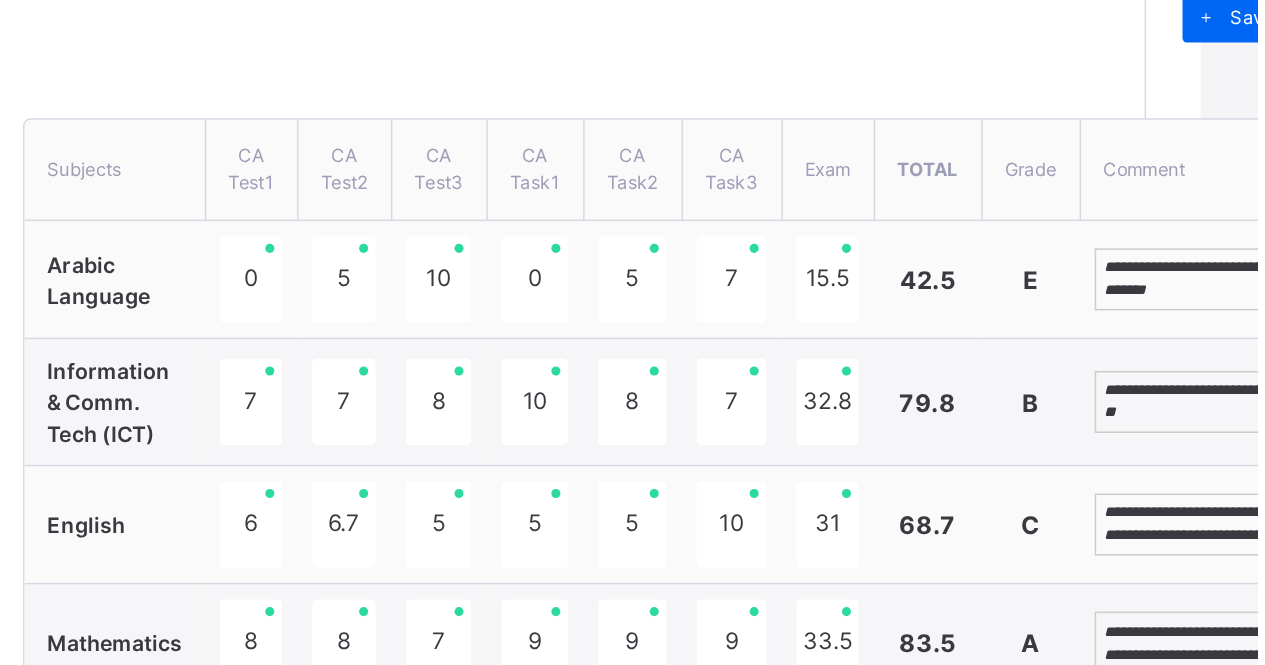 scroll, scrollTop: 53, scrollLeft: 0, axis: vertical 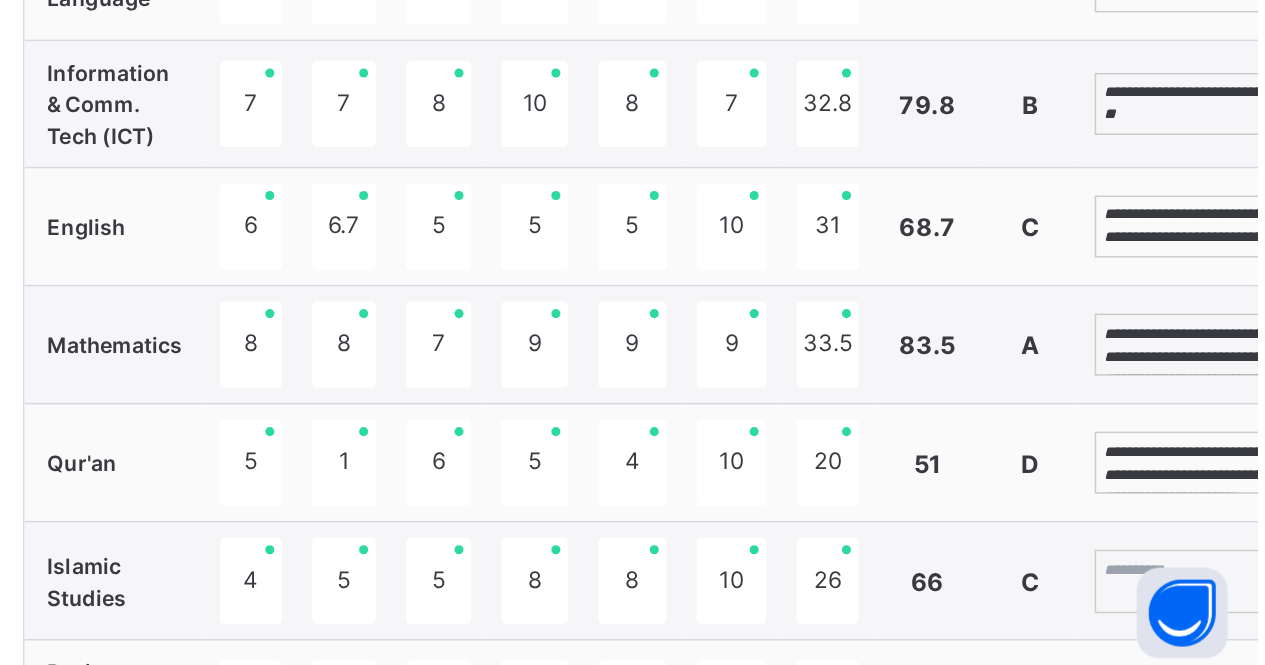 click on "**********" at bounding box center [1224, 447] 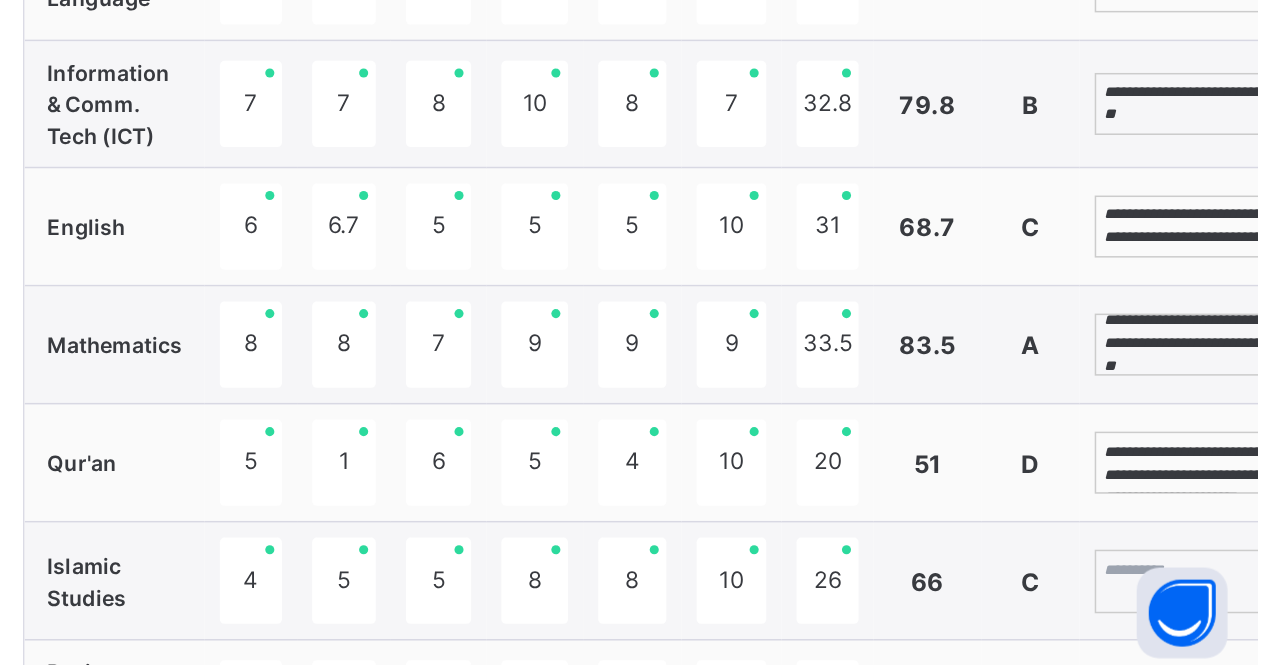 scroll, scrollTop: 38, scrollLeft: 0, axis: vertical 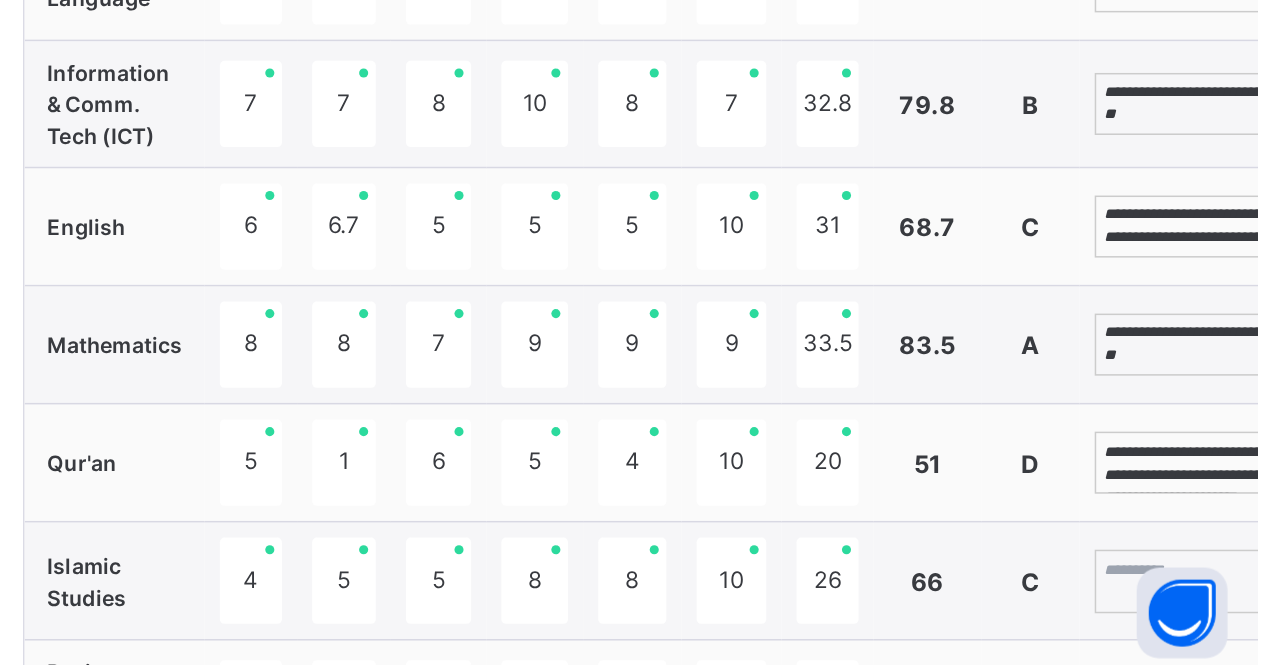 click on "**********" at bounding box center [1224, 525] 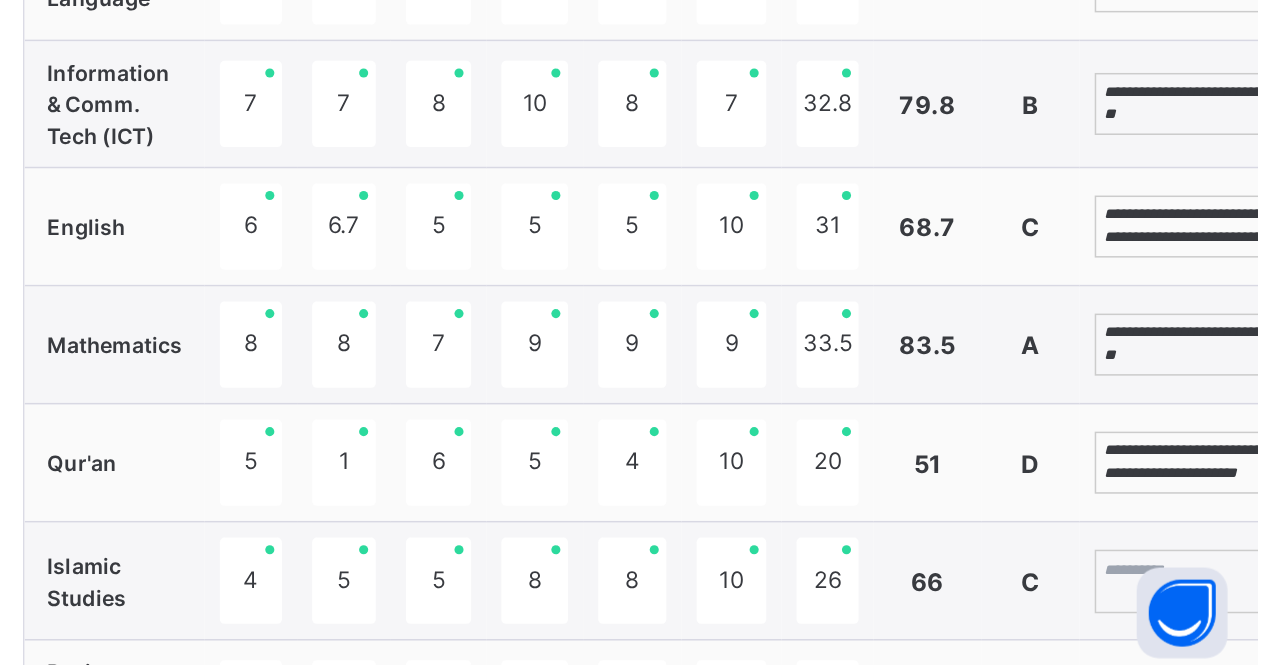 scroll, scrollTop: 5, scrollLeft: 0, axis: vertical 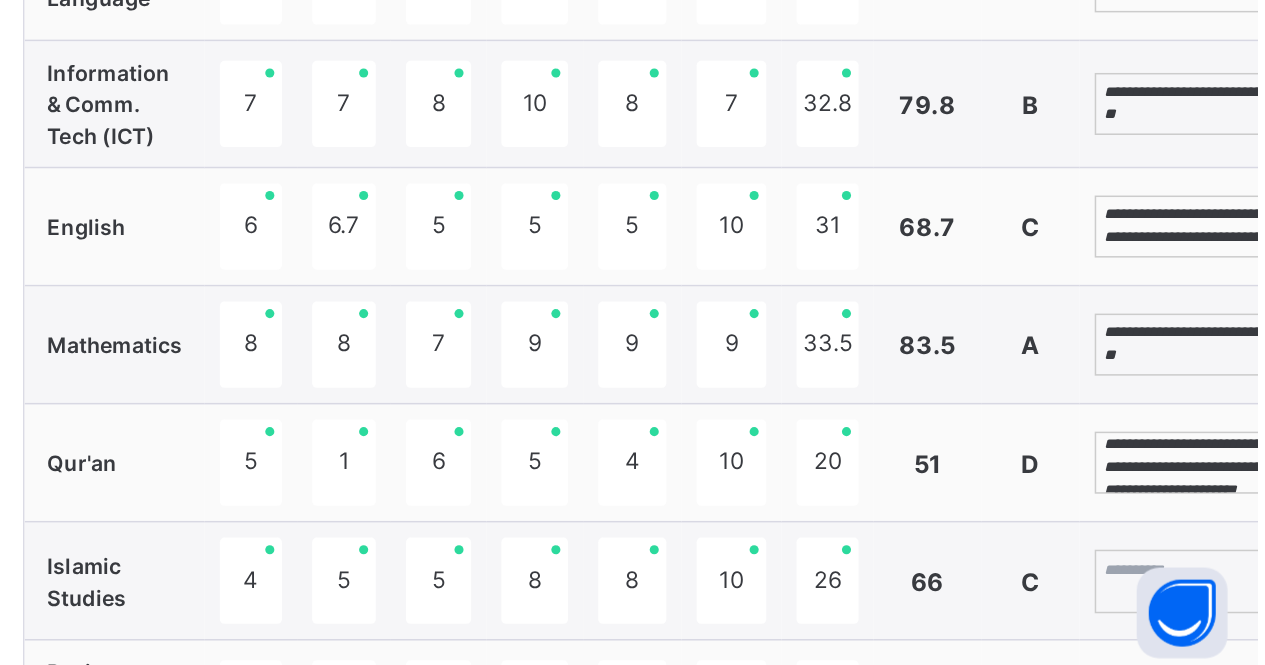 click on "**********" at bounding box center (1224, 525) 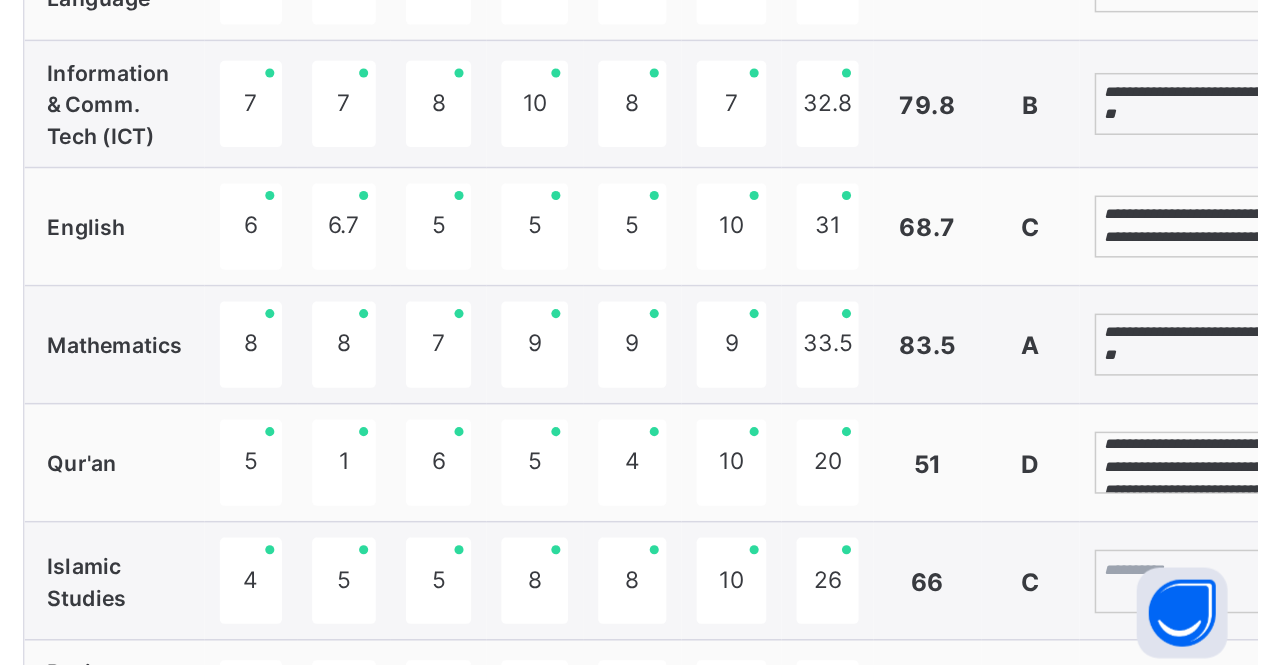 scroll, scrollTop: 8, scrollLeft: 0, axis: vertical 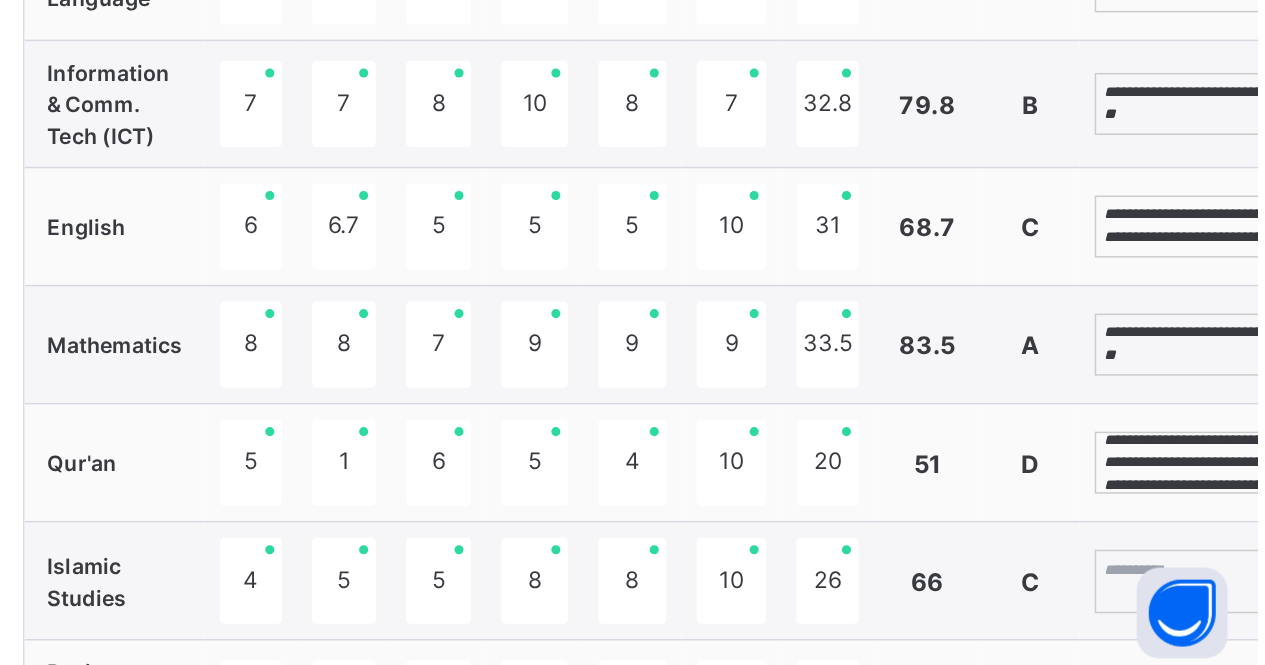 click on "**********" at bounding box center [1224, 525] 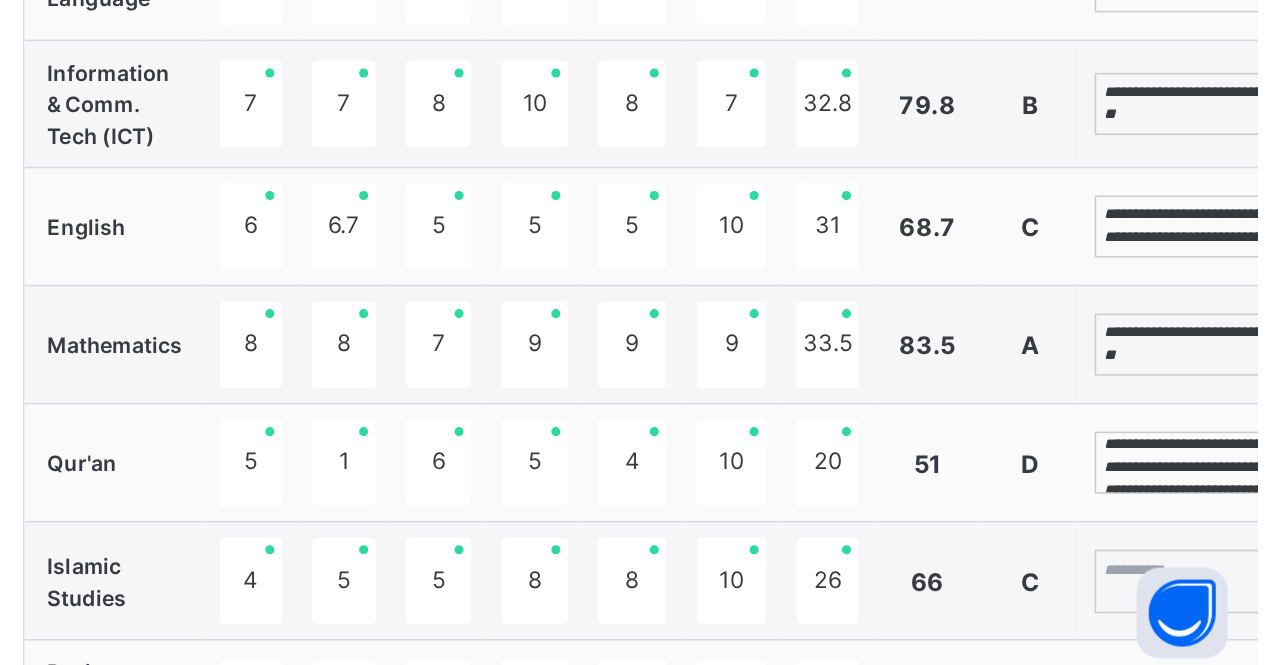 click on "**********" at bounding box center [1224, 525] 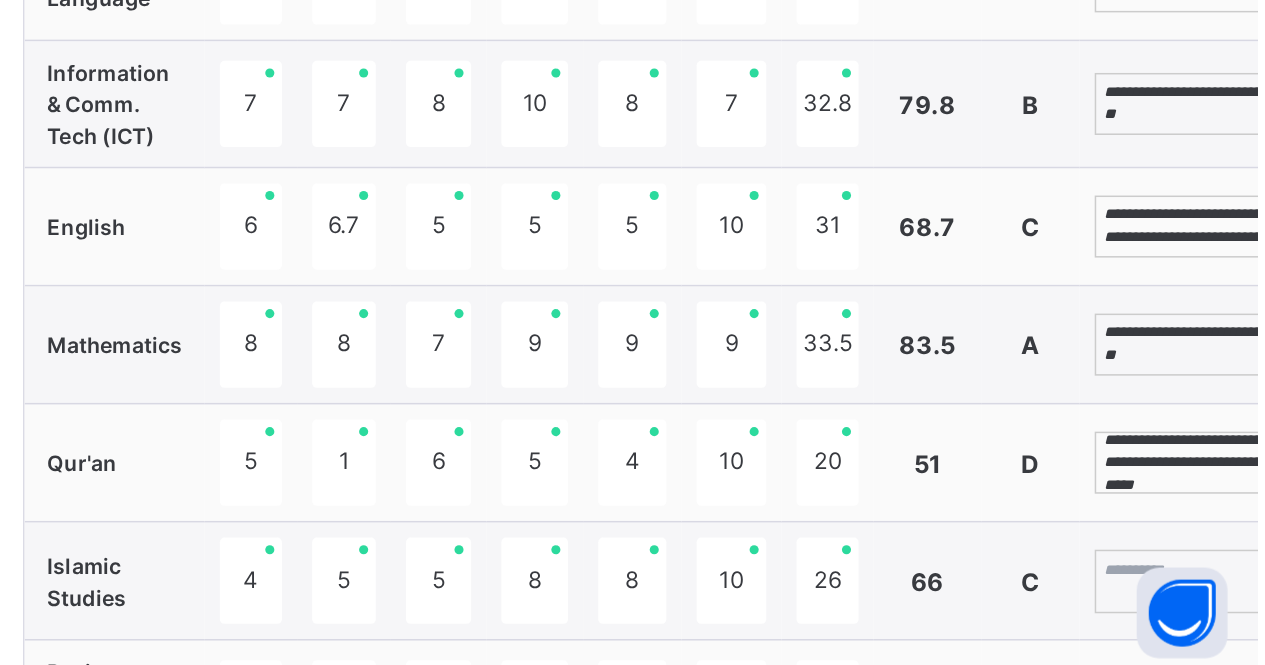 scroll, scrollTop: 38, scrollLeft: 0, axis: vertical 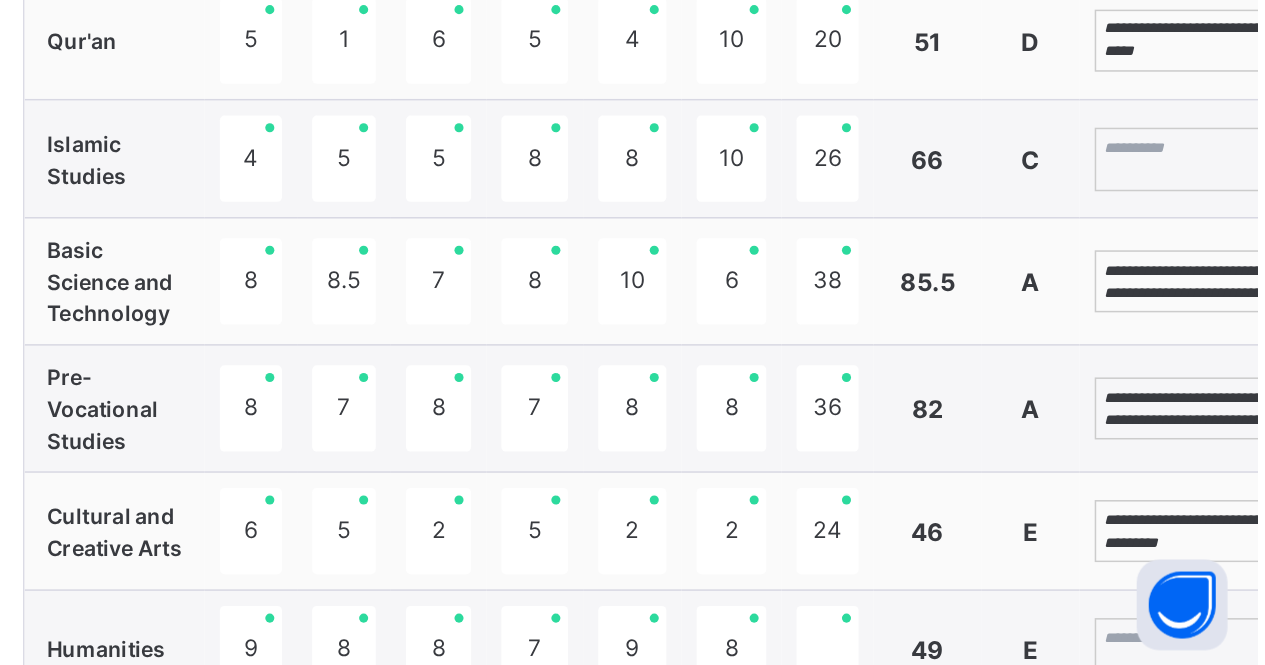 type on "**********" 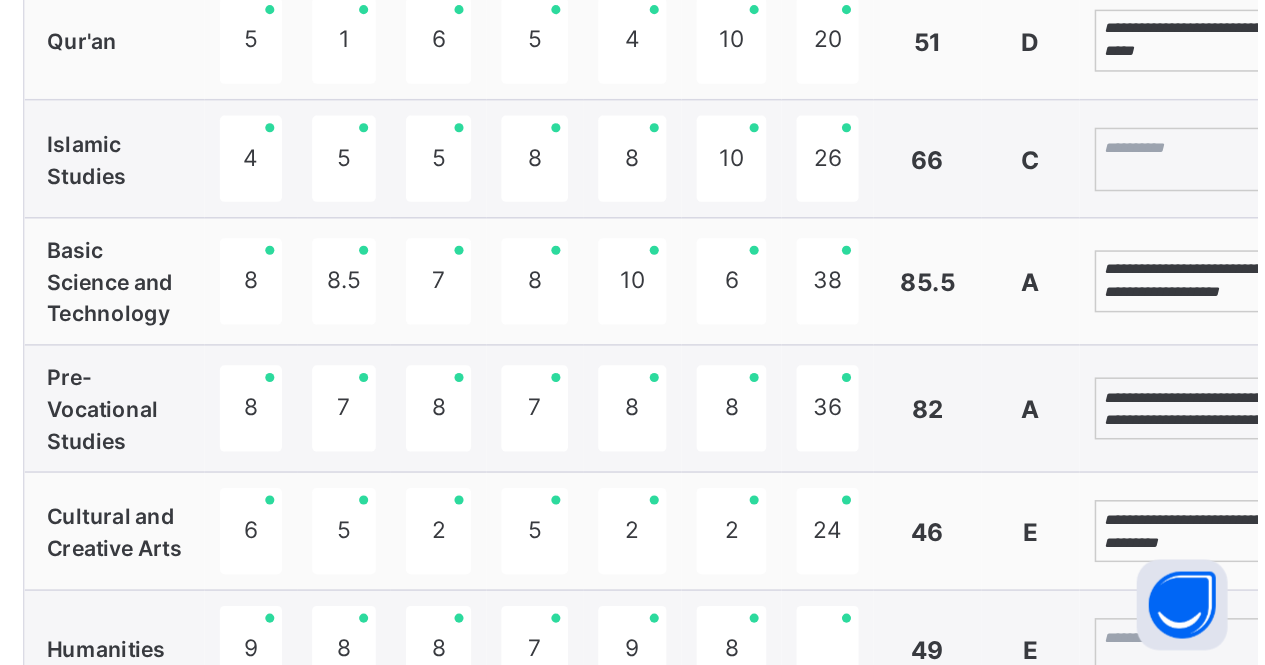scroll, scrollTop: 68, scrollLeft: 0, axis: vertical 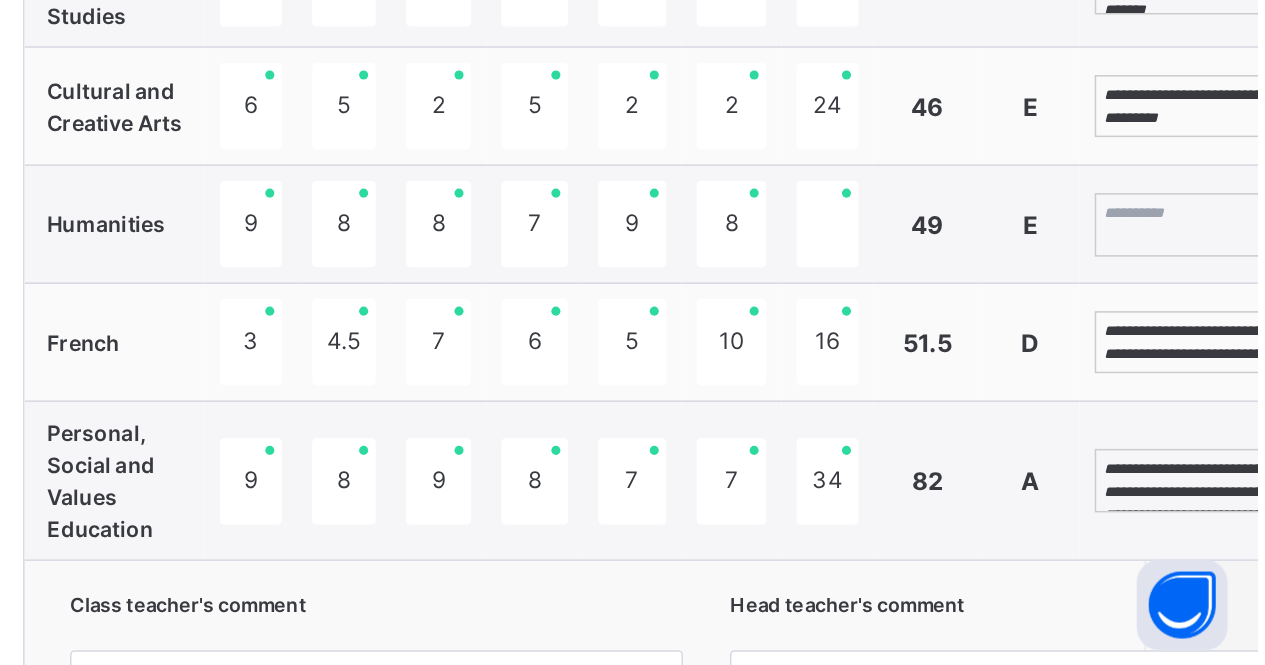 type on "**********" 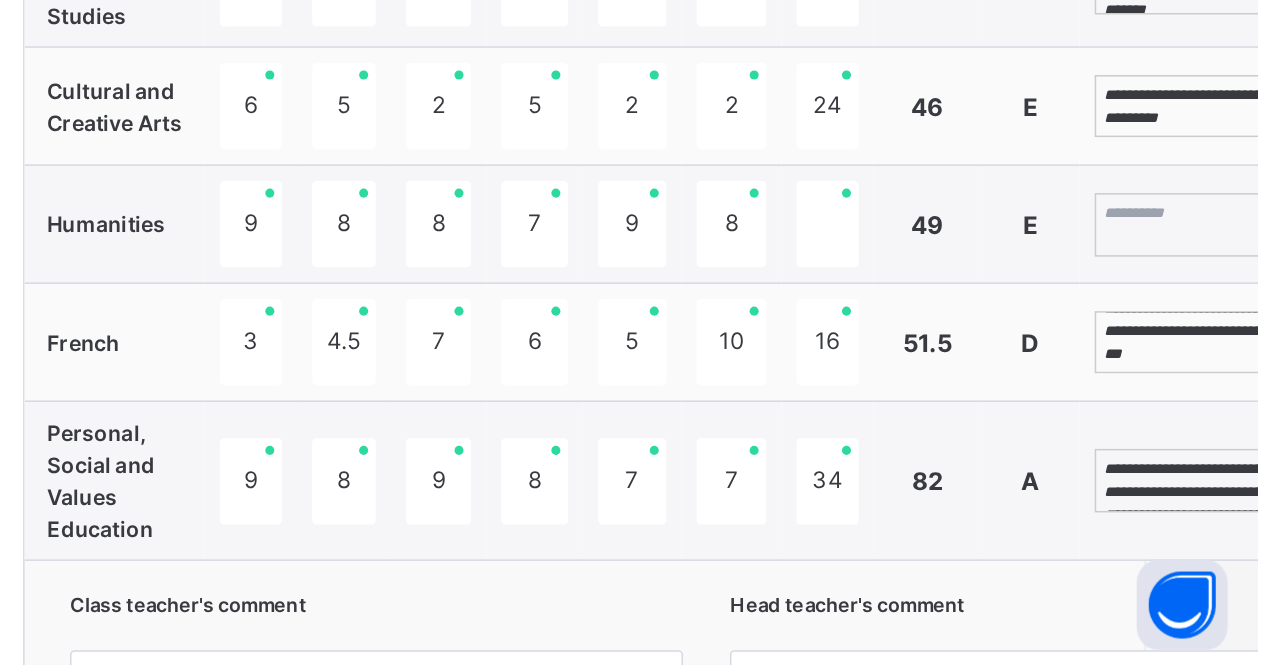 scroll, scrollTop: 20, scrollLeft: 0, axis: vertical 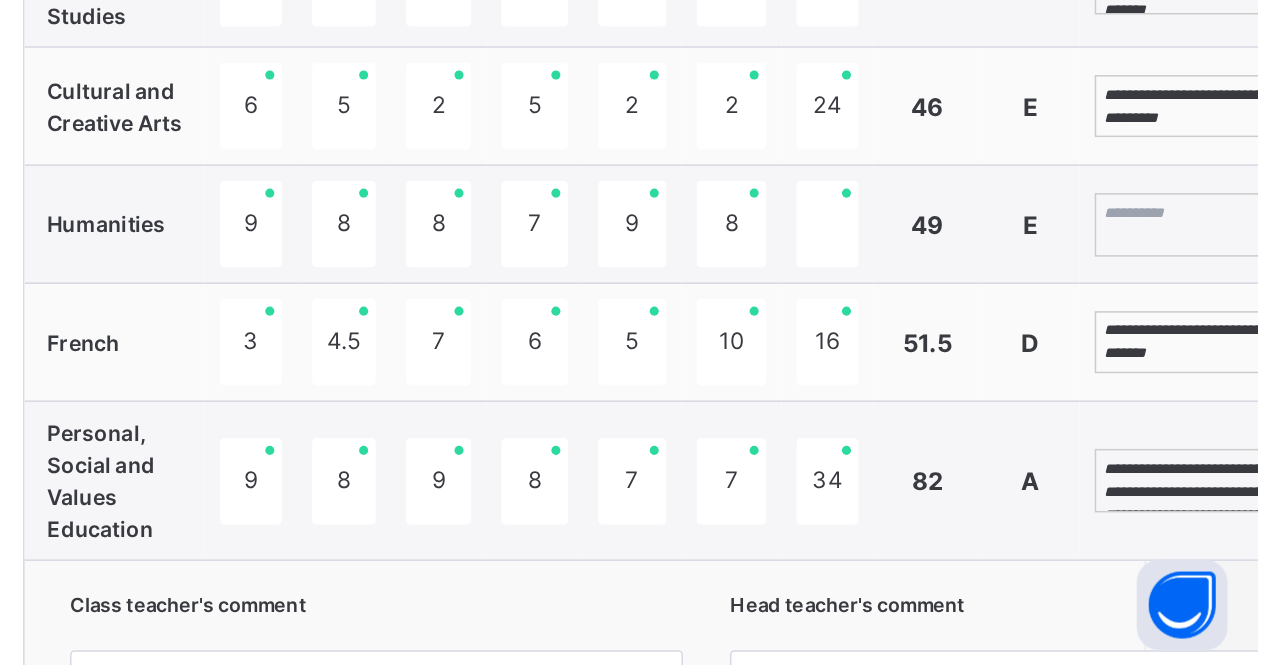 type on "**********" 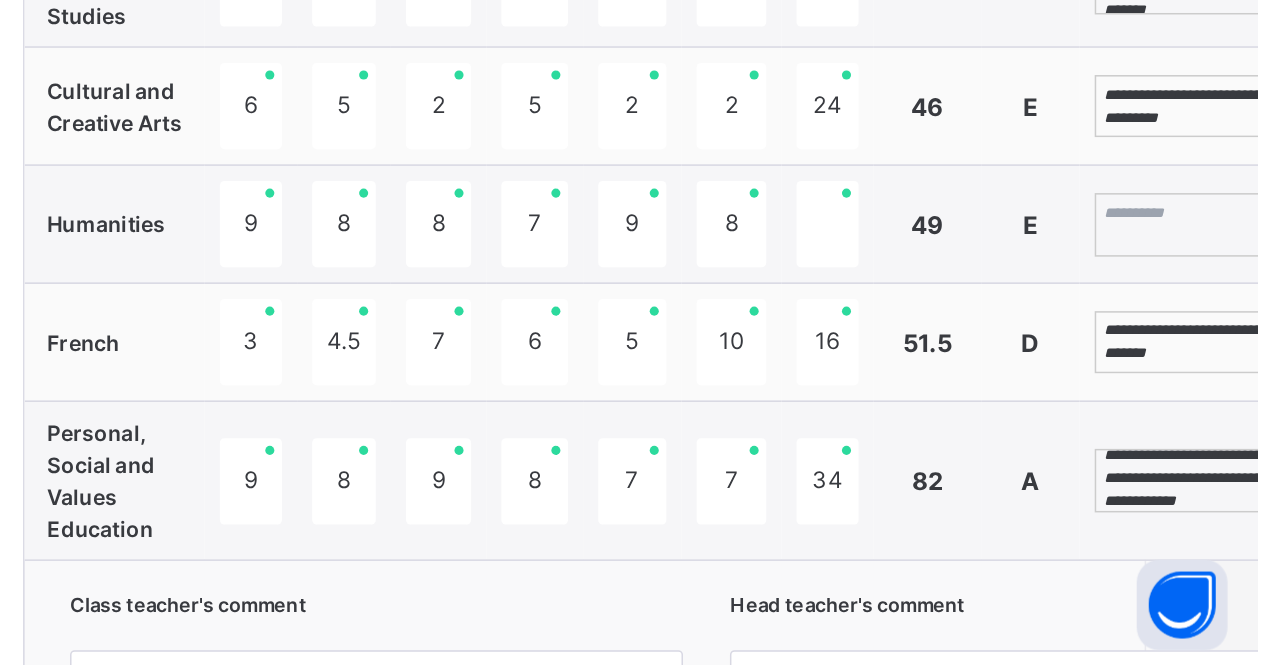 scroll, scrollTop: 38, scrollLeft: 0, axis: vertical 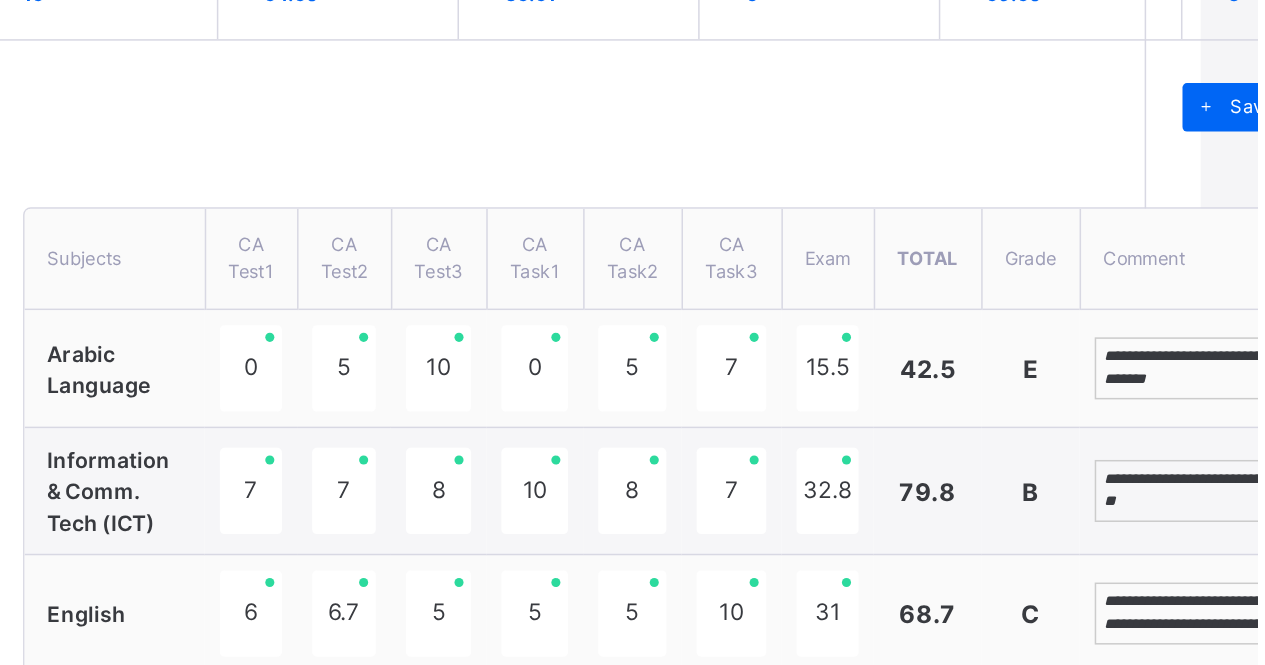 click at bounding box center [1231, 71] 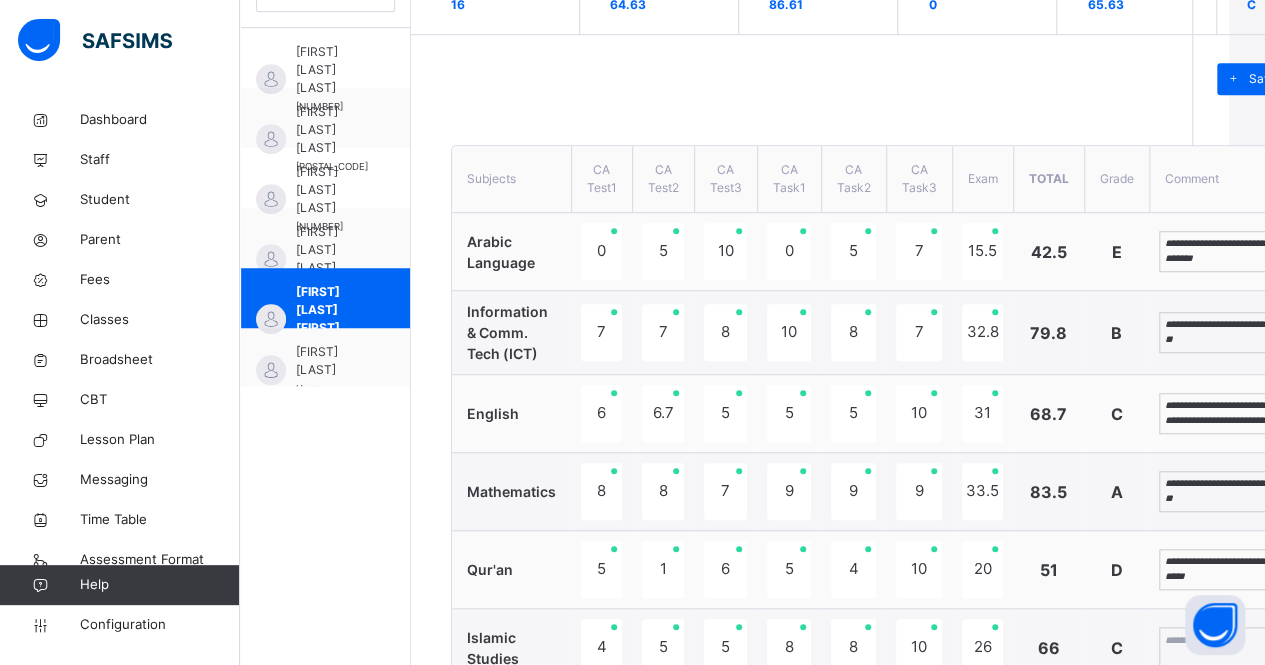 scroll, scrollTop: 644, scrollLeft: 36, axis: both 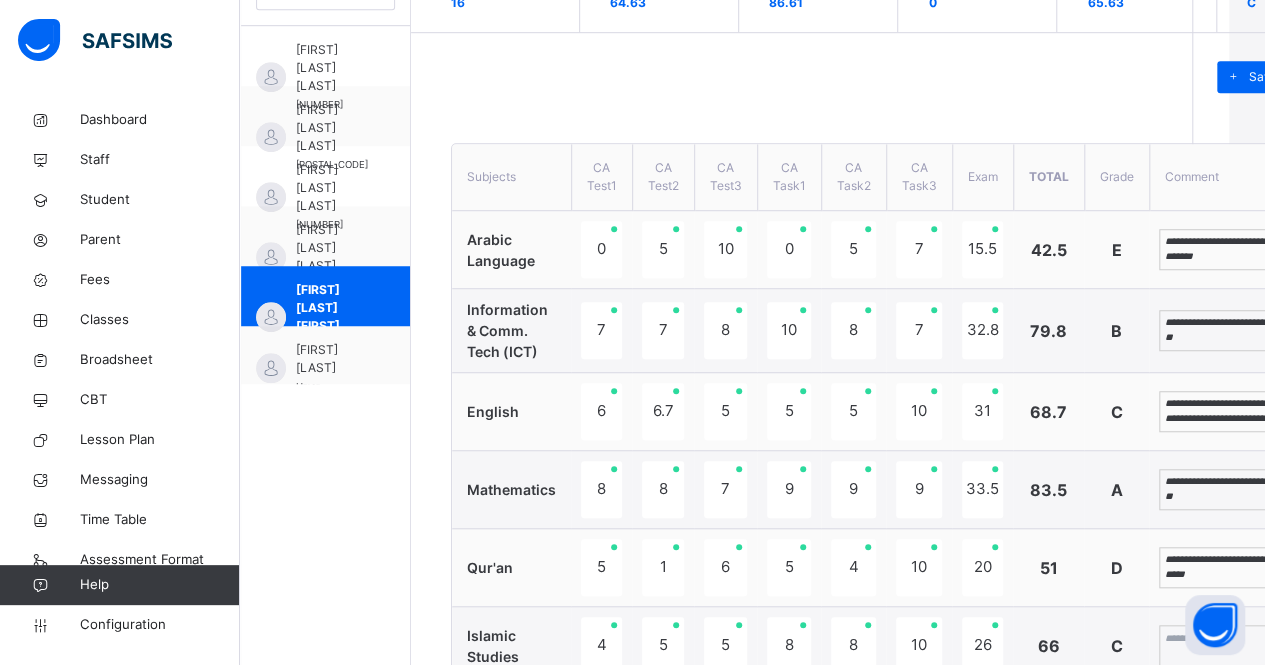click at bounding box center [1232, 77] 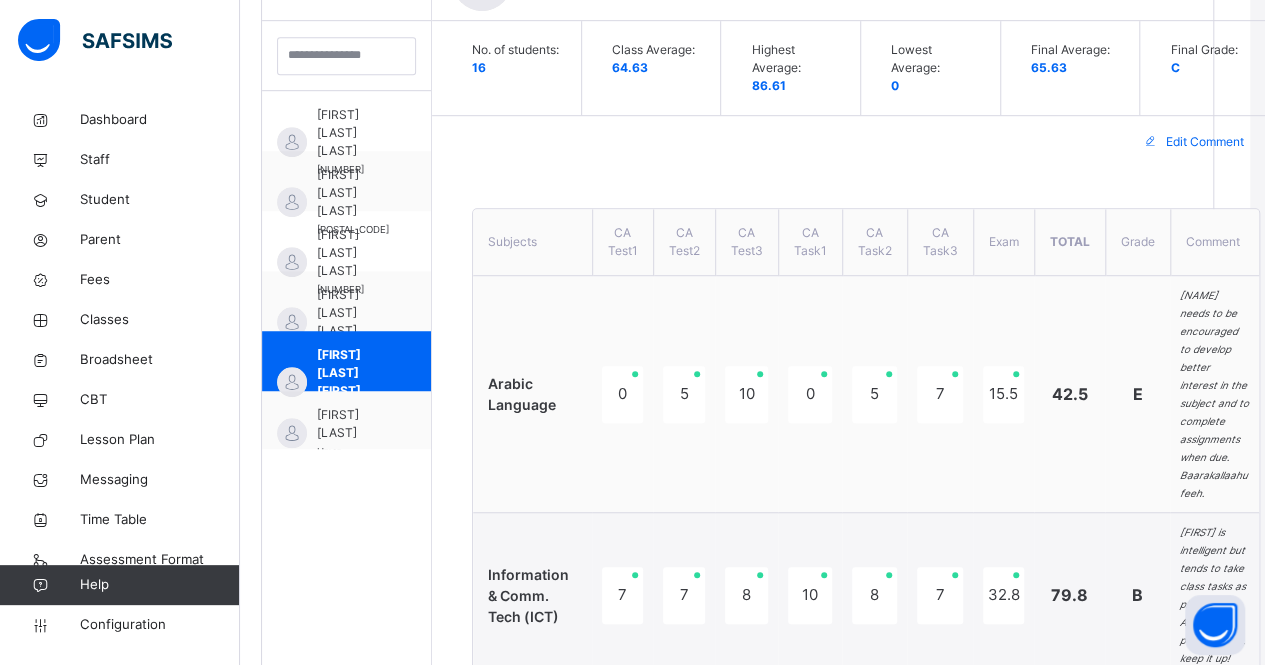scroll, scrollTop: 644, scrollLeft: 15, axis: both 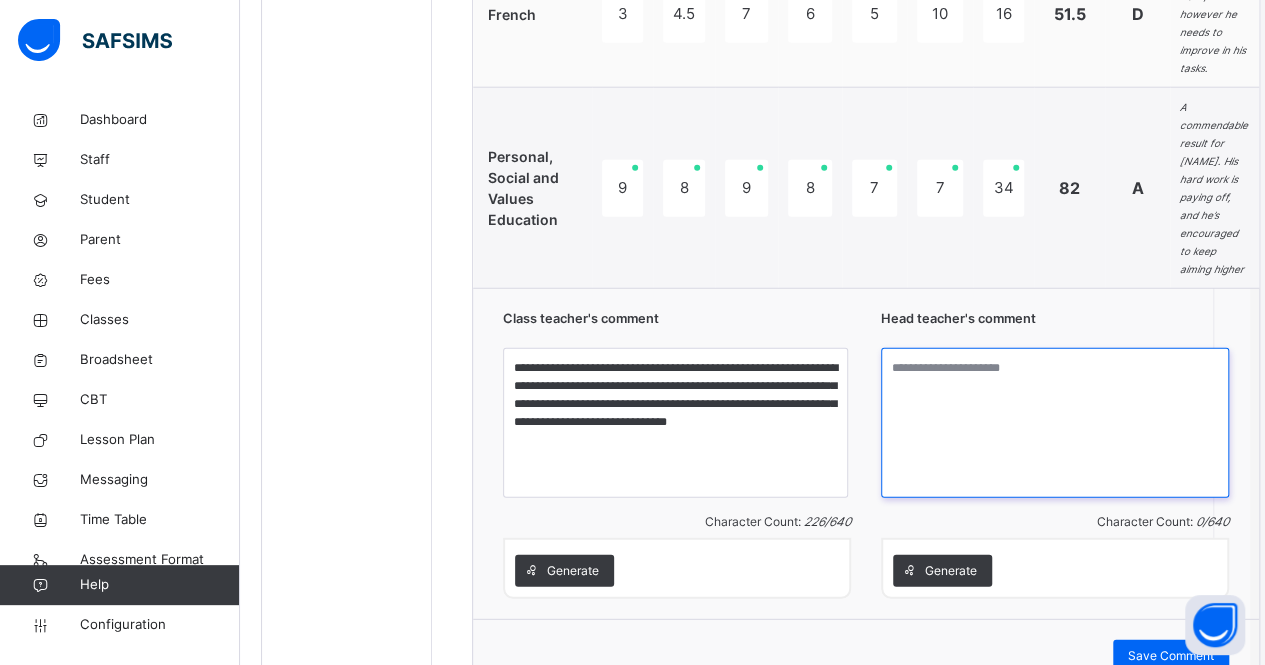 click at bounding box center (1055, 423) 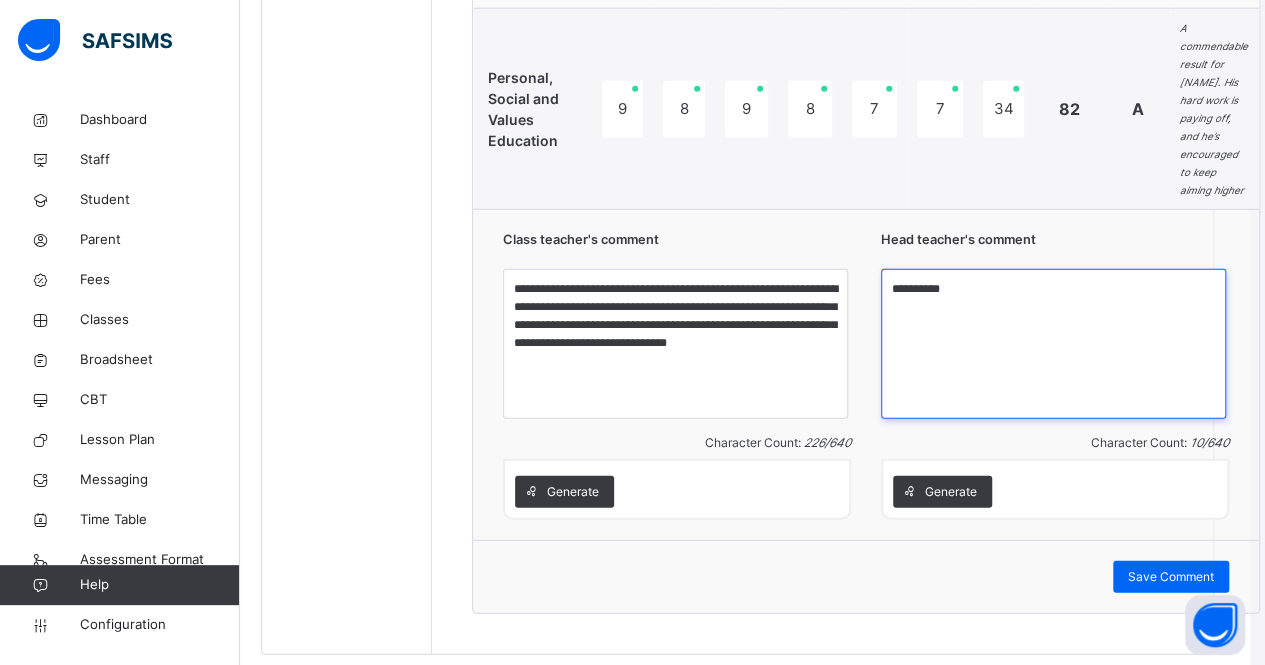 scroll, scrollTop: 2619, scrollLeft: 15, axis: both 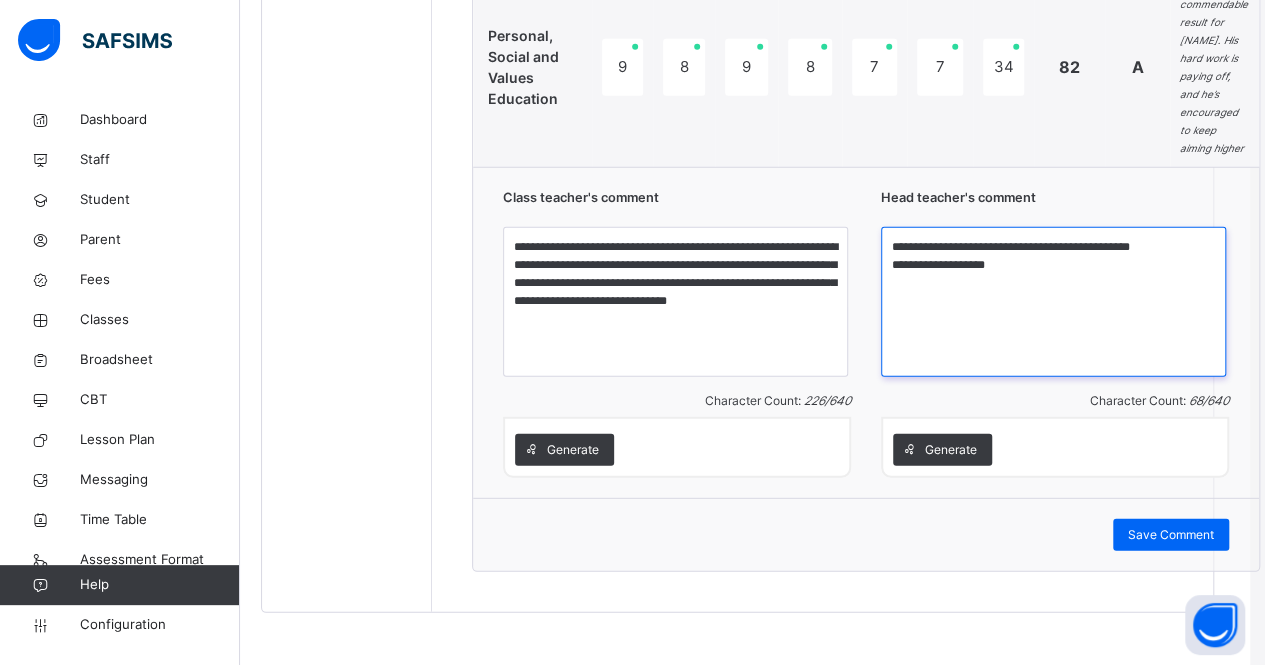 type on "**********" 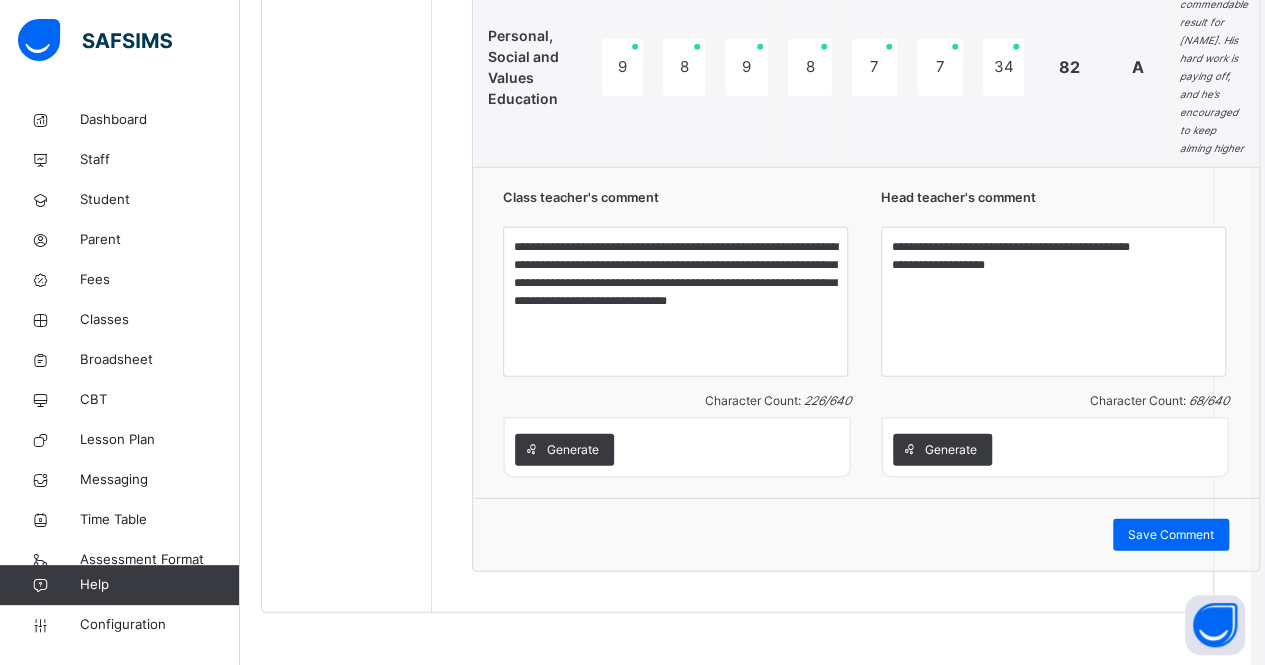 click on "Save Comment" at bounding box center (1171, 535) 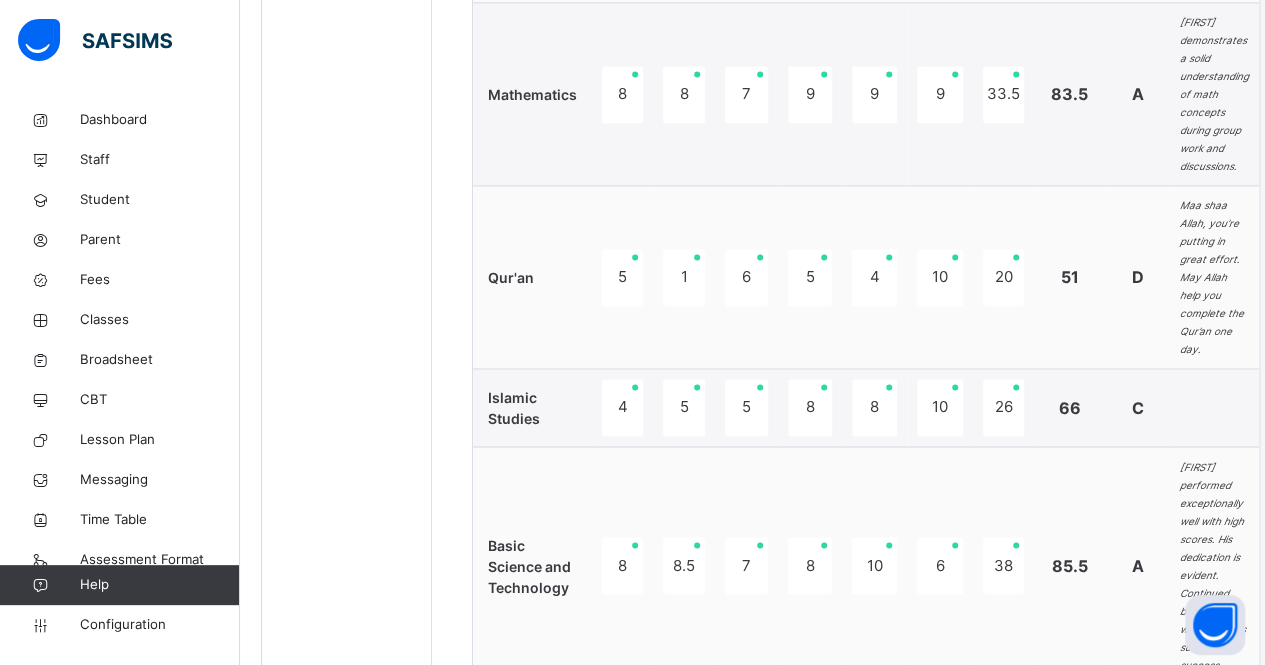 scroll, scrollTop: 873, scrollLeft: 15, axis: both 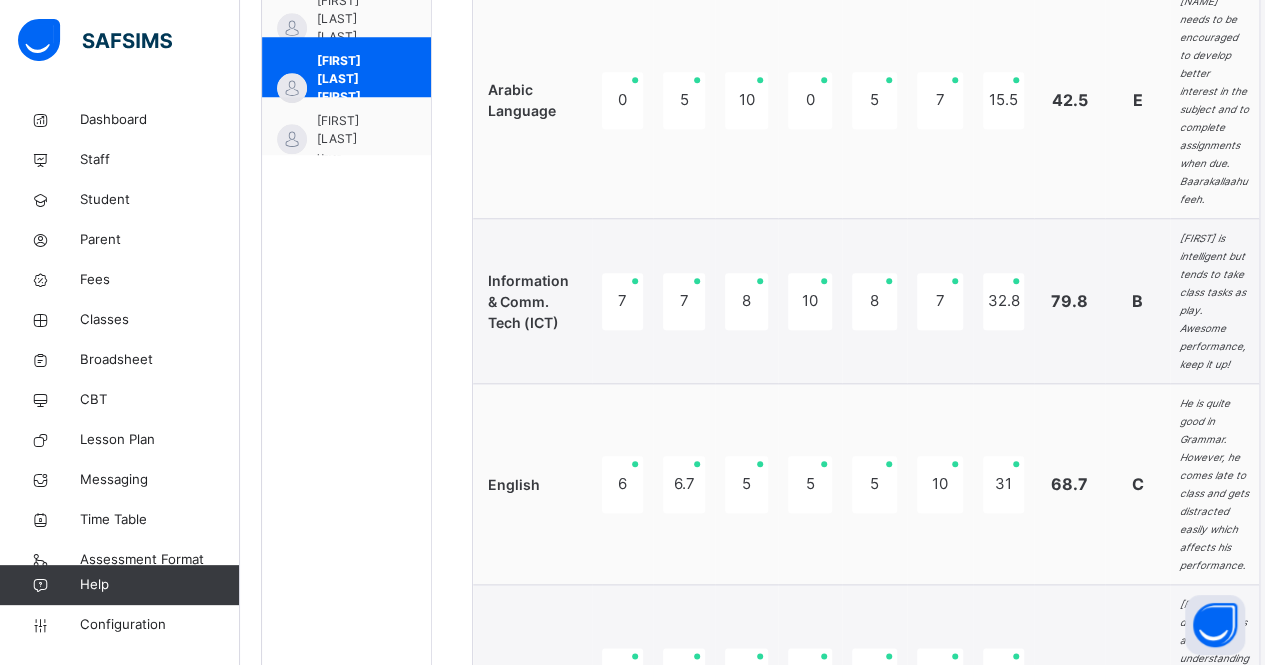 click on "[FIRST] [LAST]" at bounding box center (351, 130) 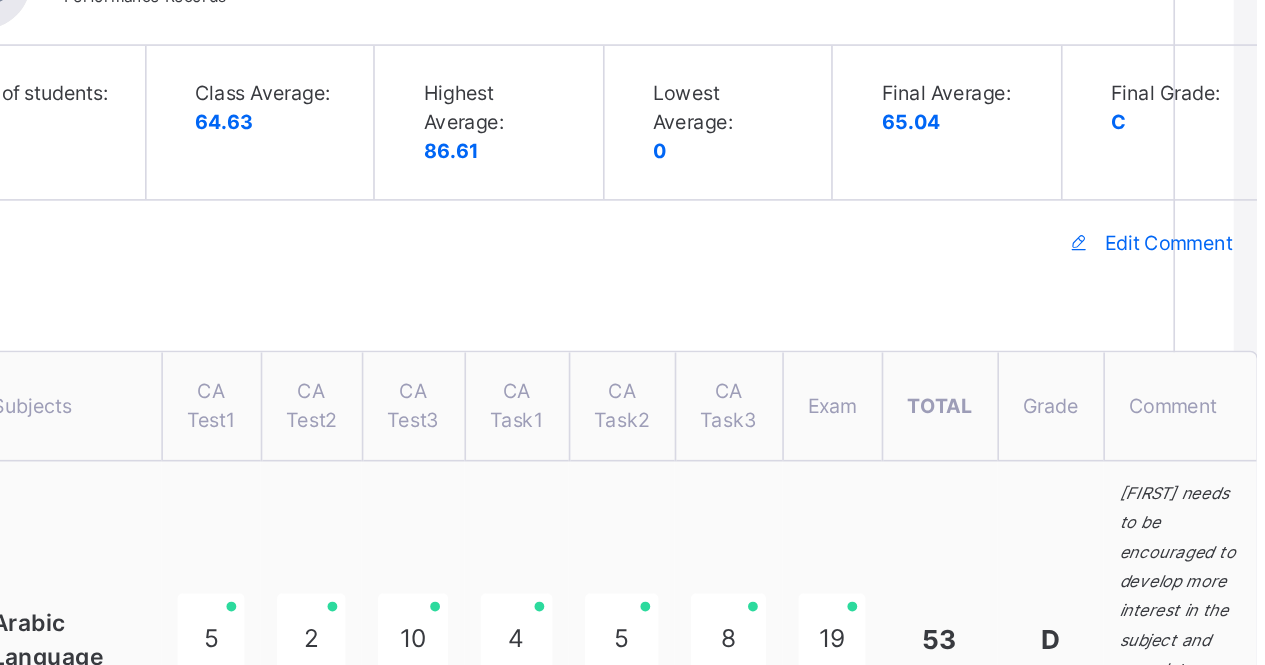 scroll, scrollTop: 564, scrollLeft: 14, axis: both 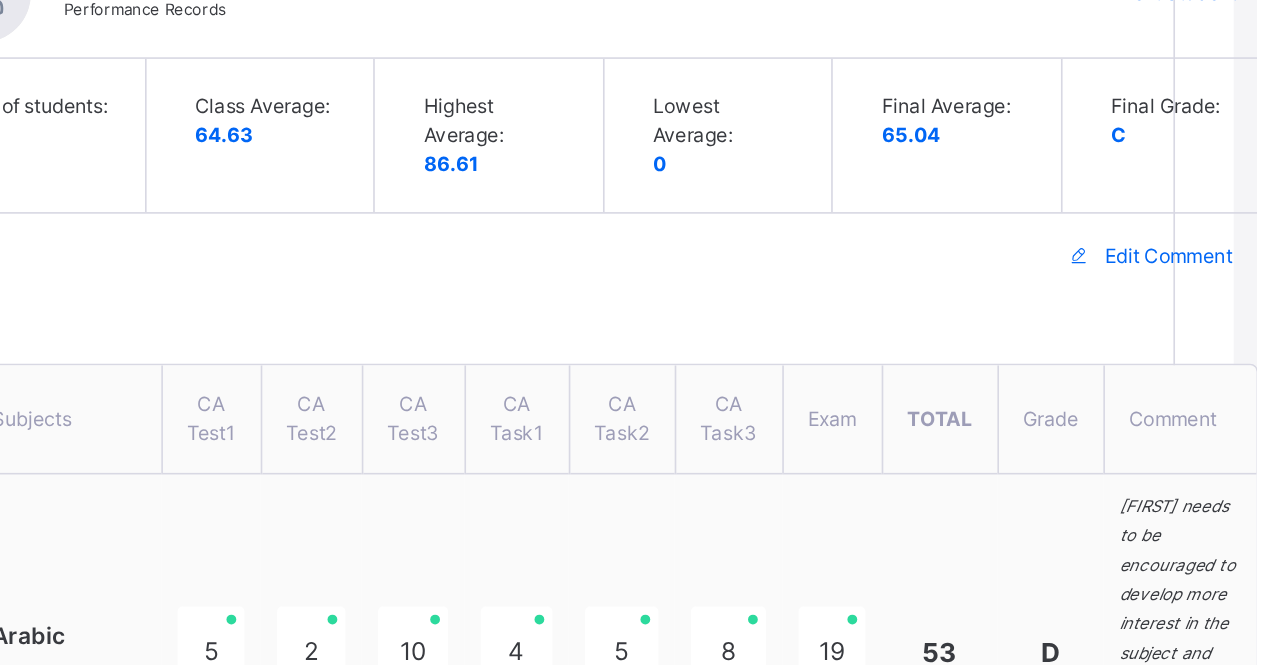 click on "Edit Comment" at bounding box center [1211, 157] 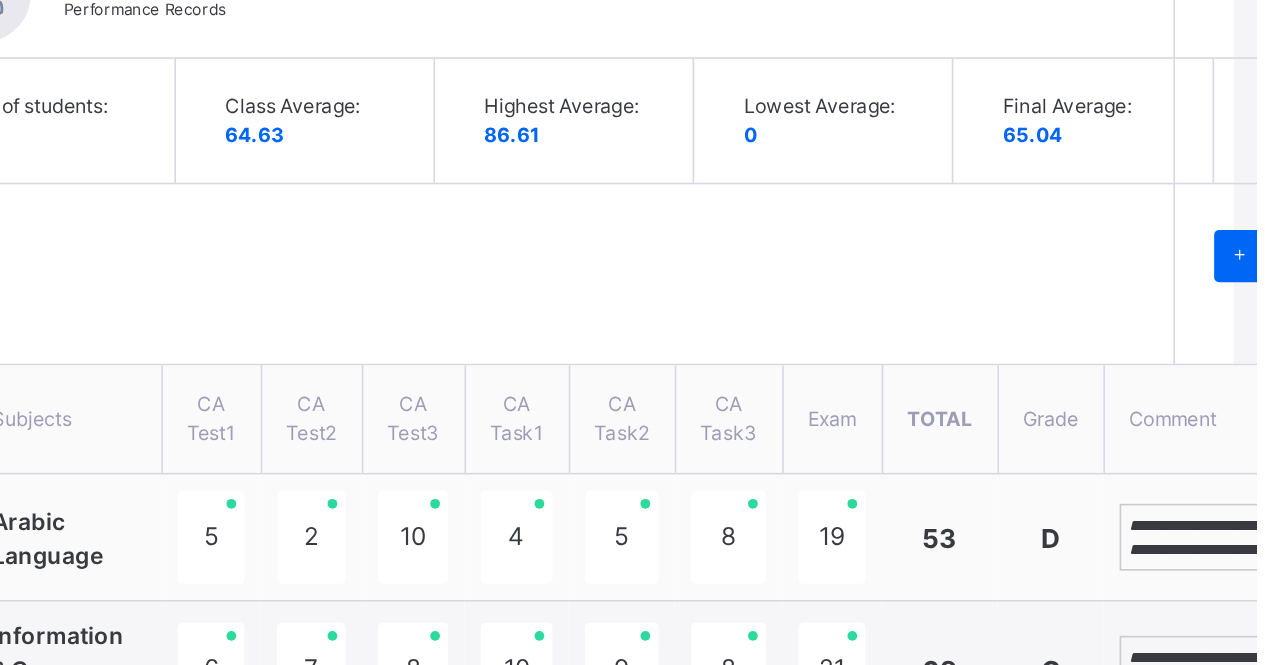 click on "**********" at bounding box center [1248, 329] 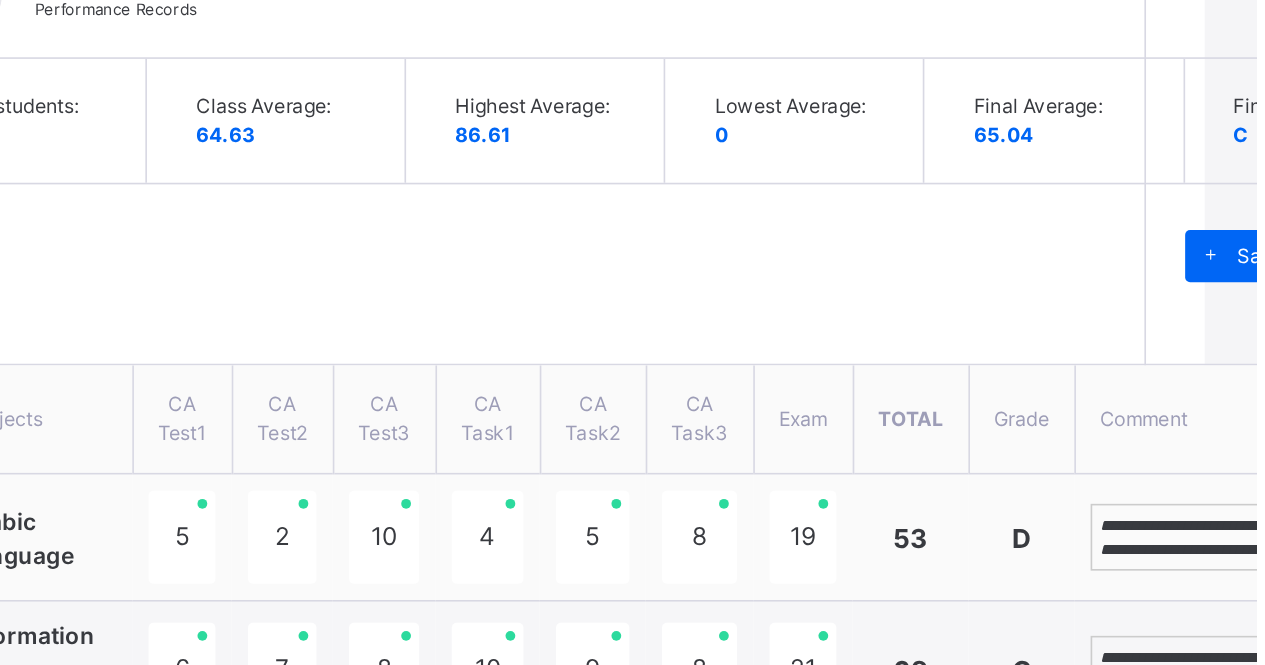 scroll, scrollTop: 8, scrollLeft: 0, axis: vertical 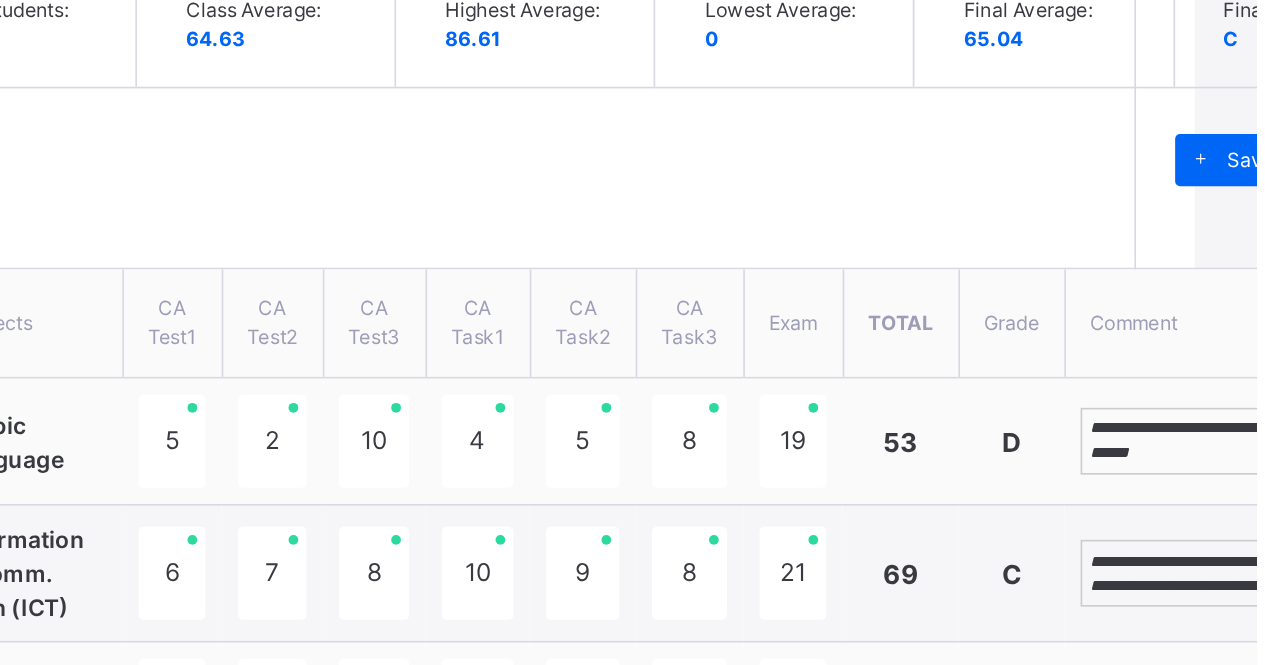 click on "**********" at bounding box center [1224, 526] 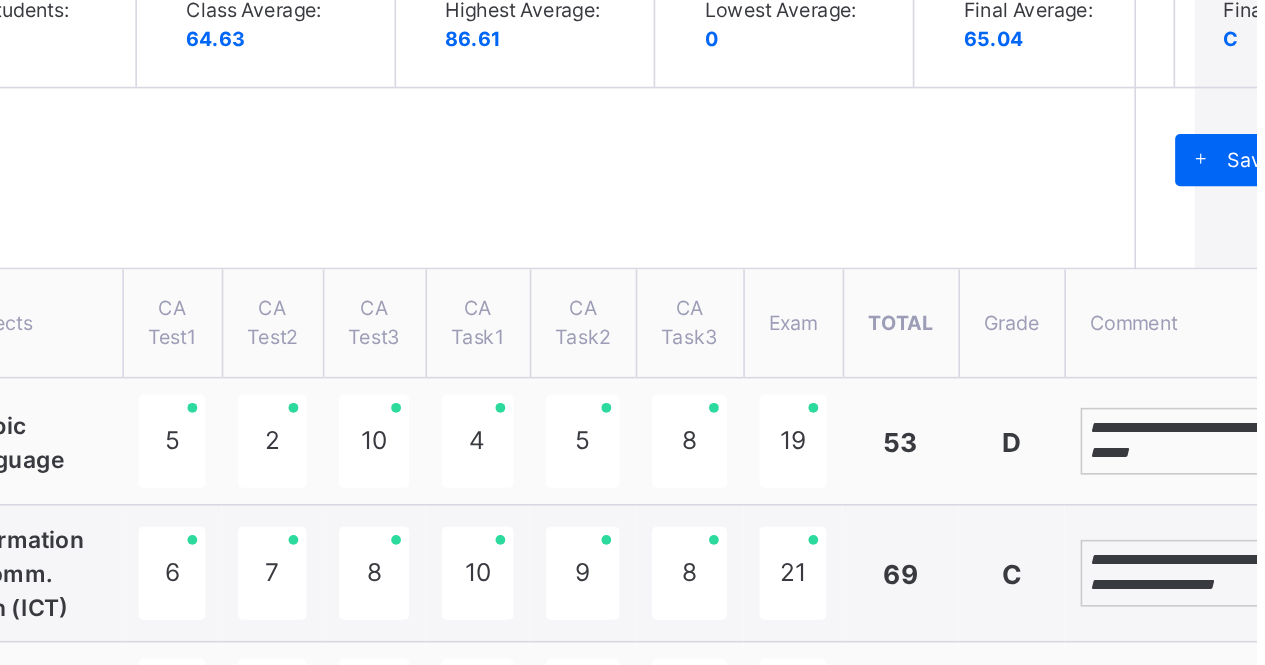 scroll, scrollTop: 23, scrollLeft: 0, axis: vertical 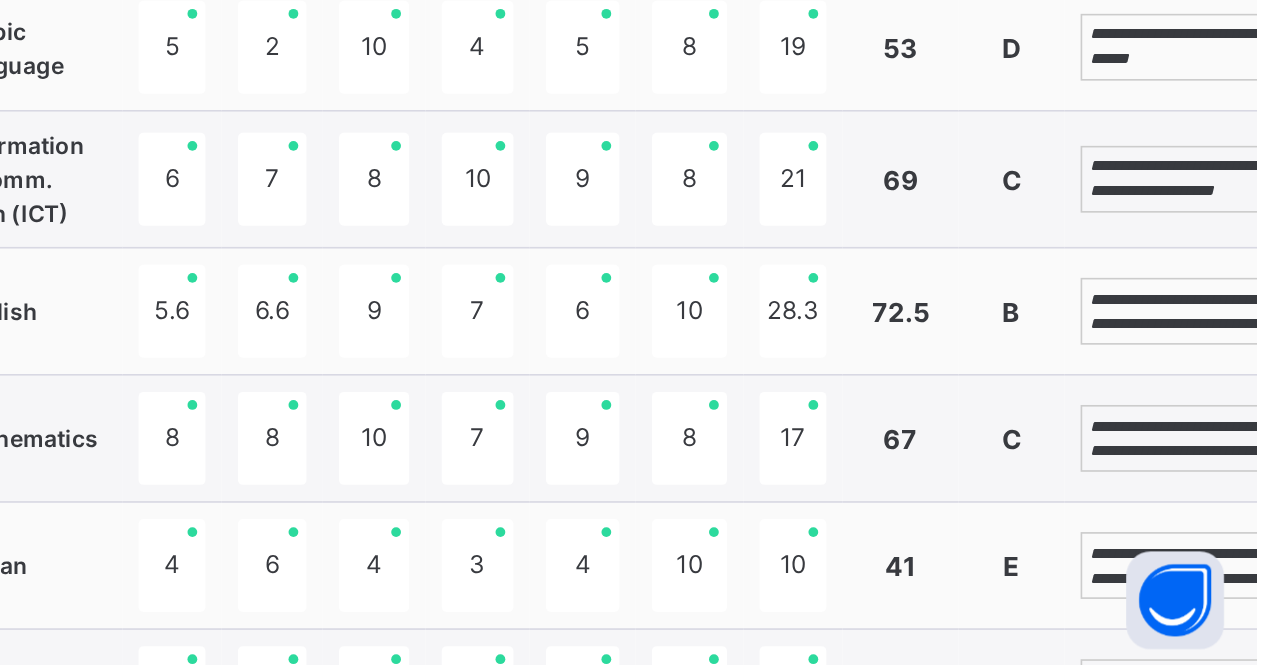 type on "**********" 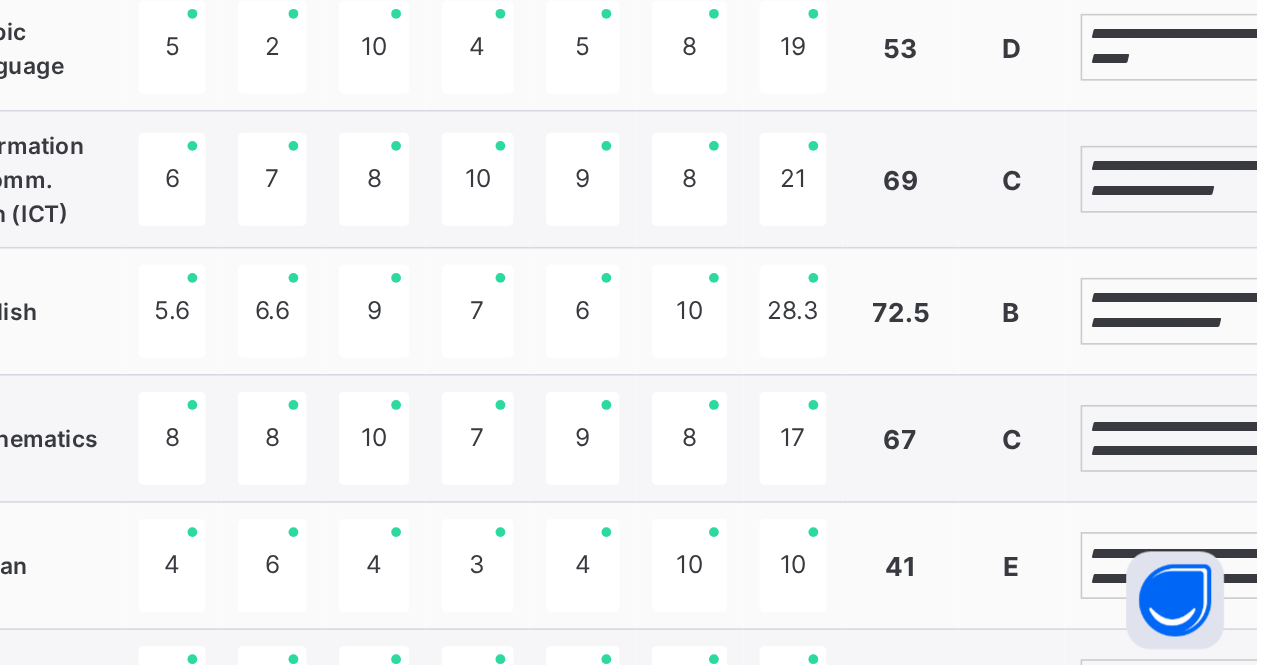 scroll, scrollTop: 83, scrollLeft: 0, axis: vertical 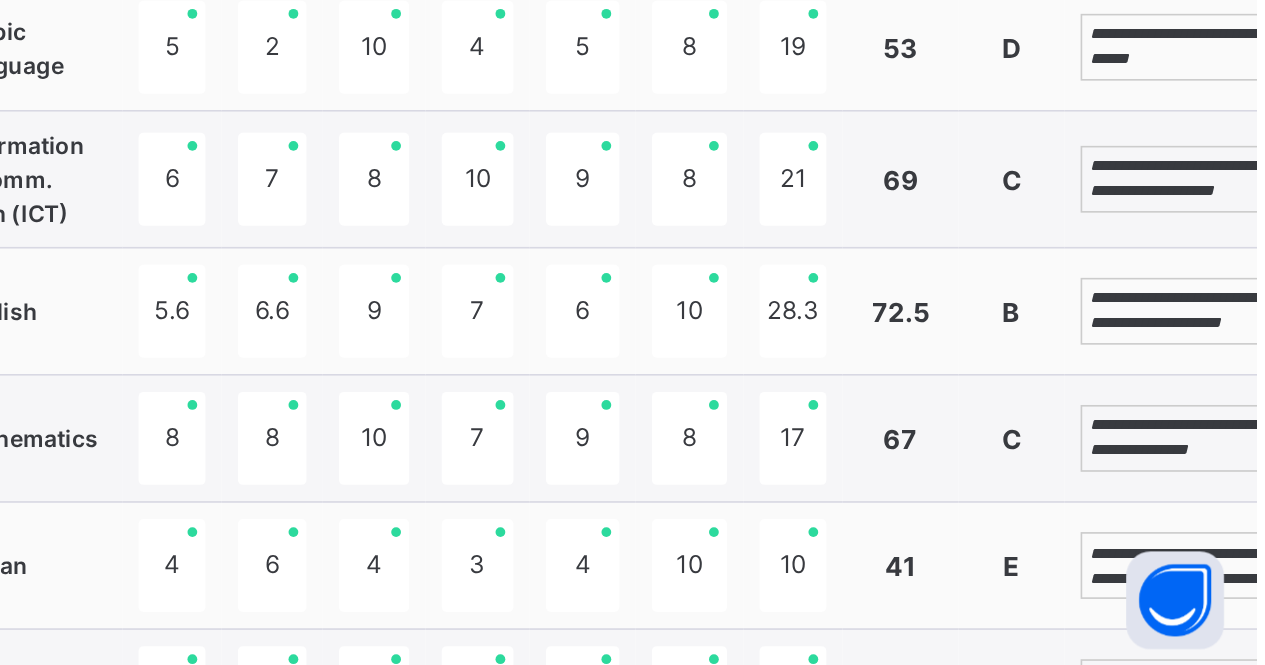 click on "**********" at bounding box center [1224, 525] 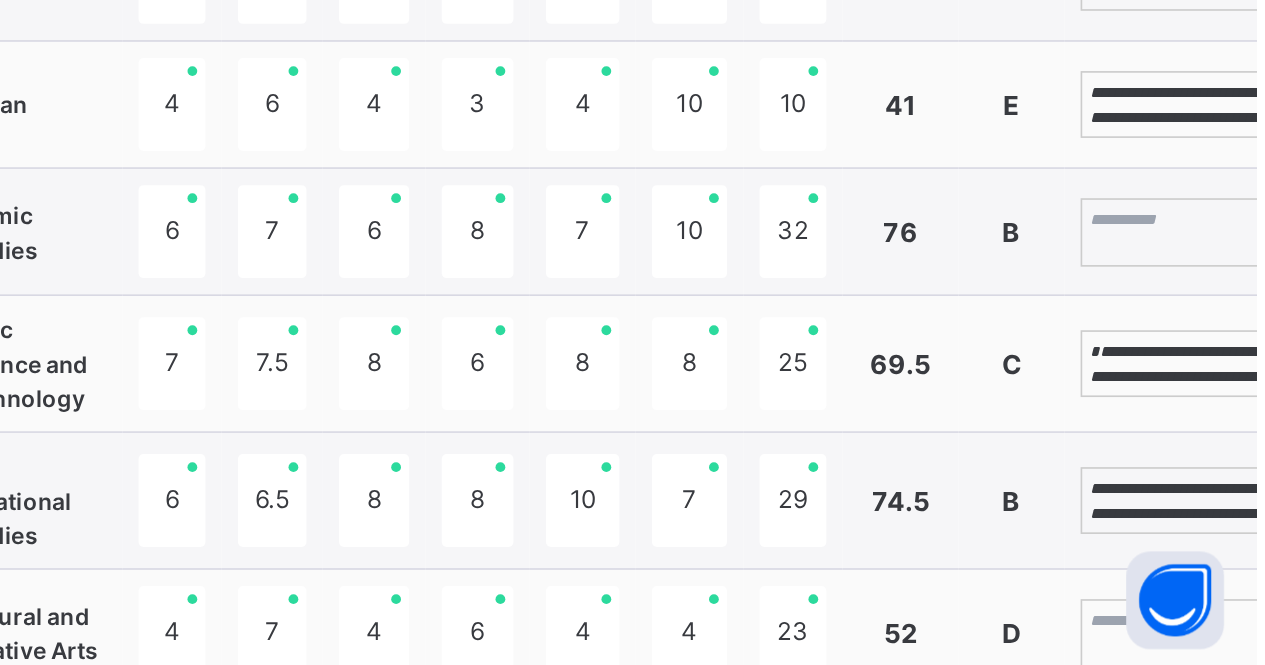 scroll, scrollTop: 893, scrollLeft: 38, axis: both 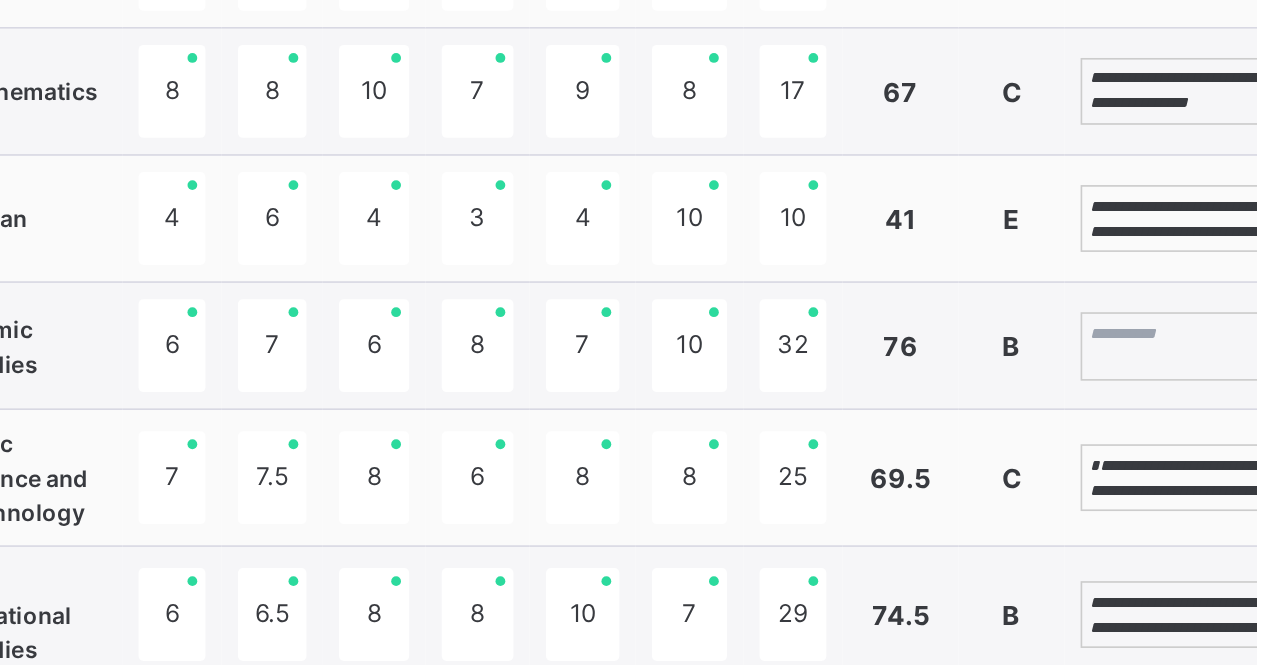type on "**********" 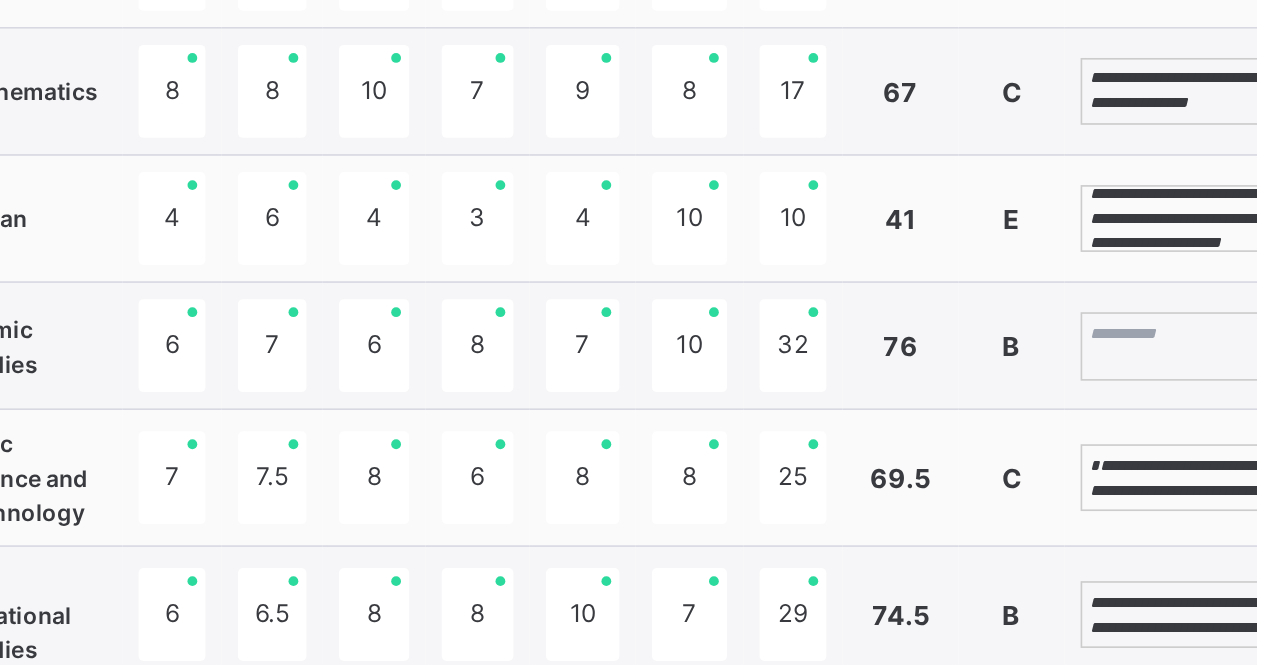 scroll, scrollTop: 894, scrollLeft: 38, axis: both 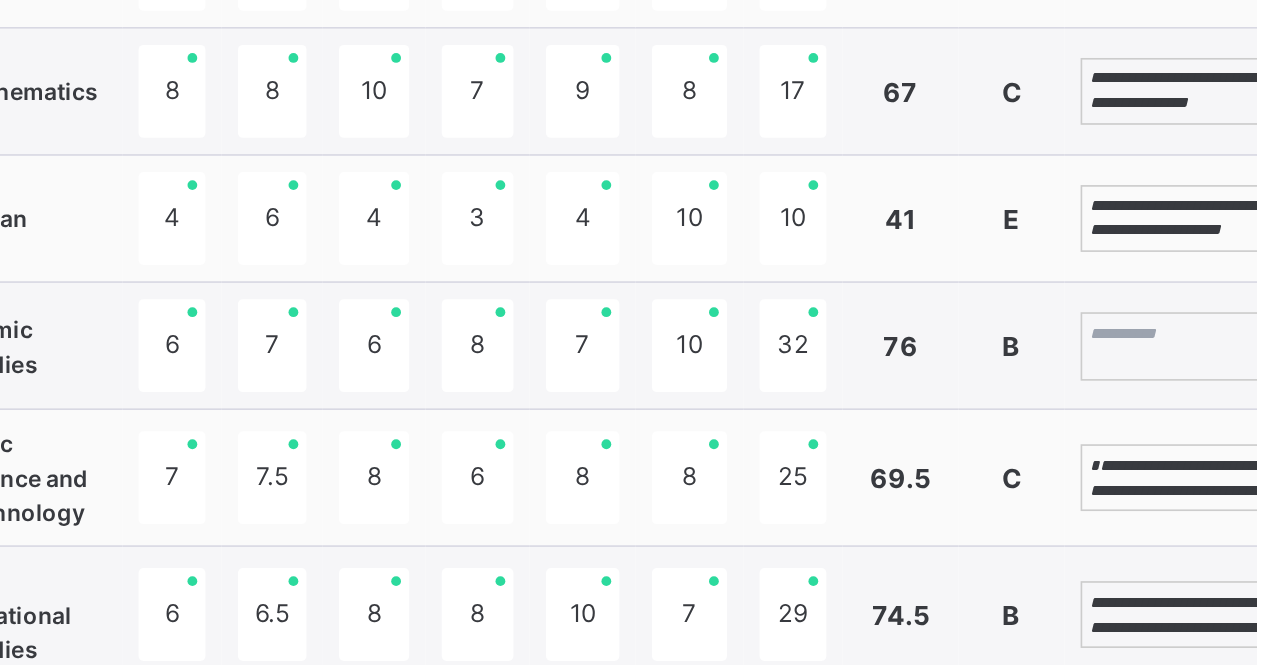 click on "**********" at bounding box center [1224, 317] 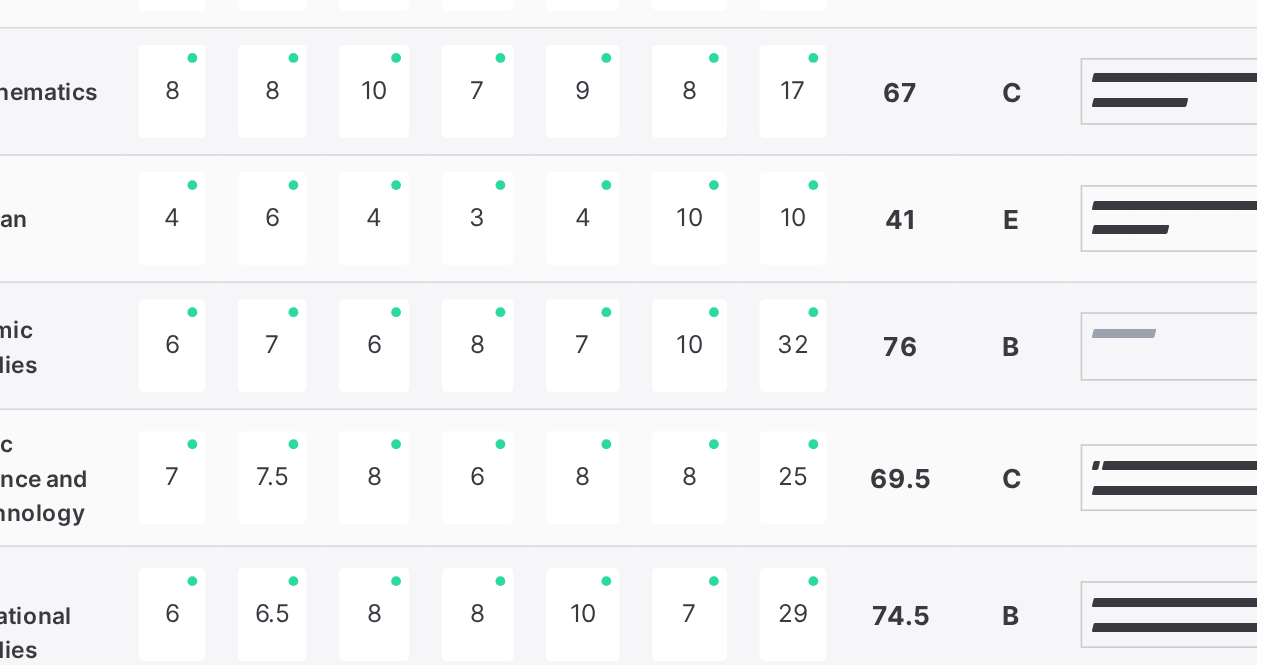 scroll, scrollTop: 0, scrollLeft: 0, axis: both 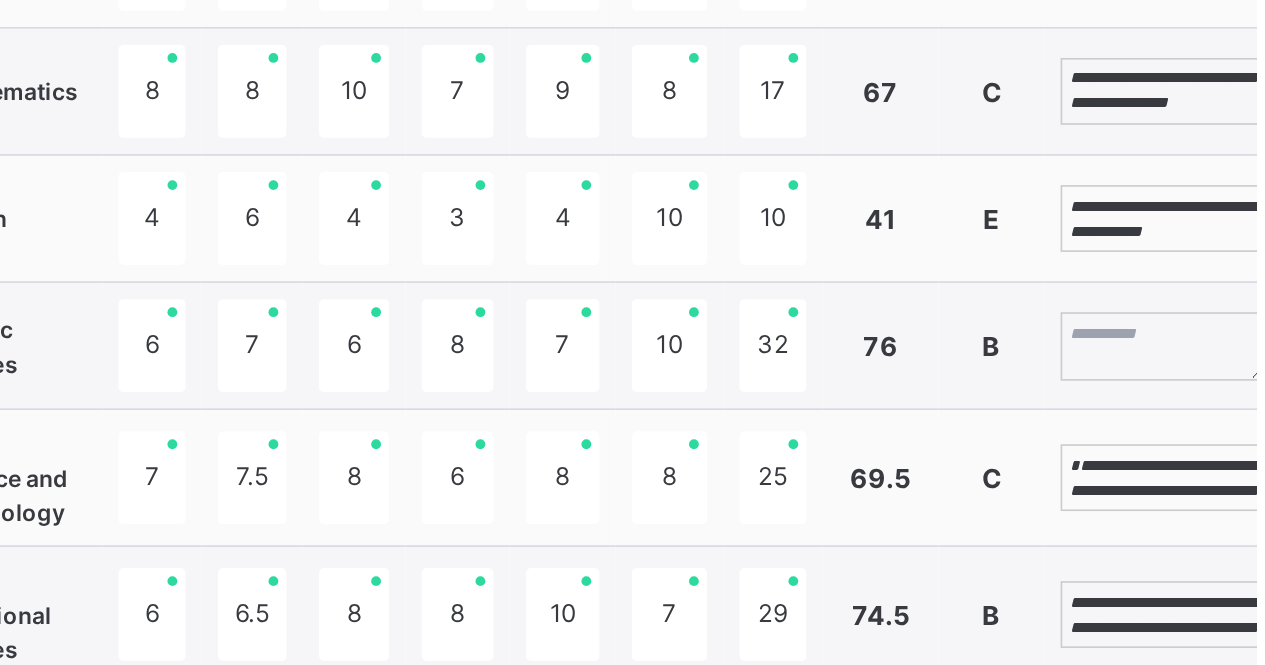 click on "**********" at bounding box center (1212, 317) 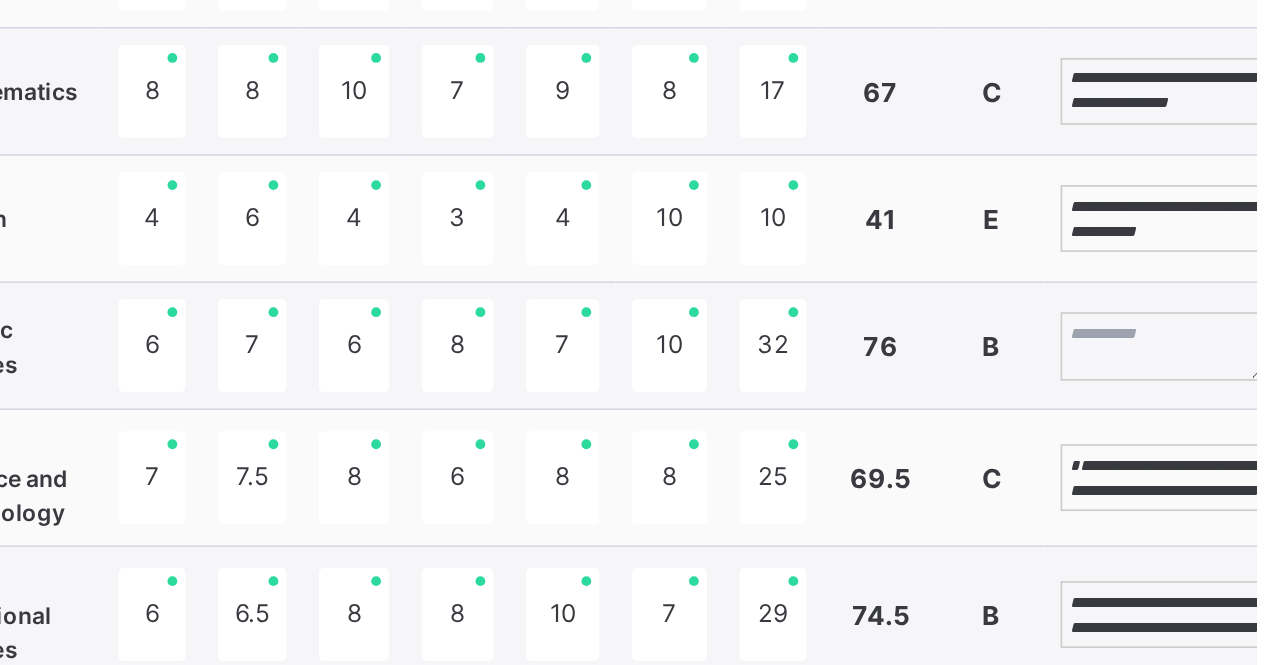 type on "**********" 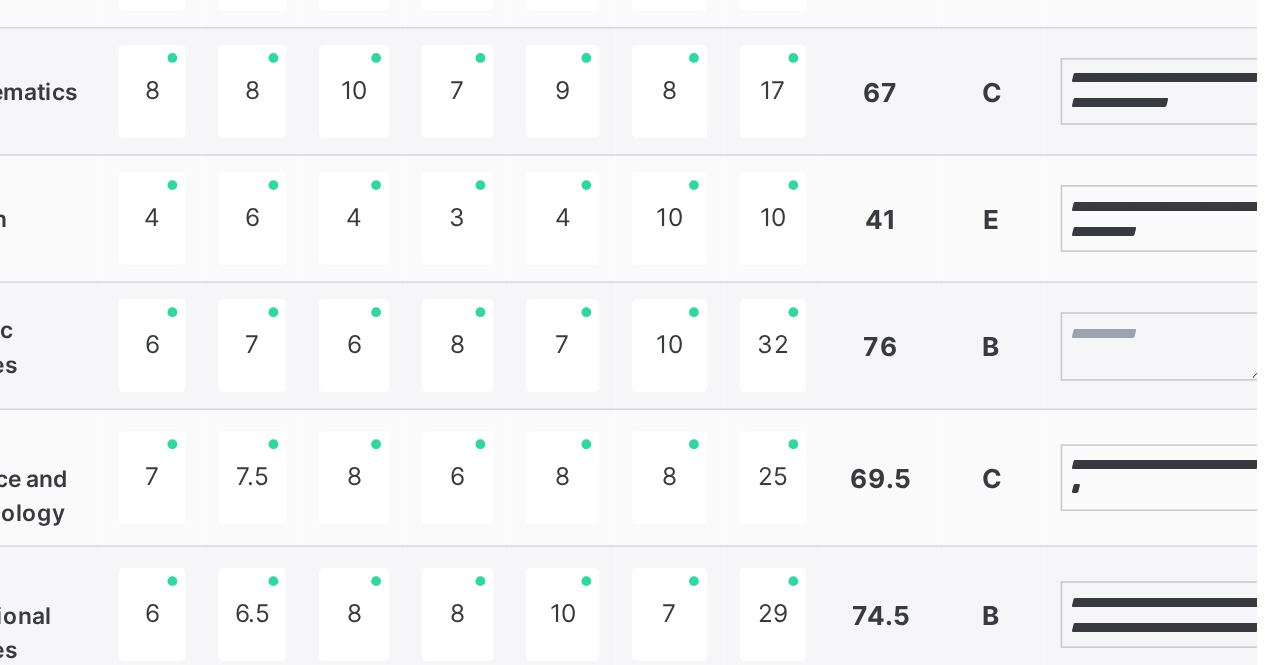 scroll, scrollTop: 68, scrollLeft: 0, axis: vertical 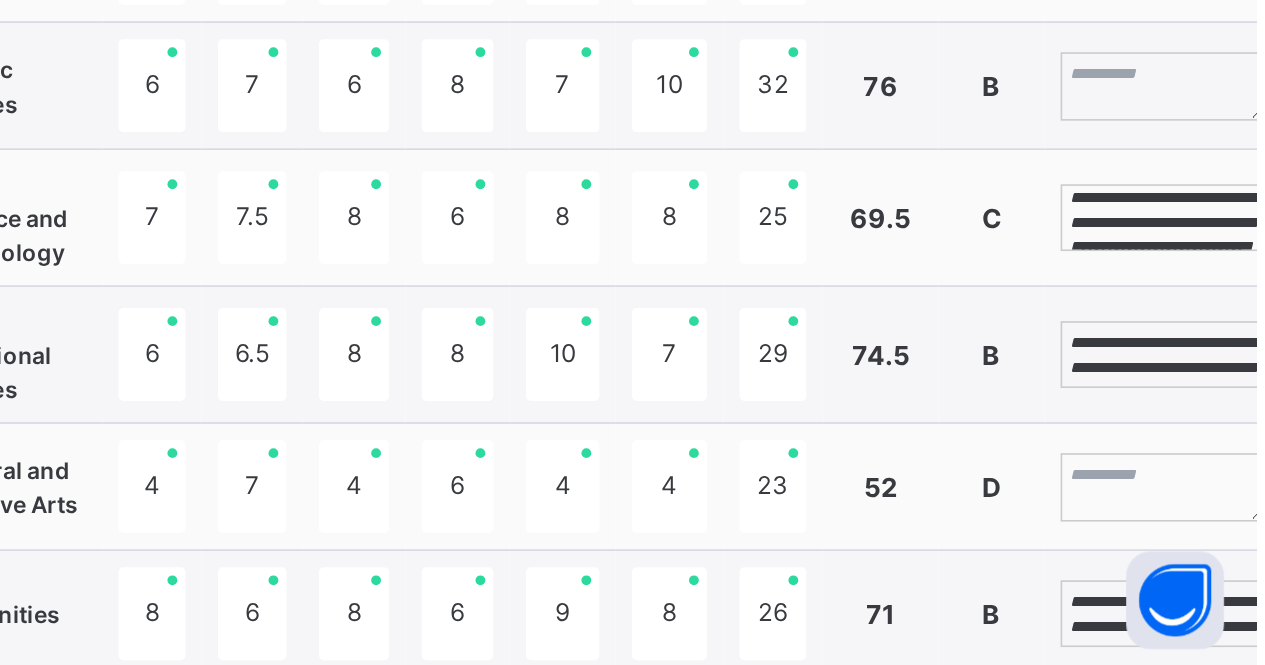 type on "**********" 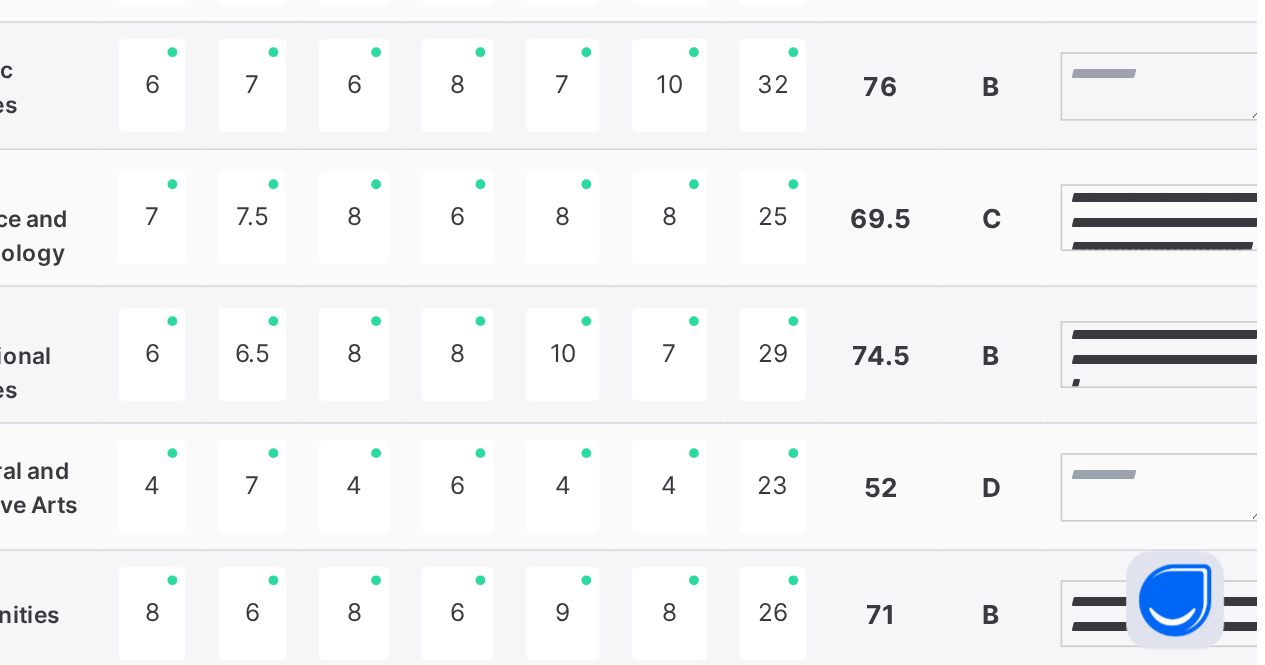 scroll, scrollTop: 5, scrollLeft: 0, axis: vertical 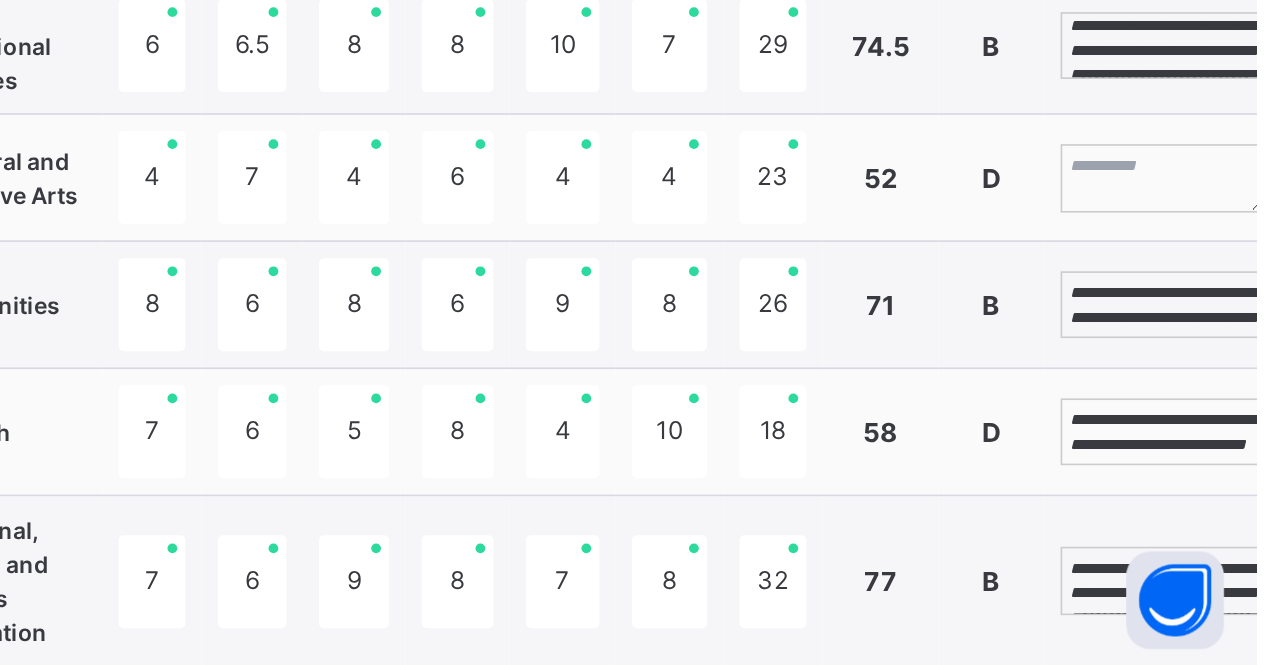 click on "**********" at bounding box center (1212, 443) 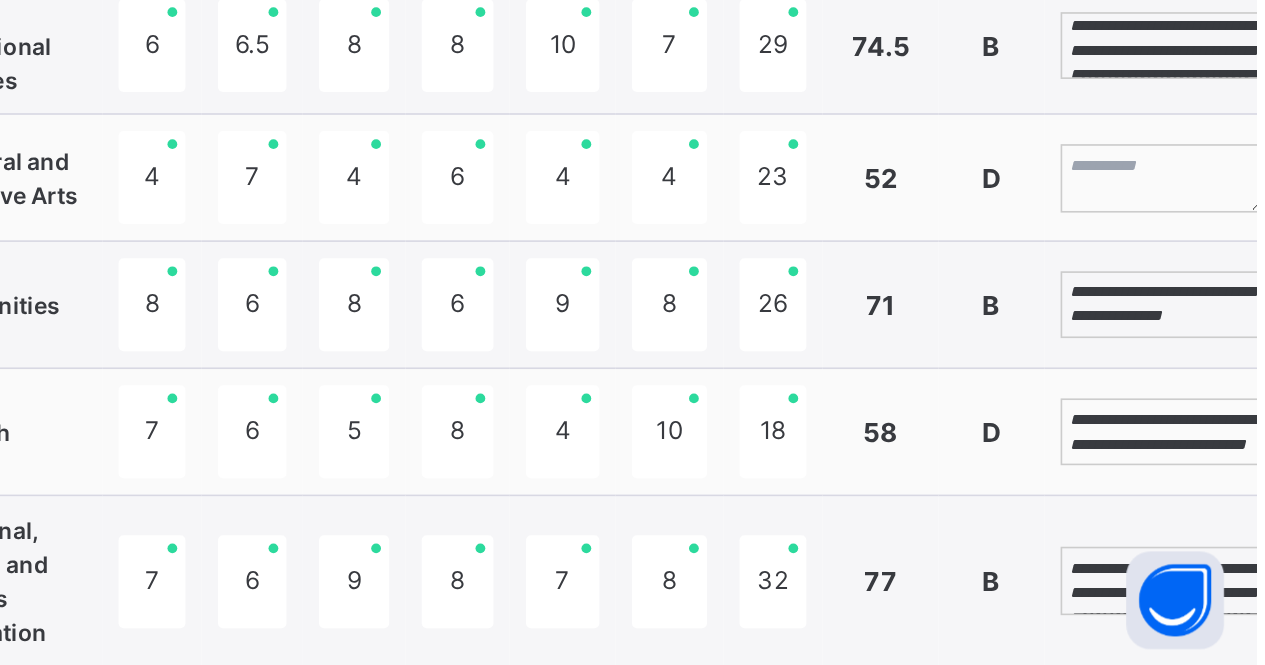 scroll, scrollTop: 84, scrollLeft: 0, axis: vertical 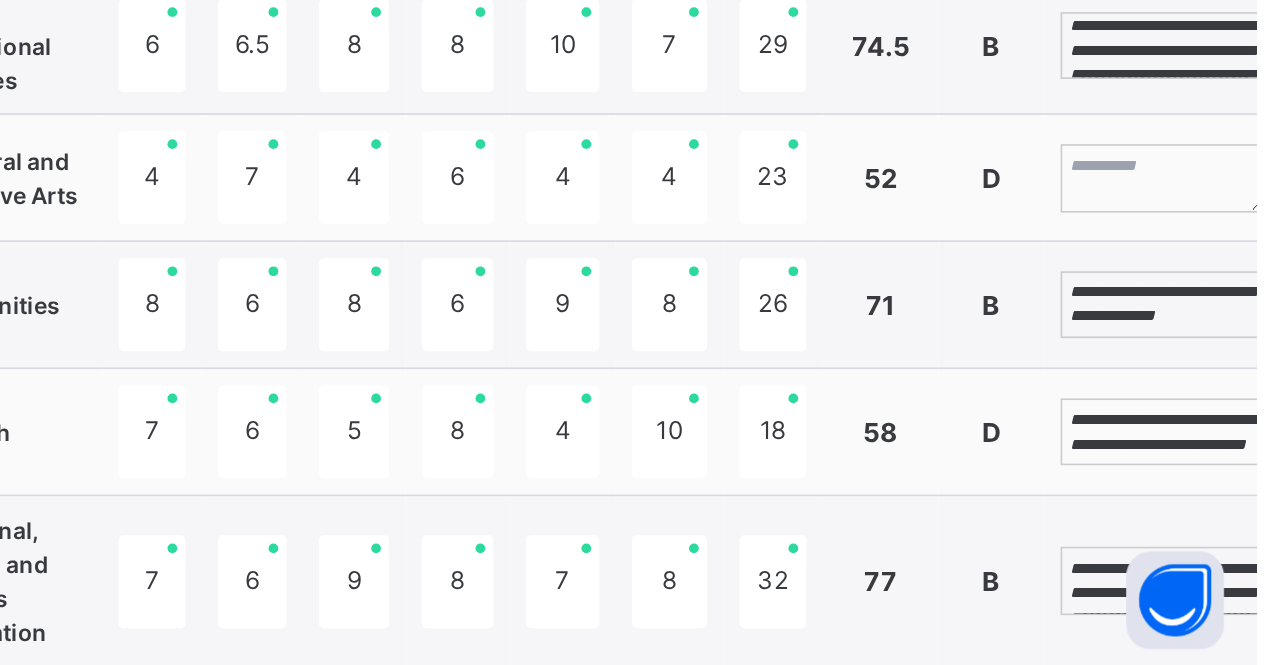 type on "**********" 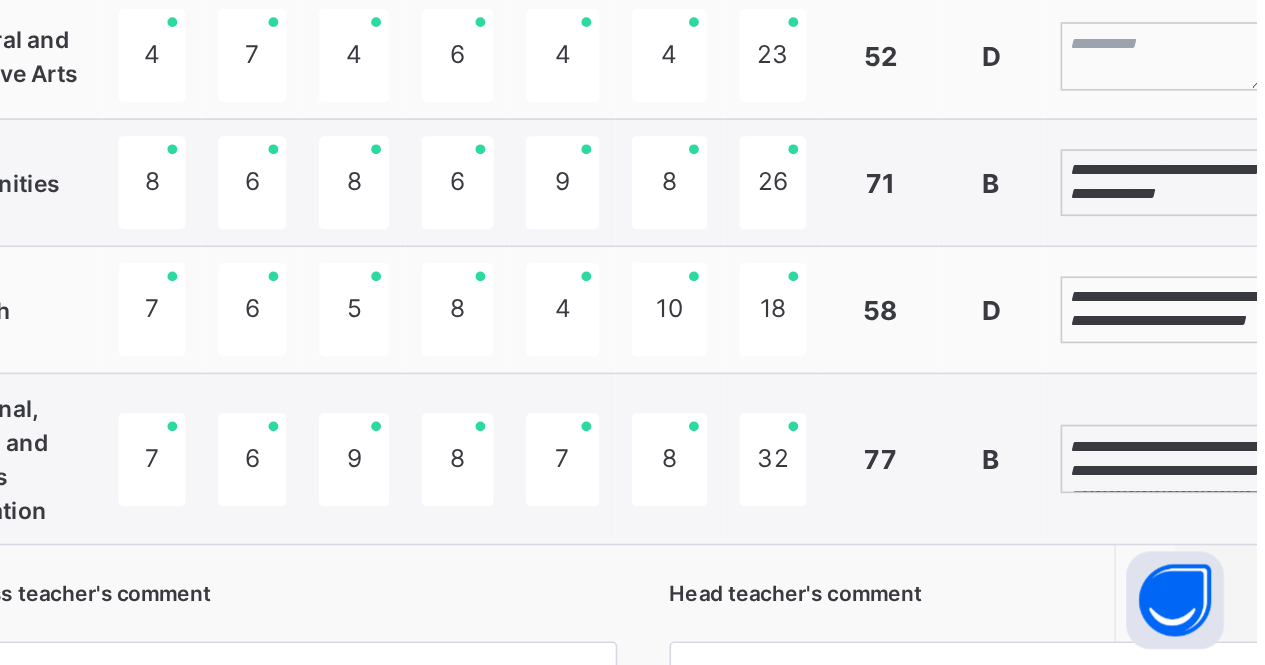 scroll, scrollTop: 1245, scrollLeft: 50, axis: both 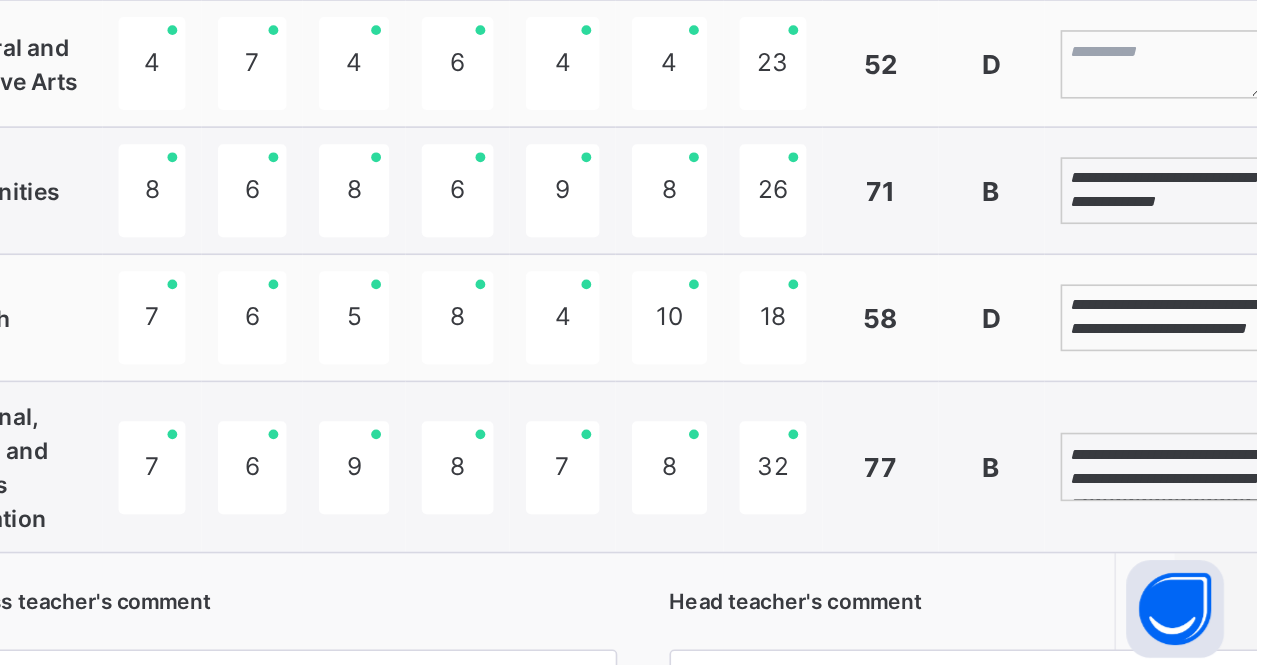 type on "**********" 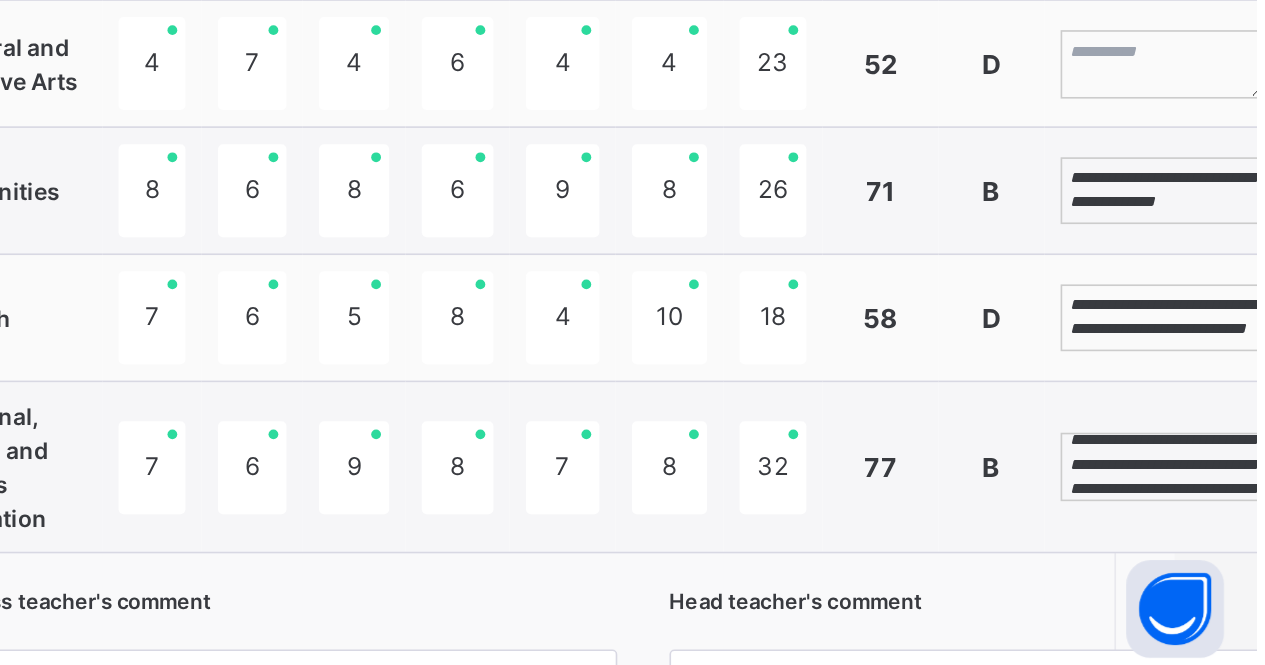scroll, scrollTop: 38, scrollLeft: 0, axis: vertical 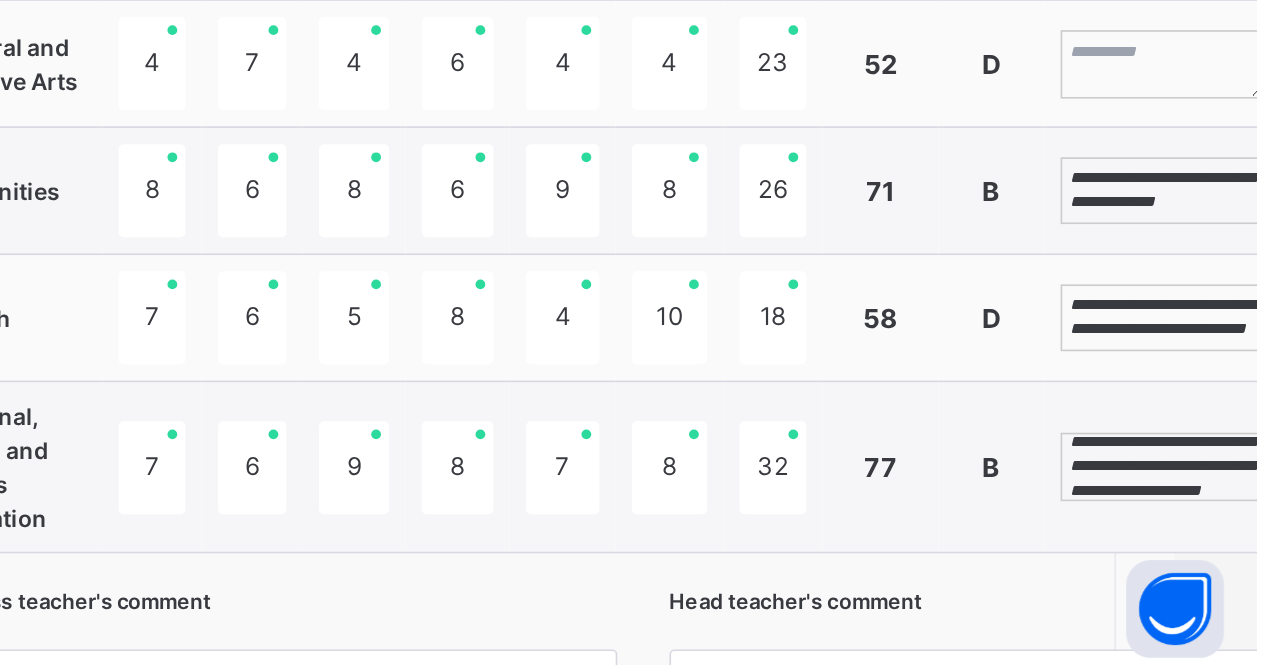 click on "**********" at bounding box center [1212, 537] 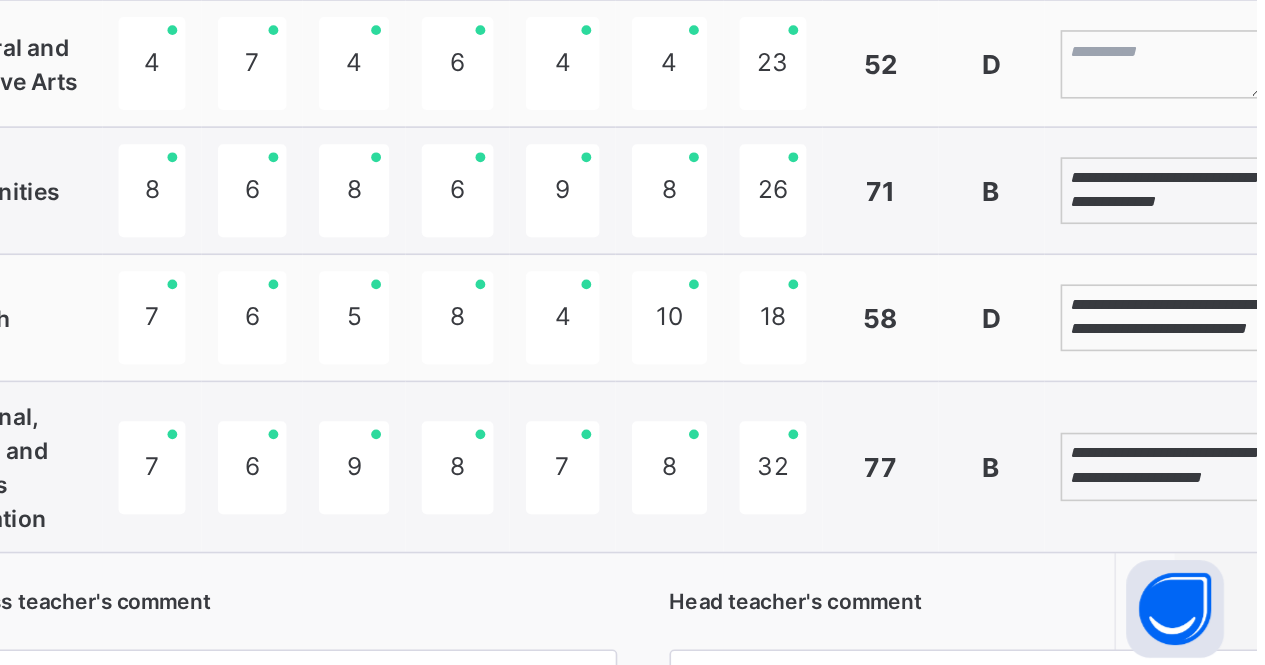 scroll, scrollTop: 84, scrollLeft: 0, axis: vertical 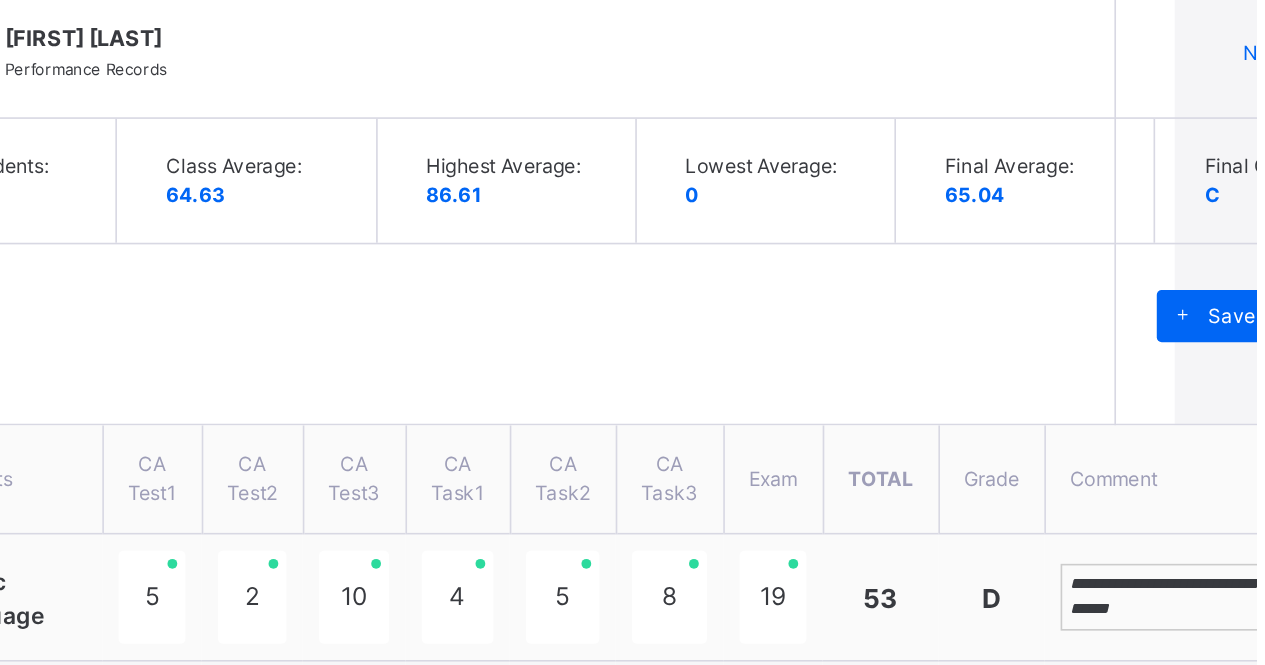 type on "**********" 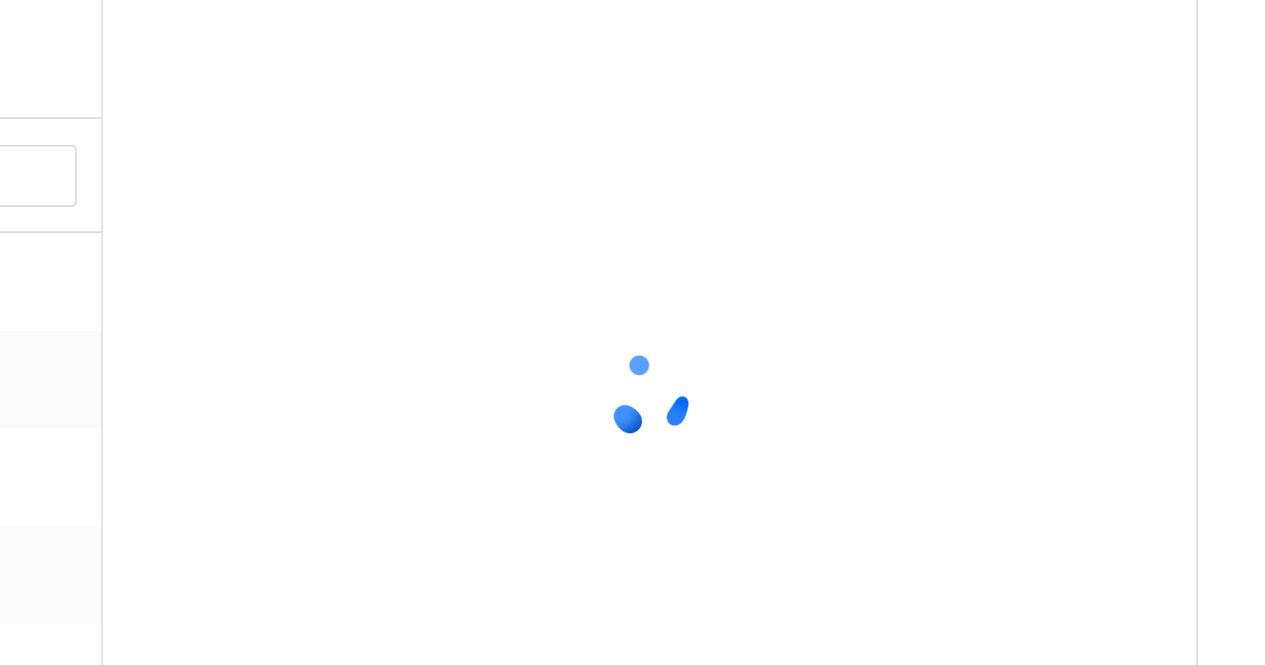 scroll, scrollTop: 521, scrollLeft: 15, axis: both 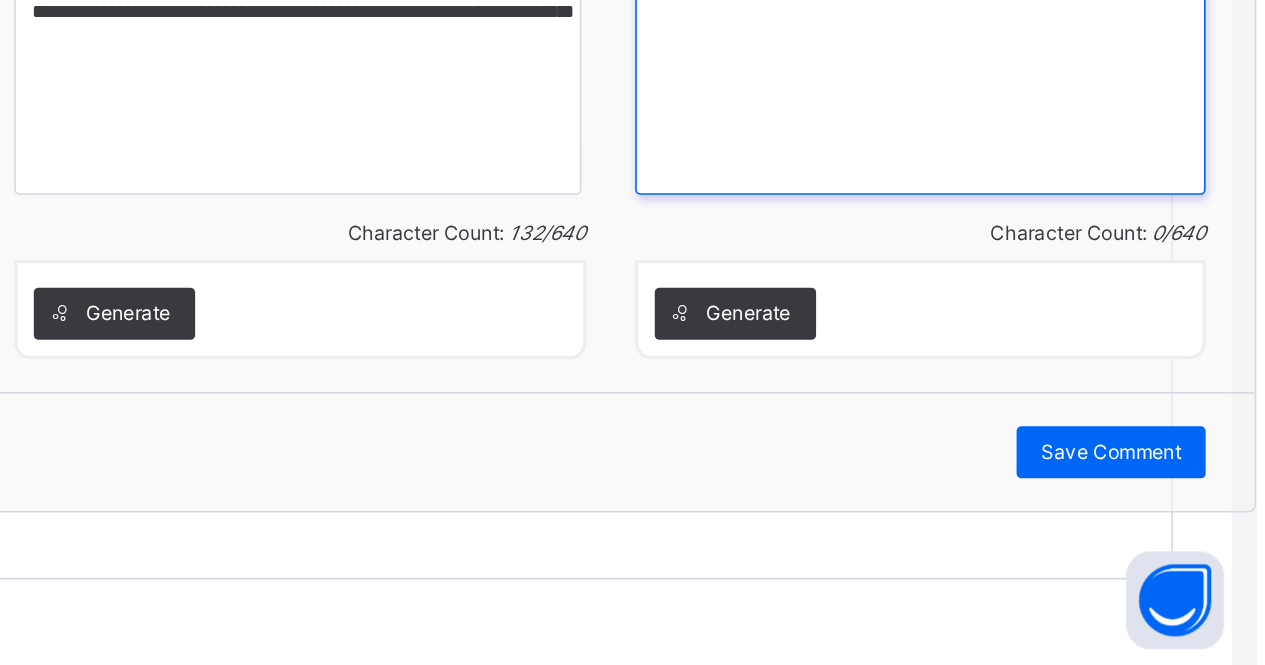 click at bounding box center (1059, 301) 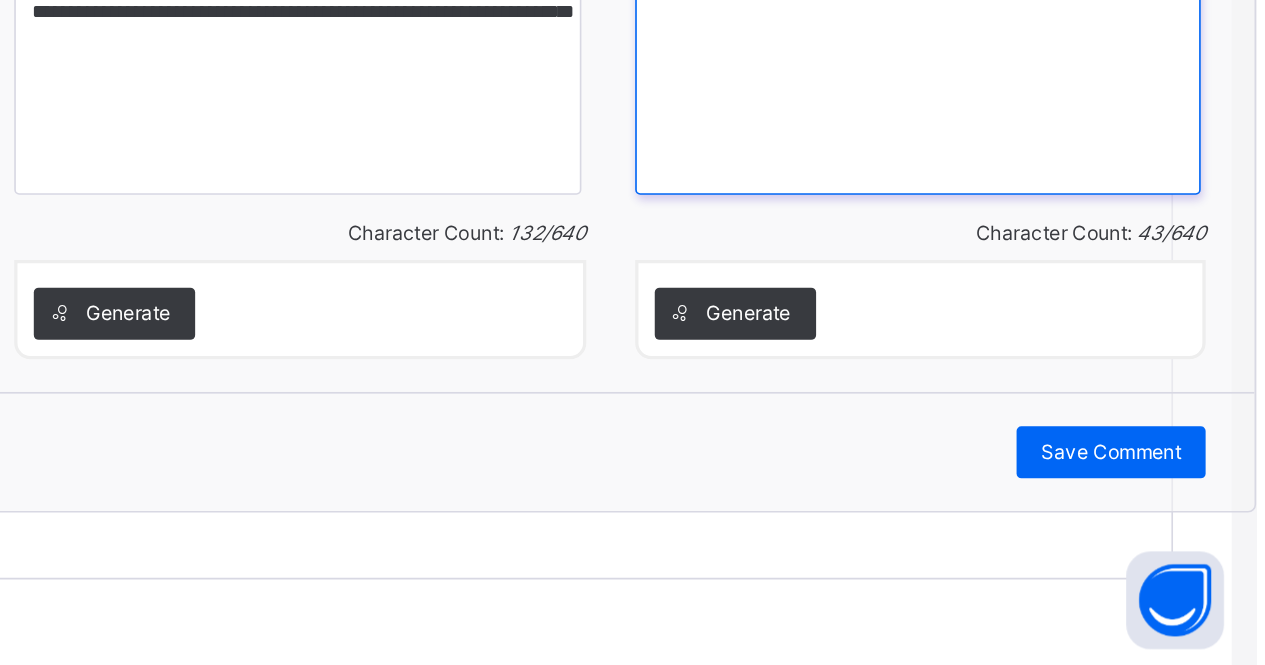 type on "**********" 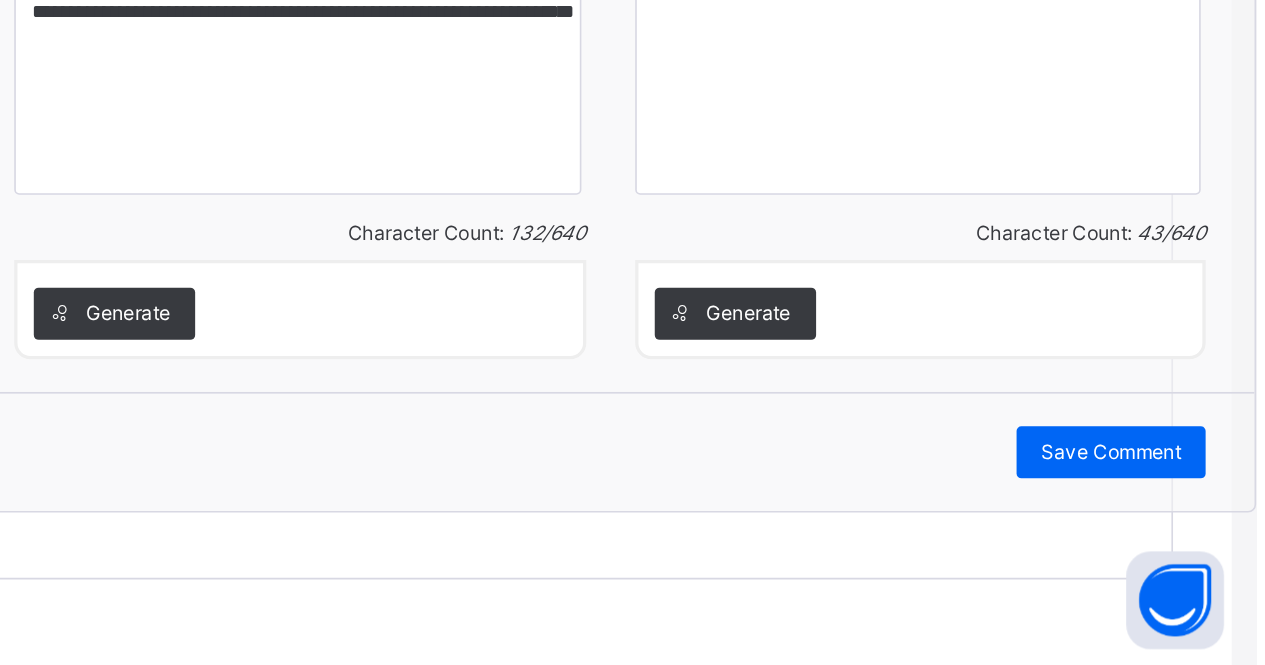 click on "Save Comment" at bounding box center [1176, 534] 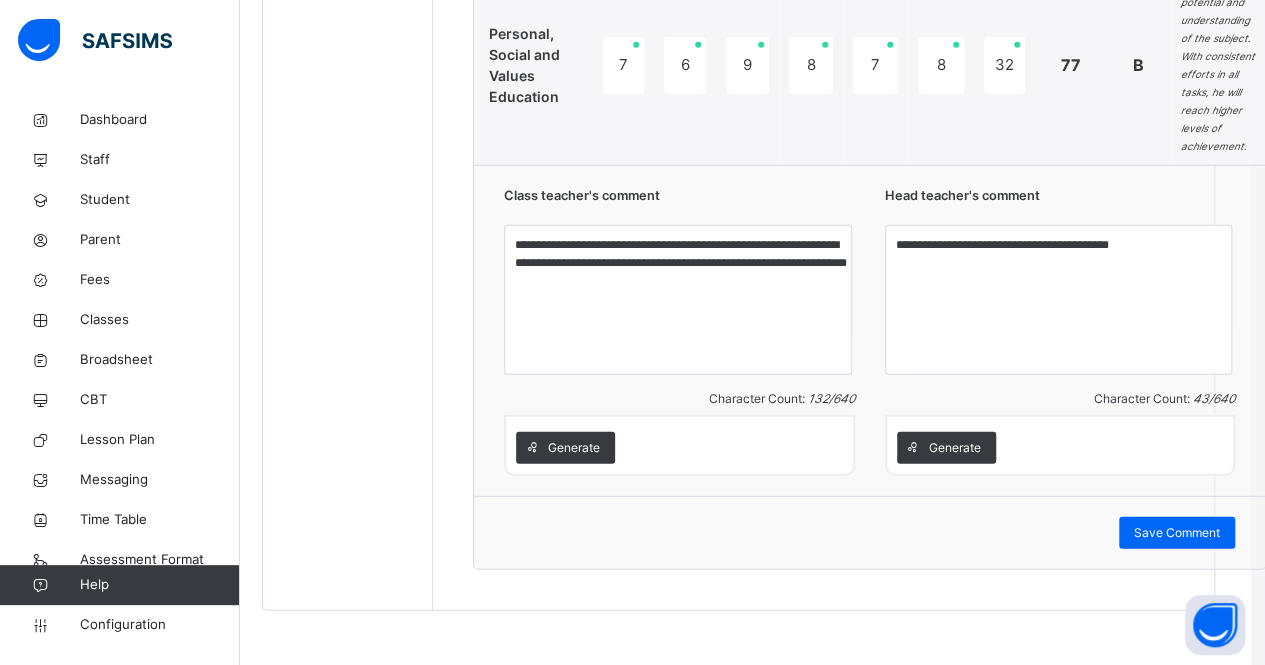 scroll, scrollTop: 2468, scrollLeft: 14, axis: both 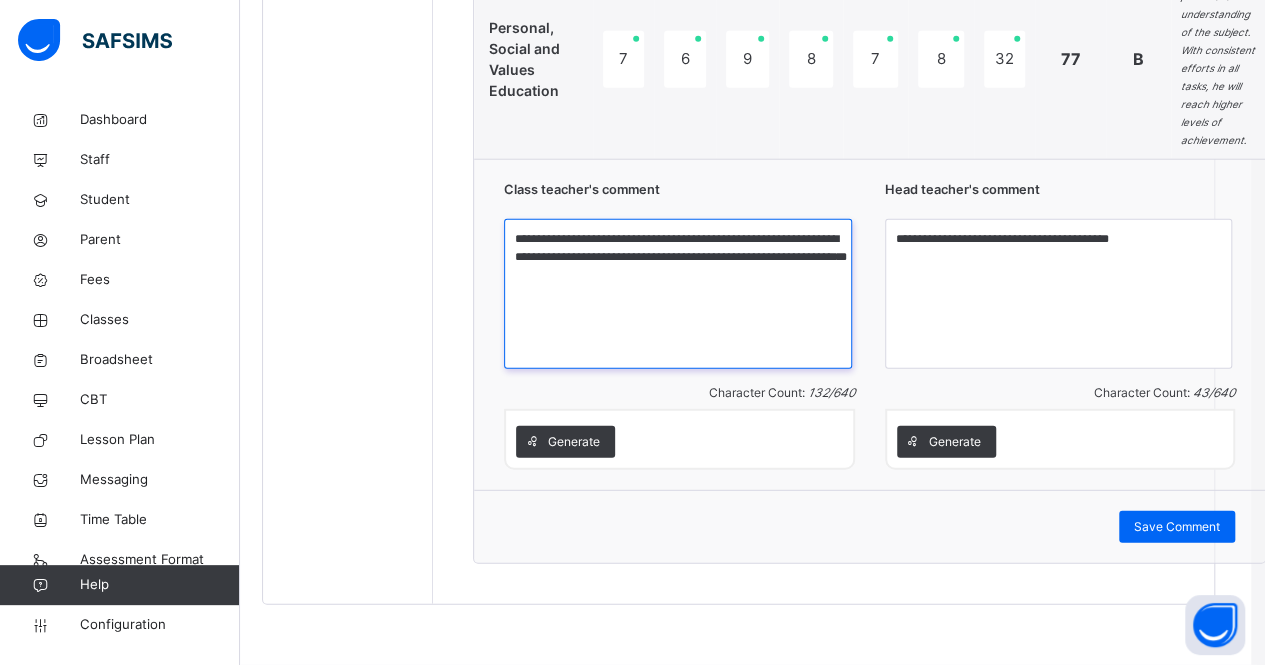 click on "**********" at bounding box center (678, 294) 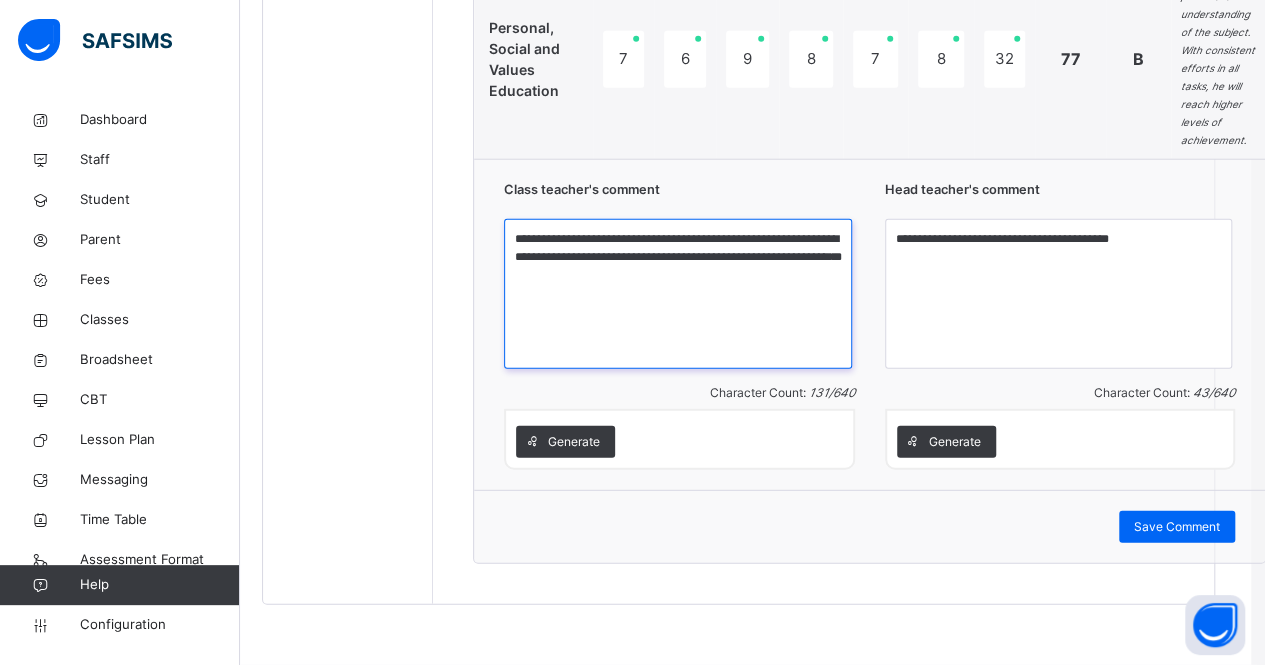 type on "**********" 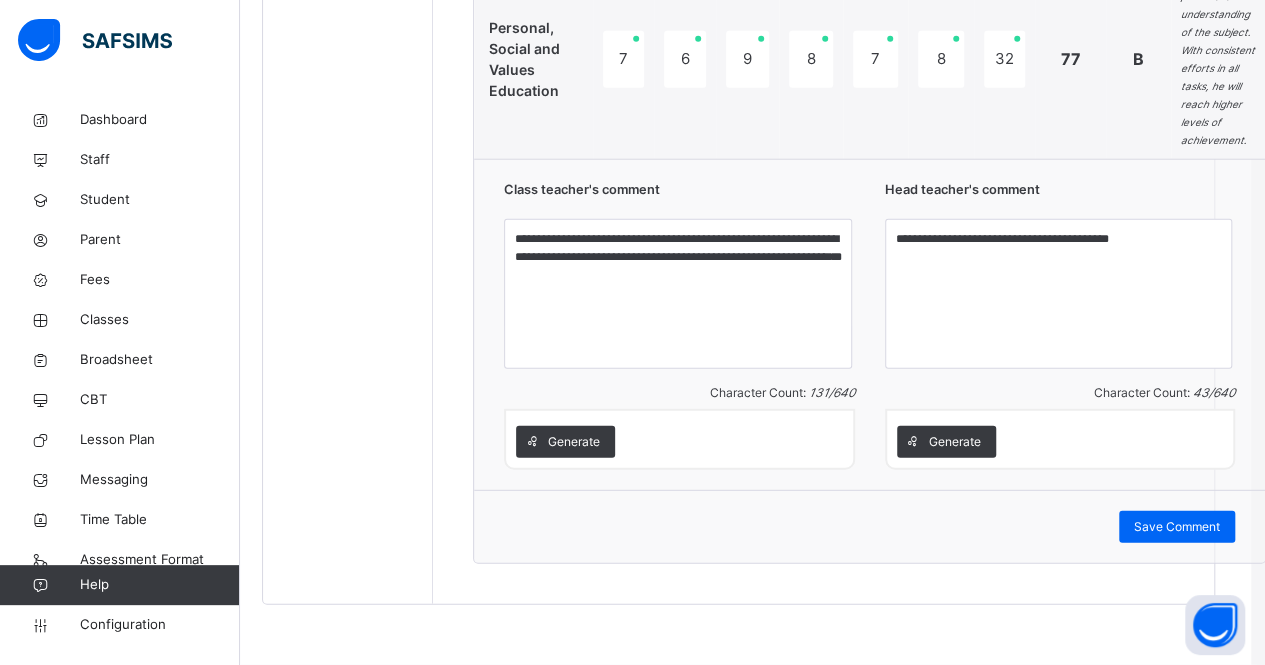 click on "Save Comment" at bounding box center (1177, 527) 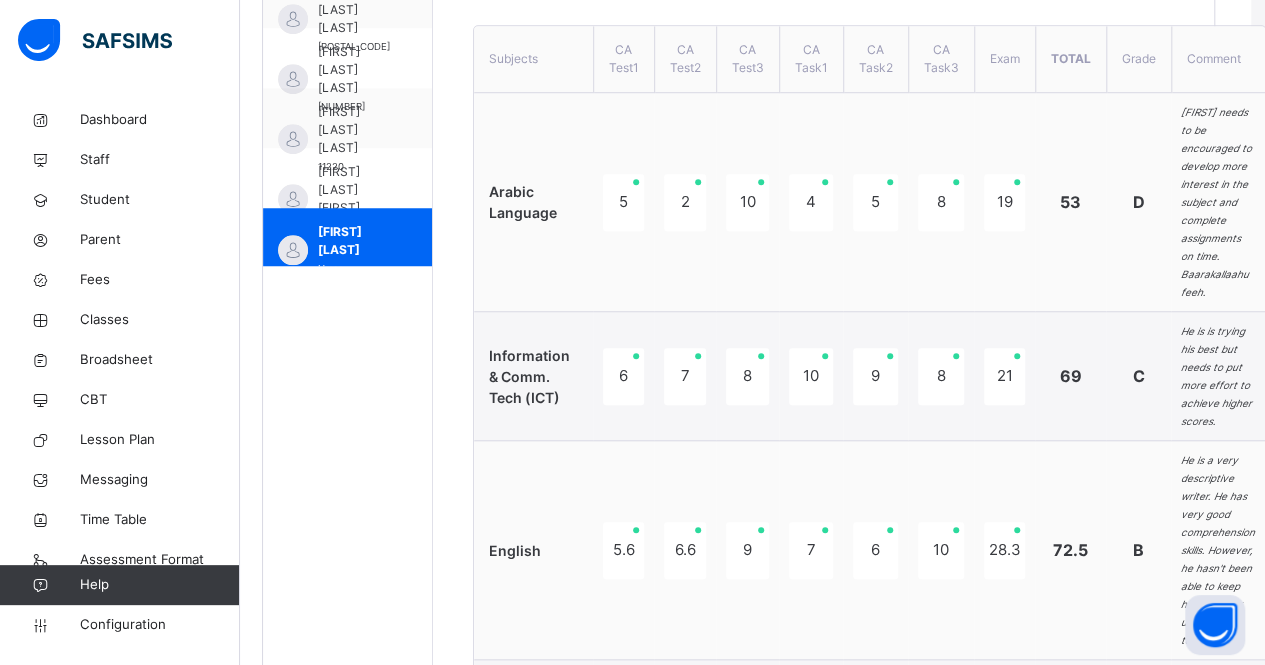 scroll, scrollTop: 764, scrollLeft: 14, axis: both 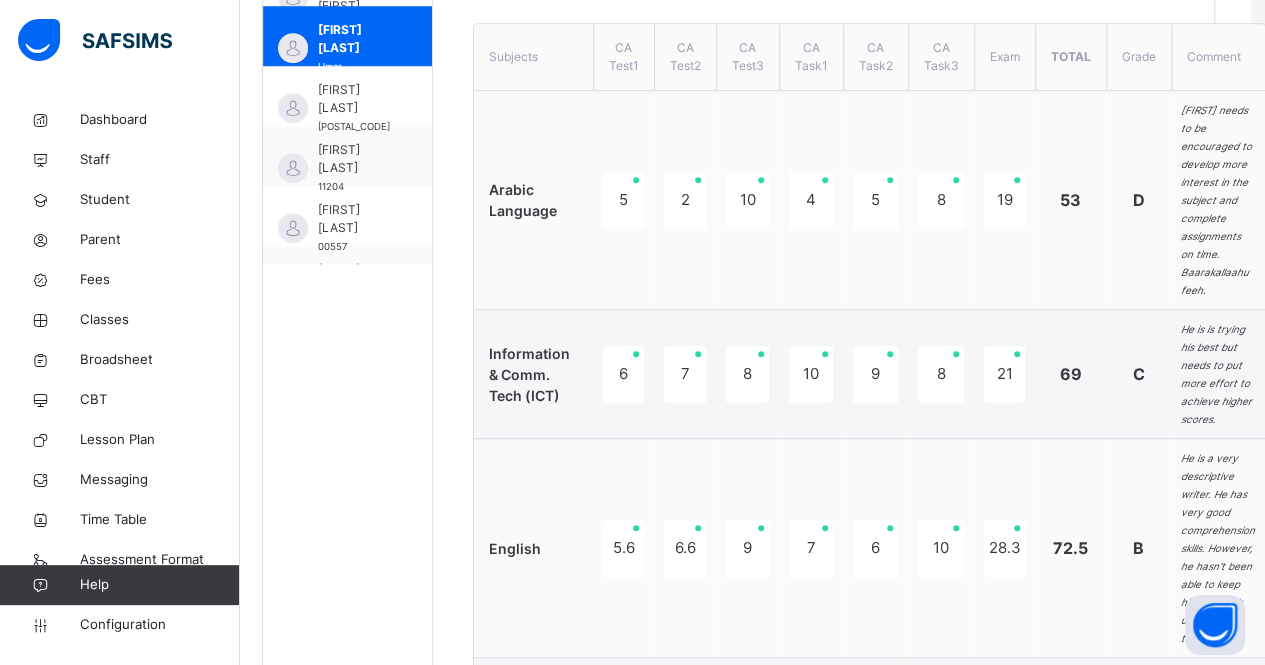 click on "[FIRST] [LAST]" at bounding box center [354, 99] 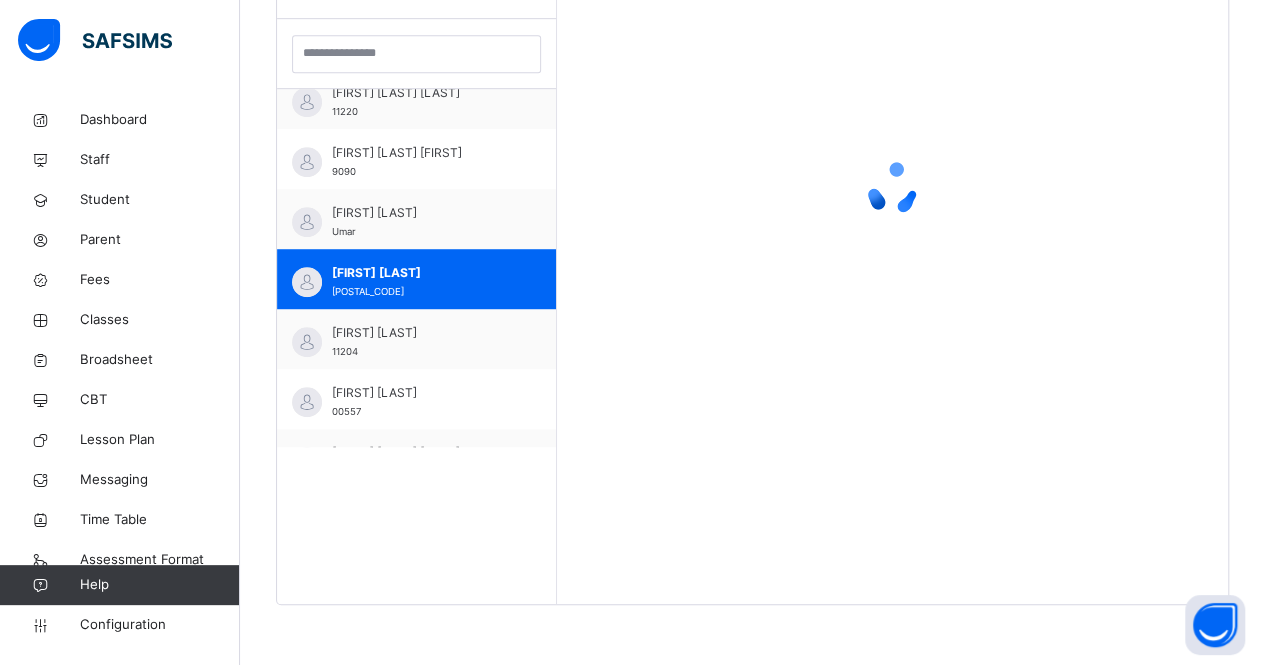 scroll, scrollTop: 579, scrollLeft: 14, axis: both 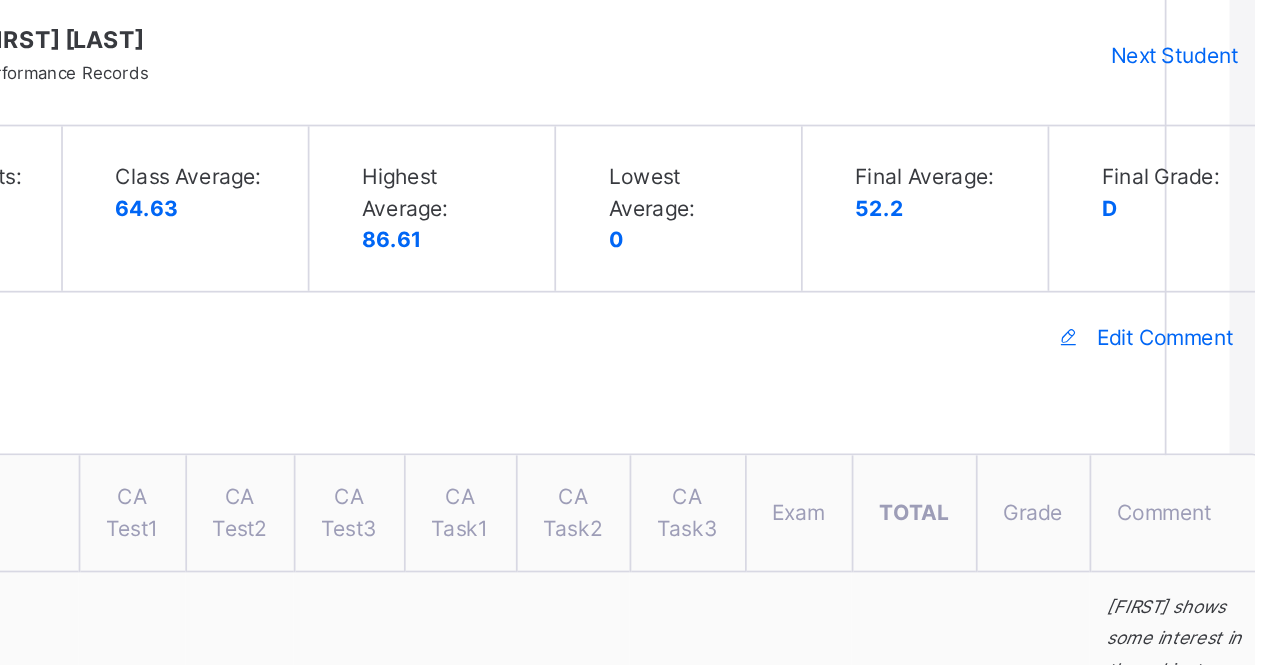 click on "Edit Comment" at bounding box center [1214, 193] 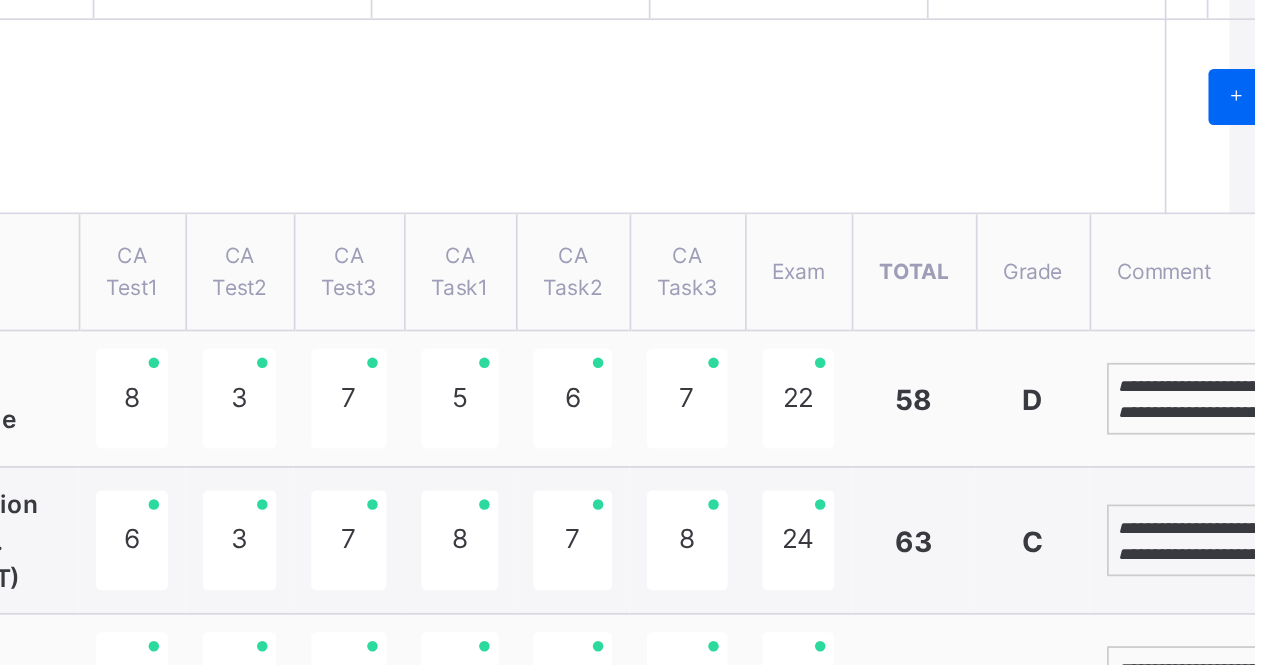 scroll, scrollTop: 528, scrollLeft: 14, axis: both 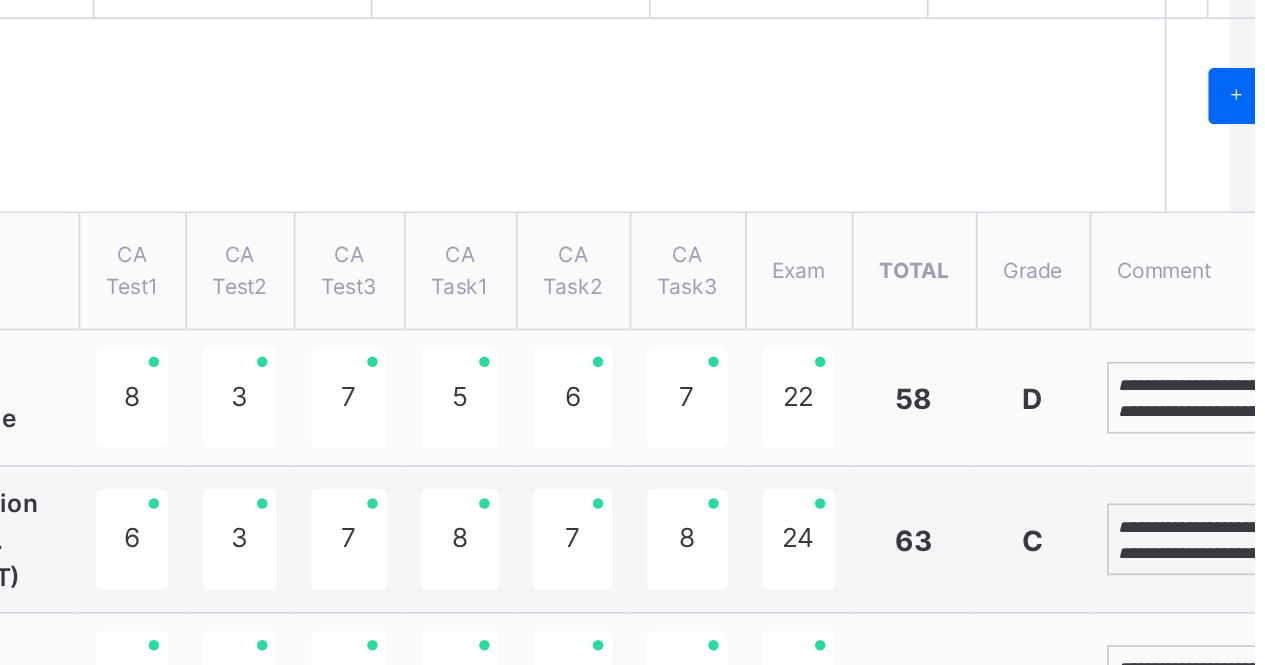 click on "**********" at bounding box center [1248, 365] 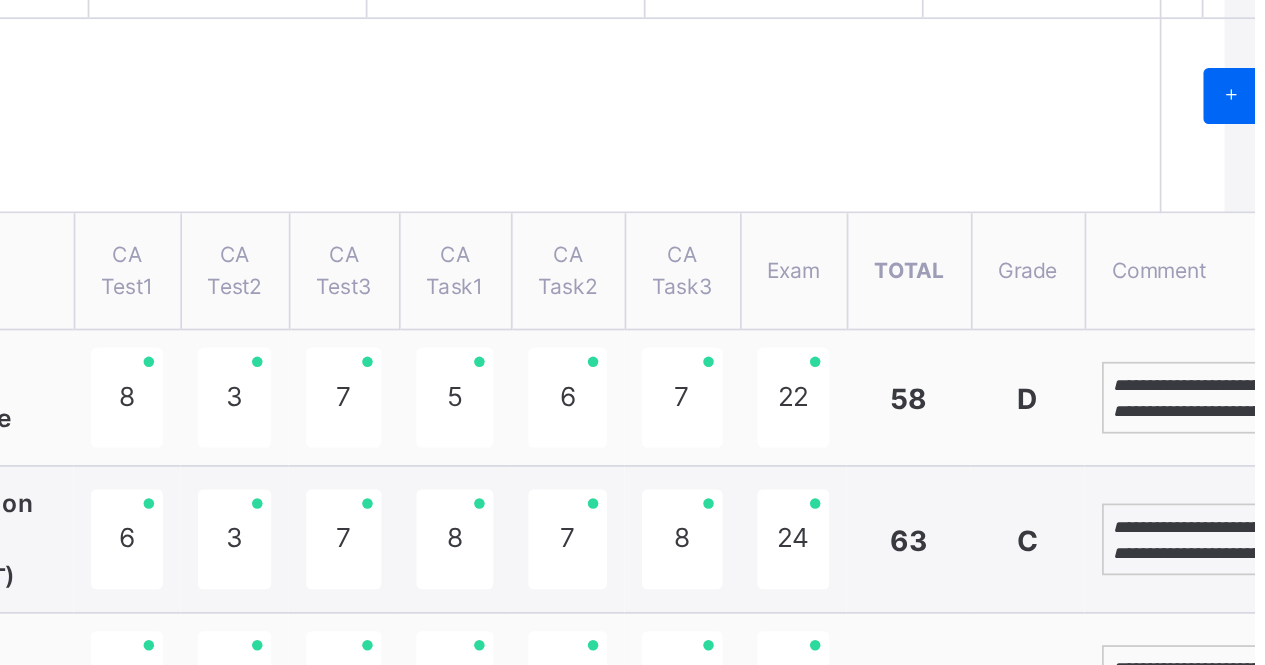 scroll, scrollTop: 528, scrollLeft: 37, axis: both 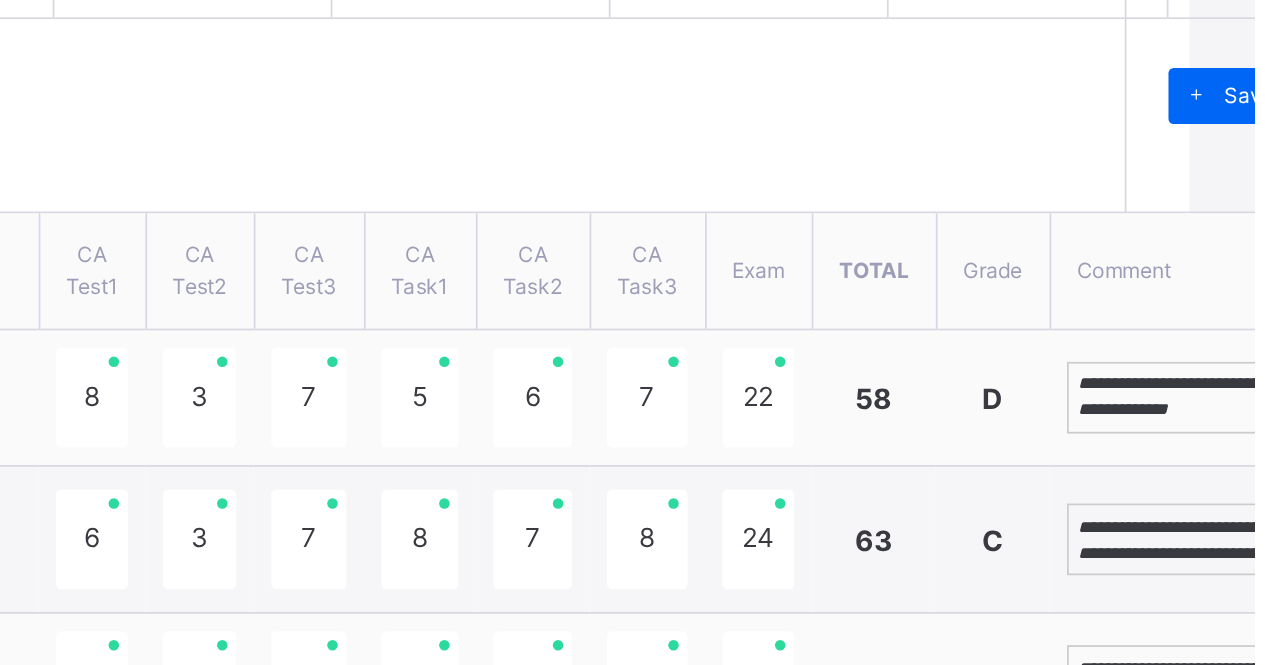 click on "**********" at bounding box center (1225, 446) 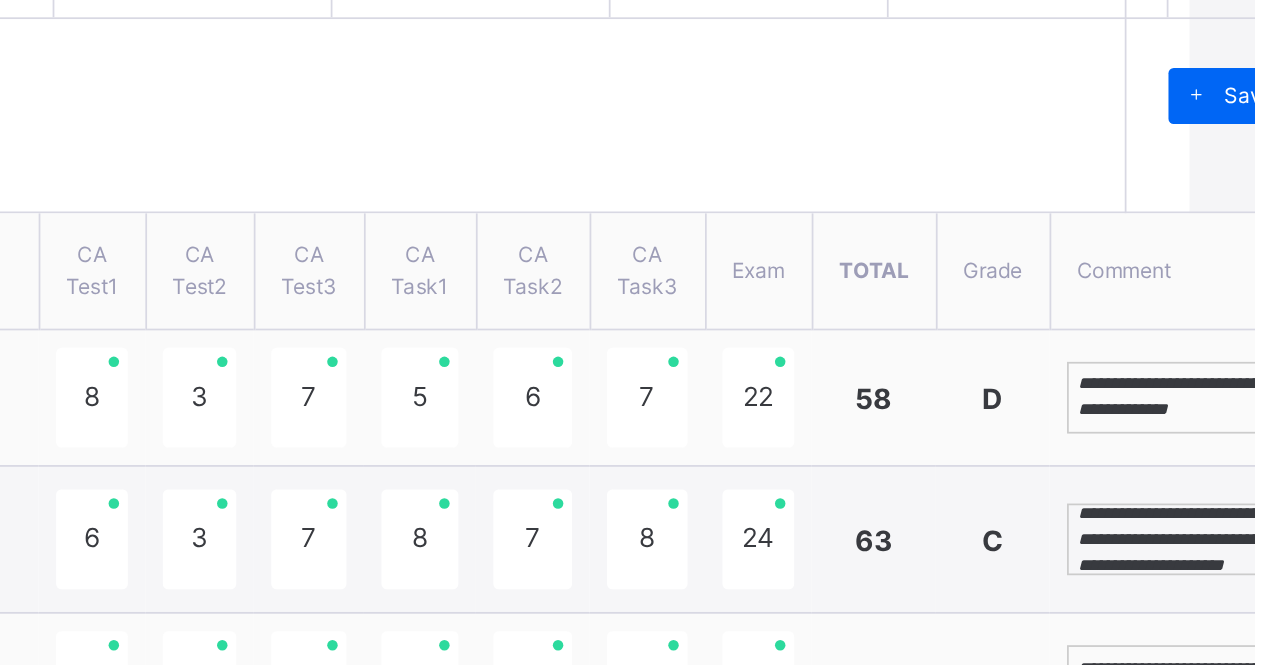 scroll, scrollTop: 528, scrollLeft: 38, axis: both 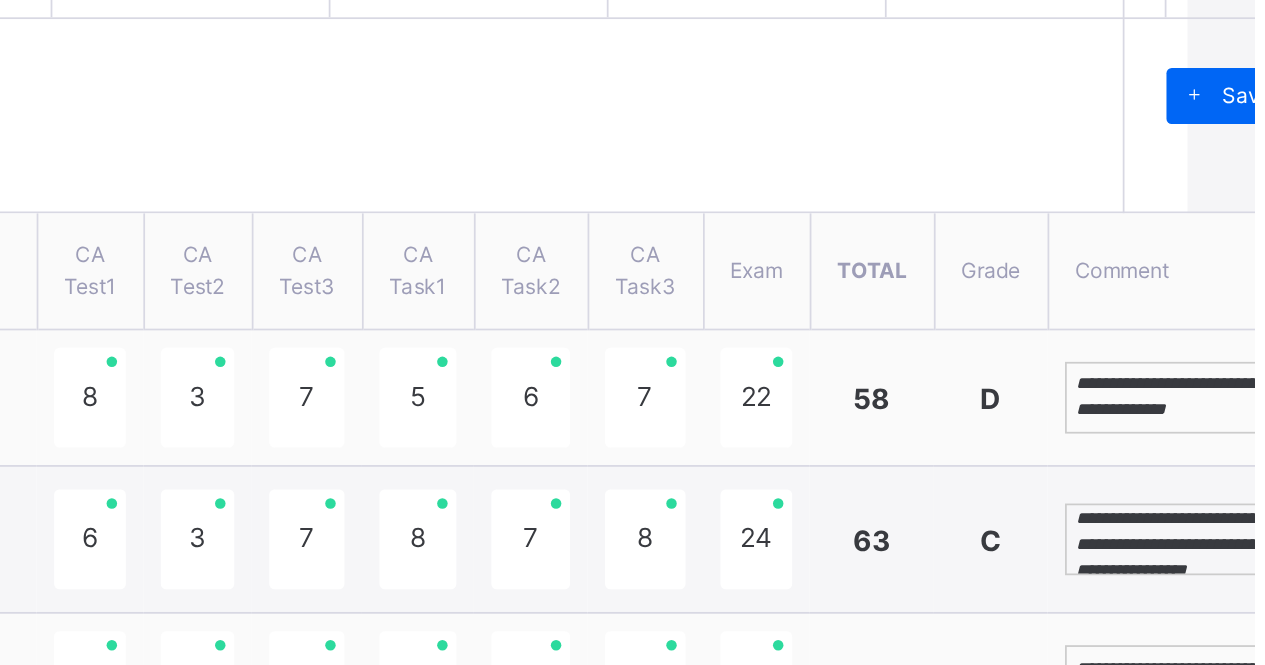 click on "**********" at bounding box center [1224, 446] 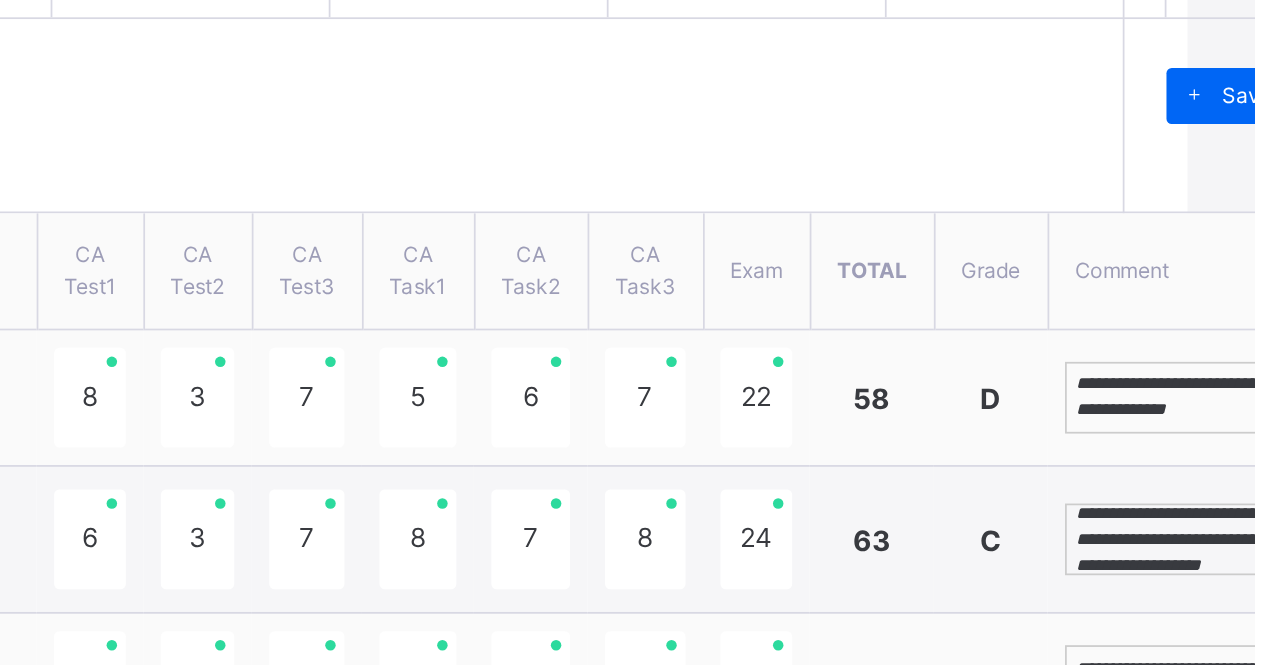 scroll, scrollTop: 23, scrollLeft: 0, axis: vertical 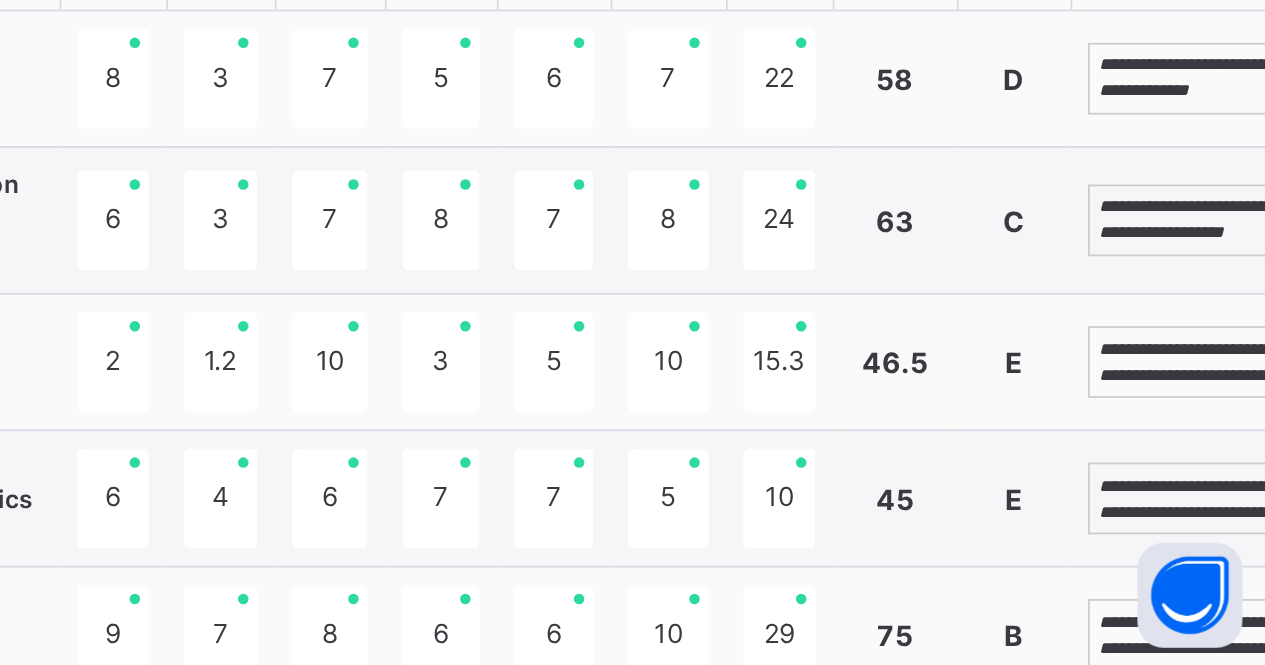 type on "**********" 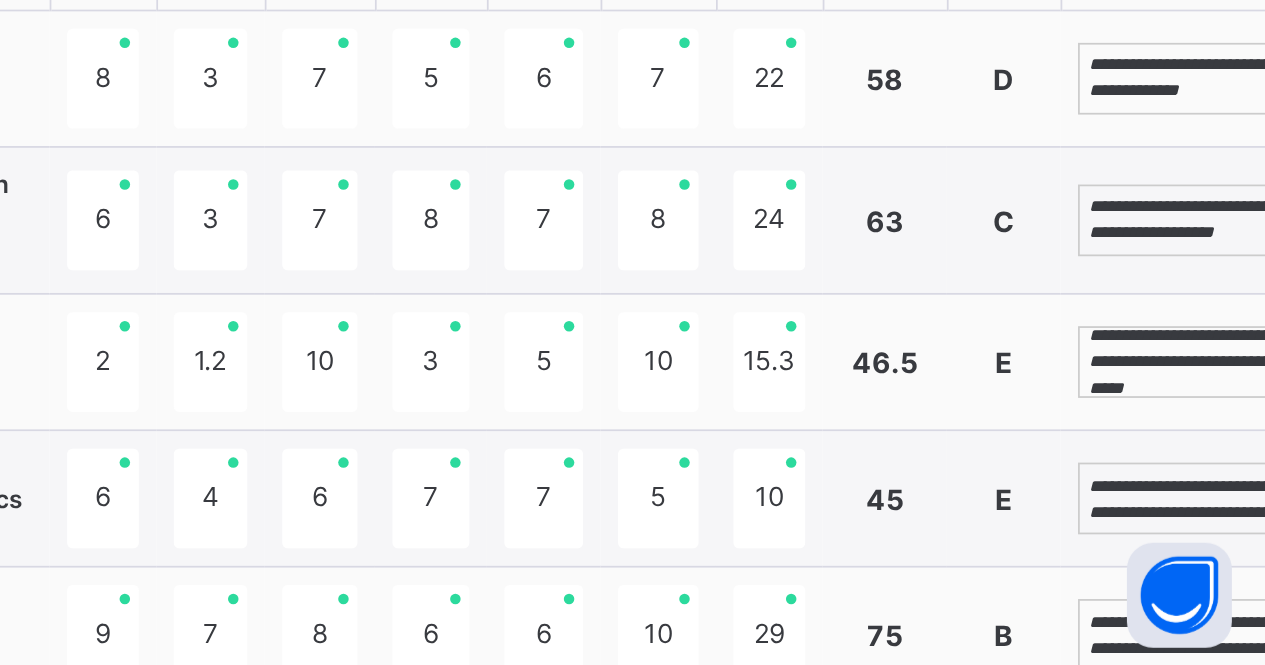 scroll, scrollTop: 38, scrollLeft: 0, axis: vertical 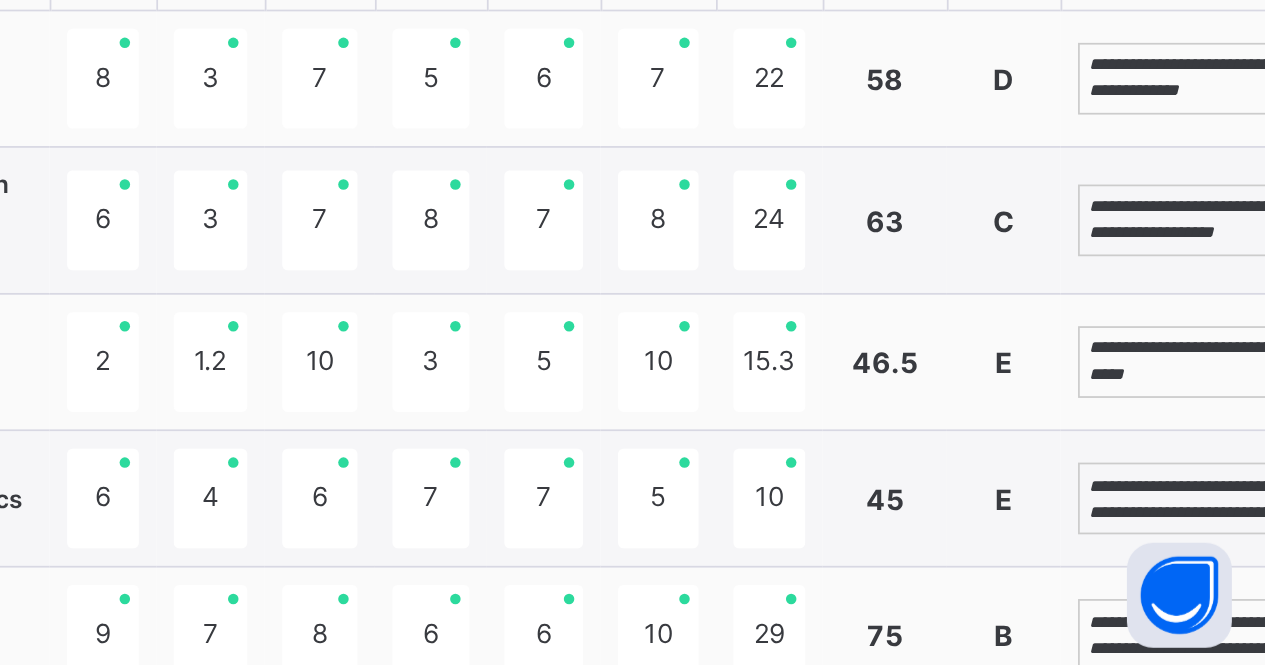 type on "**********" 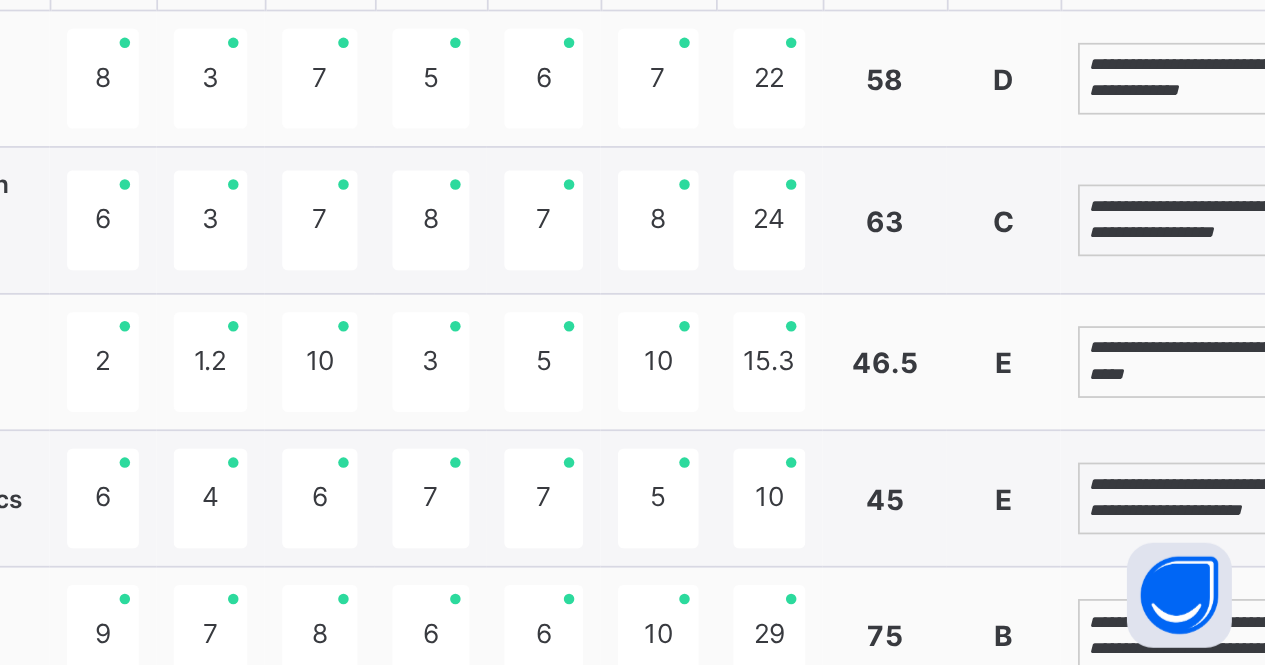 scroll, scrollTop: 54, scrollLeft: 0, axis: vertical 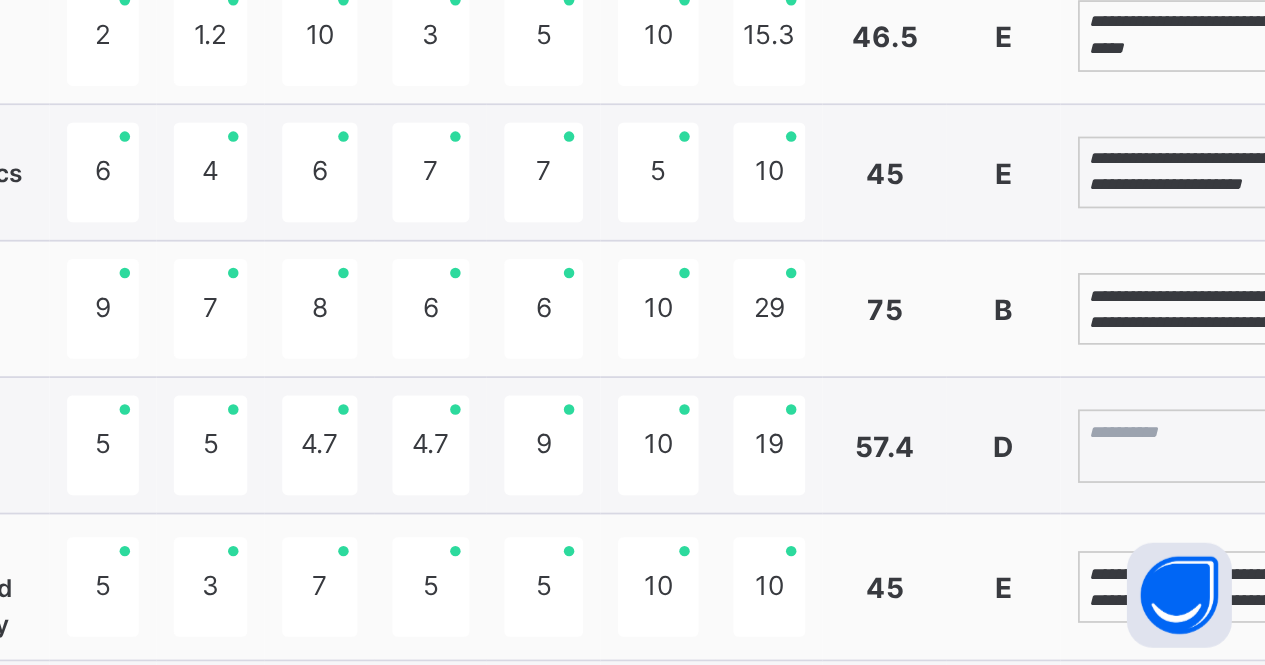 click on "**********" at bounding box center (1224, 461) 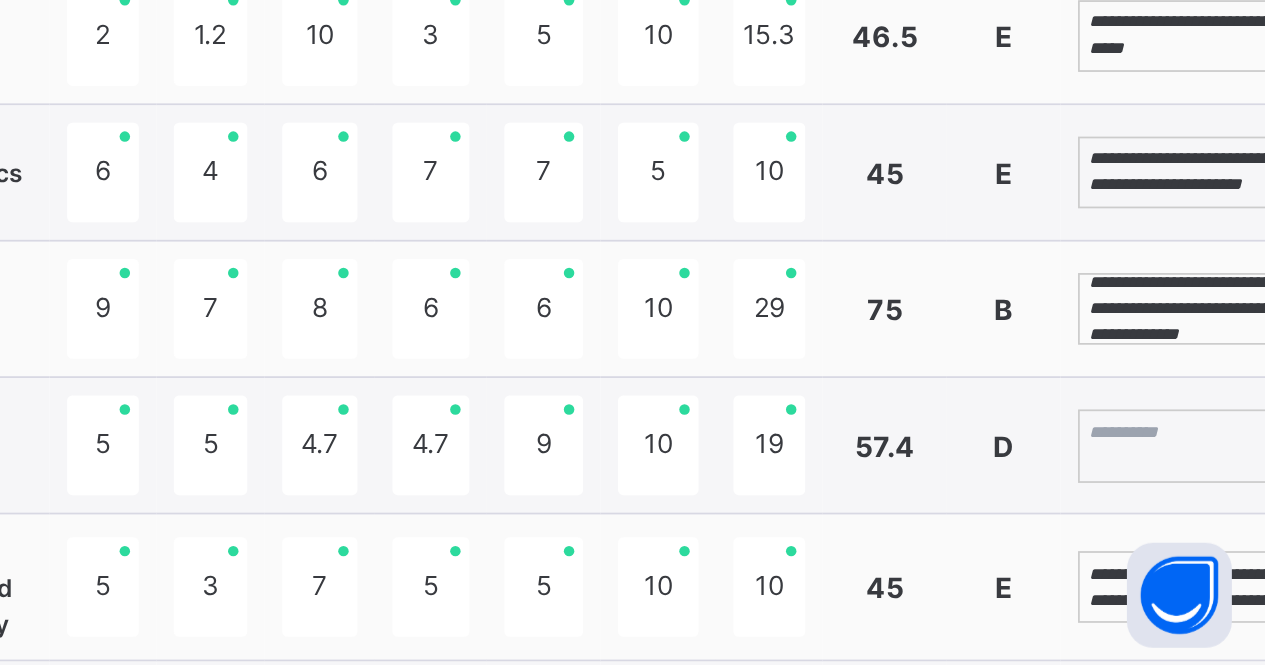 scroll, scrollTop: 23, scrollLeft: 0, axis: vertical 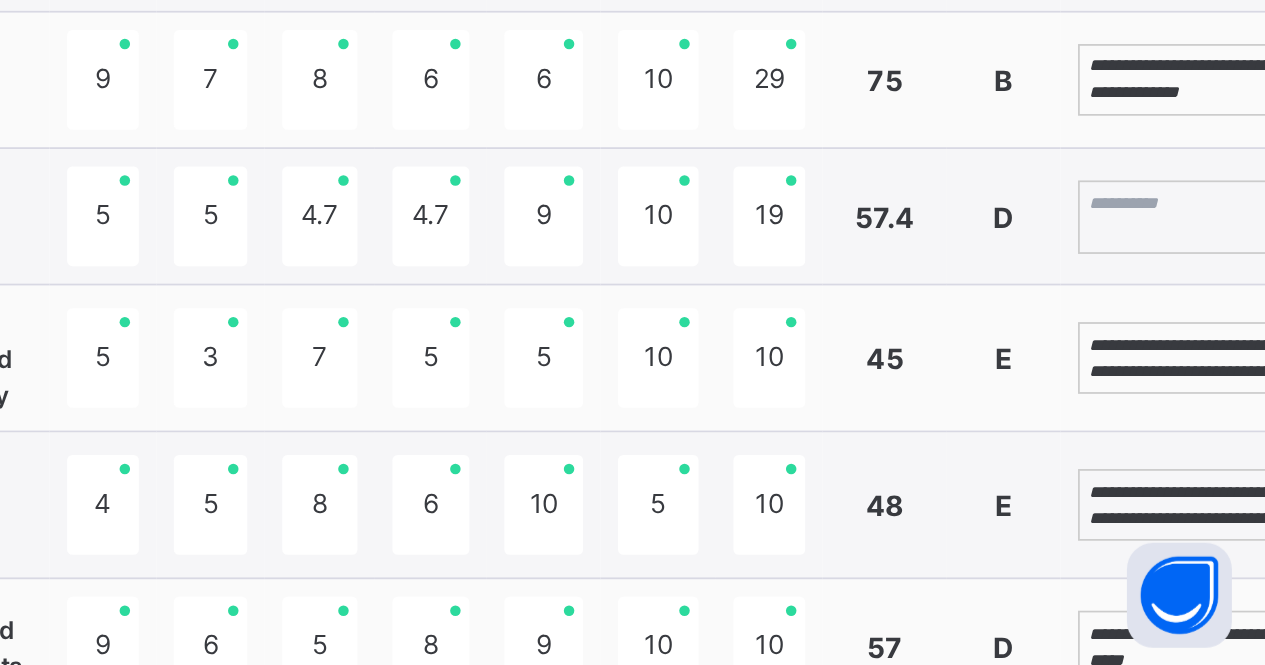 click on "**********" at bounding box center [1224, 489] 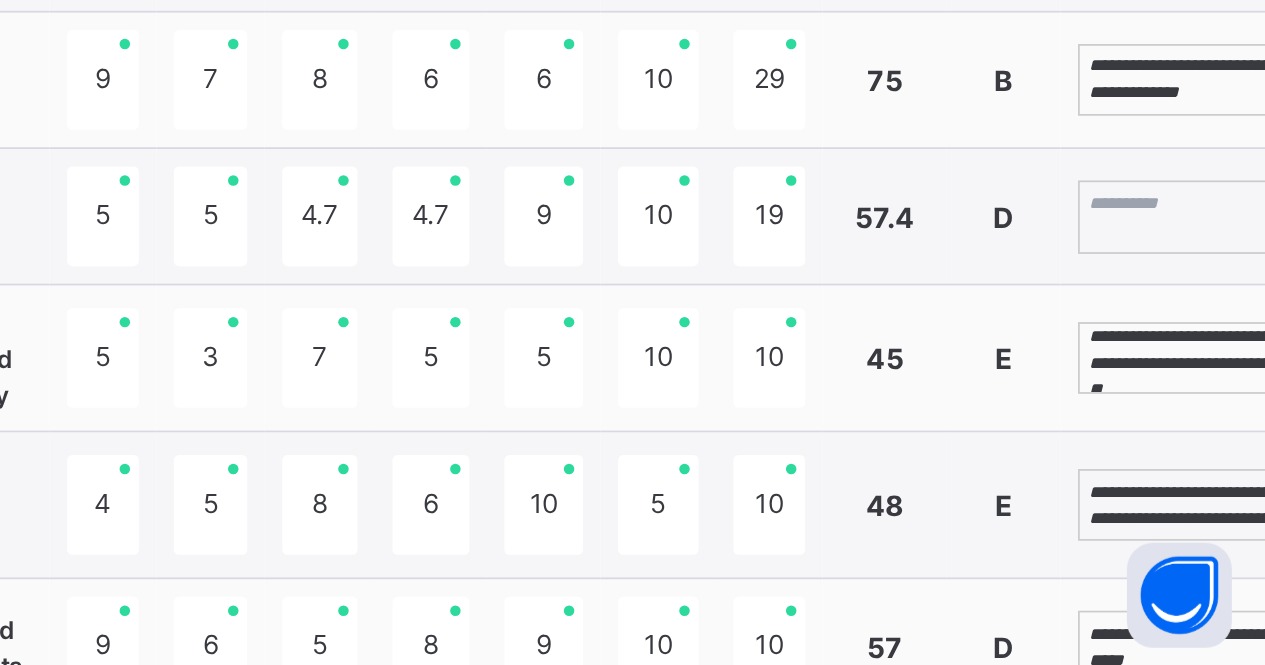 scroll, scrollTop: 5, scrollLeft: 0, axis: vertical 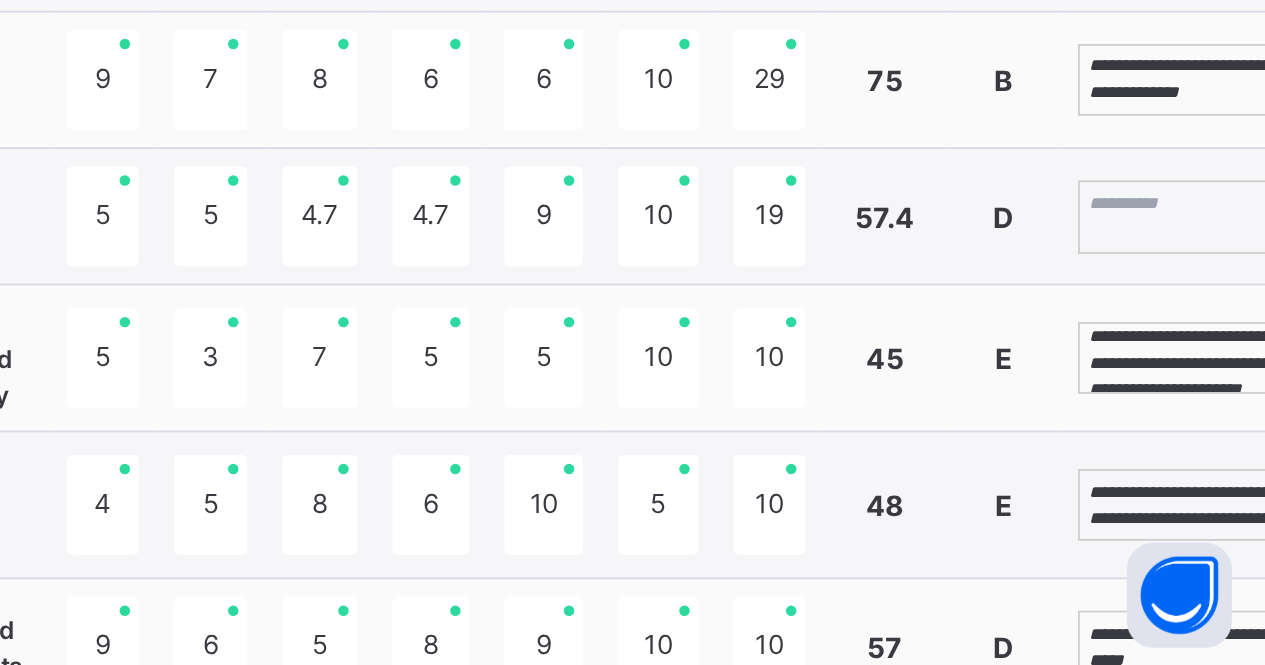 type on "**********" 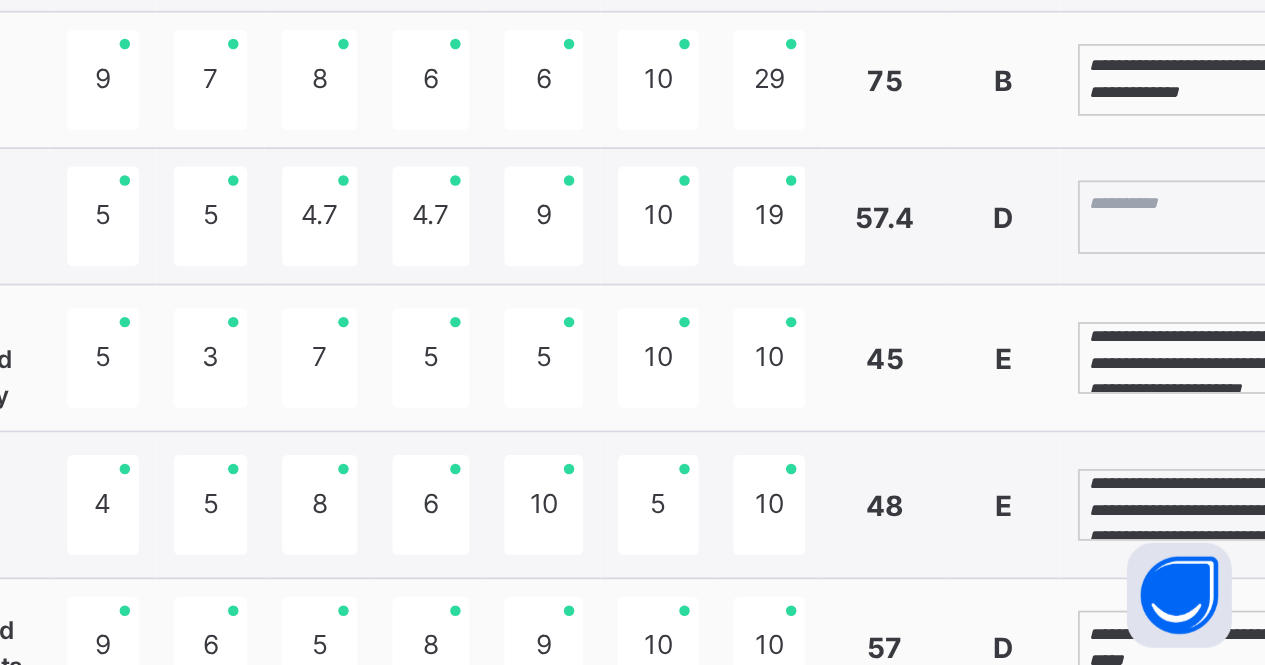 scroll, scrollTop: 38, scrollLeft: 0, axis: vertical 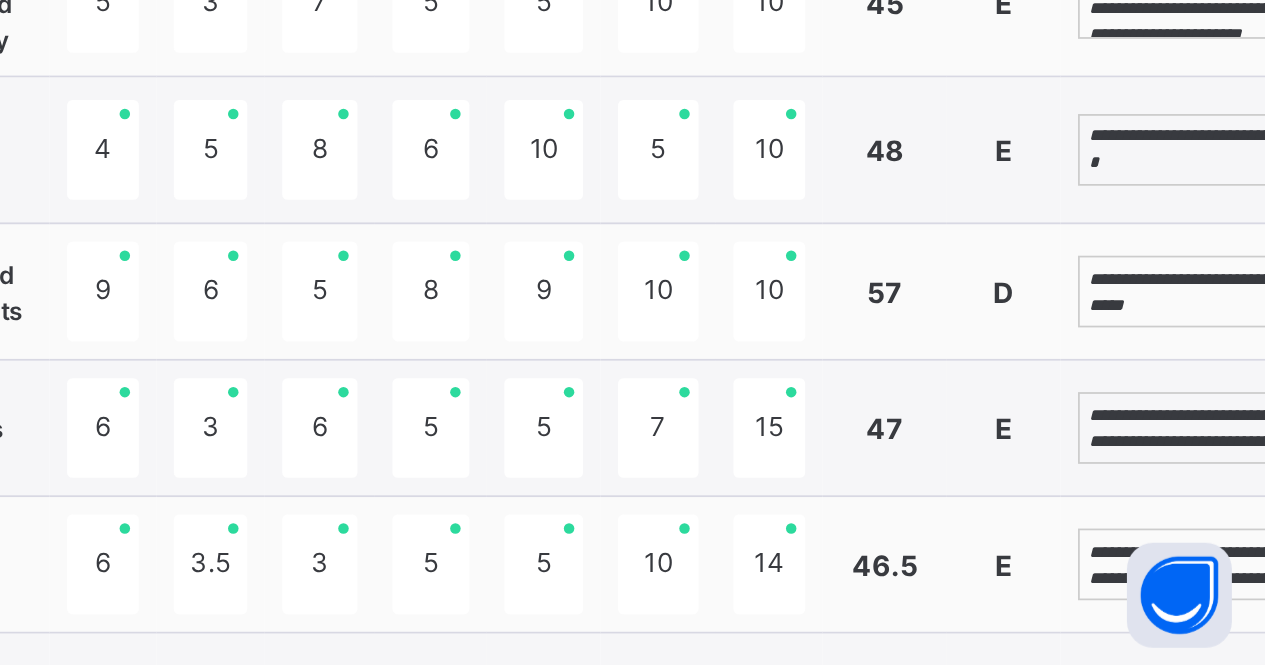 click on "**********" at bounding box center [1224, 529] 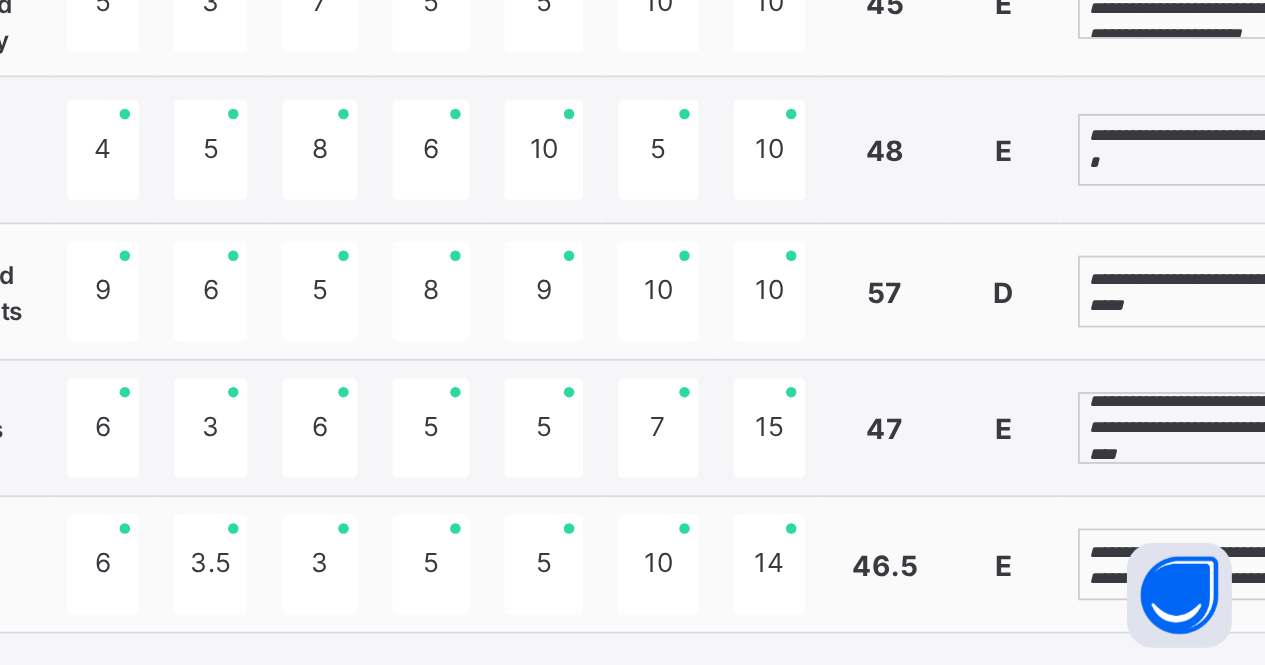 scroll, scrollTop: 54, scrollLeft: 0, axis: vertical 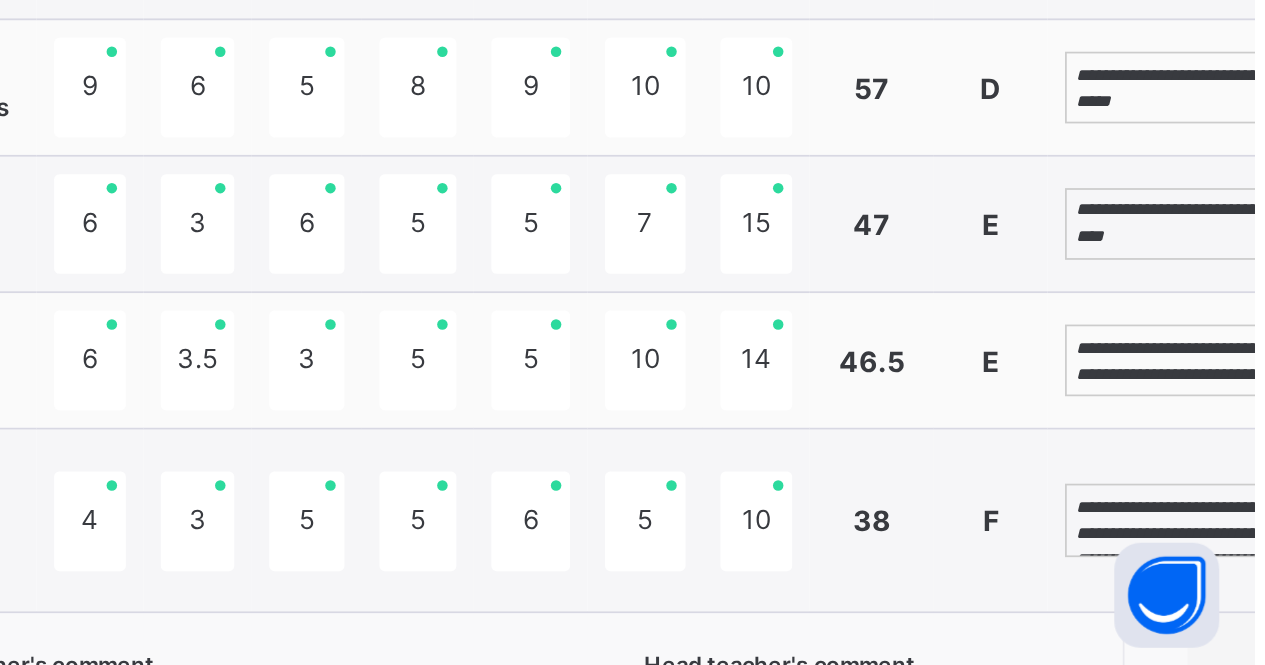 click on "**********" at bounding box center (1224, 490) 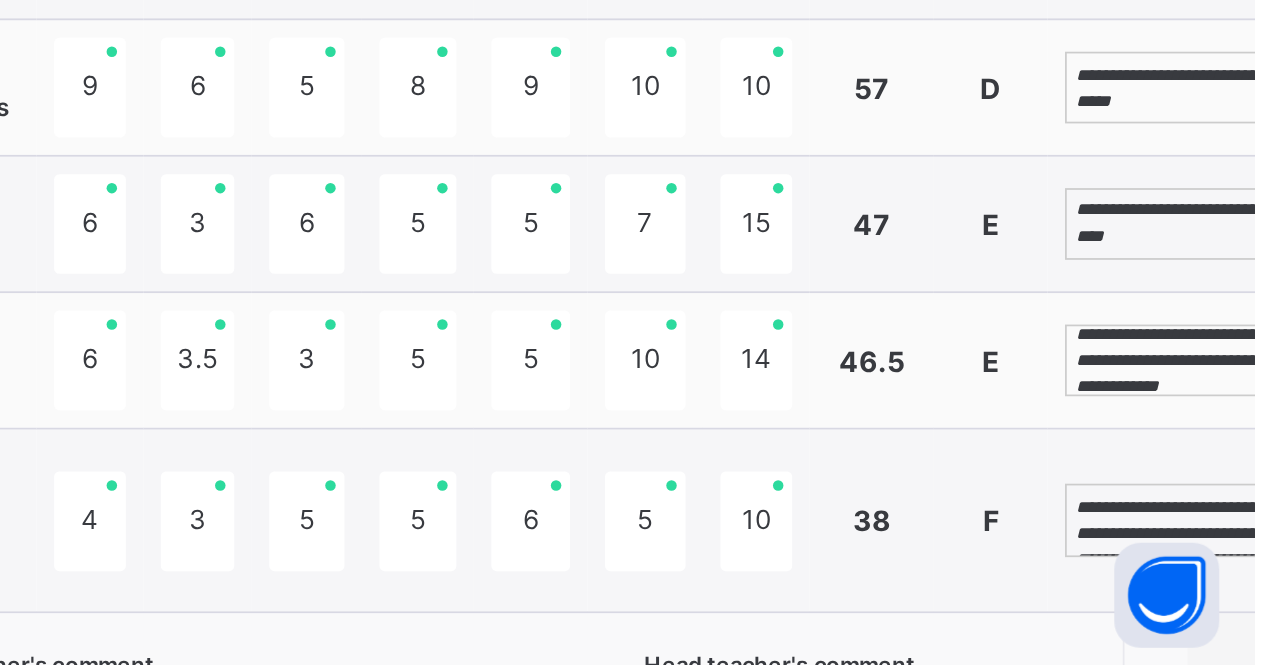scroll, scrollTop: 23, scrollLeft: 0, axis: vertical 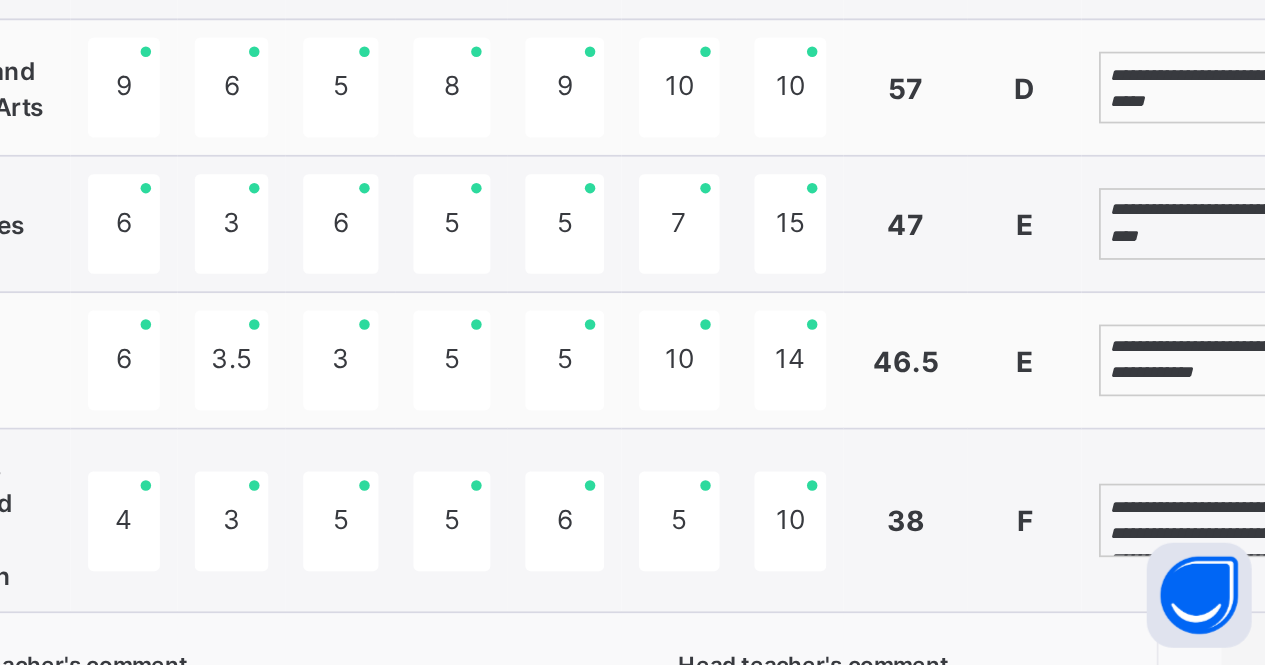 click on "**********" at bounding box center (1225, 581) 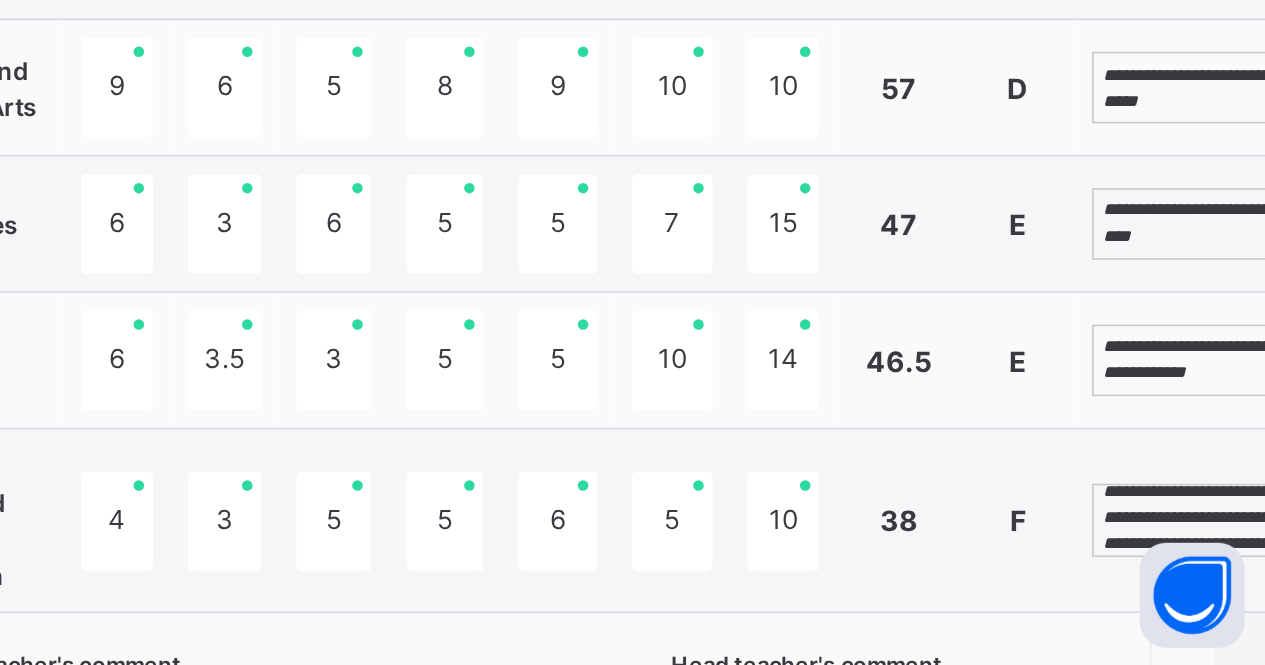 scroll, scrollTop: 38, scrollLeft: 0, axis: vertical 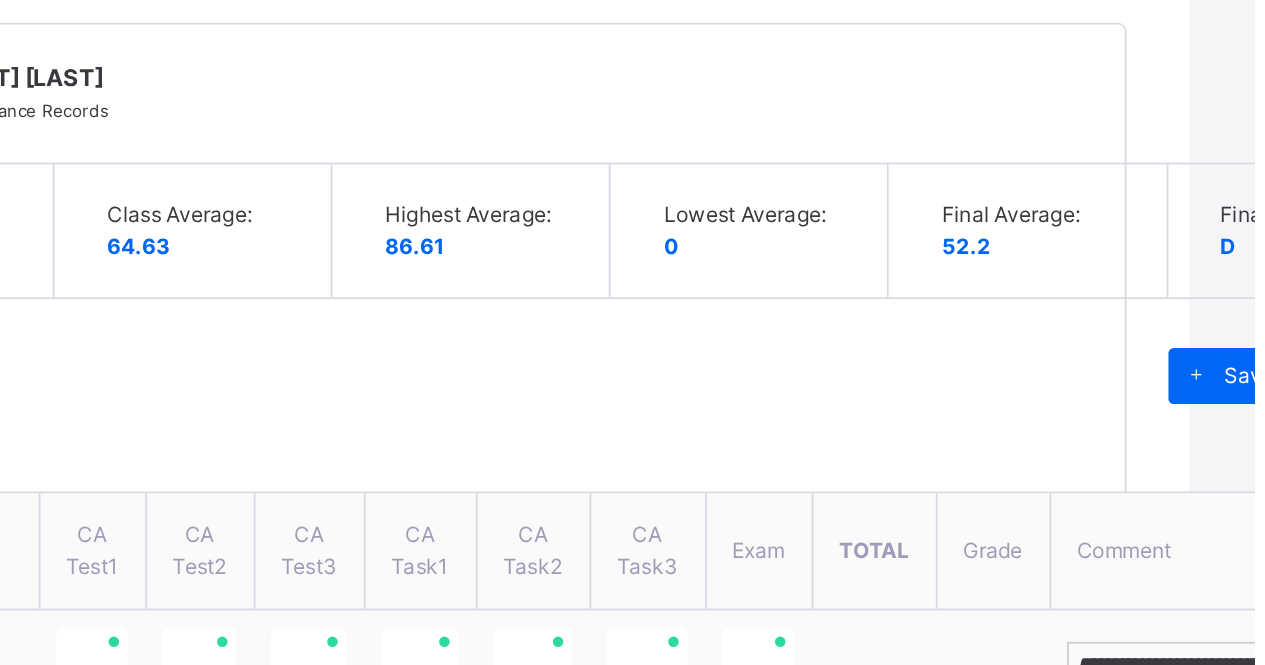 type on "**********" 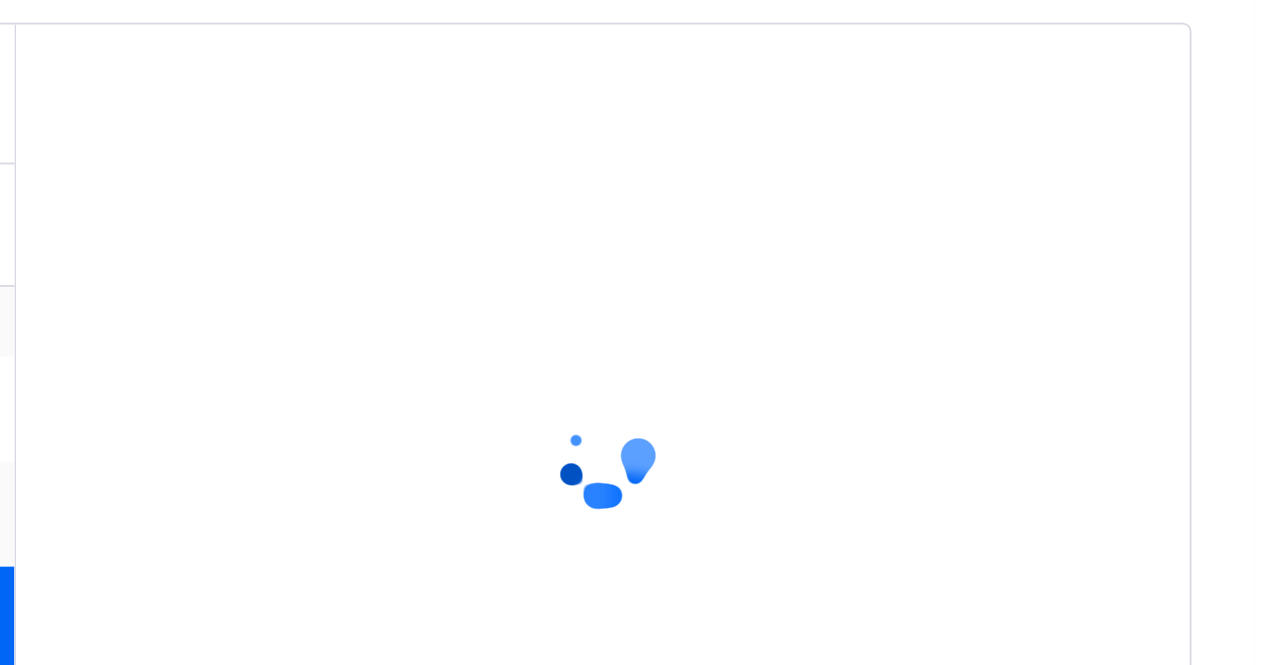 scroll, scrollTop: 506, scrollLeft: 15, axis: both 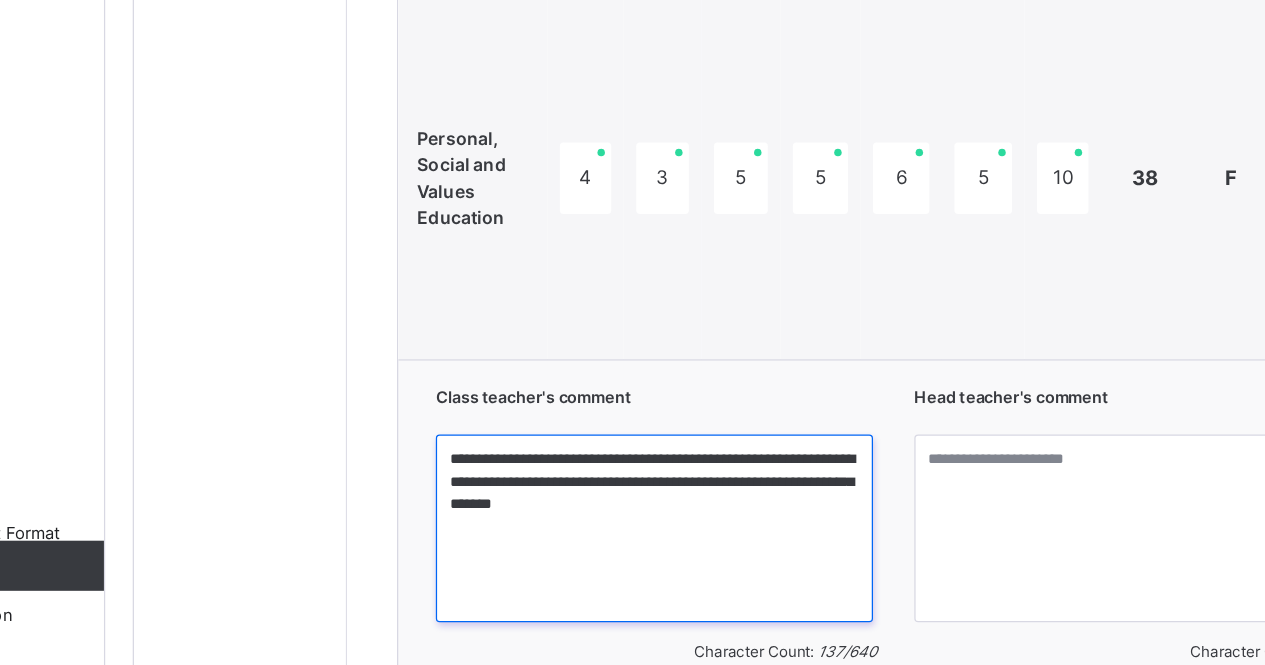 click on "**********" at bounding box center (678, 555) 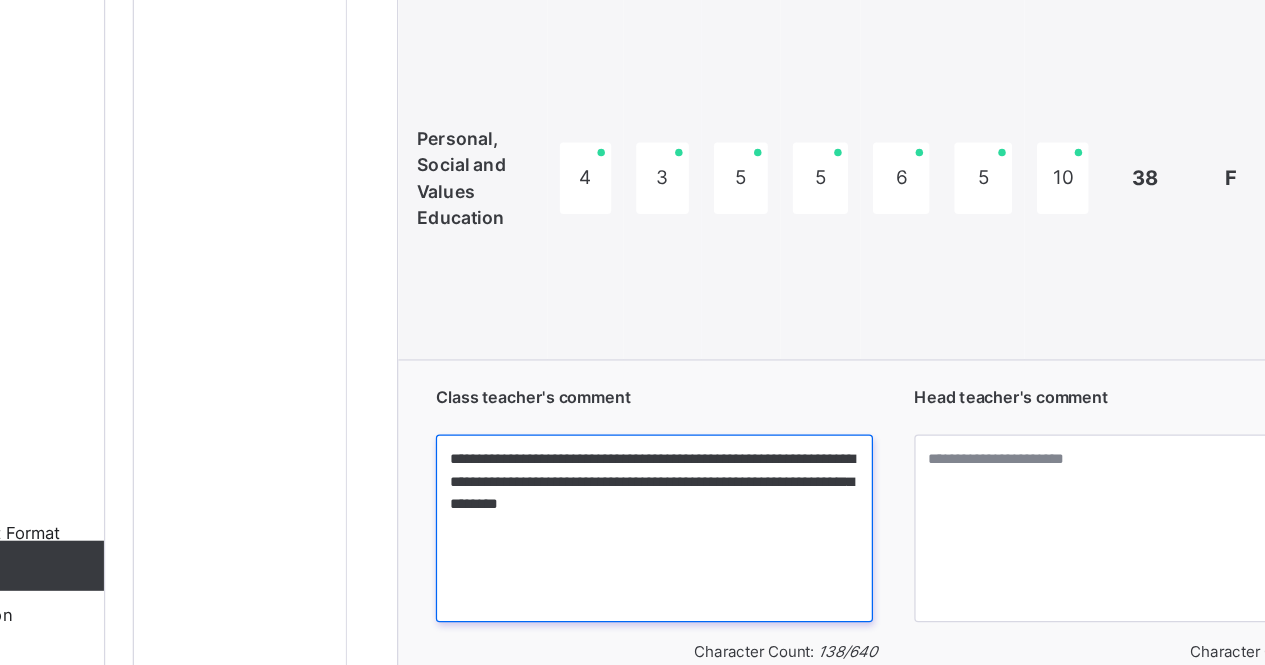click on "**********" at bounding box center [678, 555] 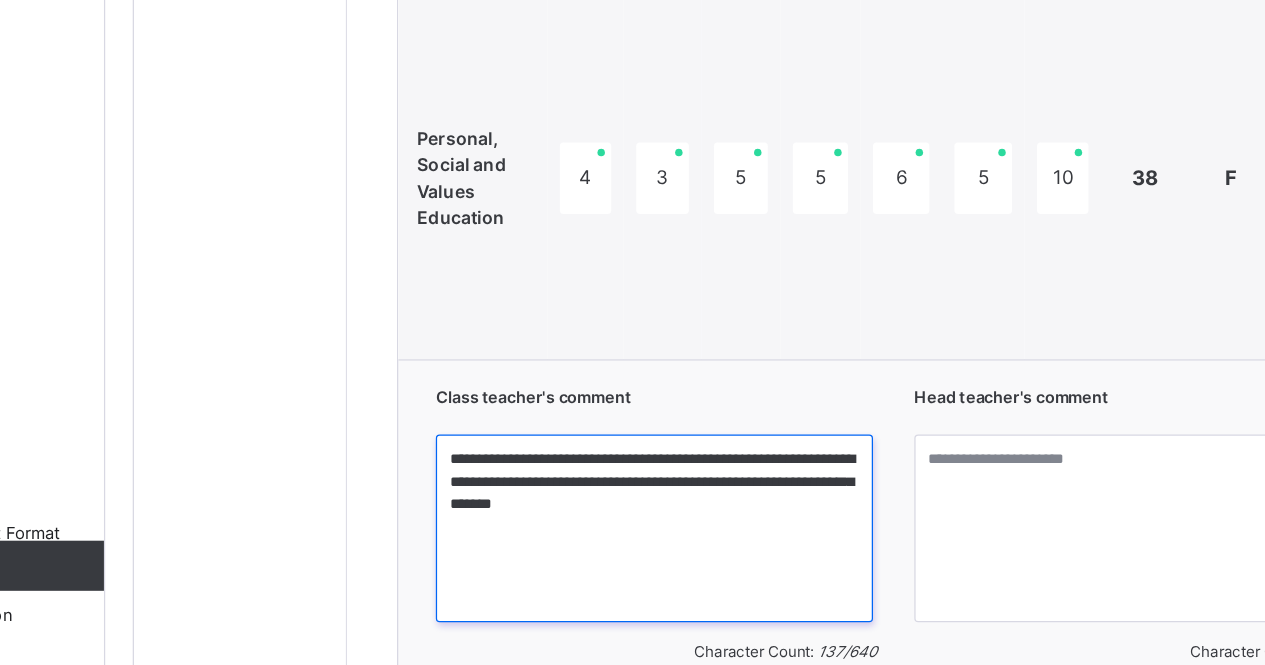 click on "**********" at bounding box center (678, 555) 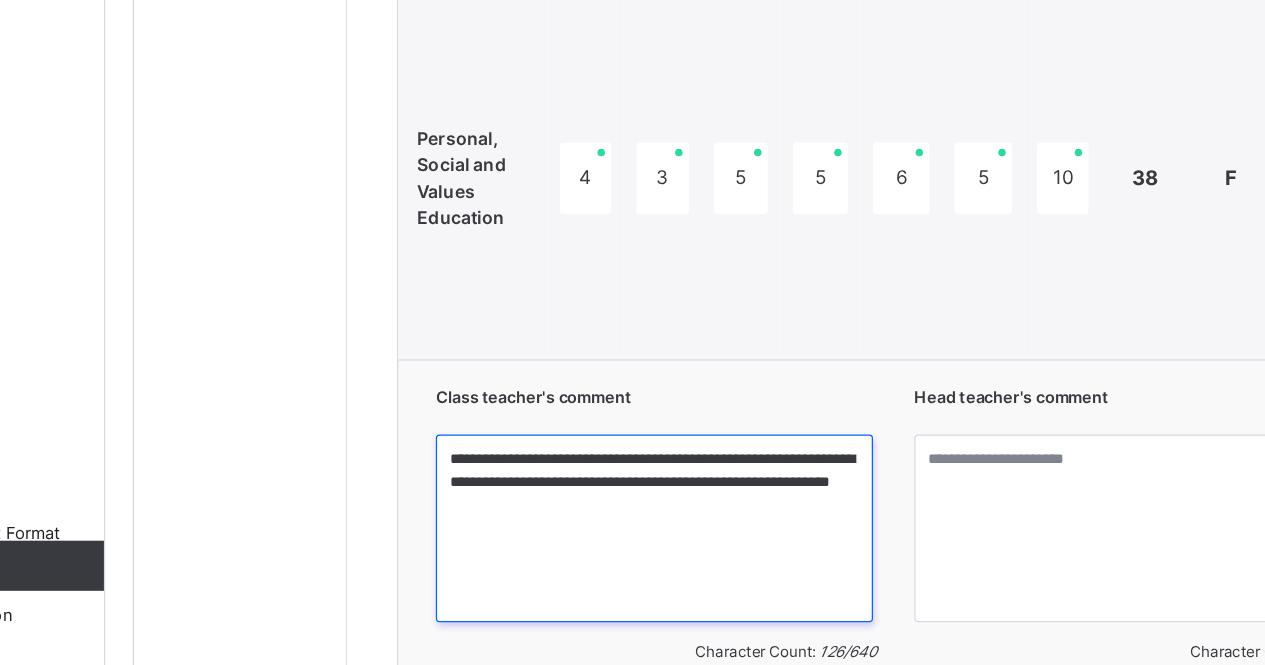 type on "**********" 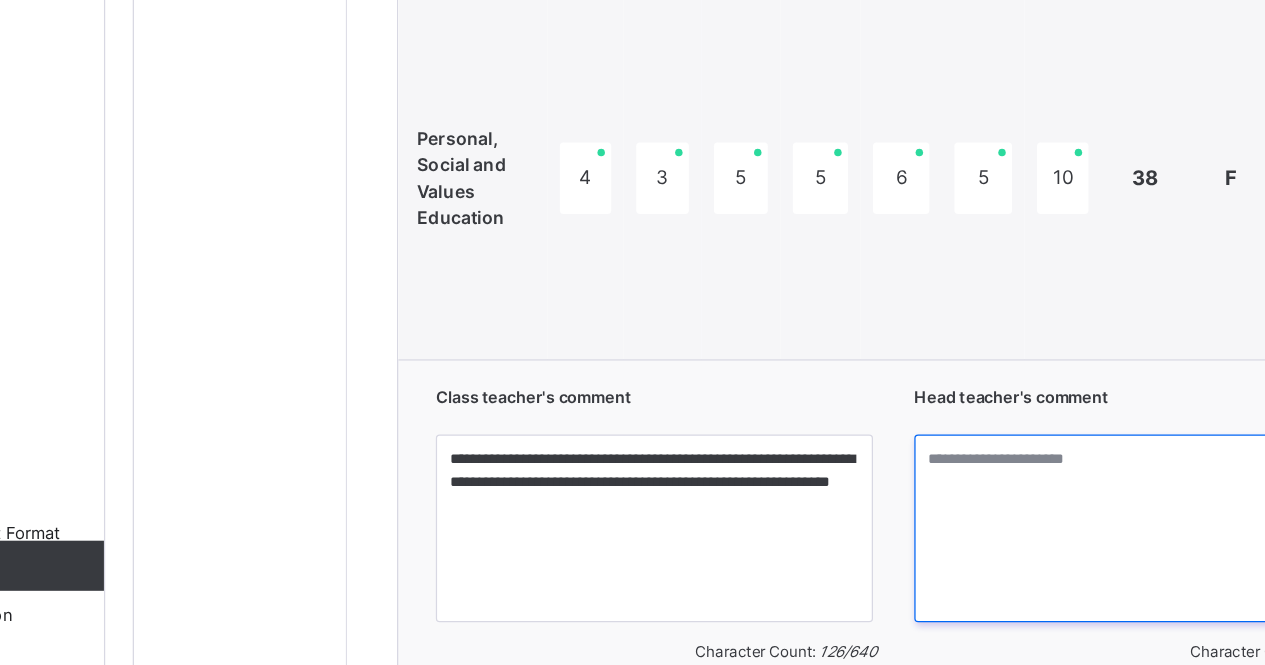 click at bounding box center [1062, 555] 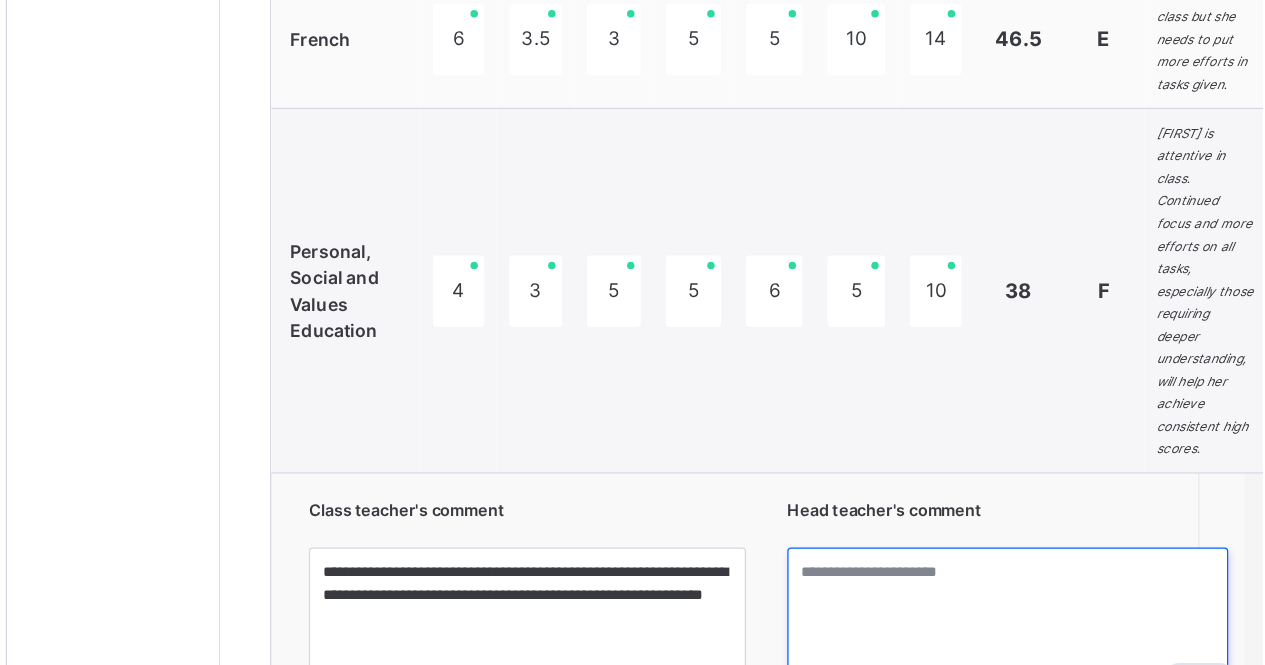 scroll, scrollTop: 2361, scrollLeft: 14, axis: both 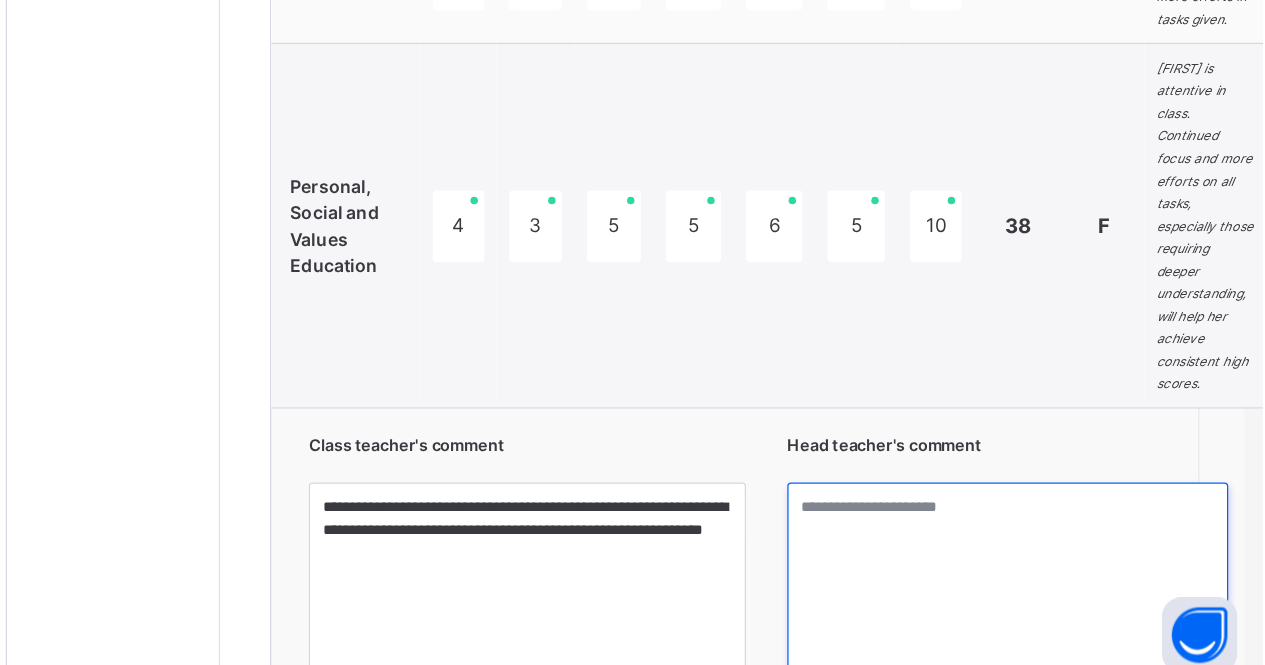 click at bounding box center (1062, 578) 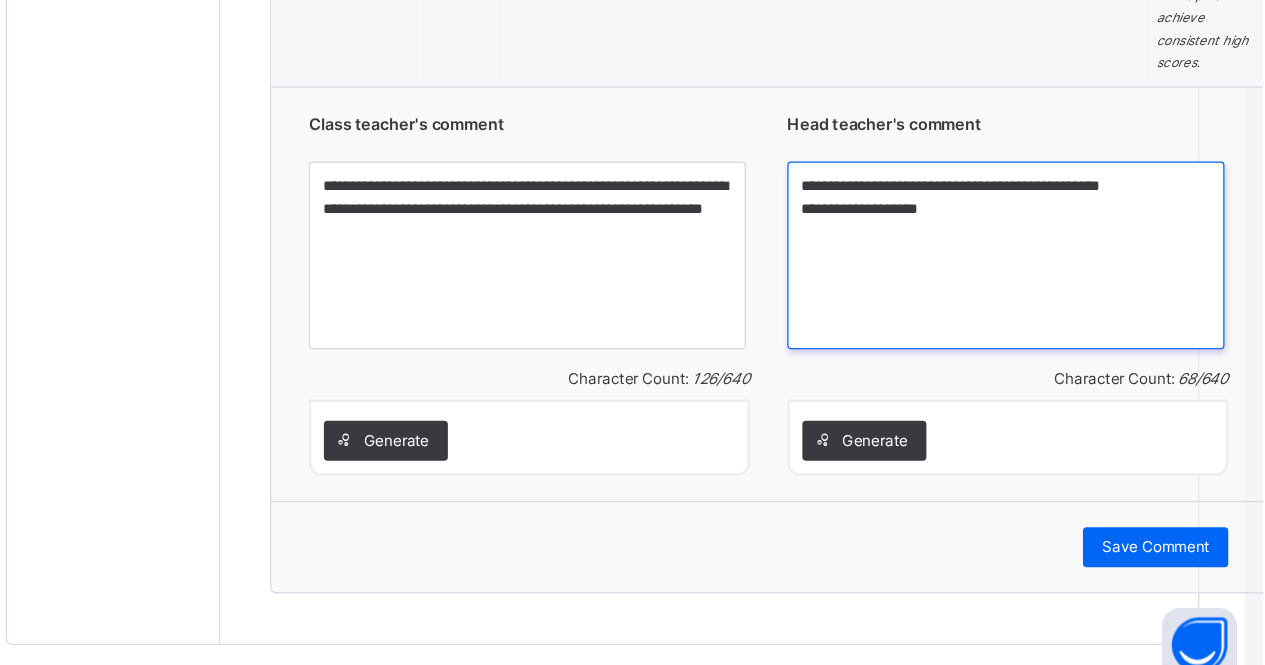 scroll, scrollTop: 2625, scrollLeft: 14, axis: both 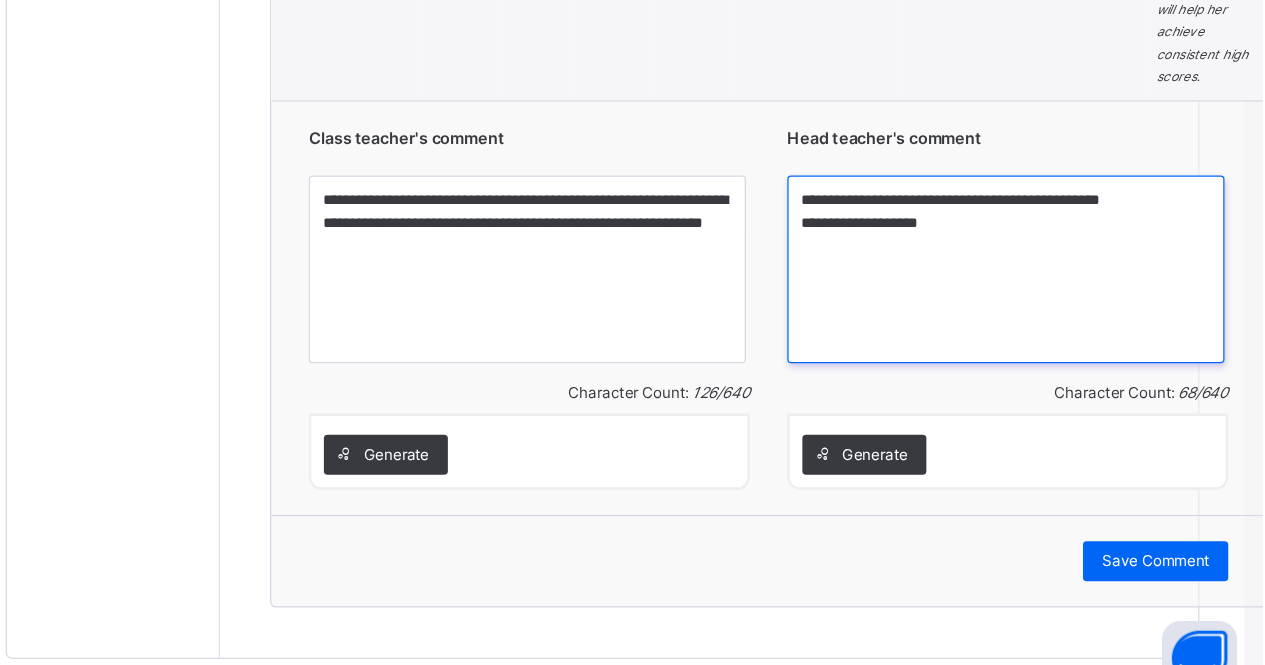 type on "**********" 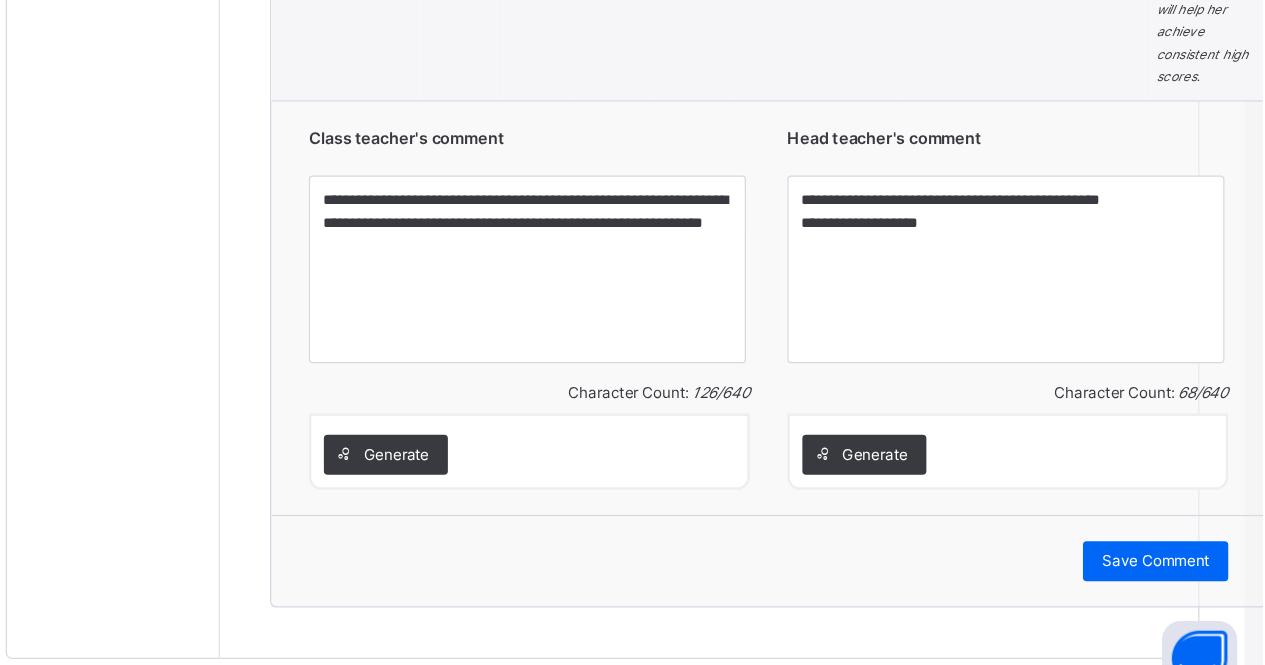 click on "Save Comment" at bounding box center [1180, 547] 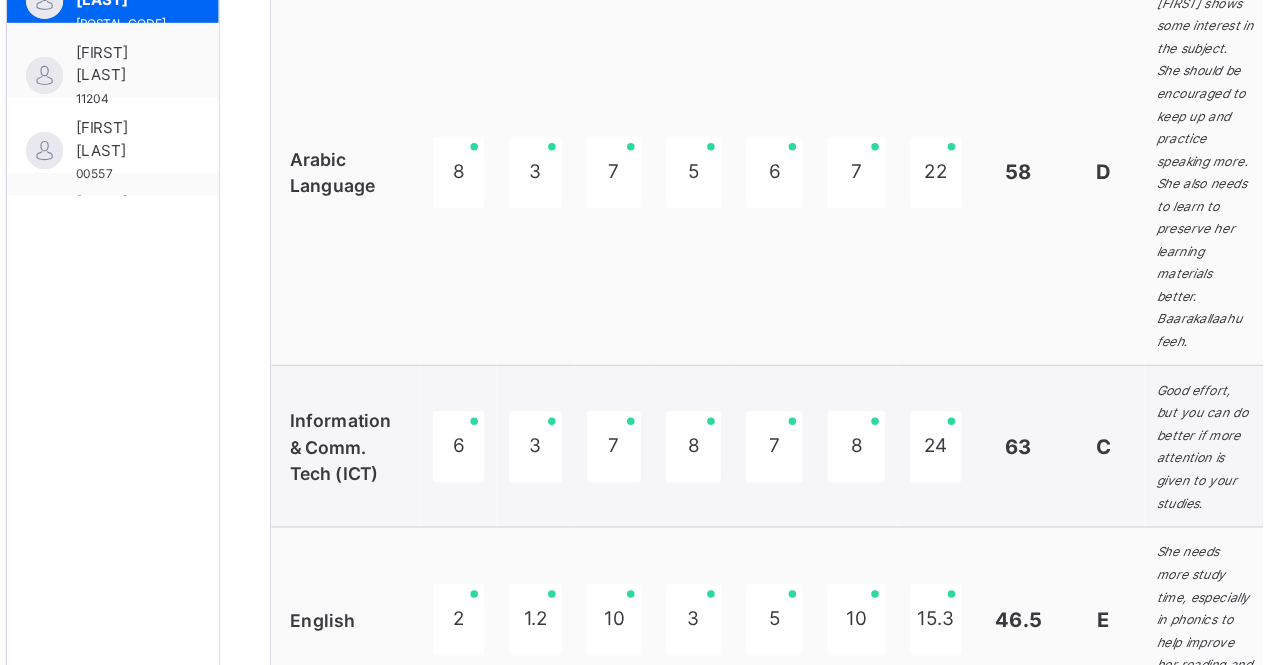 scroll, scrollTop: 501, scrollLeft: 14, axis: both 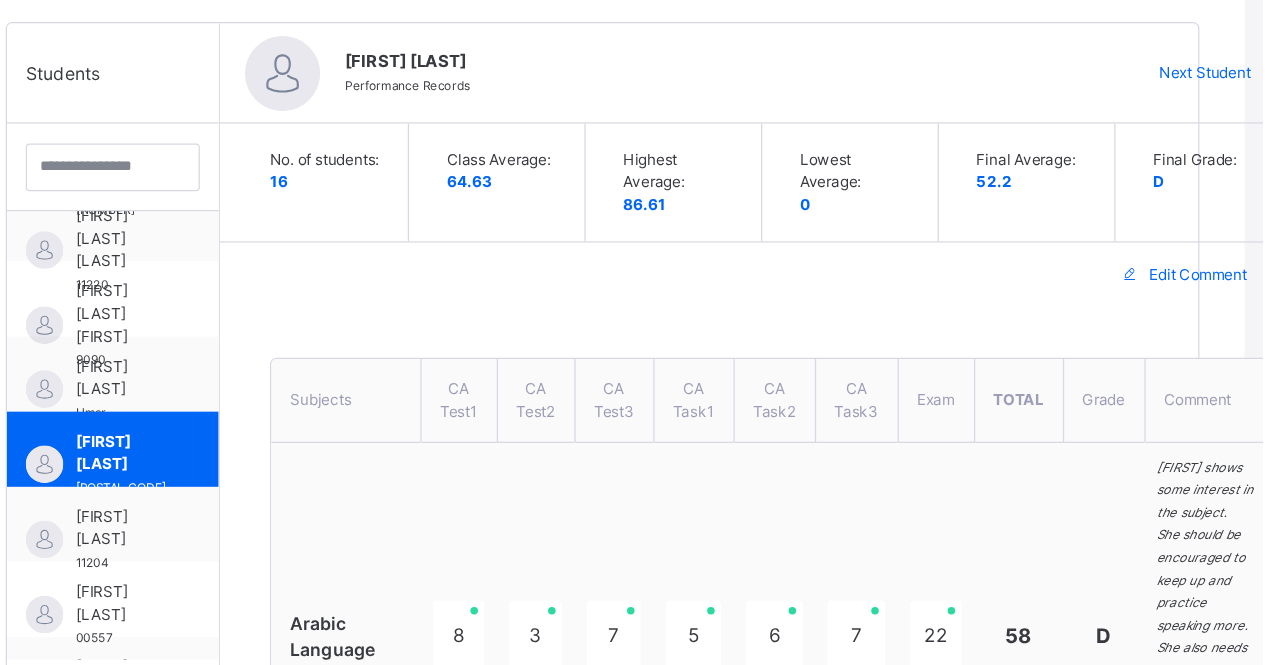 click on "Edit Comment" at bounding box center (1214, 220) 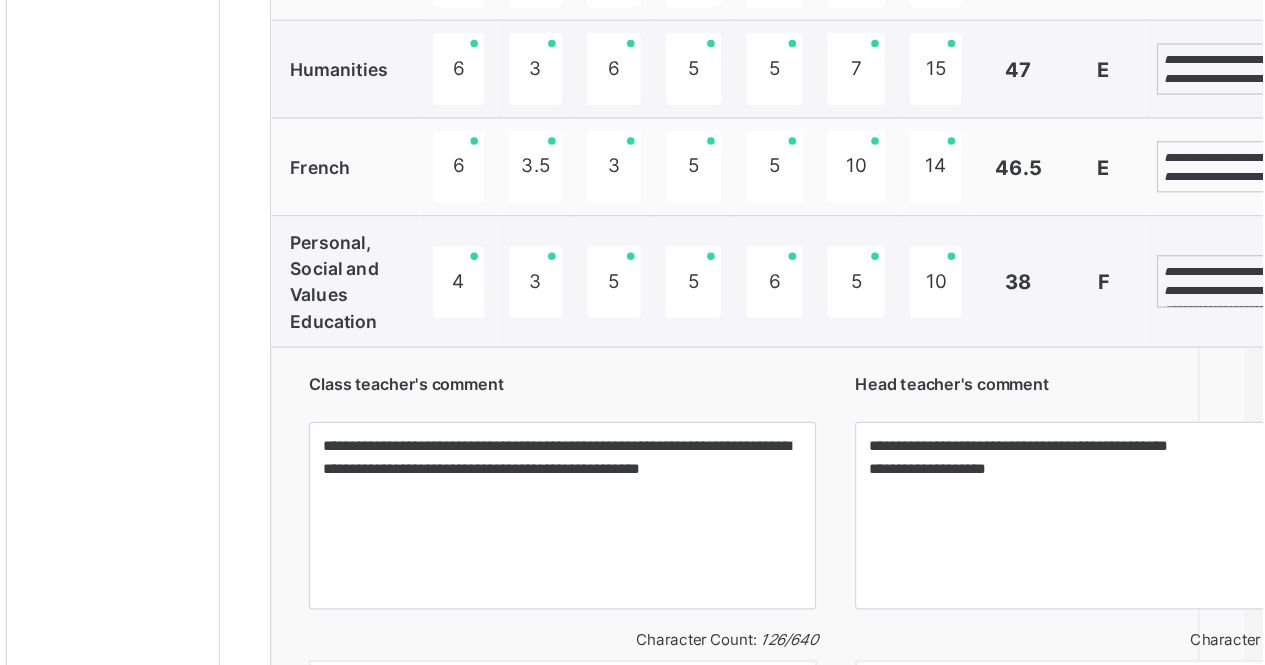 scroll, scrollTop: 1537, scrollLeft: 14, axis: both 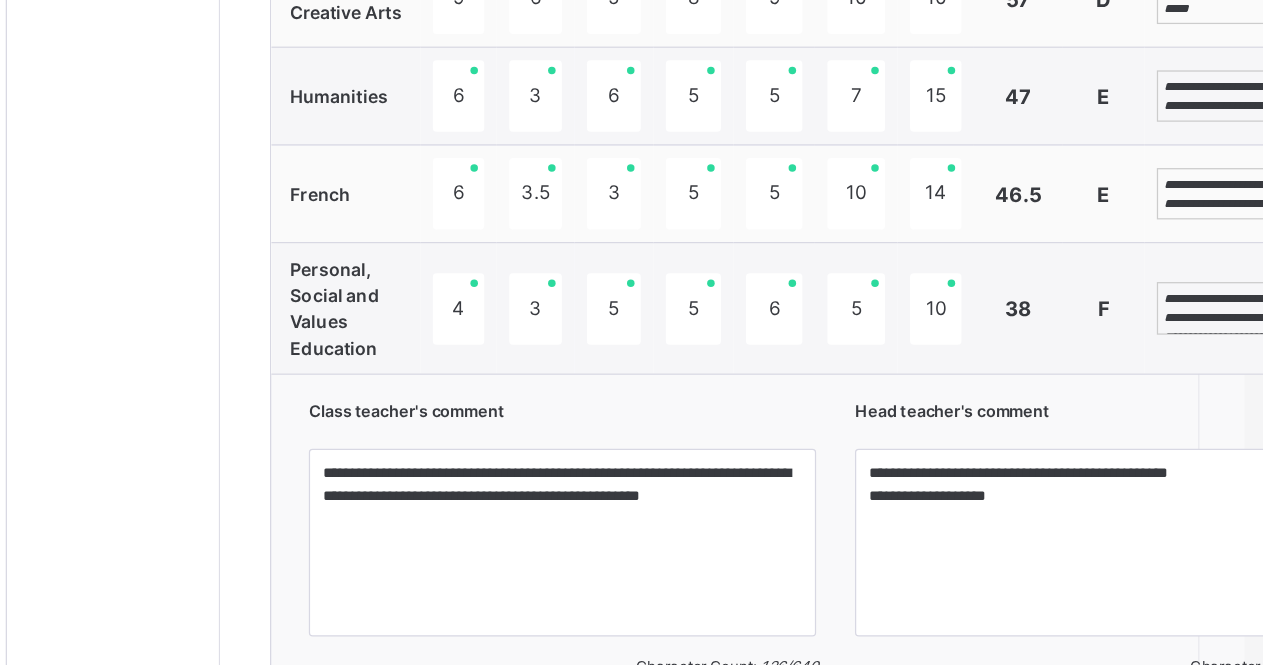 click on "**********" at bounding box center (1248, 245) 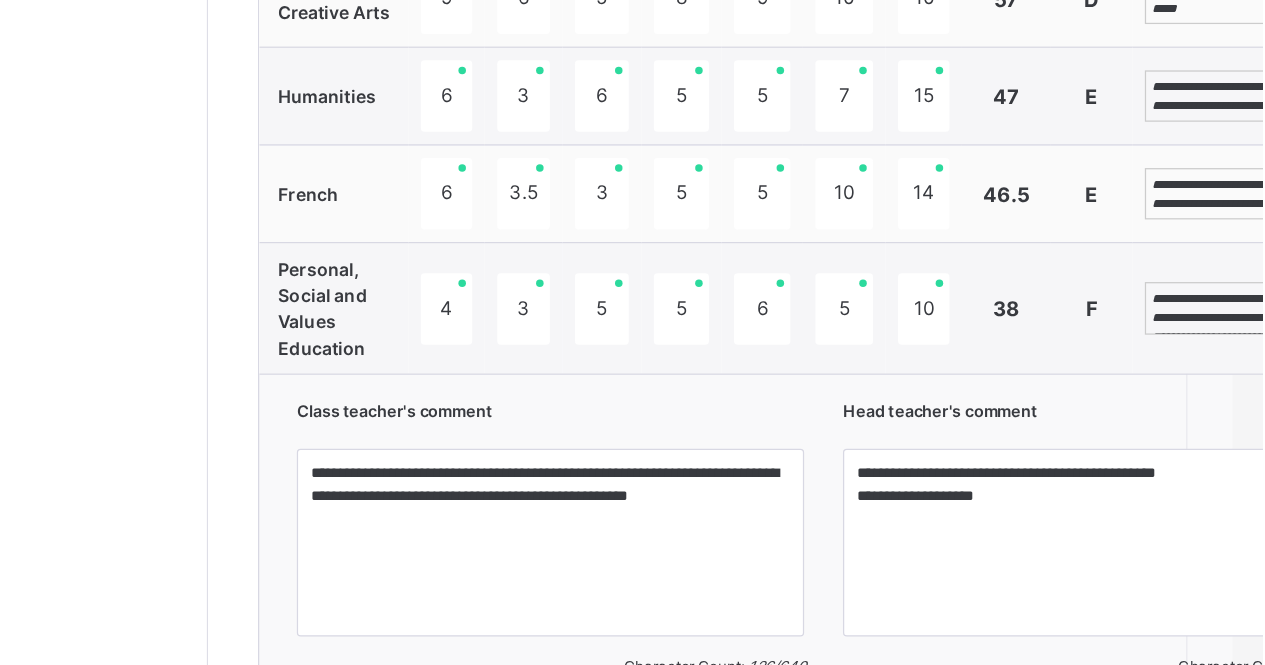 scroll, scrollTop: 1537, scrollLeft: 35, axis: both 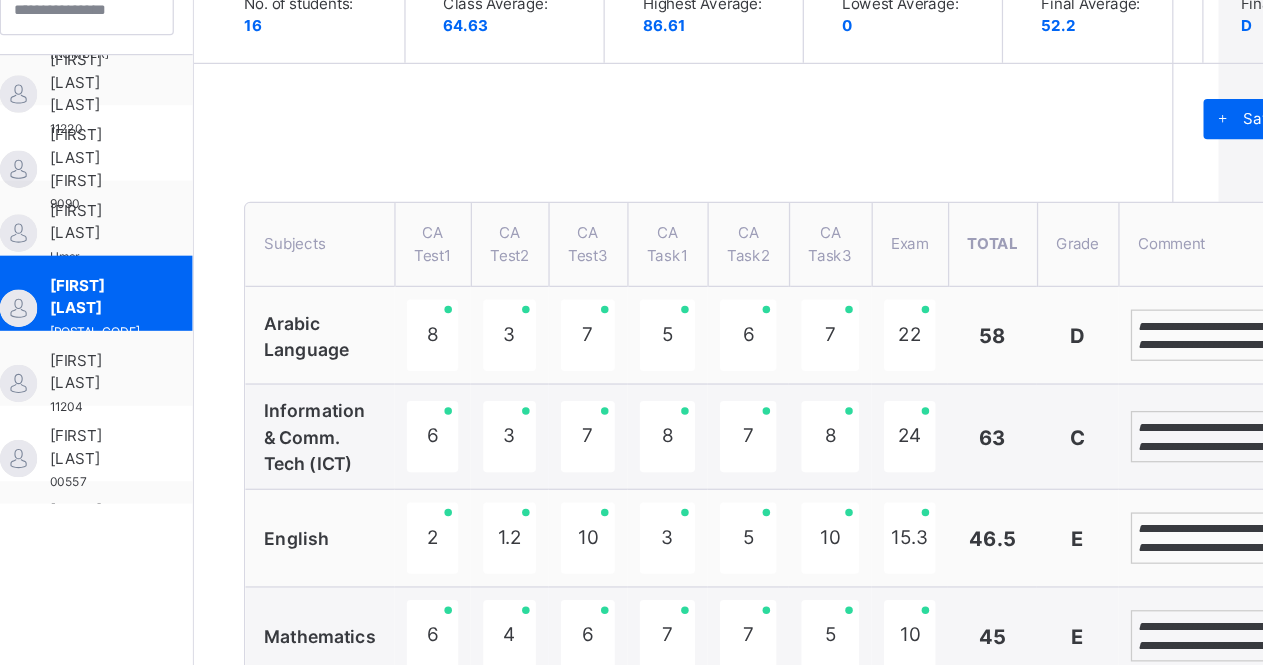 type on "**********" 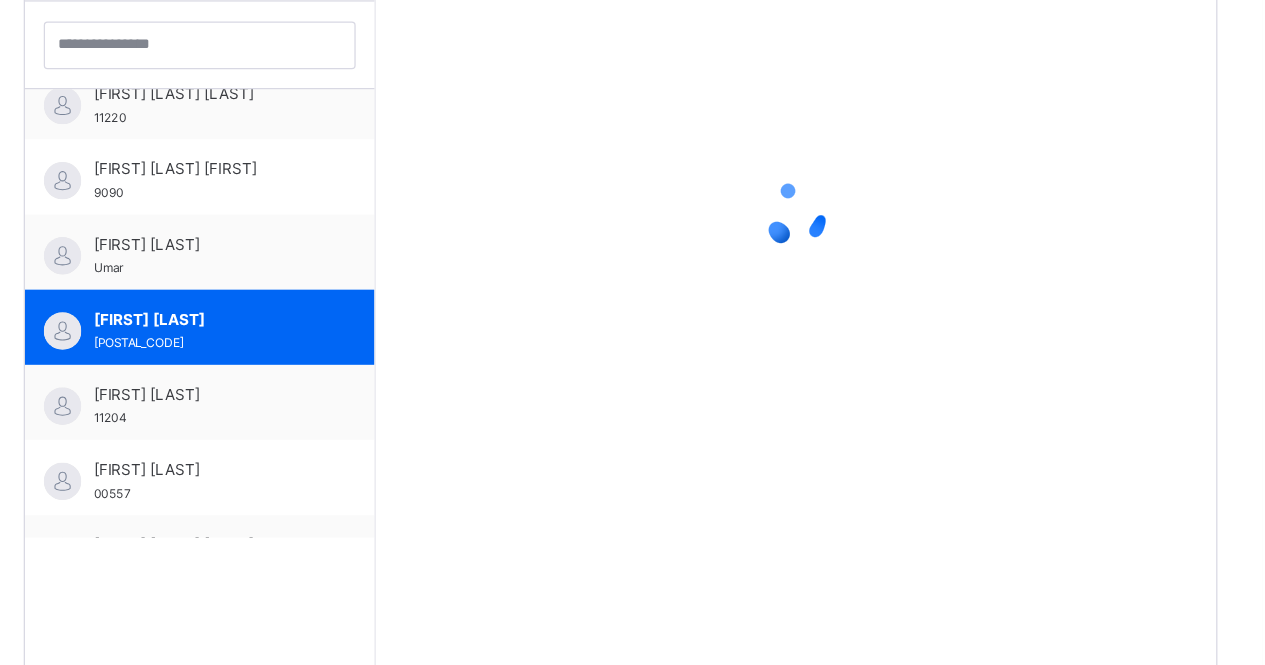 scroll, scrollTop: 579, scrollLeft: 15, axis: both 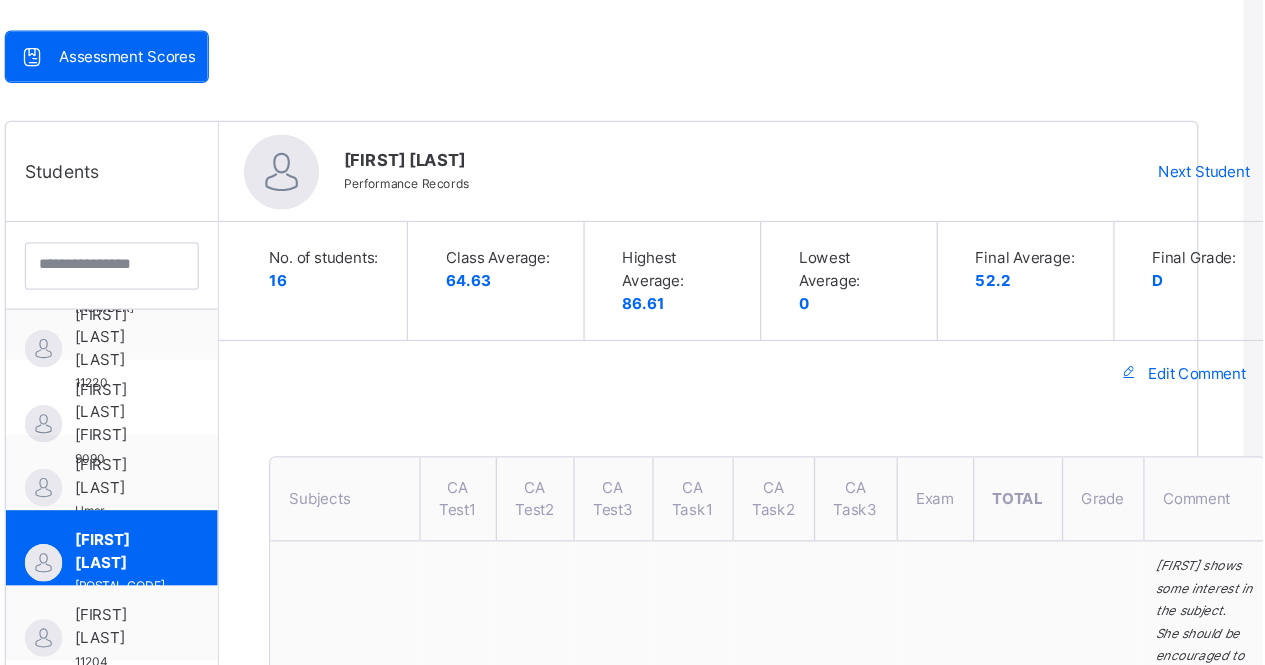 click on "Resume" at bounding box center [901, -411] 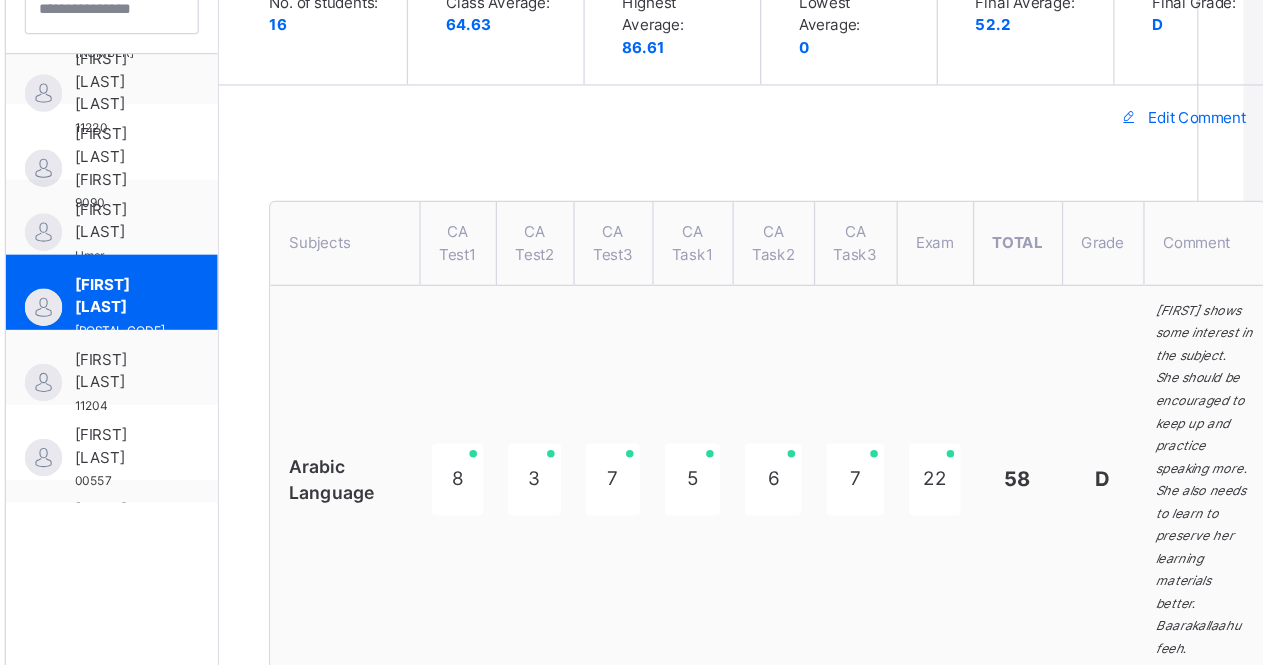 click on "[FIRST] [LAST]" at bounding box center (351, 344) 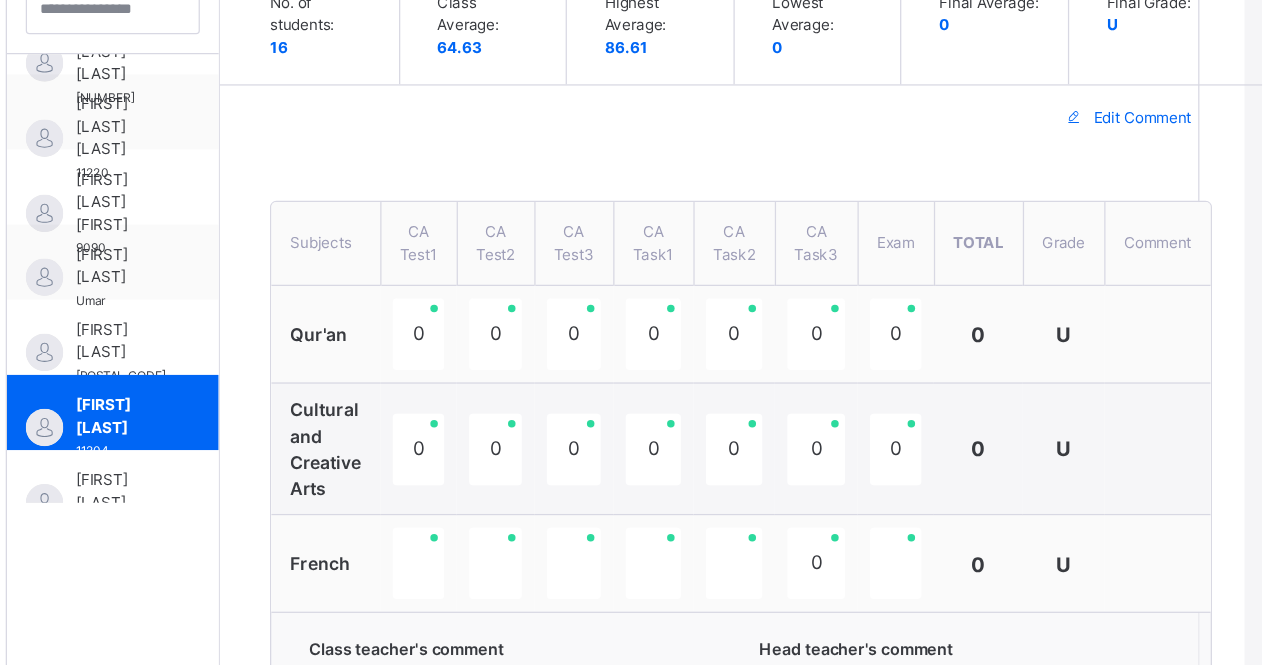 scroll, scrollTop: 200, scrollLeft: 0, axis: vertical 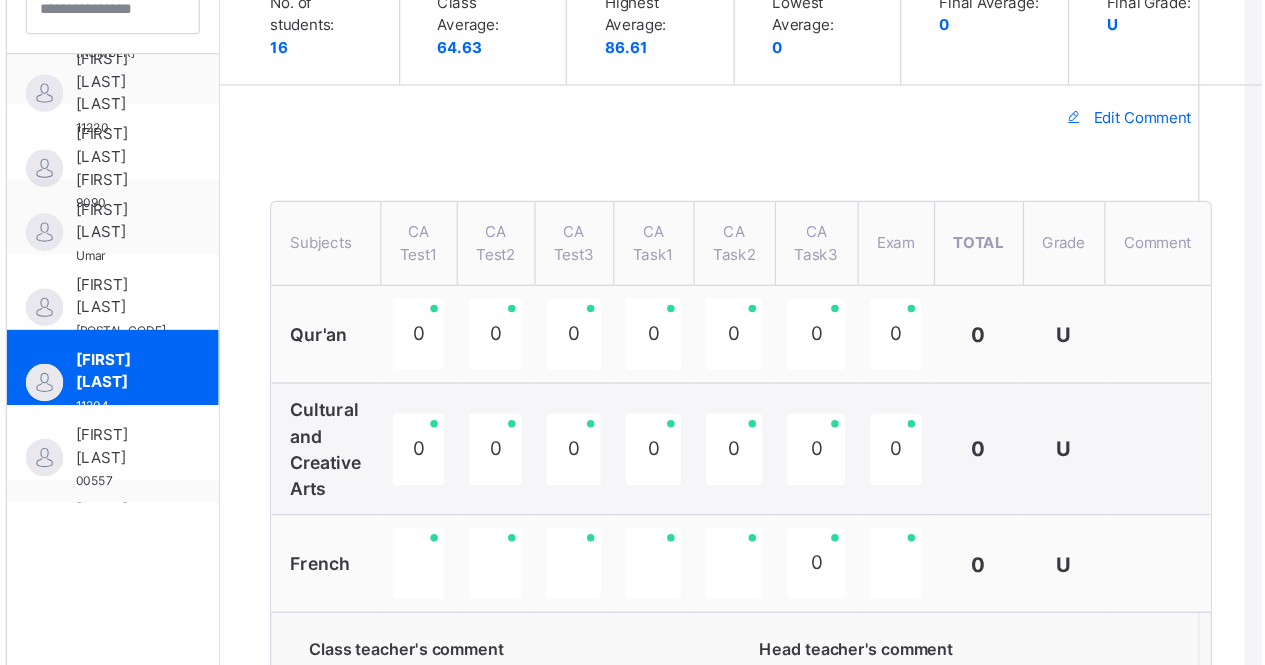 click on "[FIRST] [LAST] [POSTAL_CODE]" at bounding box center [347, 401] 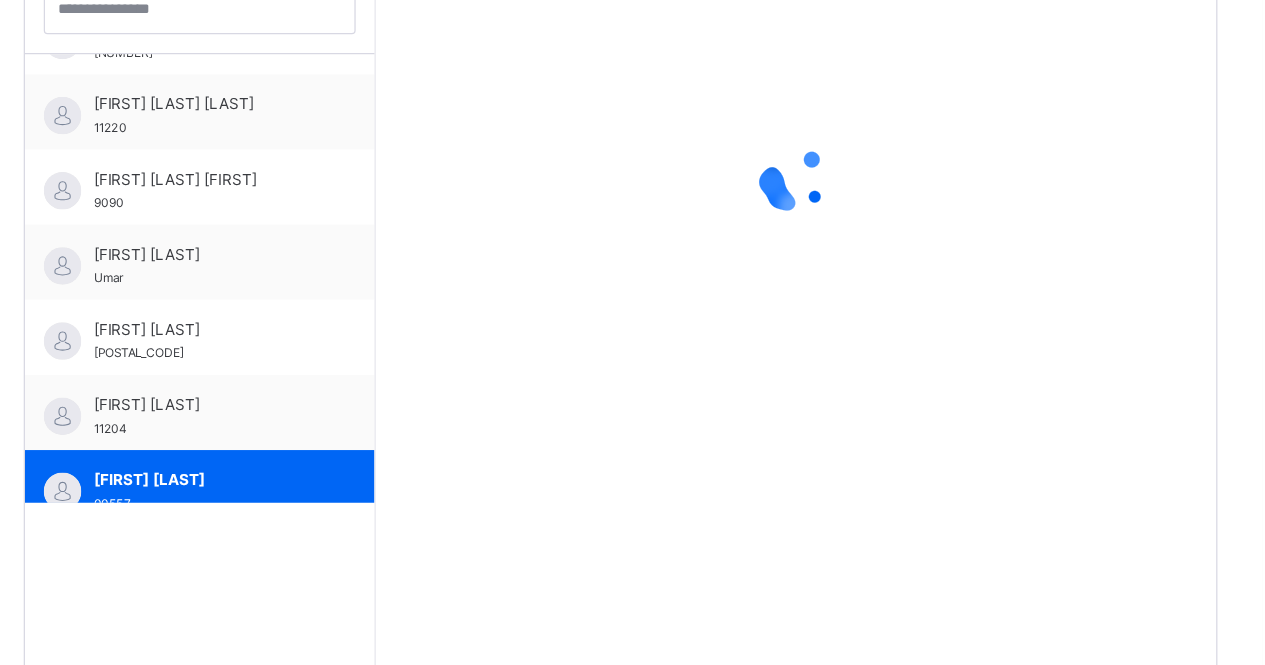 scroll, scrollTop: 200, scrollLeft: 0, axis: vertical 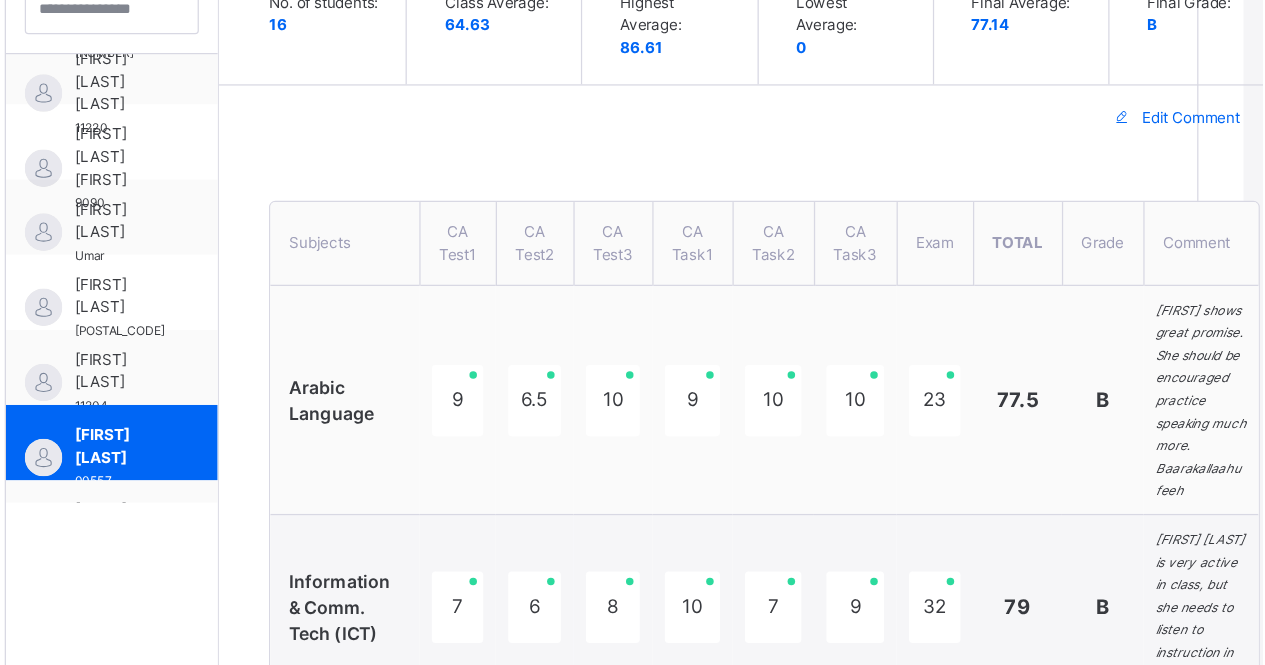 click on "Edit Comment" at bounding box center (1208, 142) 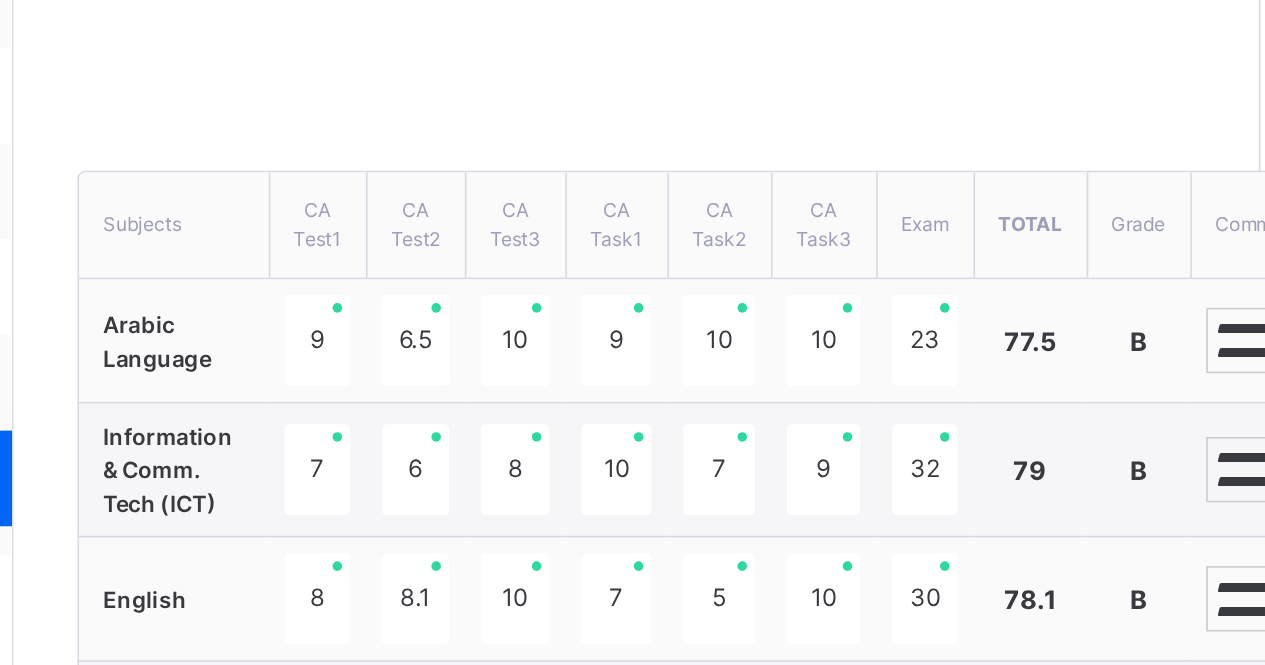 scroll, scrollTop: 579, scrollLeft: 15, axis: both 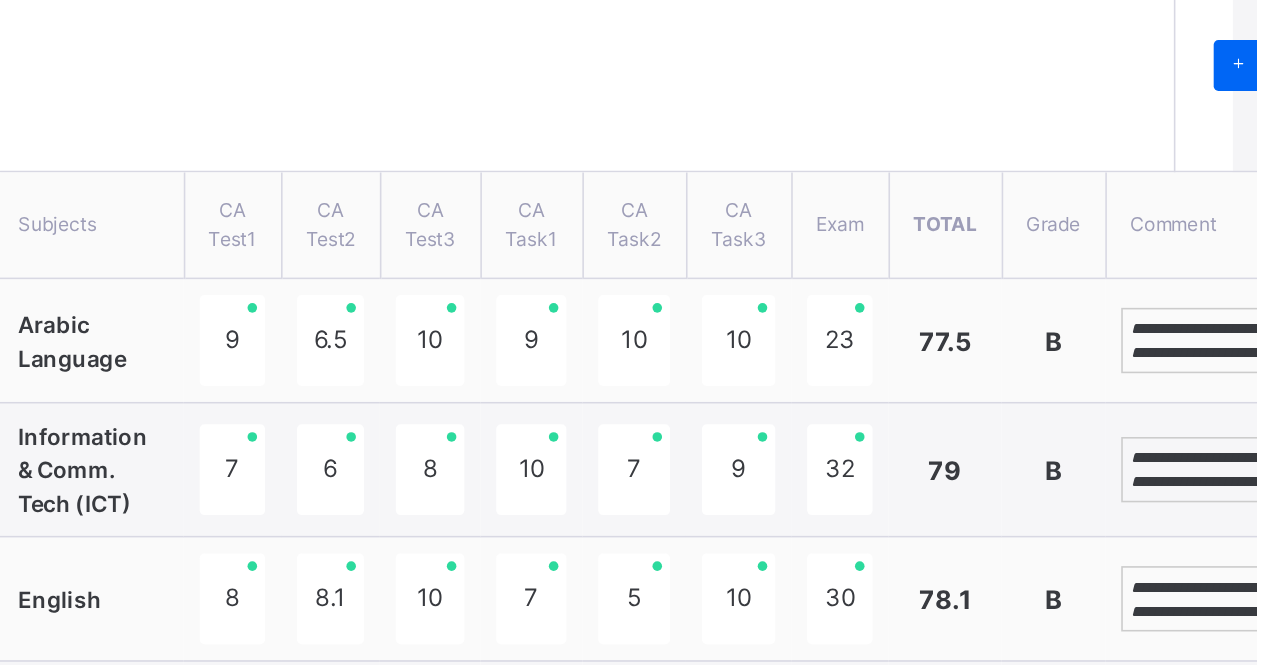 click on "**********" at bounding box center (1247, 314) 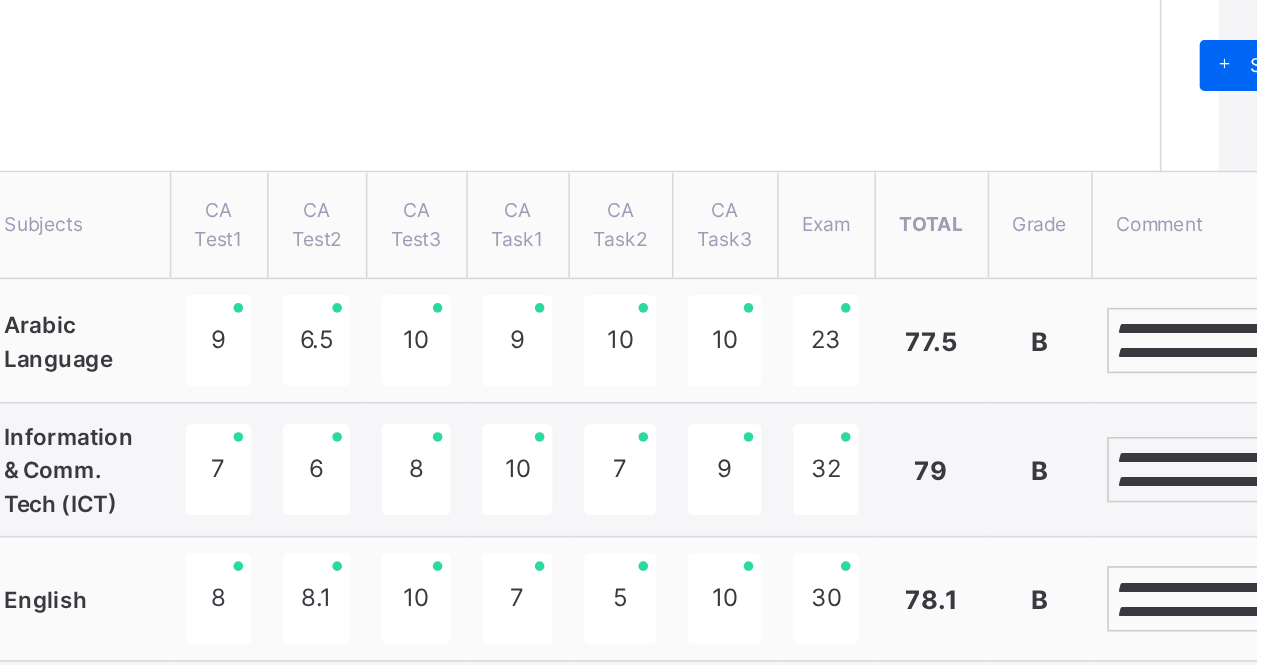 scroll, scrollTop: 579, scrollLeft: 27, axis: both 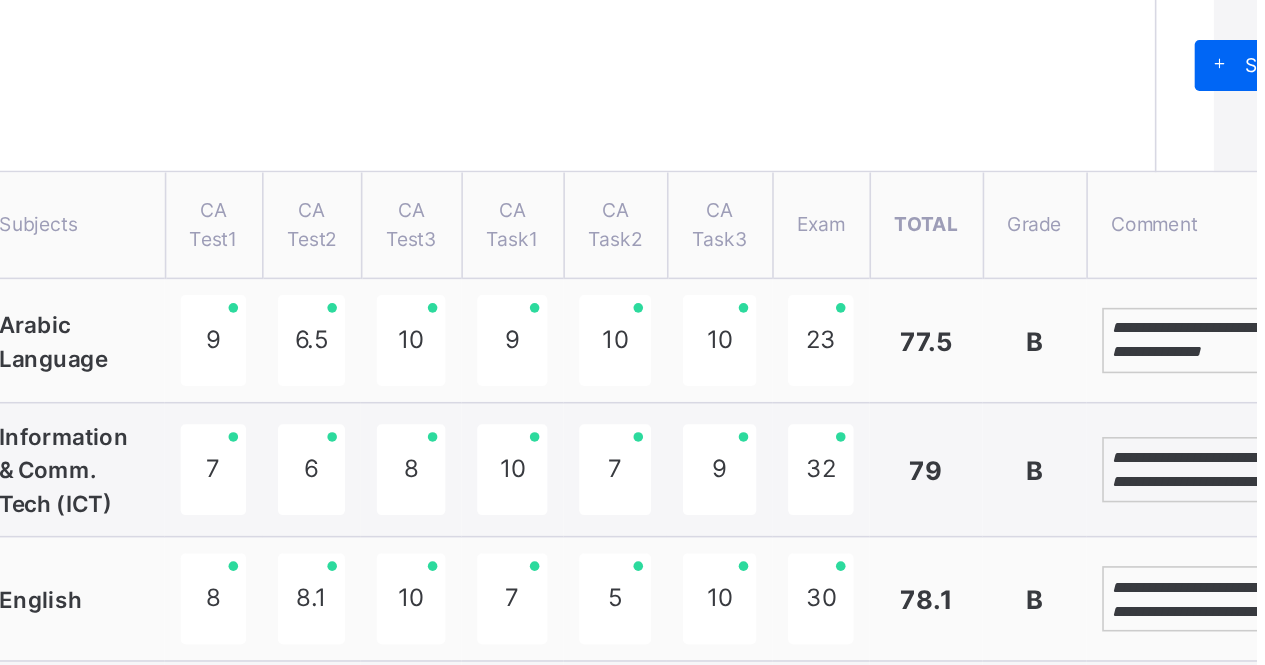 type on "**********" 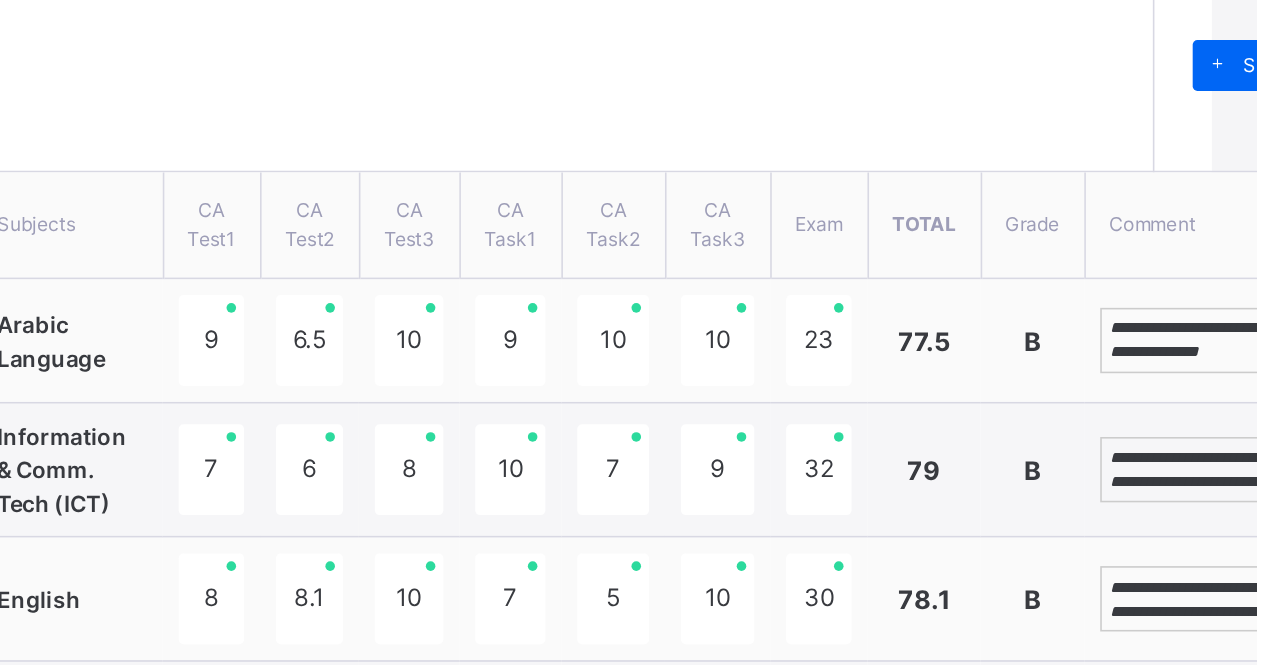 scroll, scrollTop: 8, scrollLeft: 0, axis: vertical 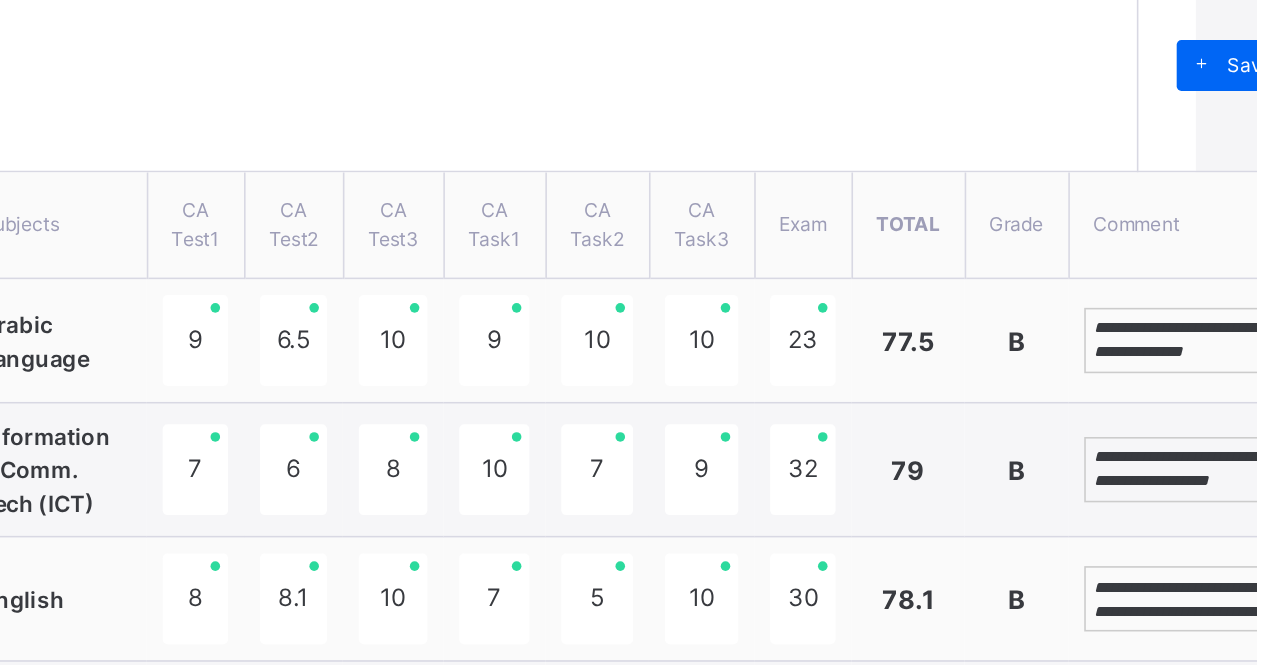 type on "**********" 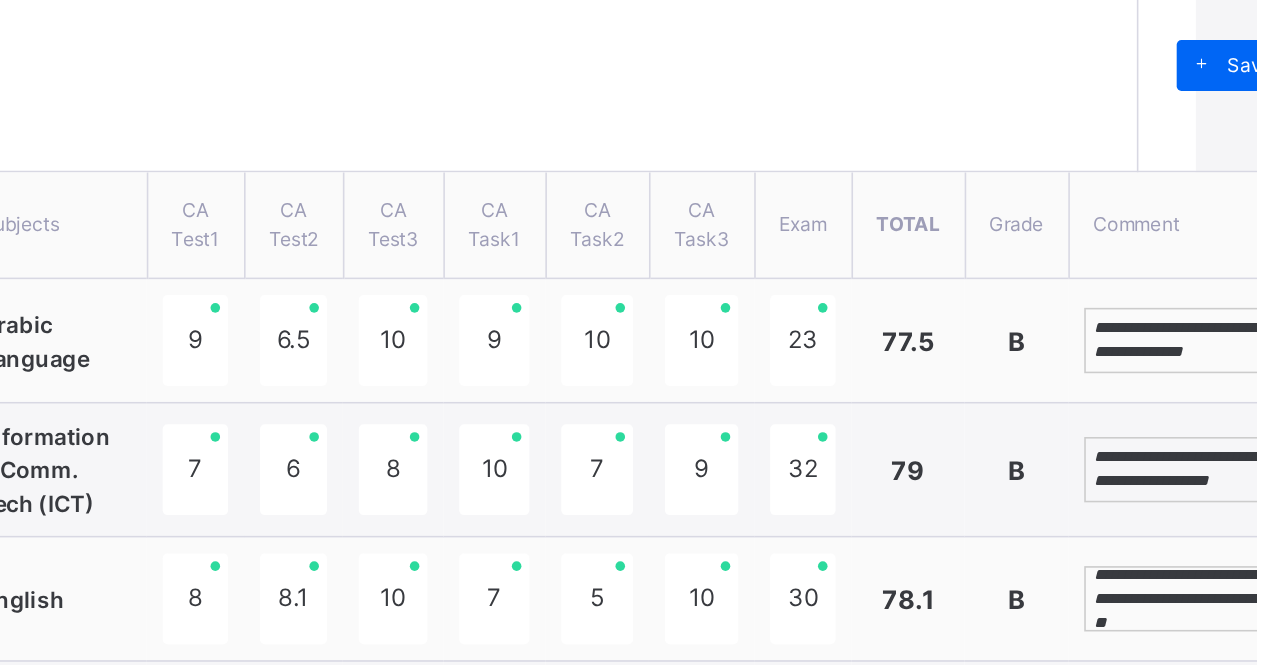 scroll, scrollTop: 23, scrollLeft: 0, axis: vertical 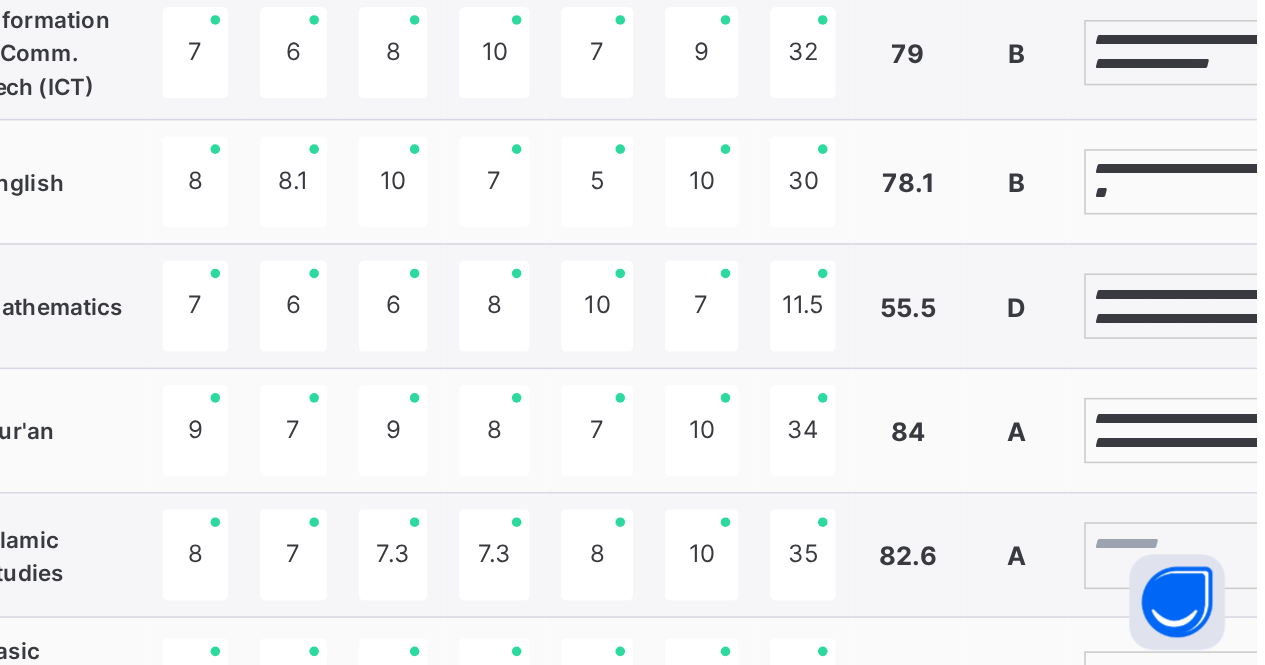 click on "**********" at bounding box center (1224, 439) 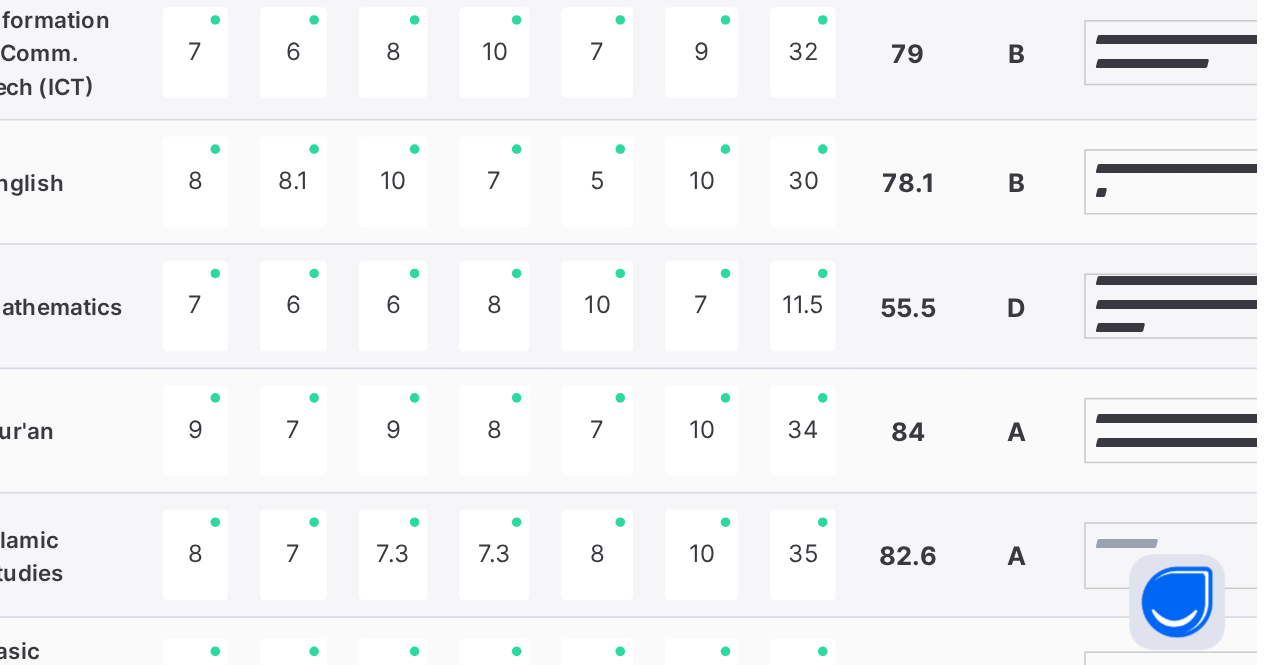 scroll, scrollTop: 38, scrollLeft: 0, axis: vertical 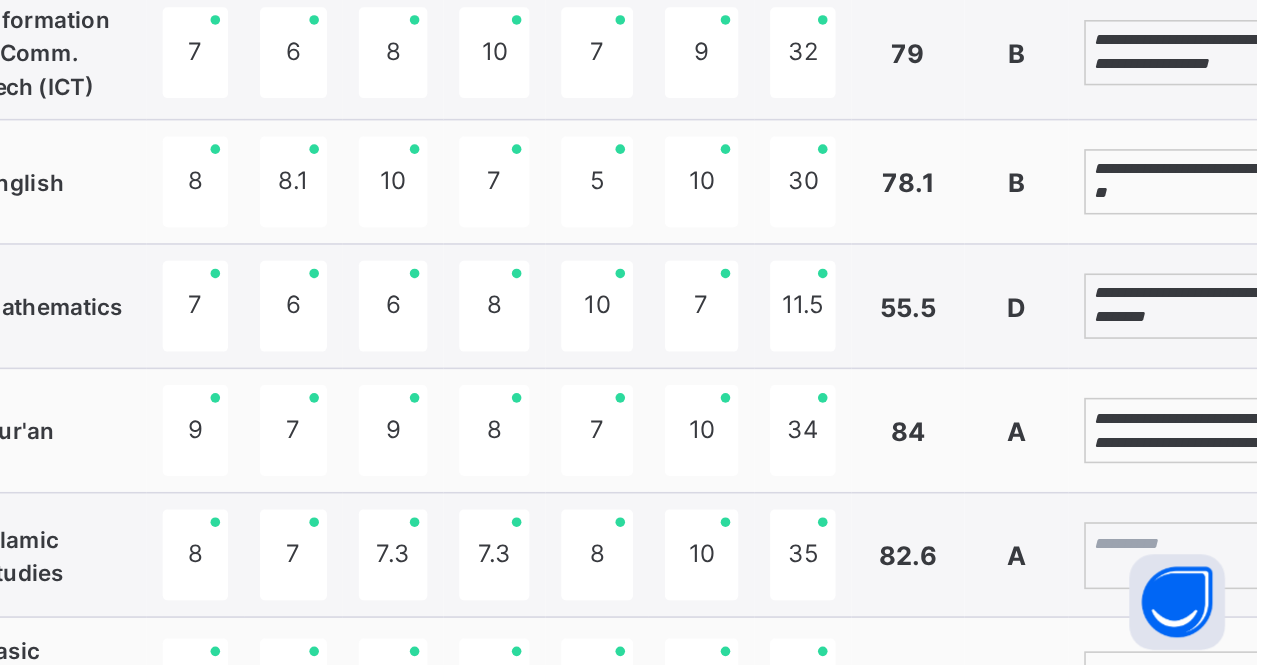 click on "**********" at bounding box center [1224, 517] 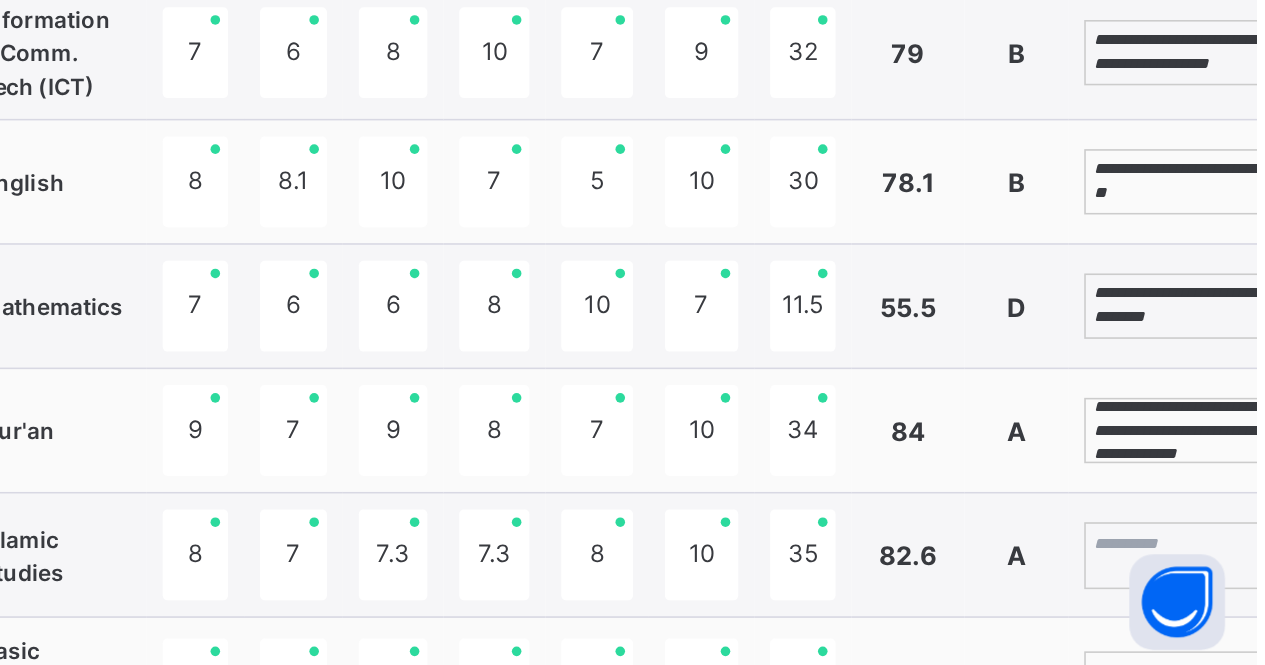 scroll, scrollTop: 23, scrollLeft: 0, axis: vertical 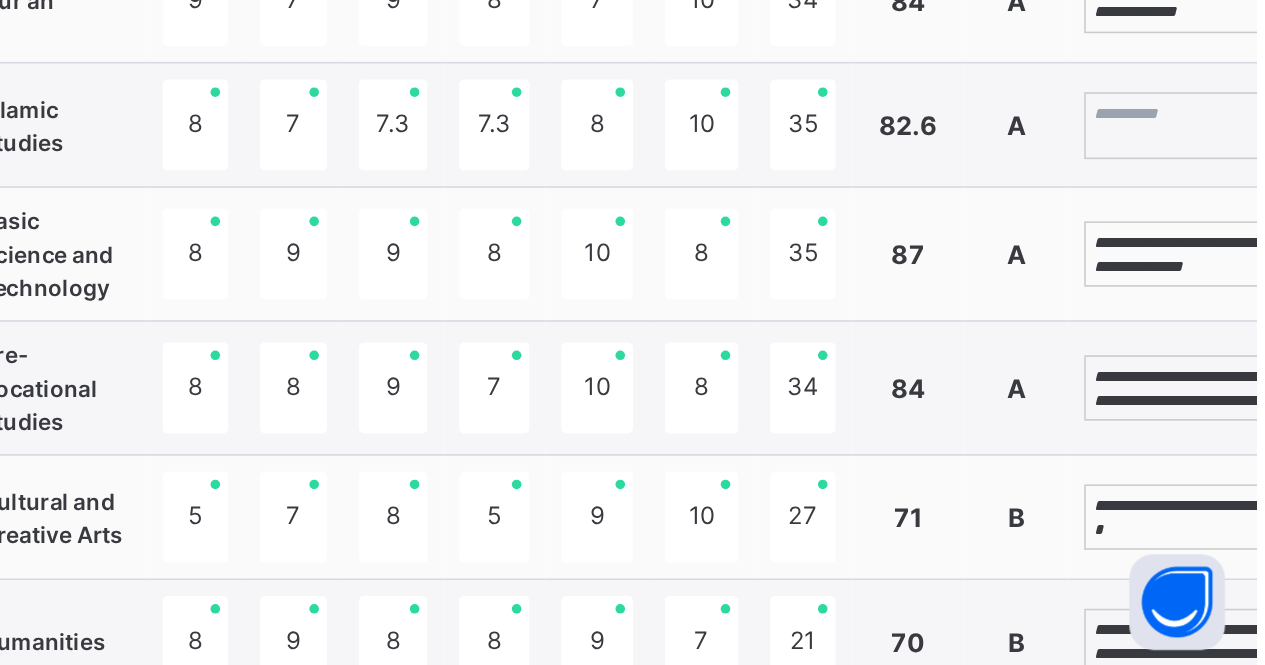 click on "**********" at bounding box center (1224, 406) 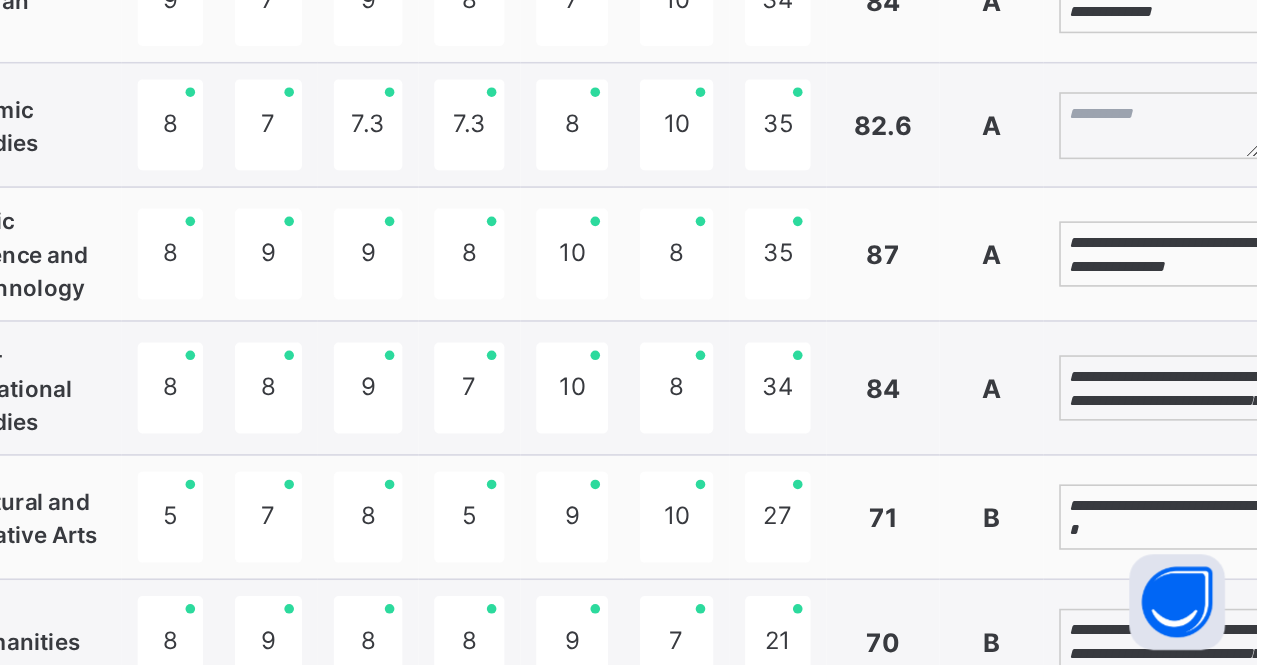 scroll, scrollTop: 8, scrollLeft: 0, axis: vertical 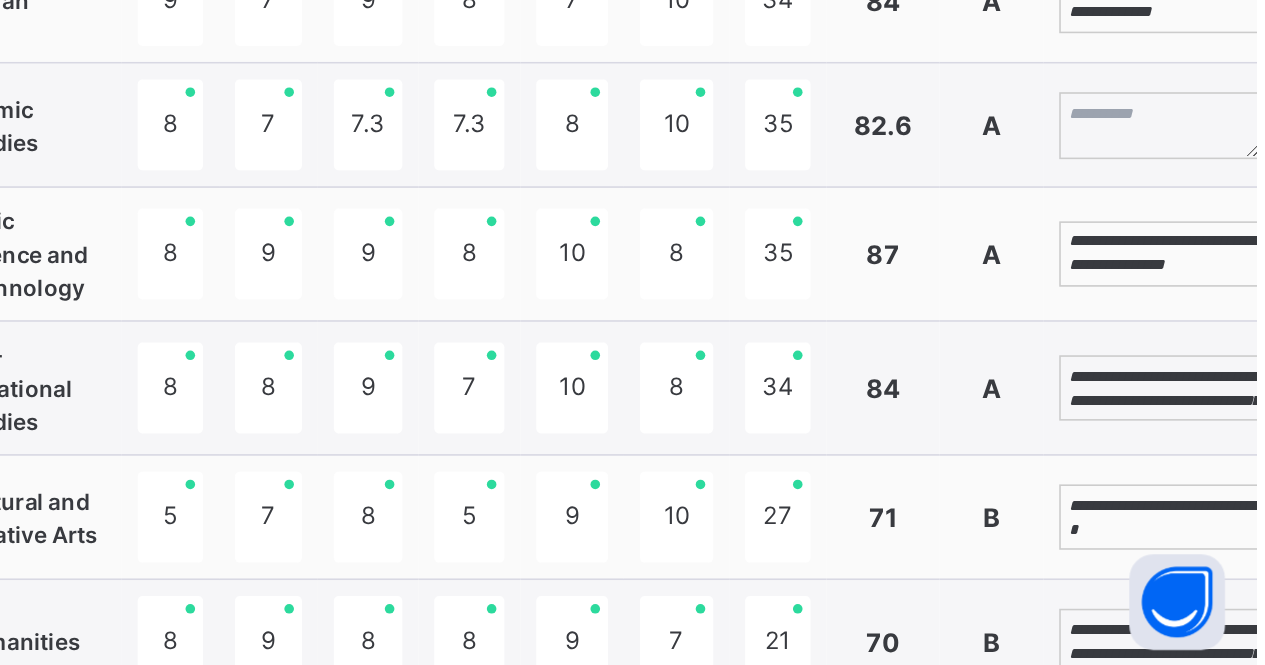 click on "**********" at bounding box center [1208, 406] 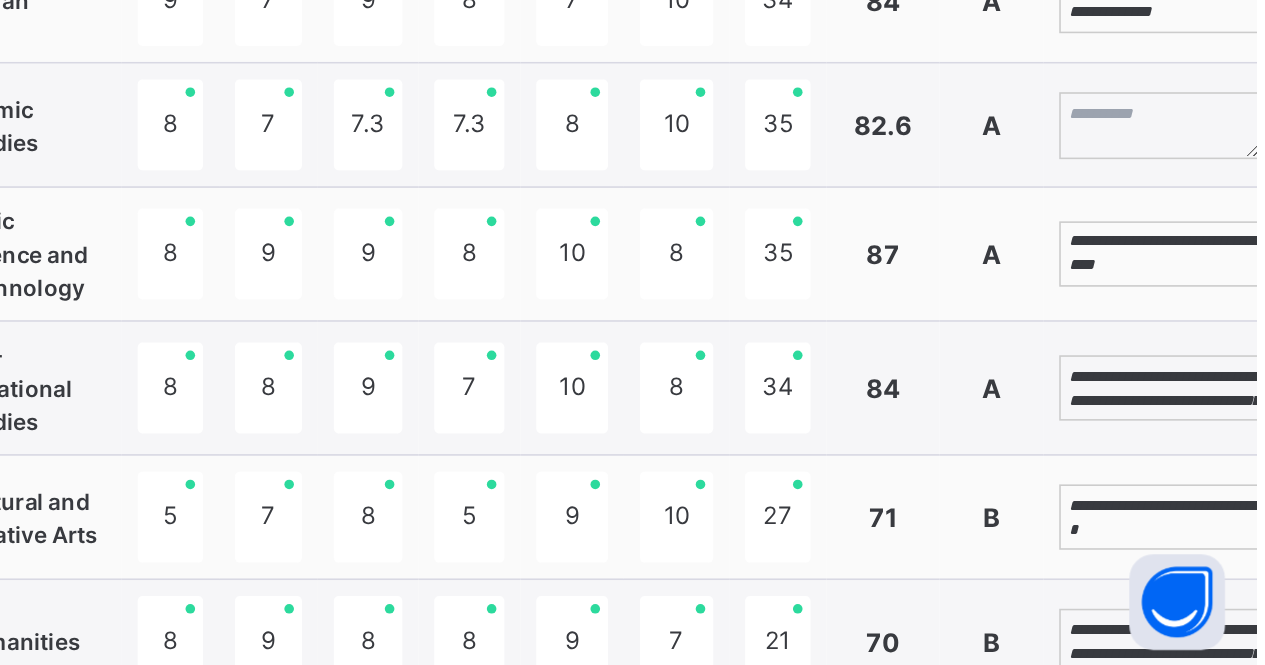scroll, scrollTop: 0, scrollLeft: 0, axis: both 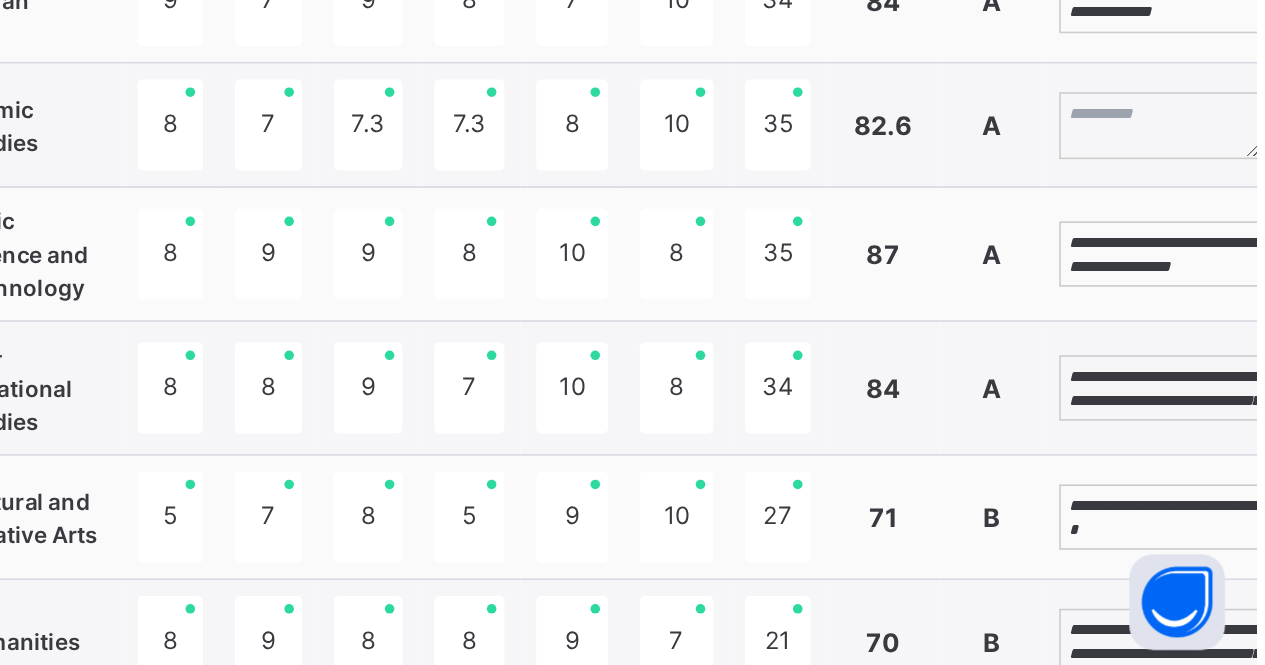 type on "**********" 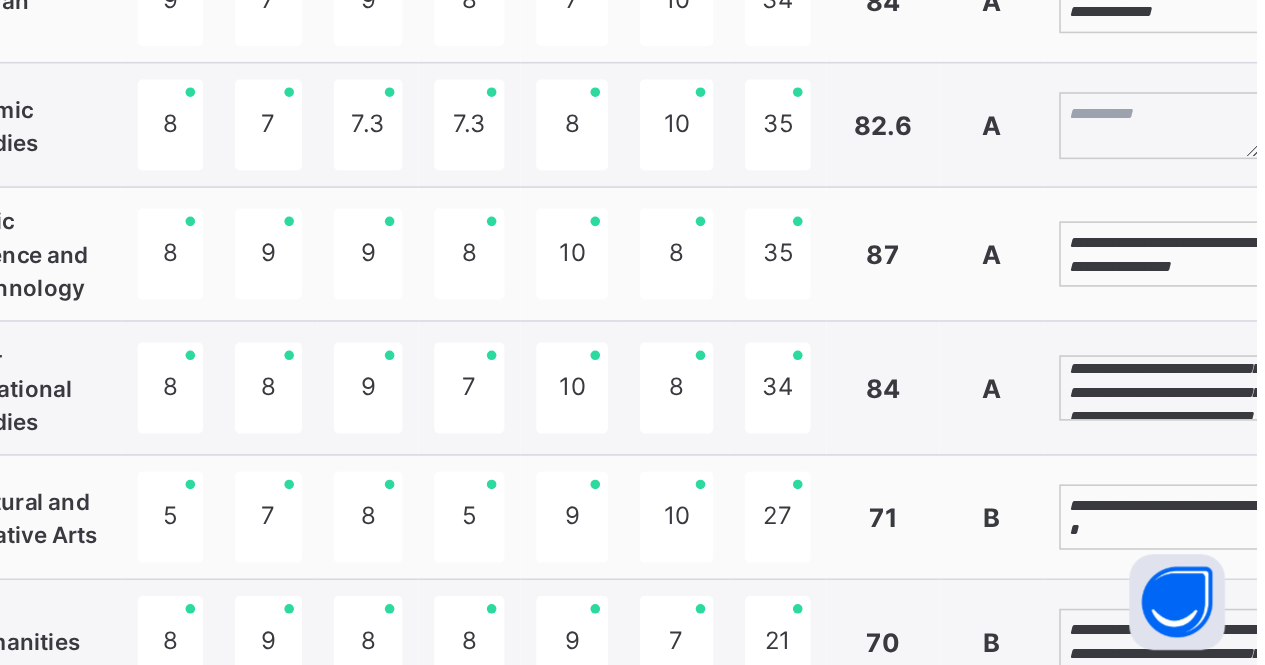 scroll, scrollTop: 35, scrollLeft: 0, axis: vertical 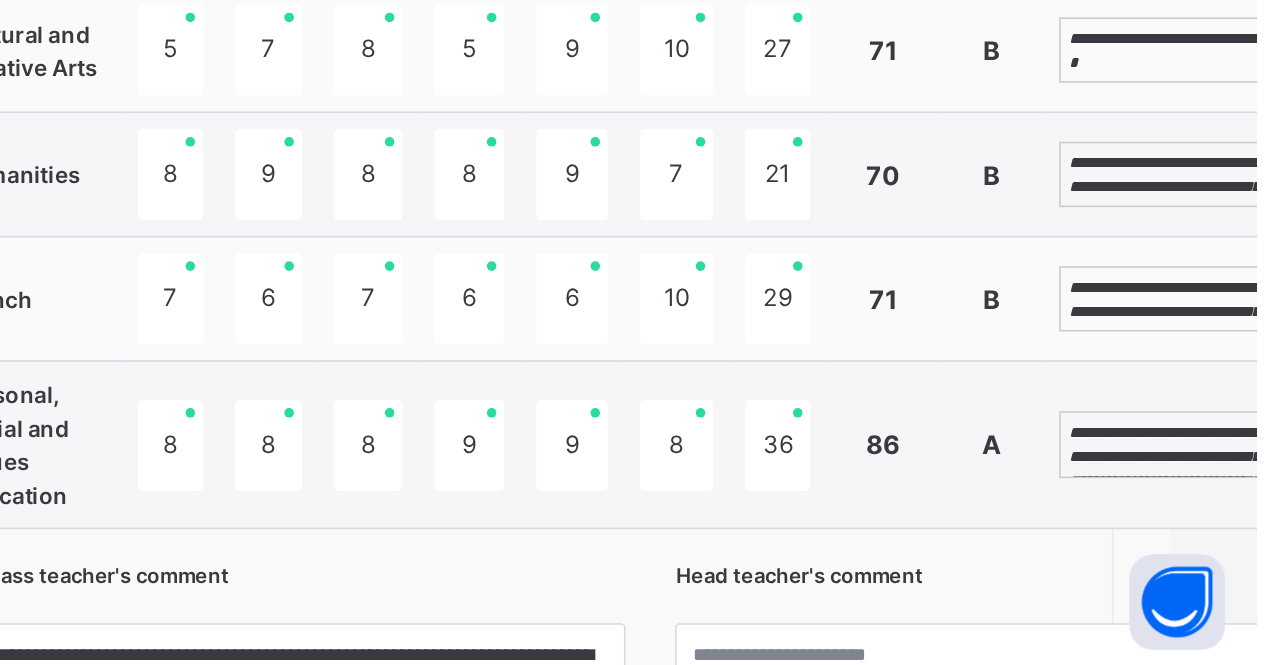 type on "**********" 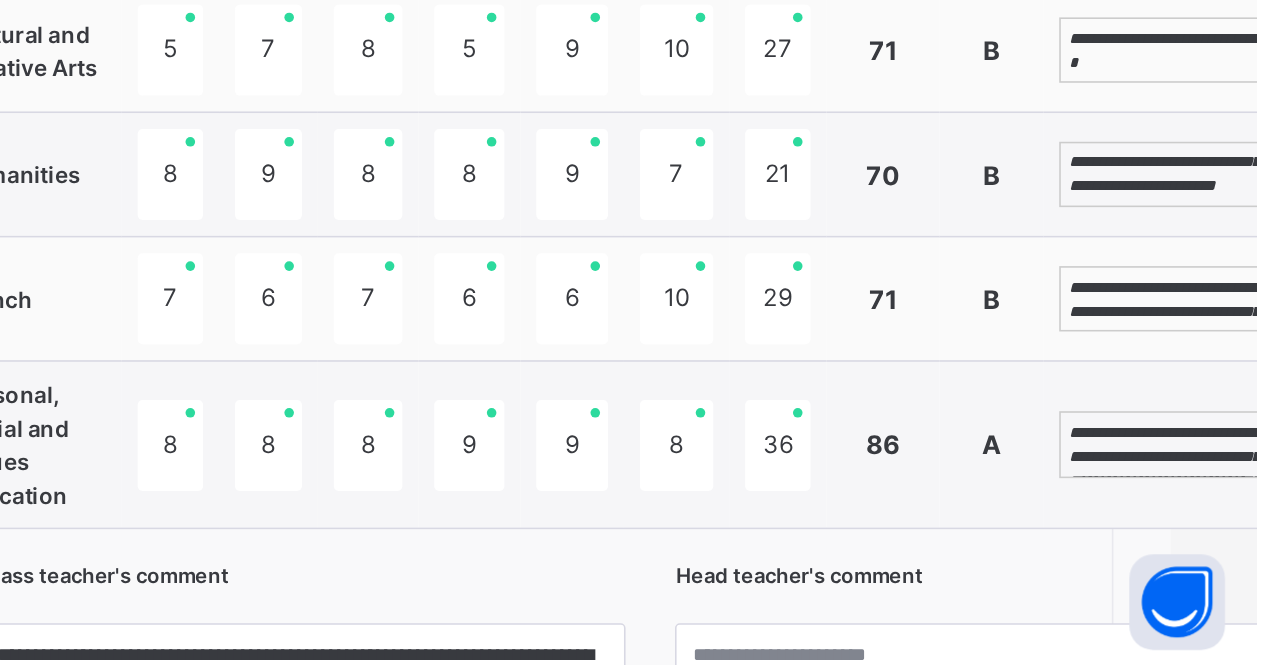 scroll, scrollTop: 5, scrollLeft: 0, axis: vertical 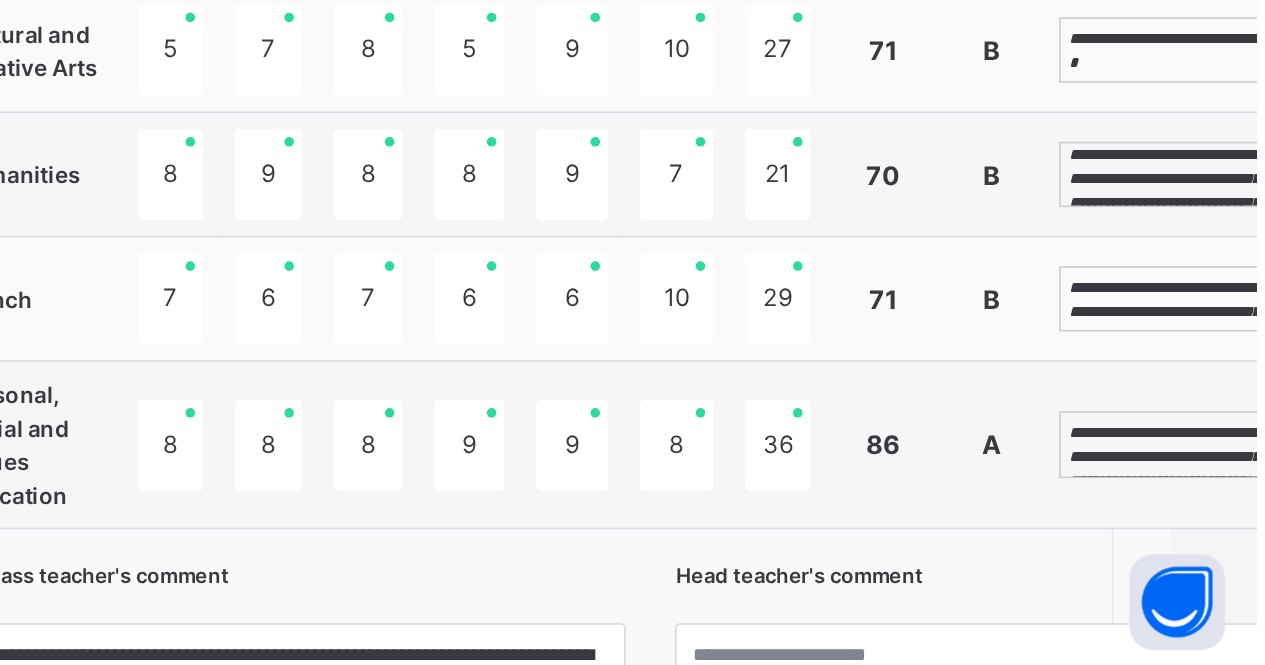 click on "**********" at bounding box center [1208, 356] 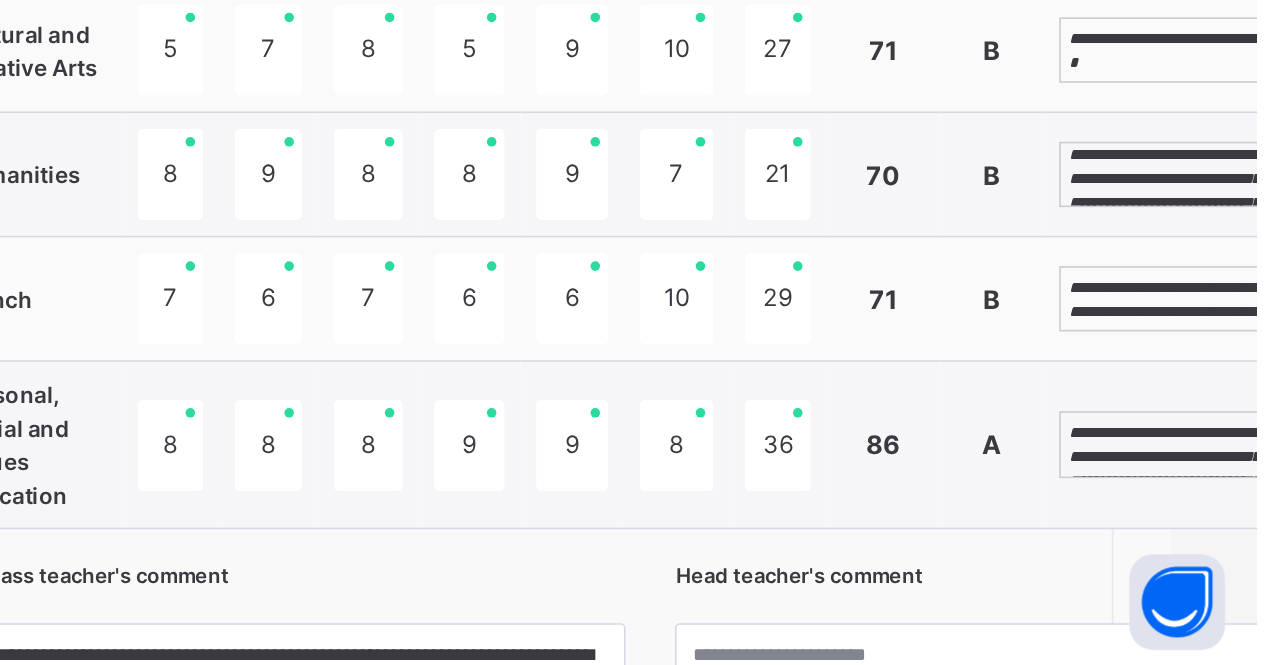 scroll, scrollTop: 8, scrollLeft: 0, axis: vertical 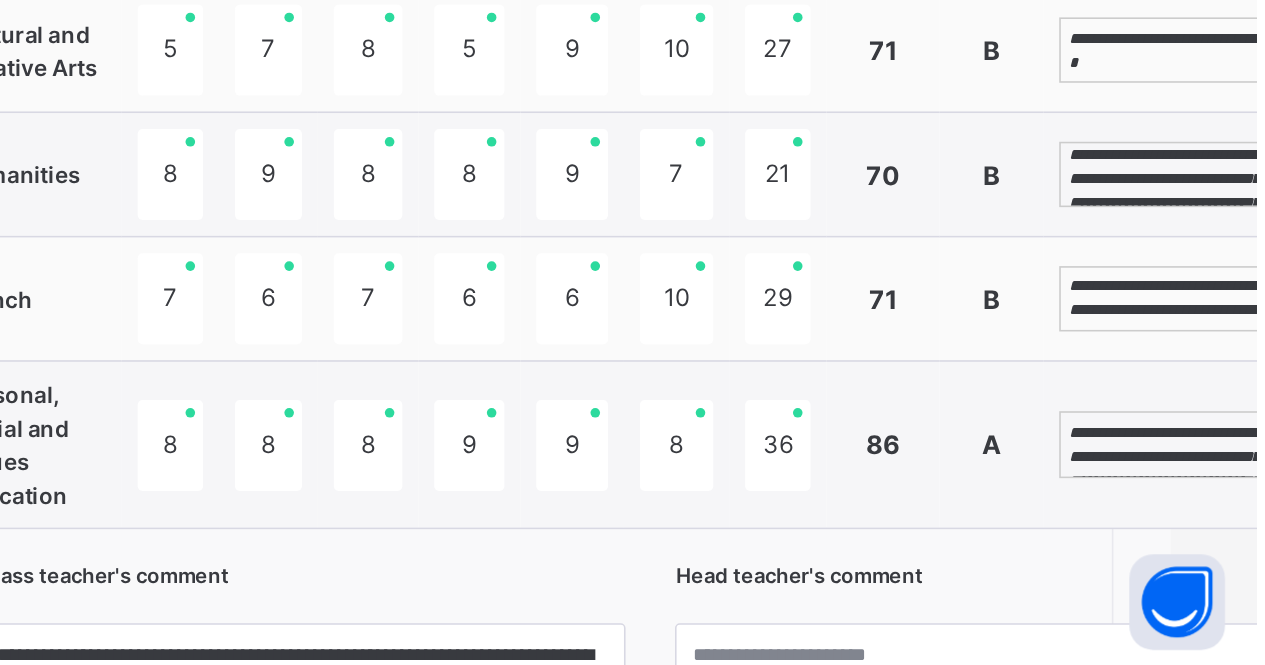 type on "**********" 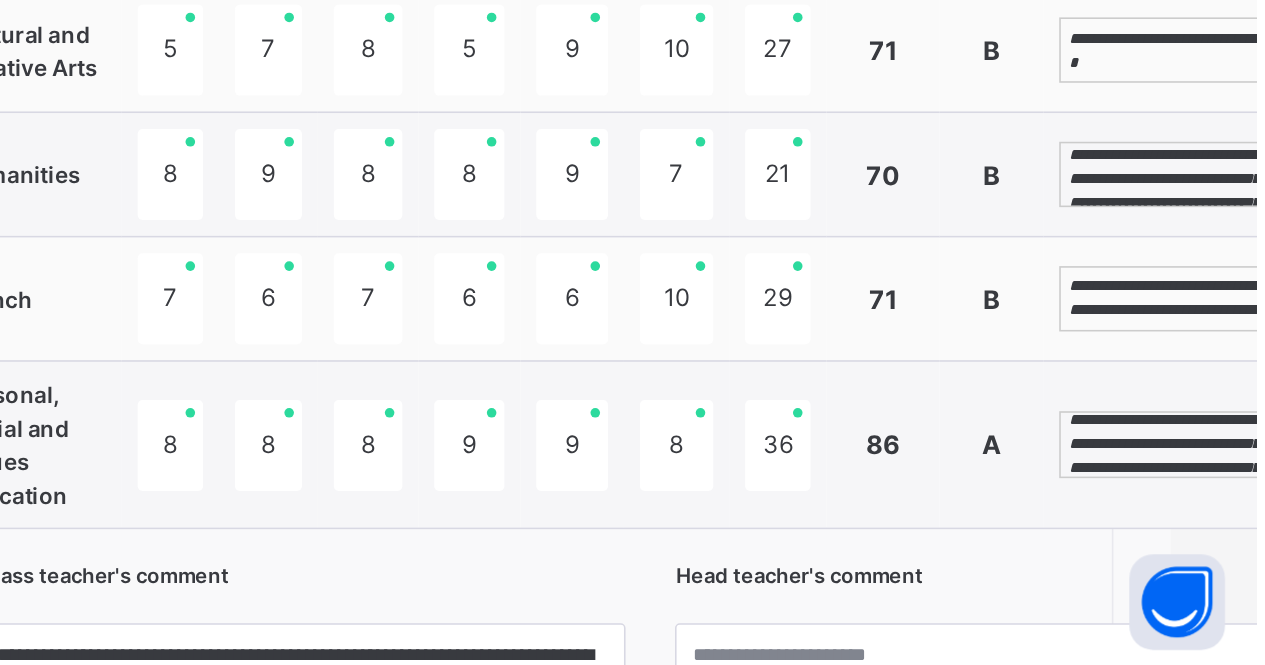 scroll, scrollTop: 24, scrollLeft: 0, axis: vertical 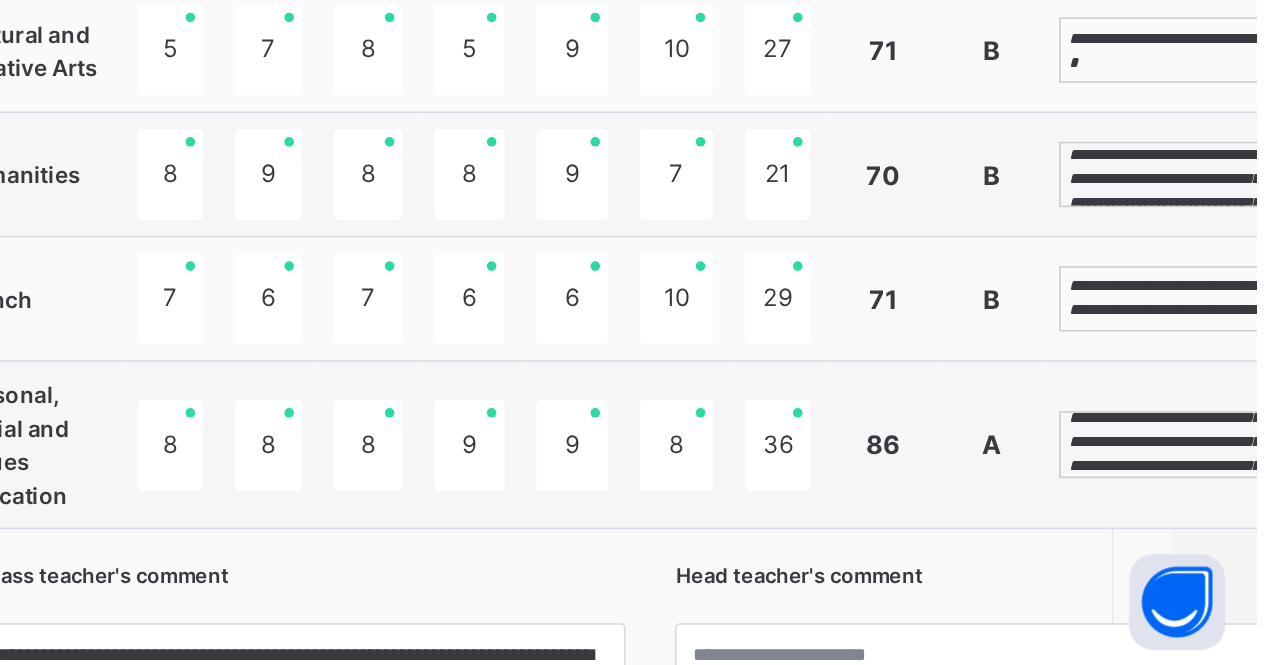 click on "**********" at bounding box center (1208, 525) 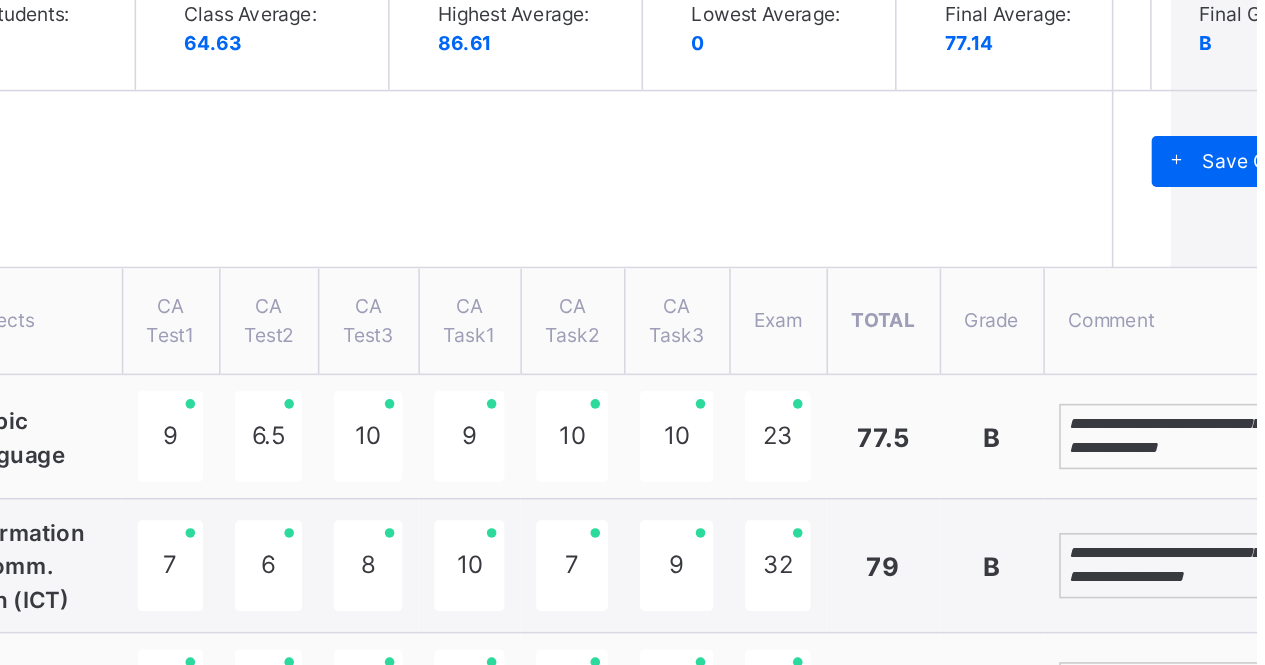 scroll, scrollTop: 589, scrollLeft: 54, axis: both 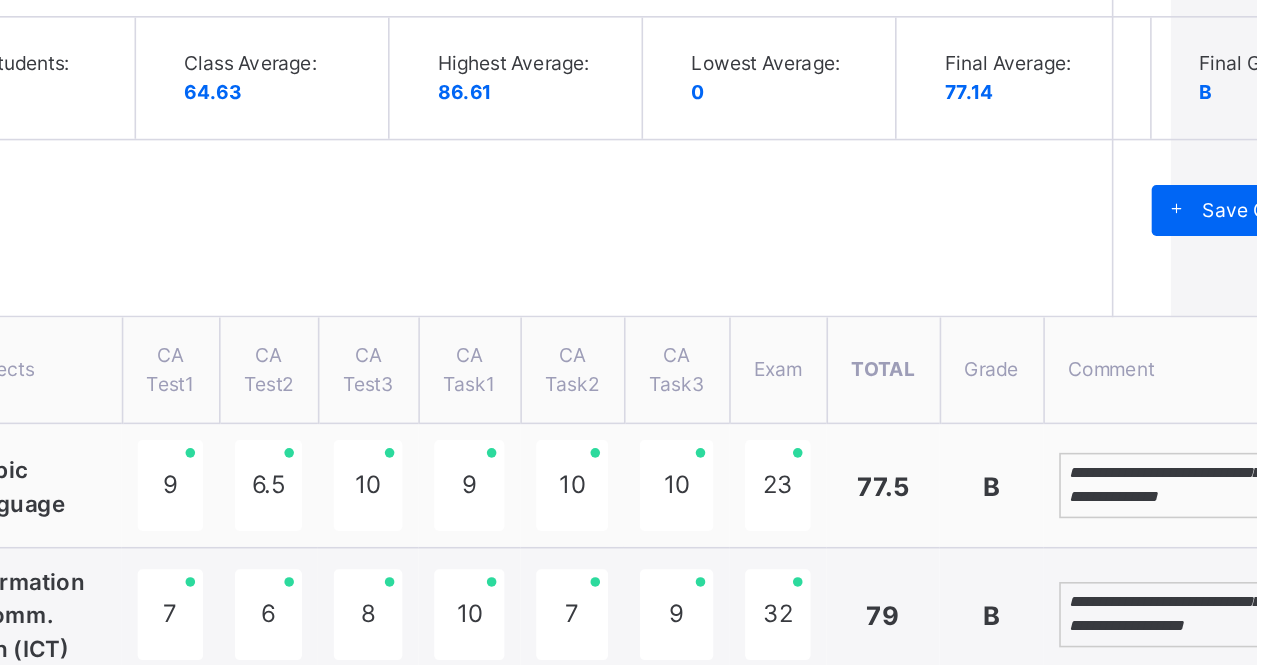 type on "**********" 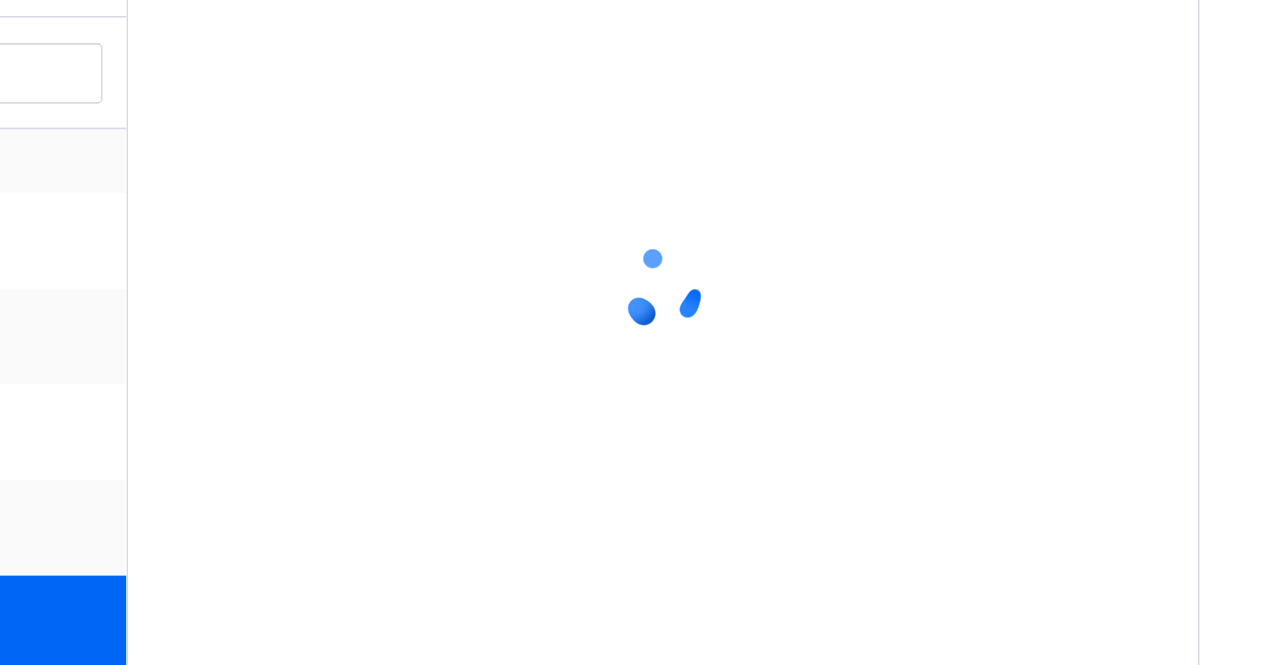 scroll, scrollTop: 579, scrollLeft: 15, axis: both 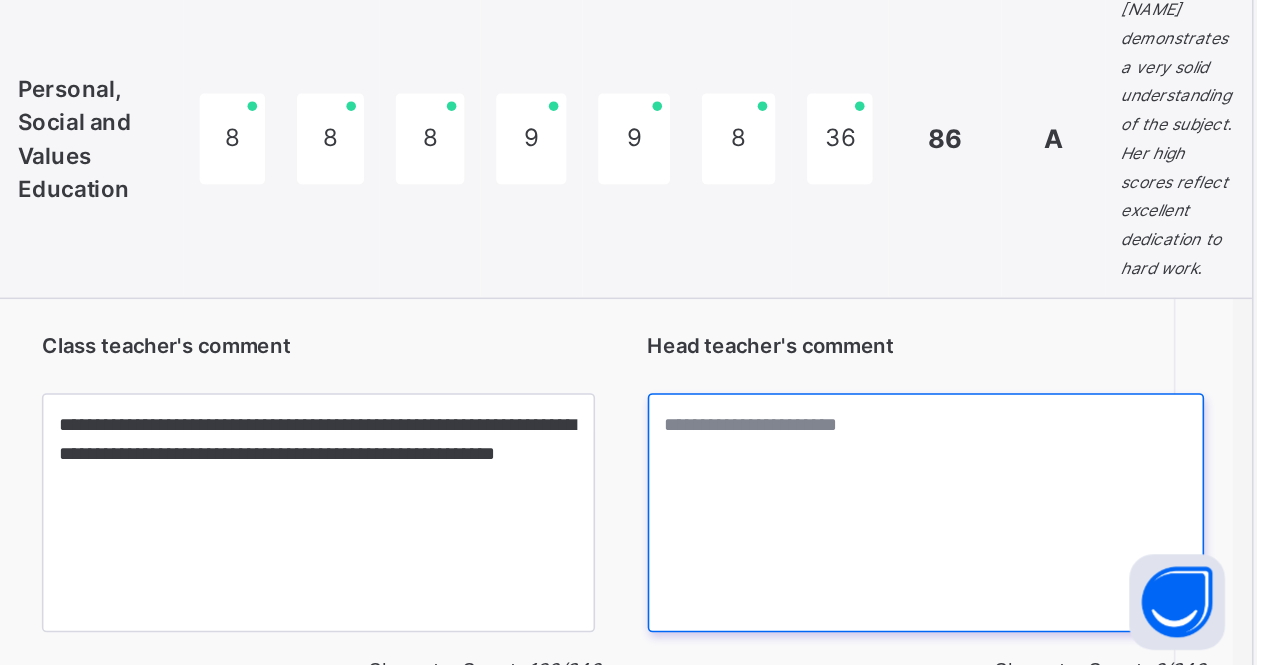click at bounding box center [1058, 569] 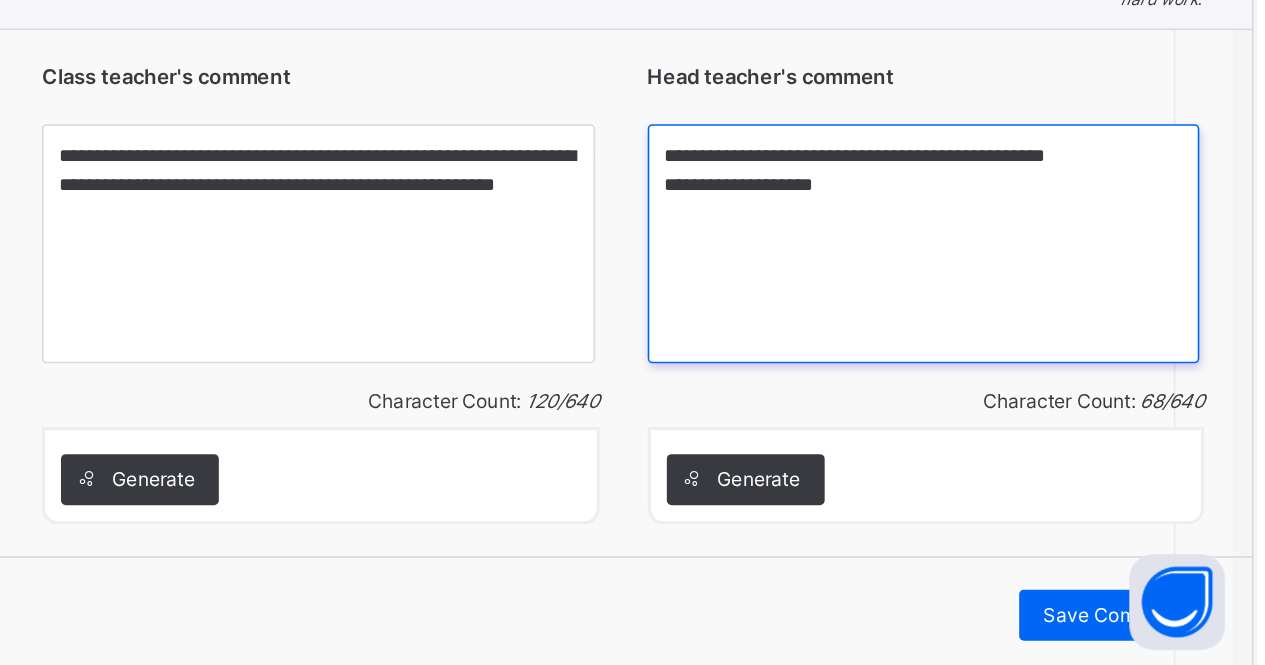 scroll, scrollTop: 2380, scrollLeft: 15, axis: both 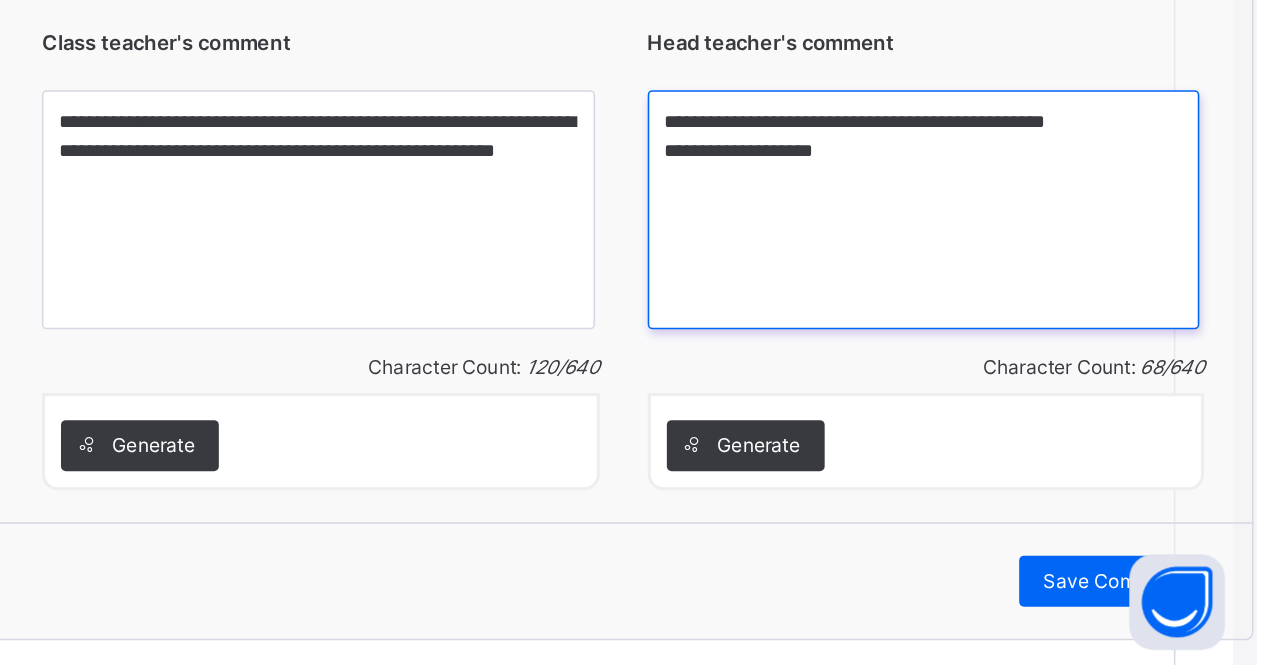 type on "**********" 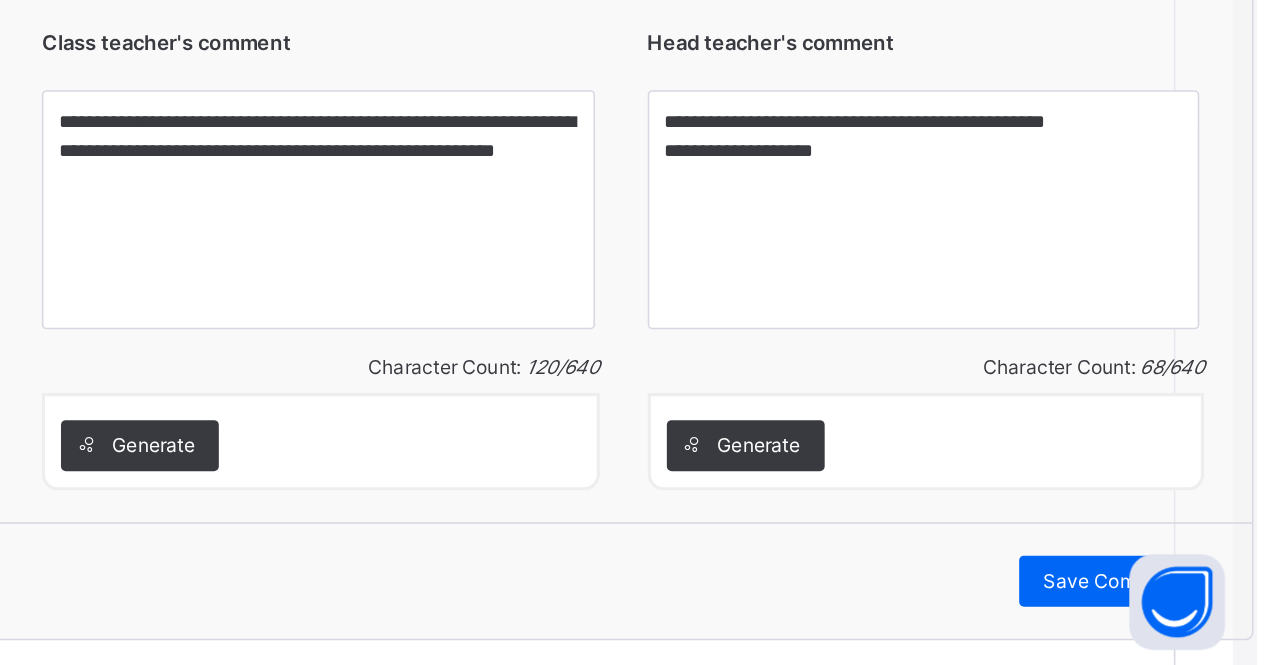 click on "Save Comment" at bounding box center (1174, 612) 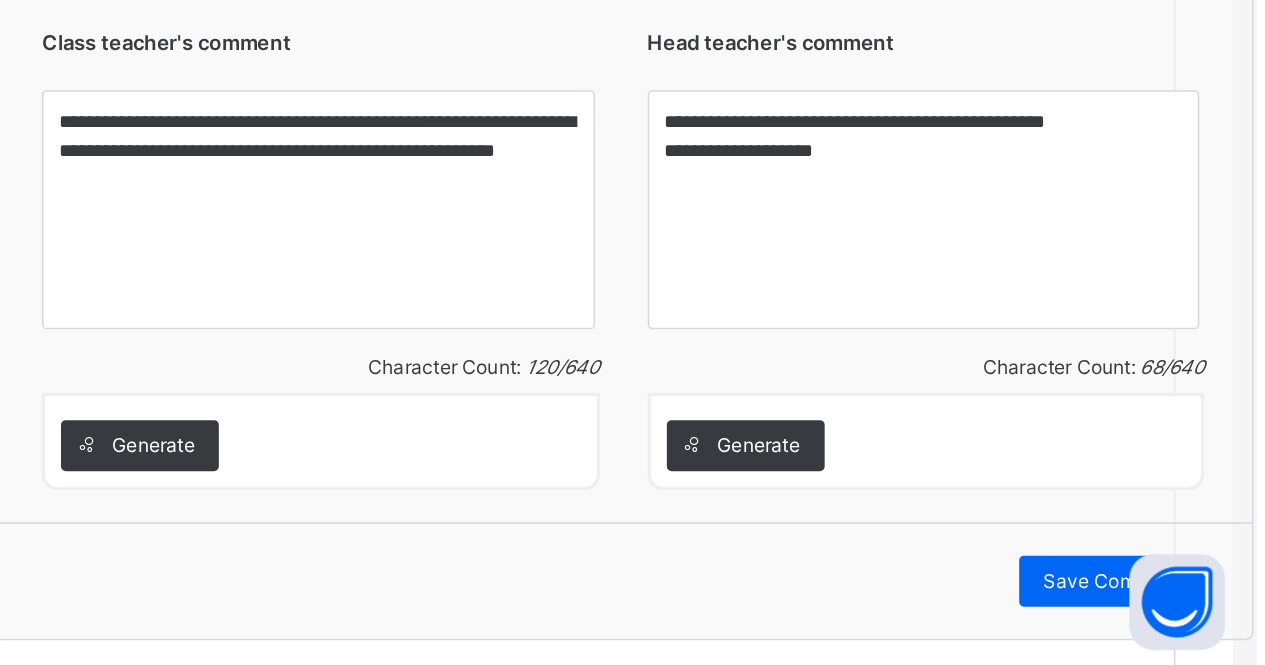 scroll, scrollTop: 2380, scrollLeft: 15, axis: both 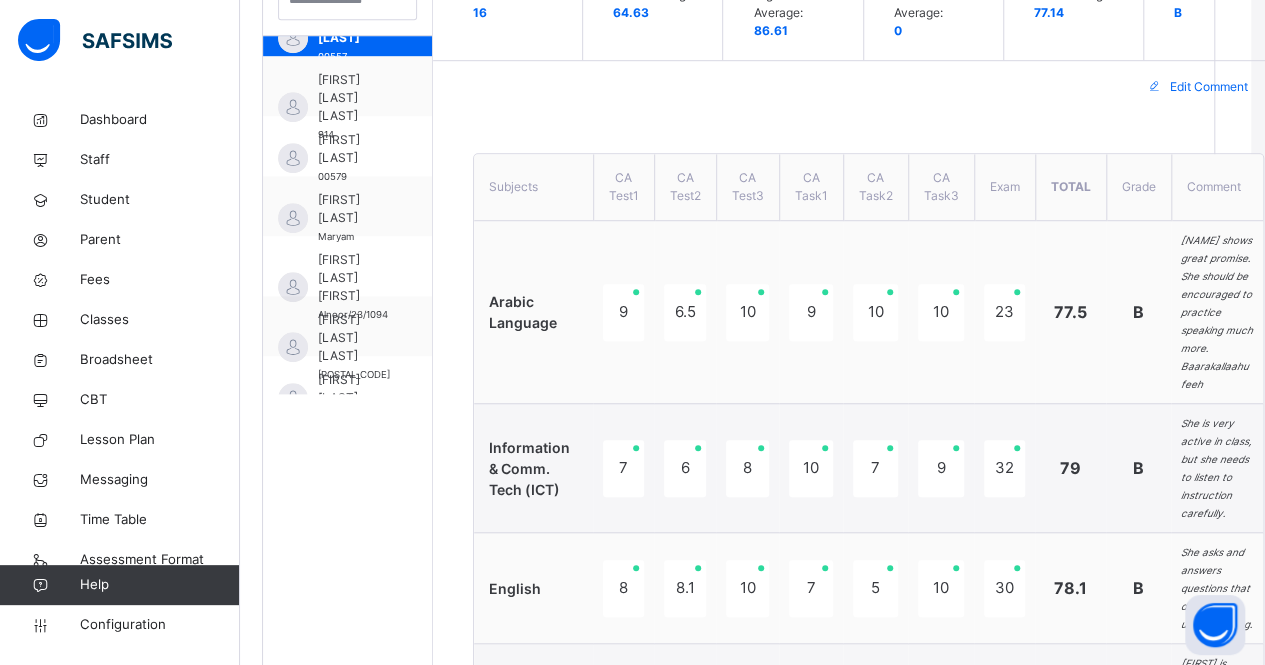click on "[FIRST] [LAST] [LAST]" at bounding box center (352, 98) 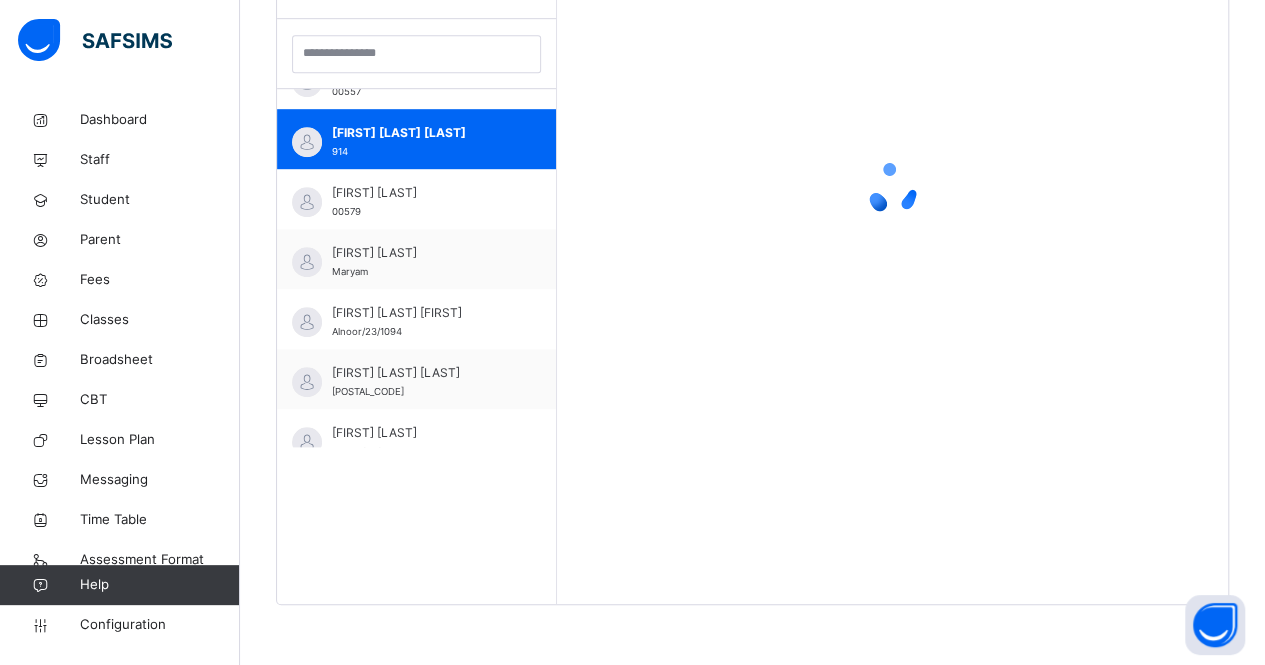 scroll, scrollTop: 579, scrollLeft: 14, axis: both 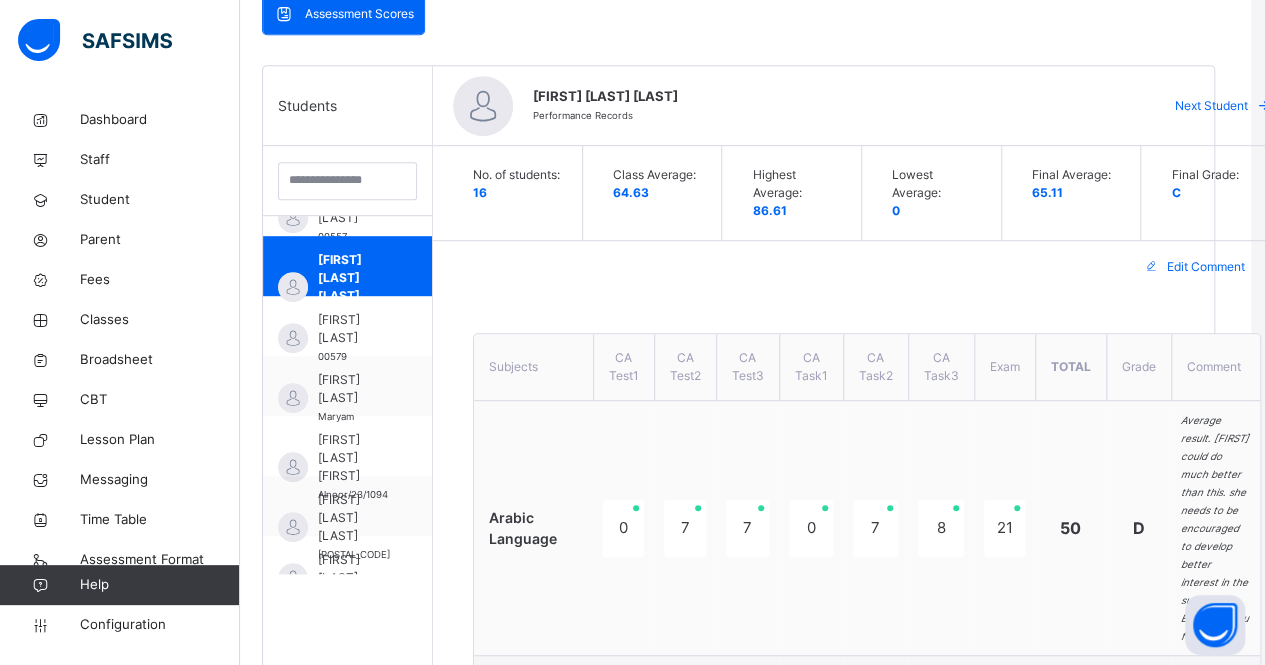 click on "Edit Comment" at bounding box center (1206, 267) 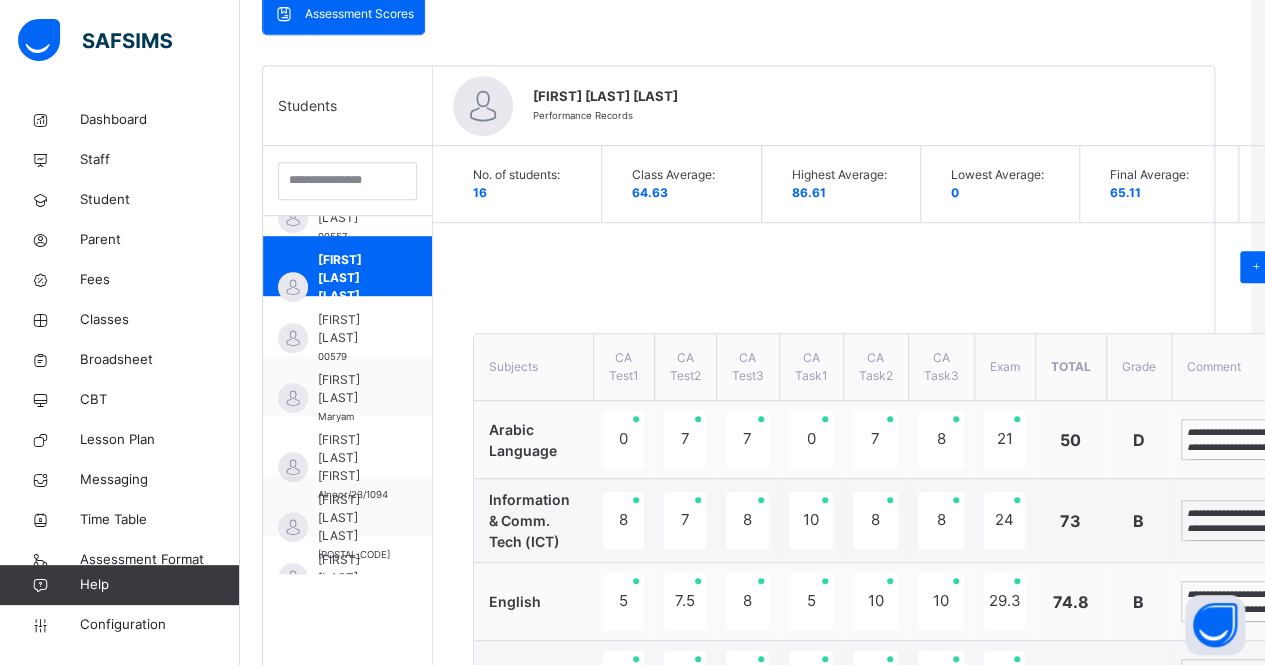 click on "**********" at bounding box center (1248, 439) 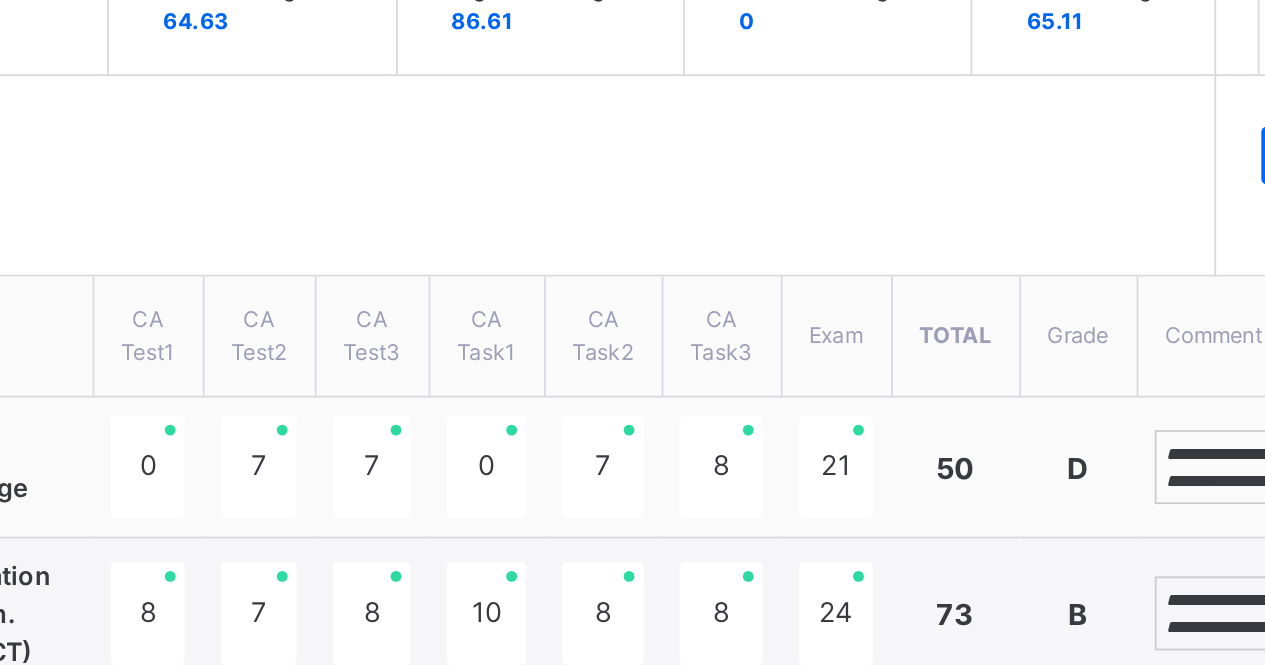 scroll, scrollTop: 471, scrollLeft: 35, axis: both 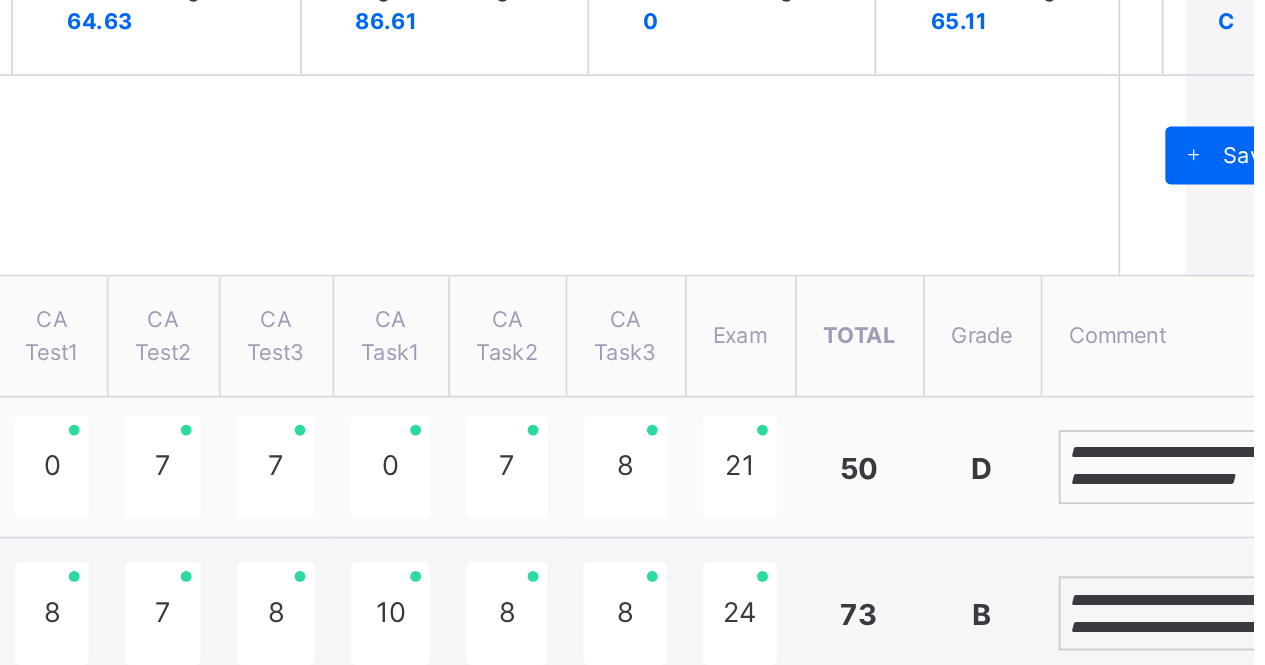click on "**********" at bounding box center (1224, 503) 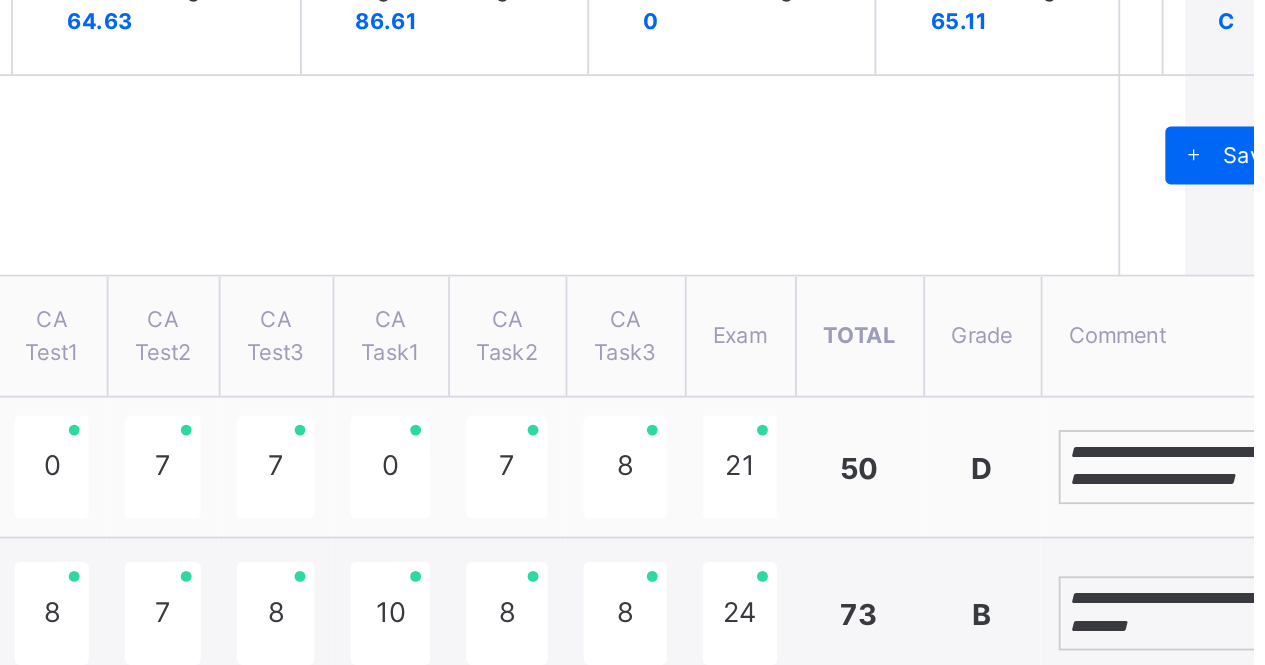 scroll, scrollTop: 0, scrollLeft: 0, axis: both 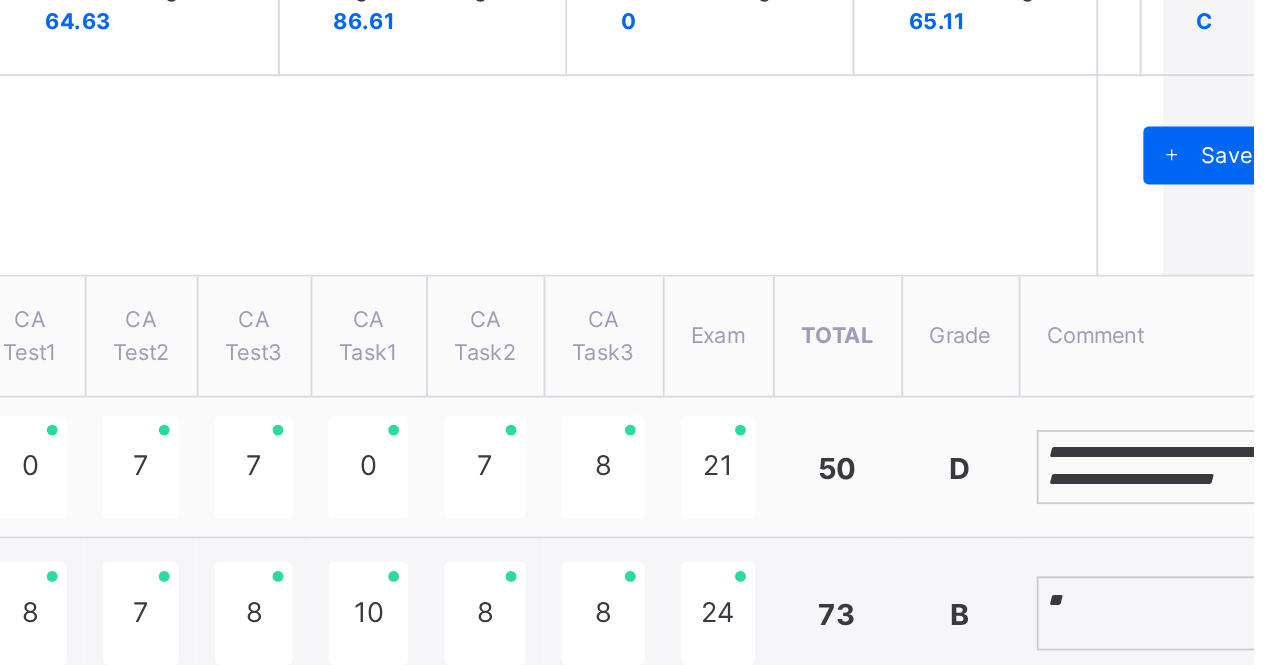 type on "*" 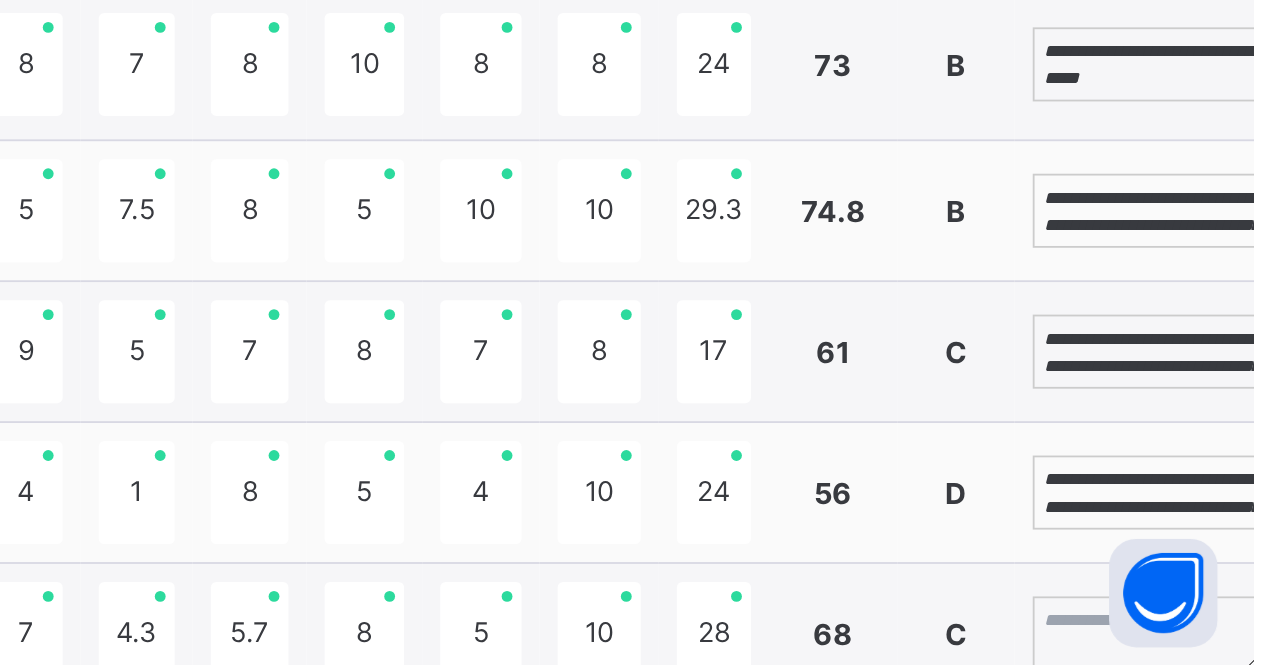 scroll, scrollTop: 642, scrollLeft: 52, axis: both 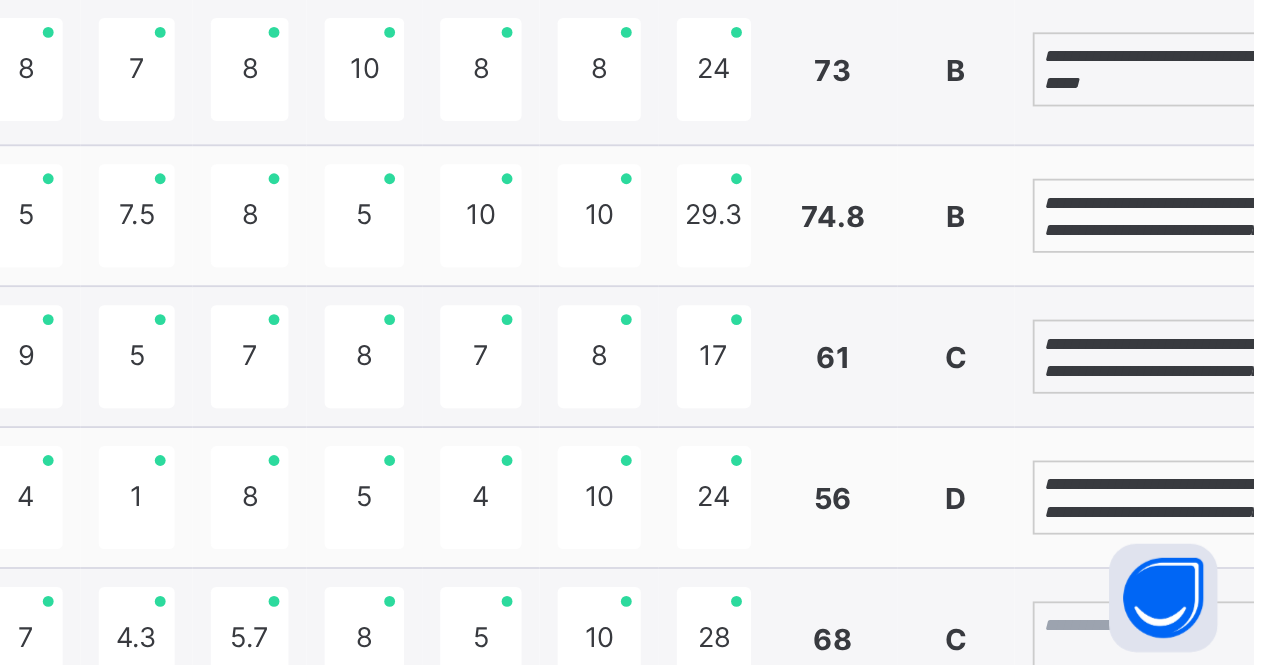 type on "**********" 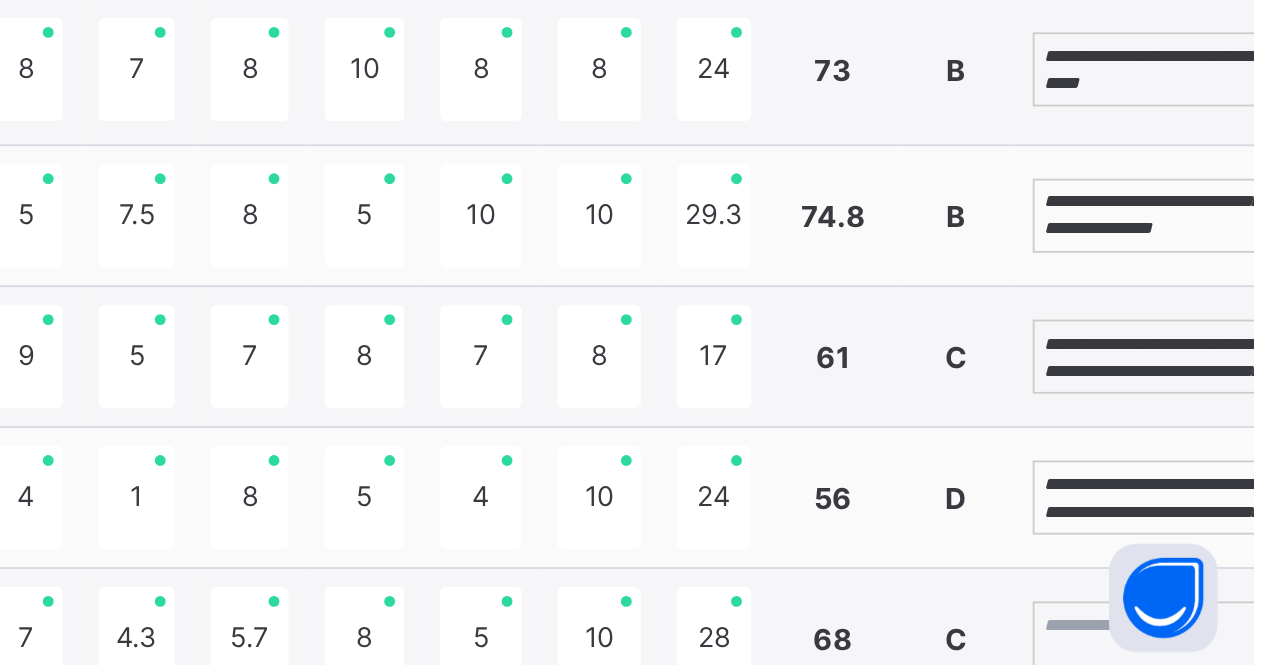 scroll, scrollTop: 53, scrollLeft: 0, axis: vertical 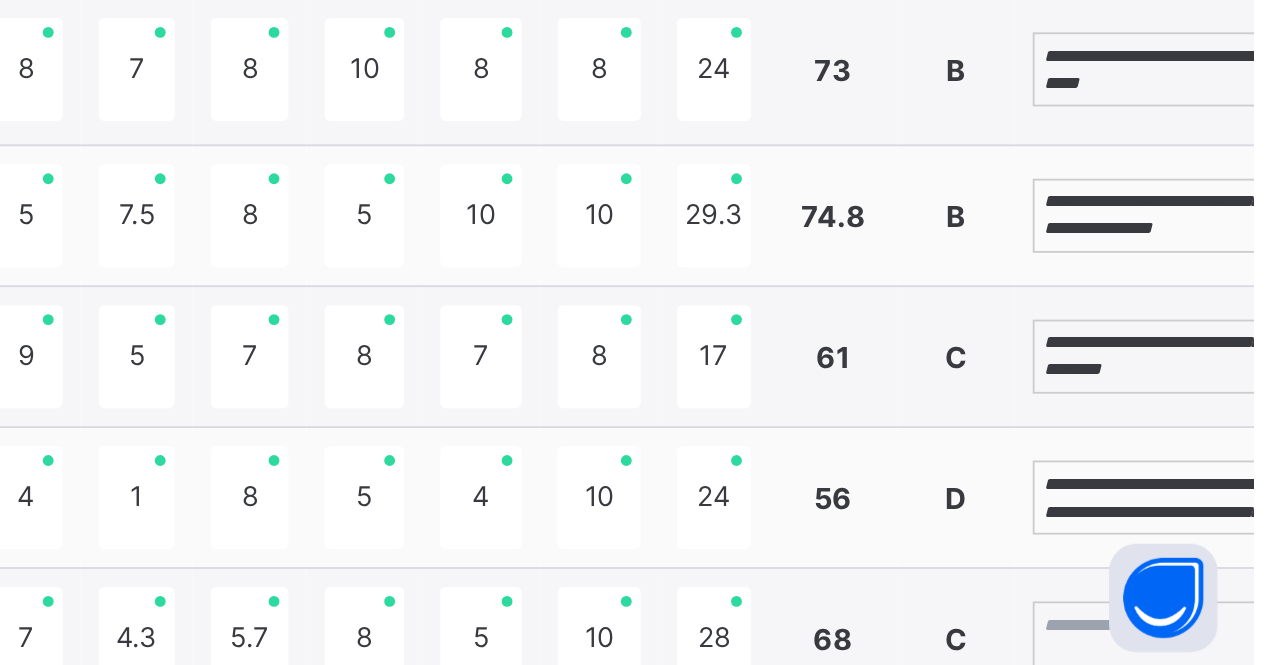 click on "**********" at bounding box center (1210, 569) 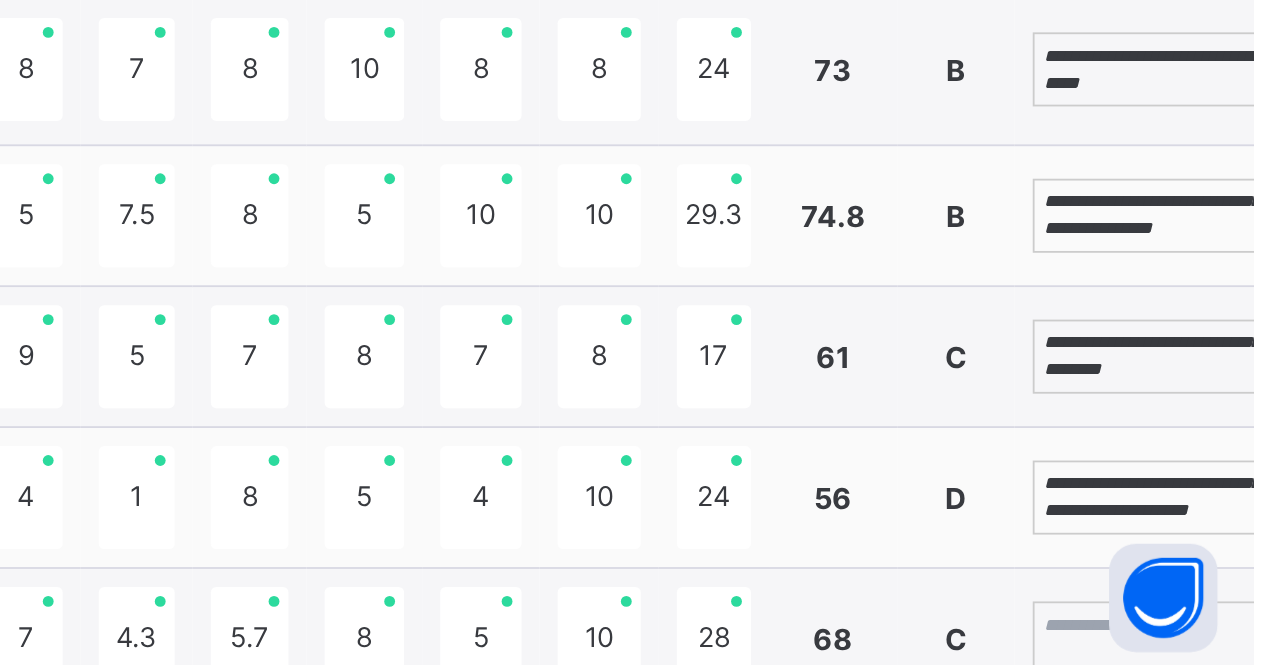 scroll, scrollTop: 5, scrollLeft: 0, axis: vertical 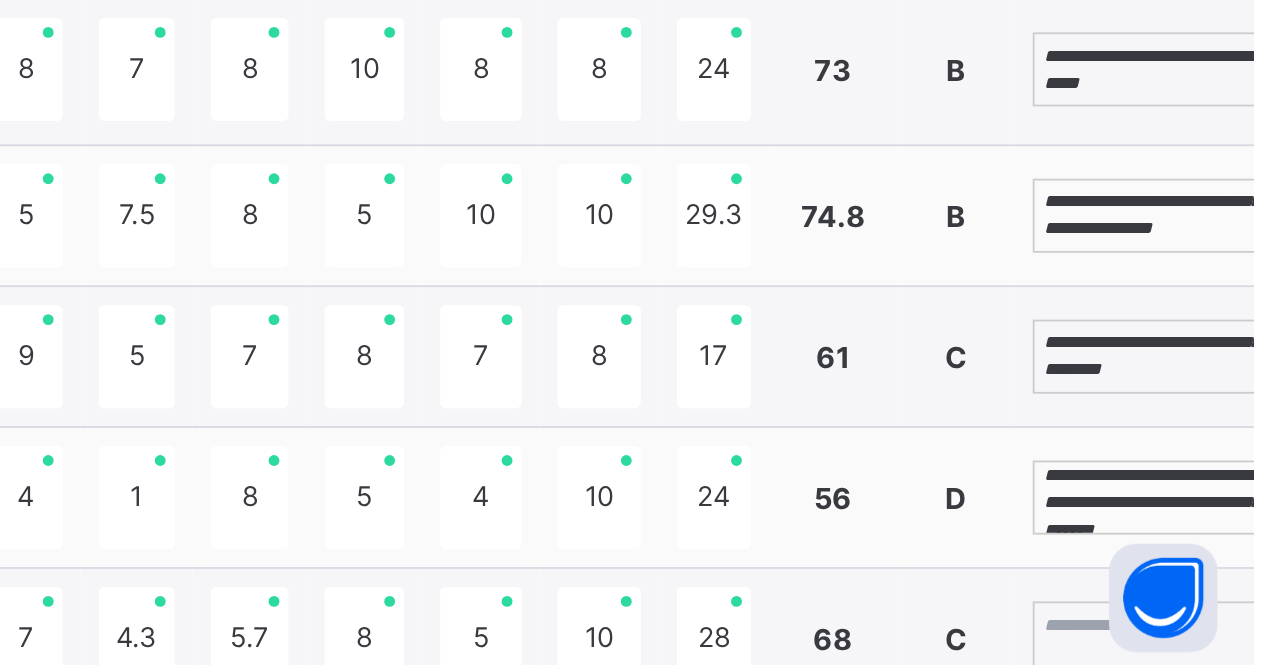 click on "**********" at bounding box center [1210, 569] 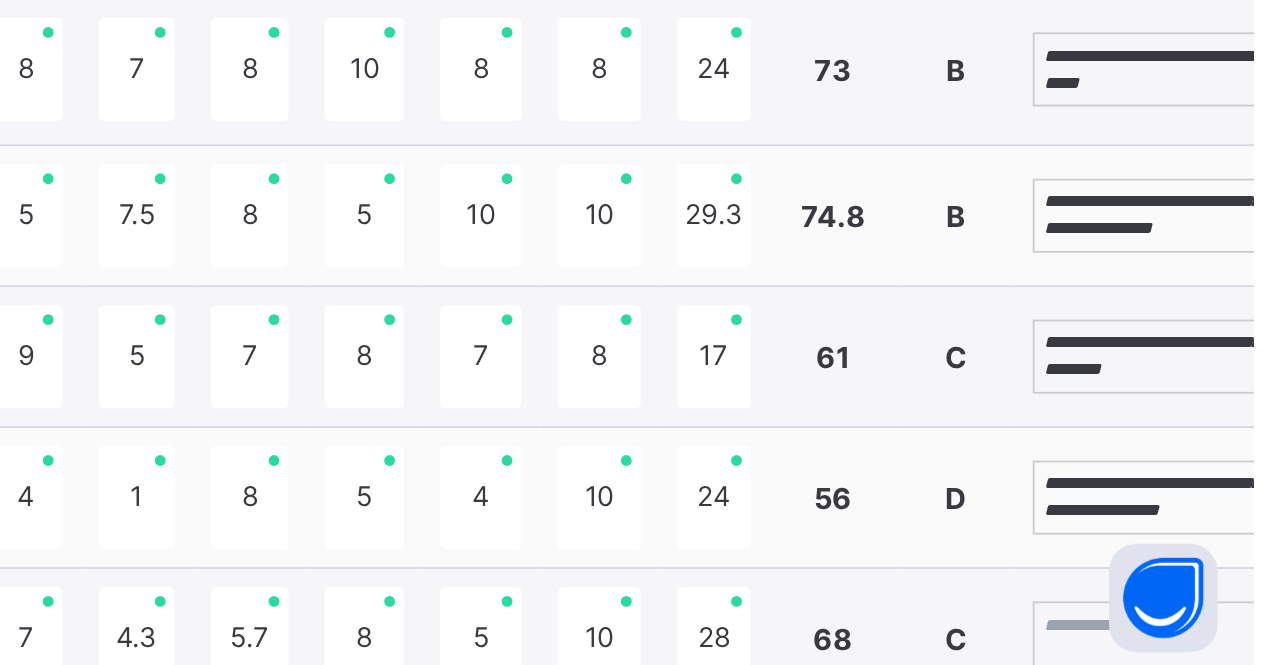 scroll, scrollTop: 38, scrollLeft: 0, axis: vertical 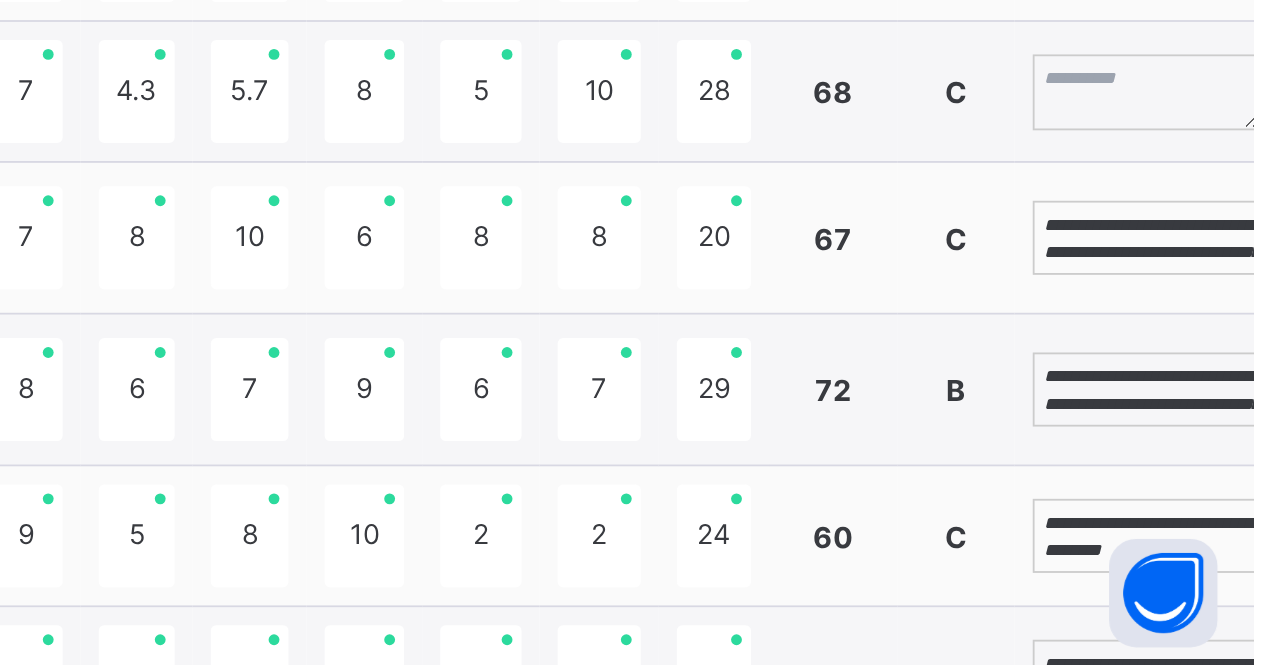 type on "**********" 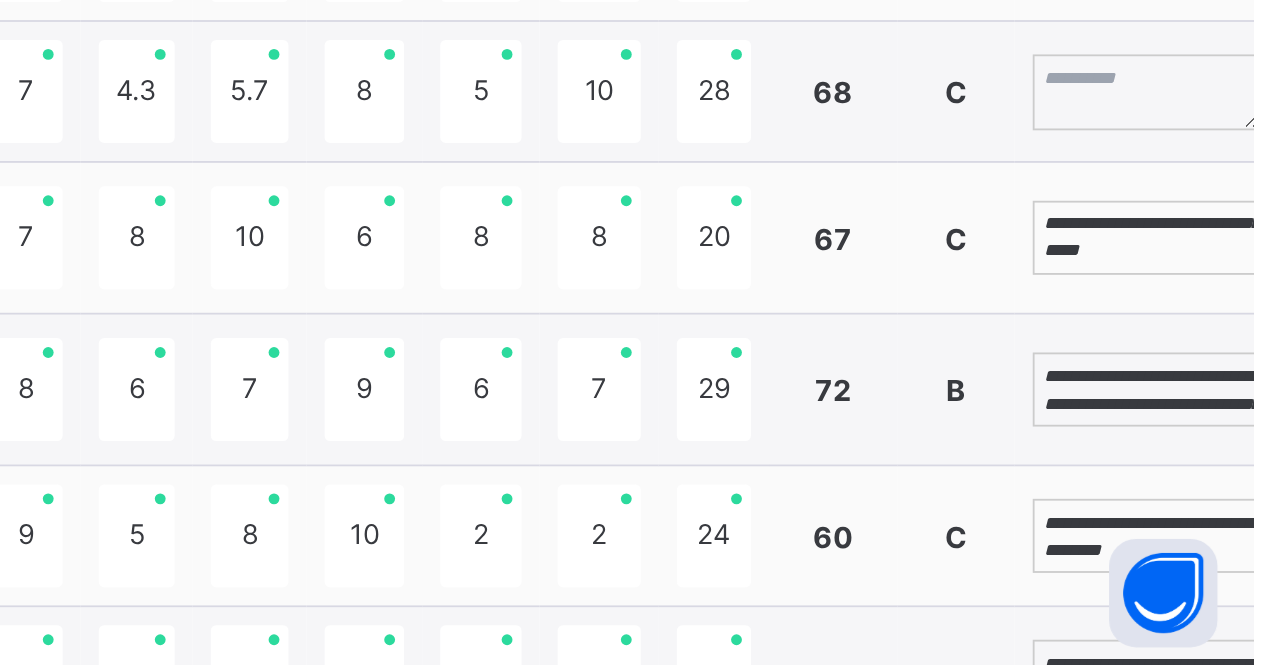 scroll, scrollTop: 5, scrollLeft: 0, axis: vertical 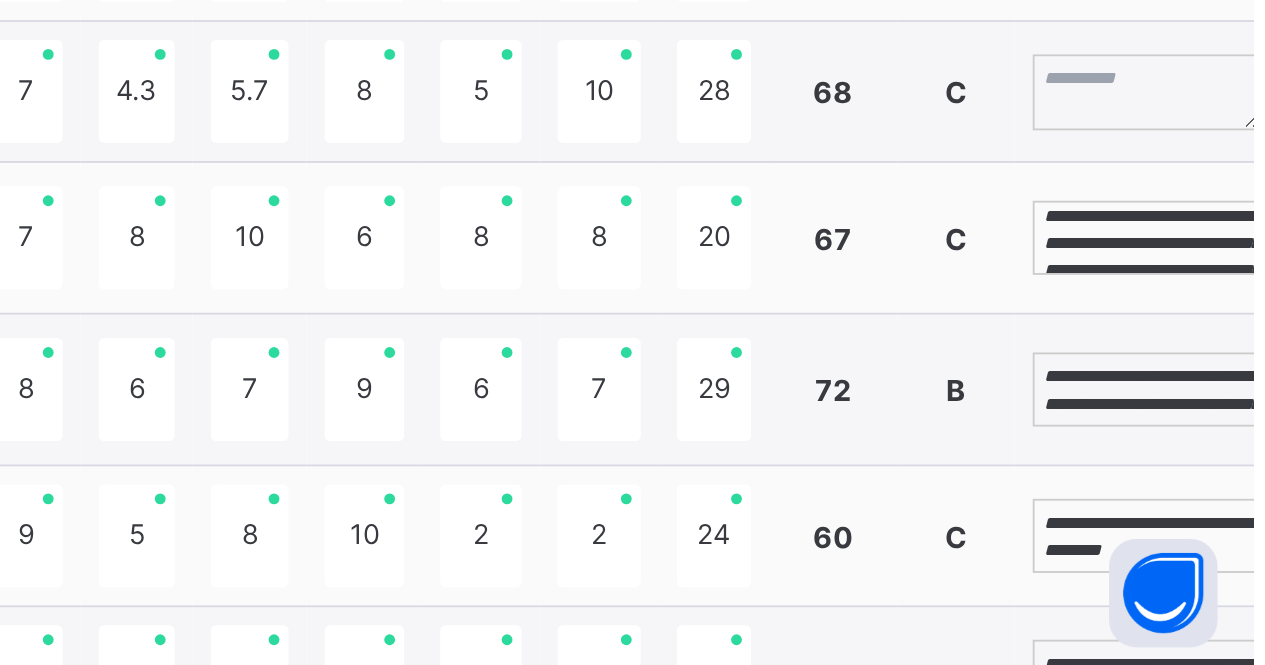 click on "**********" at bounding box center (1210, 512) 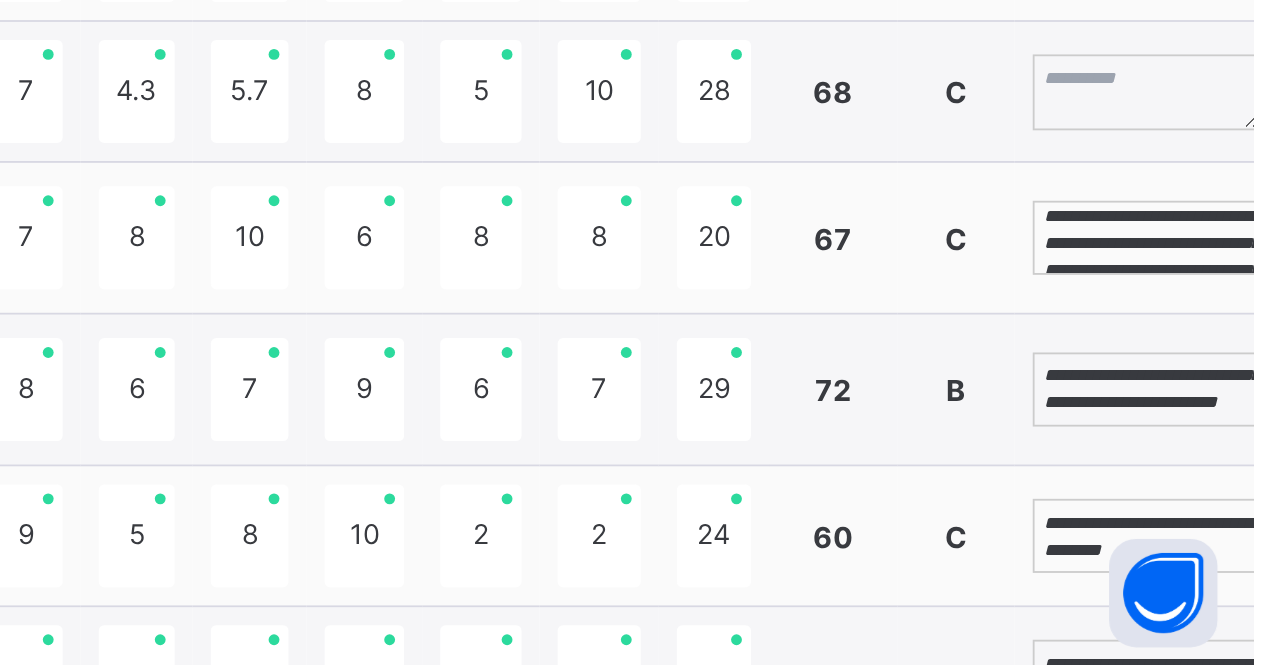 scroll, scrollTop: 5, scrollLeft: 0, axis: vertical 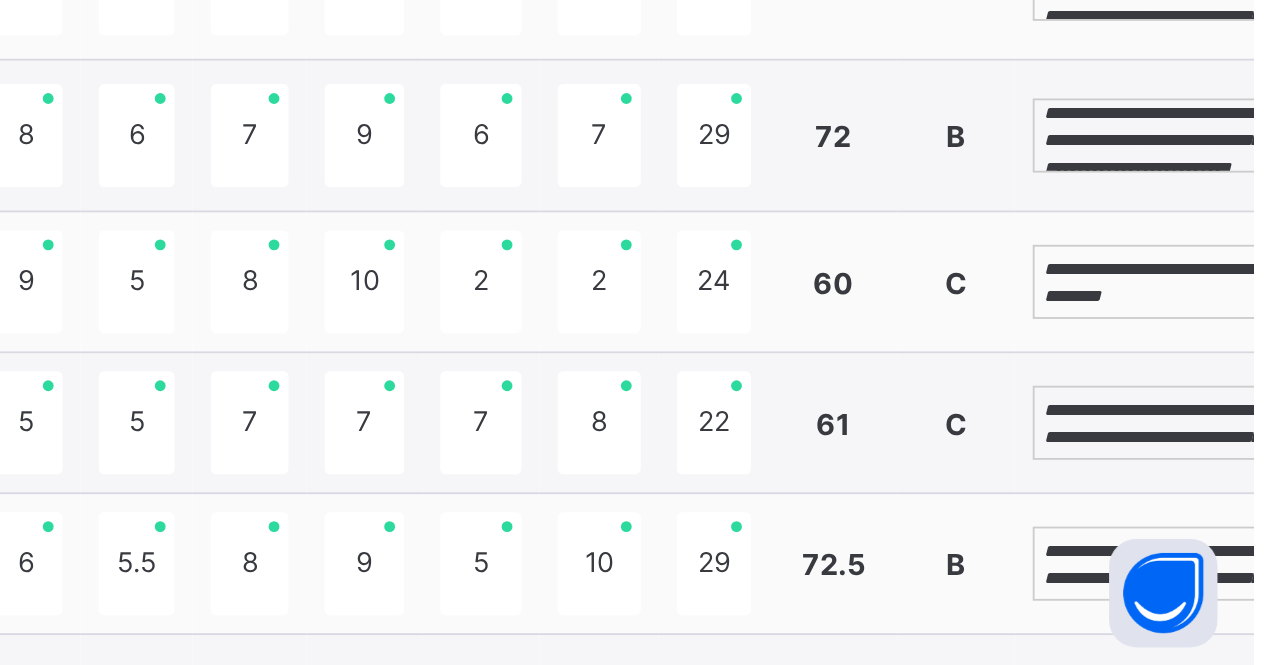 type on "**********" 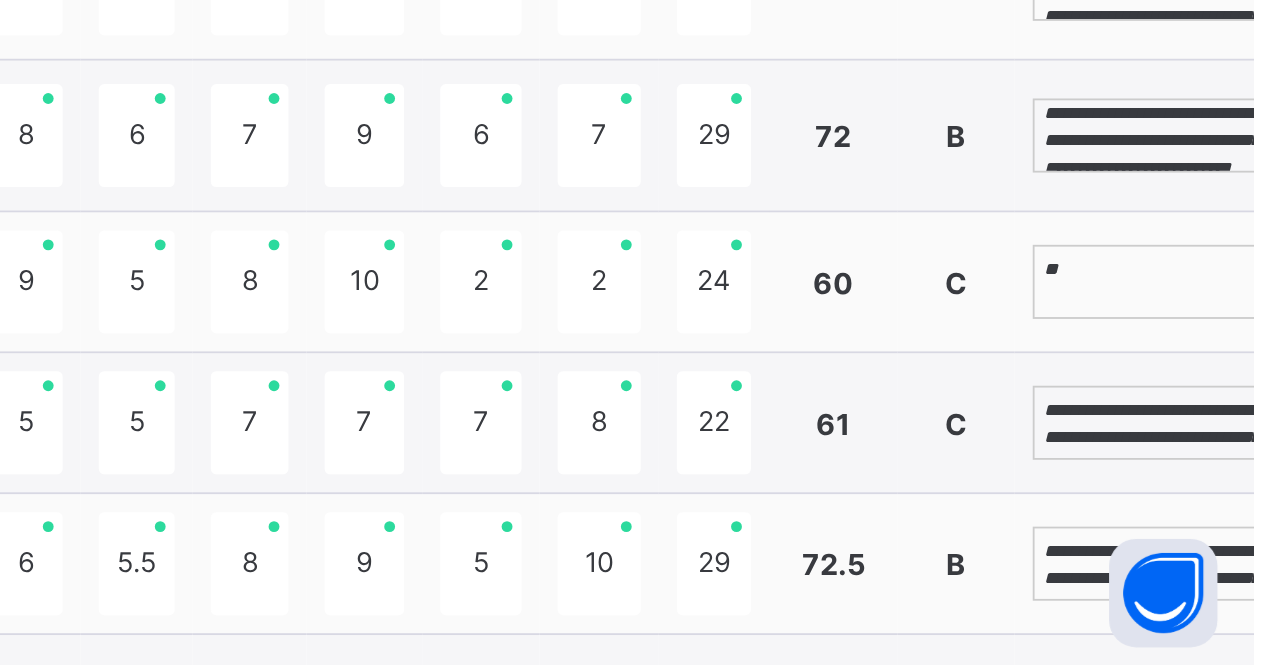 type on "*" 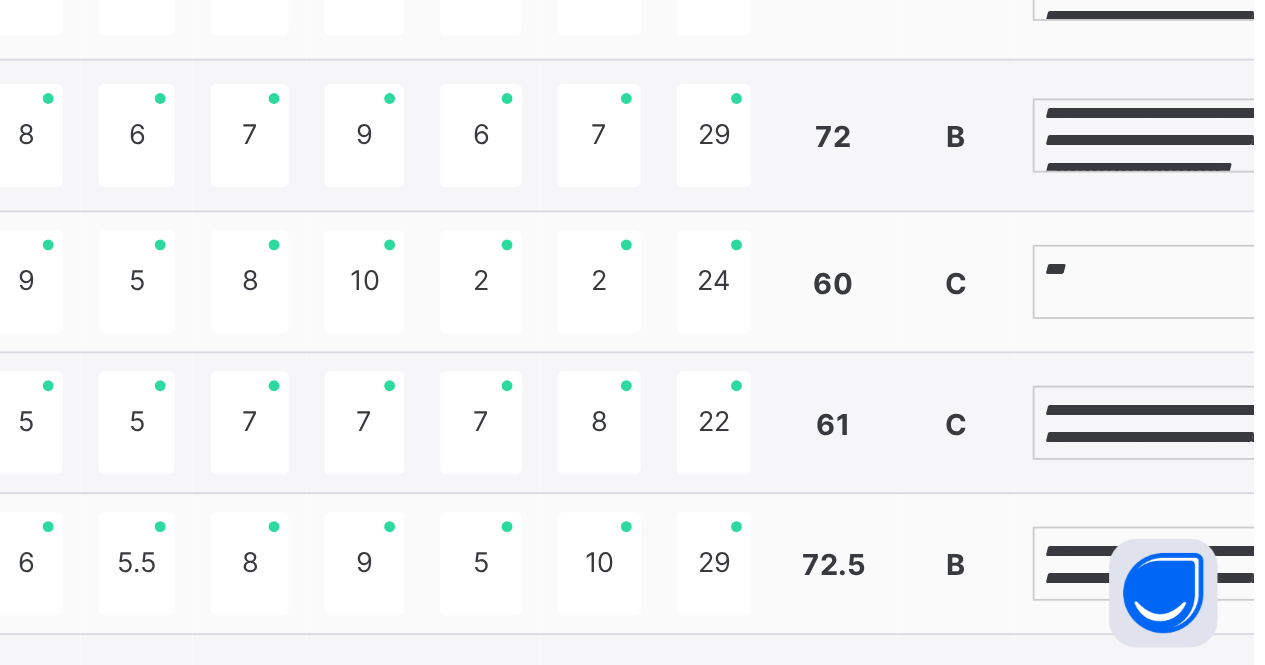 scroll, scrollTop: 1083, scrollLeft: 52, axis: both 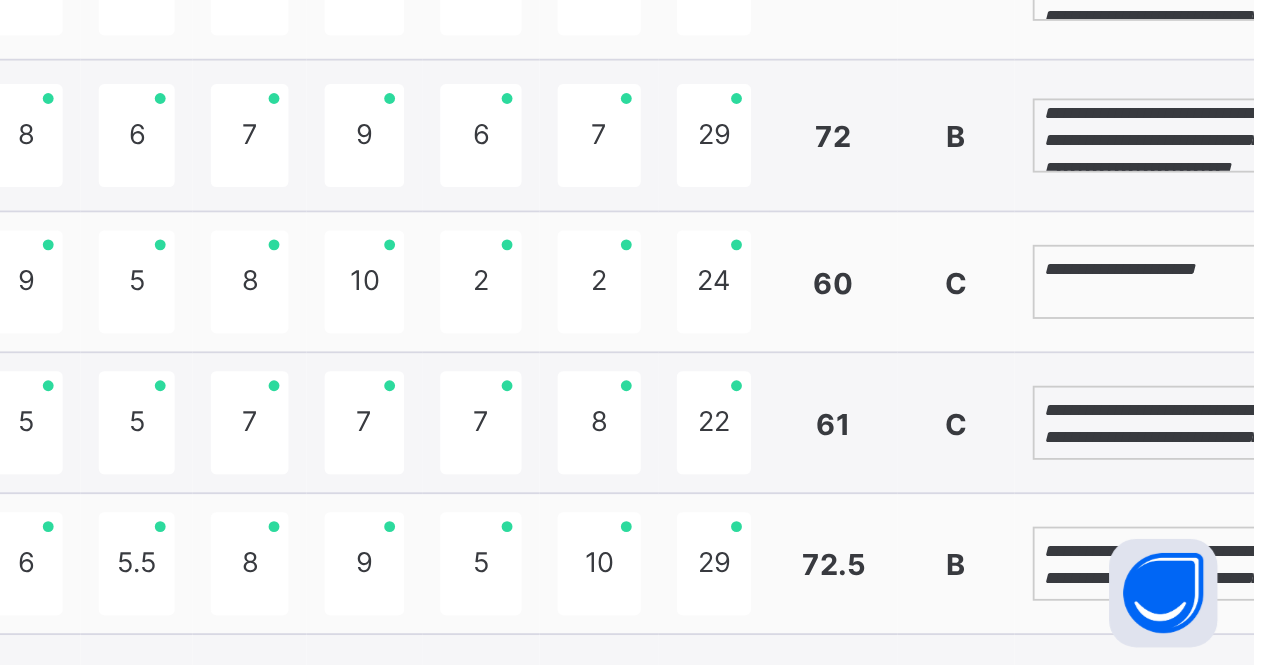 type on "**********" 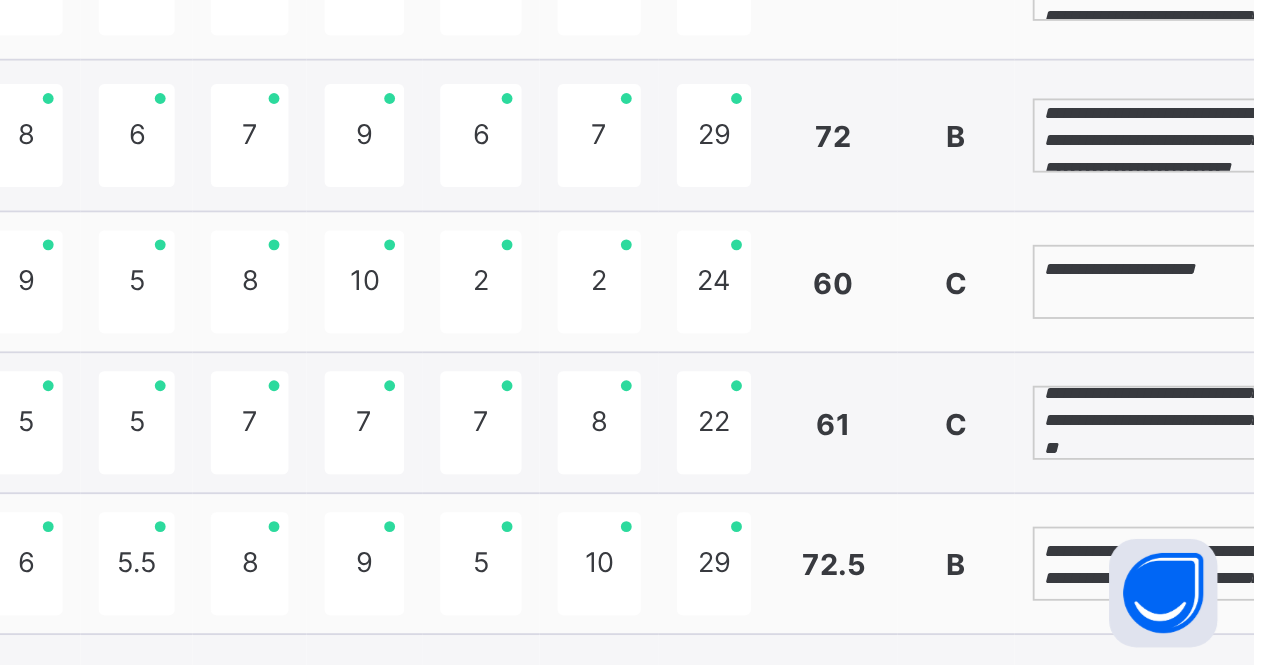 scroll, scrollTop: 38, scrollLeft: 0, axis: vertical 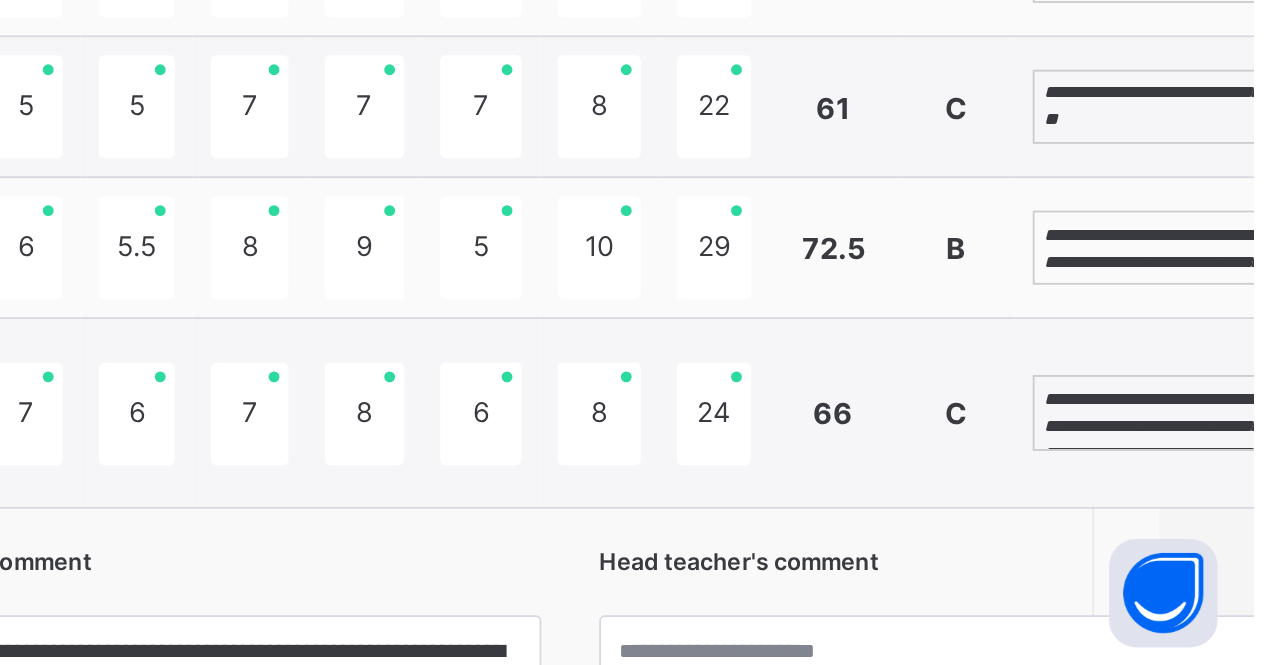 click on "**********" at bounding box center [1210, 433] 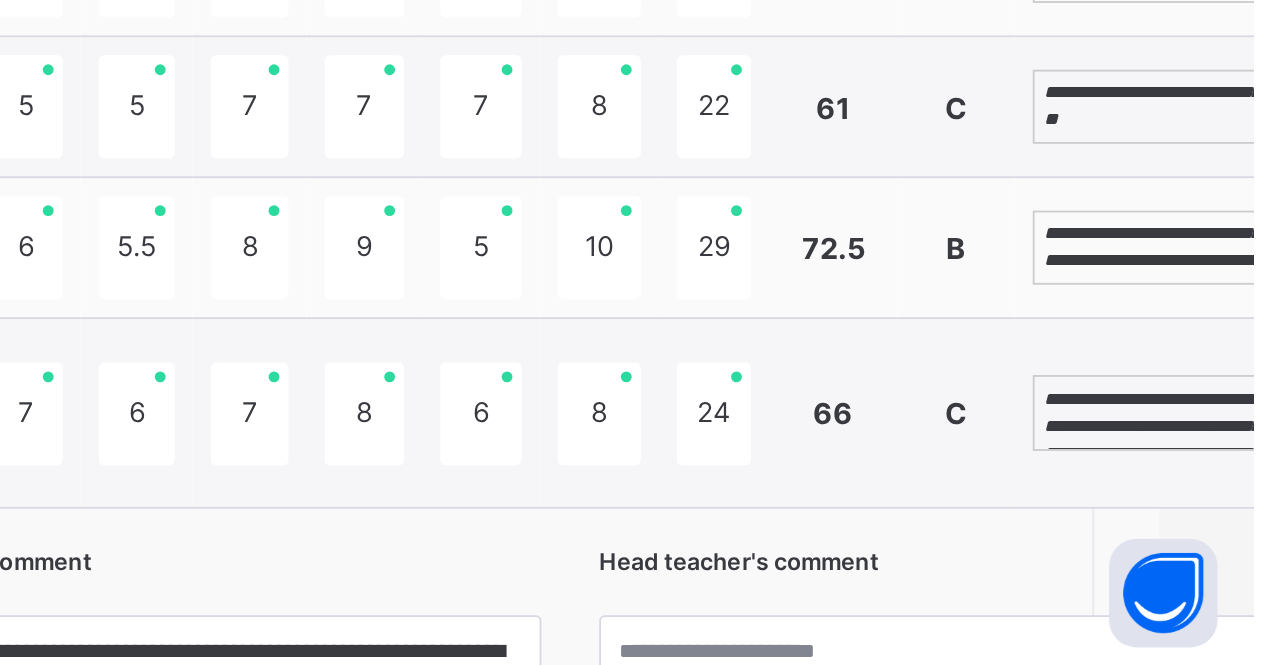 scroll, scrollTop: 38, scrollLeft: 0, axis: vertical 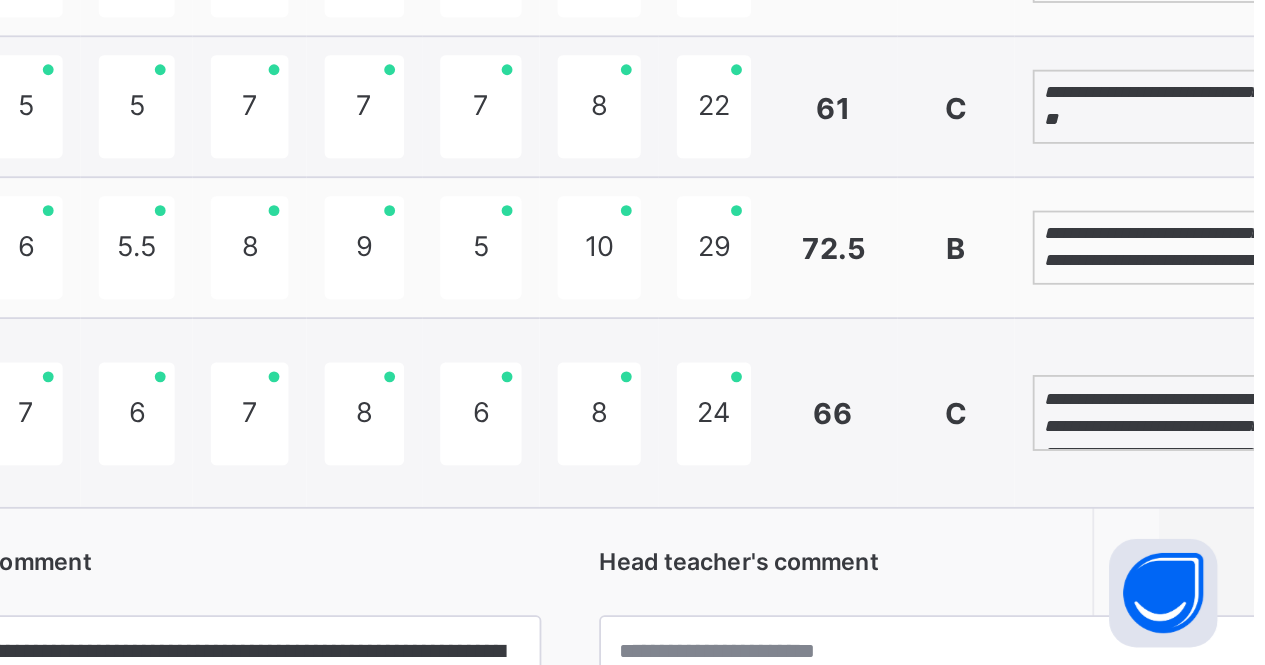 click on "**********" at bounding box center [1210, 524] 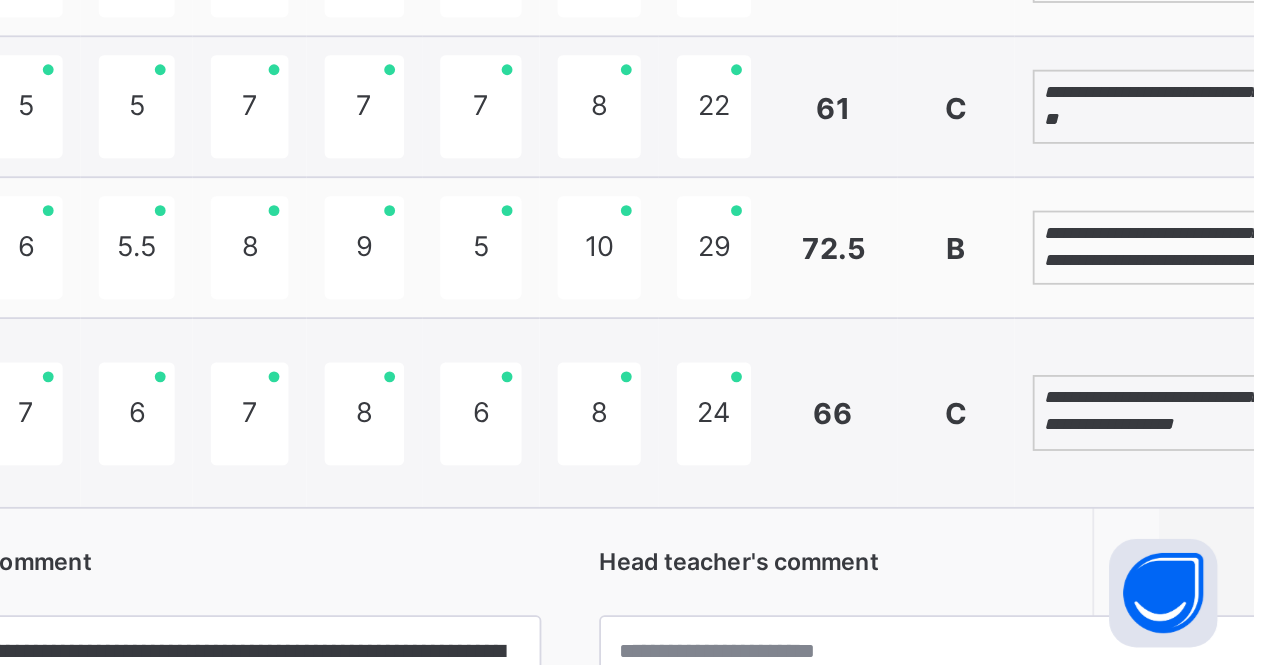 scroll, scrollTop: 6, scrollLeft: 0, axis: vertical 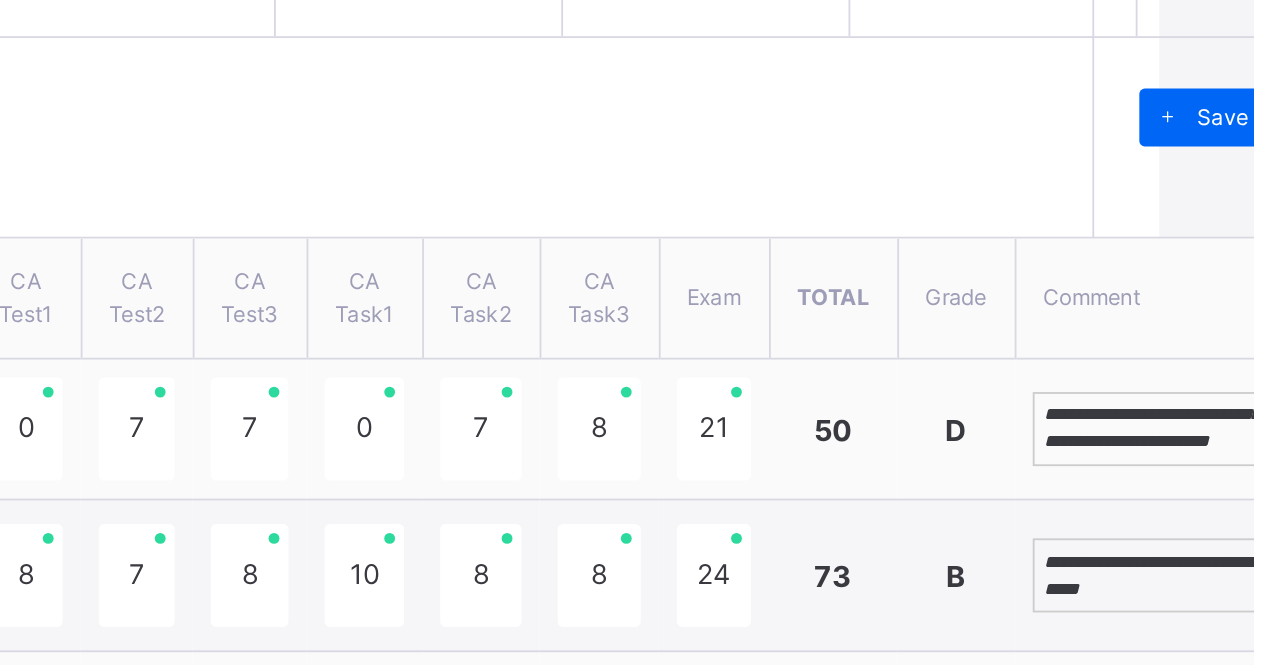 type on "**********" 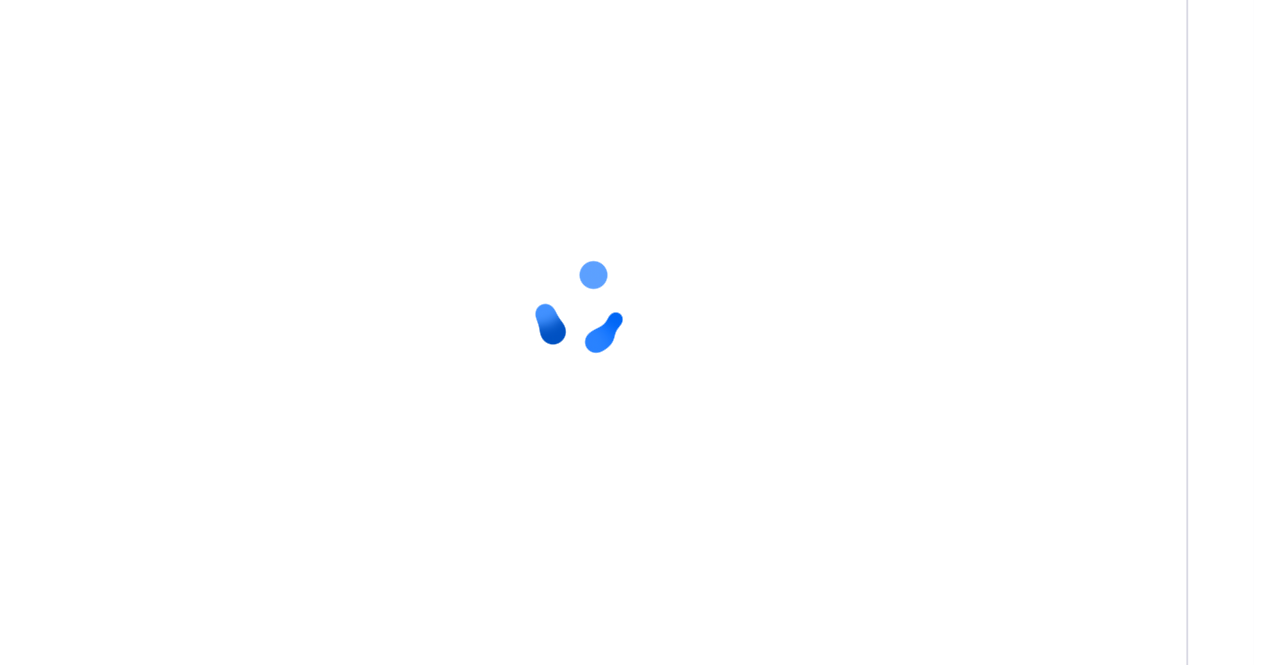 scroll, scrollTop: 579, scrollLeft: 15, axis: both 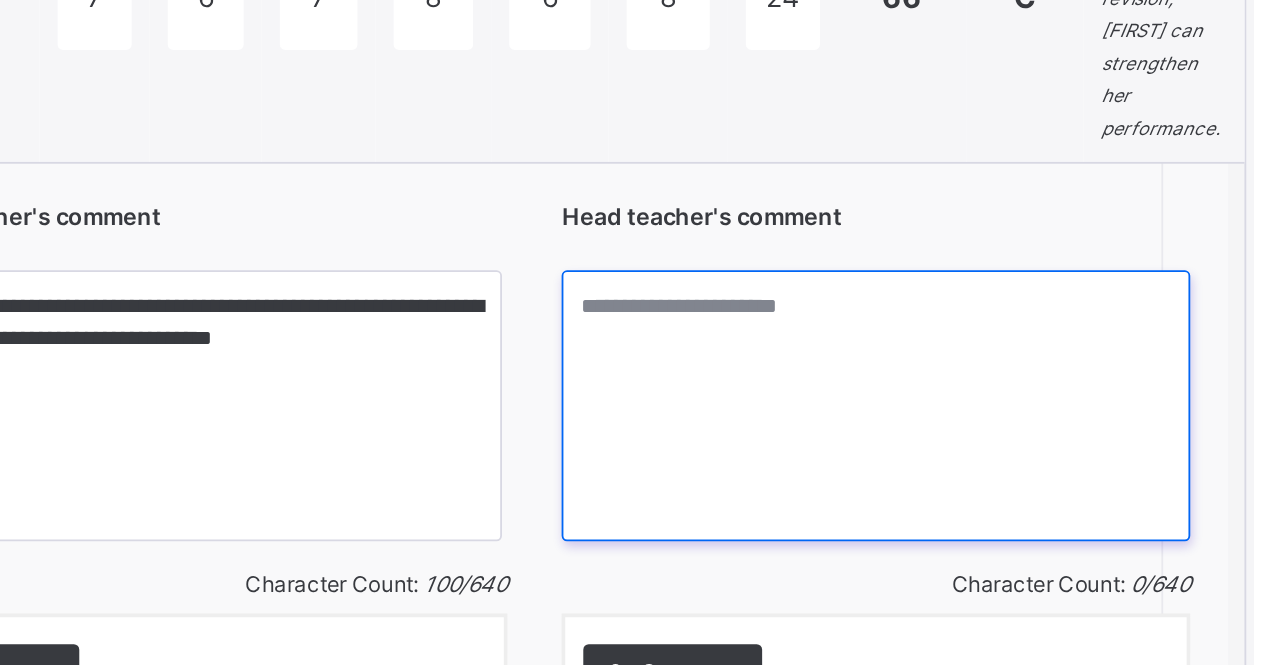 click at bounding box center (1056, 432) 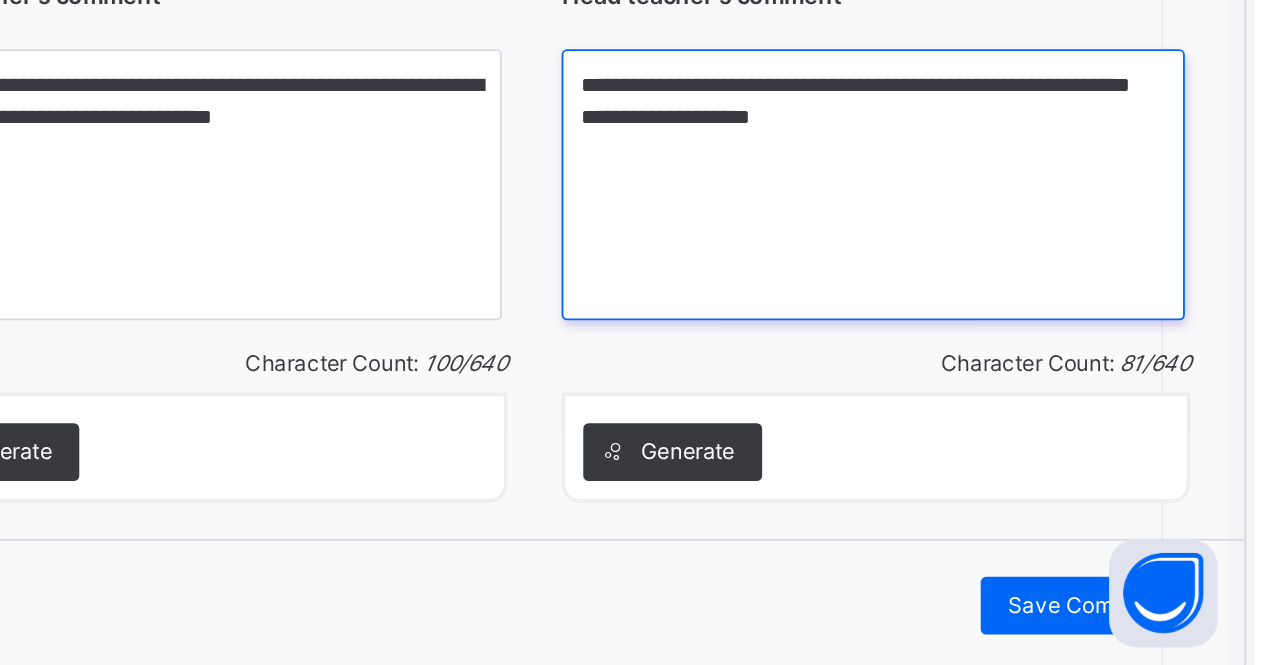 scroll, scrollTop: 2574, scrollLeft: 14, axis: both 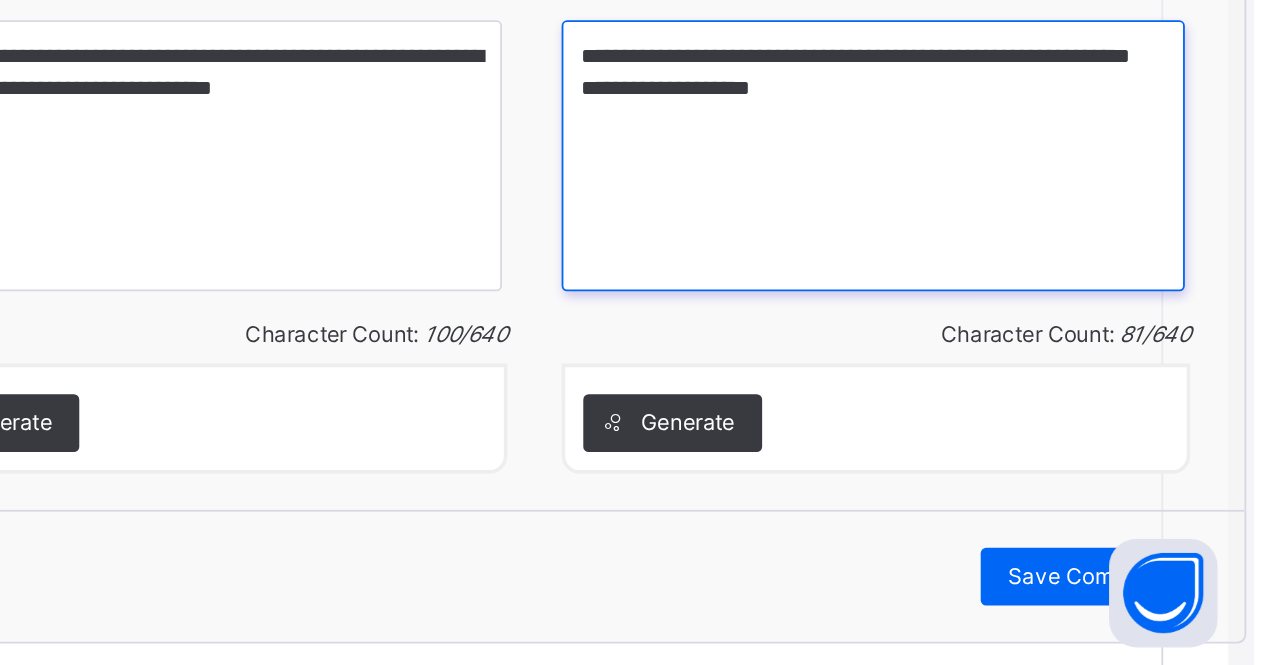 type on "**********" 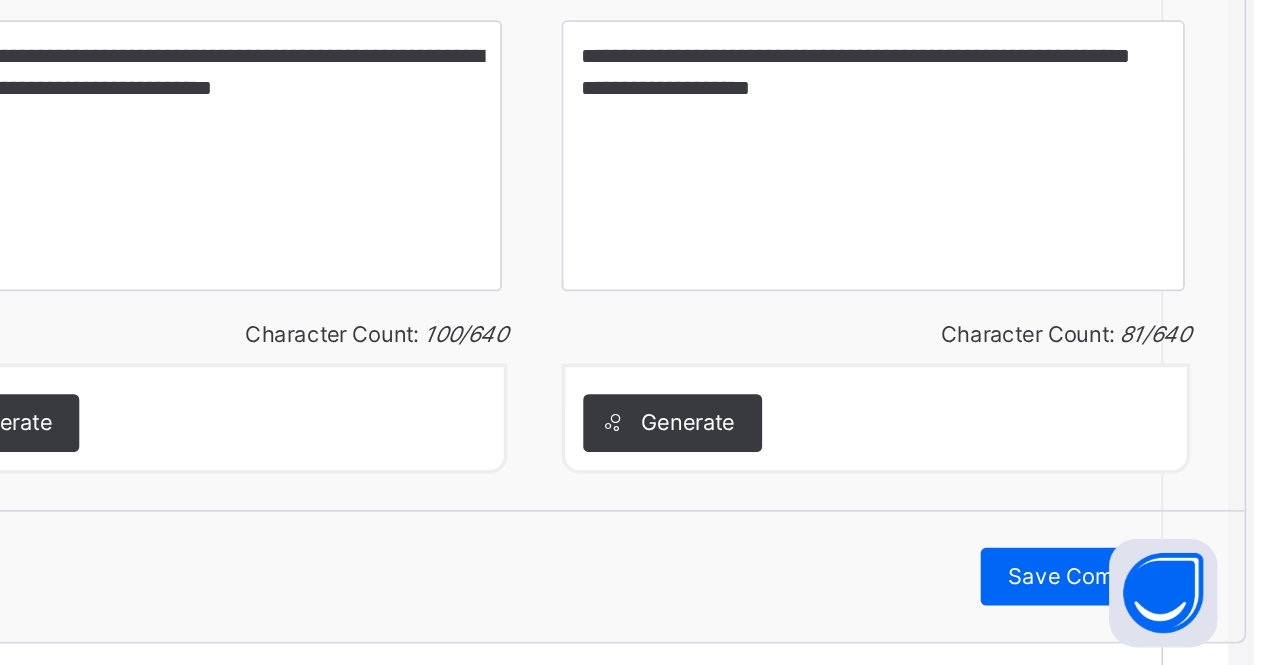 click on "Save Comment" at bounding box center [1172, 616] 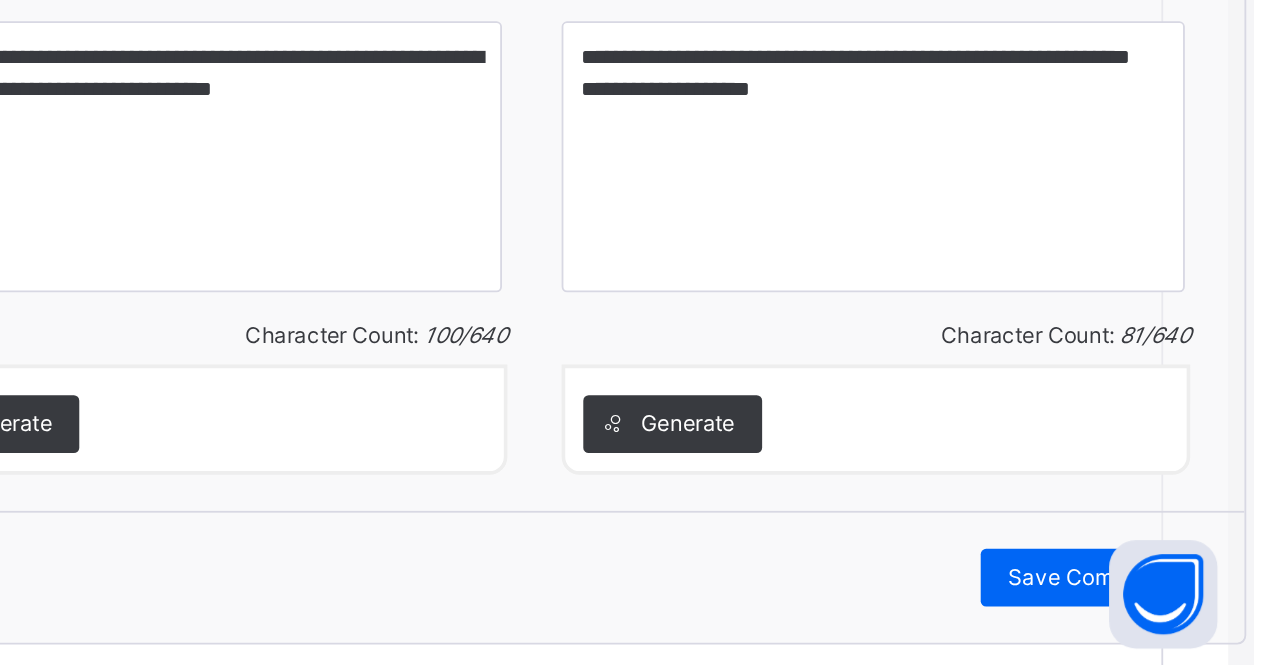 scroll, scrollTop: 2585, scrollLeft: 14, axis: both 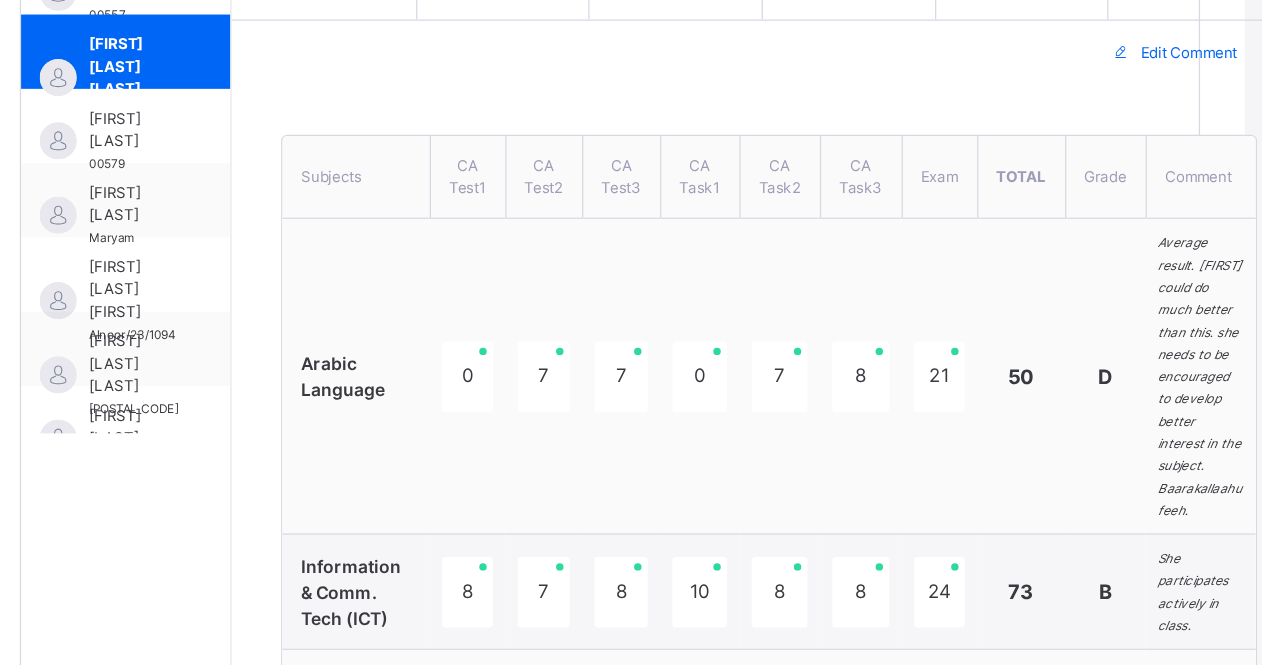 click on "[FIRST] [LAST]" at bounding box center (352, 105) 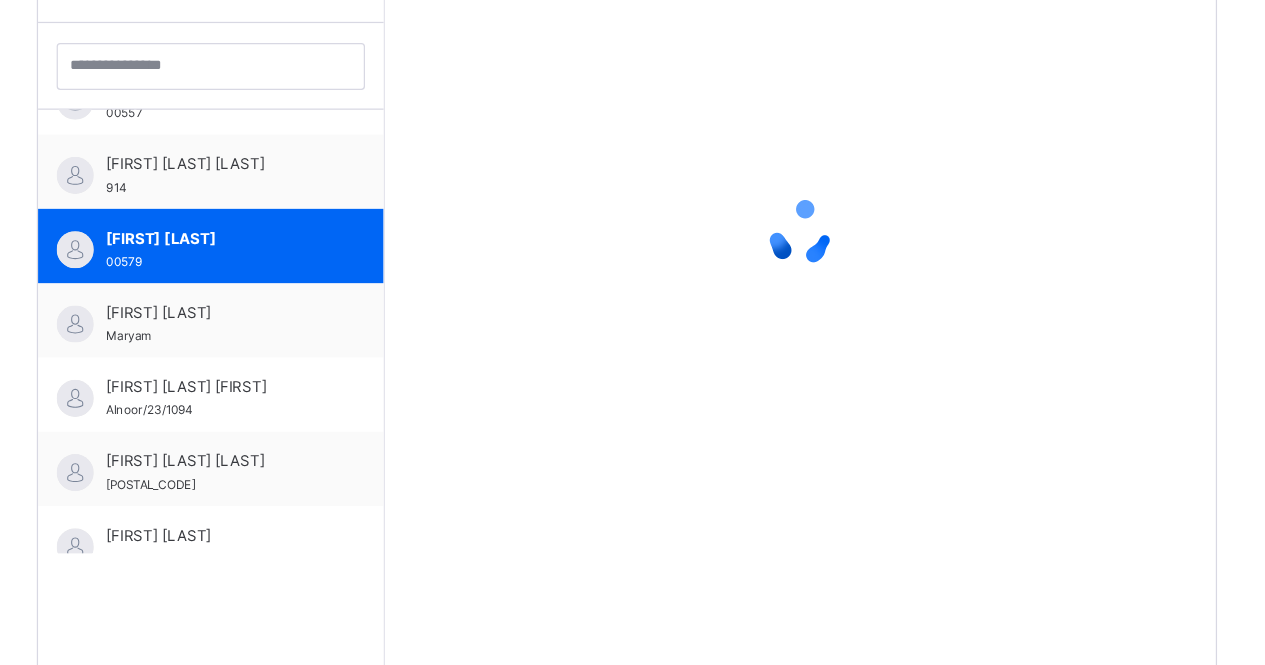 scroll, scrollTop: 579, scrollLeft: 14, axis: both 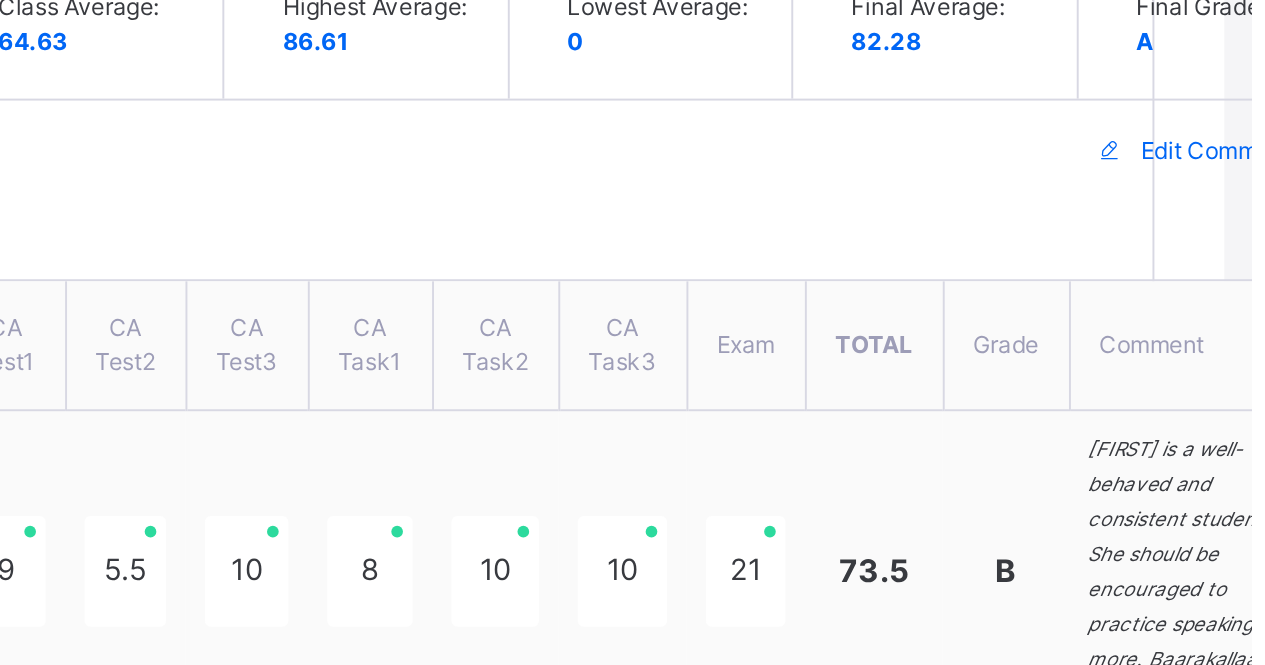 click on "Edit Comment" at bounding box center [1247, 263] 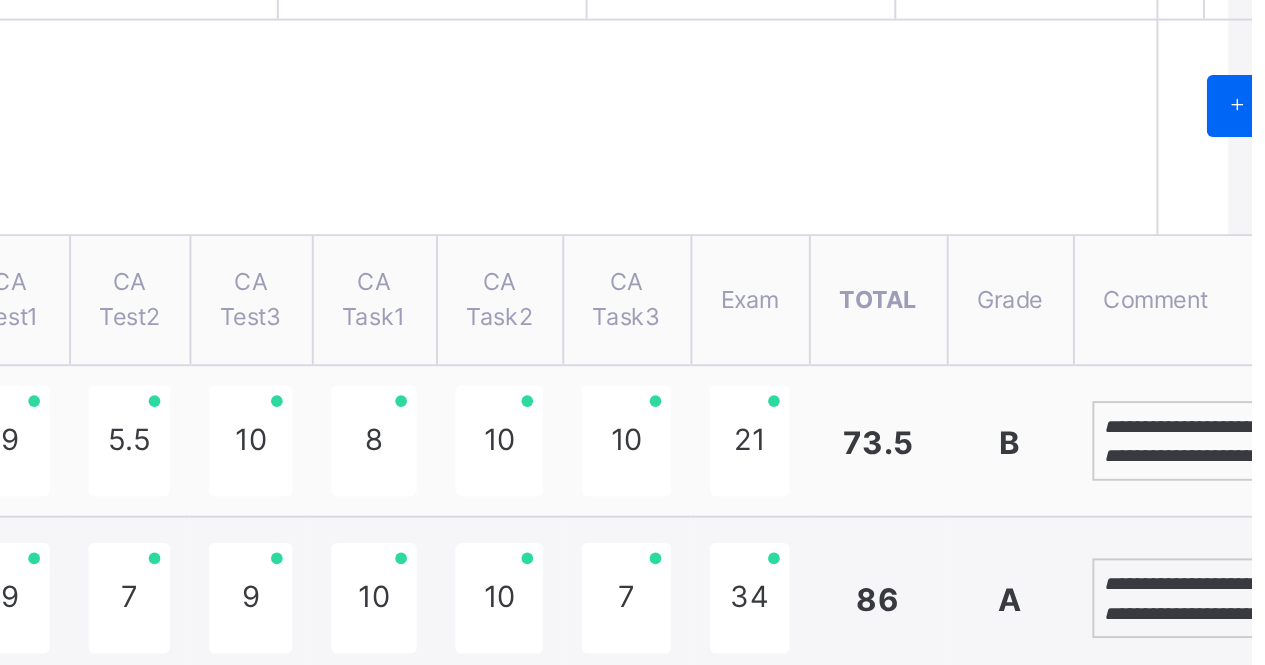 scroll, scrollTop: 440, scrollLeft: 12, axis: both 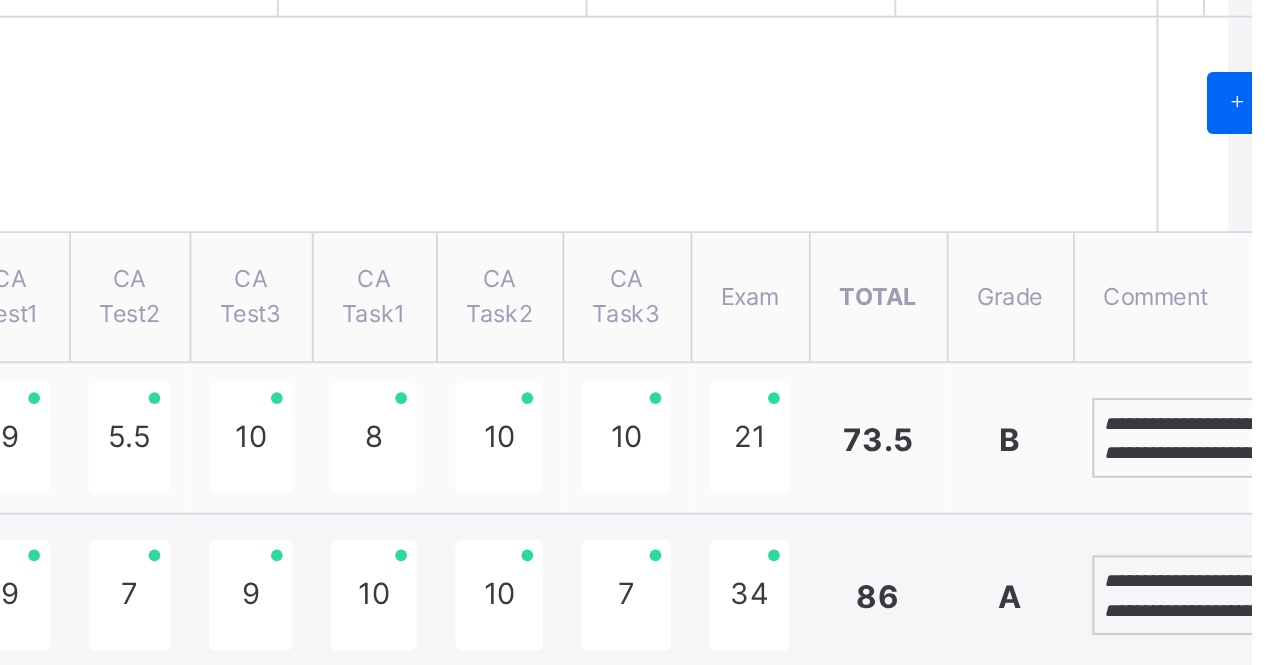 click on "**********" at bounding box center [1250, 453] 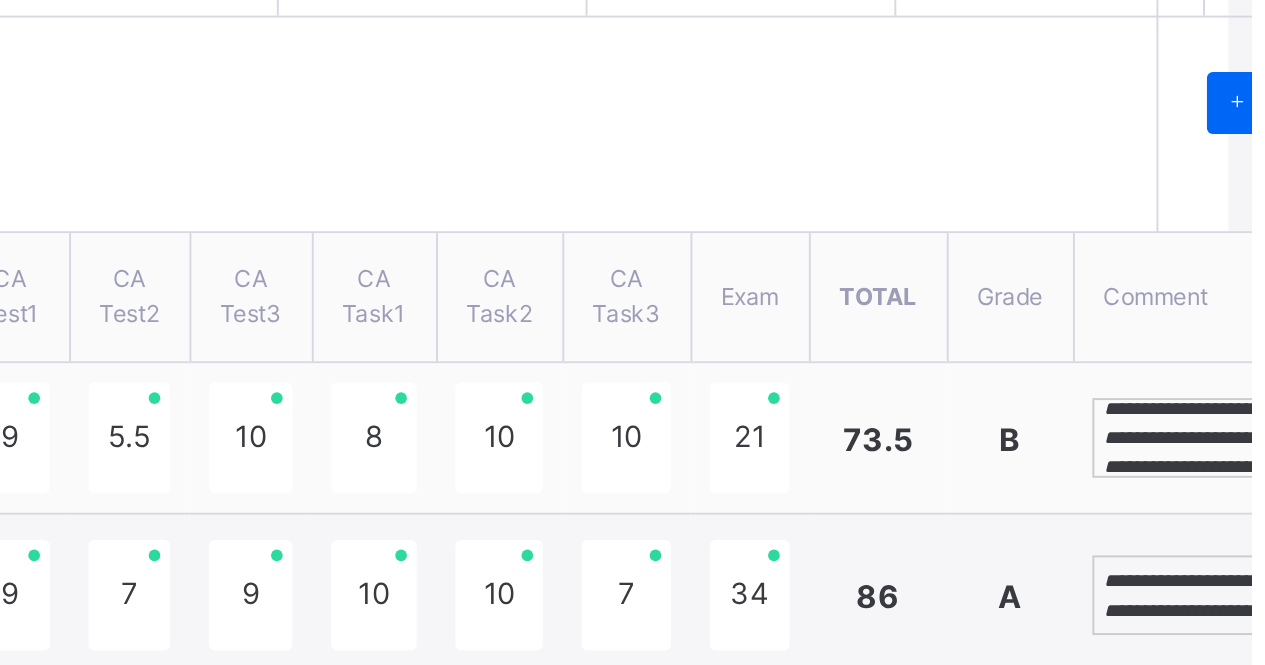 scroll, scrollTop: 440, scrollLeft: 22, axis: both 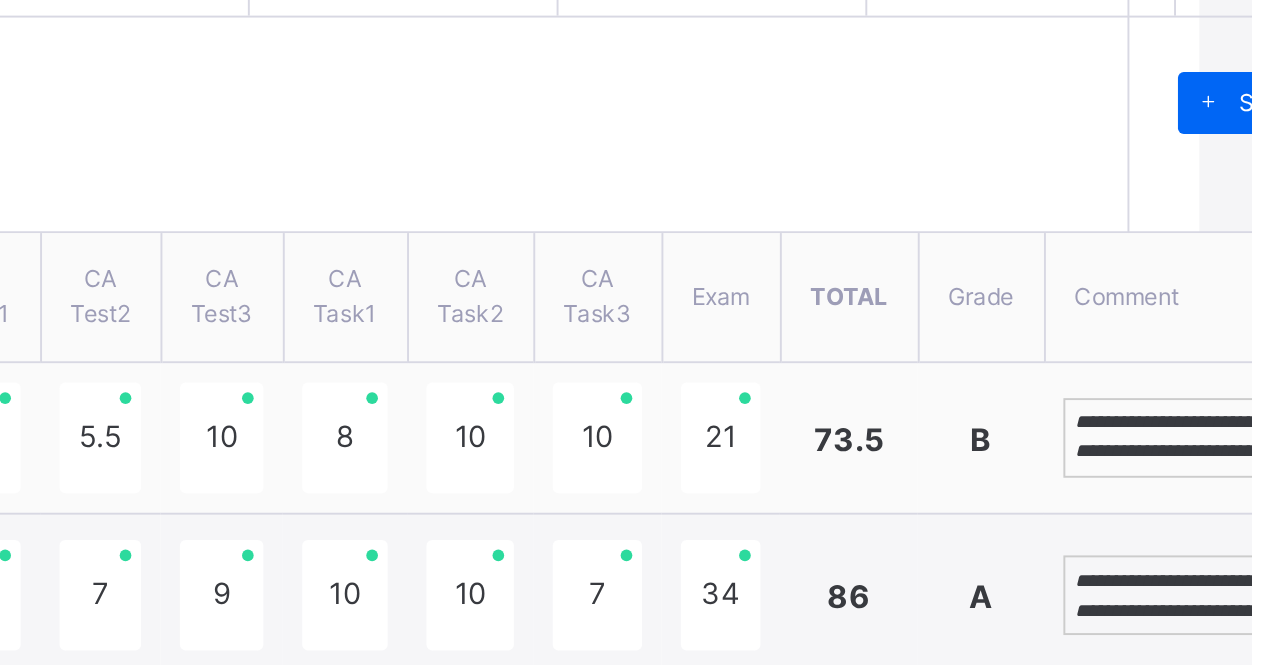 click on "**********" at bounding box center (1235, 534) 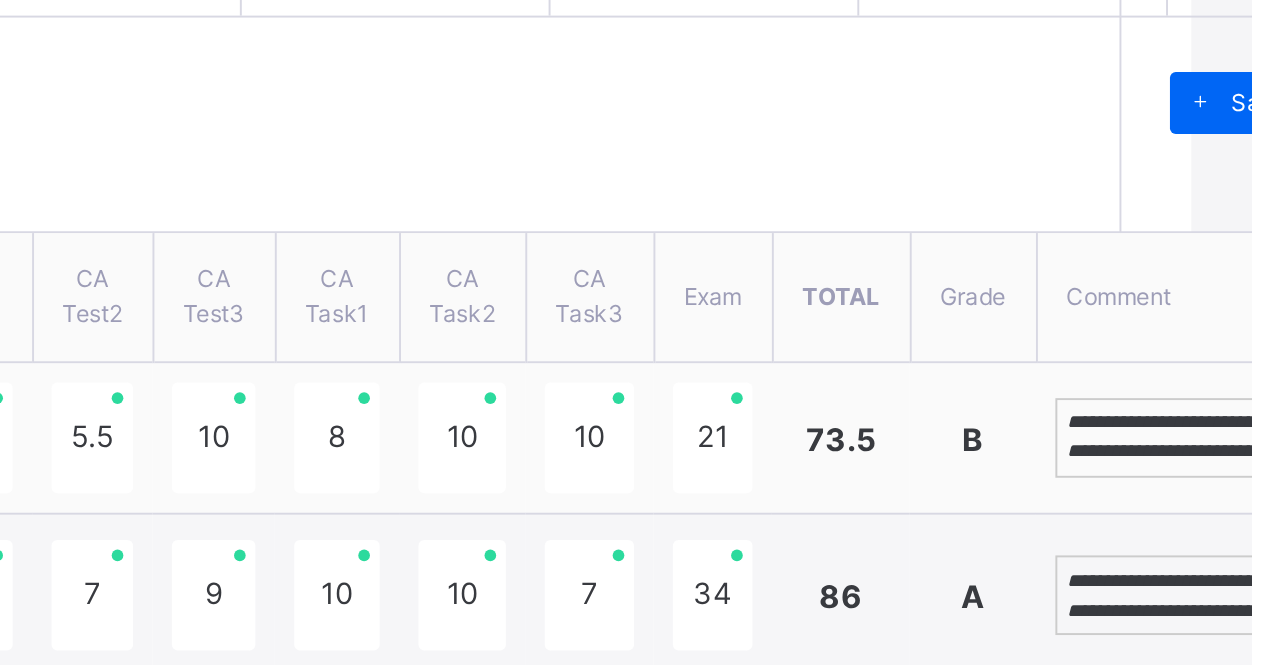 scroll, scrollTop: 8, scrollLeft: 0, axis: vertical 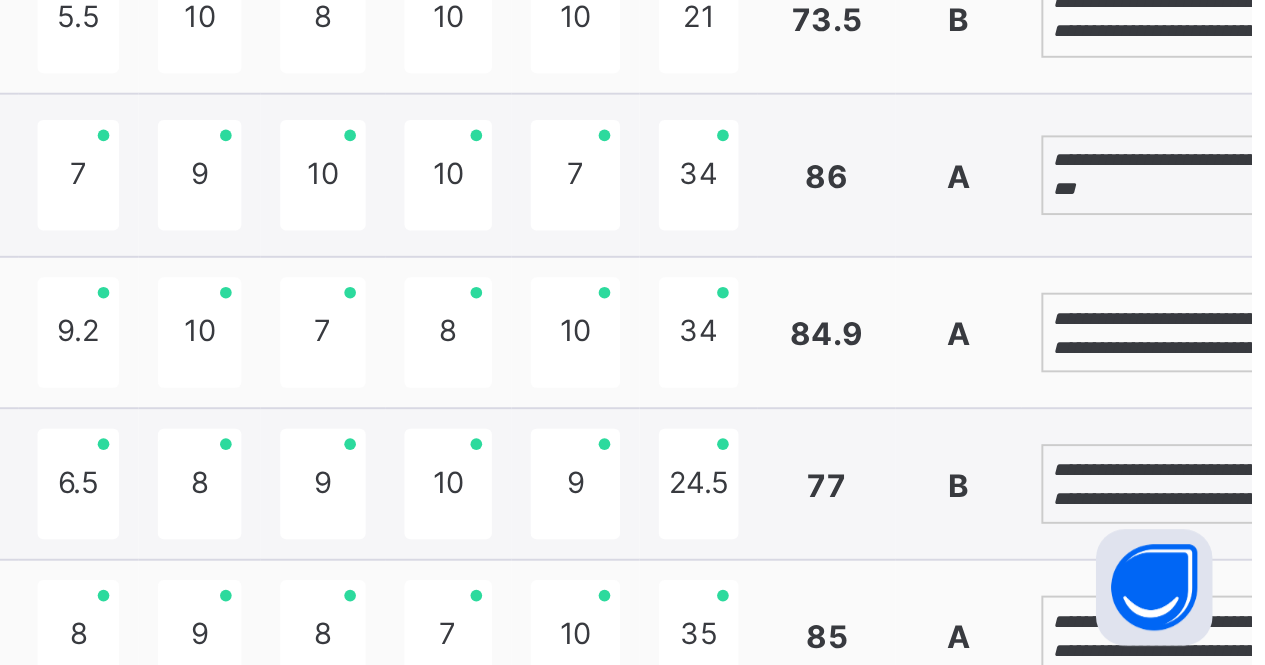 type on "**********" 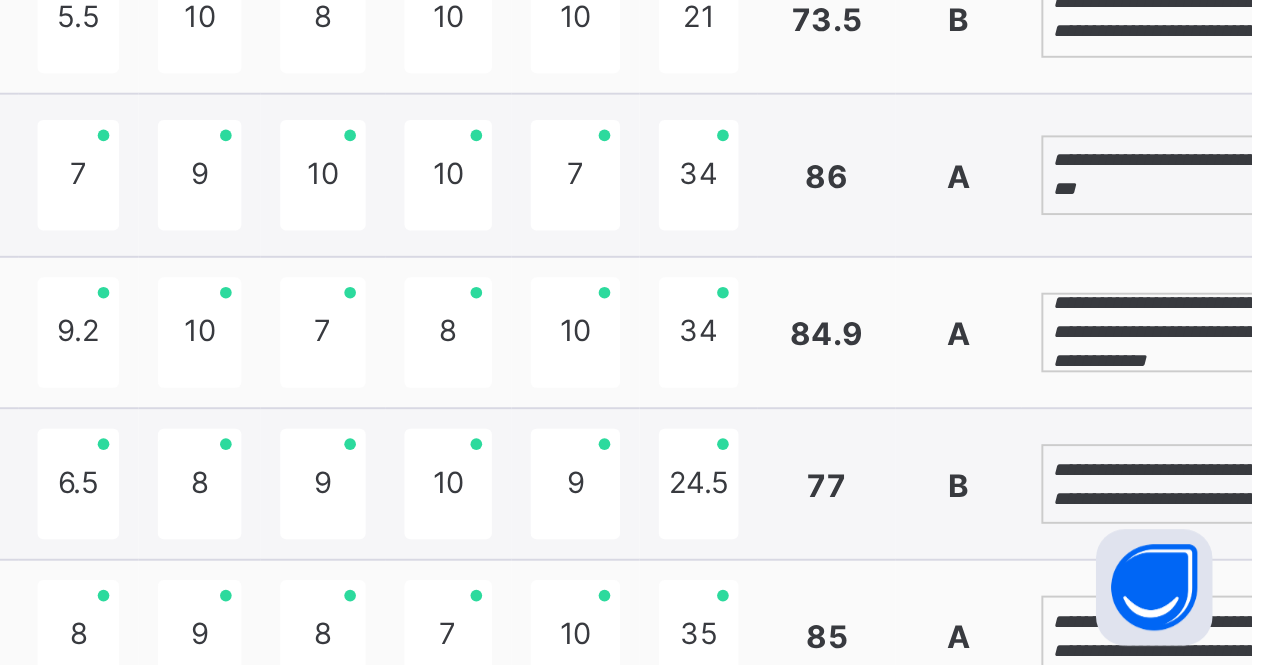 scroll, scrollTop: 38, scrollLeft: 0, axis: vertical 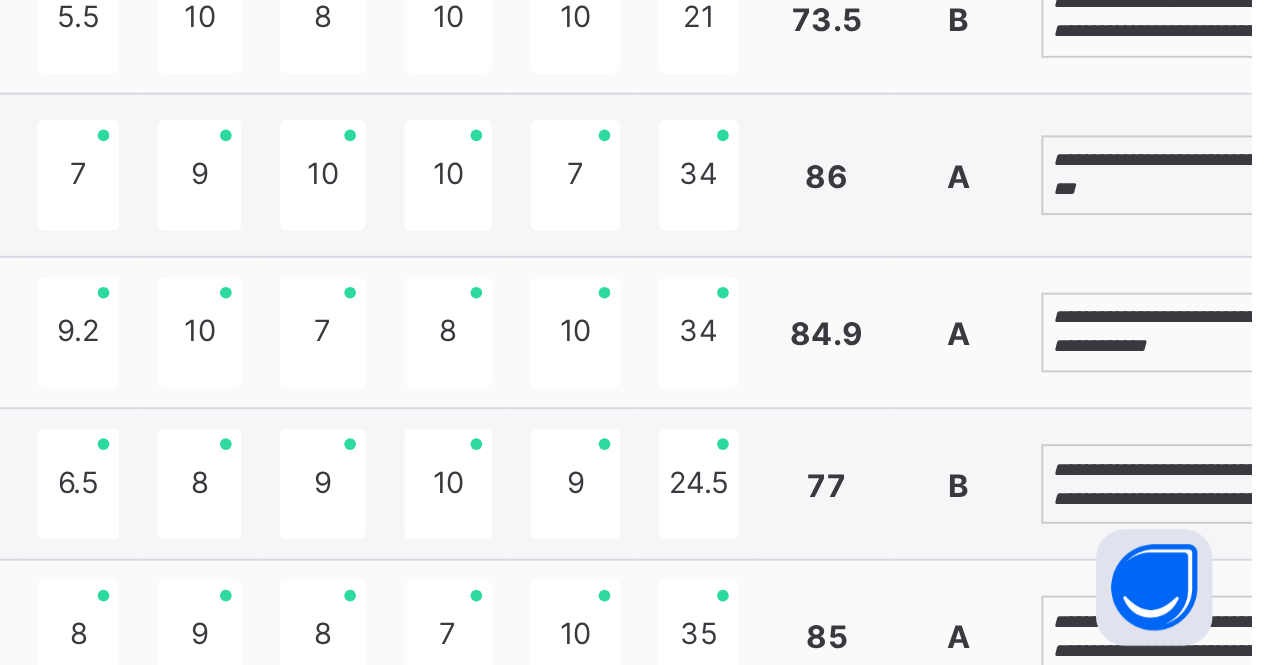 click on "**********" at bounding box center (1224, 571) 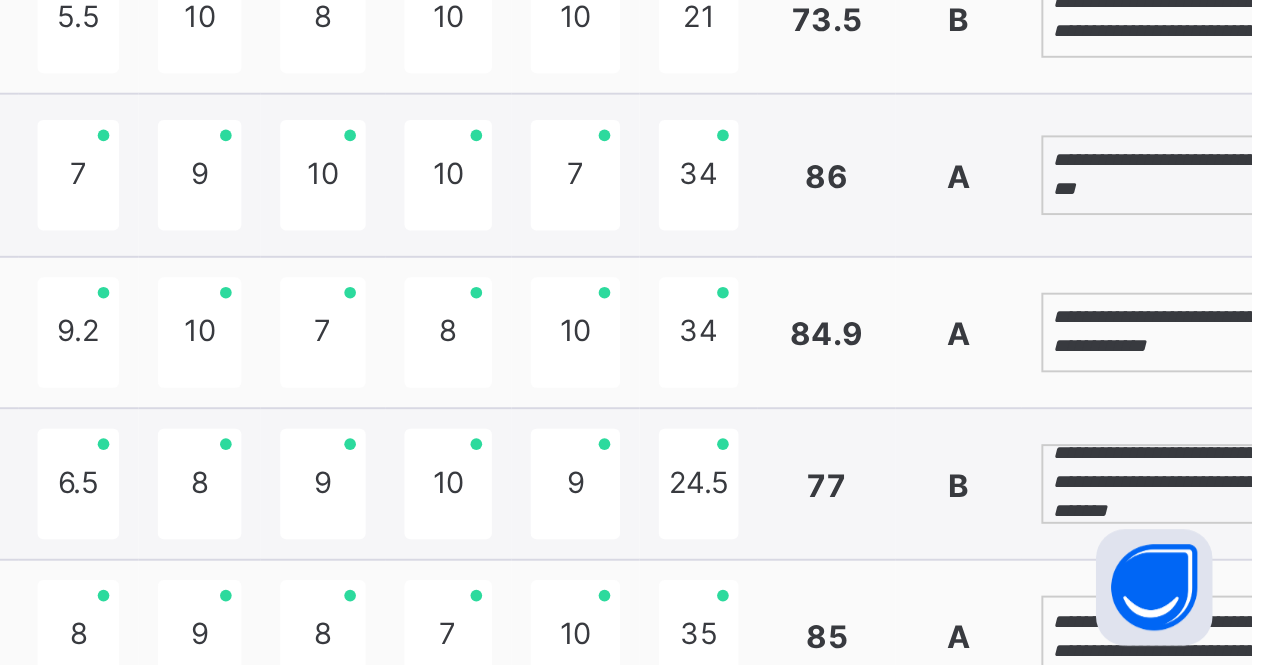 scroll, scrollTop: 38, scrollLeft: 0, axis: vertical 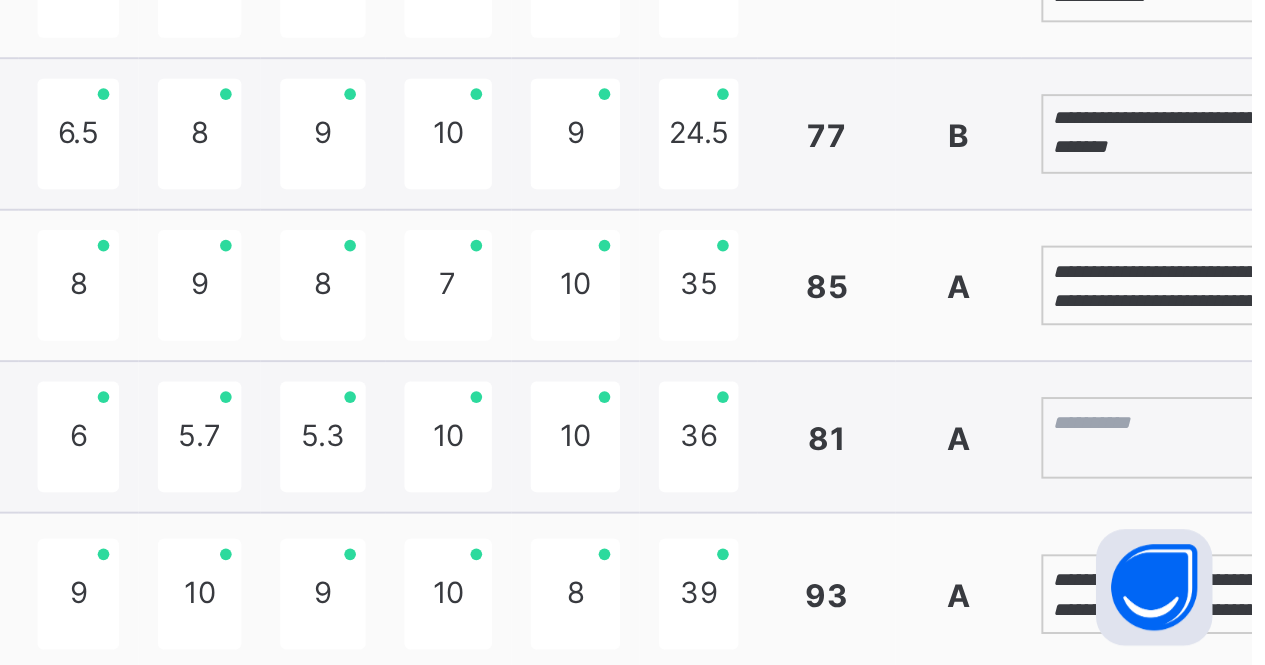 click on "**********" at bounding box center [1224, 469] 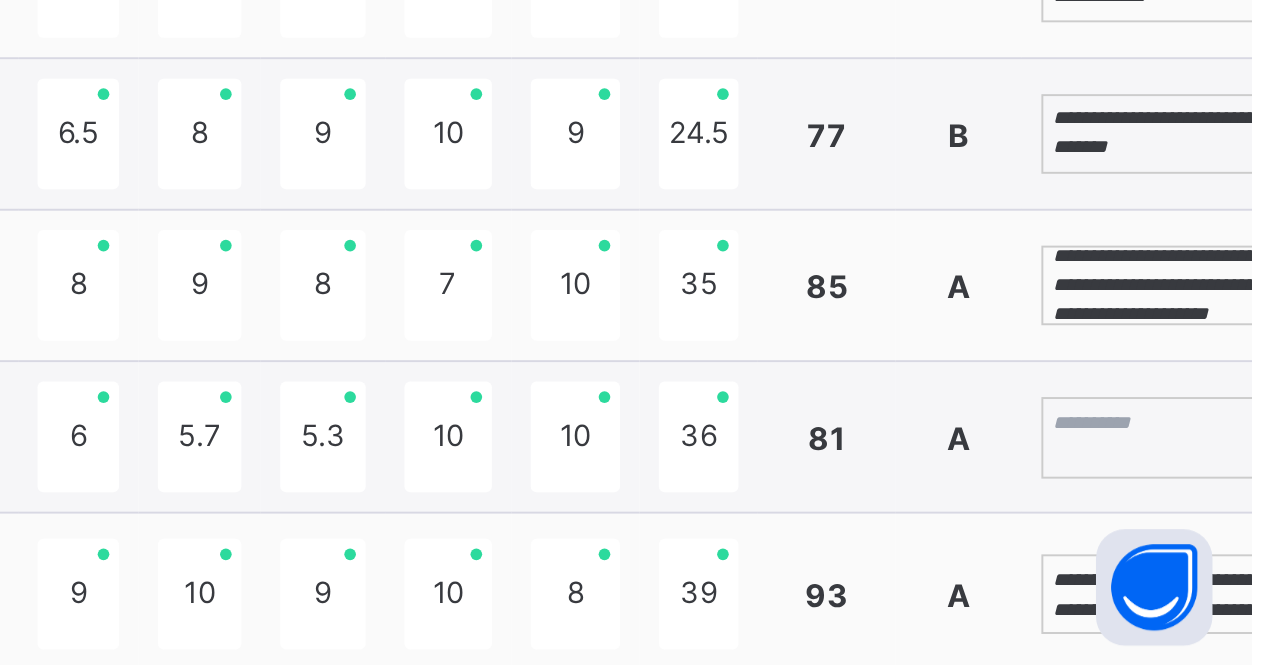 scroll, scrollTop: 23, scrollLeft: 0, axis: vertical 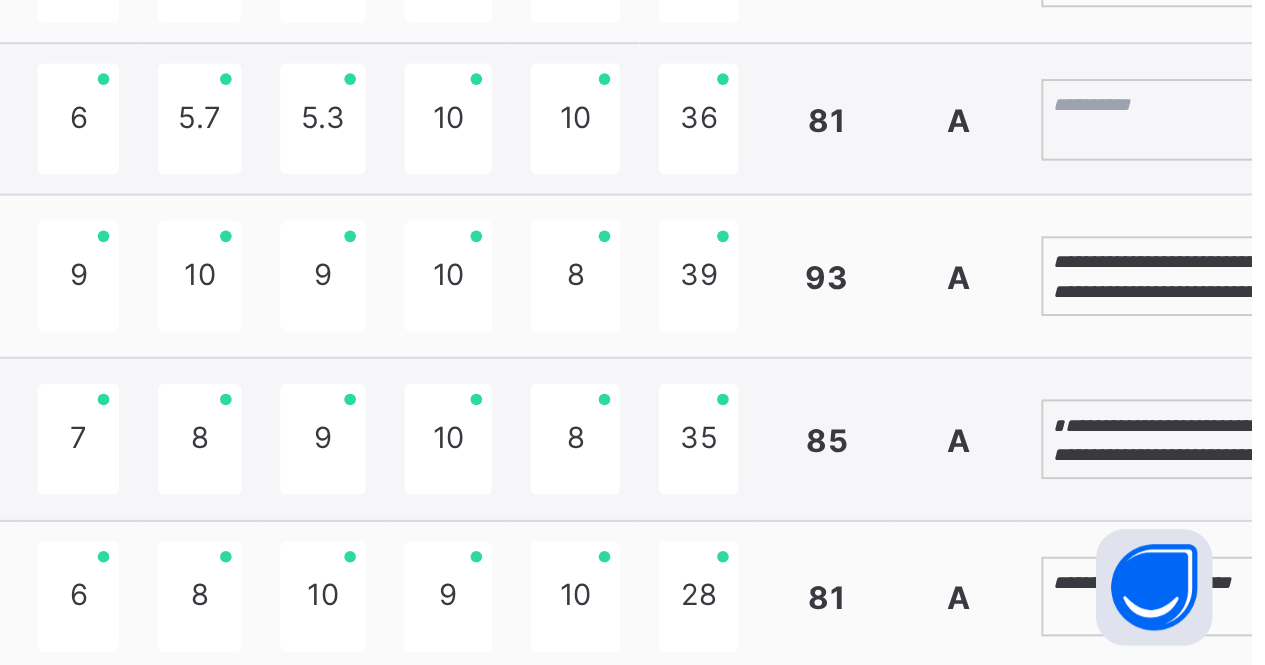 click on "**********" at bounding box center (1224, 464) 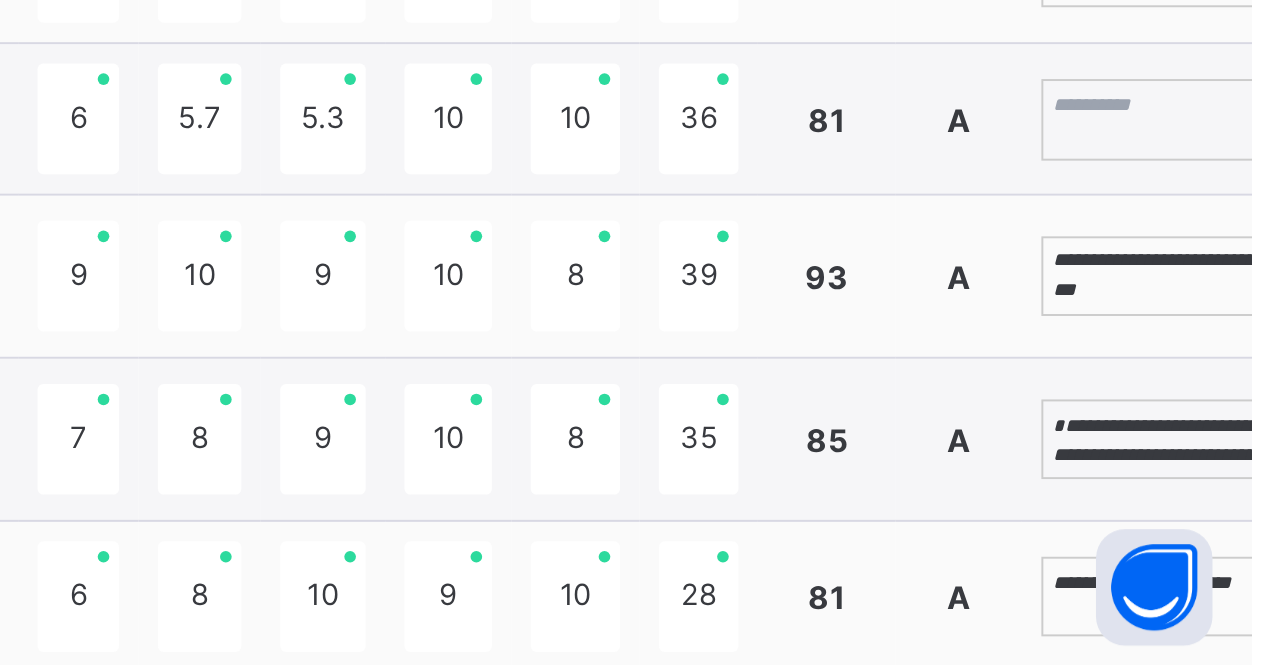 scroll, scrollTop: 60, scrollLeft: 0, axis: vertical 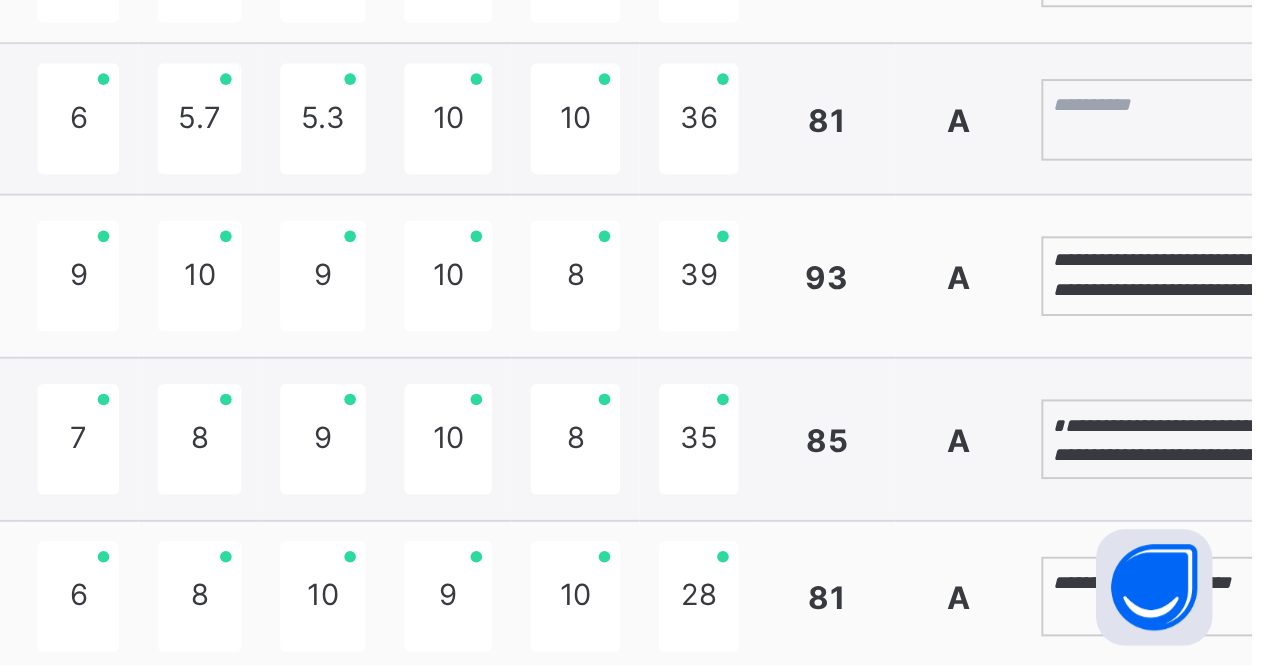 type on "**********" 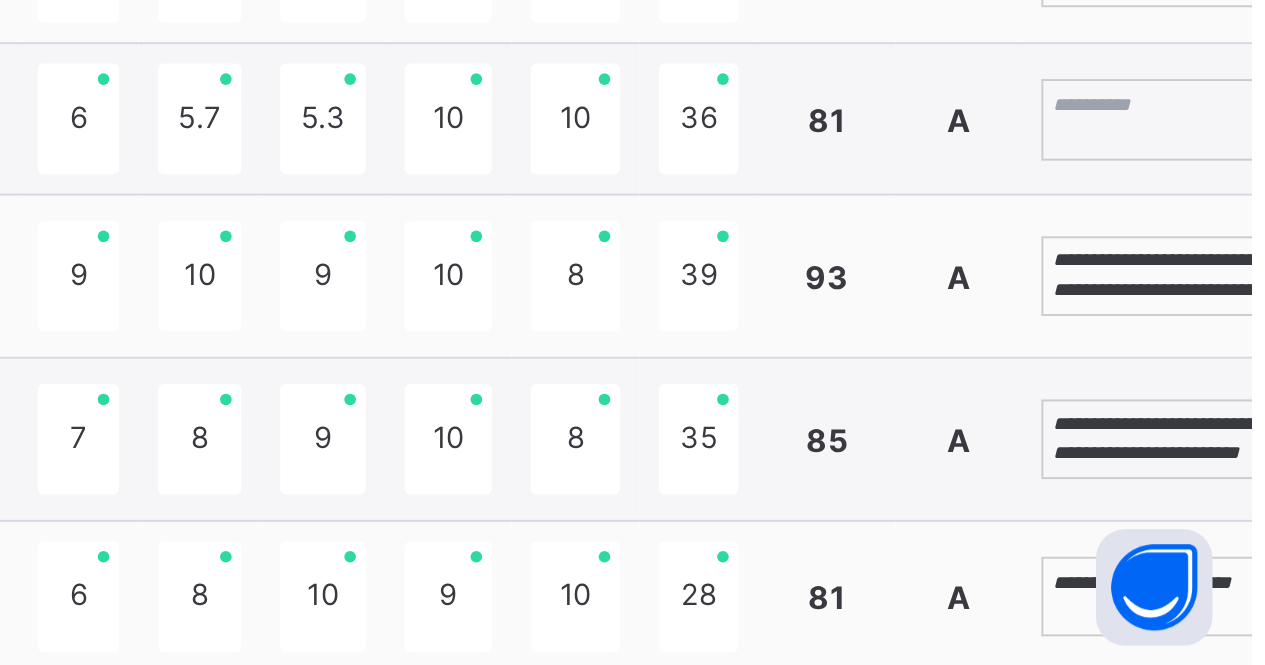 scroll, scrollTop: 128, scrollLeft: 0, axis: vertical 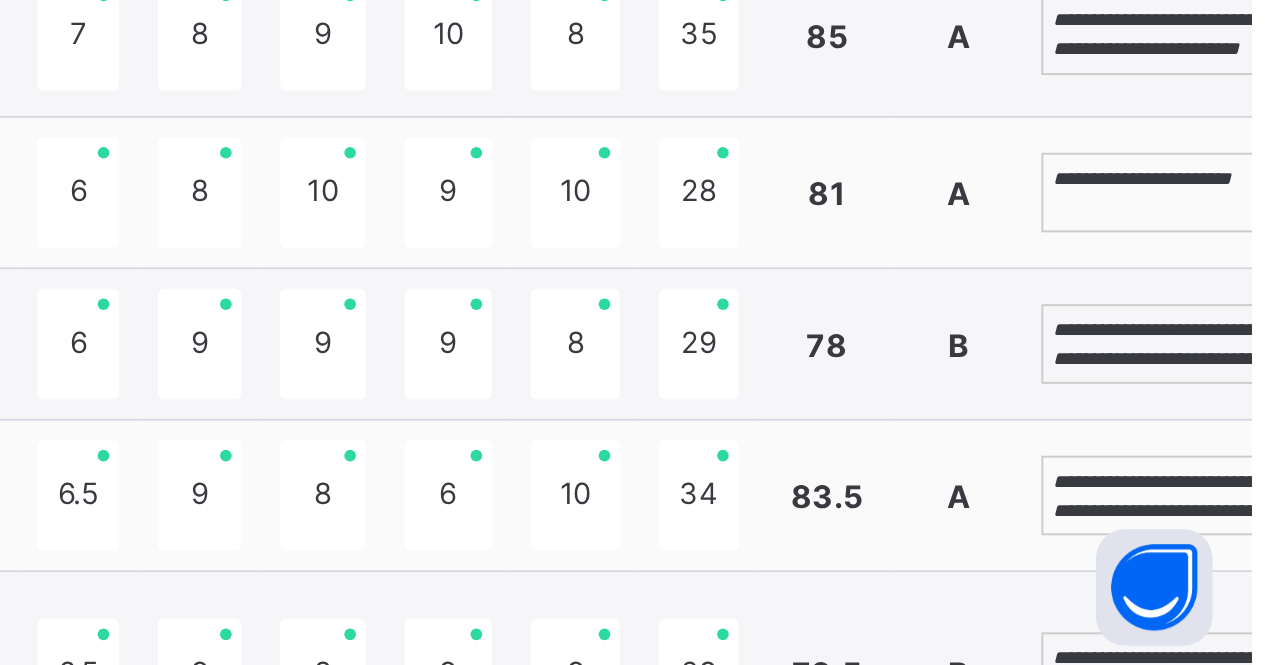 click on "**********" at bounding box center (1224, 499) 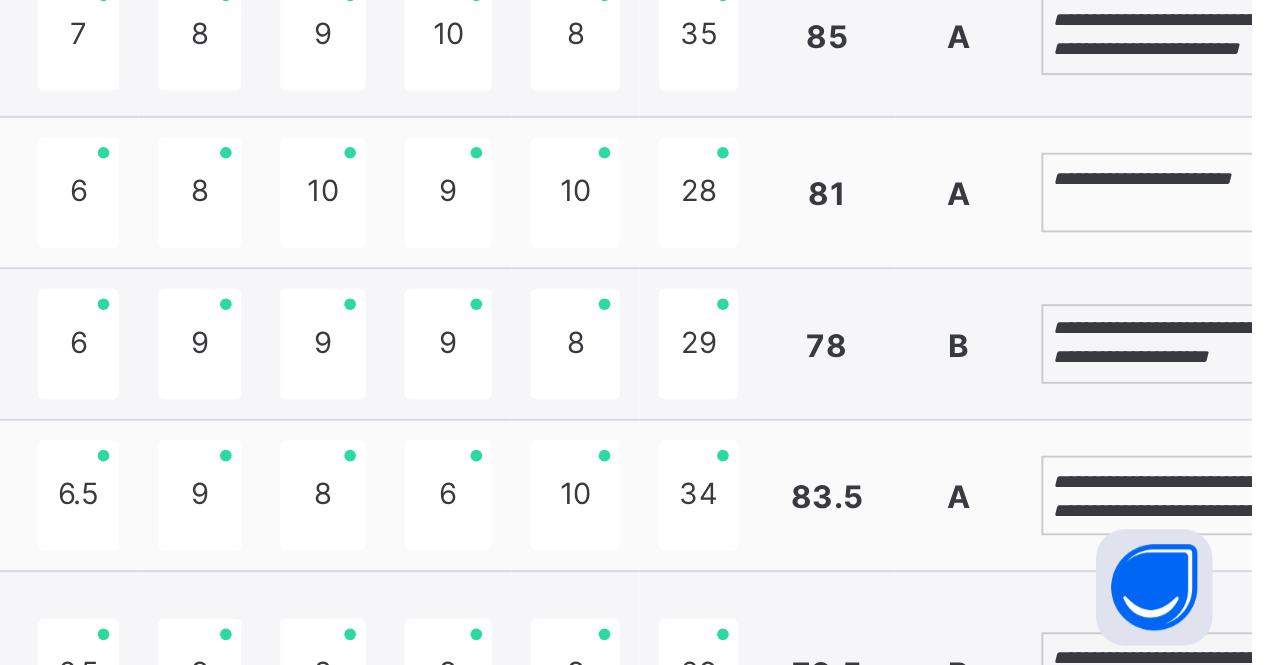 scroll, scrollTop: 84, scrollLeft: 0, axis: vertical 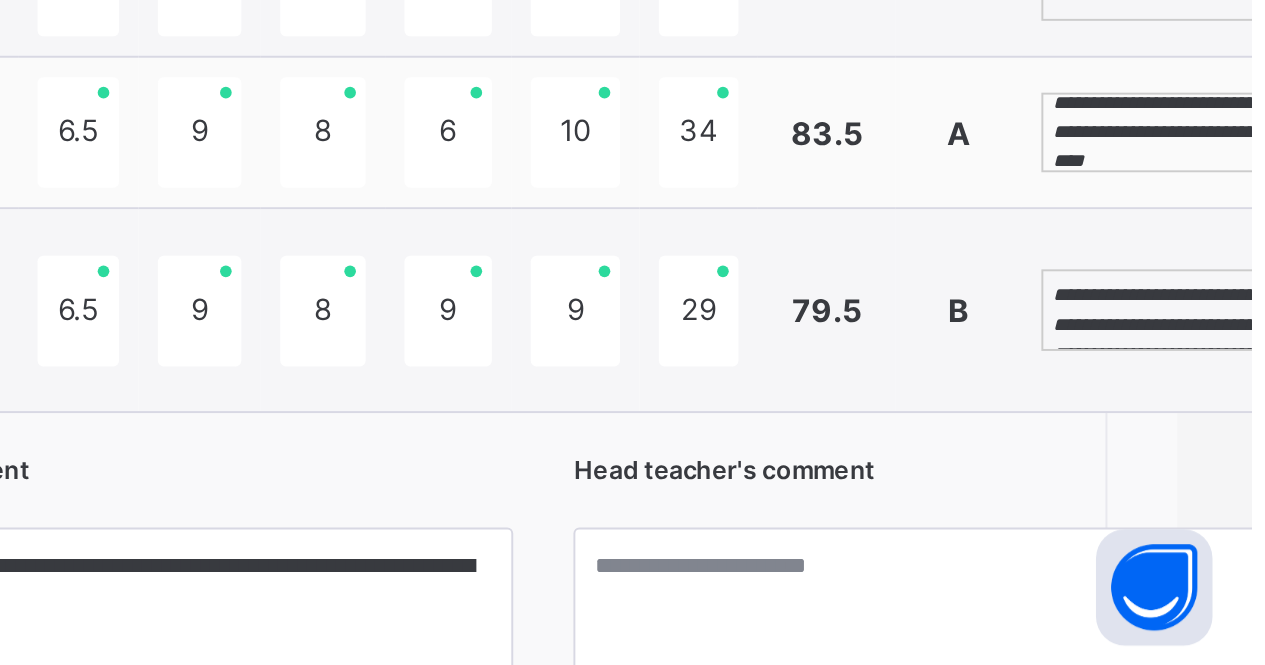 type on "**********" 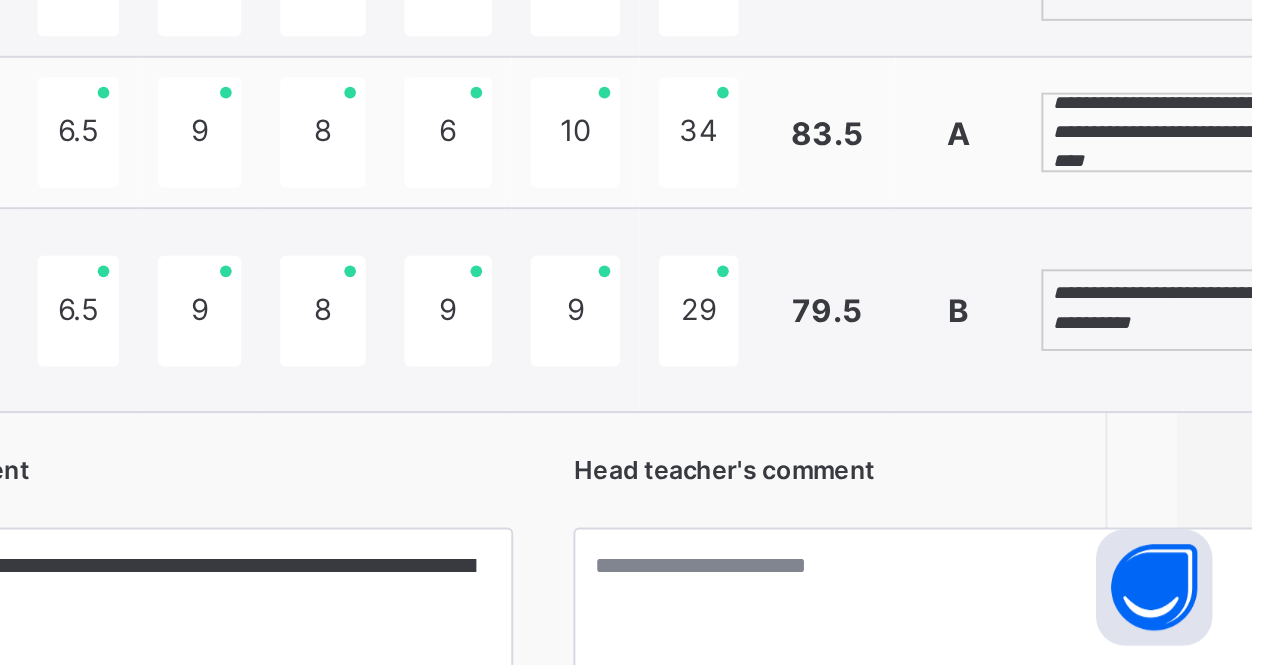 scroll, scrollTop: 0, scrollLeft: 0, axis: both 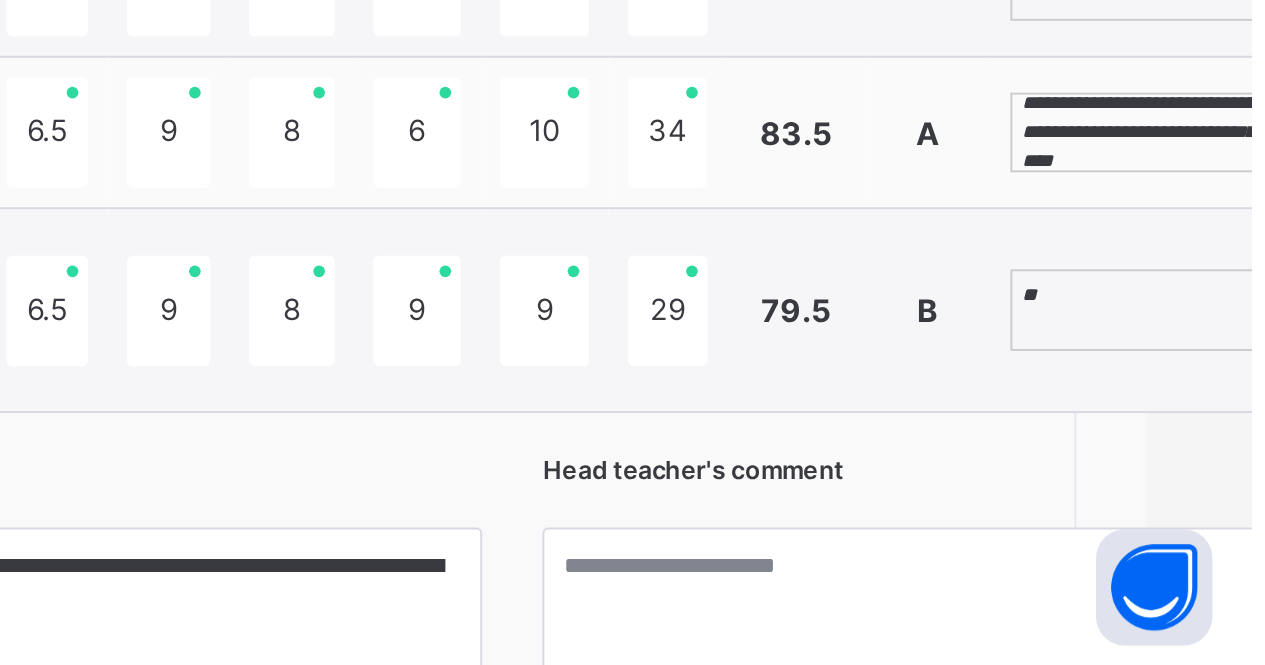 type on "*" 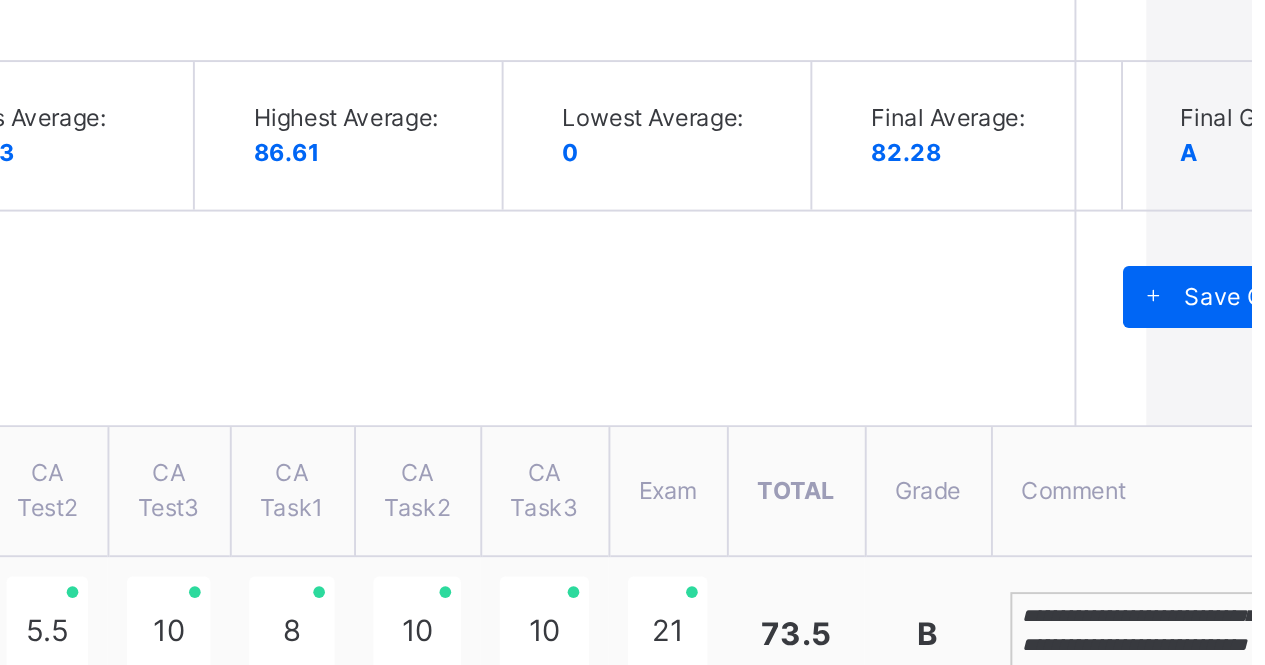 scroll, scrollTop: 302, scrollLeft: 54, axis: both 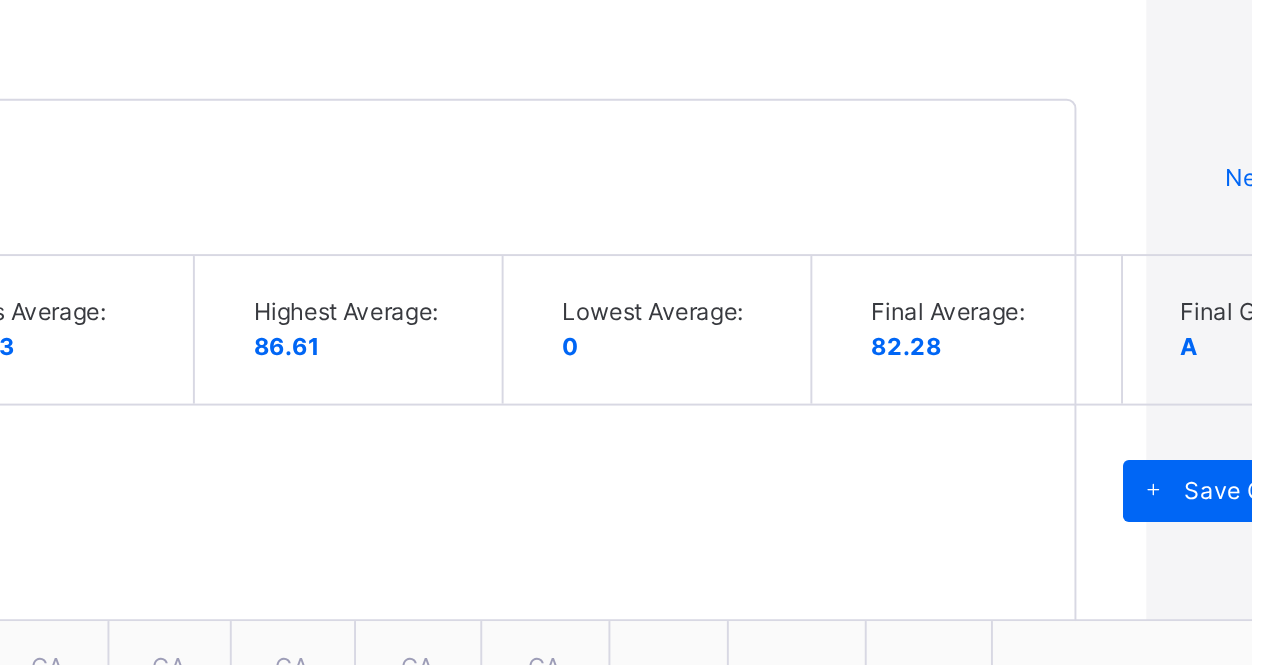 type on "**********" 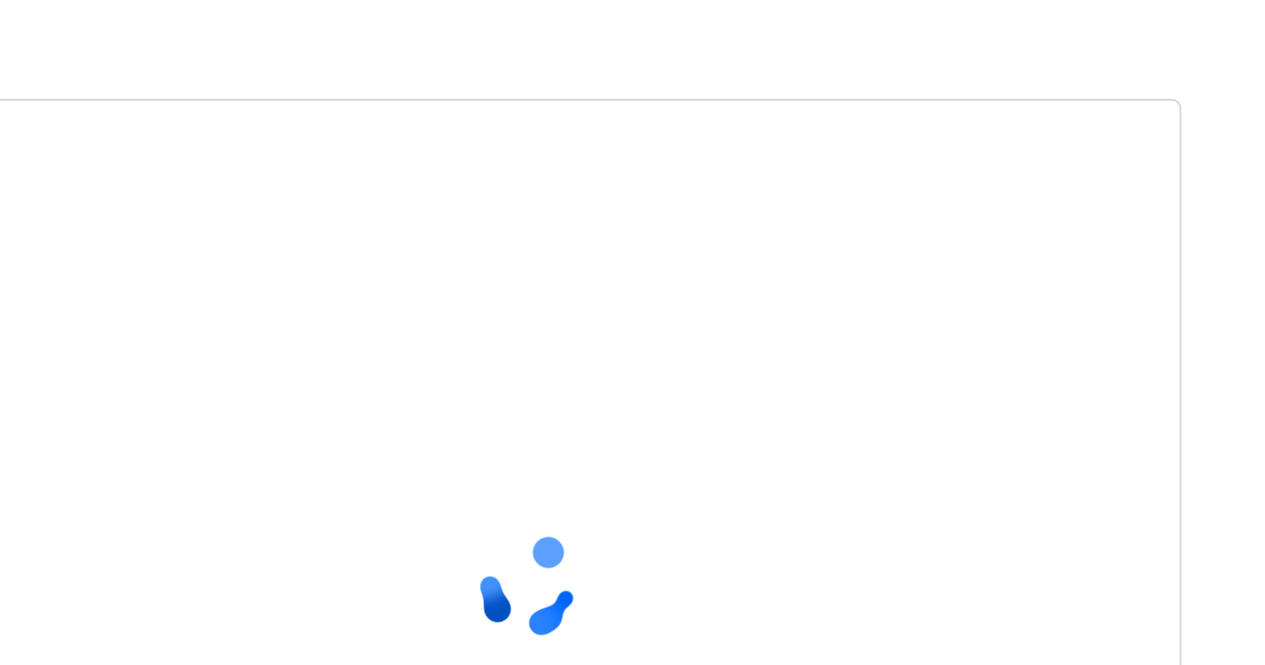 scroll, scrollTop: 302, scrollLeft: 15, axis: both 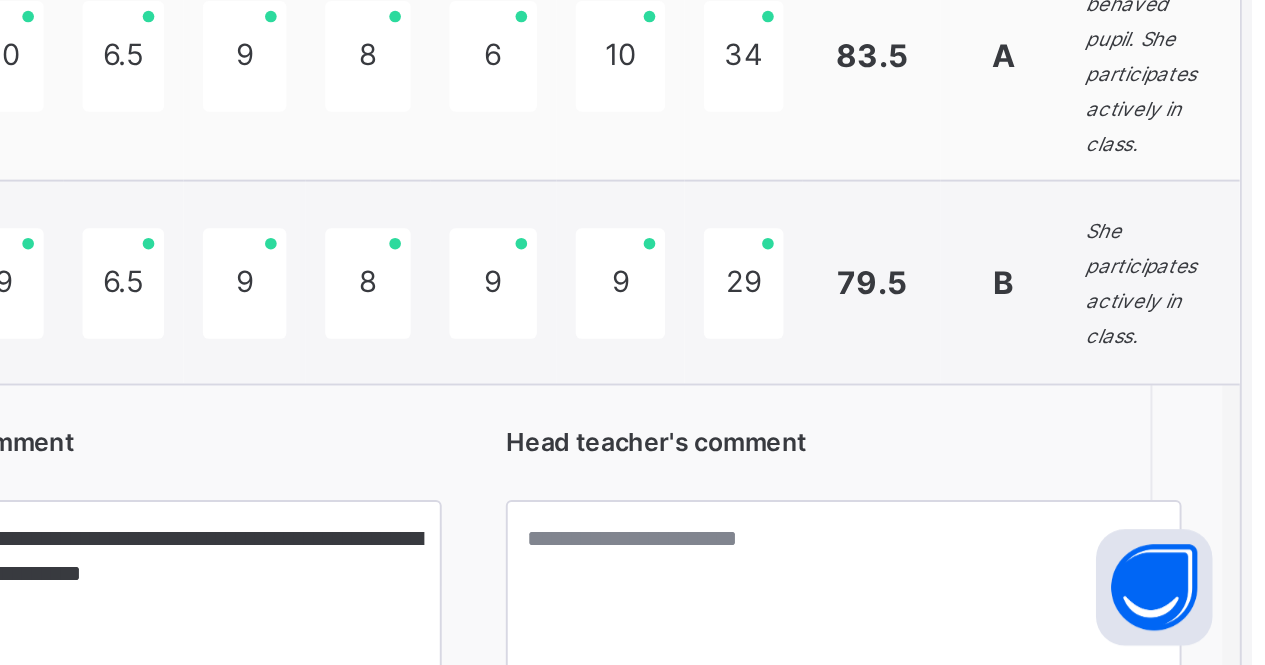 click on "Head teacher's comment" at bounding box center (1055, 555) 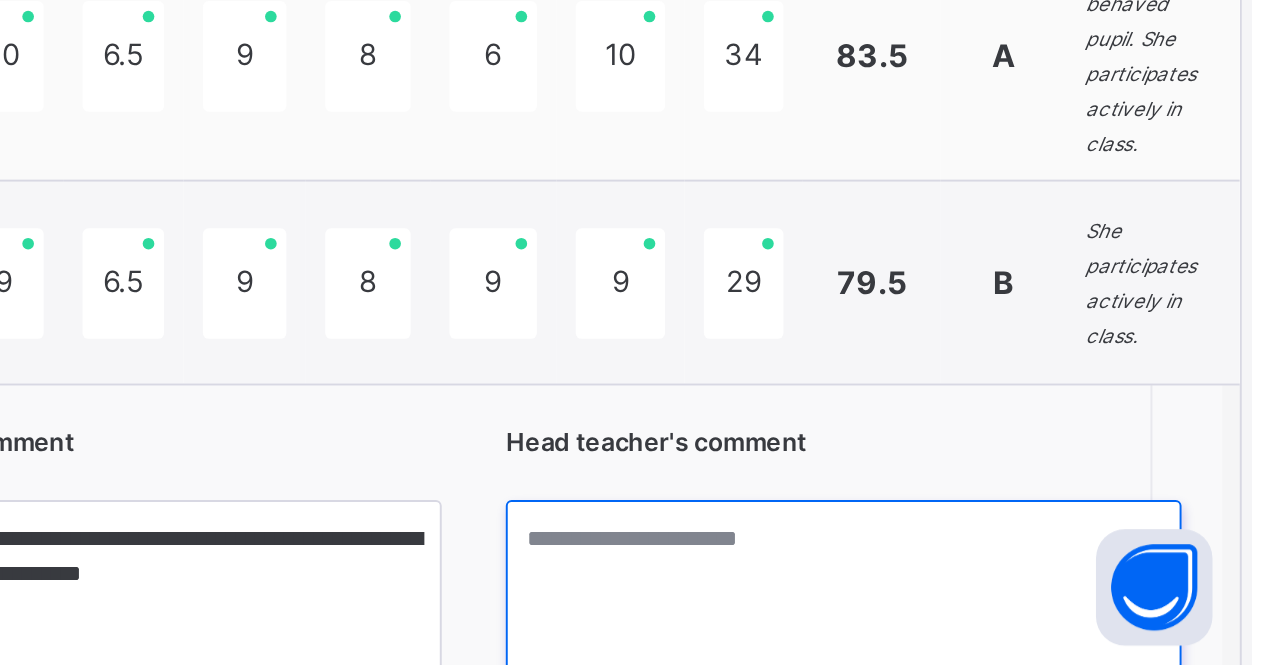 click at bounding box center (1055, 655) 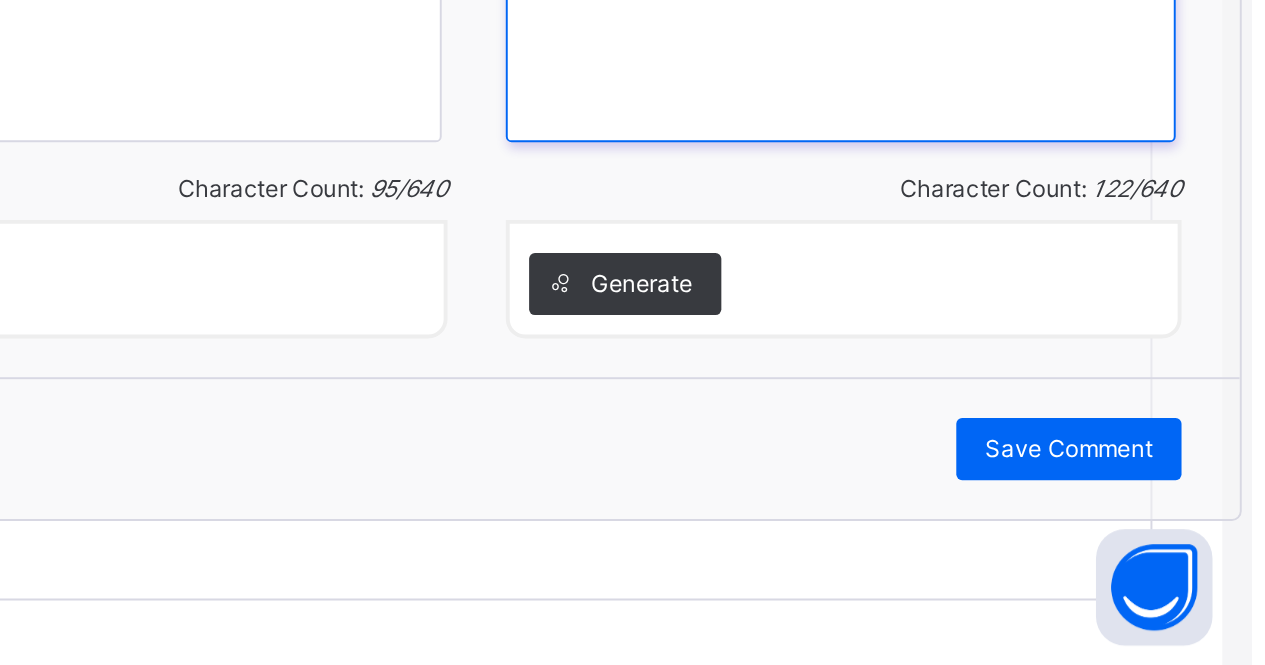 scroll, scrollTop: 2795, scrollLeft: 15, axis: both 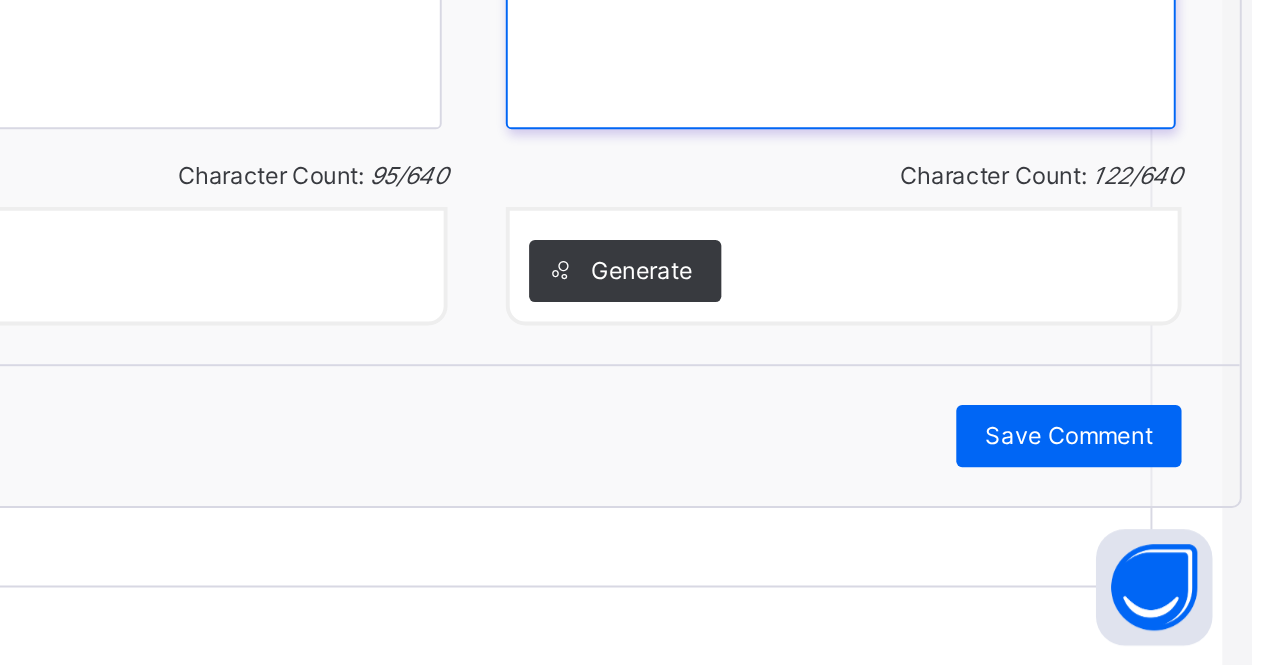 type on "**********" 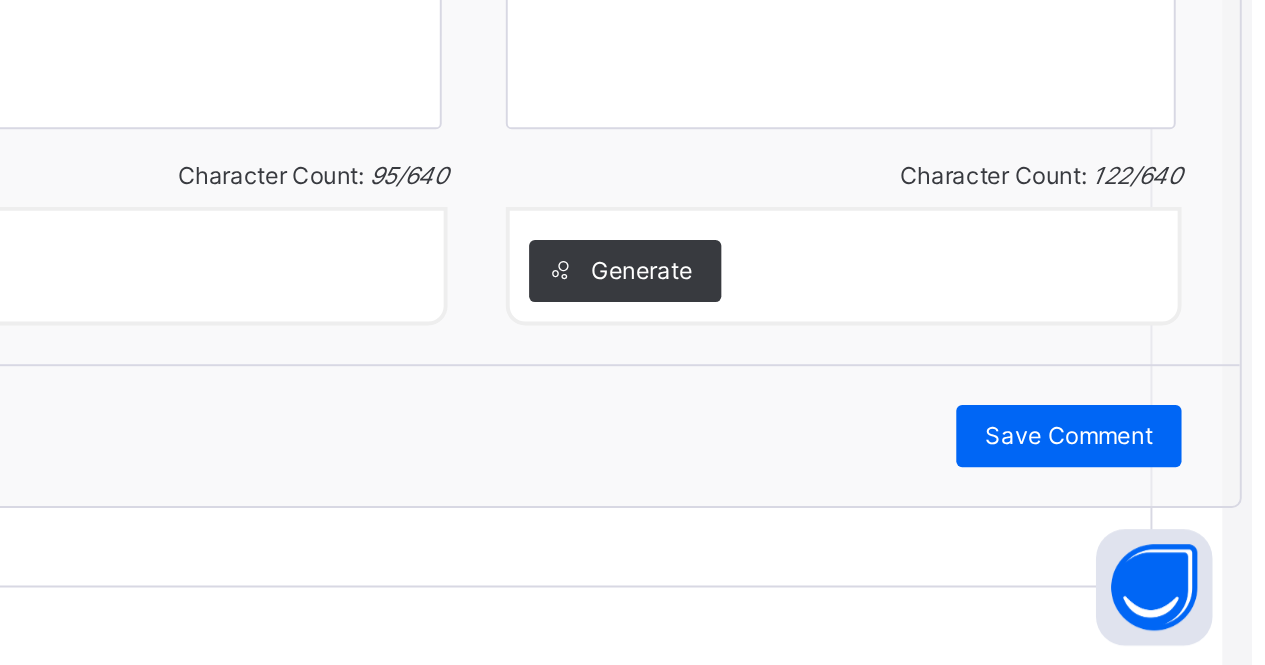 click on "Save Comment" at bounding box center [1171, 547] 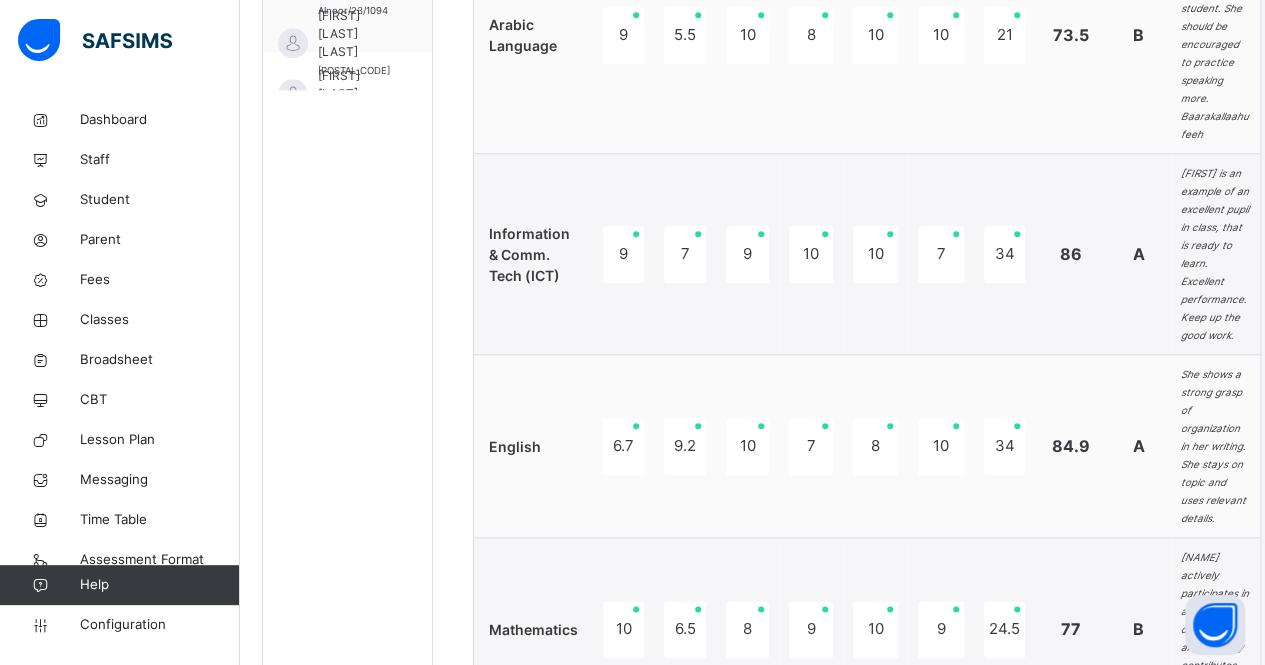 scroll, scrollTop: 935, scrollLeft: 14, axis: both 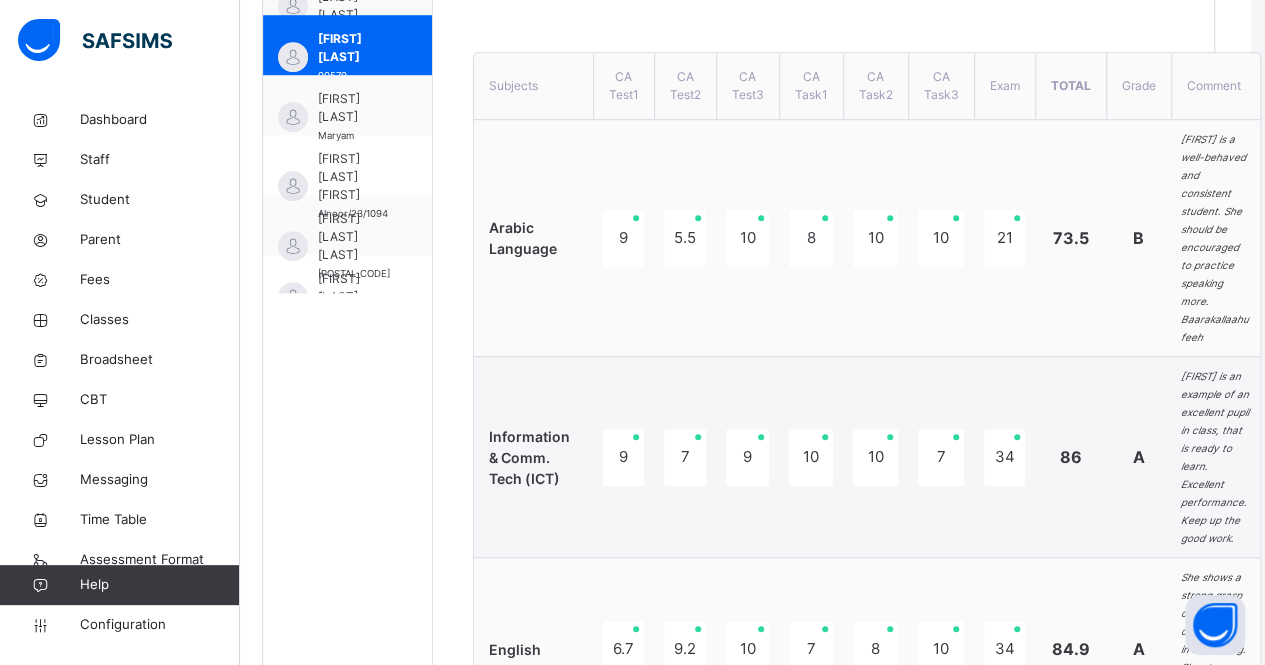 click on "[FIRST] [LAST]" at bounding box center (352, 108) 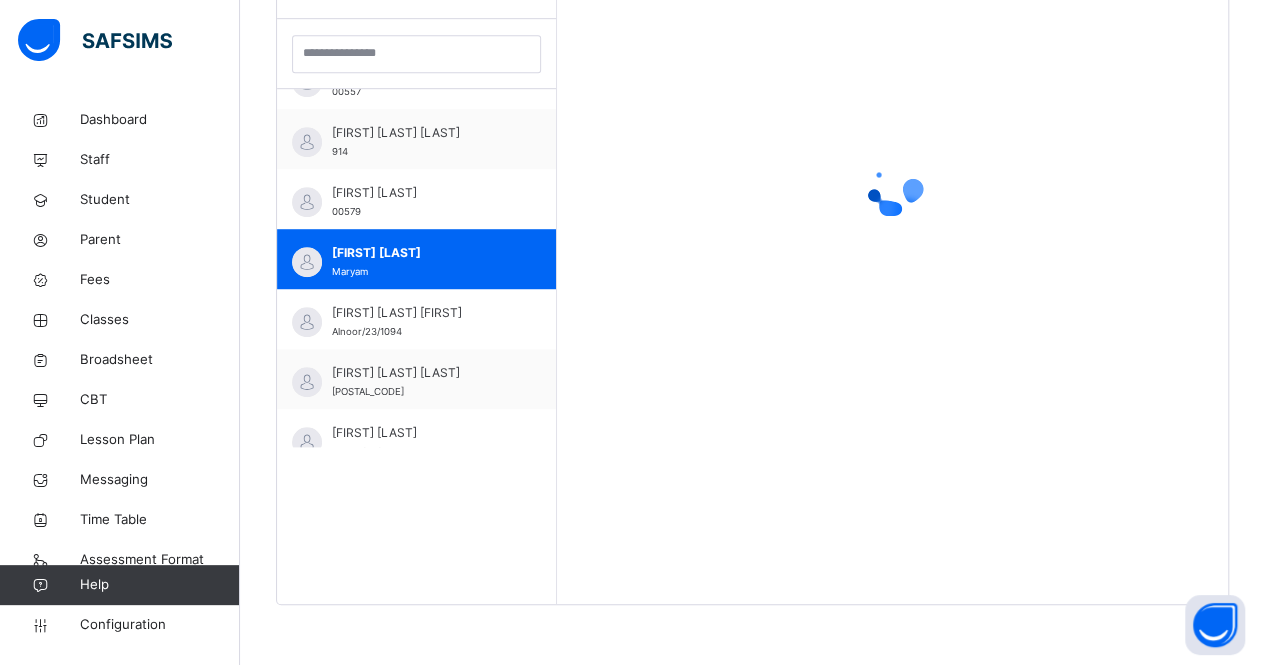 scroll, scrollTop: 579, scrollLeft: 14, axis: both 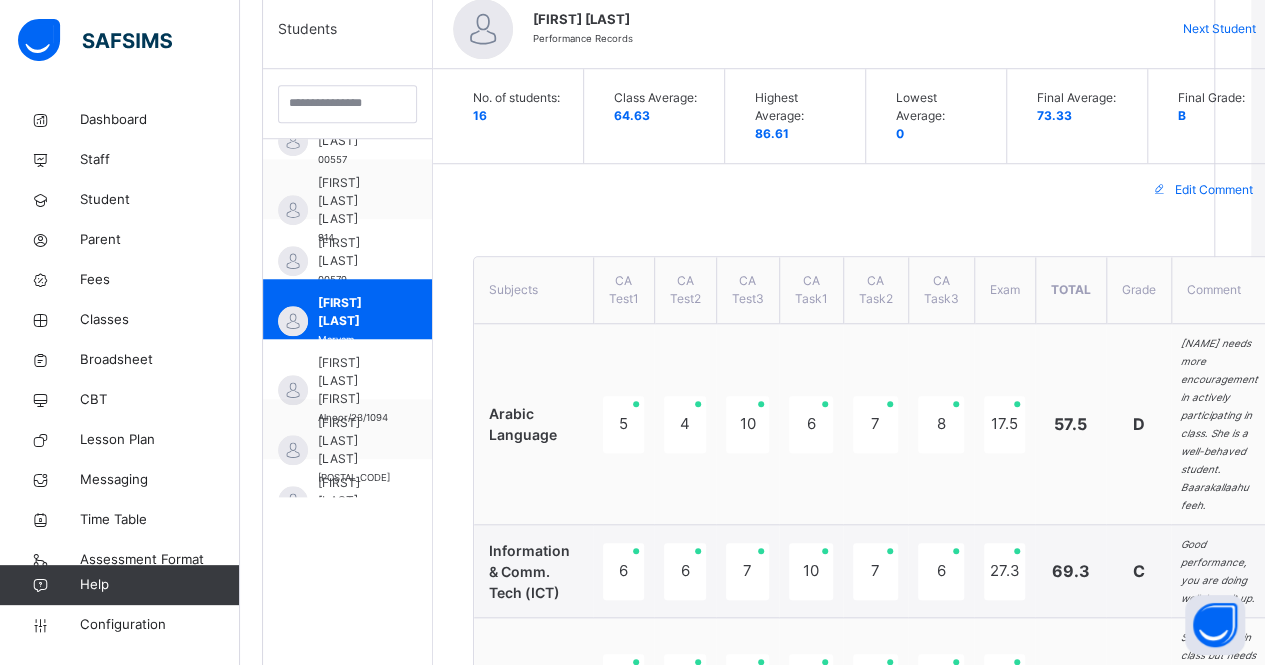 click on "Resume" at bounding box center (902, -567) 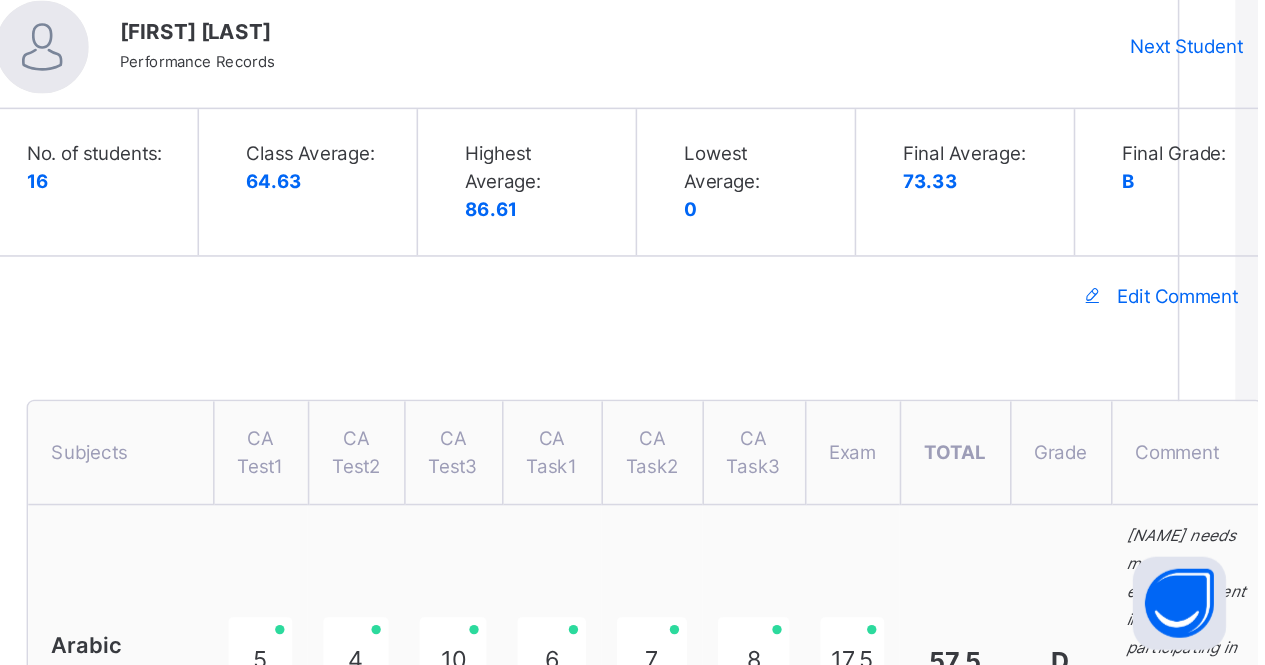 scroll, scrollTop: 294, scrollLeft: 14, axis: both 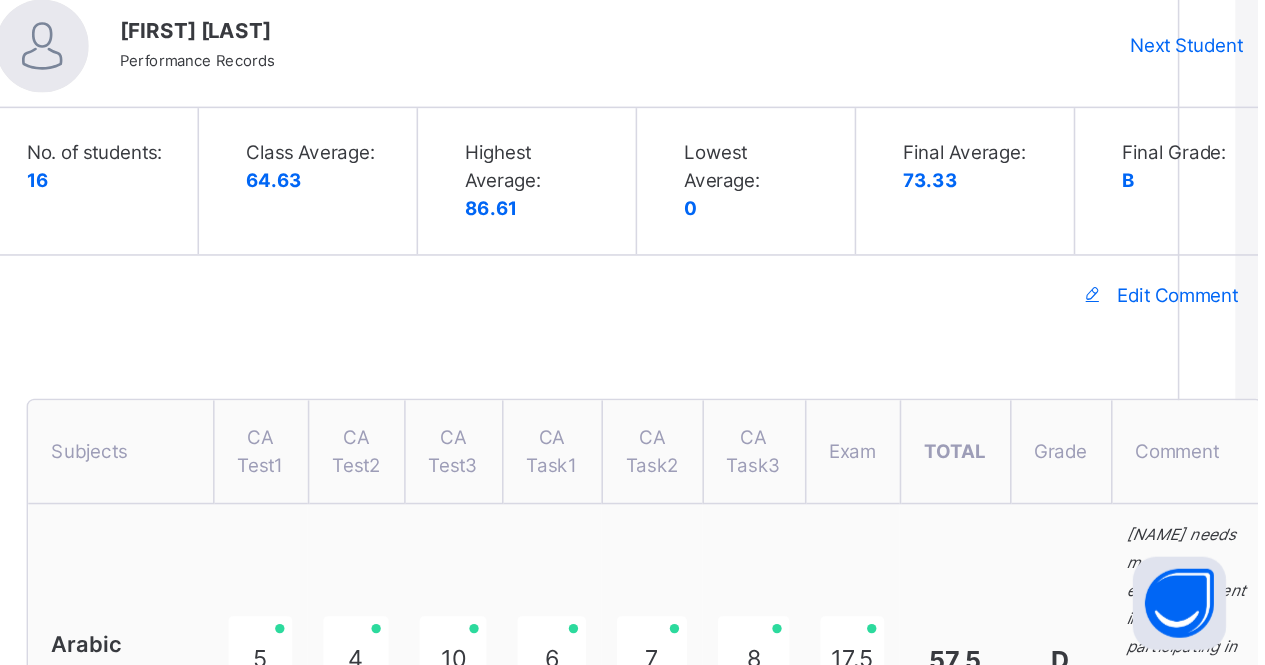 click on "Edit Comment" at bounding box center (1214, 427) 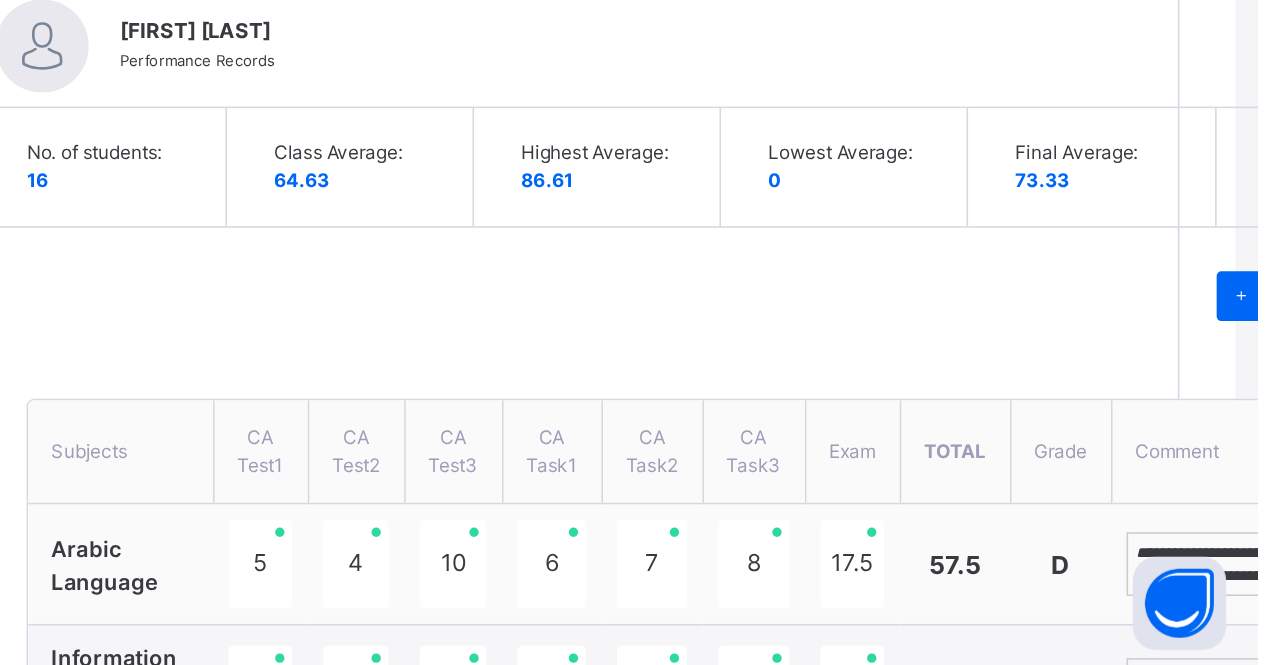 click on "**********" at bounding box center [1248, 599] 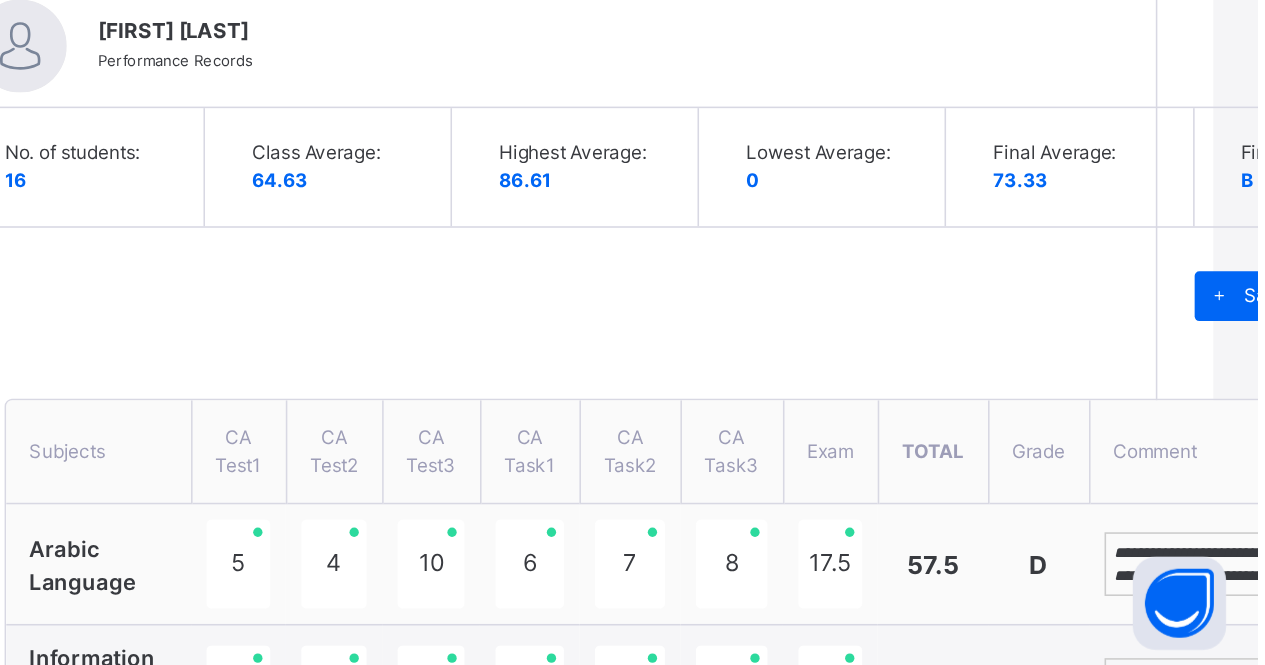 scroll, scrollTop: 8, scrollLeft: 0, axis: vertical 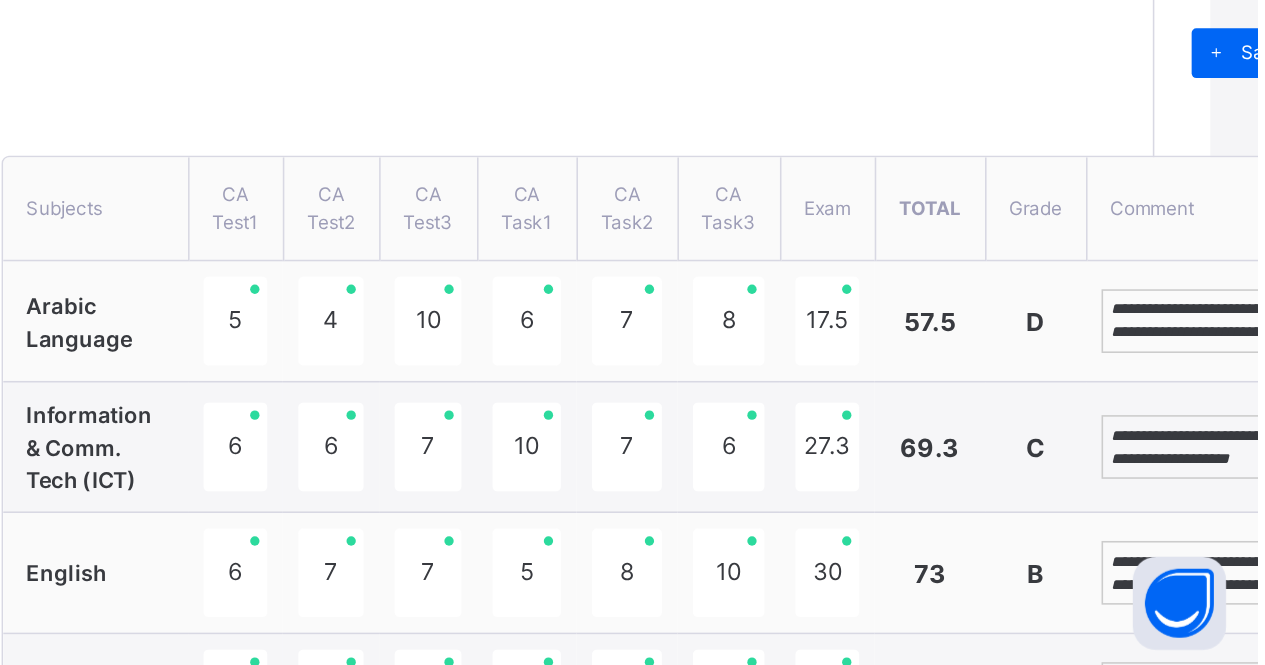 click on "**********" at bounding box center [1232, 524] 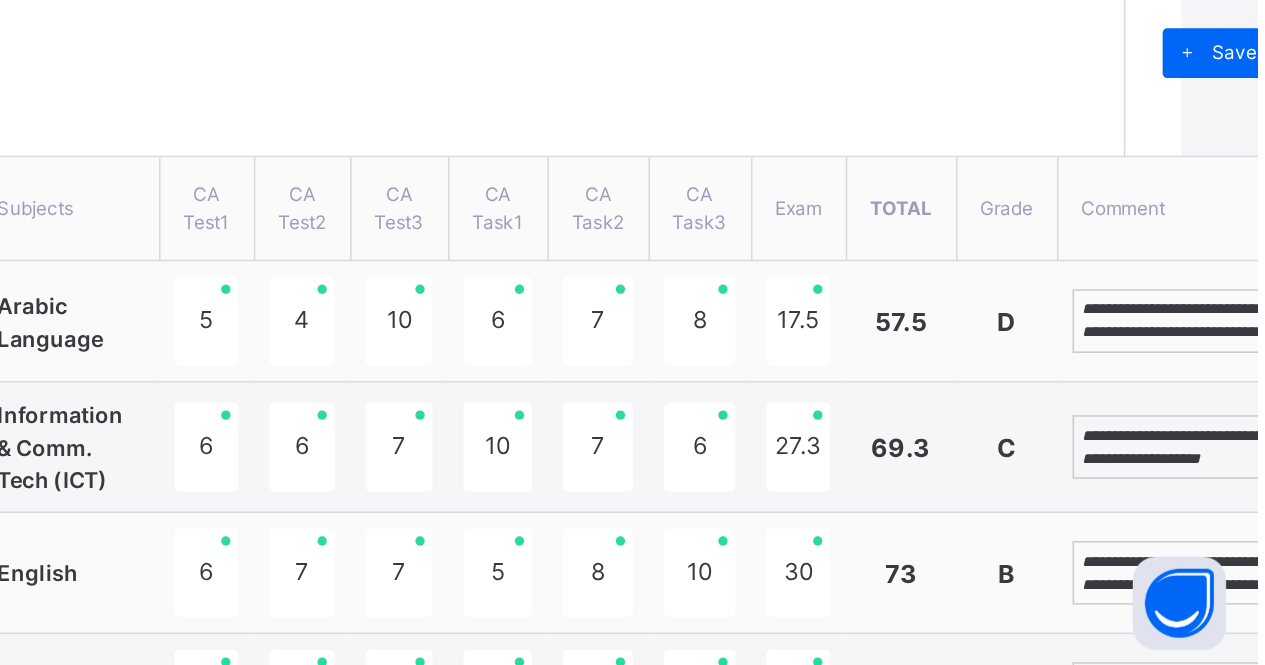 scroll, scrollTop: 450, scrollLeft: 52, axis: both 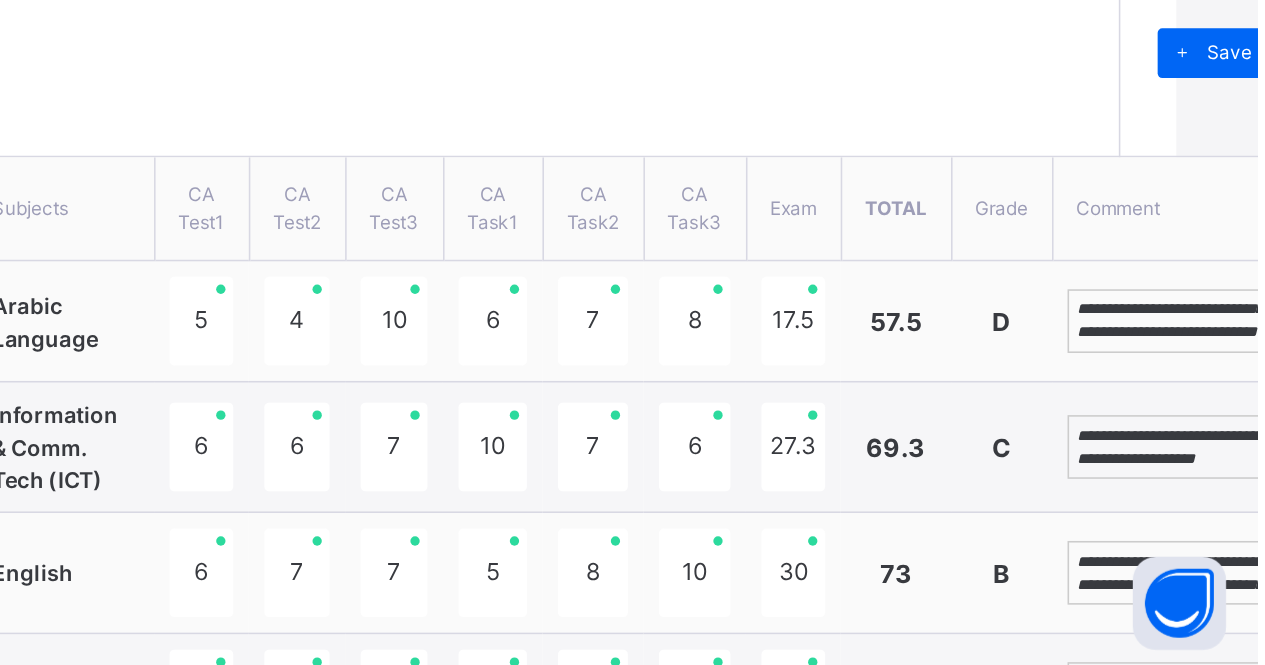 click on "**********" at bounding box center (1210, 524) 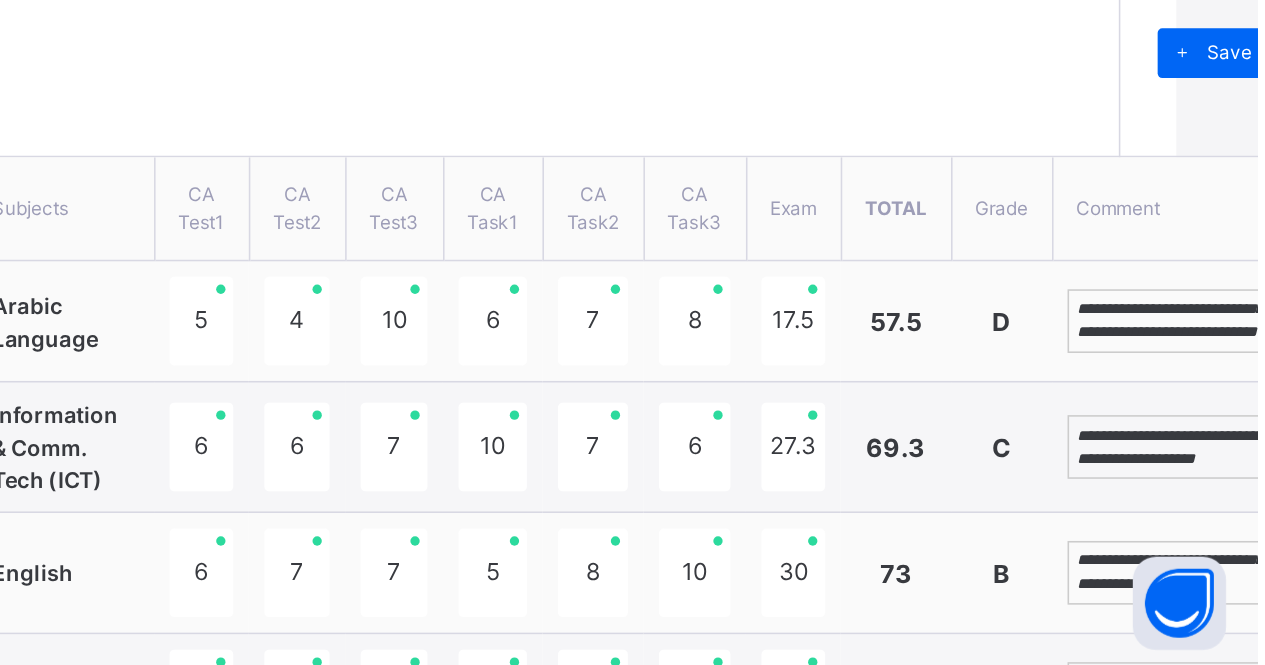 scroll, scrollTop: 38, scrollLeft: 0, axis: vertical 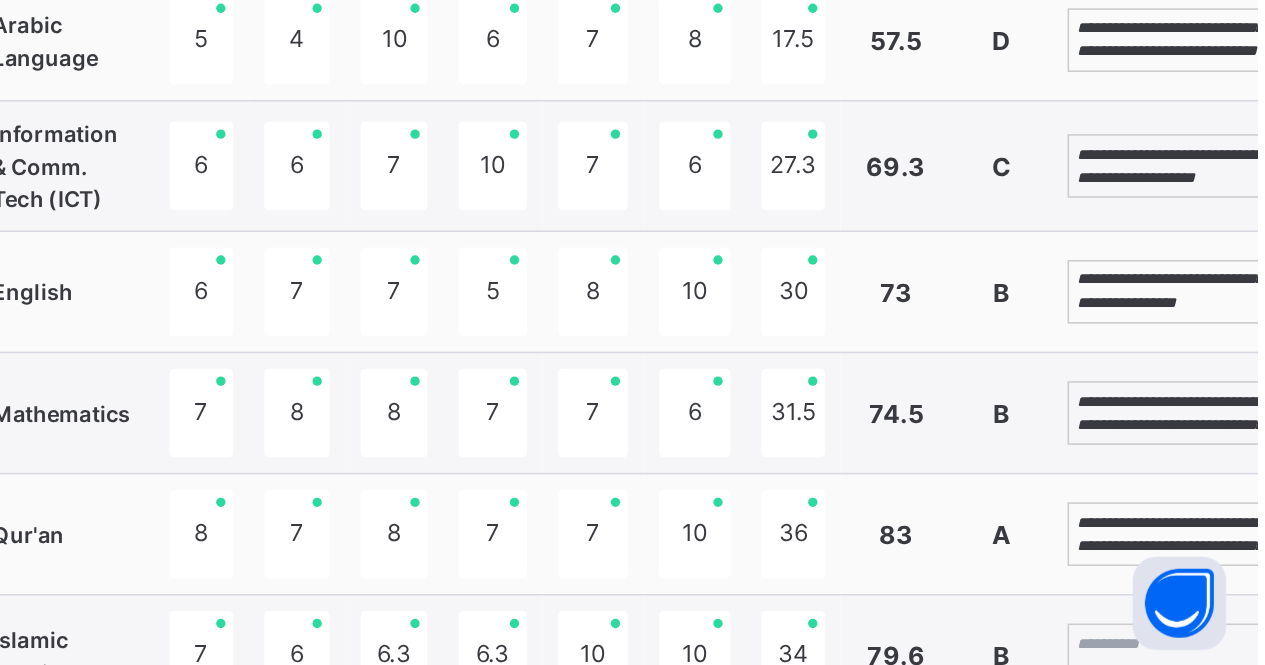 click on "**********" at bounding box center (1210, 502) 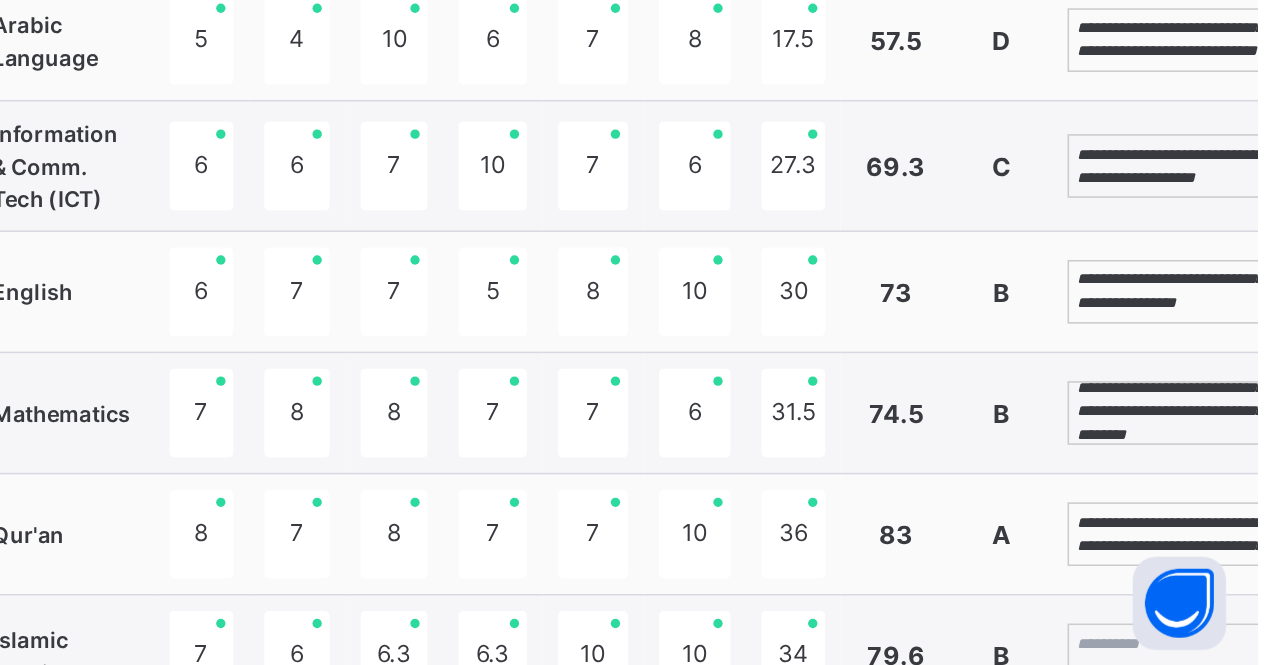scroll, scrollTop: 38, scrollLeft: 0, axis: vertical 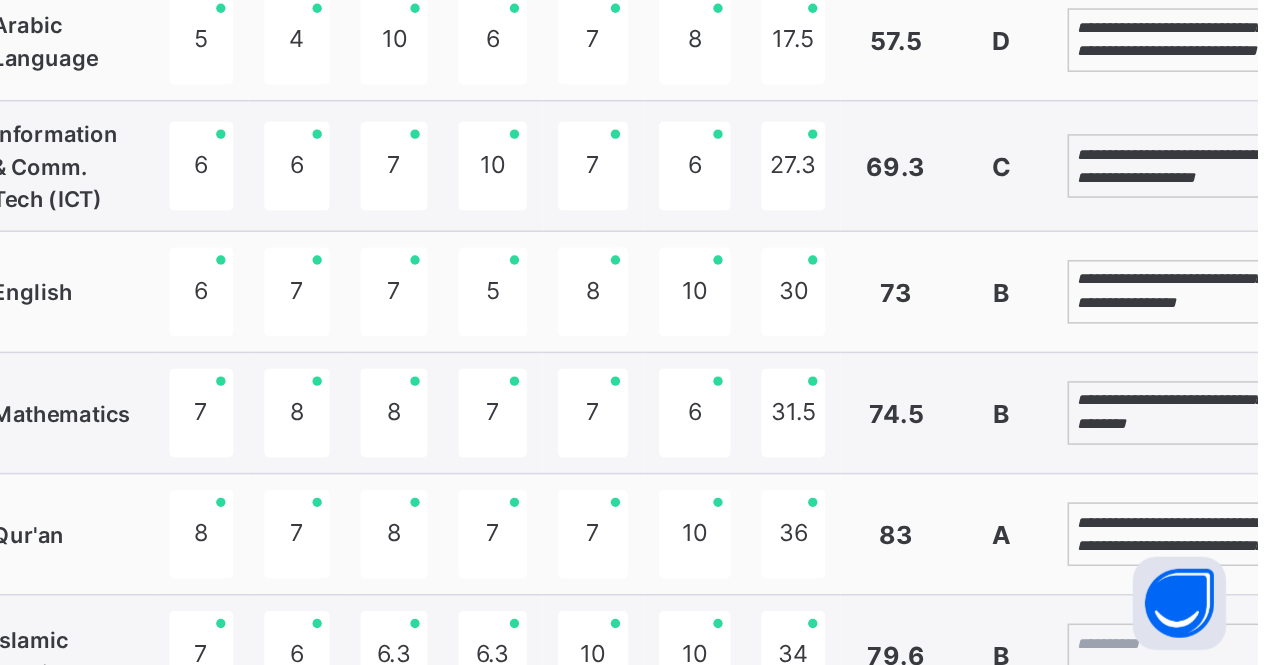 click on "**********" at bounding box center [1210, 580] 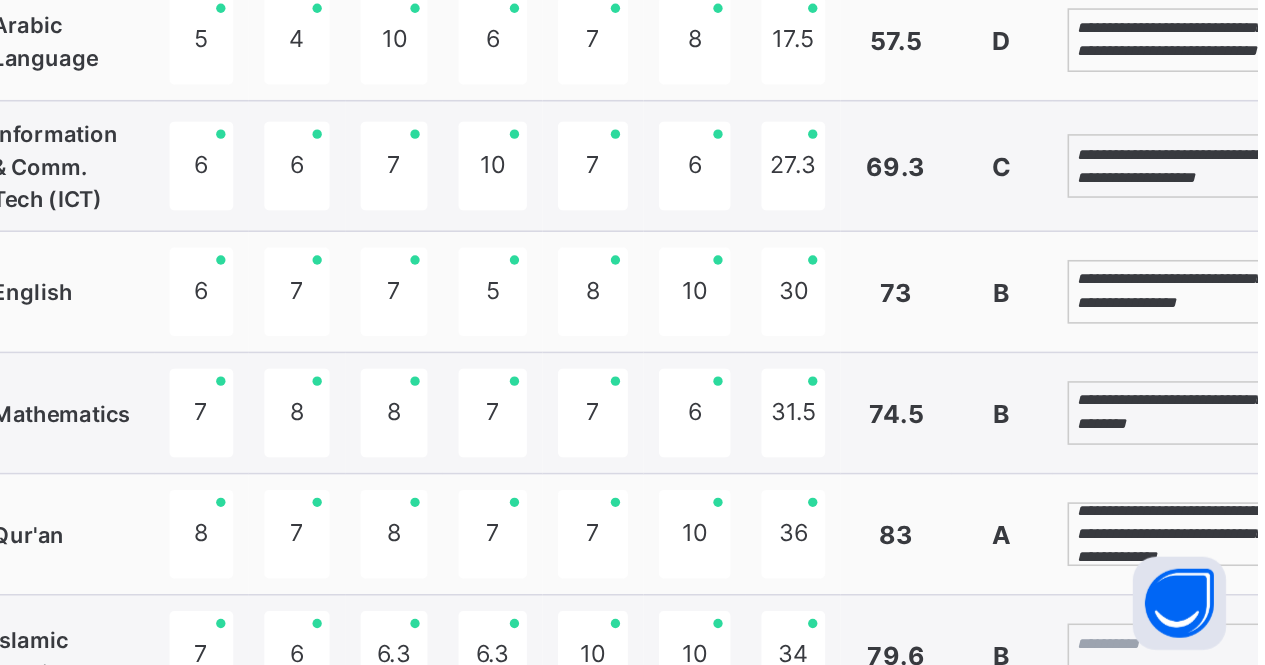 scroll, scrollTop: 23, scrollLeft: 0, axis: vertical 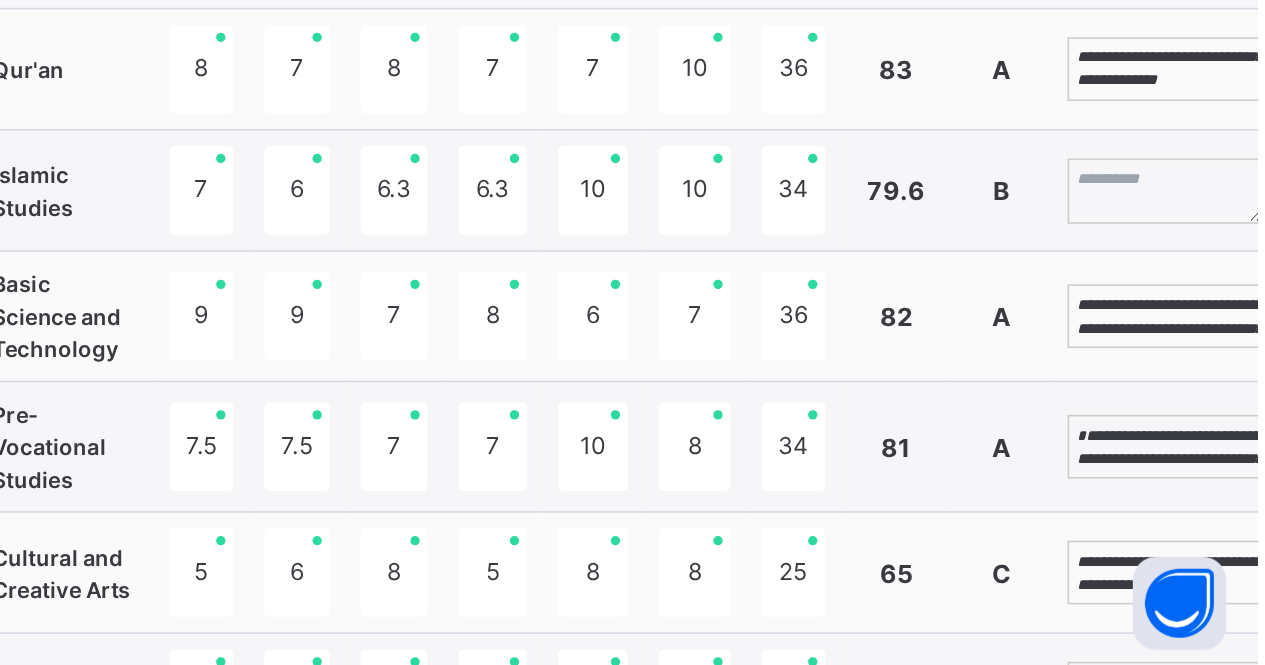 click on "**********" at bounding box center [1210, 440] 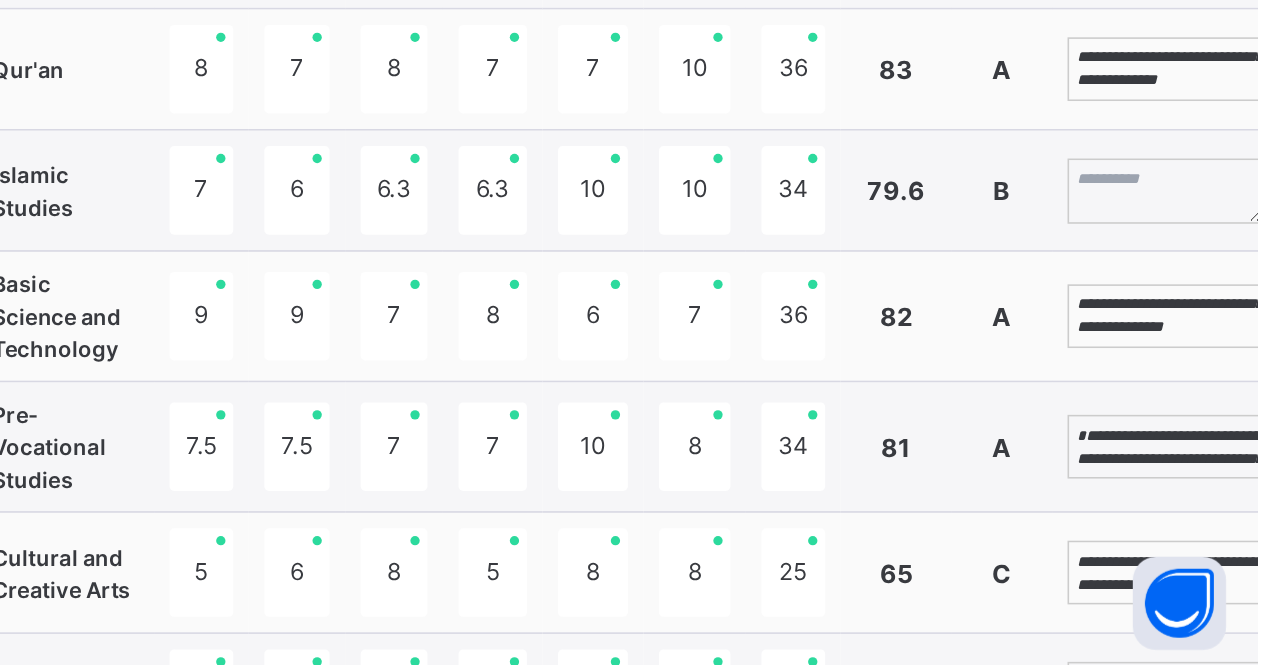scroll, scrollTop: 68, scrollLeft: 0, axis: vertical 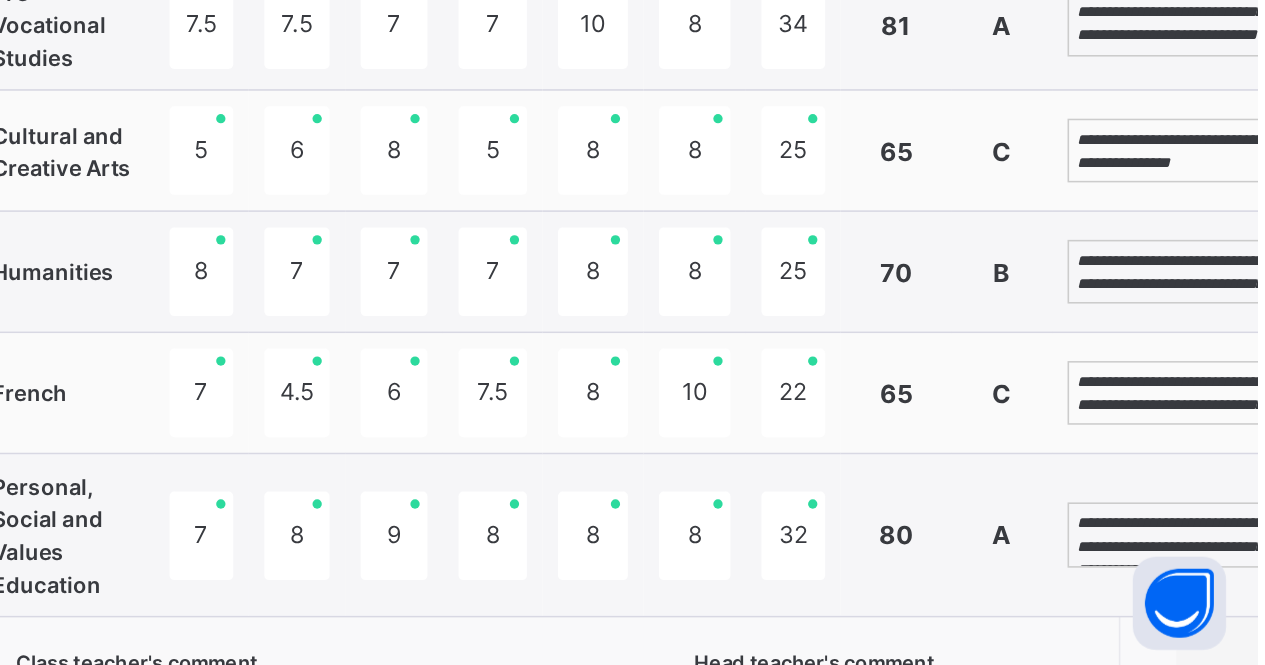 type on "**********" 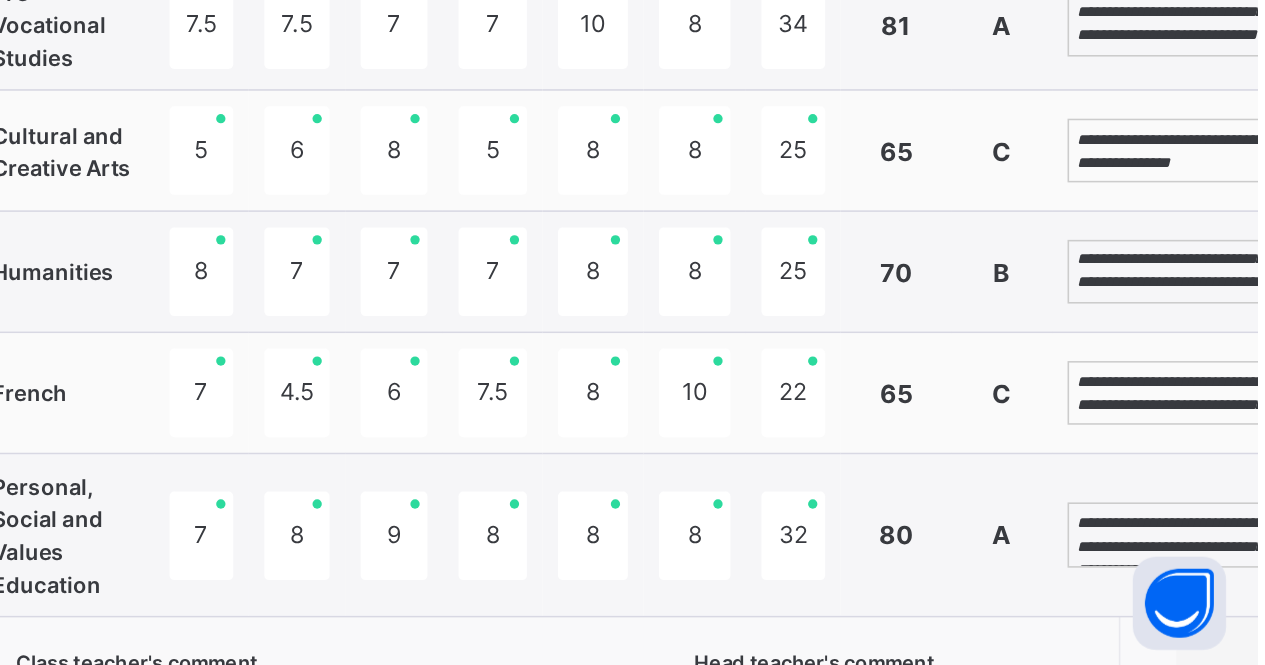 scroll, scrollTop: 54, scrollLeft: 0, axis: vertical 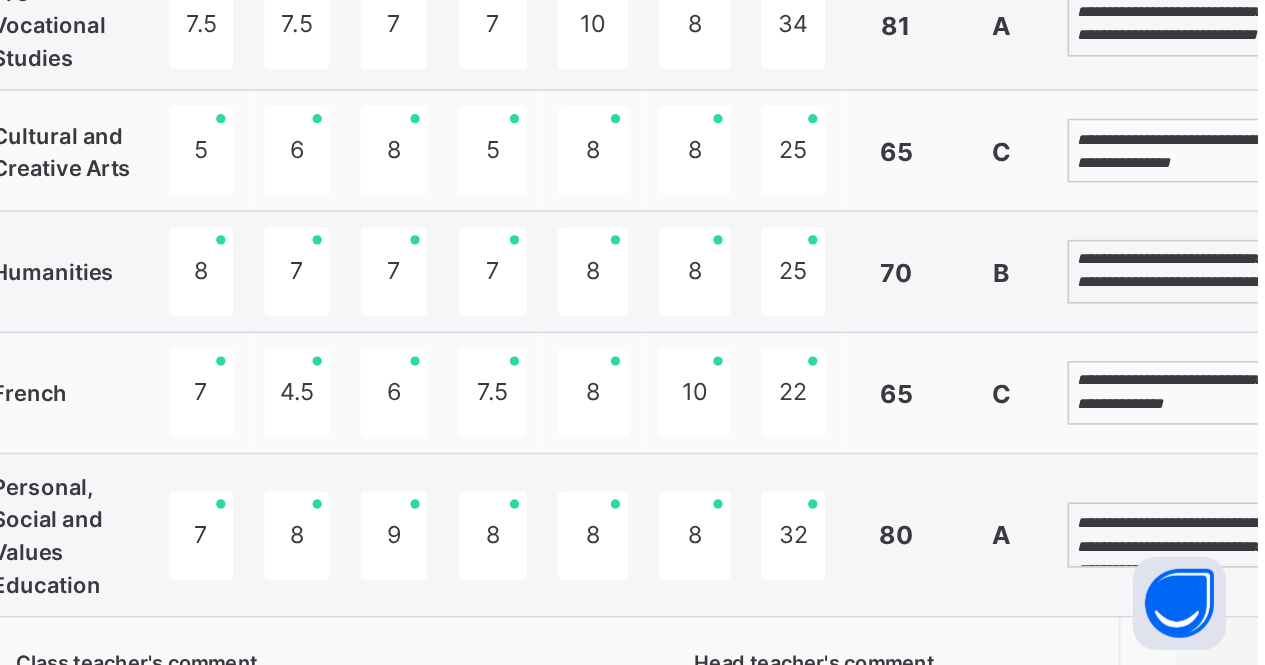 click on "**********" at bounding box center (1210, 489) 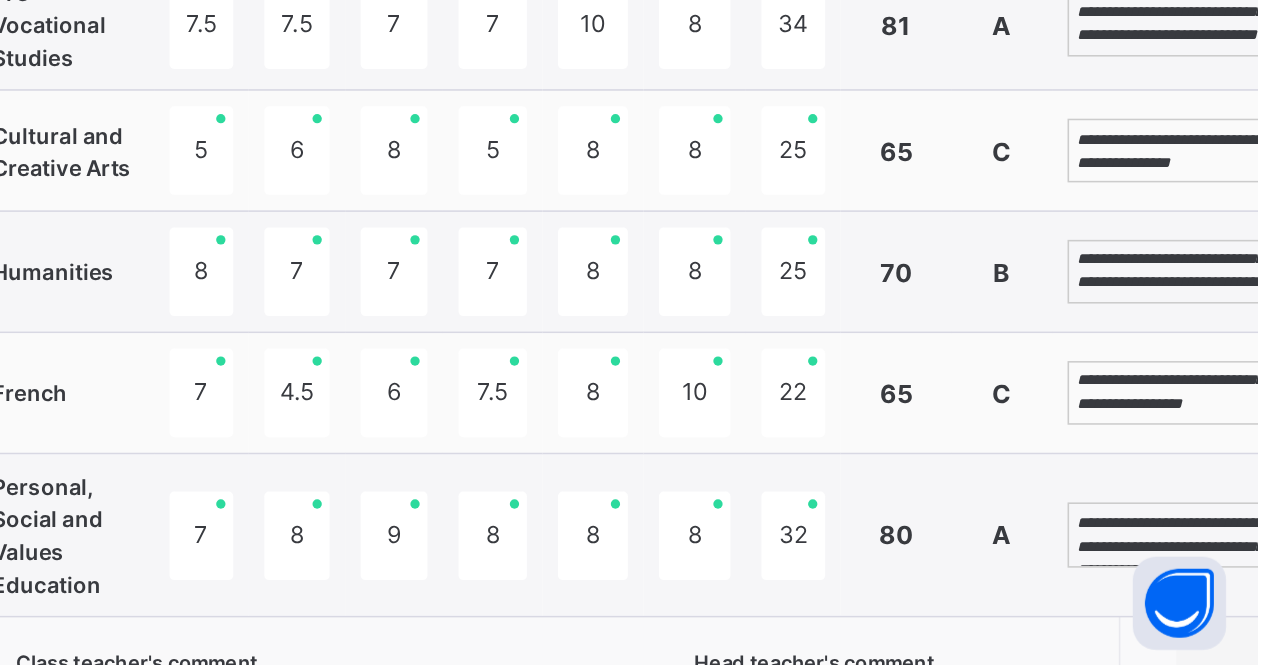 type on "**********" 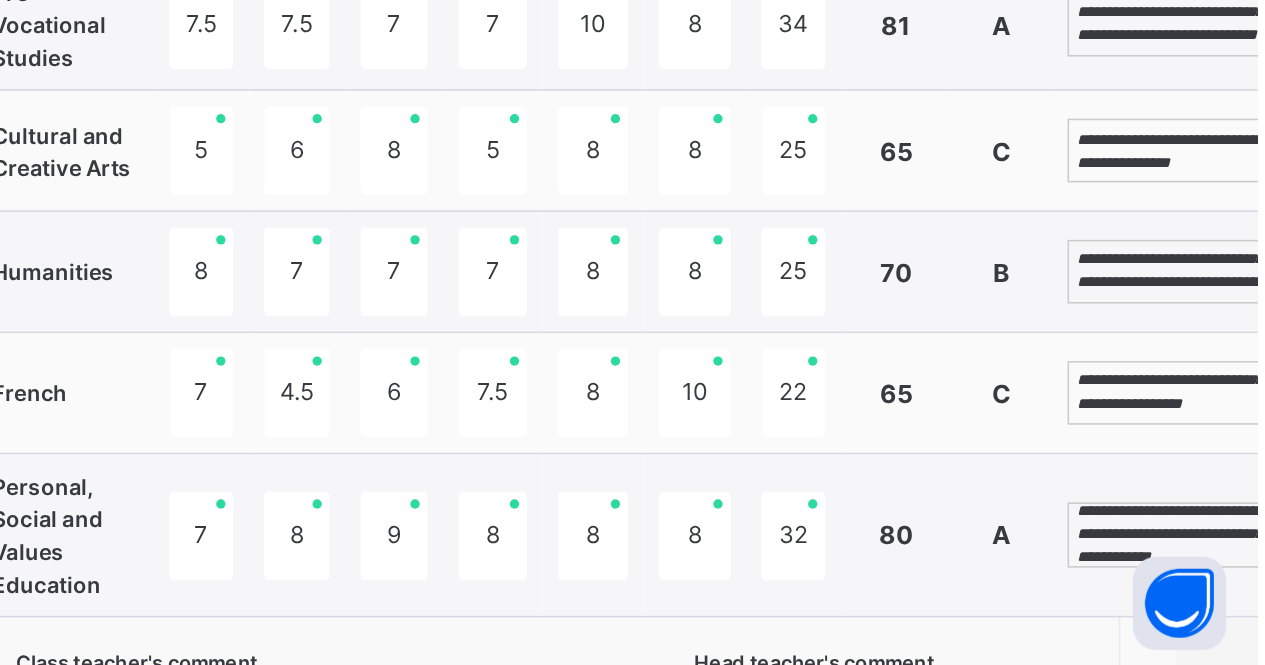 scroll, scrollTop: 24, scrollLeft: 0, axis: vertical 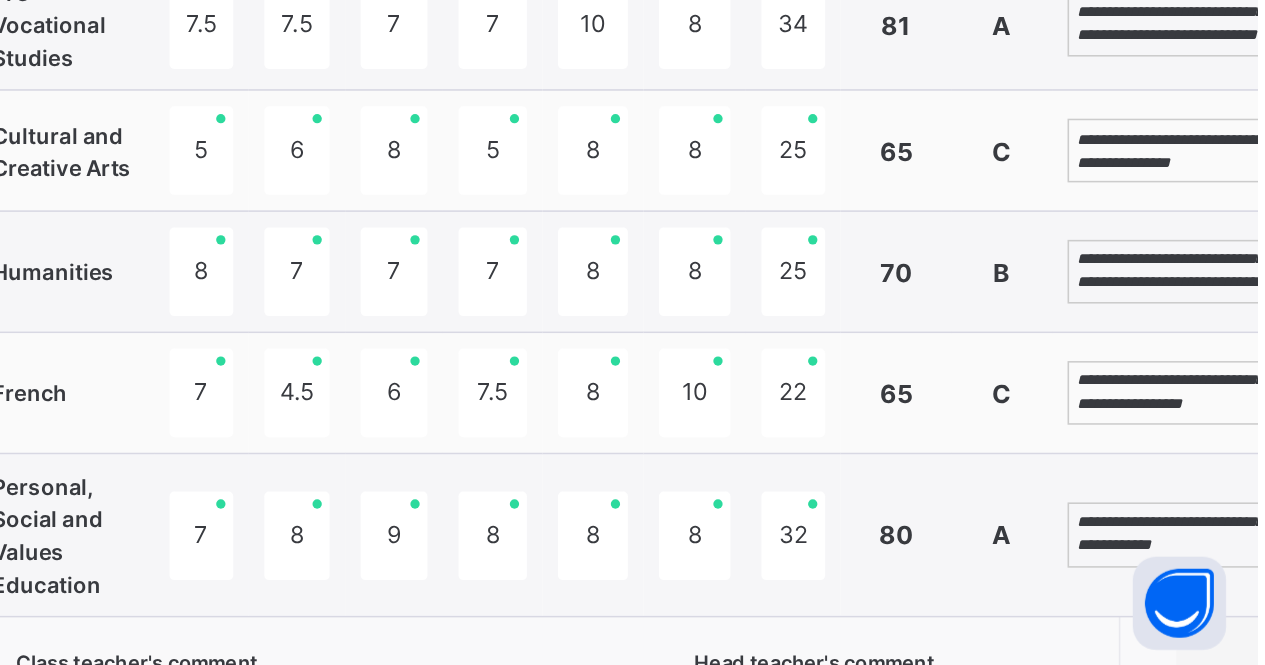 click on "**********" at bounding box center [1210, 580] 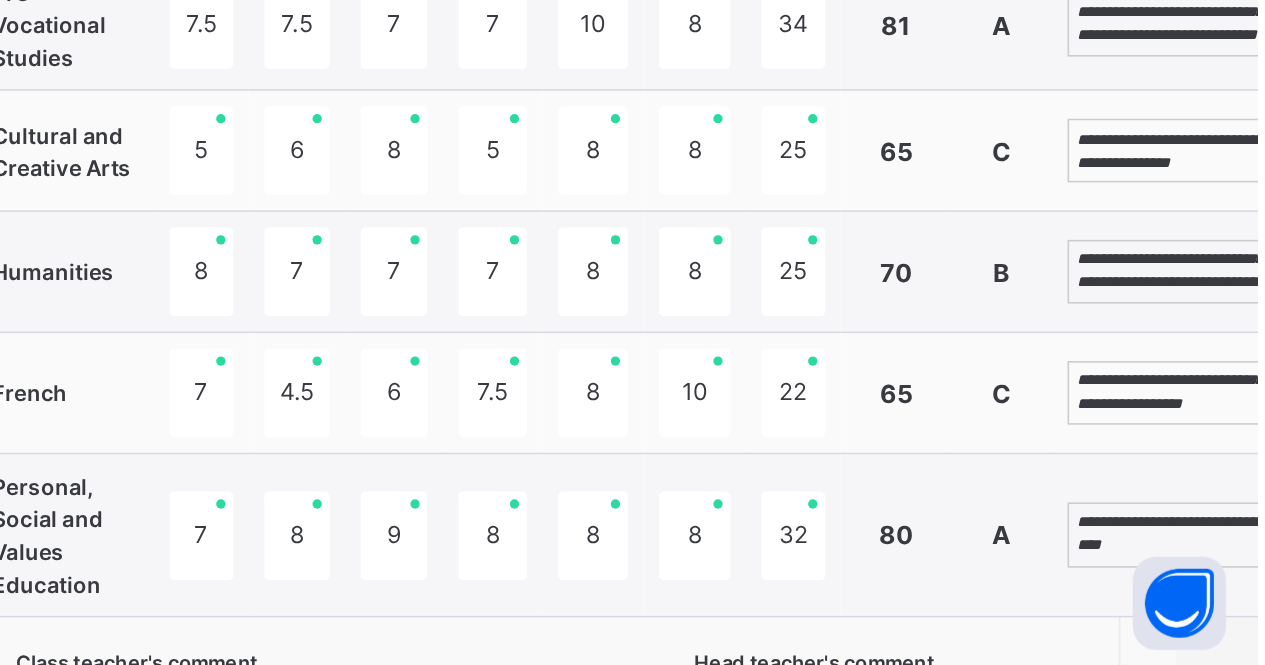 scroll, scrollTop: 0, scrollLeft: 0, axis: both 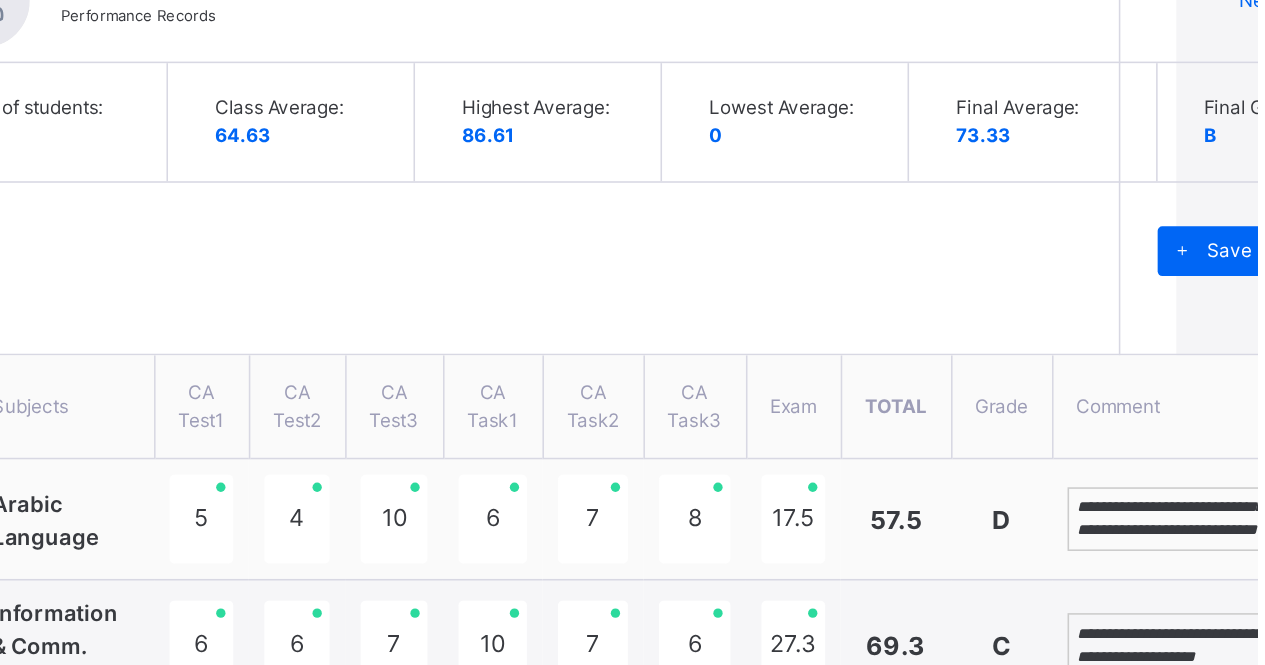 type on "**********" 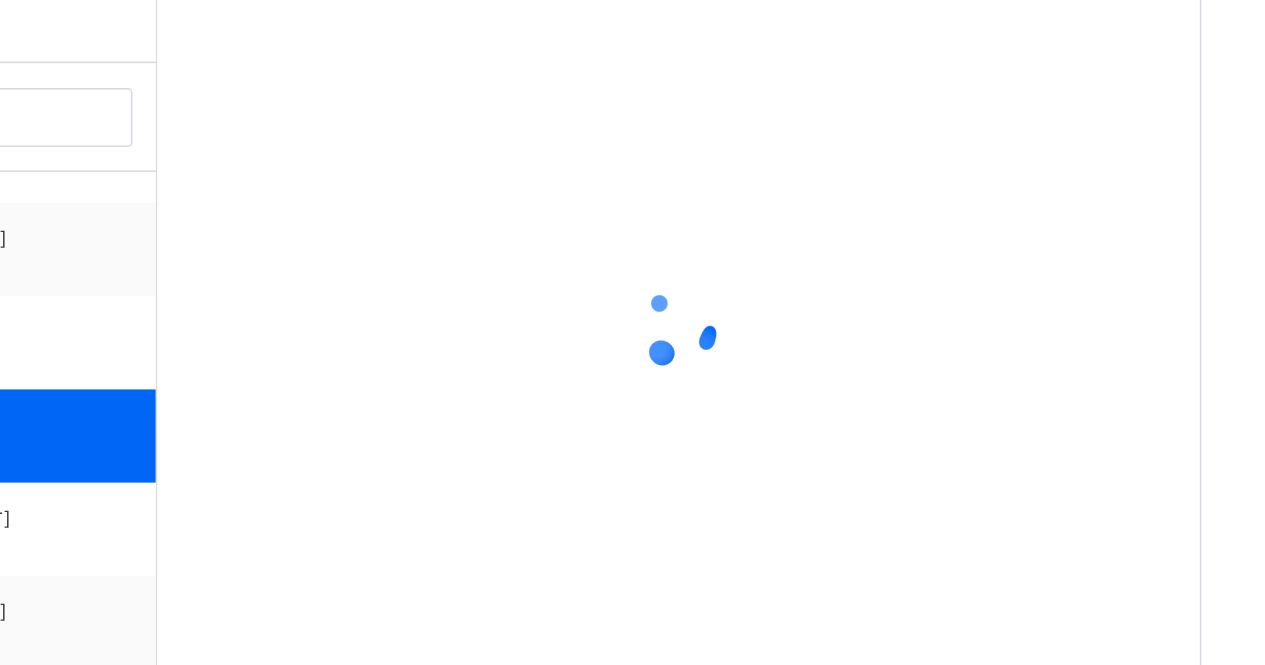 scroll, scrollTop: 554, scrollLeft: 15, axis: both 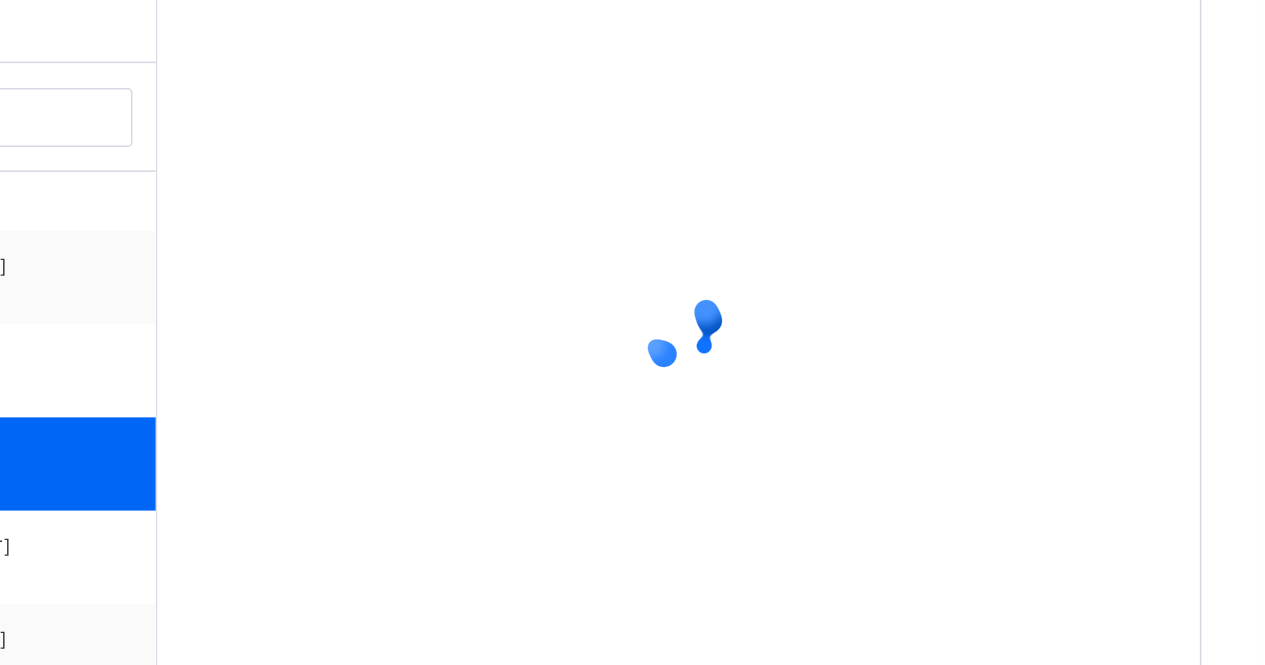 click on "Back  / YR 4   YR 4   YEAR 4 Third Term 2024-2025 Class Members Subjects Results Skills Attendance Timetable Form Teacher Results More Options   16  Students in class Download Pdf Report Excel Report View subject profile Bulk upload Add Class Members ICICE AL-NOOR ACADEMY Date: 5th Aug 2025, 2:48:23 pm Class Members Class:  YR 4   Total no. of Students:  16 Term:  Third Term Session:  2024-2025 S/NO Admission No. Last Name First Name Other Name 1 00619 [LAST] [FIRST] [OTHER] 2 00570 [LAST] [FIRST] [OTHER] 3 00534 [LAST] [FIRST] [OTHER] 4 11220 [LAST]  [FIRST] [OTHER]  5 9090 [LAST] [FIRST] [OTHER] 6 [LAST]  [FIRST] [OTHER]  7 11201 [LAST]  [FIRST]  8 11204 [LAST]  [FIRST]  [OTHER]  9 00557 [LAST] [FIRST] [OTHER] 10 914 [LAST] [FIRST] [OTHER] 11 00579 [LAST] [FIRST] [OTHER] 12 [FIRST]  [LAST]  [OTHER]  13 Alnoor/23/1094 [LAST] [FIRST] [OTHER] 14 00878 [LAST] [FIRST] [OTHER] 15 Alnoor/23/1097 [LAST] [FIRST] 16 Alnoor/23/1099 [LAST] Students Actions [LAST] [FIRST] [FIRST] 00619 View Profile 00570" at bounding box center [752, 119] 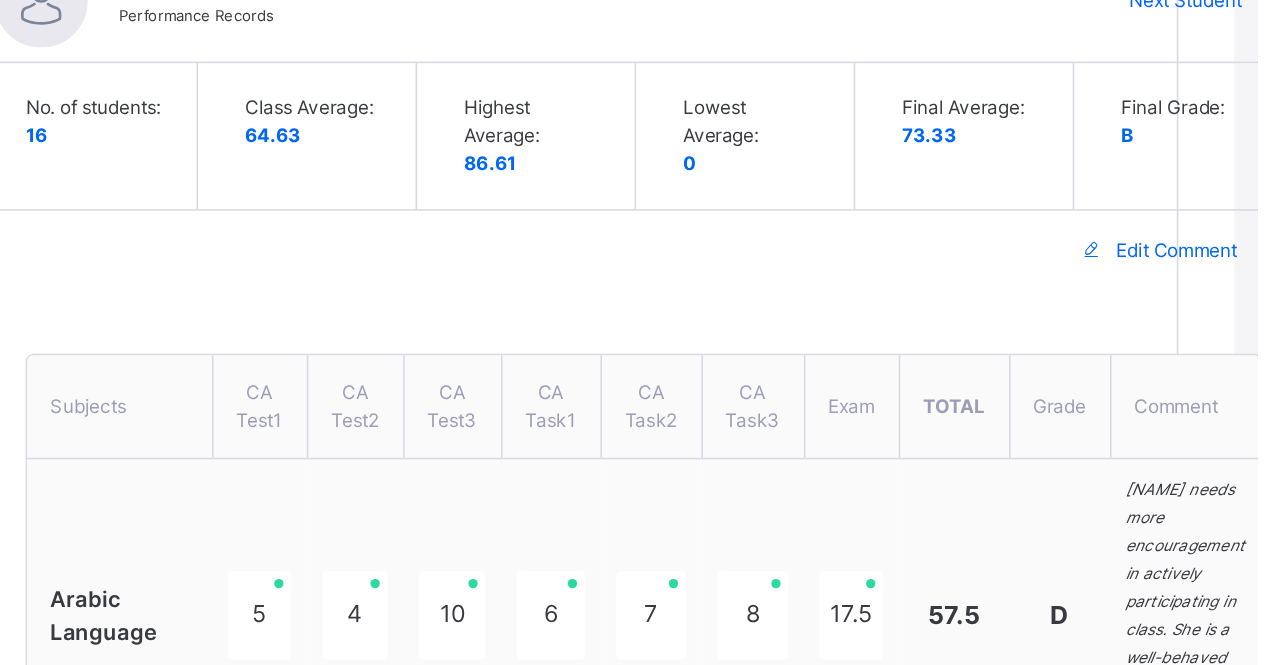 scroll, scrollTop: 520, scrollLeft: 0, axis: vertical 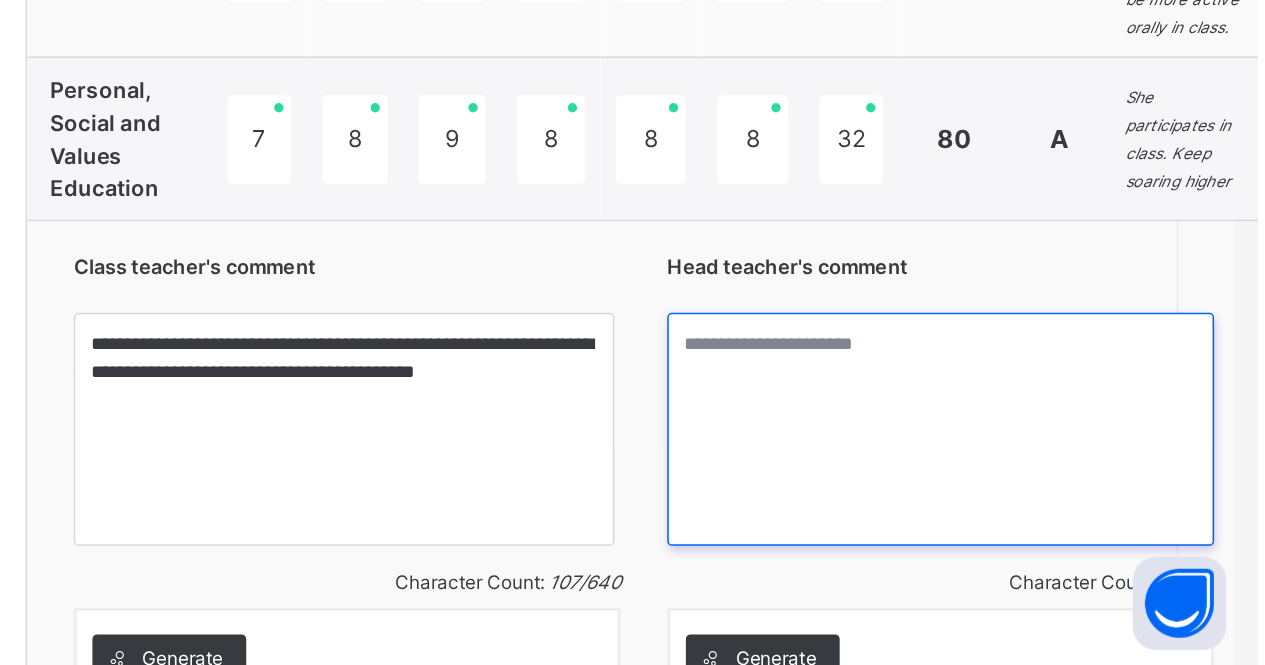 click at bounding box center (1061, 513) 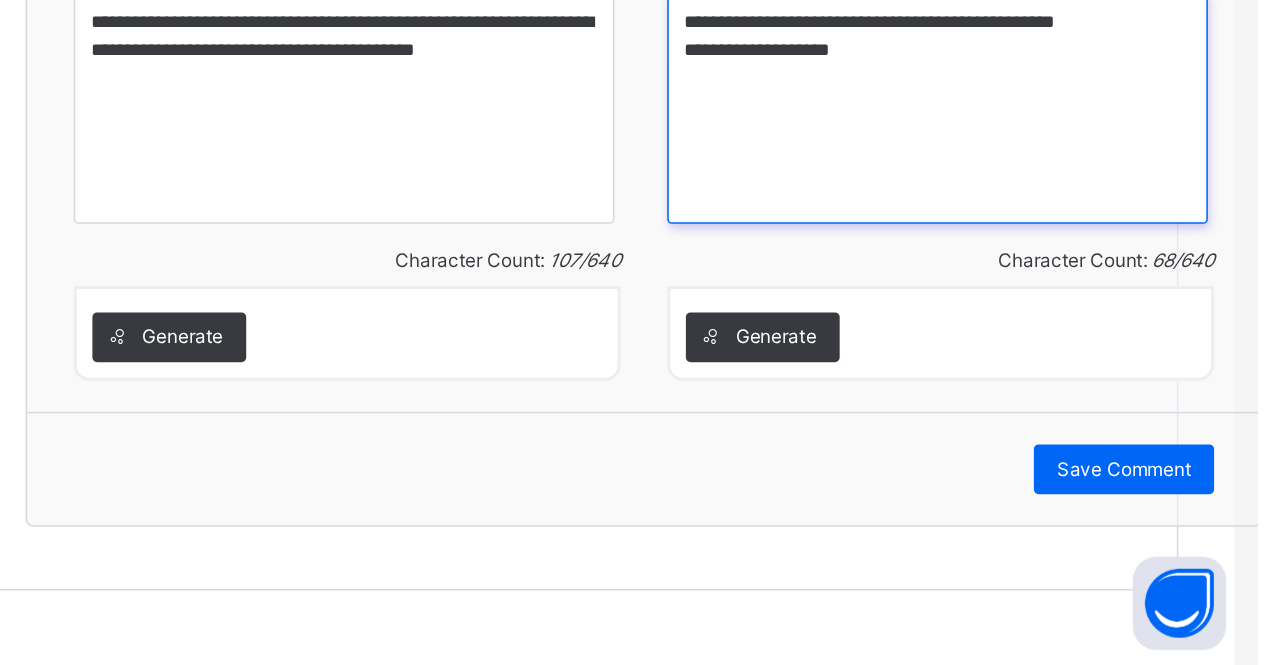 scroll, scrollTop: 2483, scrollLeft: 15, axis: both 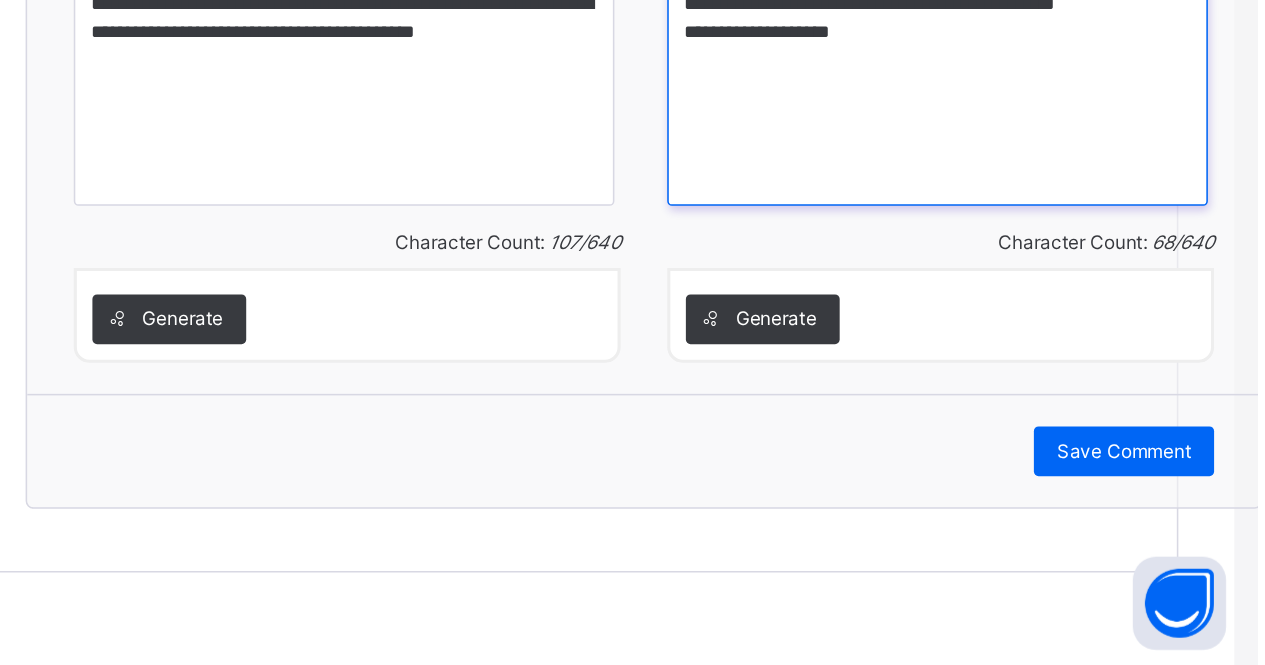 type on "**********" 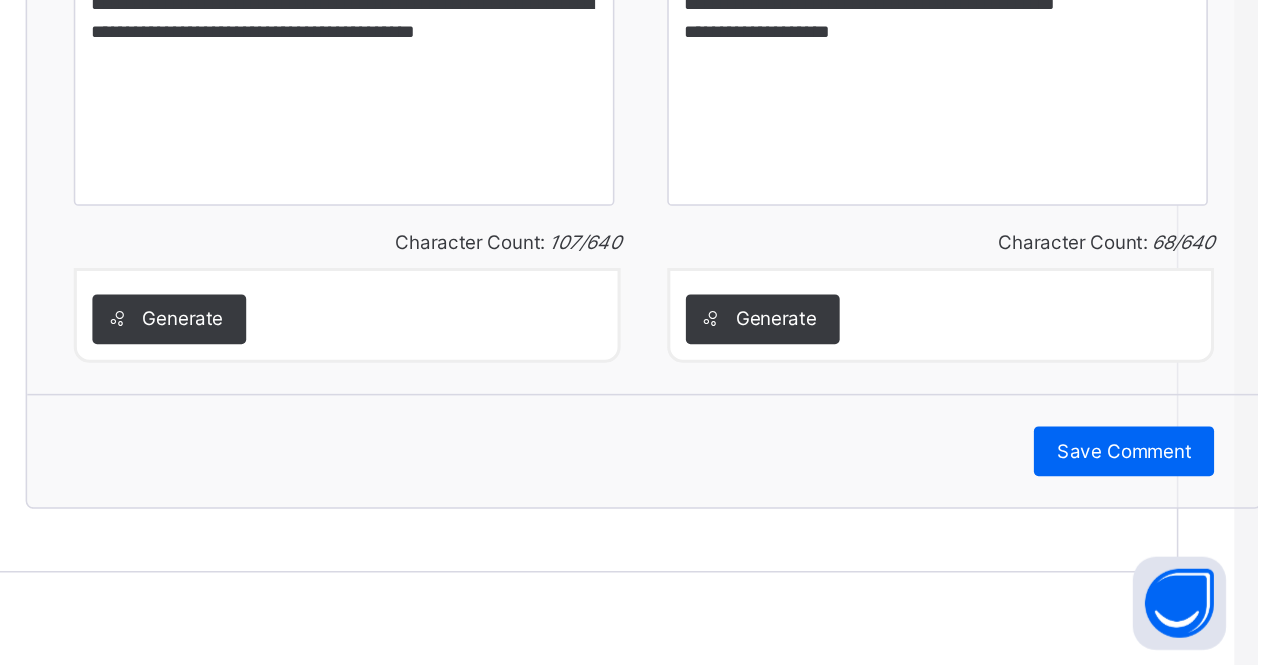 click on "Save Comment" at bounding box center (1179, 527) 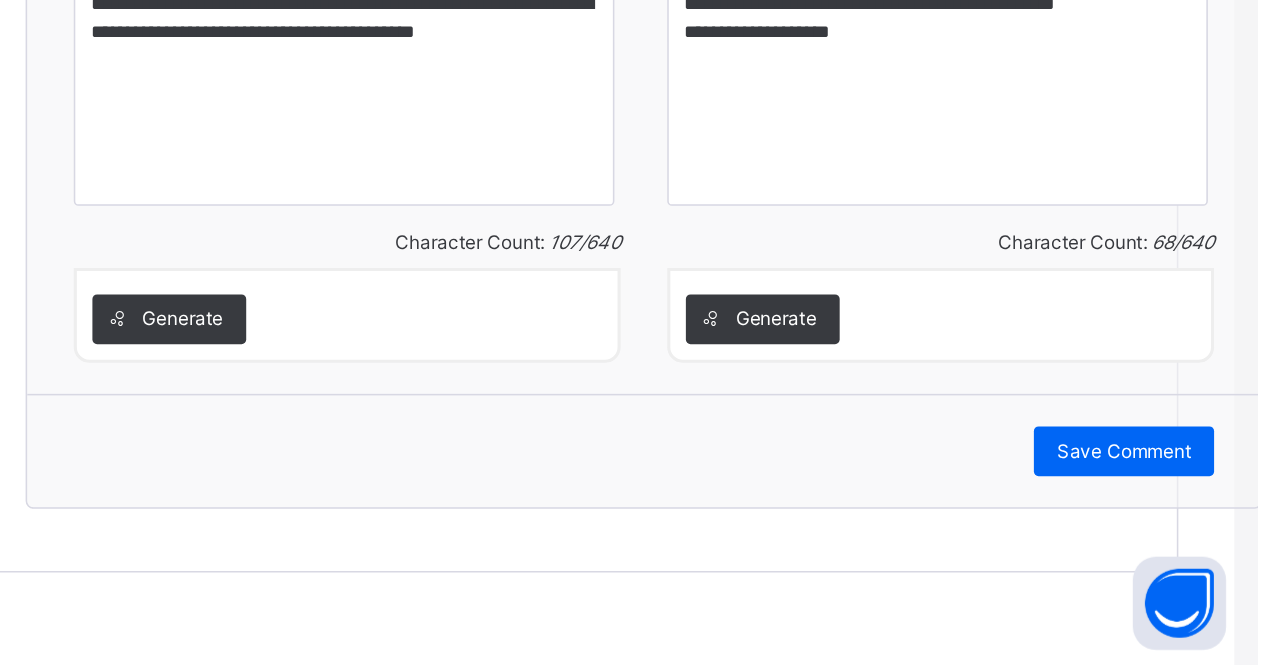 click on "Save Comment" at bounding box center [1179, 527] 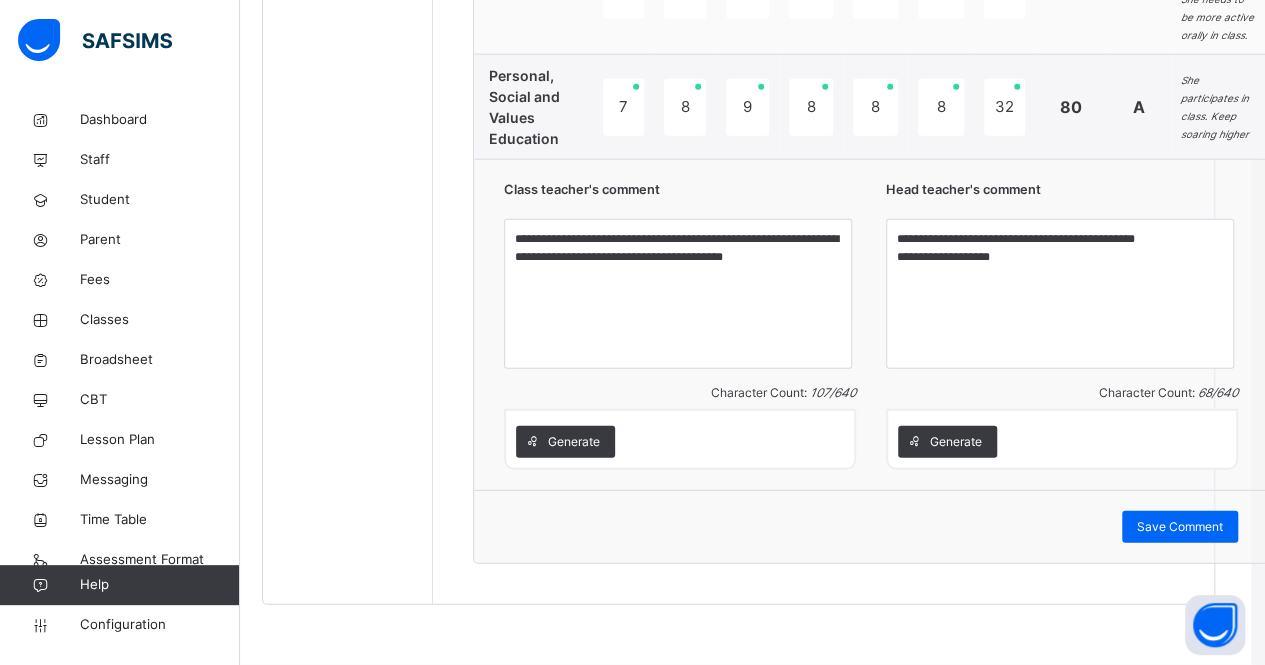 scroll, scrollTop: 2470, scrollLeft: 14, axis: both 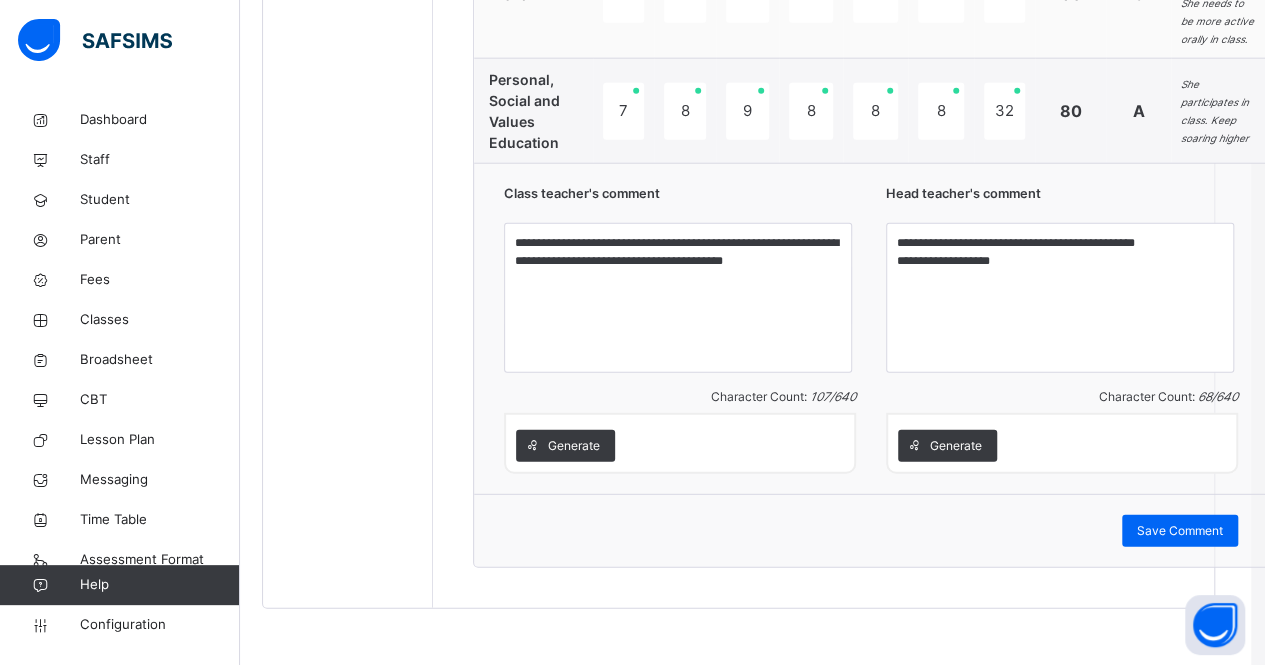 click on "Save Comment" at bounding box center (1180, 531) 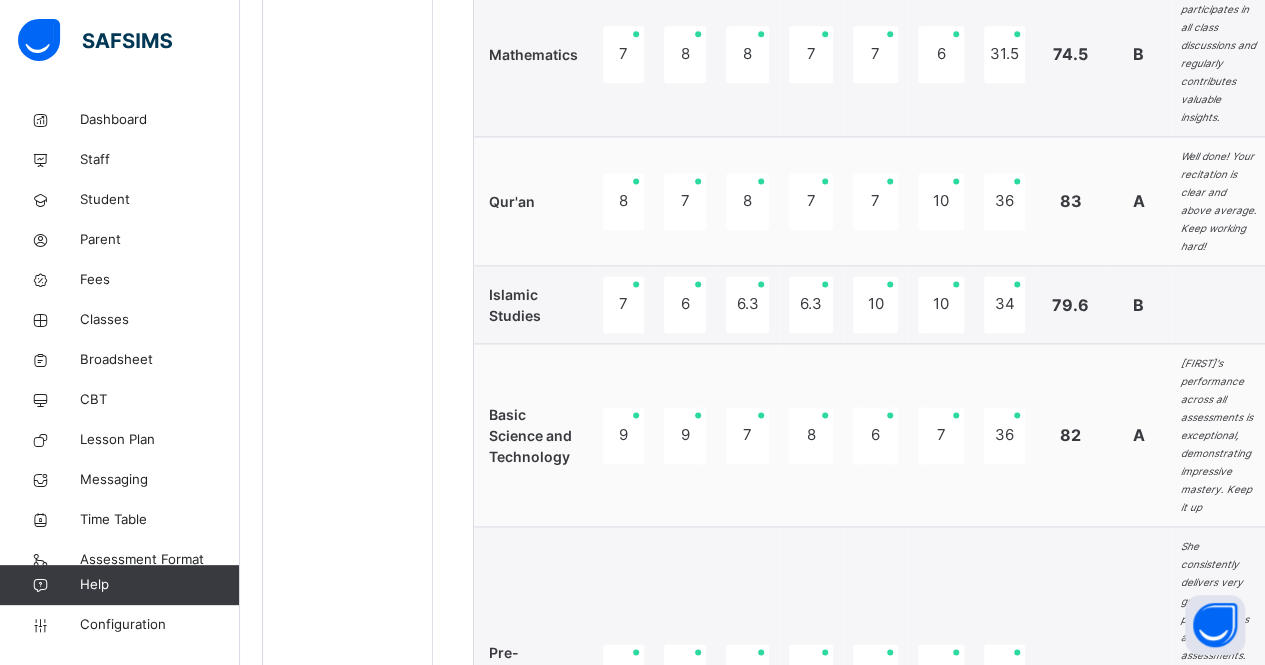 scroll, scrollTop: 724, scrollLeft: 14, axis: both 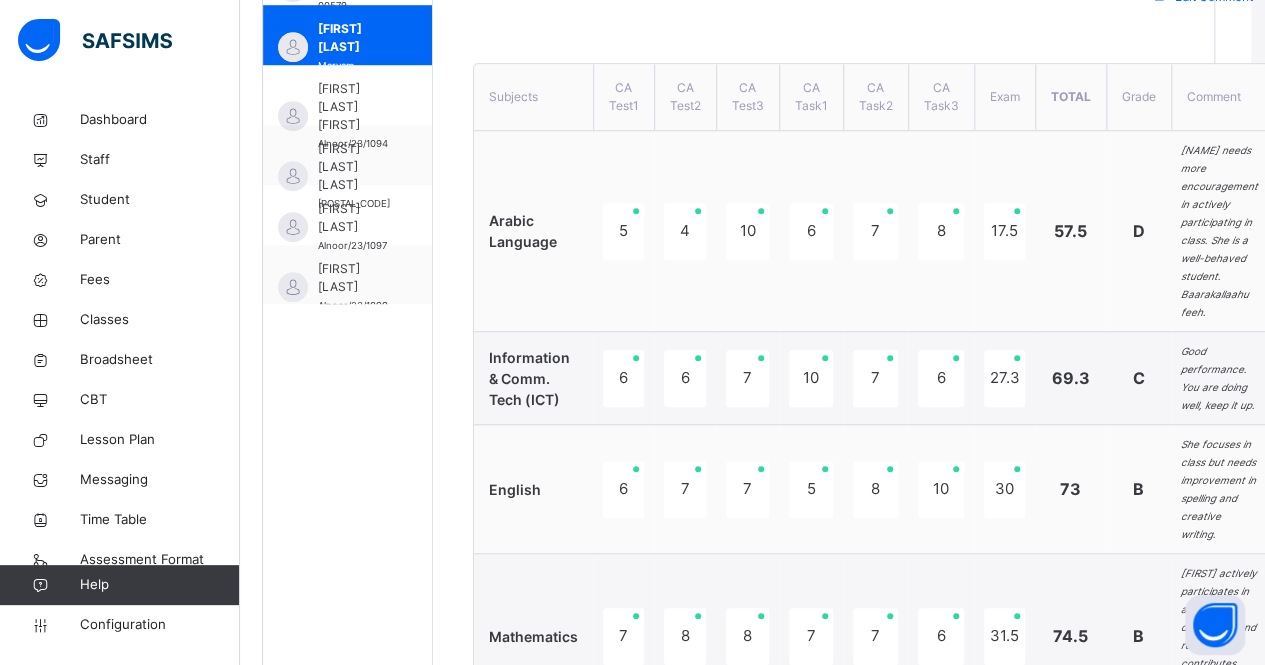 click on "[FIRST] [LAST] [FIRST]" at bounding box center (353, 107) 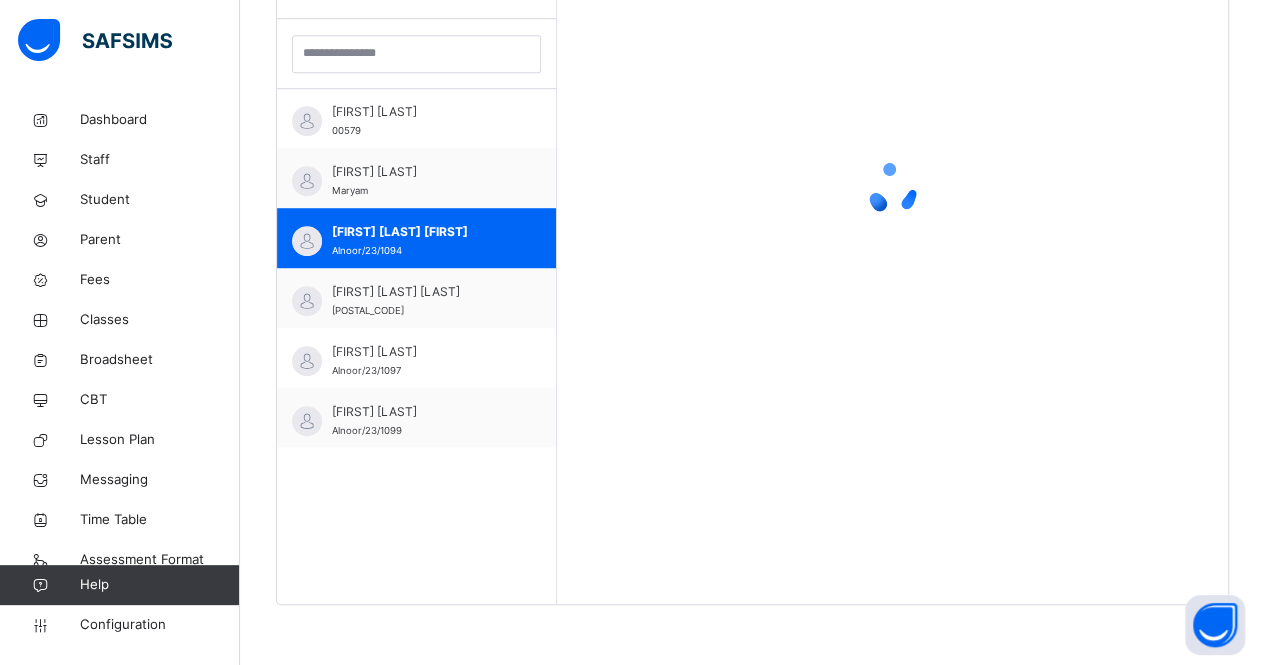 scroll, scrollTop: 579, scrollLeft: 14, axis: both 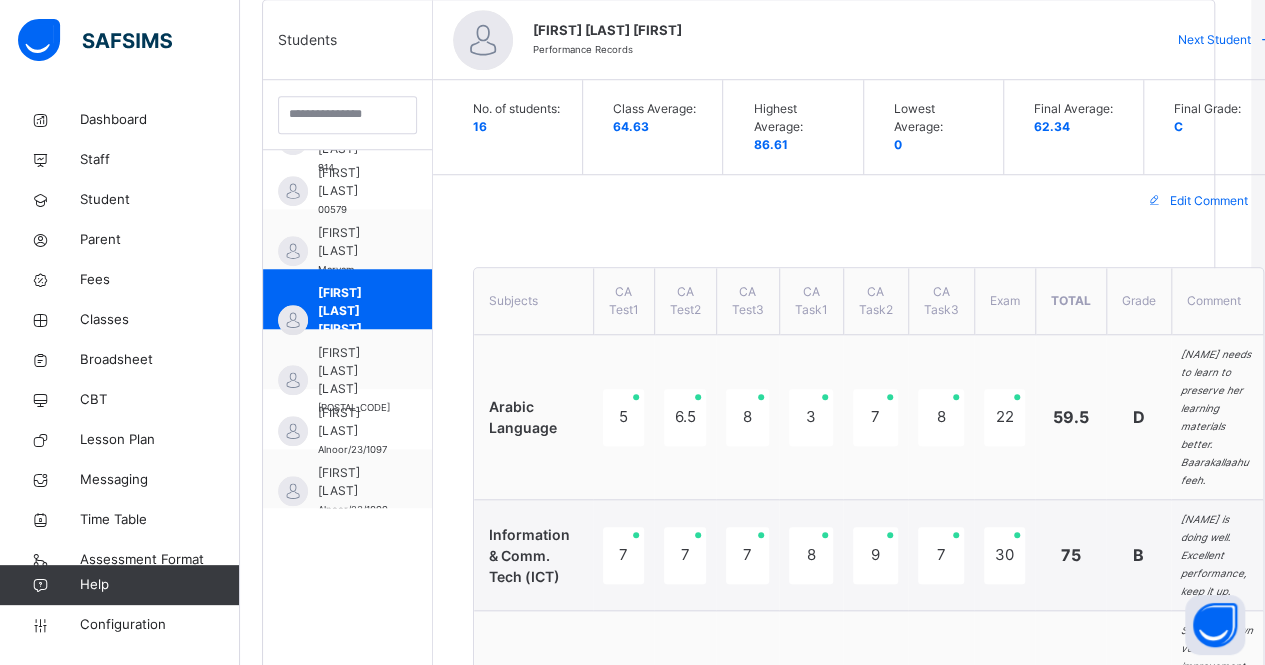 click on "Resume" at bounding box center (902, -556) 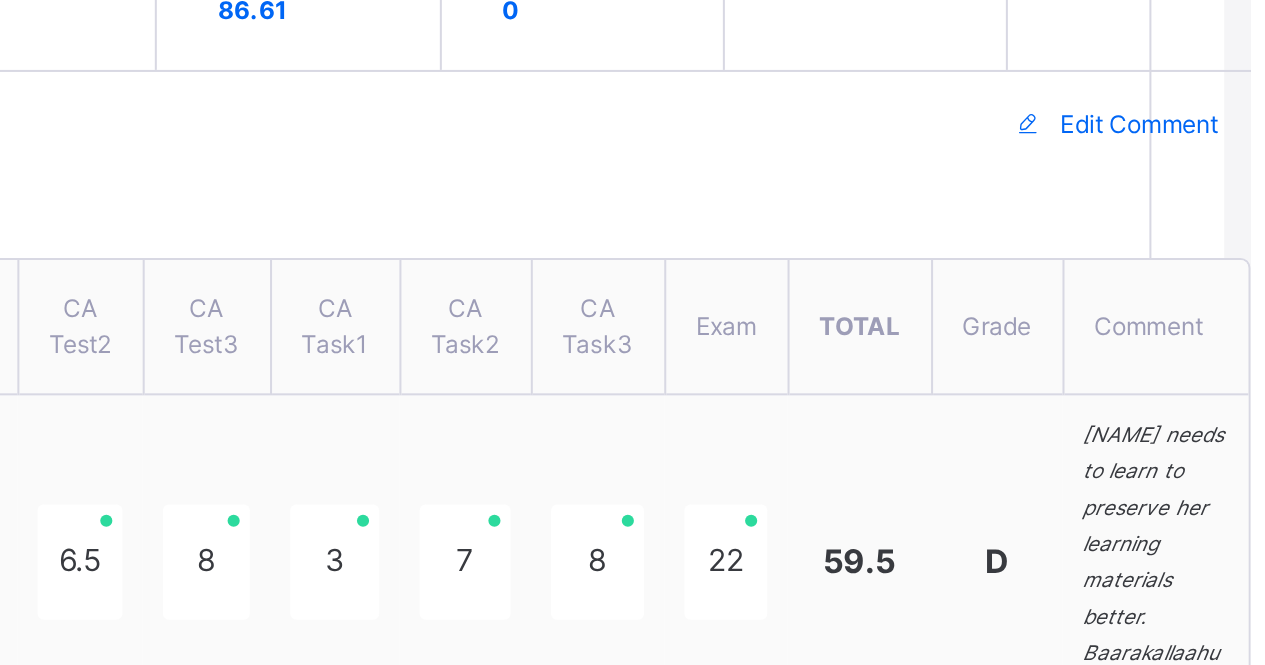 scroll, scrollTop: 524, scrollLeft: 13, axis: both 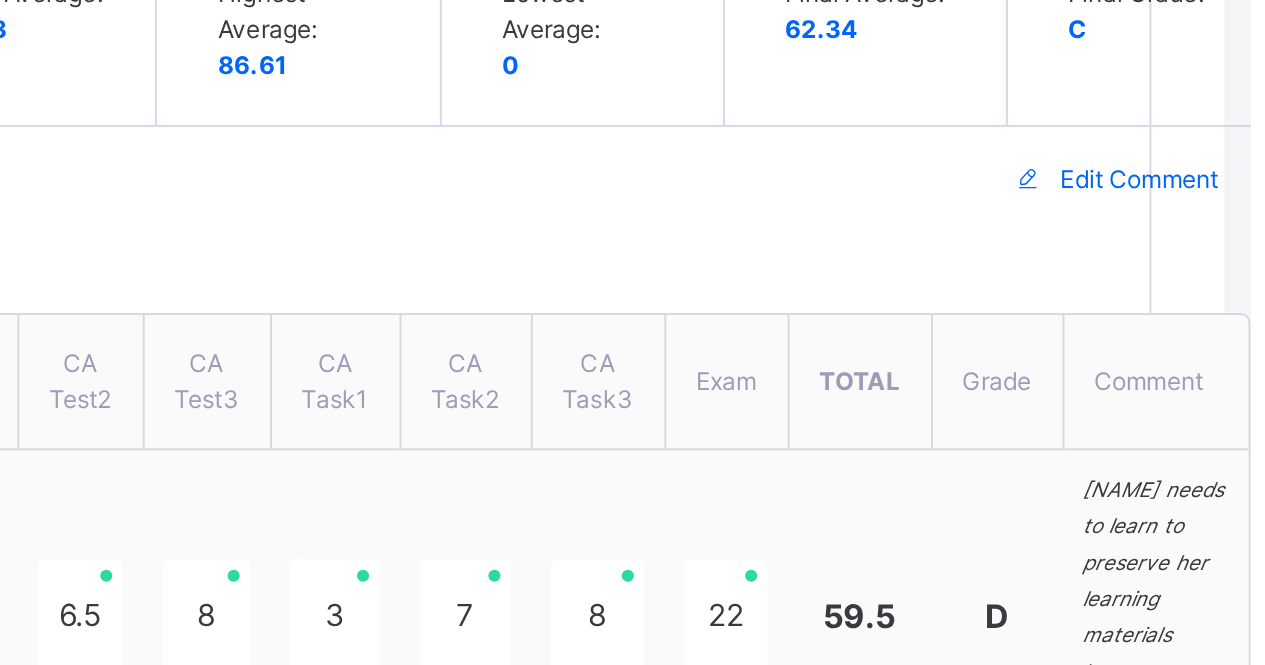 click on "Edit Comment" at bounding box center [1210, 197] 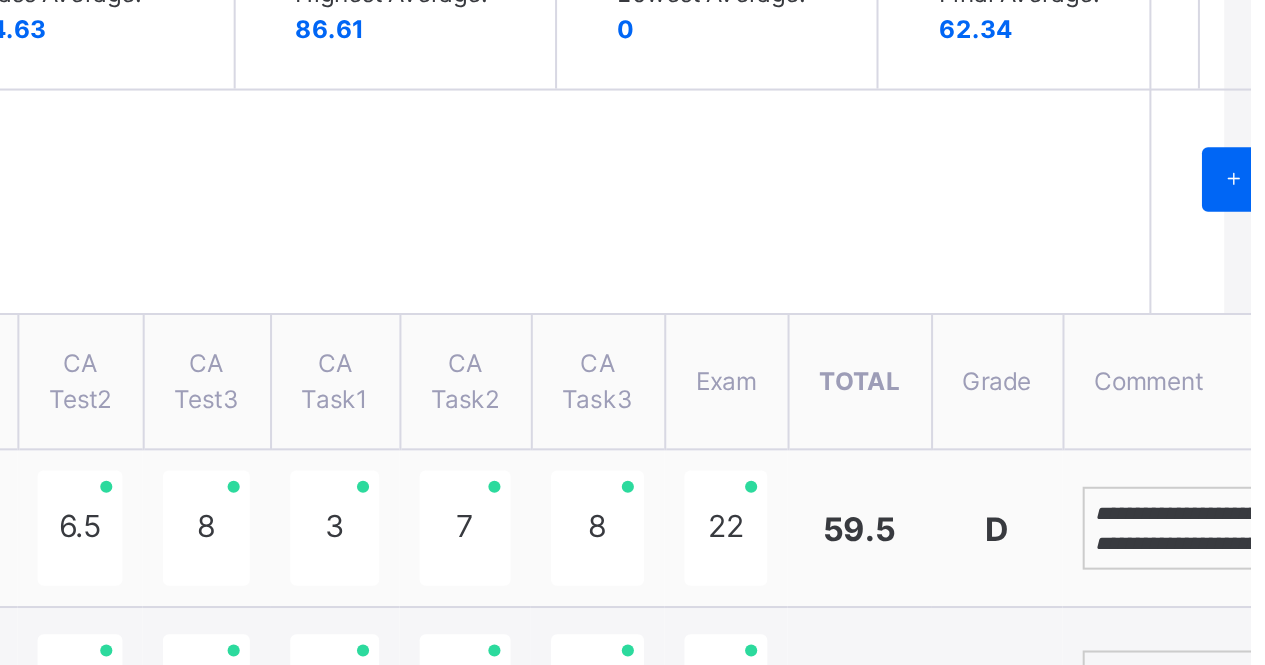 click on "**********" at bounding box center [1249, 369] 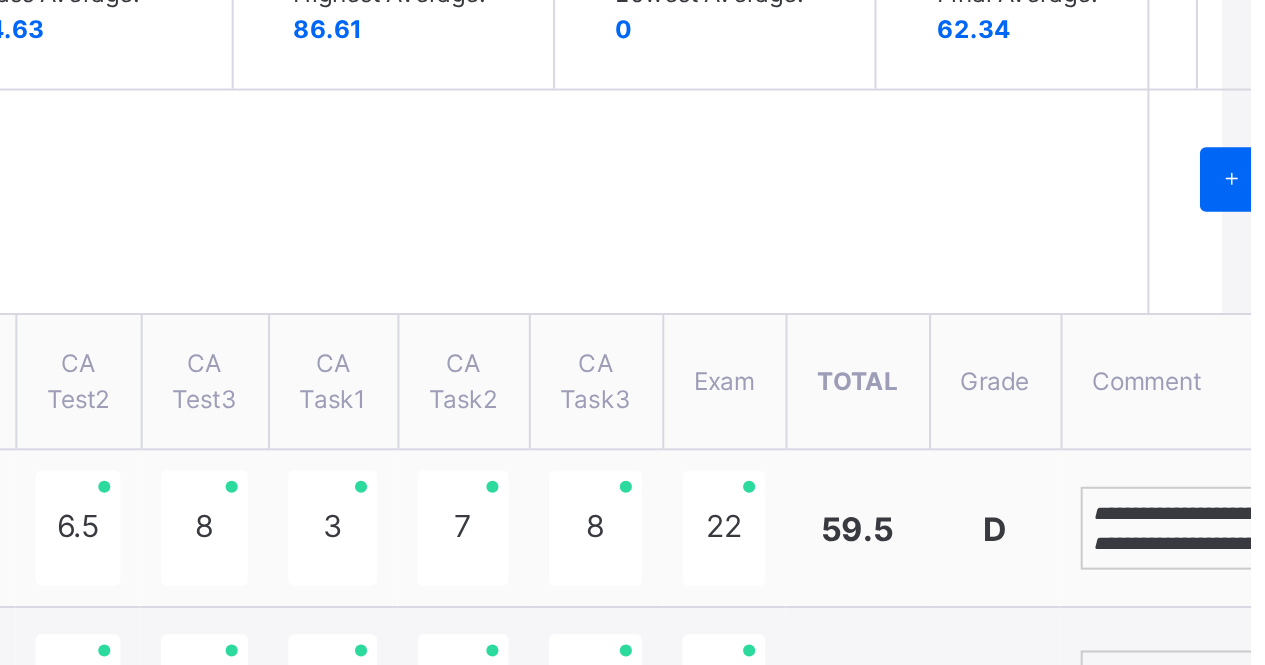 scroll, scrollTop: 524, scrollLeft: 30, axis: both 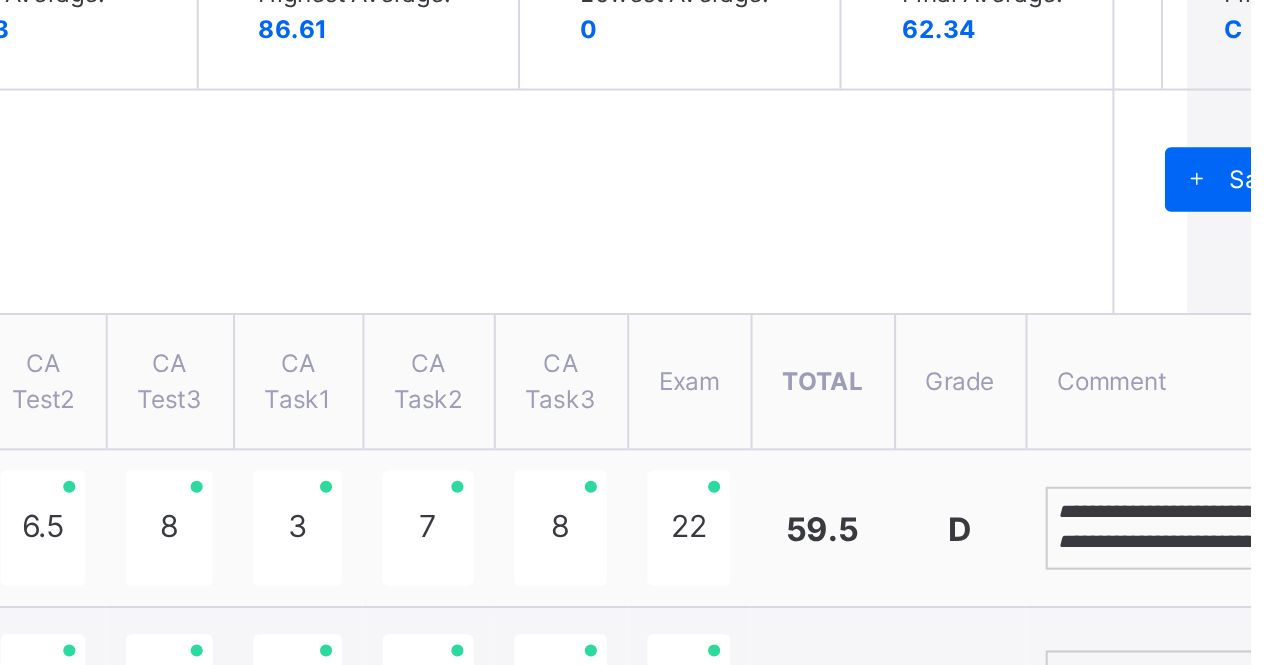 click on "**********" at bounding box center [1231, 450] 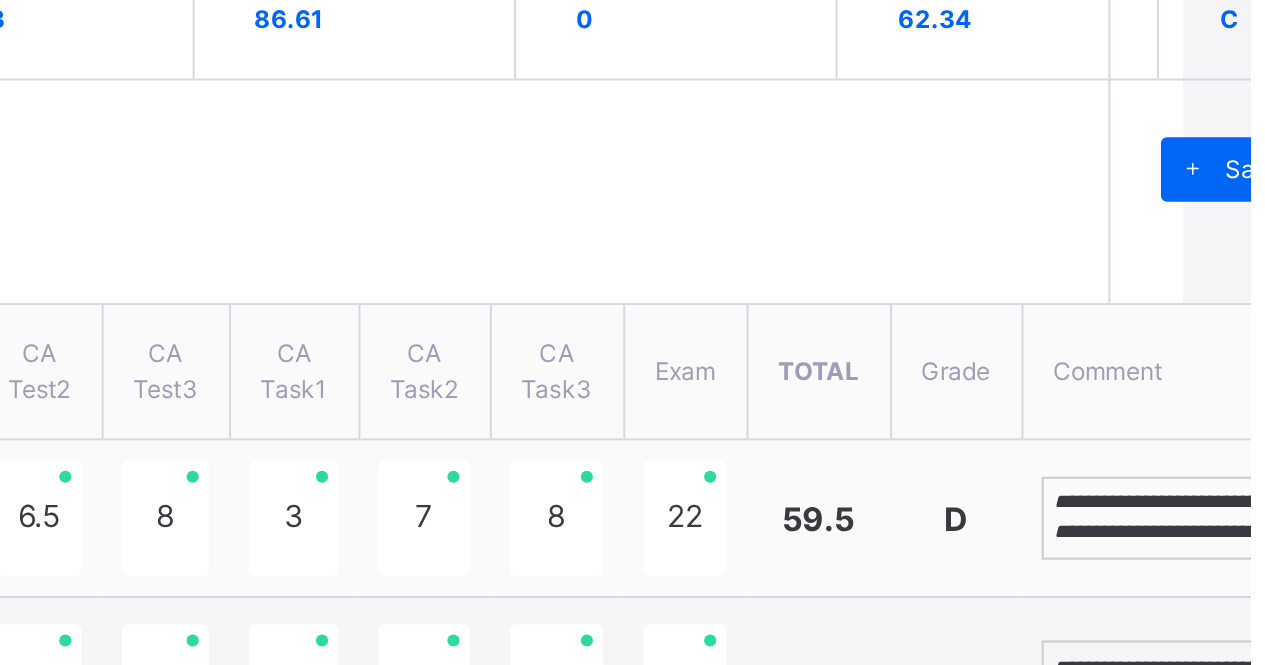 scroll, scrollTop: 524, scrollLeft: 33, axis: both 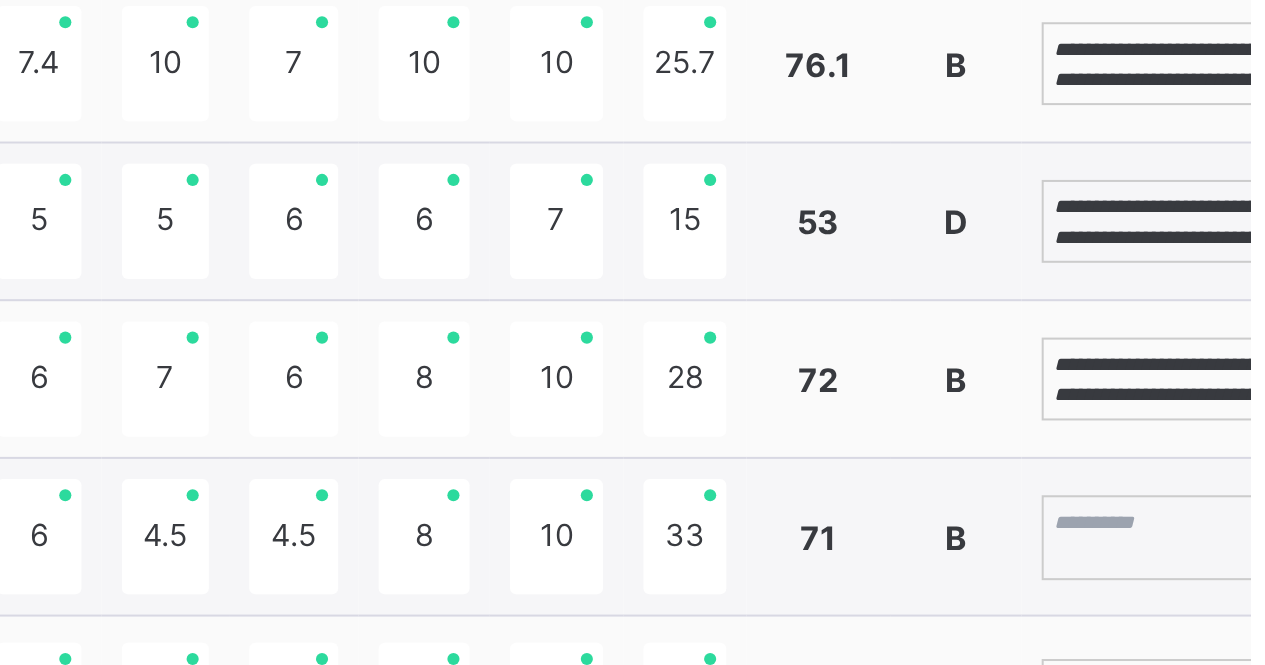 click on "**********" at bounding box center (1229, 171) 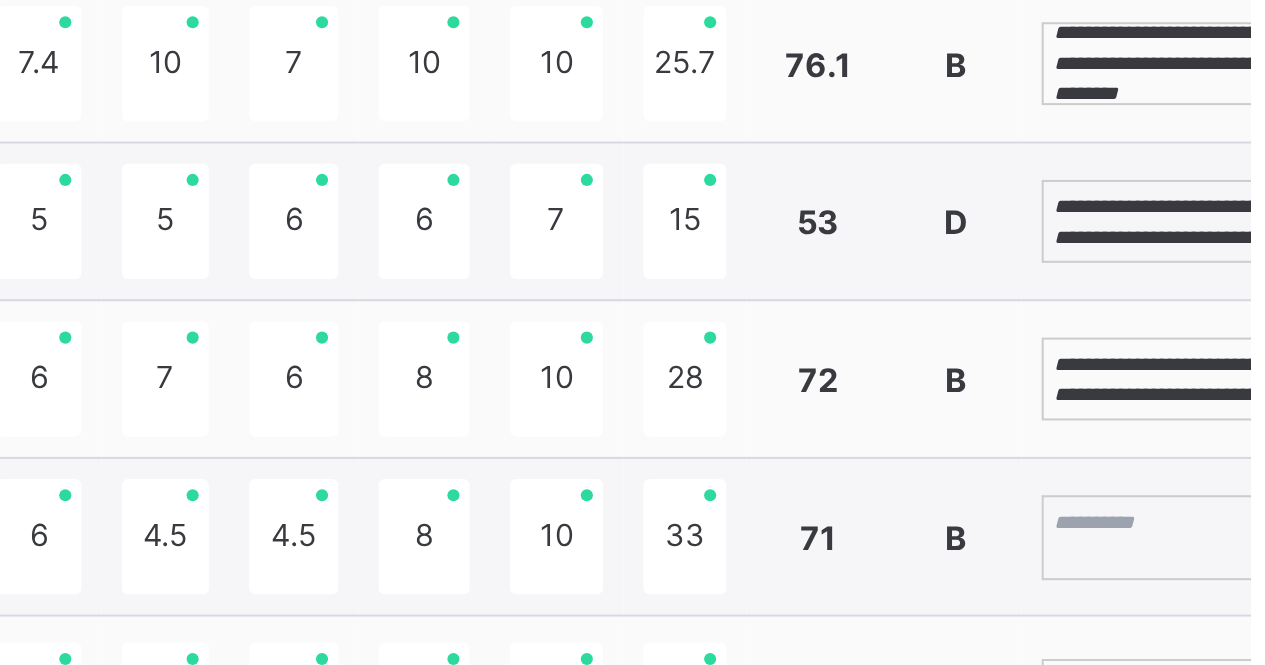 scroll, scrollTop: 38, scrollLeft: 0, axis: vertical 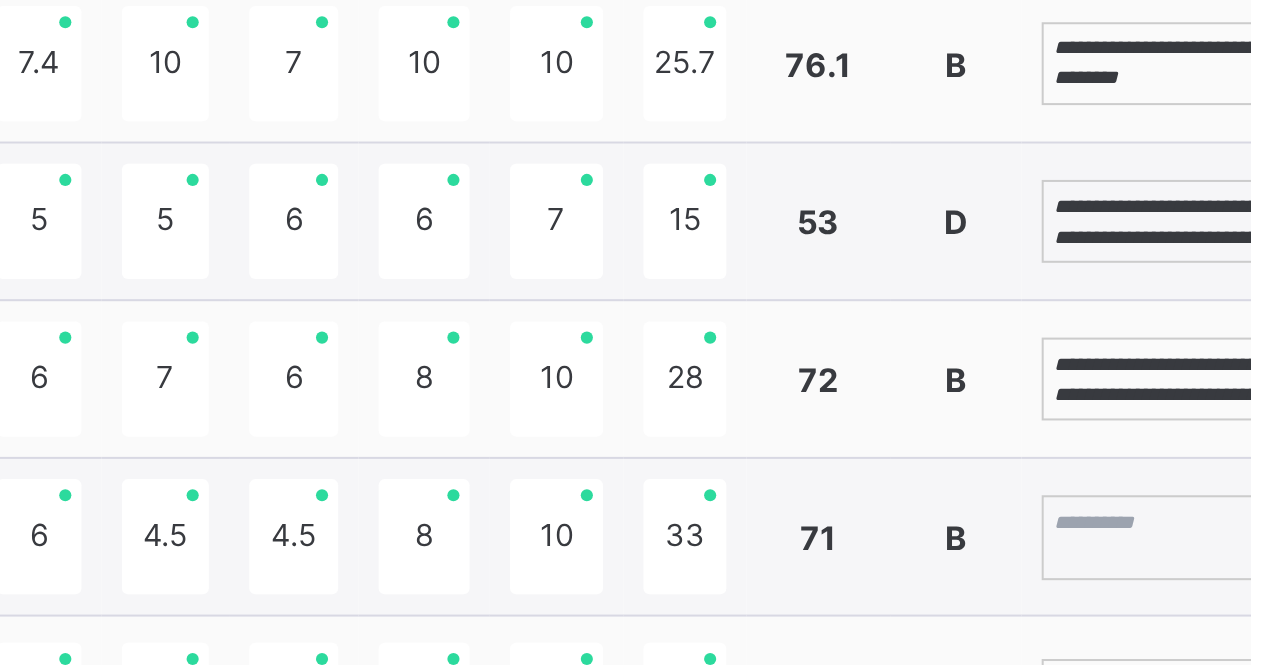 click on "**********" at bounding box center (1229, 249) 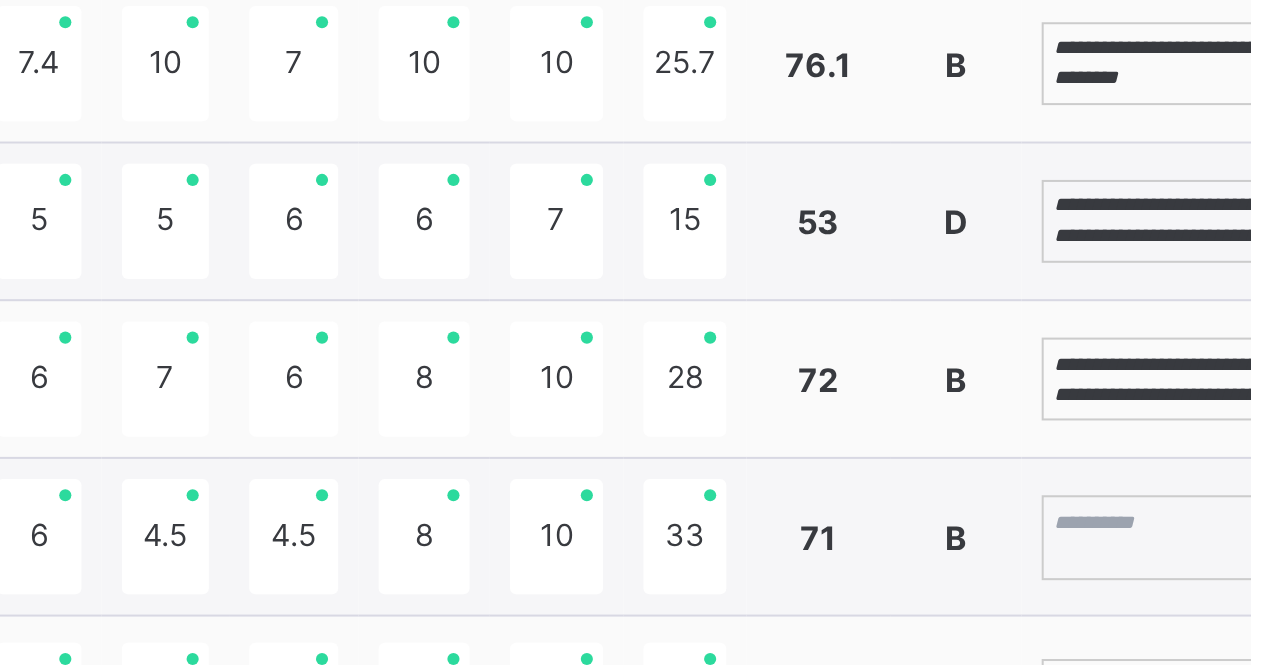 scroll, scrollTop: 5, scrollLeft: 0, axis: vertical 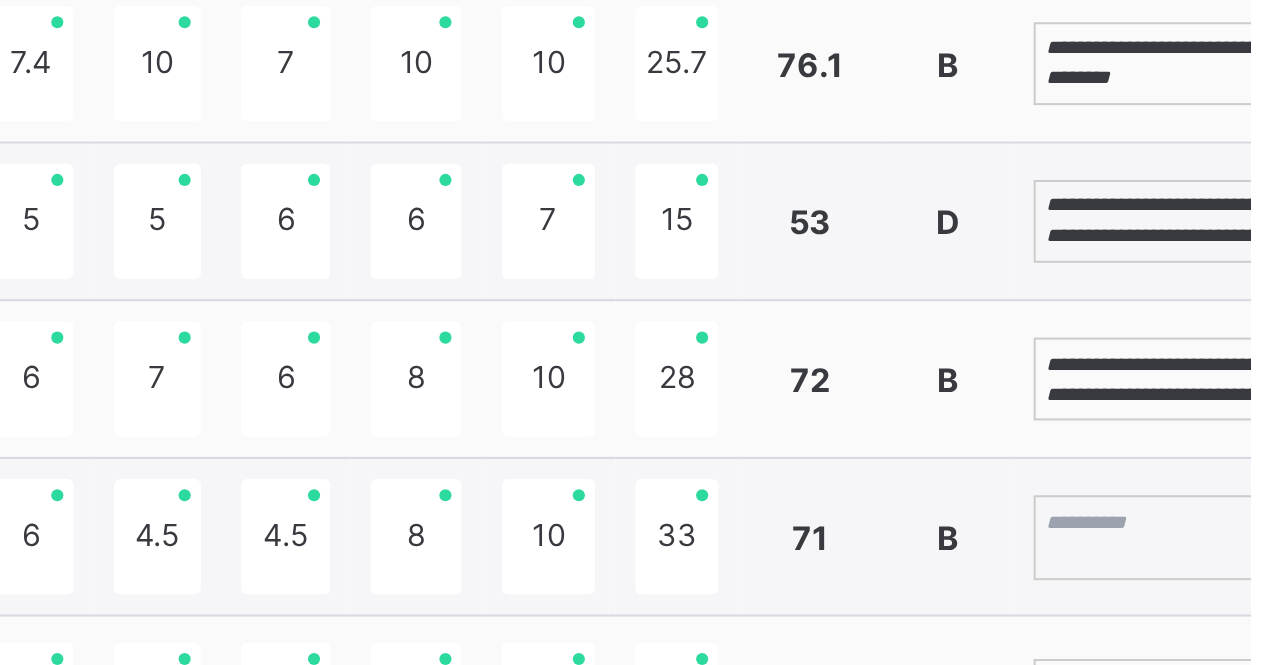 type on "**********" 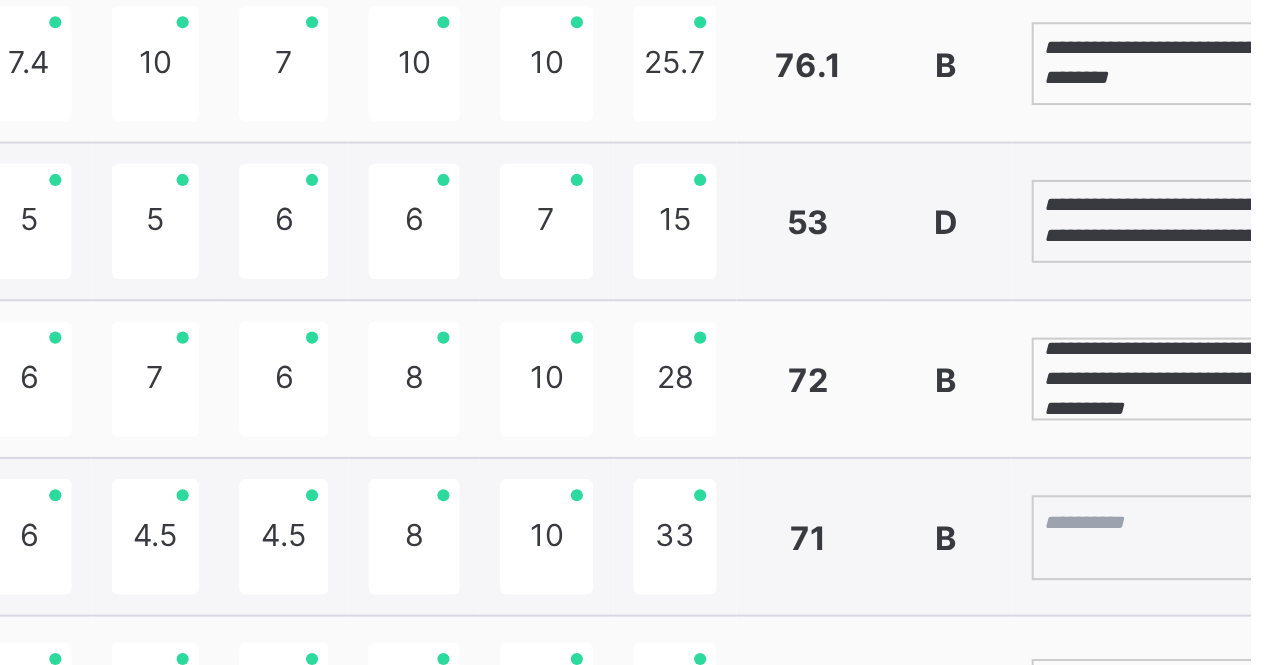 scroll, scrollTop: 23, scrollLeft: 0, axis: vertical 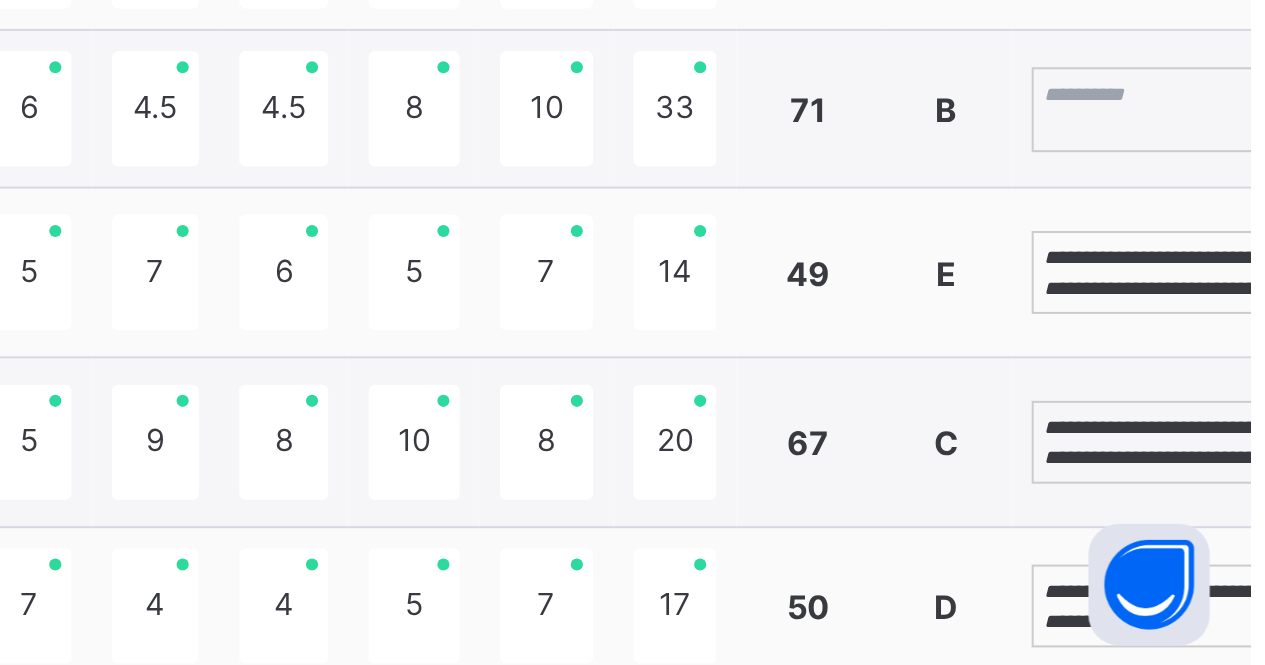 click on "**********" at bounding box center (1224, 470) 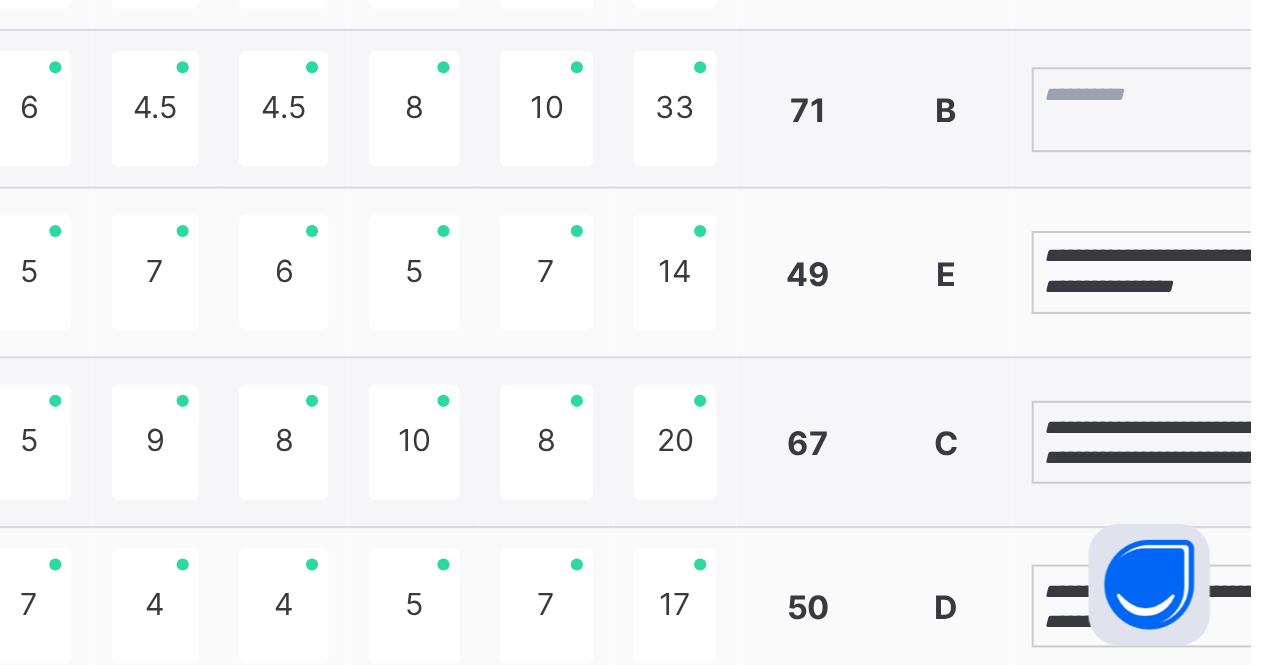 scroll, scrollTop: 5, scrollLeft: 0, axis: vertical 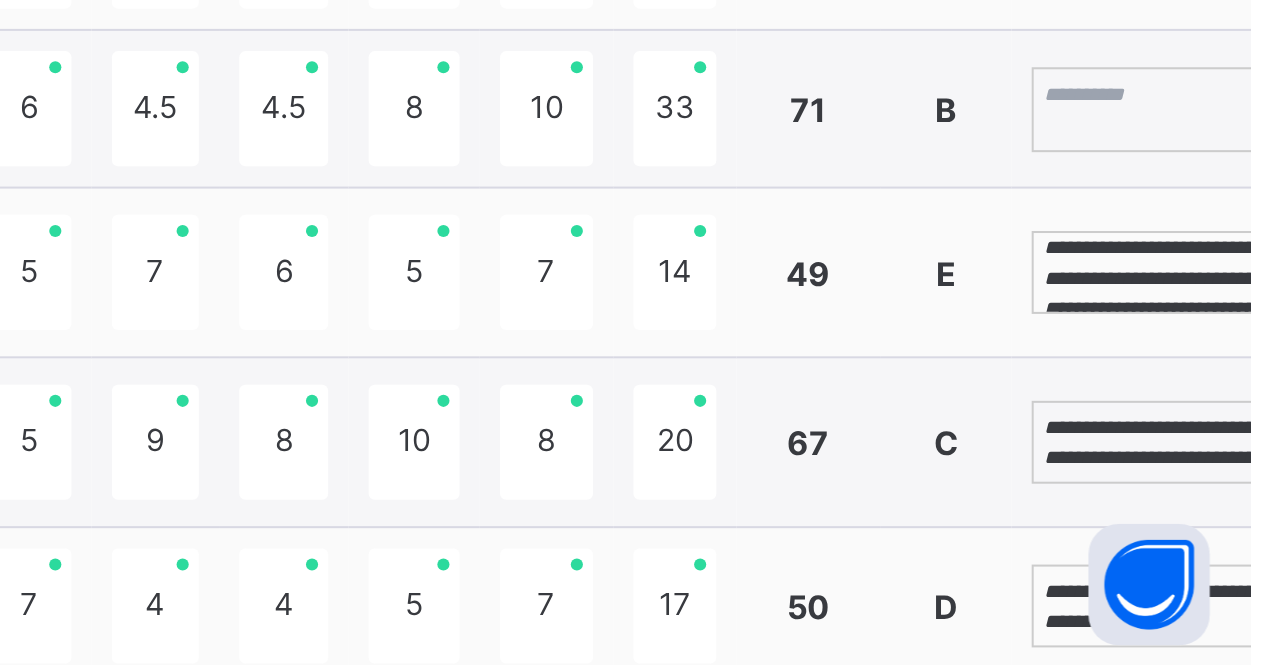 type on "**********" 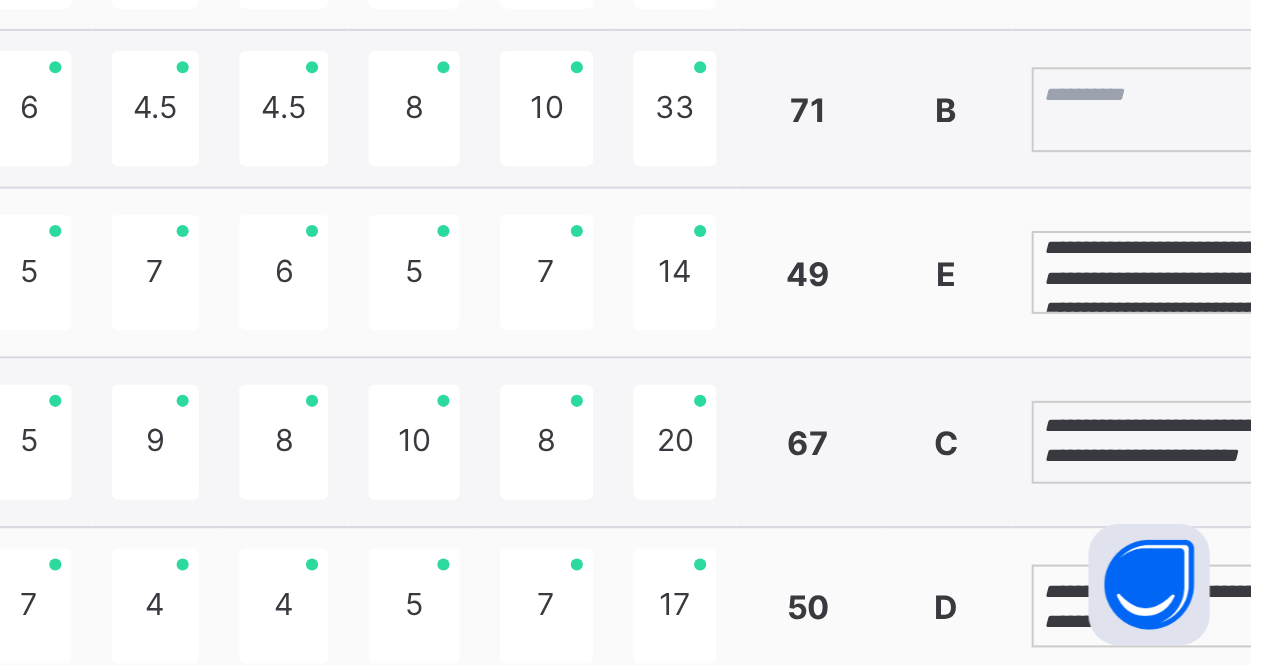 scroll, scrollTop: 38, scrollLeft: 0, axis: vertical 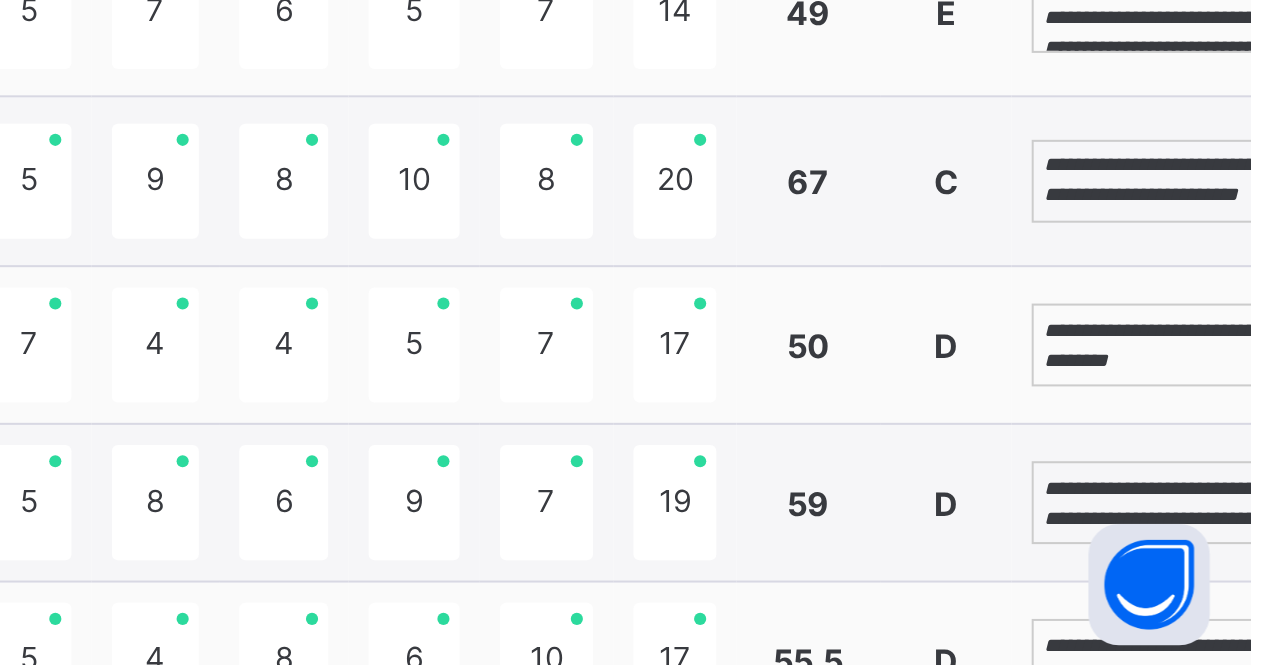 click on "**********" at bounding box center (1224, 506) 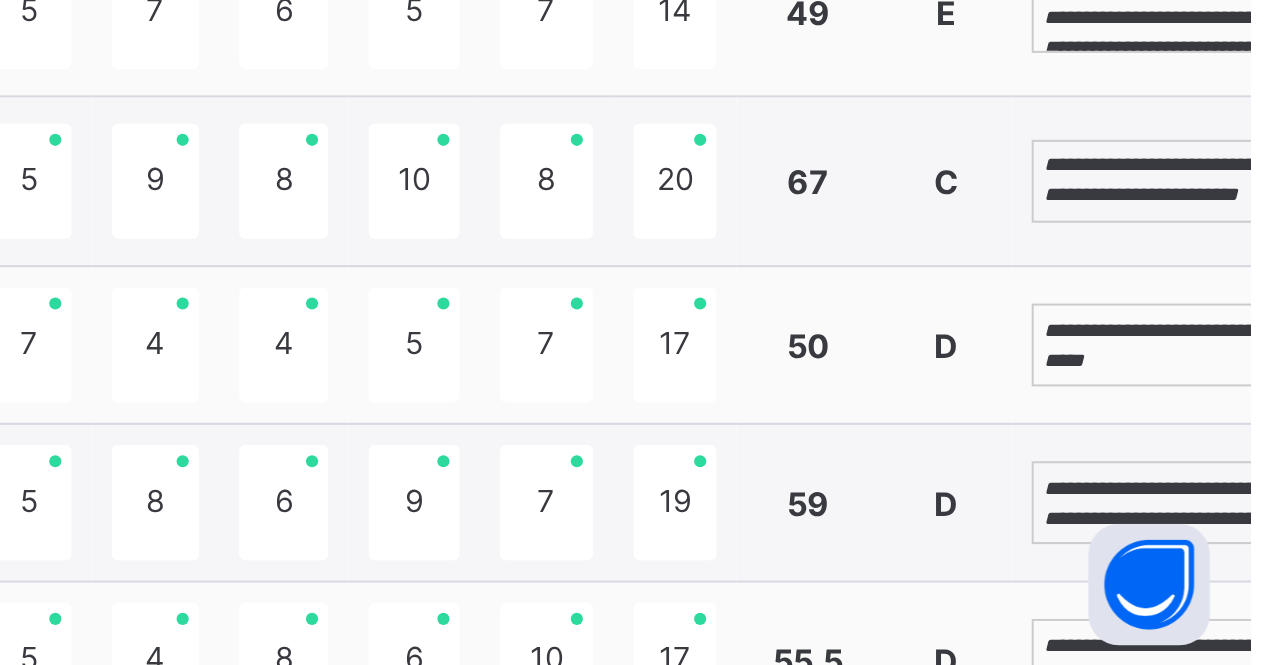 type on "**********" 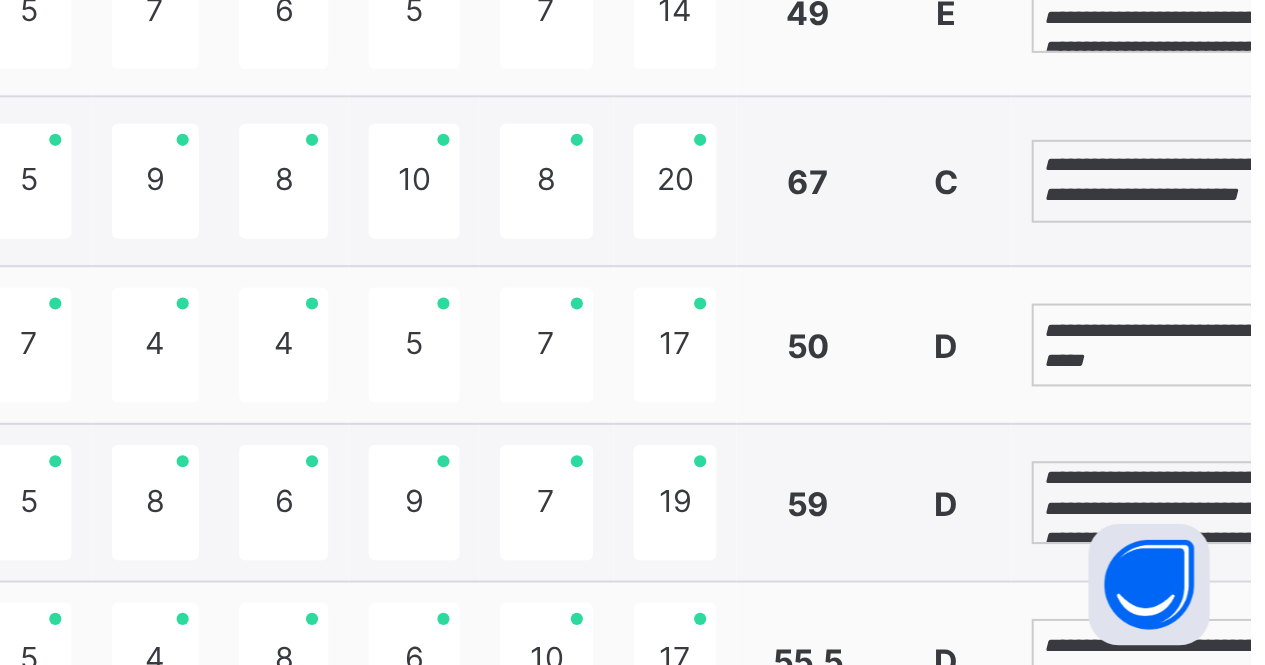 scroll, scrollTop: 5, scrollLeft: 0, axis: vertical 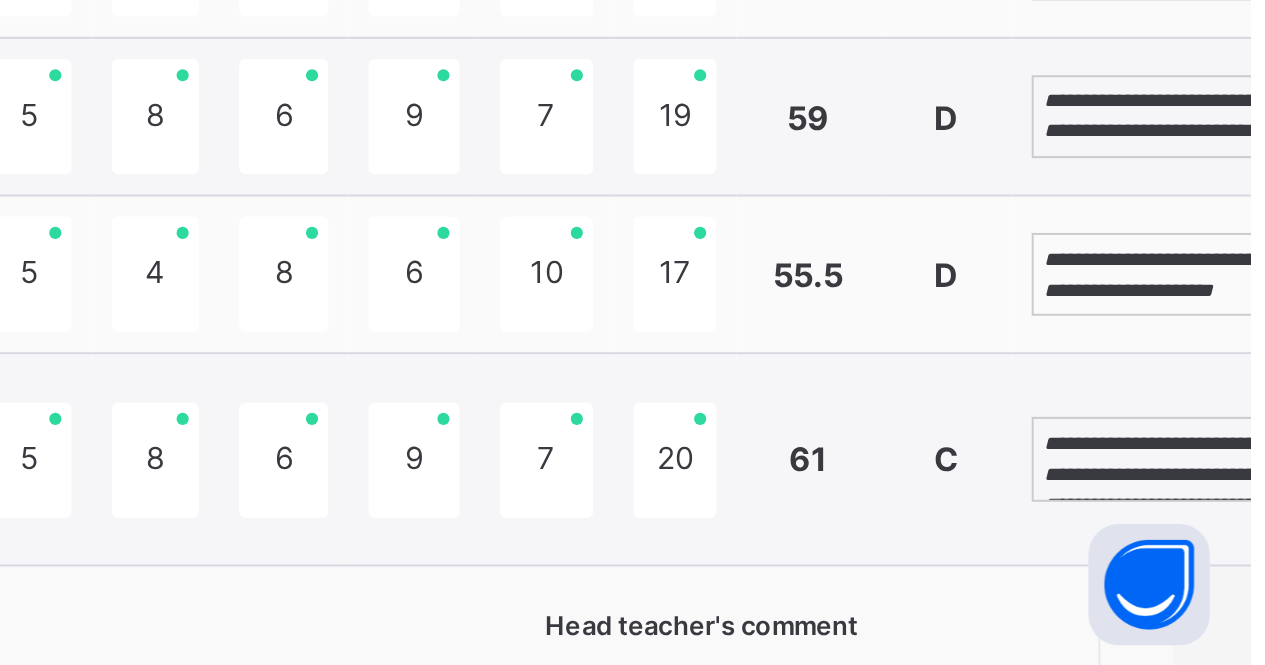 type on "**********" 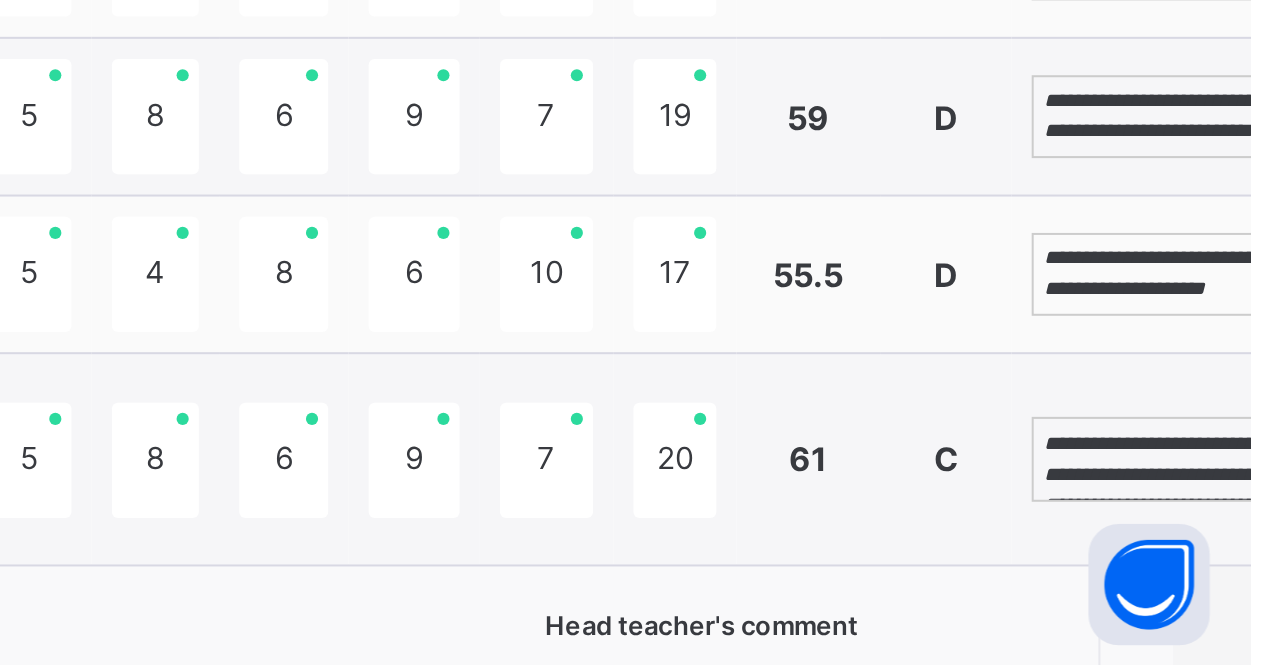 type on "**********" 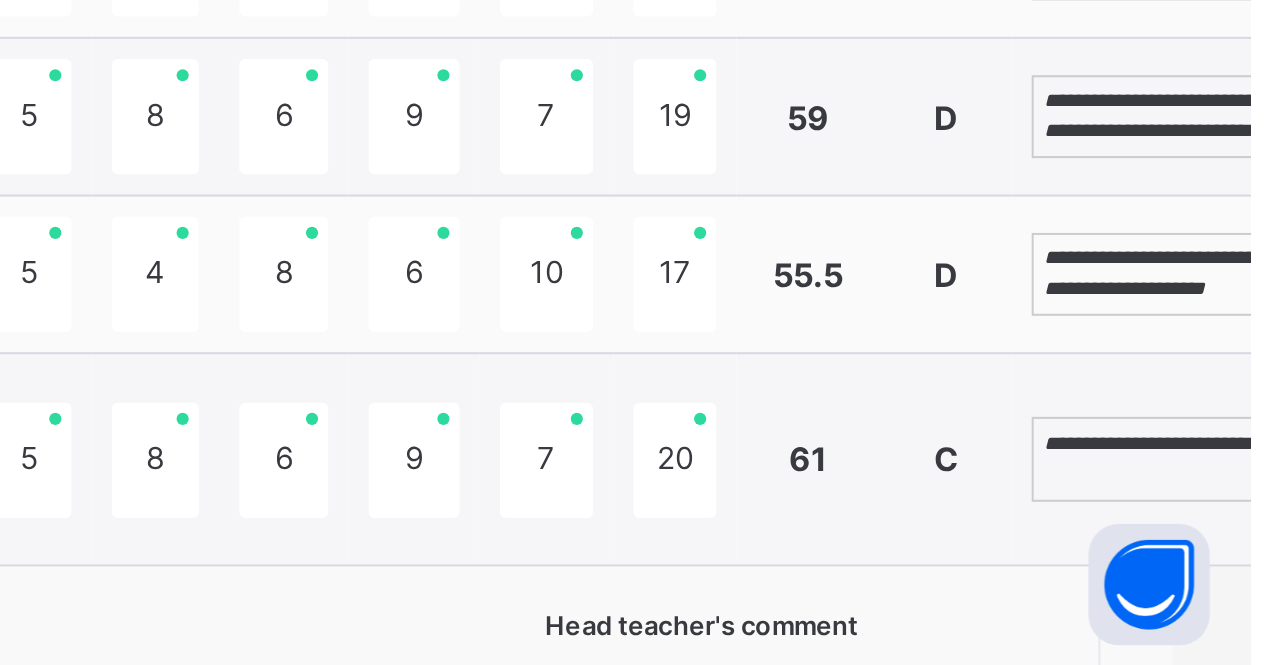 scroll, scrollTop: 0, scrollLeft: 0, axis: both 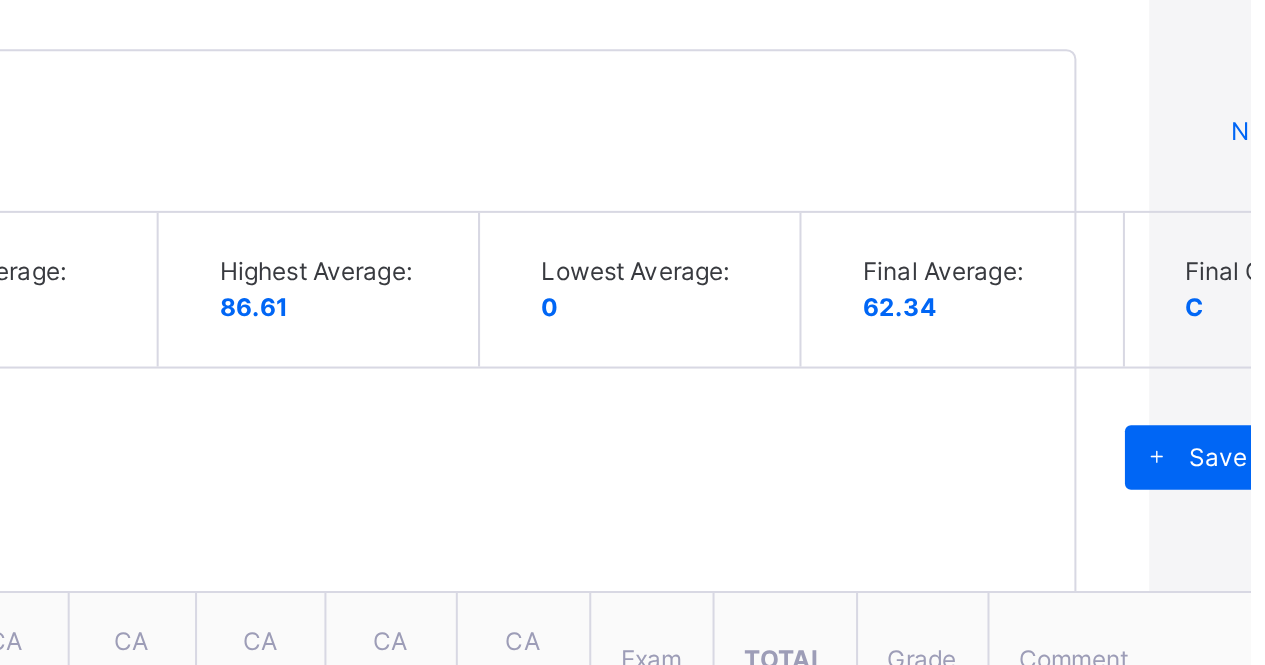 type on "**********" 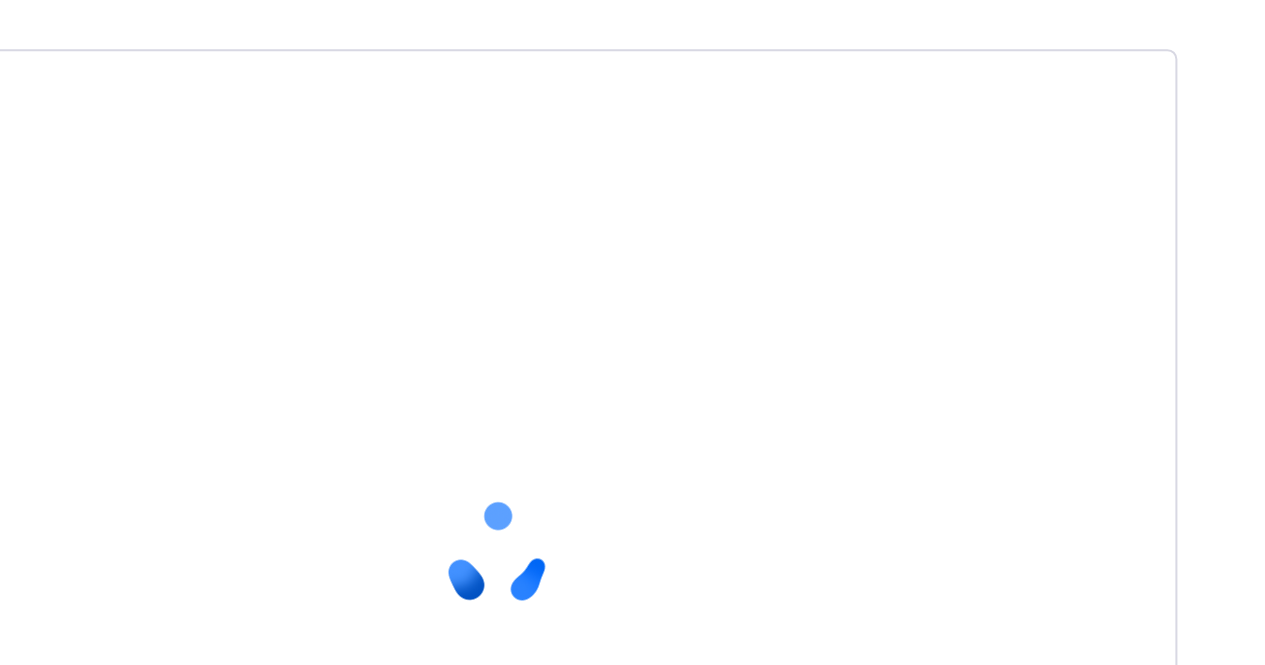 scroll, scrollTop: 473, scrollLeft: 15, axis: both 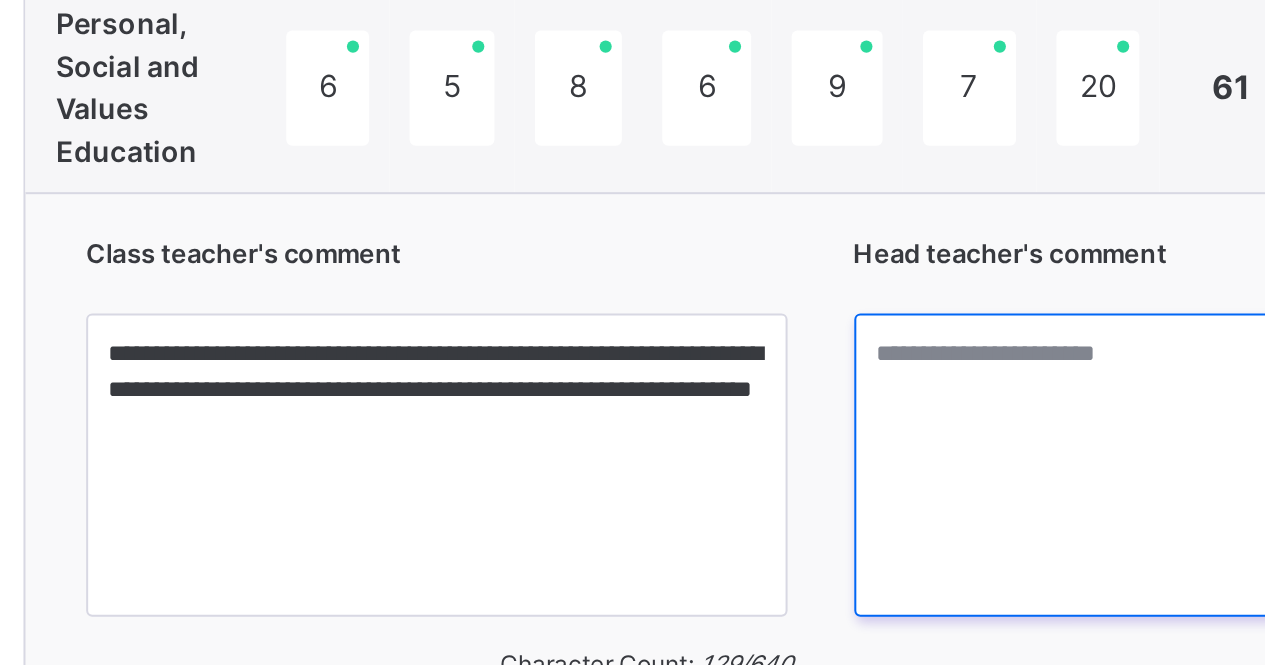 click at bounding box center [1059, 566] 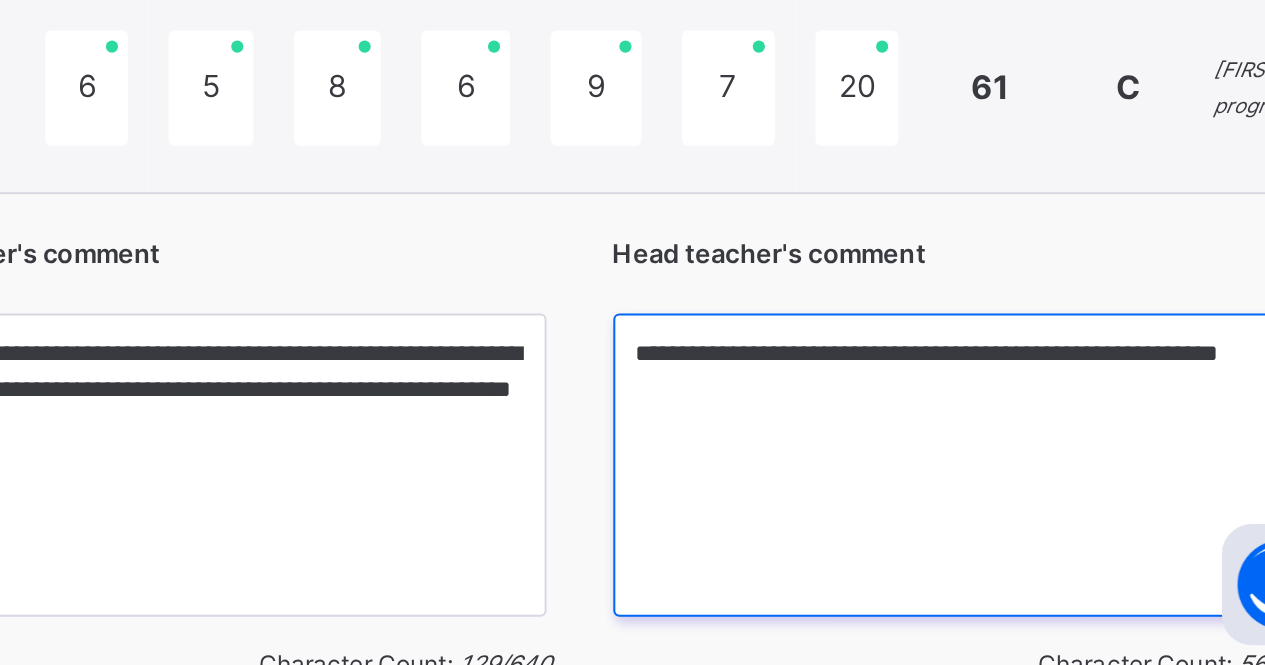 scroll, scrollTop: 2043, scrollLeft: 14, axis: both 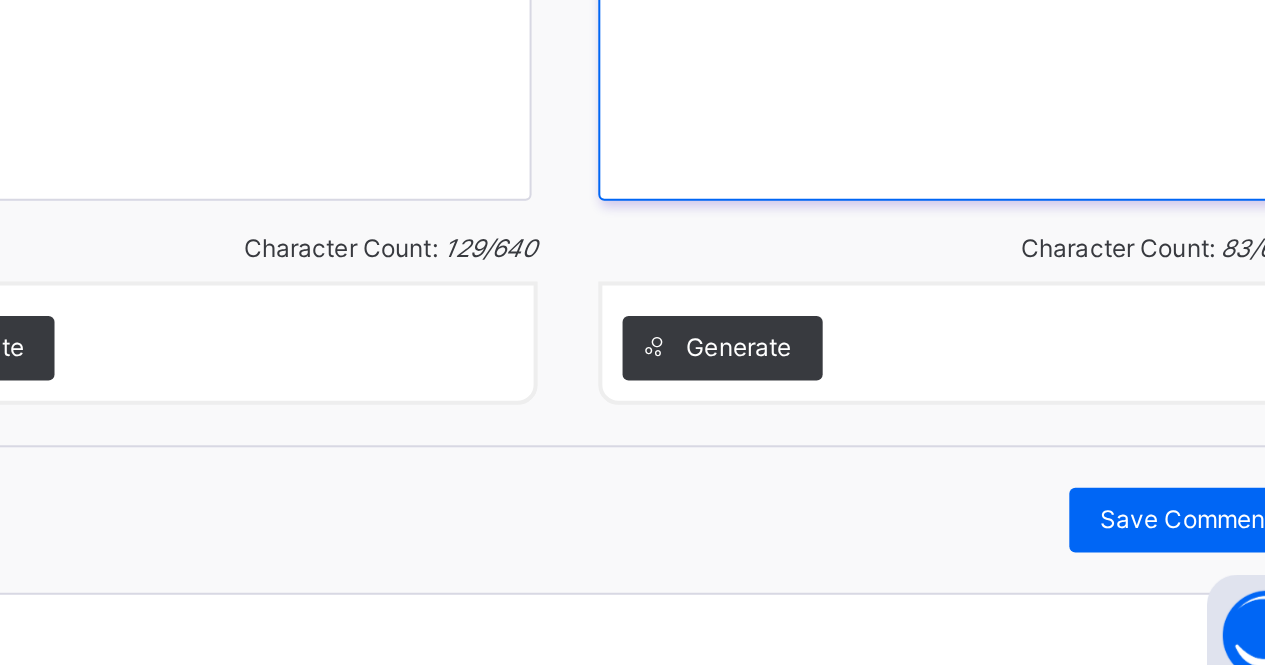 type on "**********" 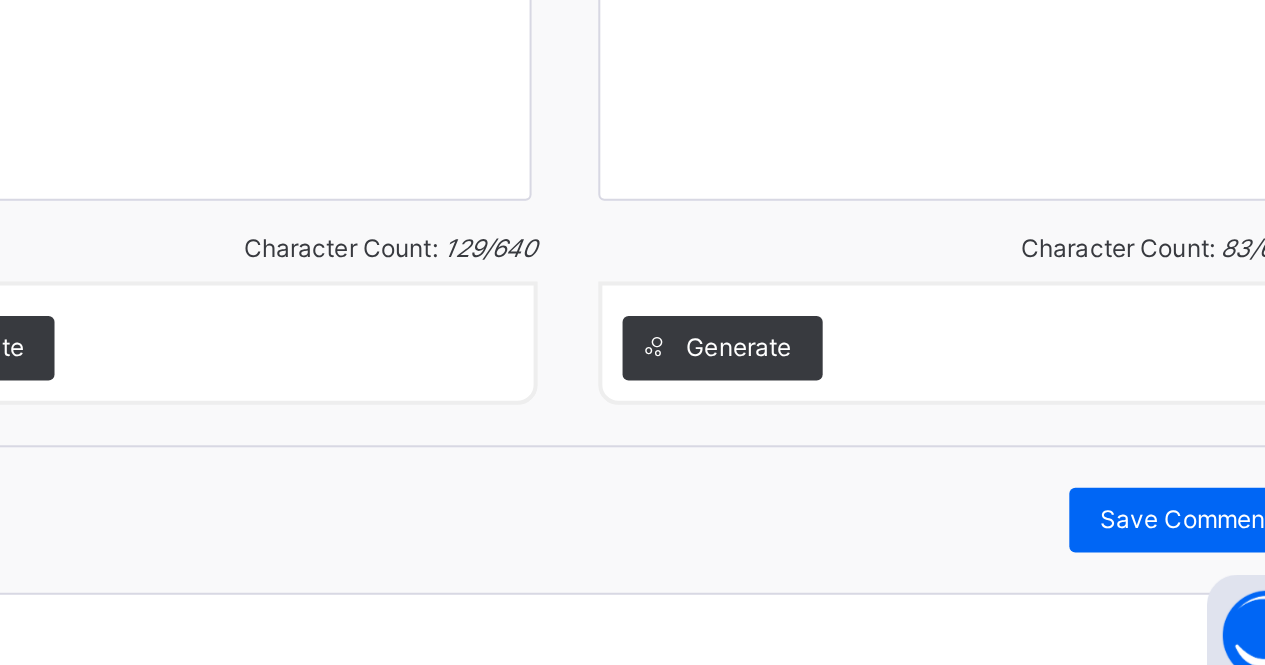 click on "Save Comment" at bounding box center (1175, 568) 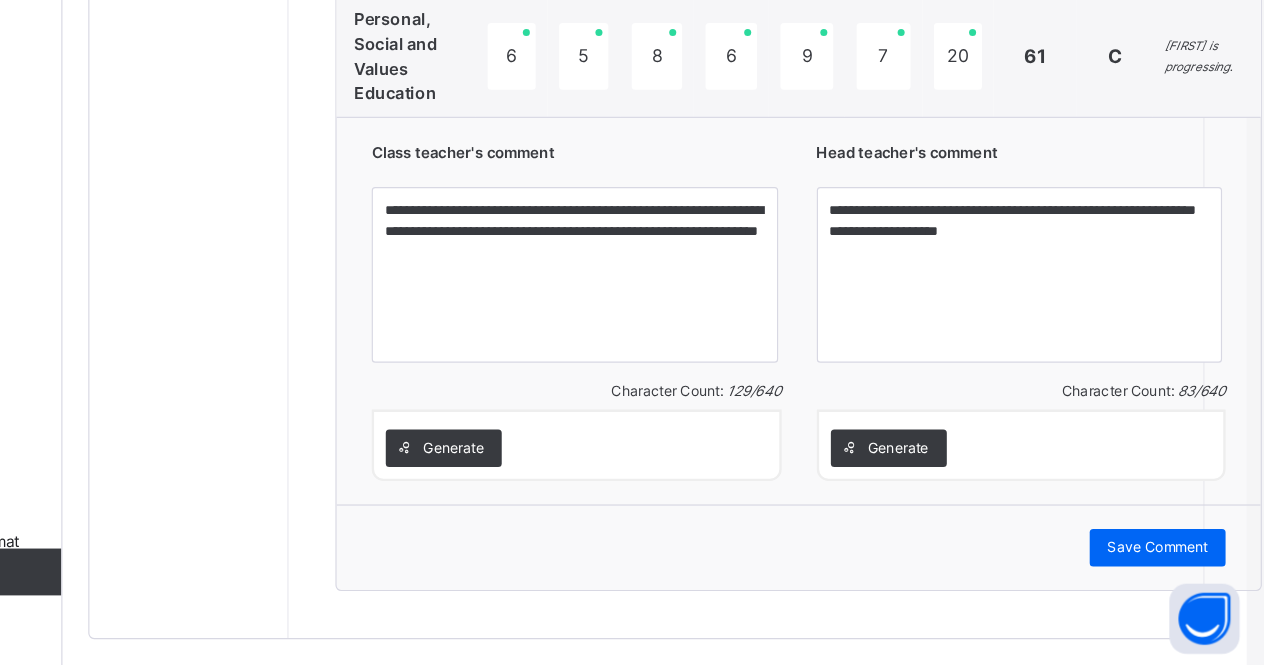 scroll, scrollTop: 2278, scrollLeft: 14, axis: both 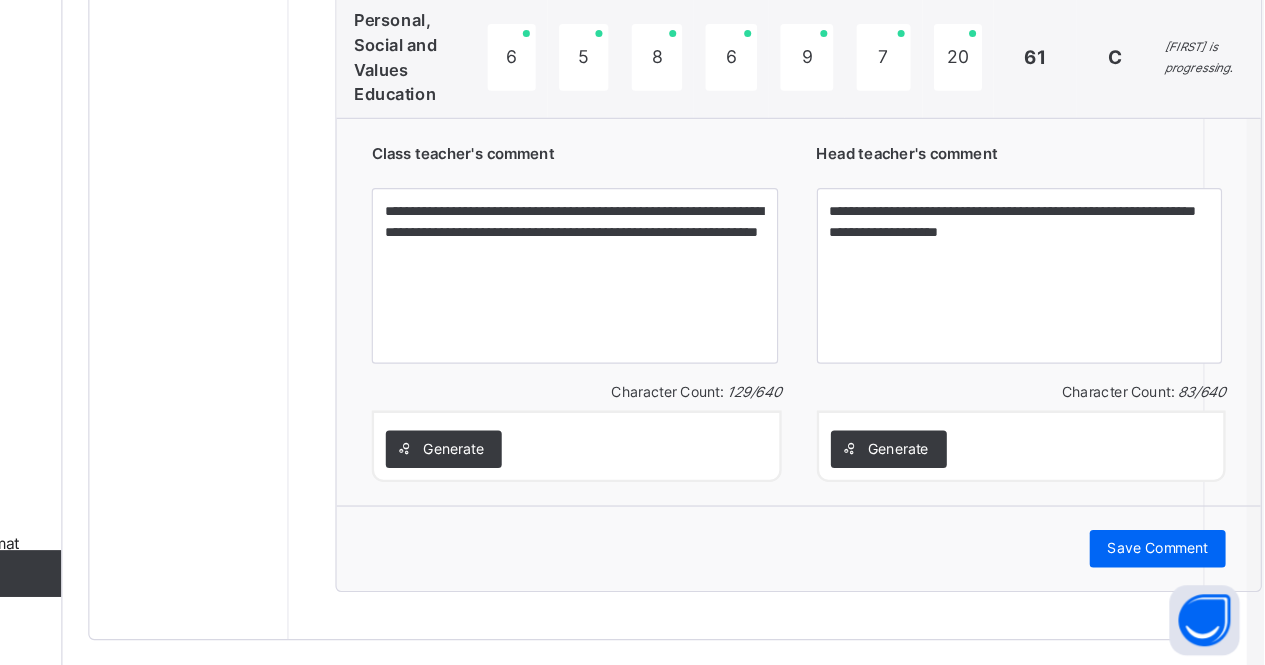 click on "Save Comment" at bounding box center (1175, 564) 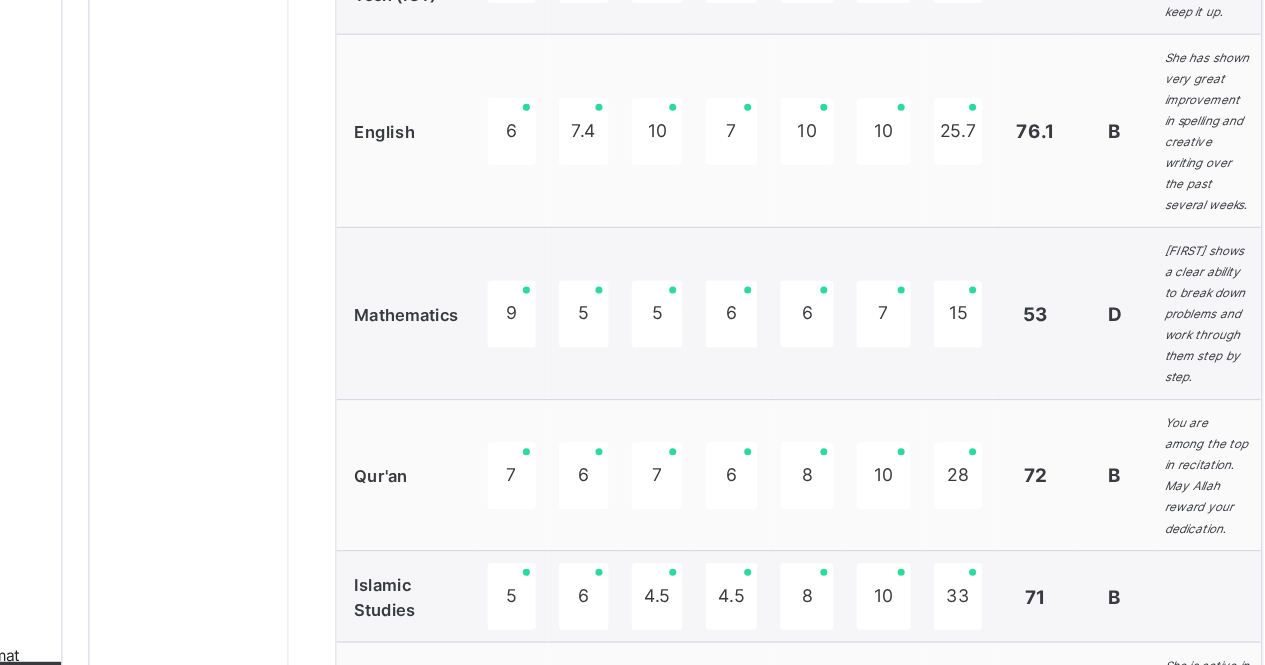 scroll, scrollTop: 677, scrollLeft: 14, axis: both 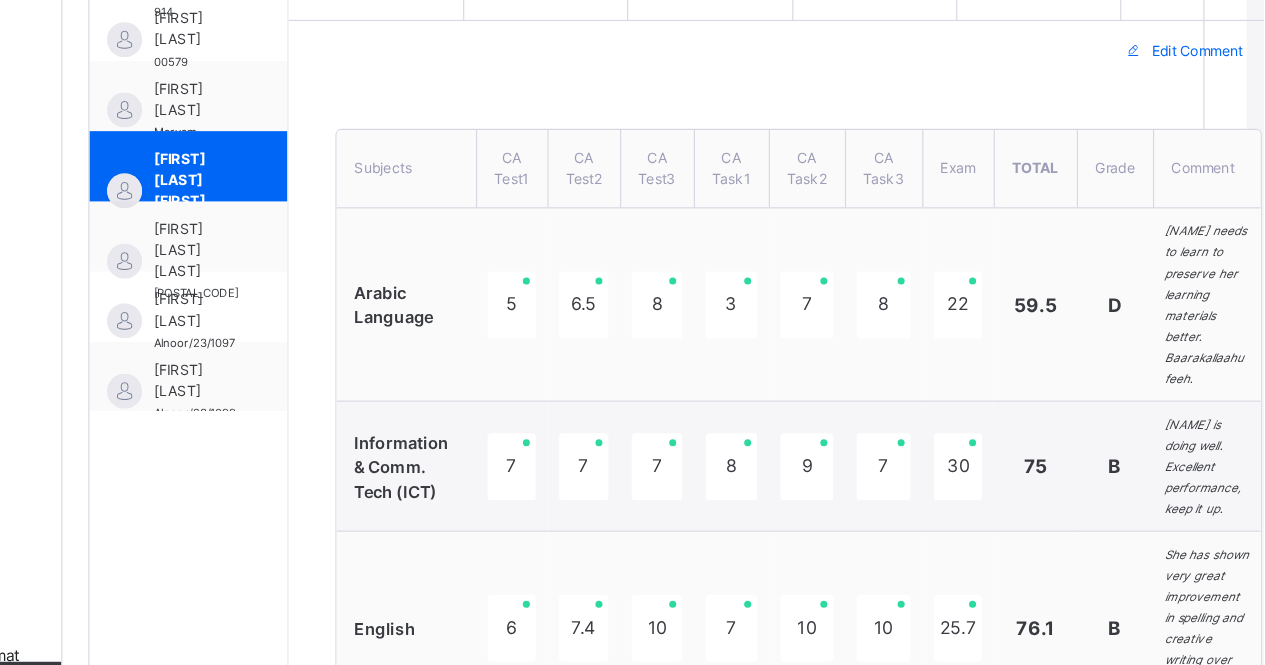 click on "[FIRST] [LAST] [LAST]" at bounding box center [354, 214] 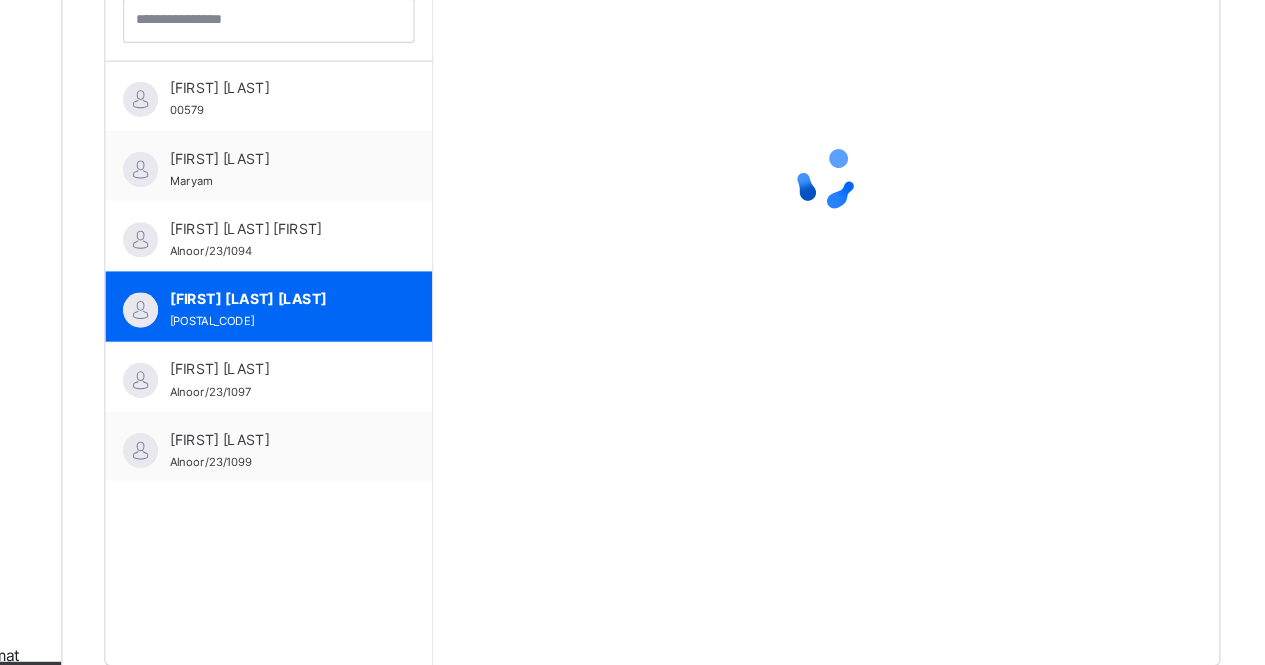 scroll, scrollTop: 579, scrollLeft: 14, axis: both 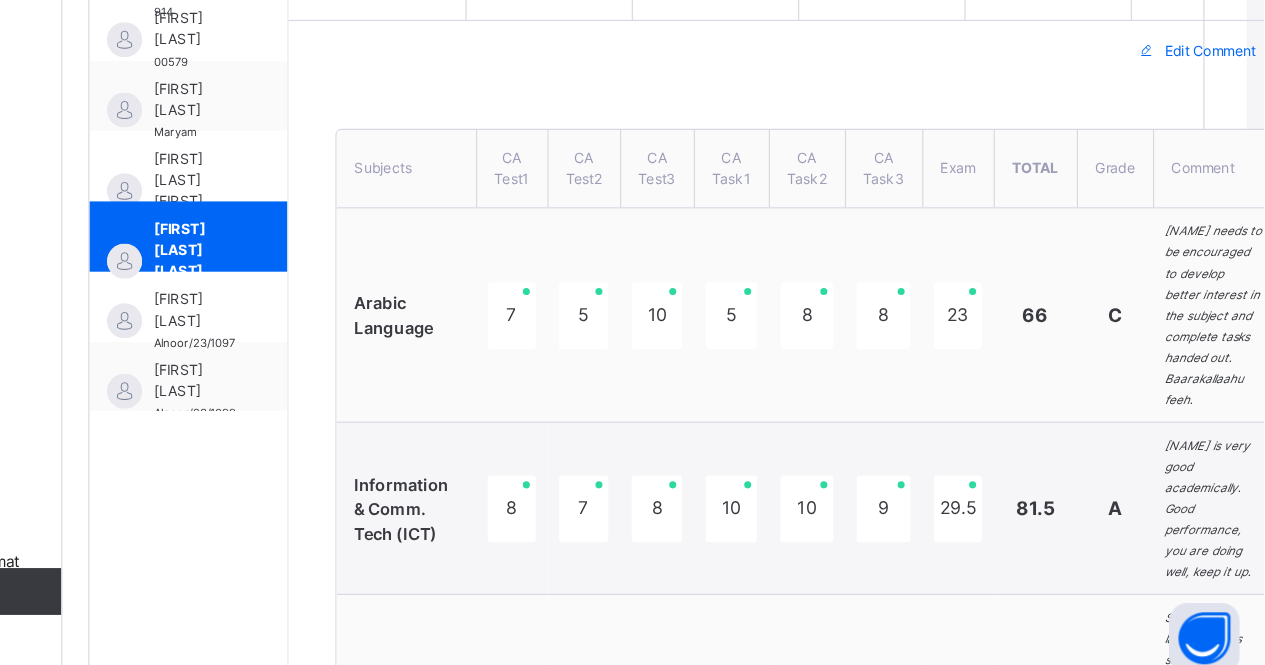 click on "Edit Comment" at bounding box center [1220, 124] 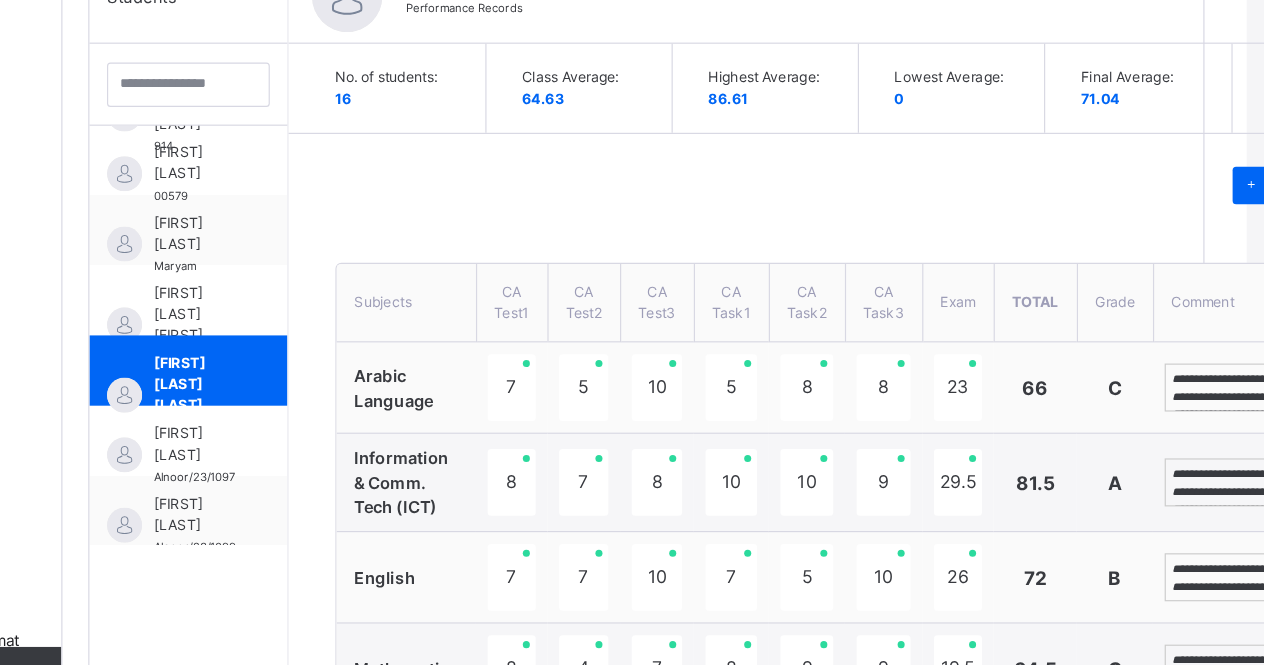 scroll, scrollTop: 549, scrollLeft: 14, axis: both 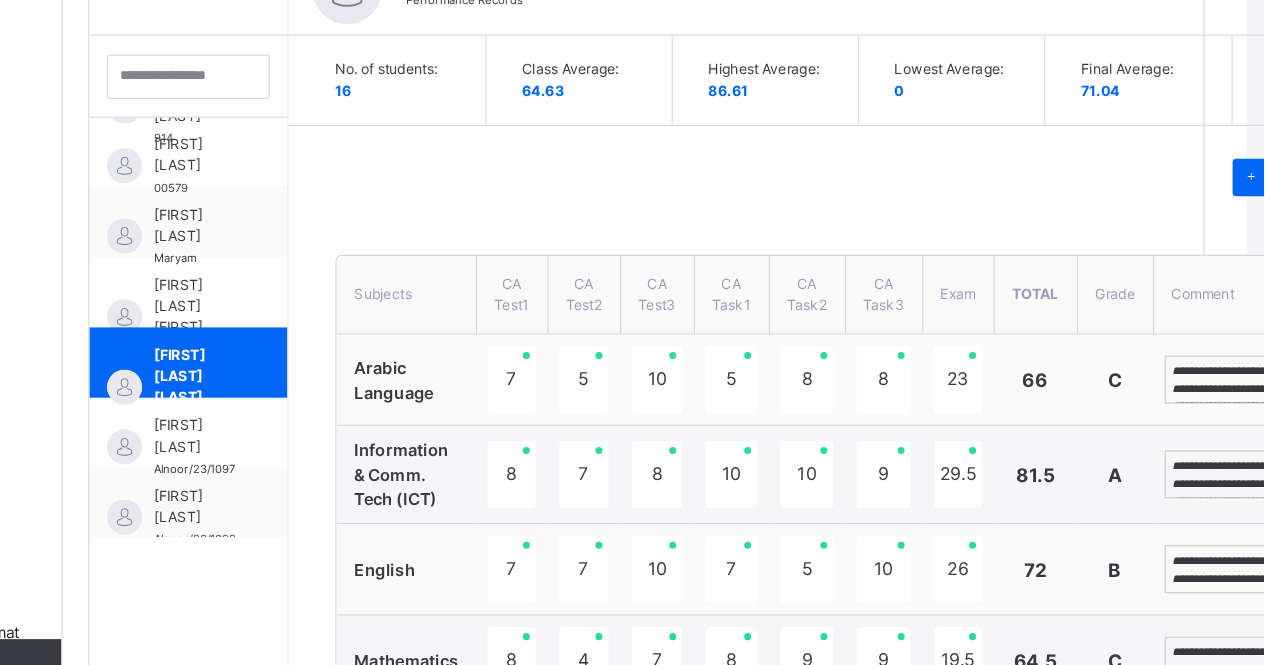 click on "**********" at bounding box center [1248, 343] 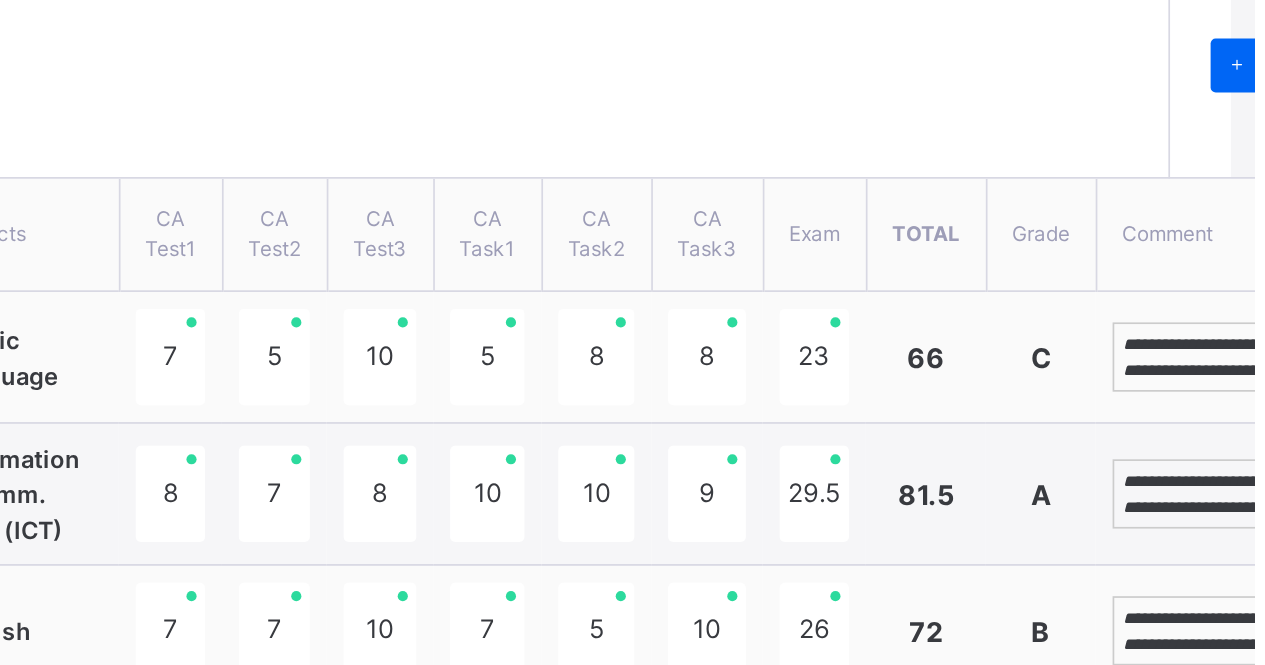 scroll, scrollTop: 550, scrollLeft: 28, axis: both 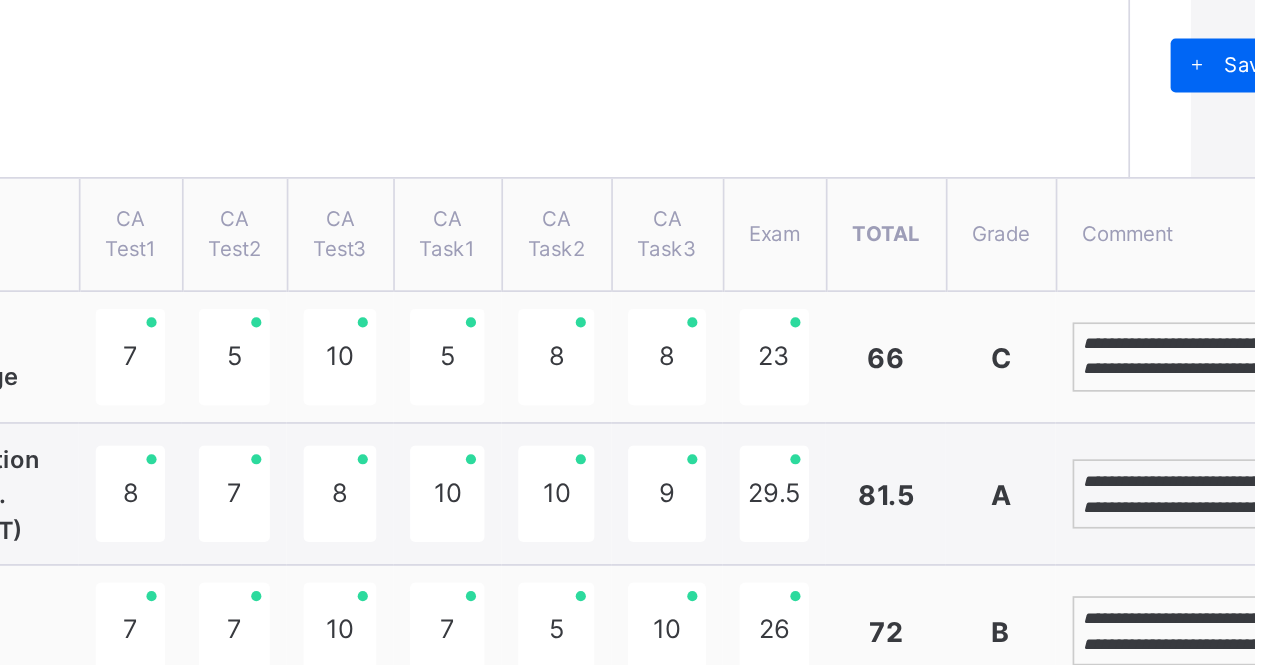 click on "**********" at bounding box center [1224, 424] 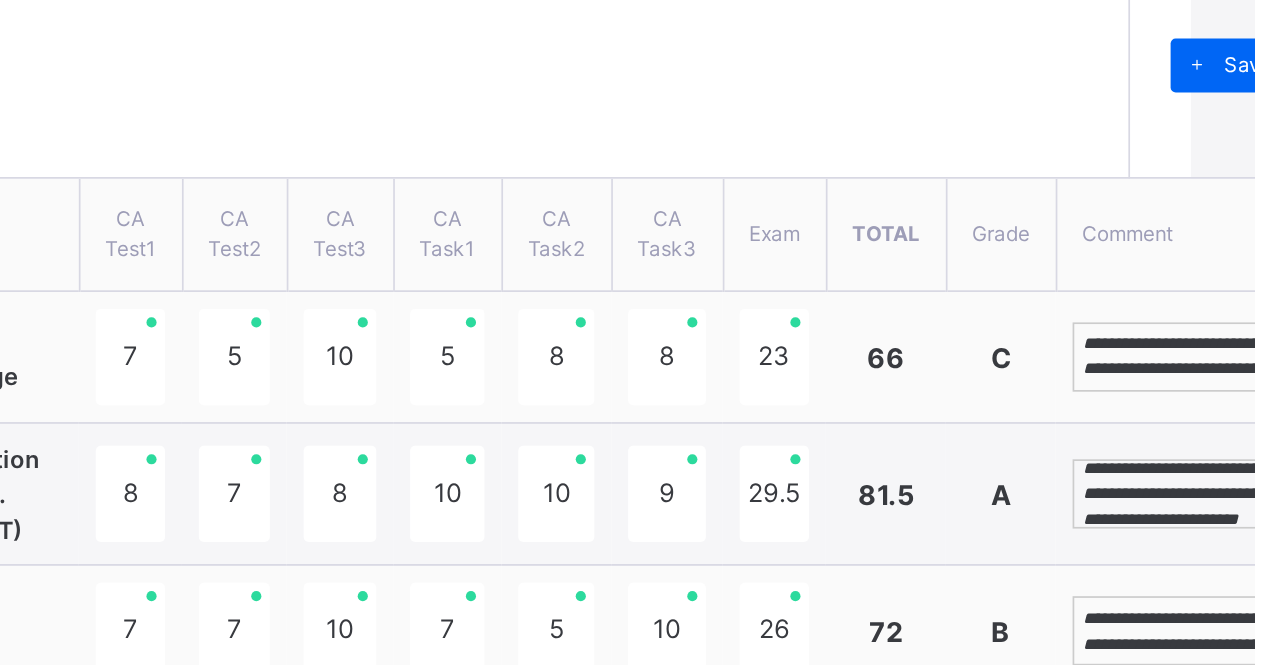 scroll, scrollTop: 23, scrollLeft: 0, axis: vertical 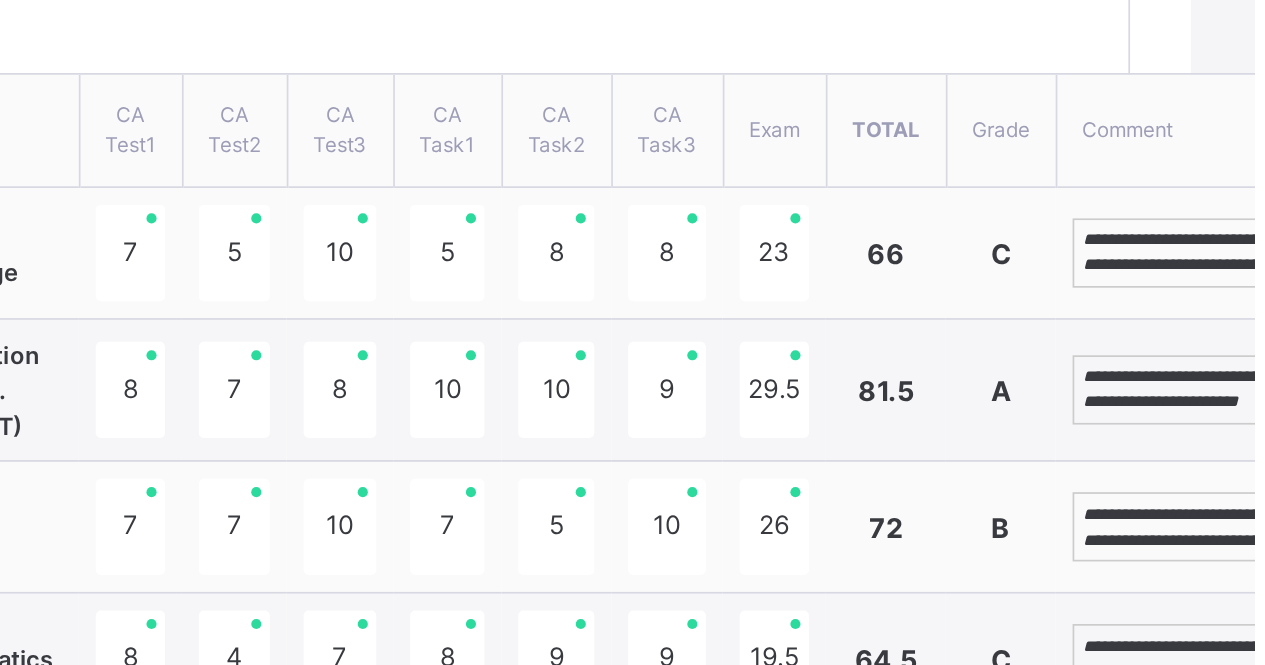 click on "**********" at bounding box center [1224, 505] 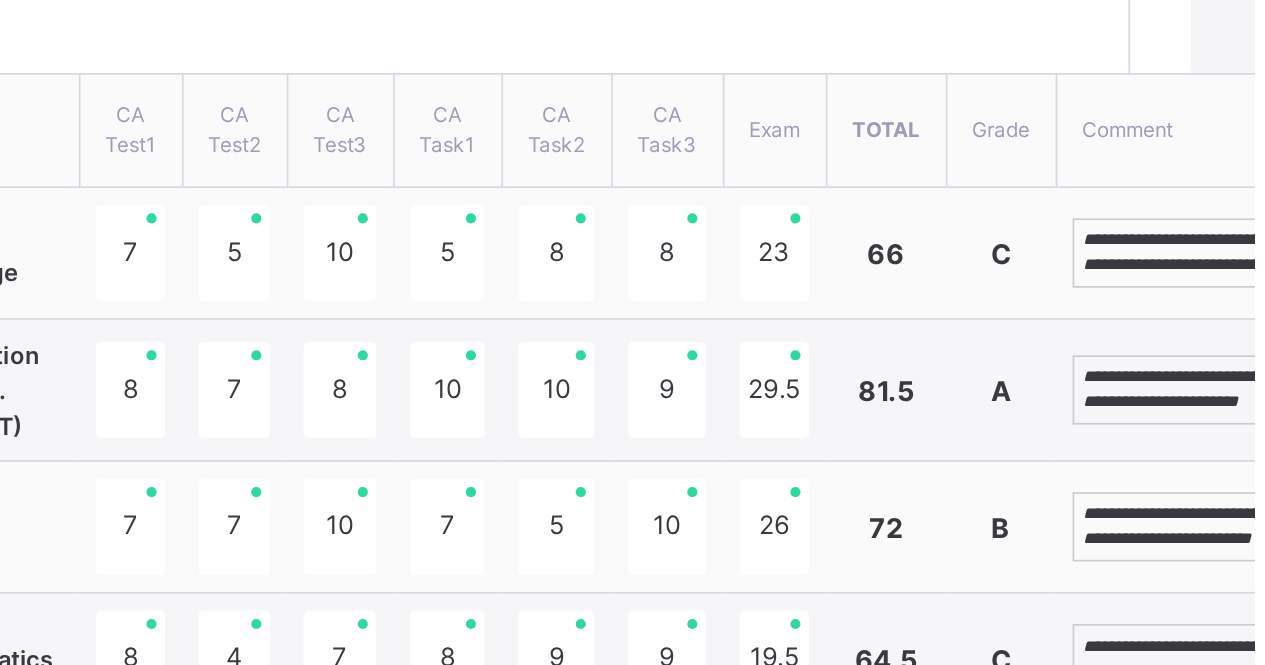 scroll, scrollTop: 53, scrollLeft: 0, axis: vertical 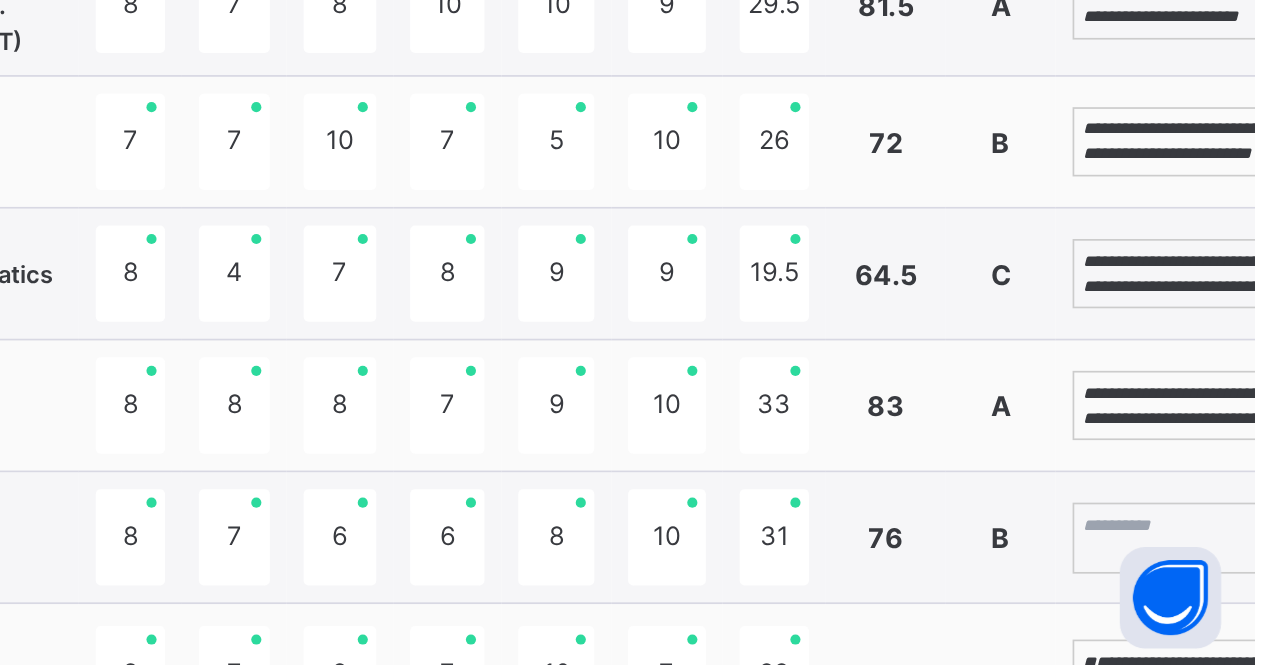 type on "**********" 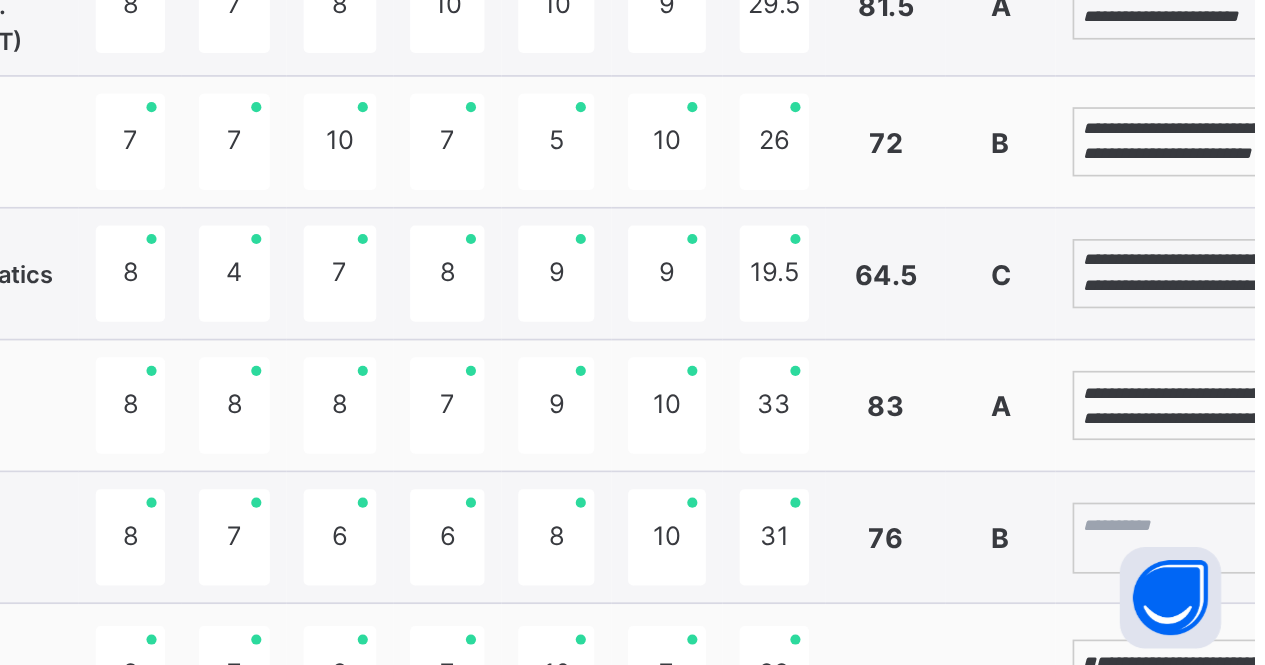 scroll, scrollTop: 38, scrollLeft: 0, axis: vertical 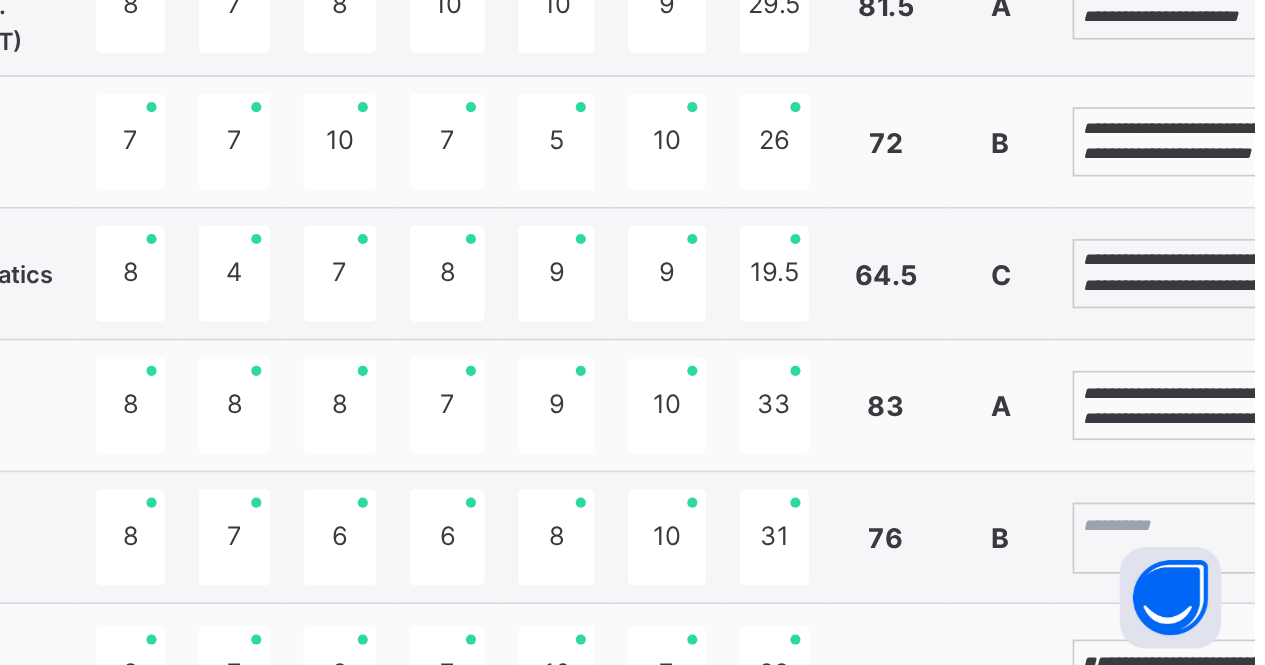 type on "**********" 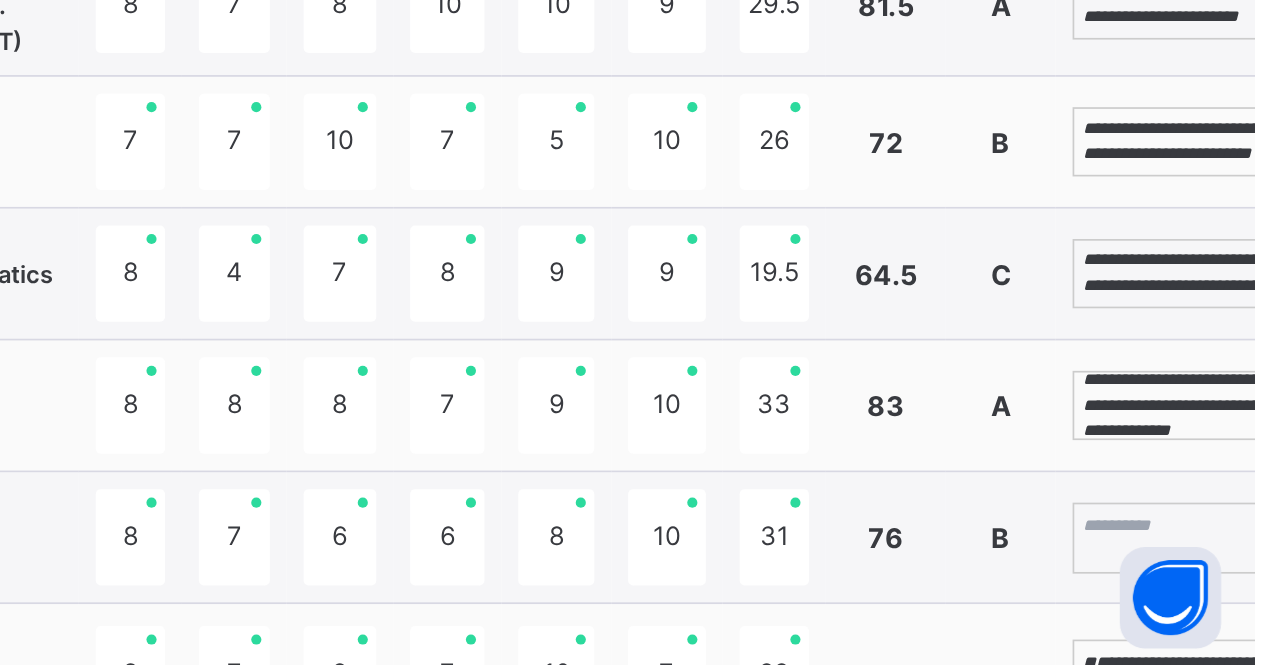 scroll, scrollTop: 23, scrollLeft: 0, axis: vertical 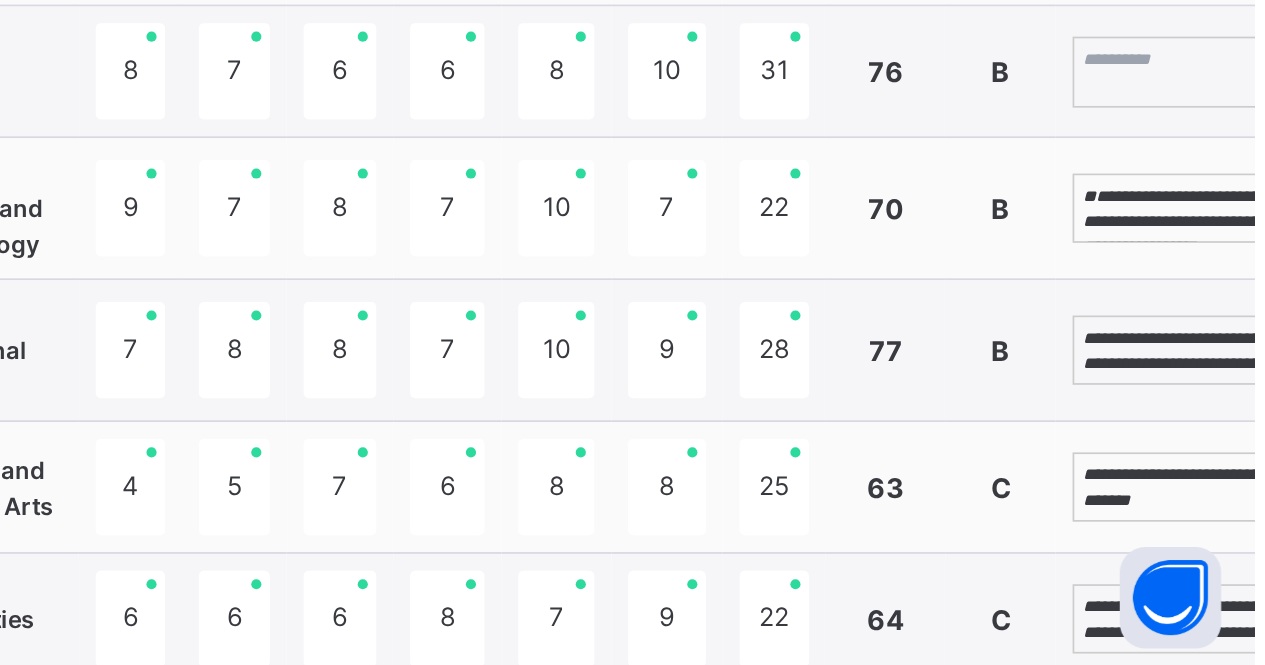 click on "**********" at bounding box center [1224, 394] 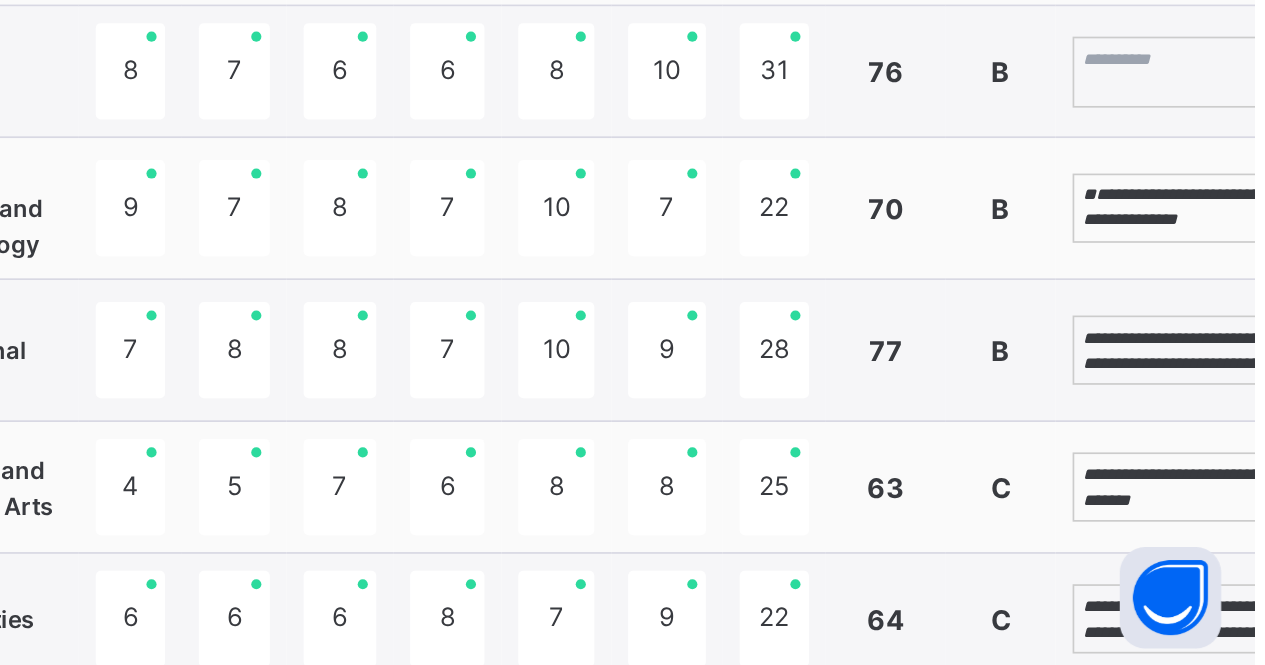 scroll, scrollTop: 0, scrollLeft: 0, axis: both 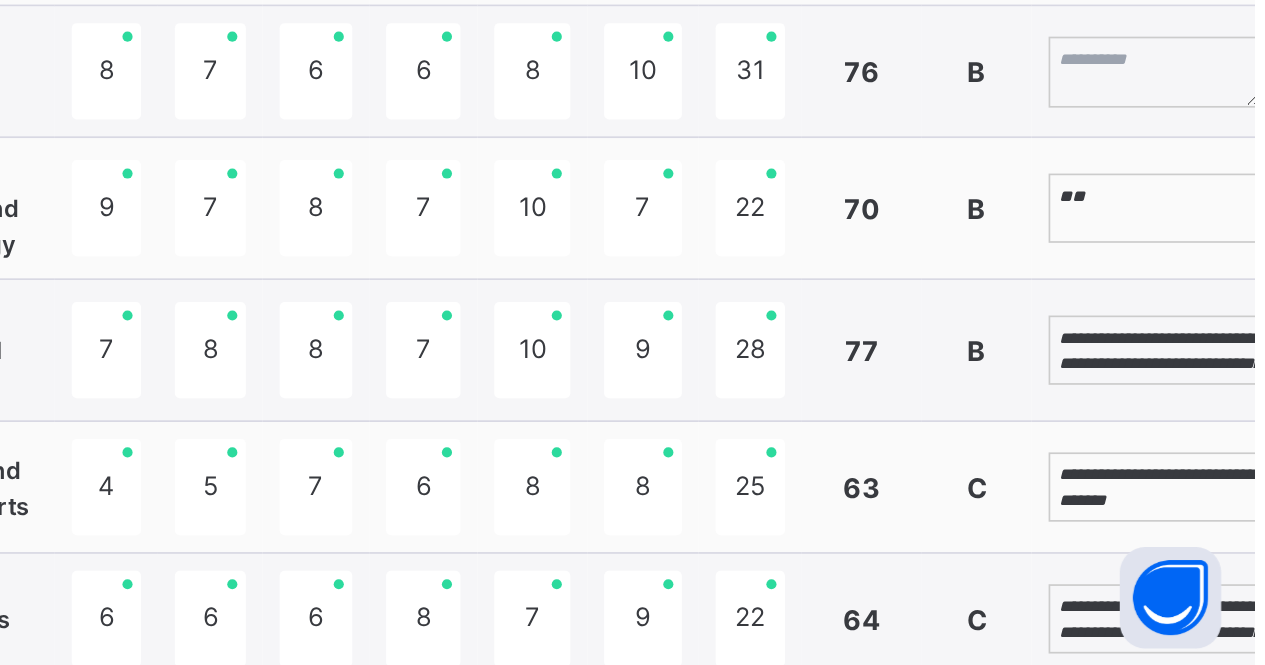 type on "*" 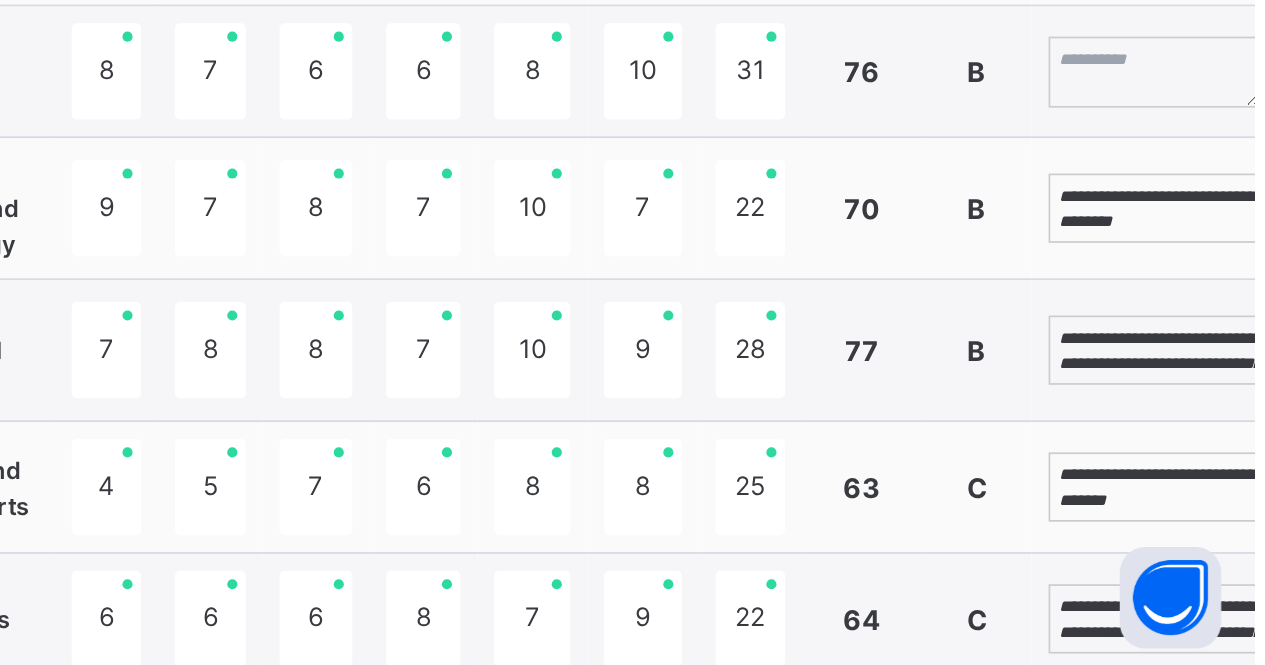 type on "**********" 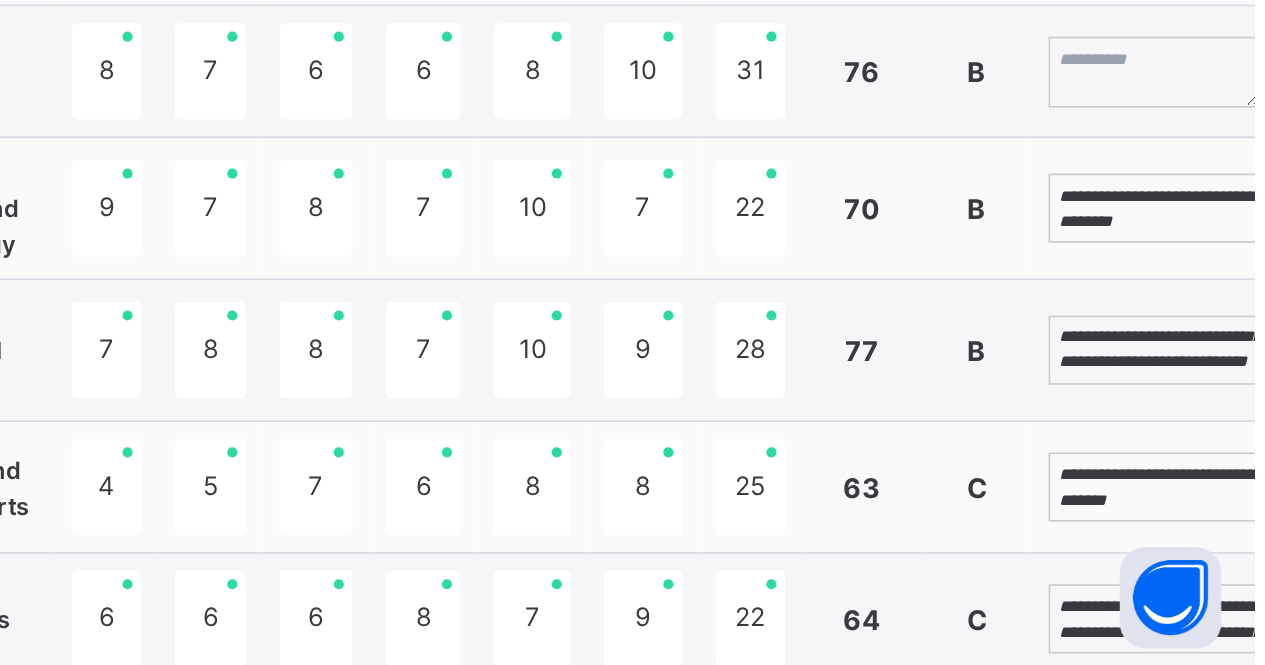 scroll, scrollTop: 5, scrollLeft: 0, axis: vertical 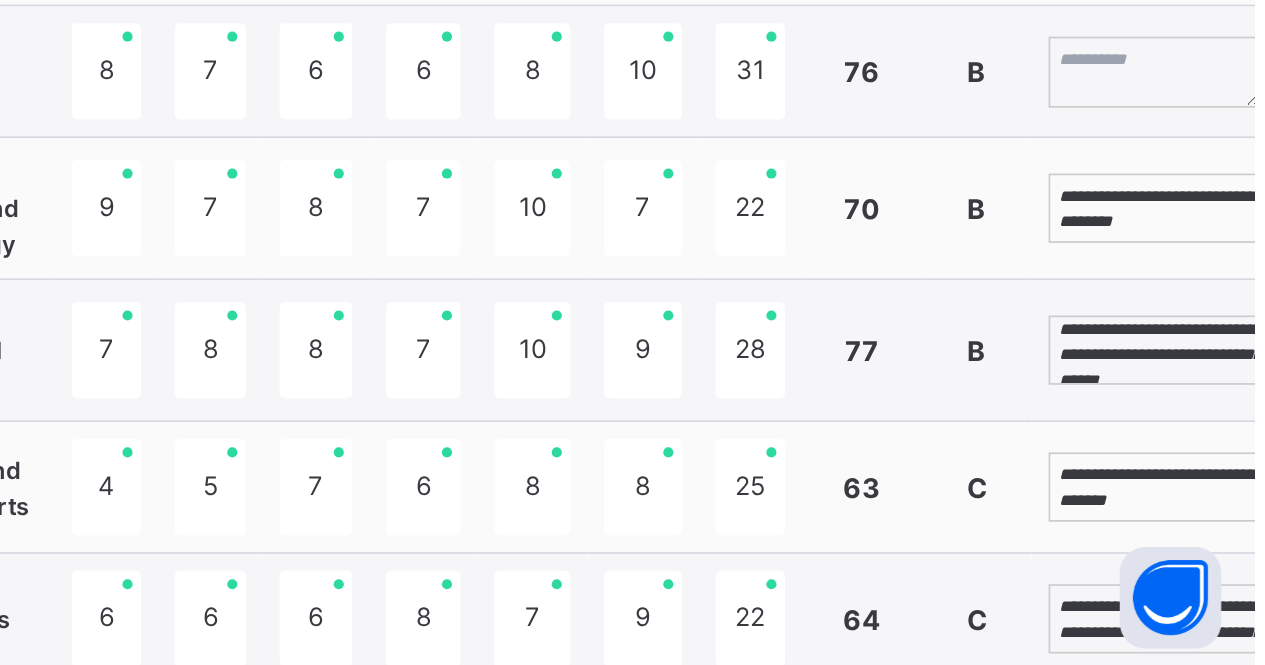 type on "**********" 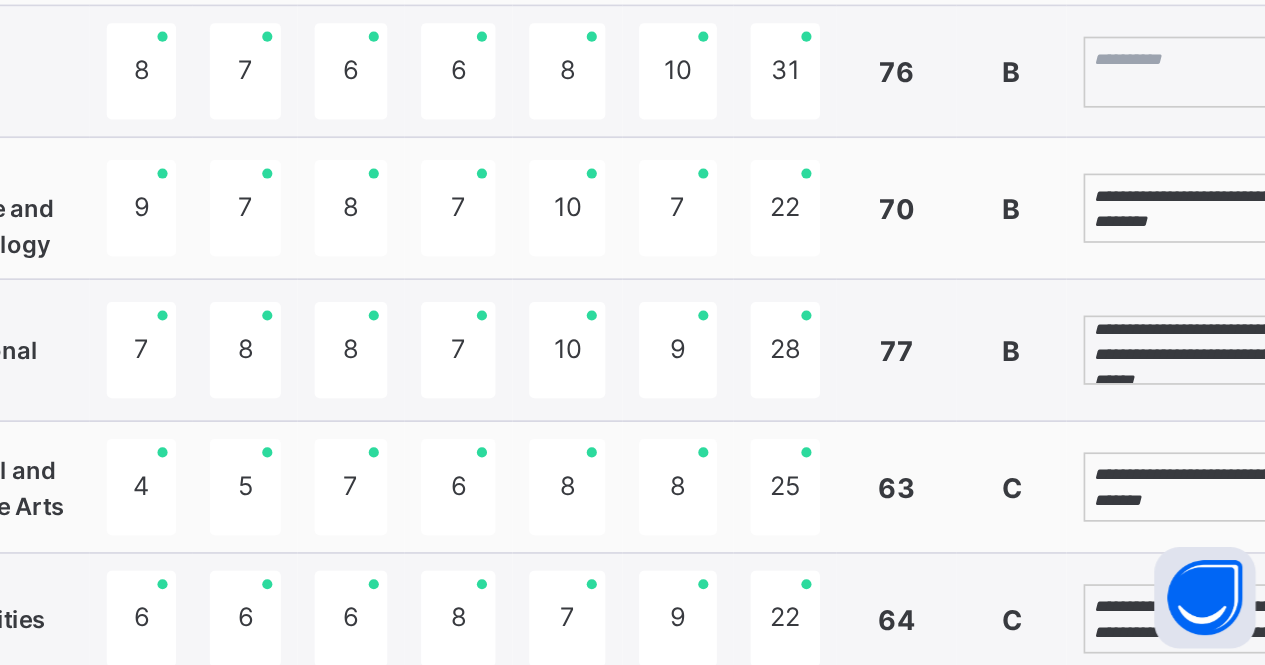 scroll, scrollTop: 976, scrollLeft: 52, axis: both 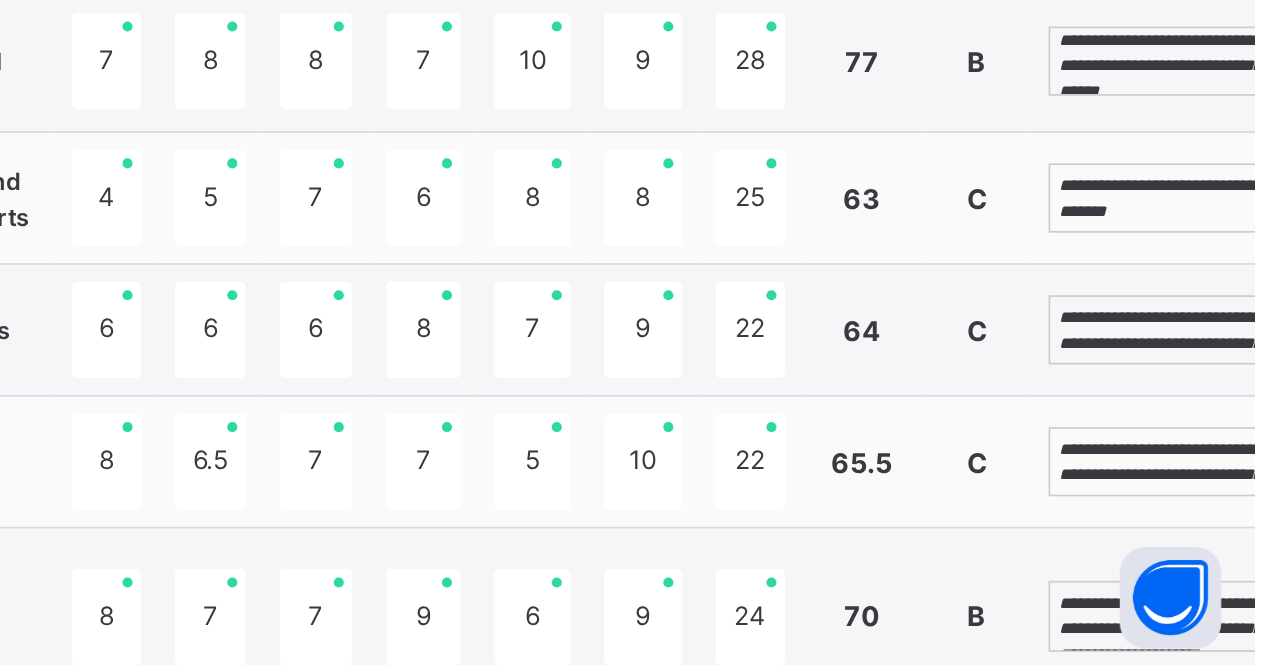 click on "**********" at bounding box center (1210, 466) 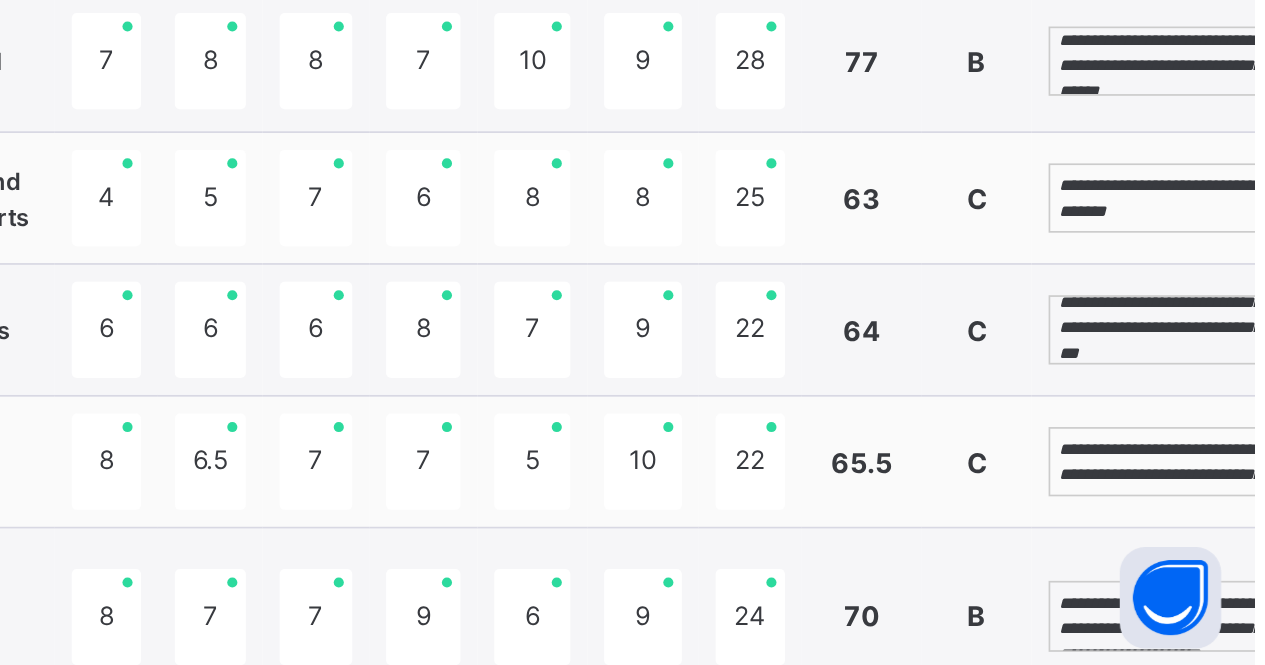 scroll, scrollTop: 5, scrollLeft: 0, axis: vertical 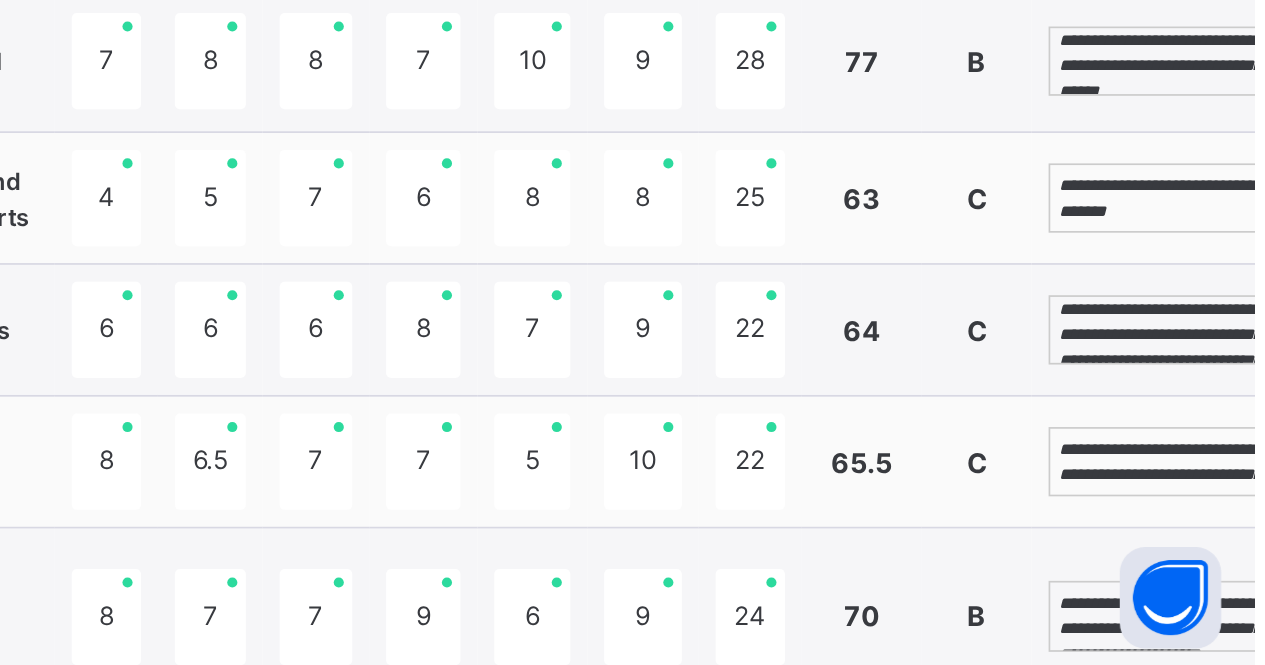click on "**********" at bounding box center [1210, 466] 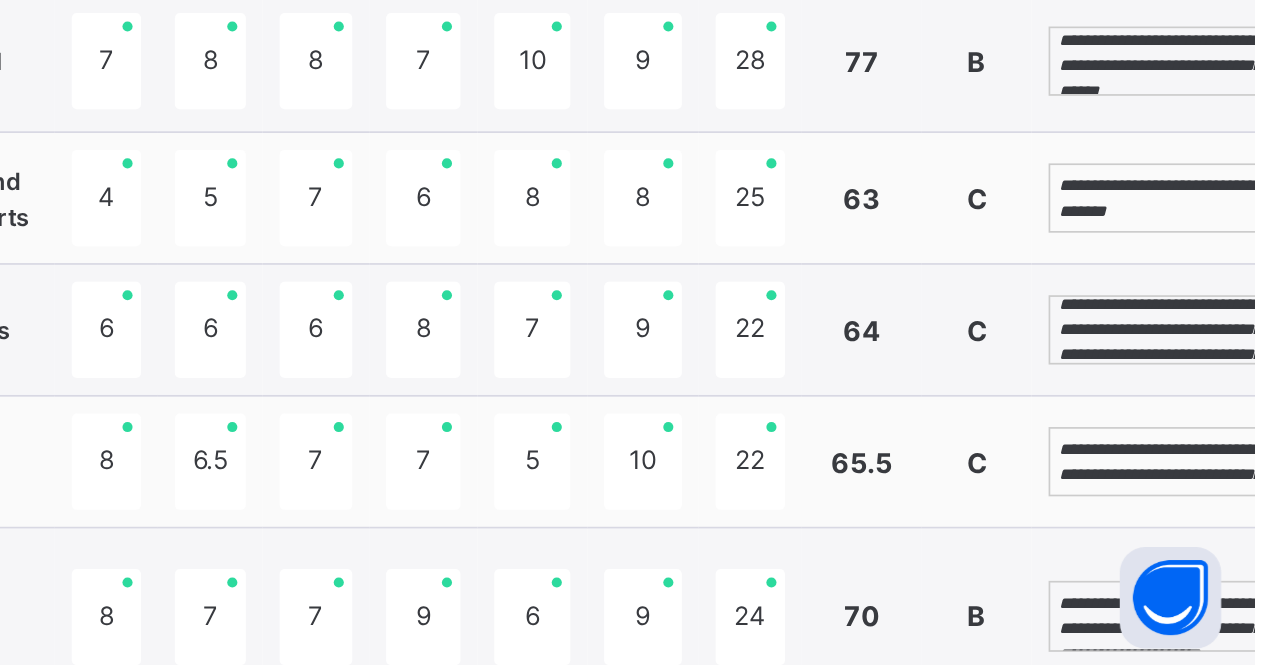 scroll, scrollTop: 5, scrollLeft: 0, axis: vertical 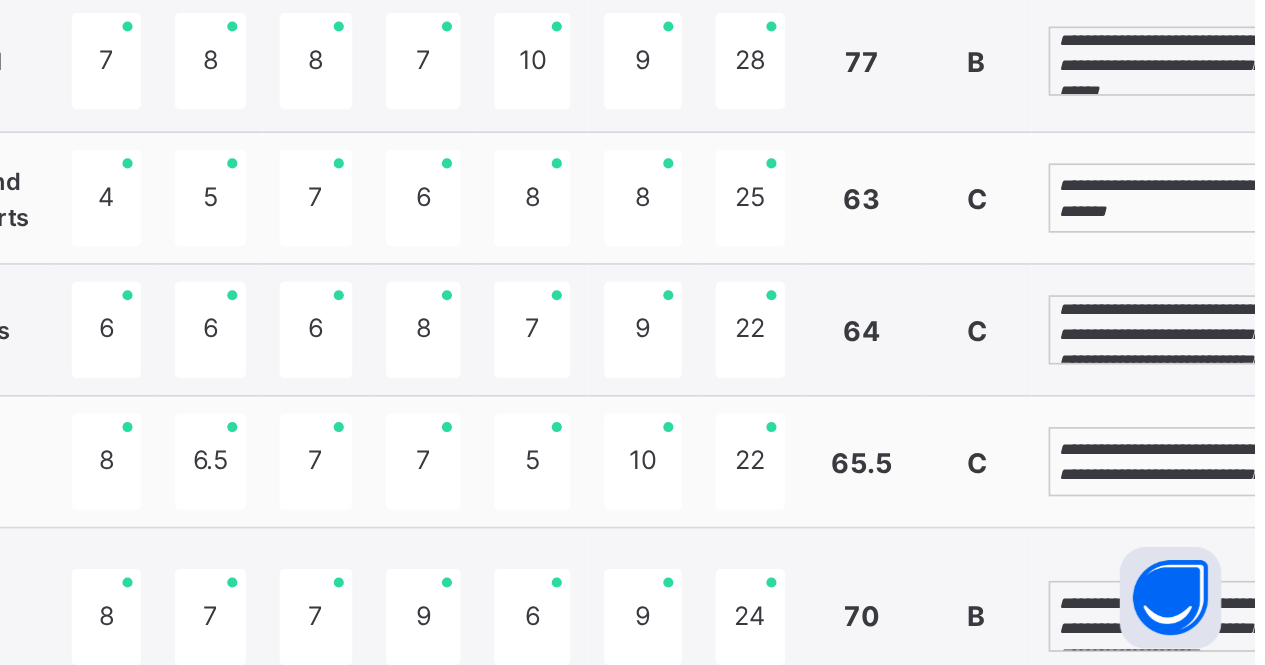 click on "**********" at bounding box center (1210, 466) 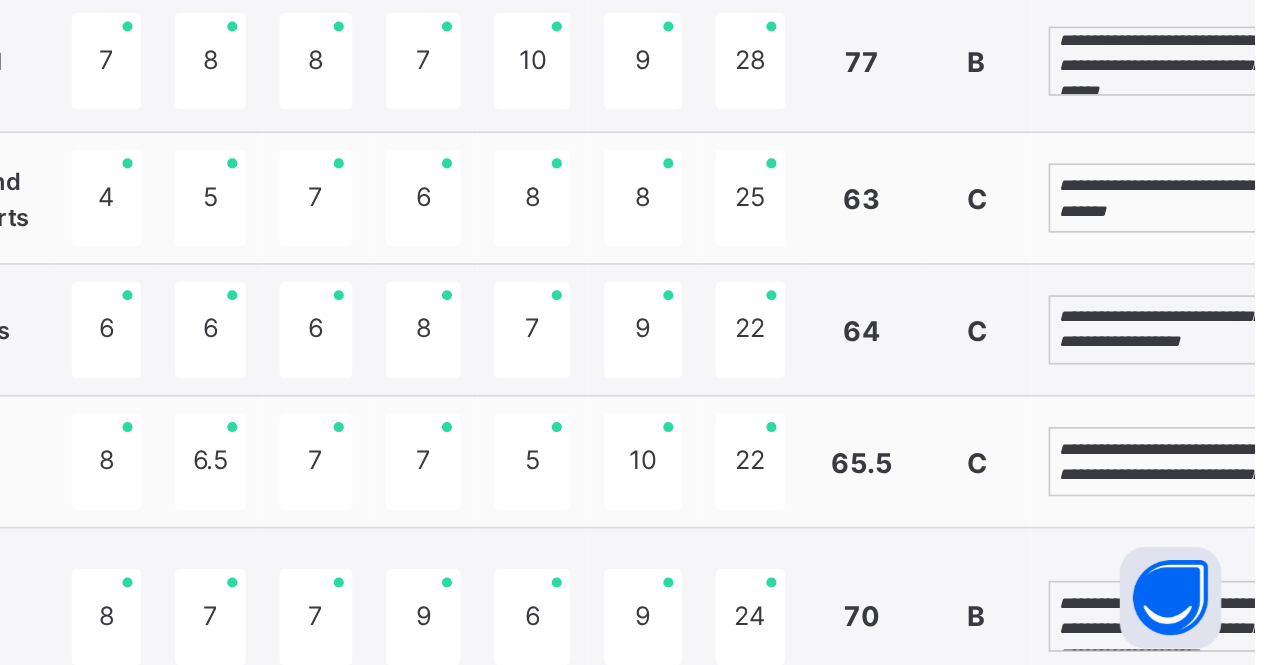 scroll, scrollTop: 68, scrollLeft: 0, axis: vertical 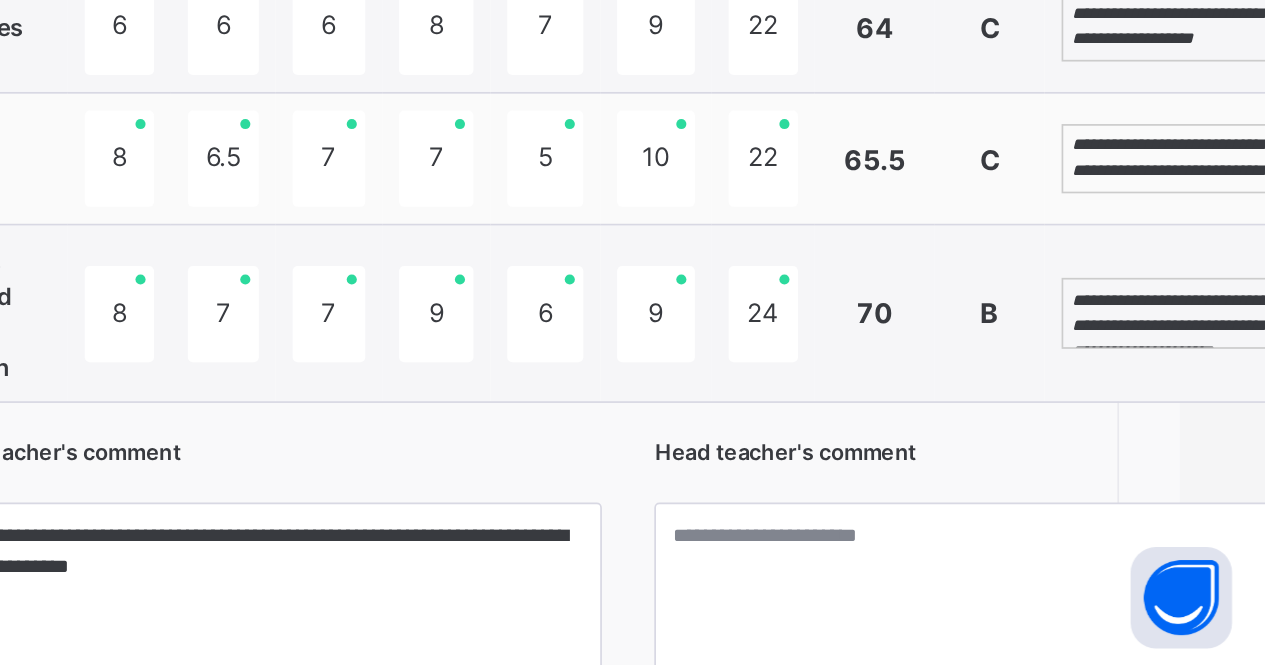 type on "**********" 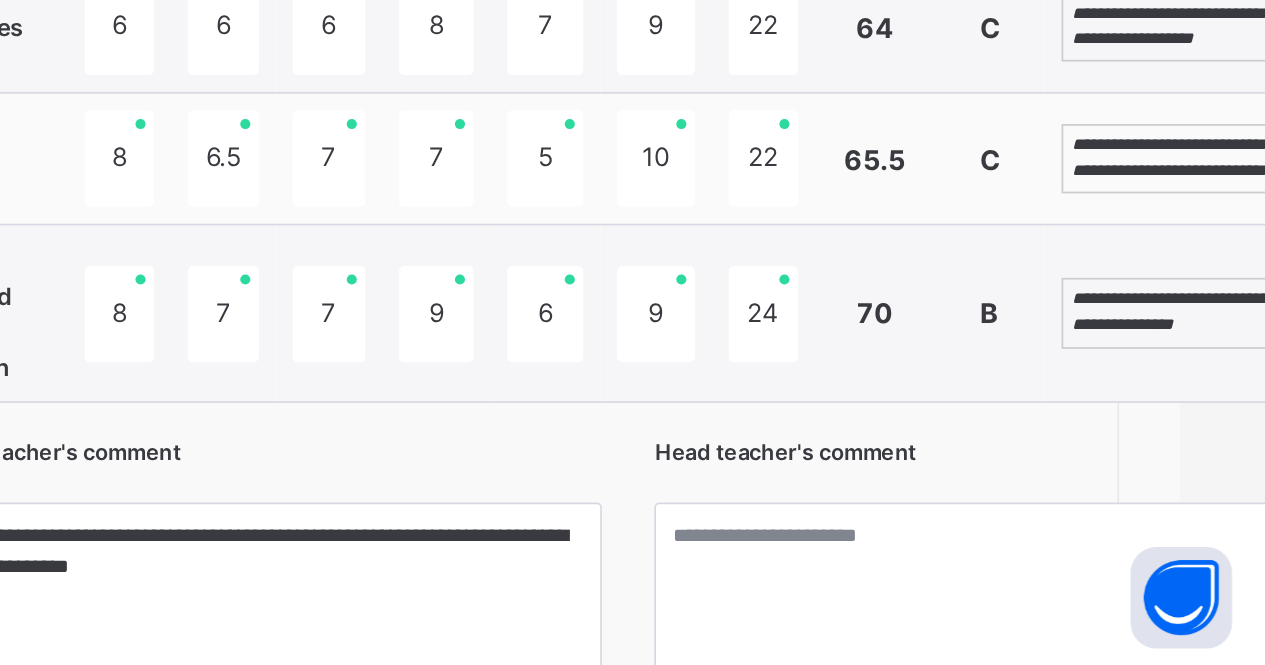 scroll, scrollTop: 8, scrollLeft: 0, axis: vertical 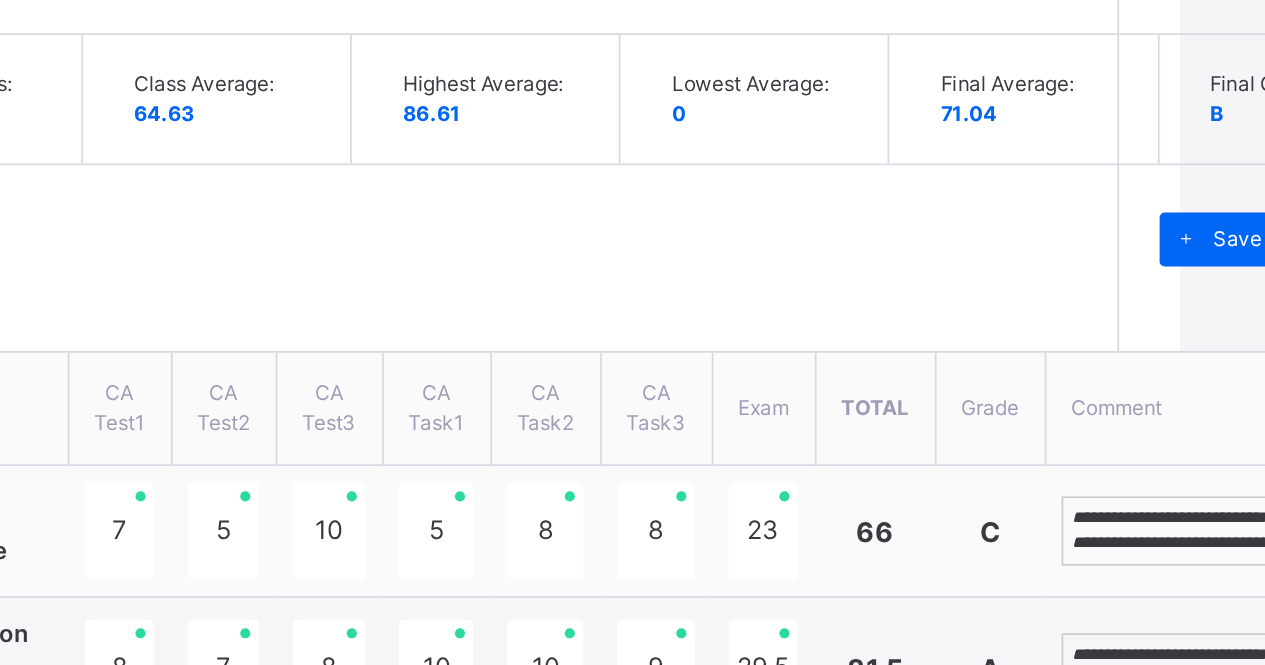 type on "**********" 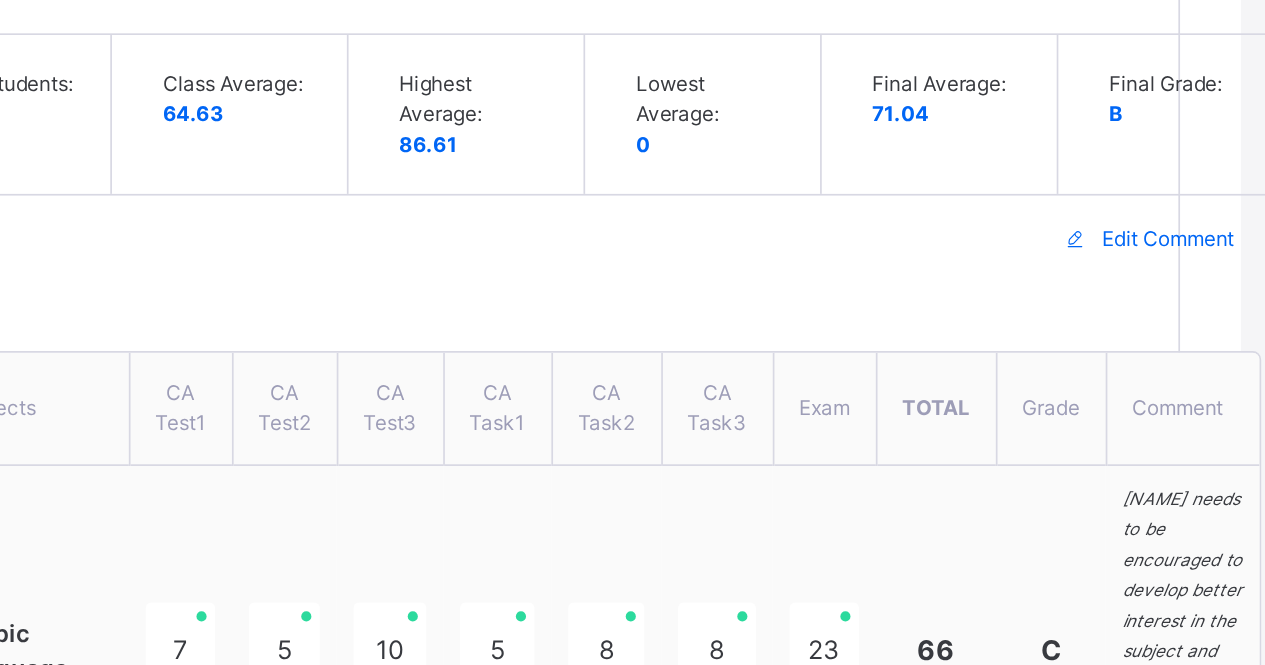 scroll, scrollTop: 601, scrollLeft: 0, axis: vertical 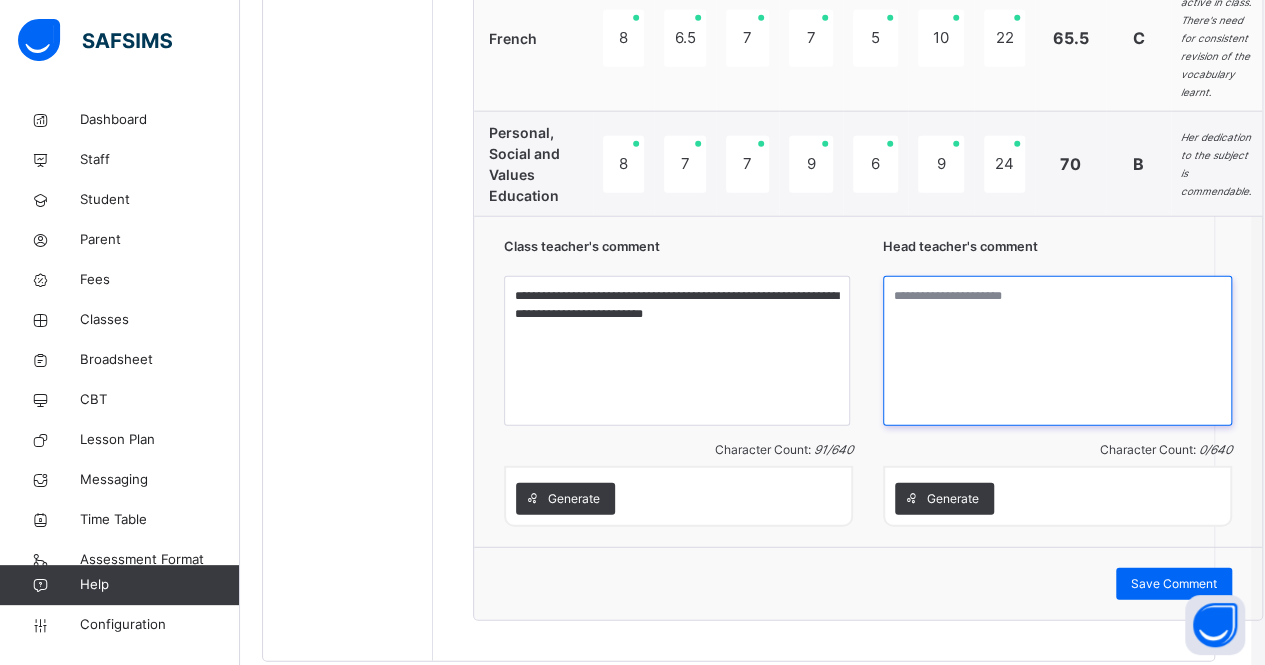 click at bounding box center (1057, 351) 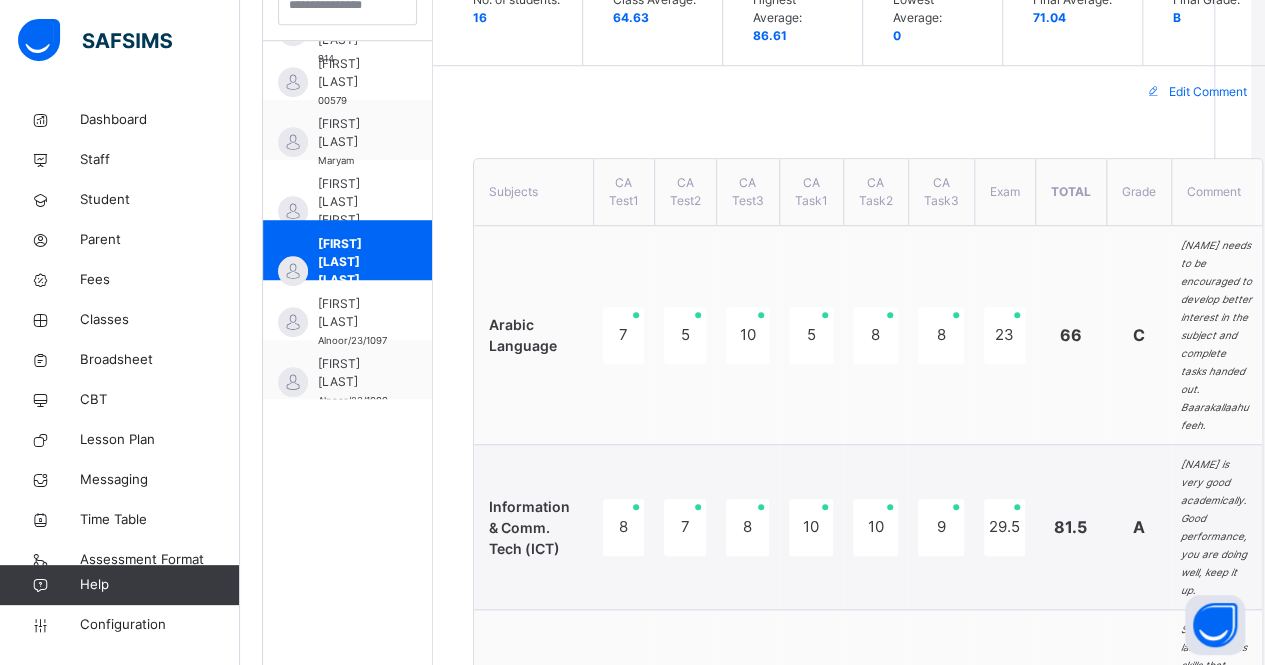 scroll, scrollTop: 435, scrollLeft: 14, axis: both 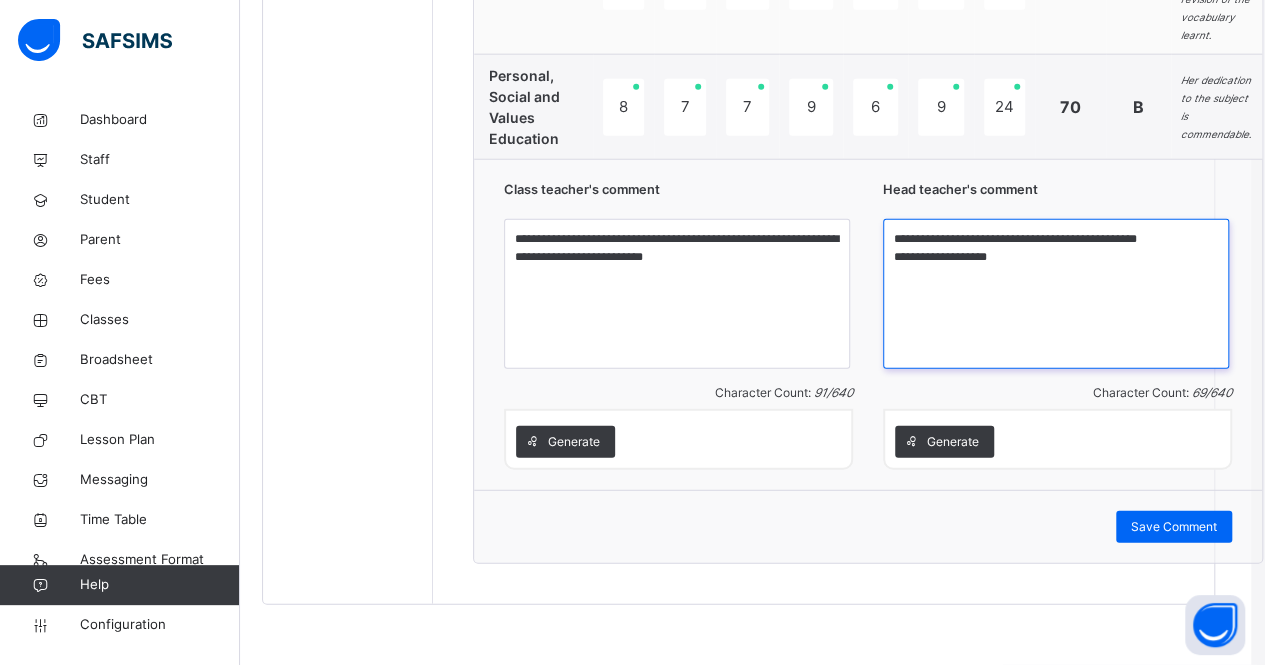 type on "**********" 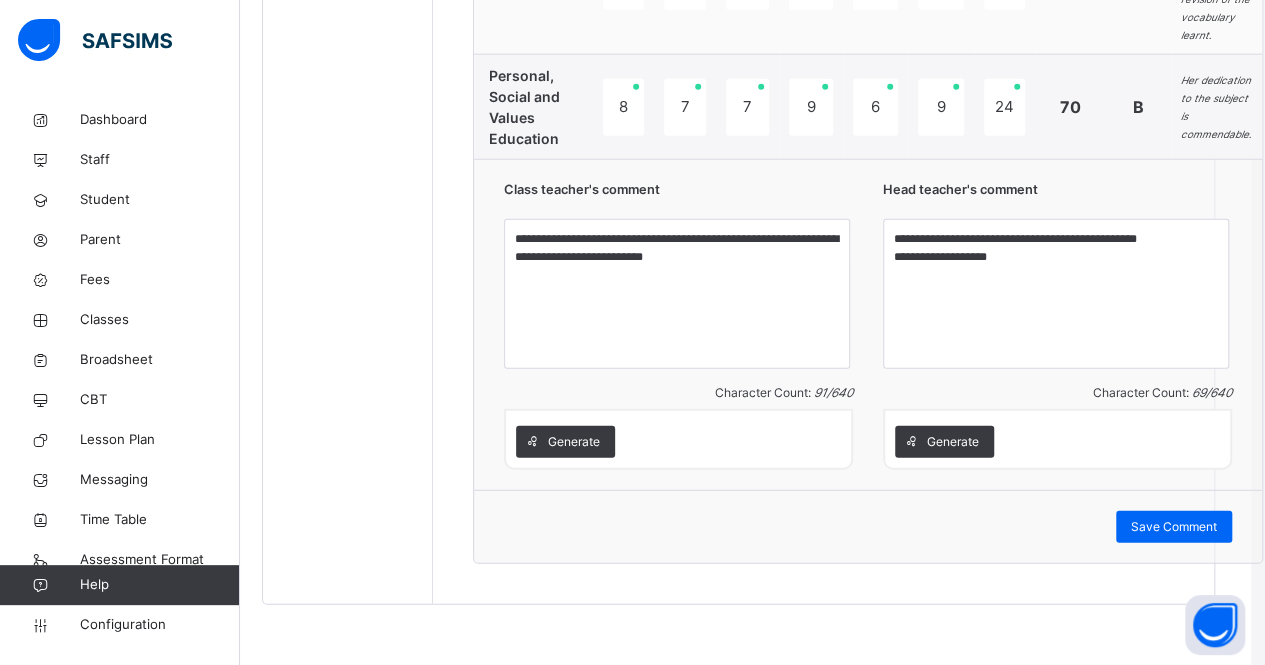 click on "Save Comment" at bounding box center [1174, 527] 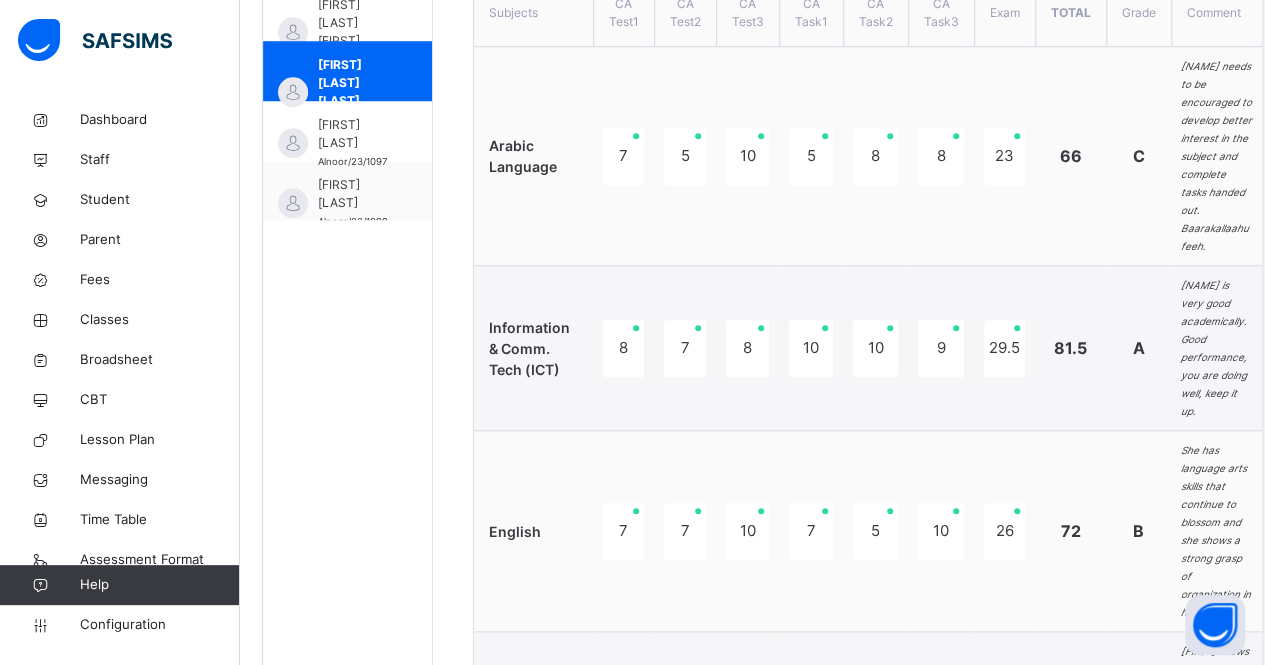 scroll, scrollTop: 754, scrollLeft: 14, axis: both 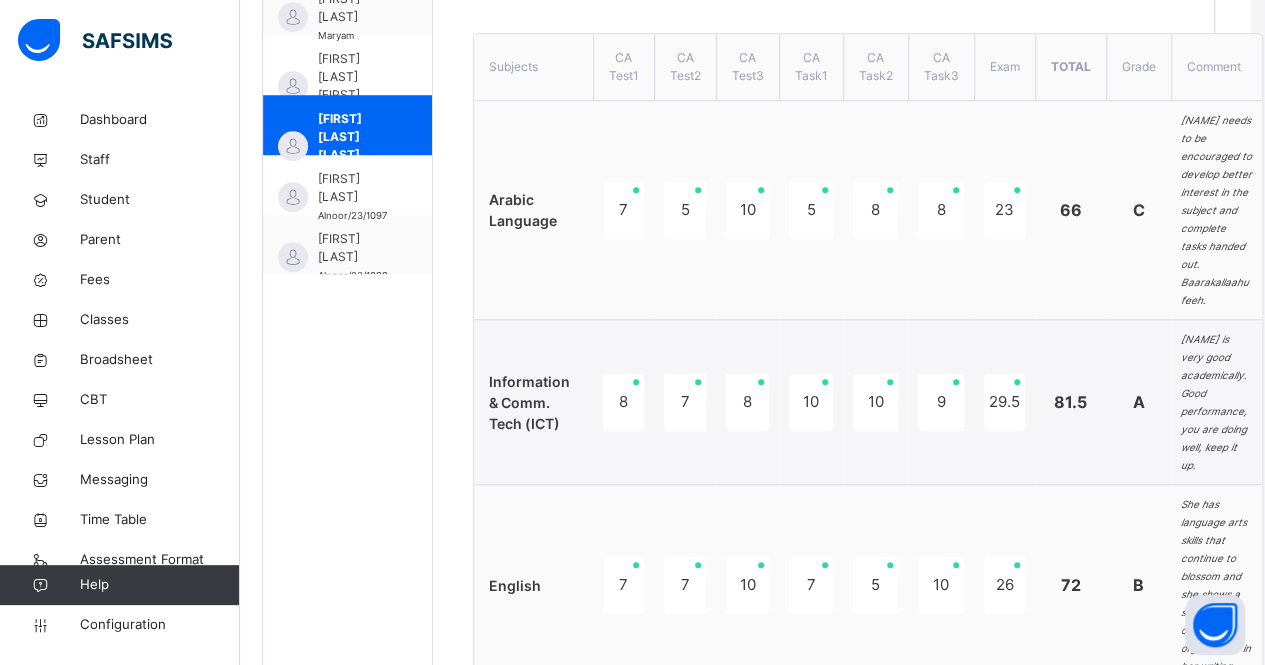 click on "[FIRST] [LAST]" at bounding box center (352, 188) 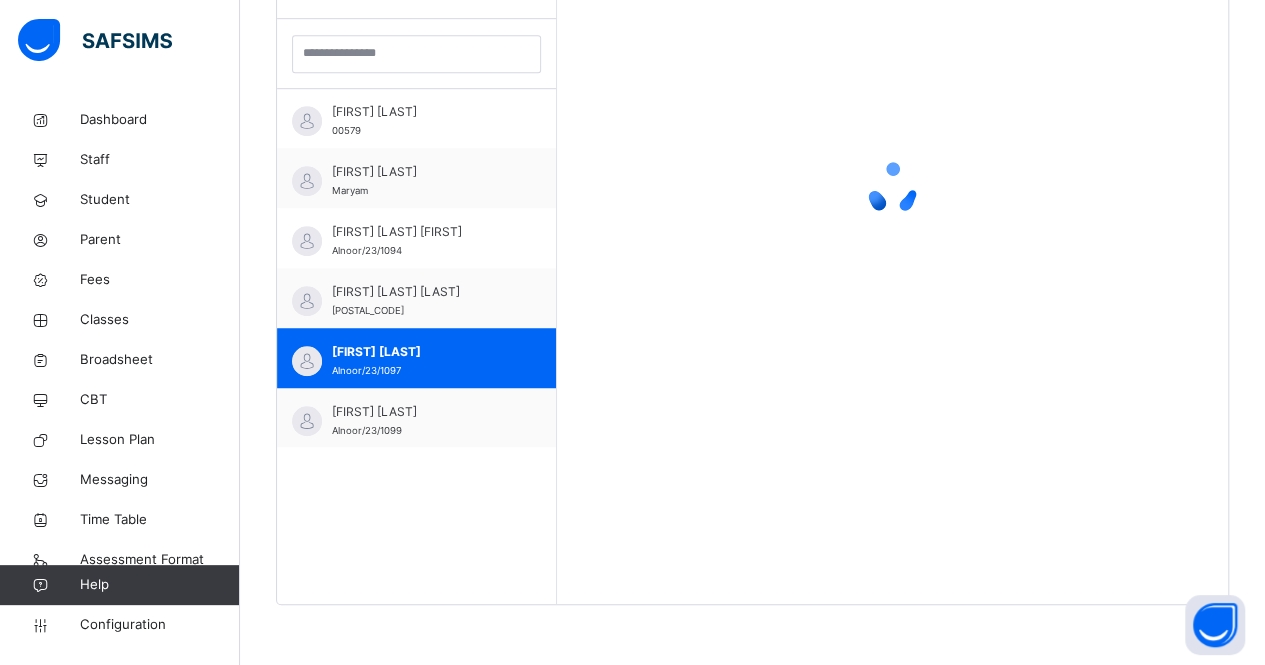scroll, scrollTop: 579, scrollLeft: 14, axis: both 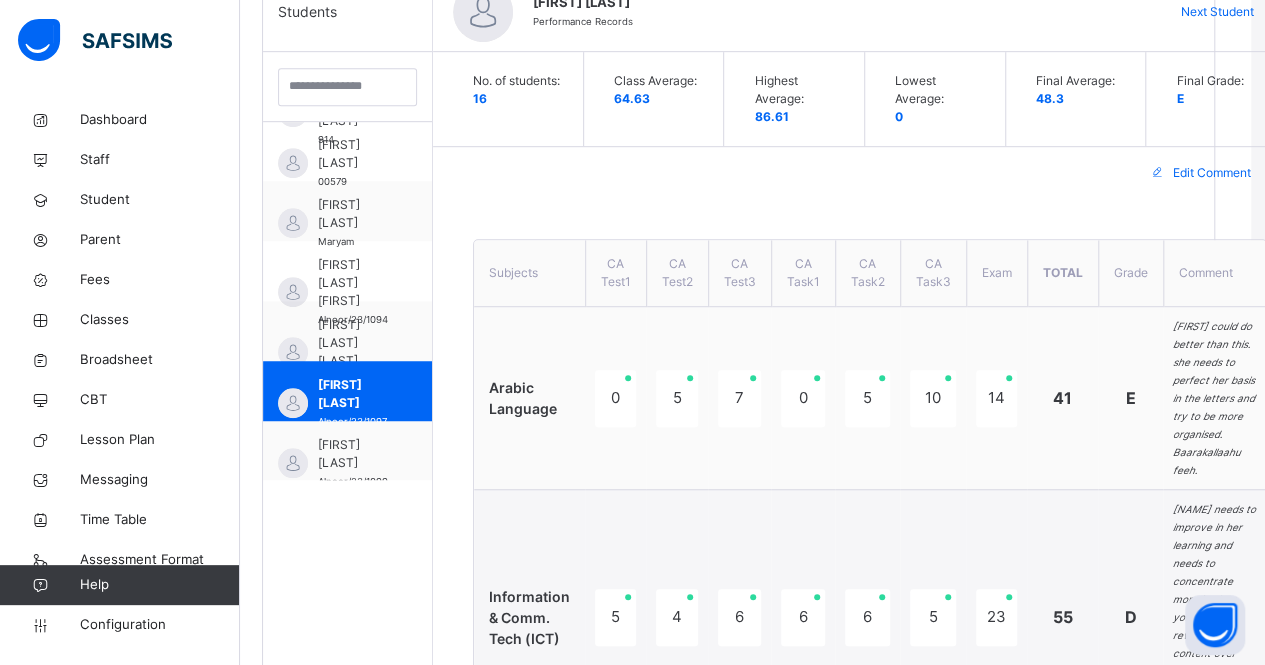 click on "Edit Comment" at bounding box center [1212, 173] 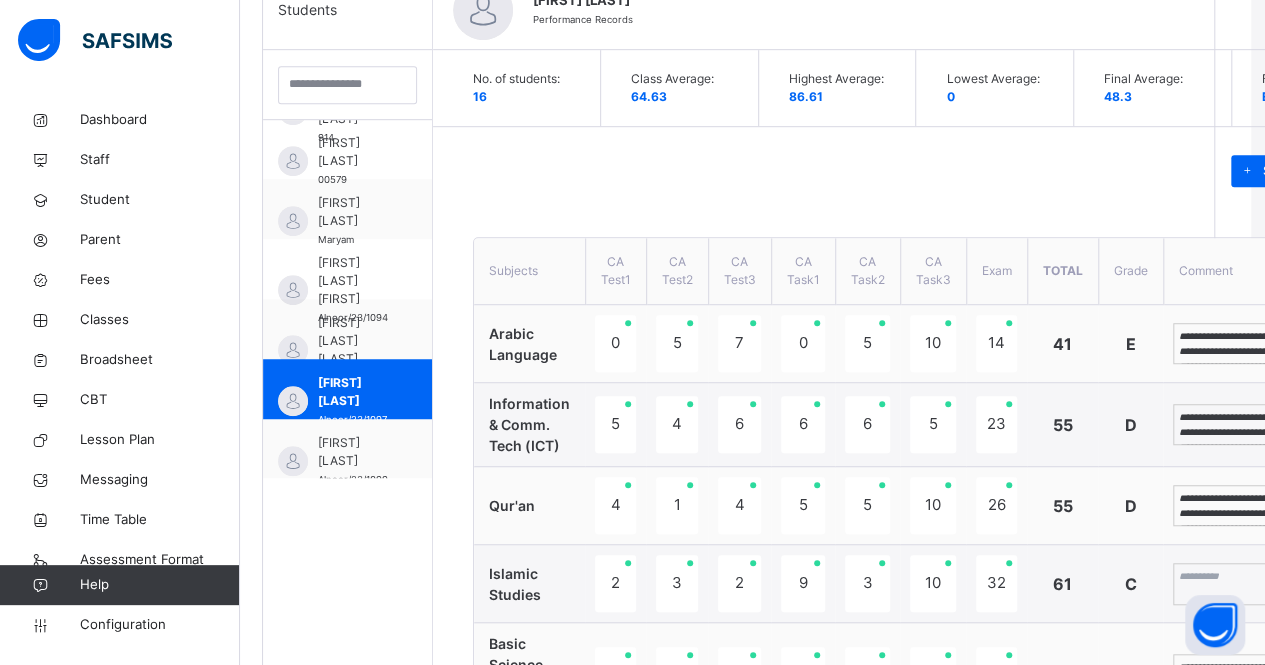 scroll, scrollTop: 548, scrollLeft: 14, axis: both 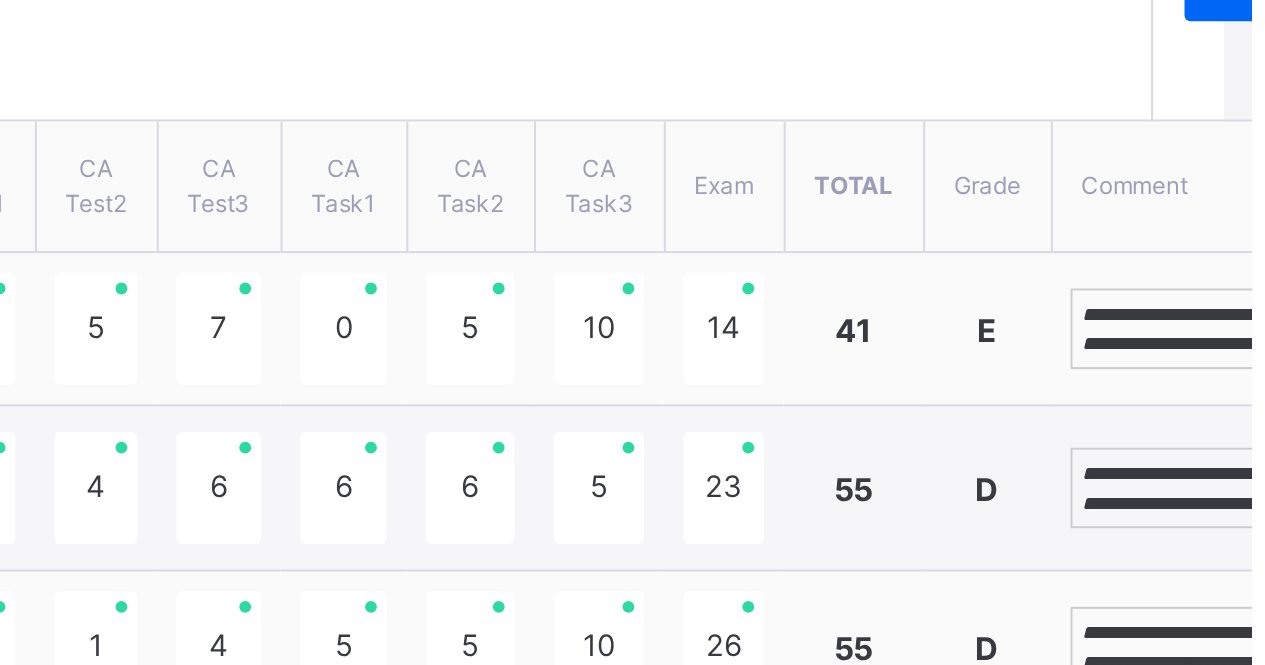click on "**********" at bounding box center [1240, 345] 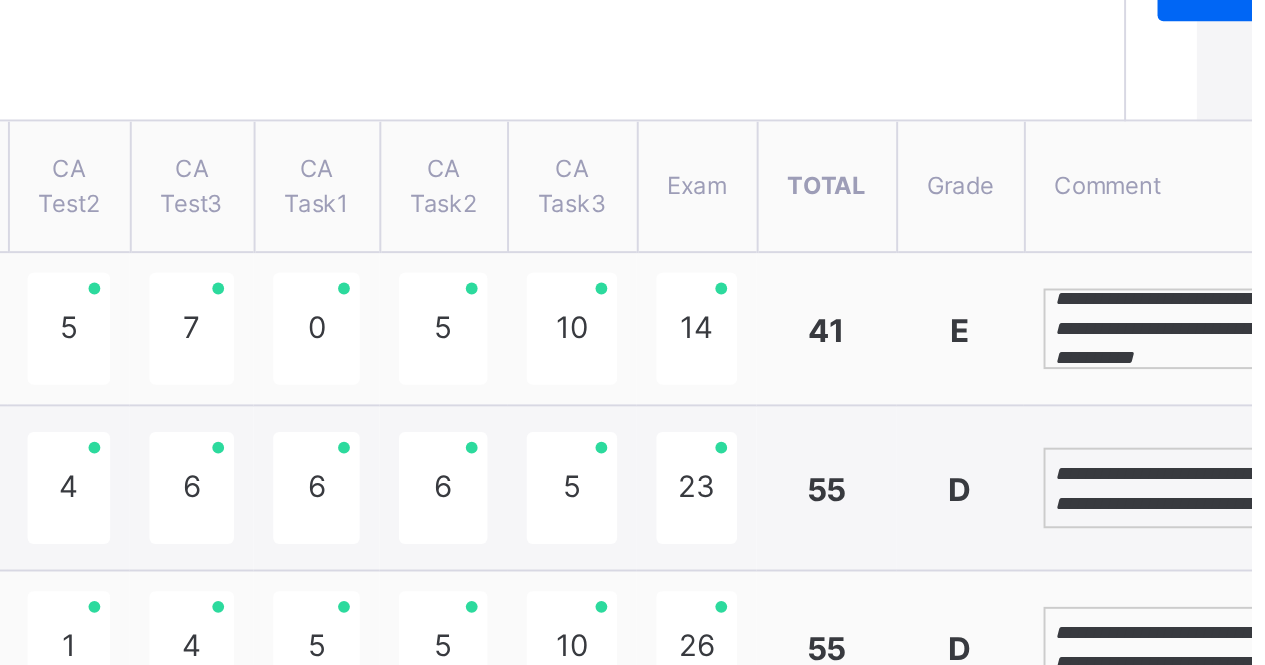 scroll, scrollTop: 38, scrollLeft: 0, axis: vertical 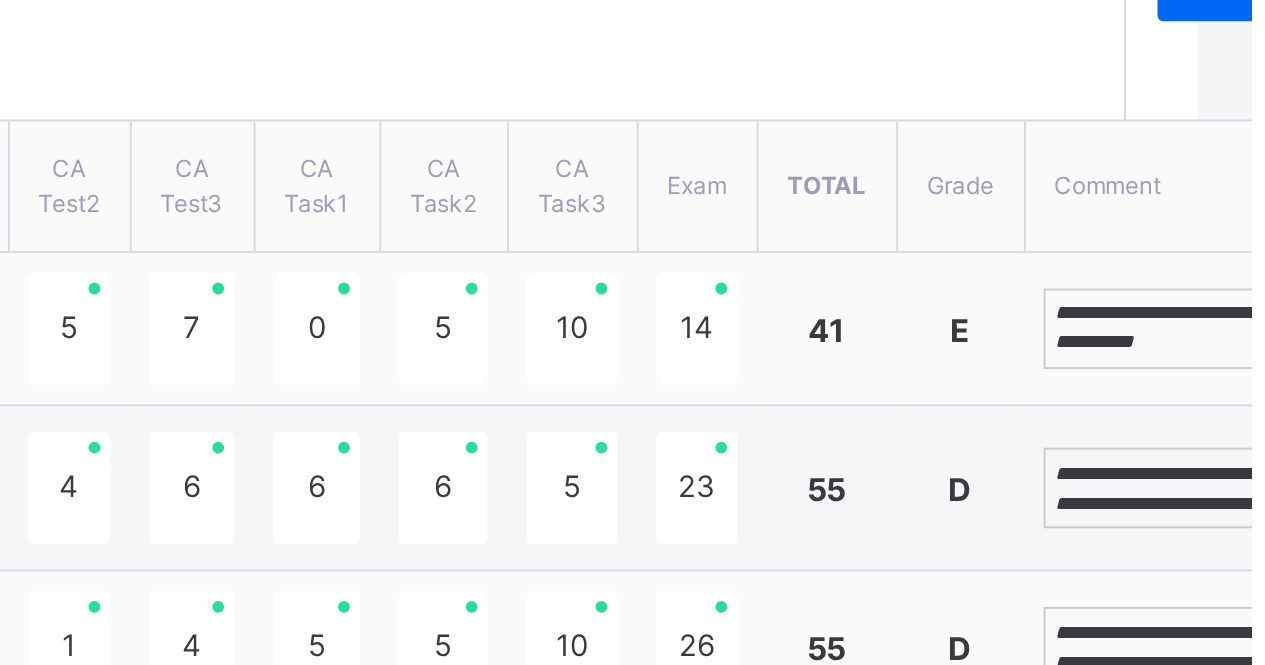 type on "**********" 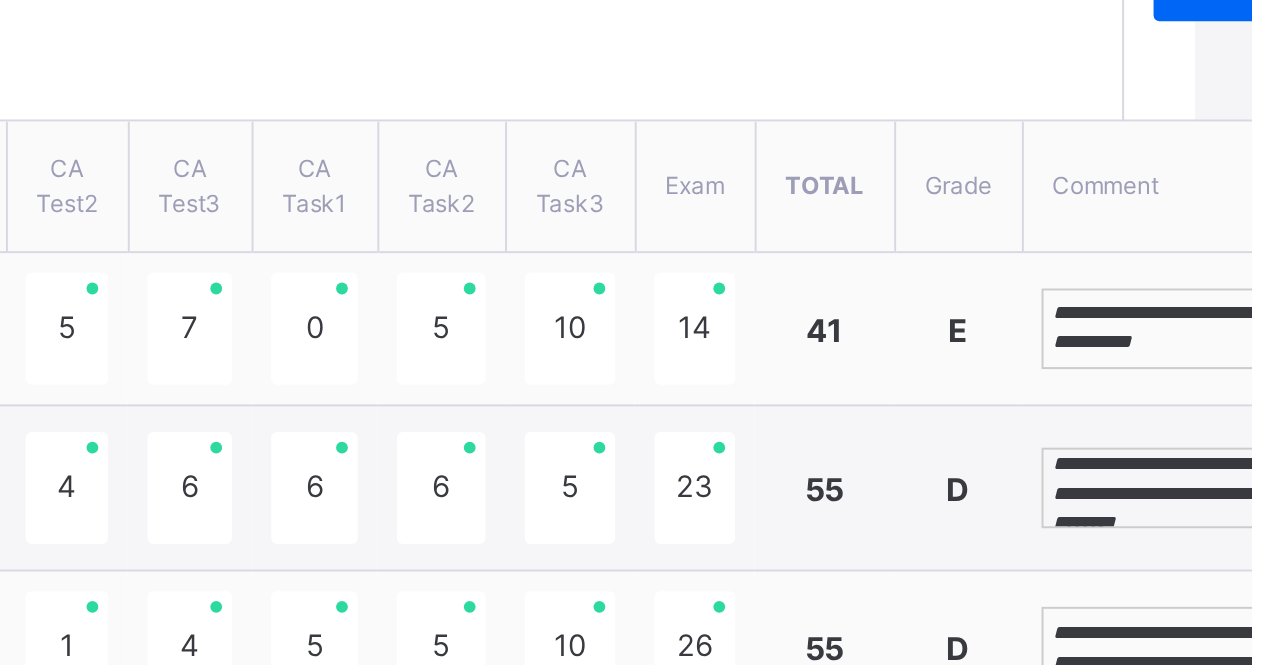scroll, scrollTop: 5, scrollLeft: 0, axis: vertical 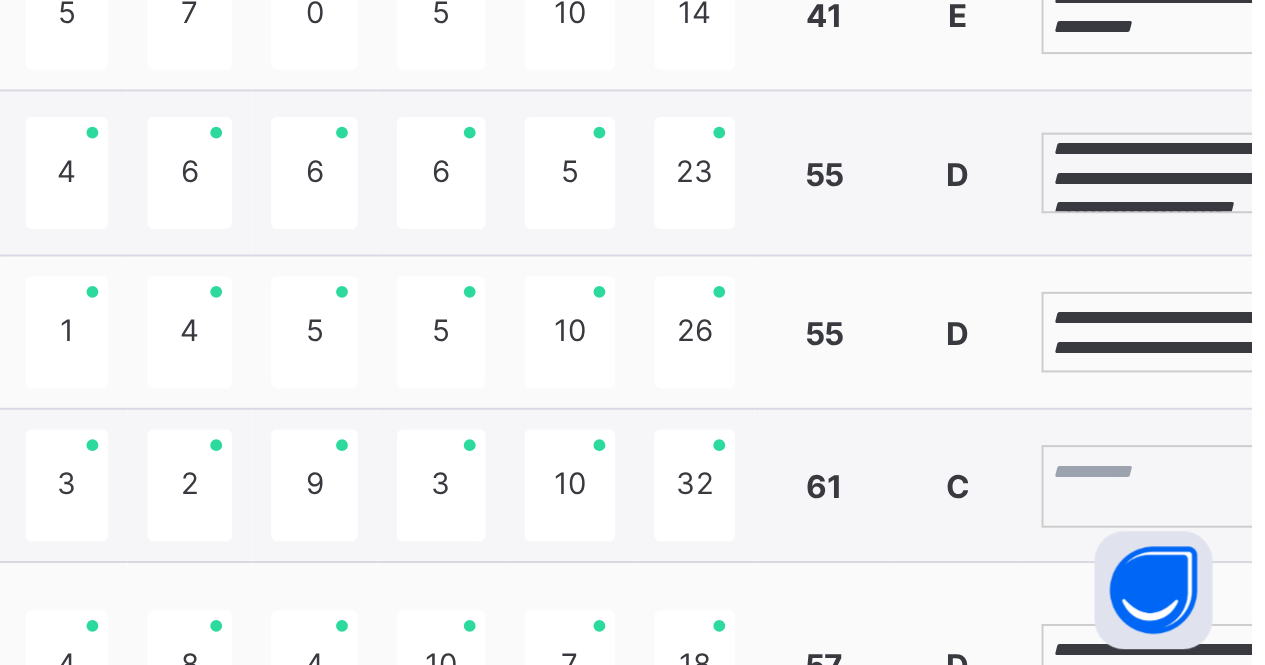 type on "**********" 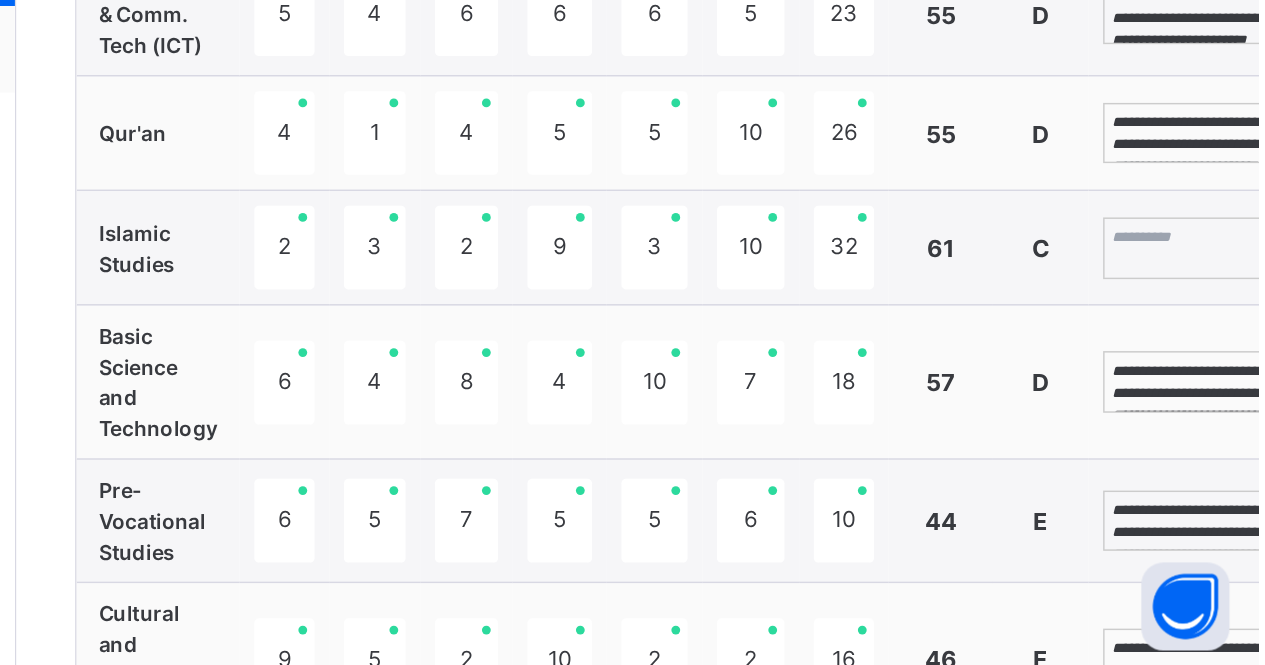 scroll, scrollTop: 754, scrollLeft: 28, axis: both 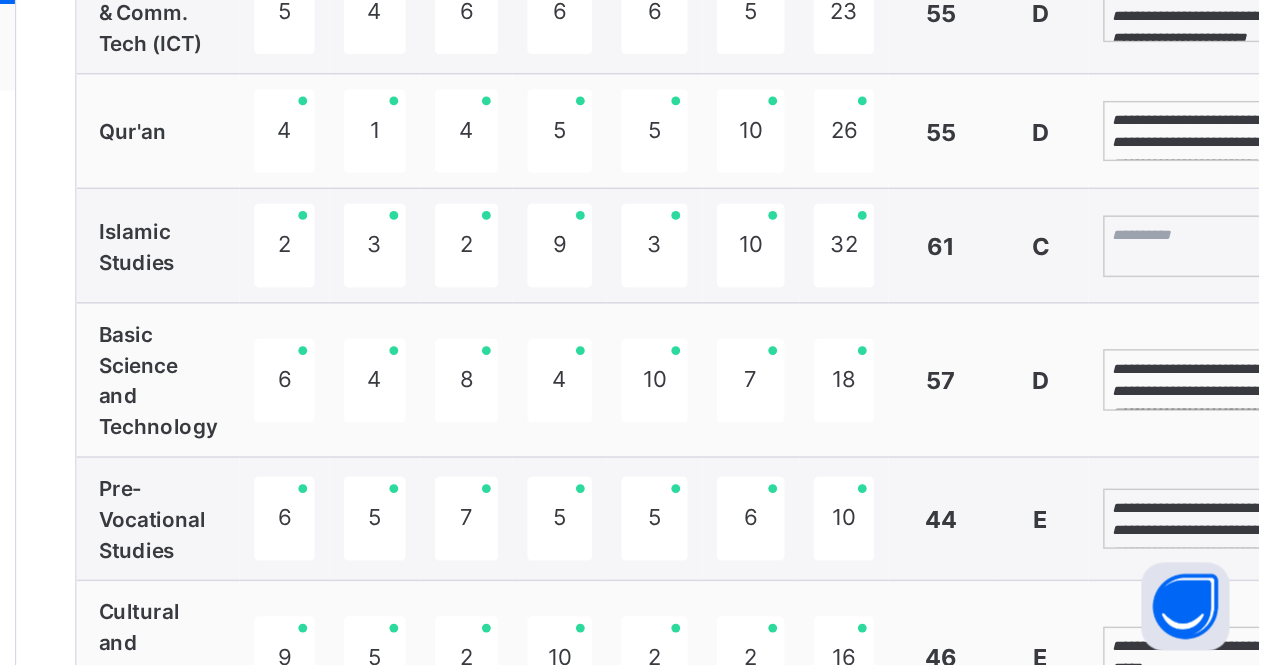 click on "**********" at bounding box center (1226, 470) 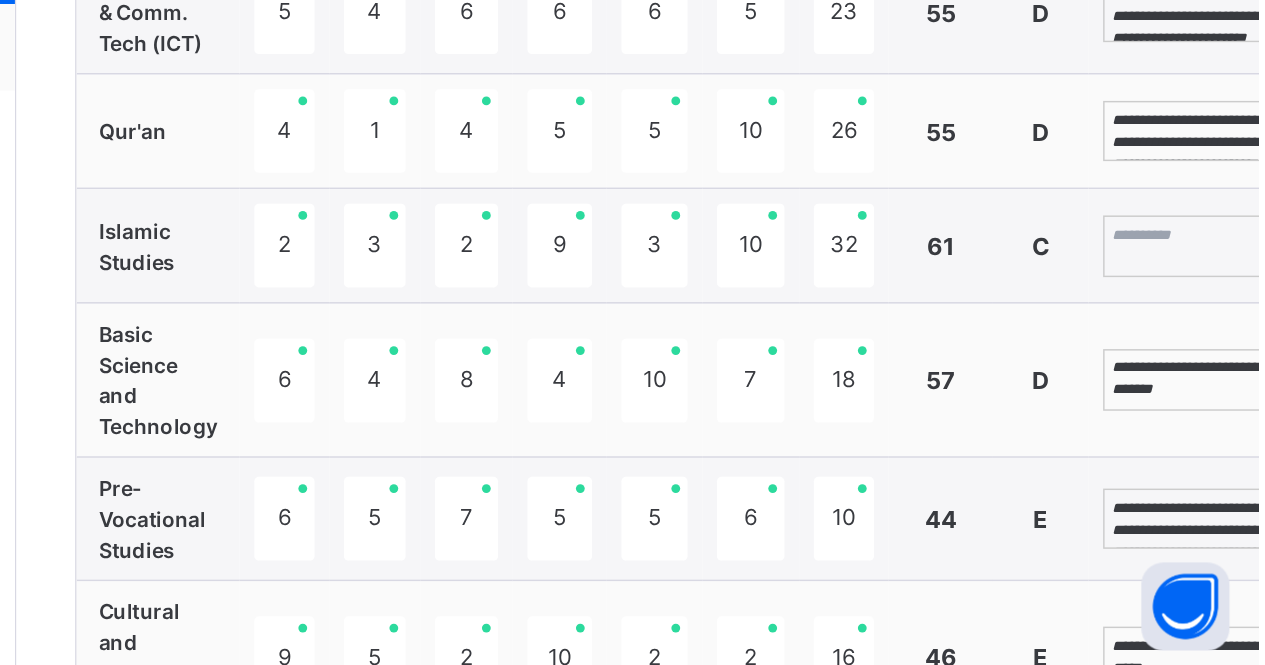 scroll, scrollTop: 5, scrollLeft: 0, axis: vertical 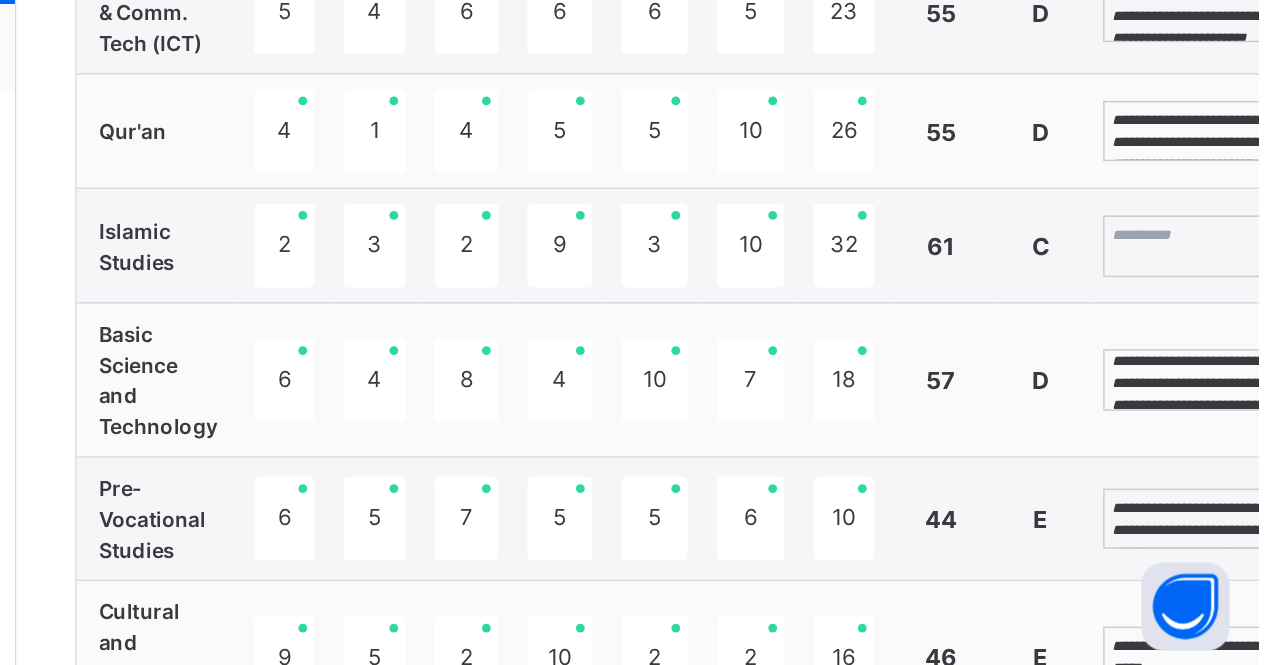 type on "**********" 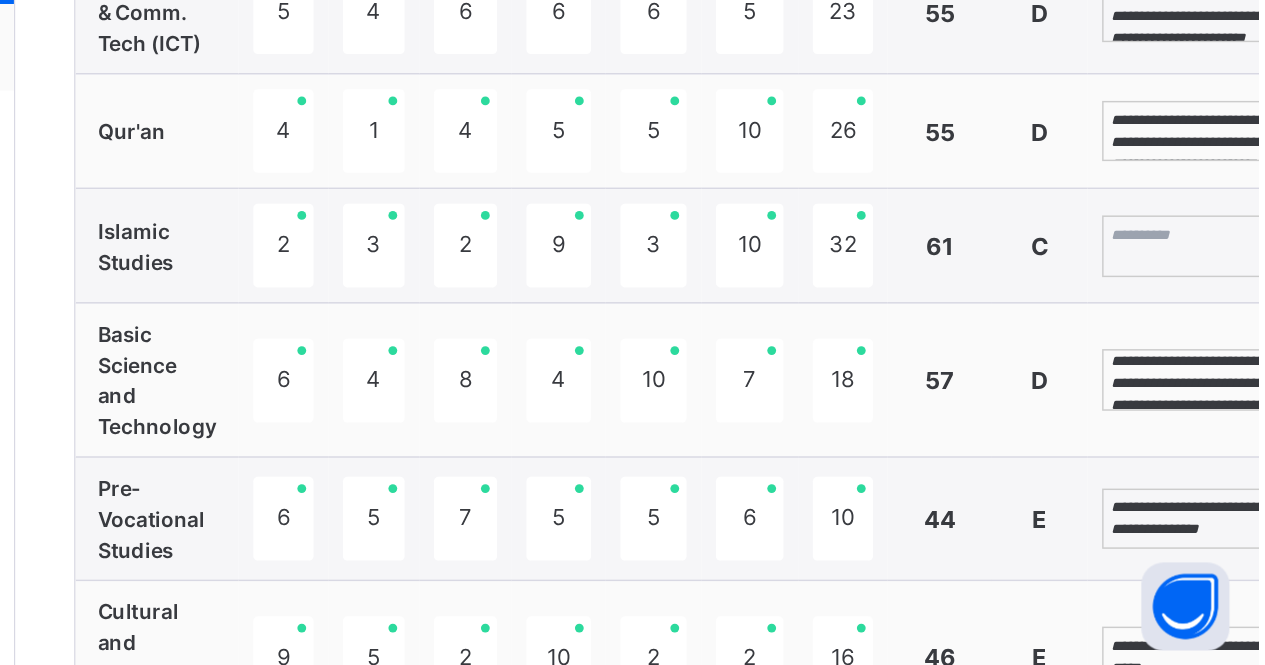 scroll, scrollTop: 0, scrollLeft: 0, axis: both 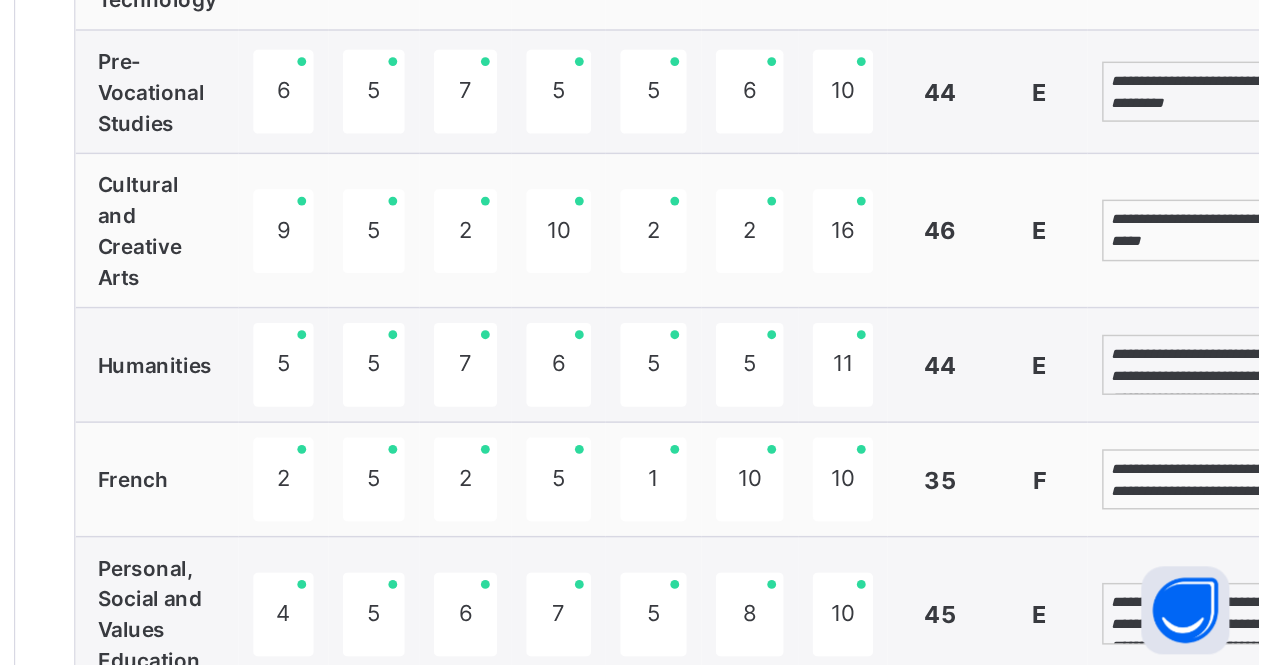 type on "**********" 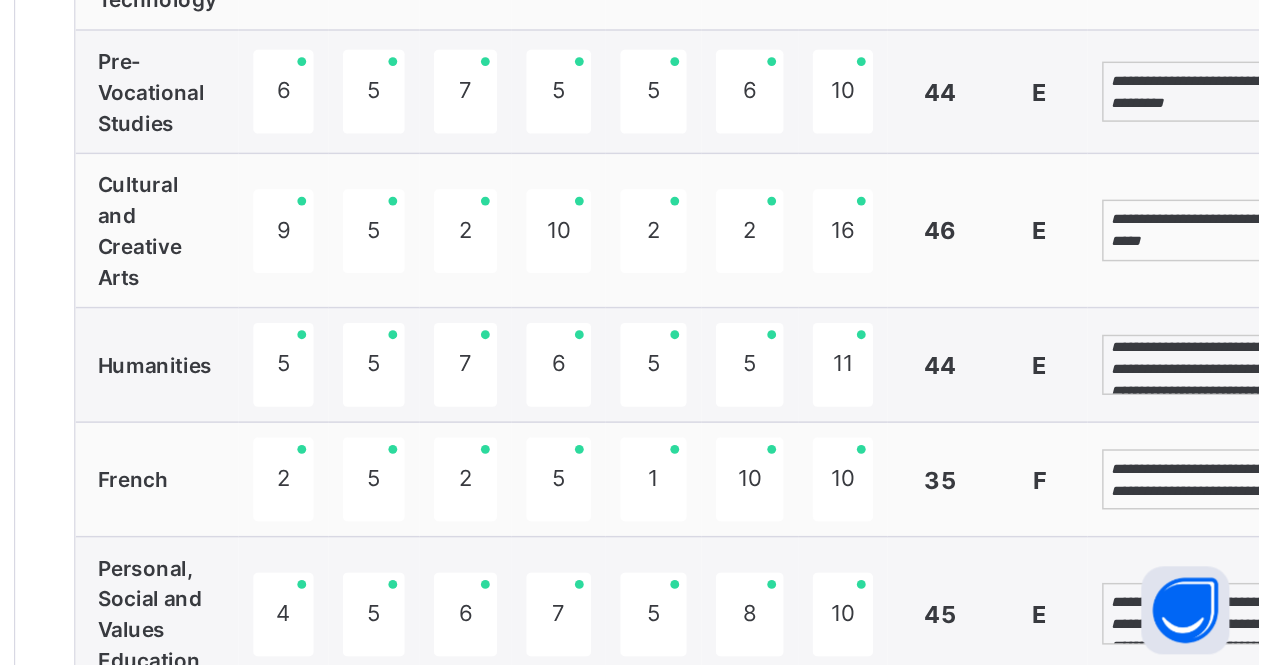 scroll, scrollTop: 5, scrollLeft: 0, axis: vertical 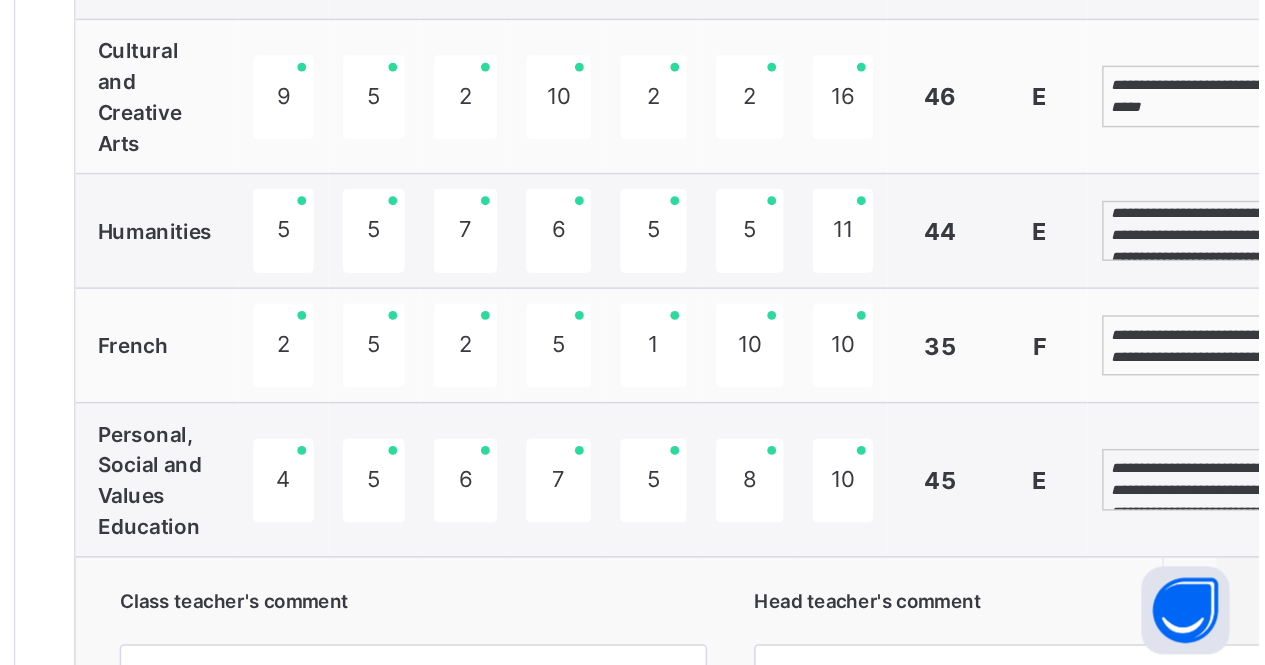type on "**********" 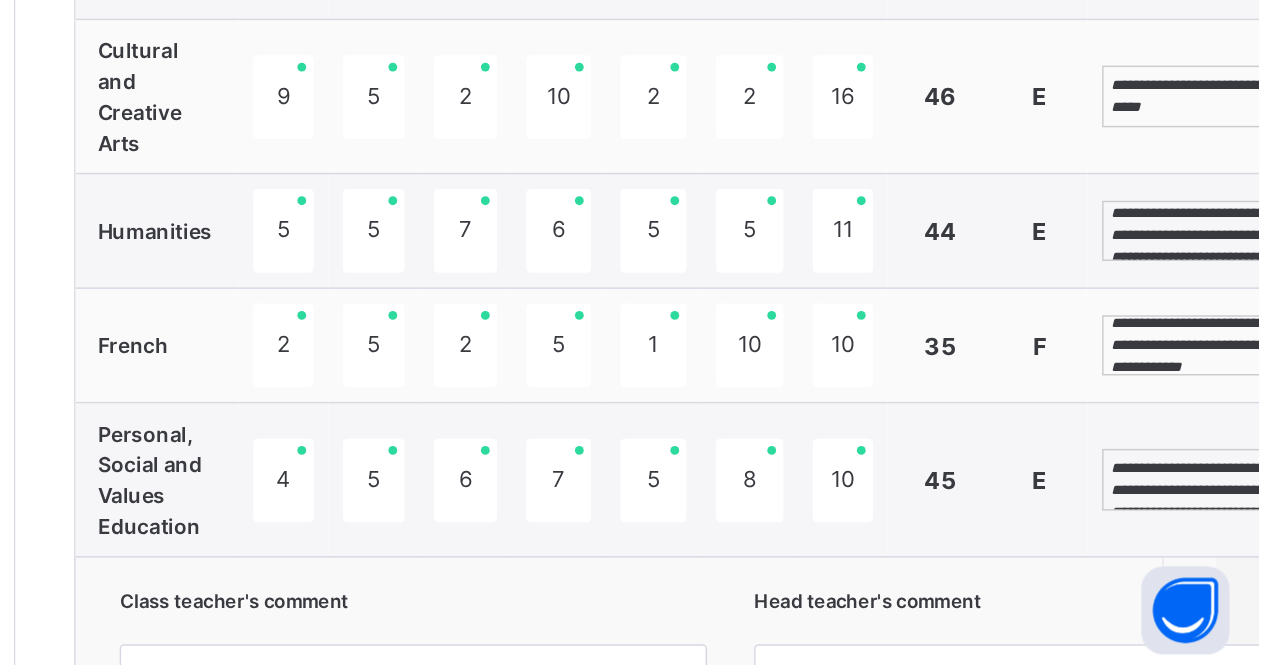 scroll, scrollTop: 23, scrollLeft: 0, axis: vertical 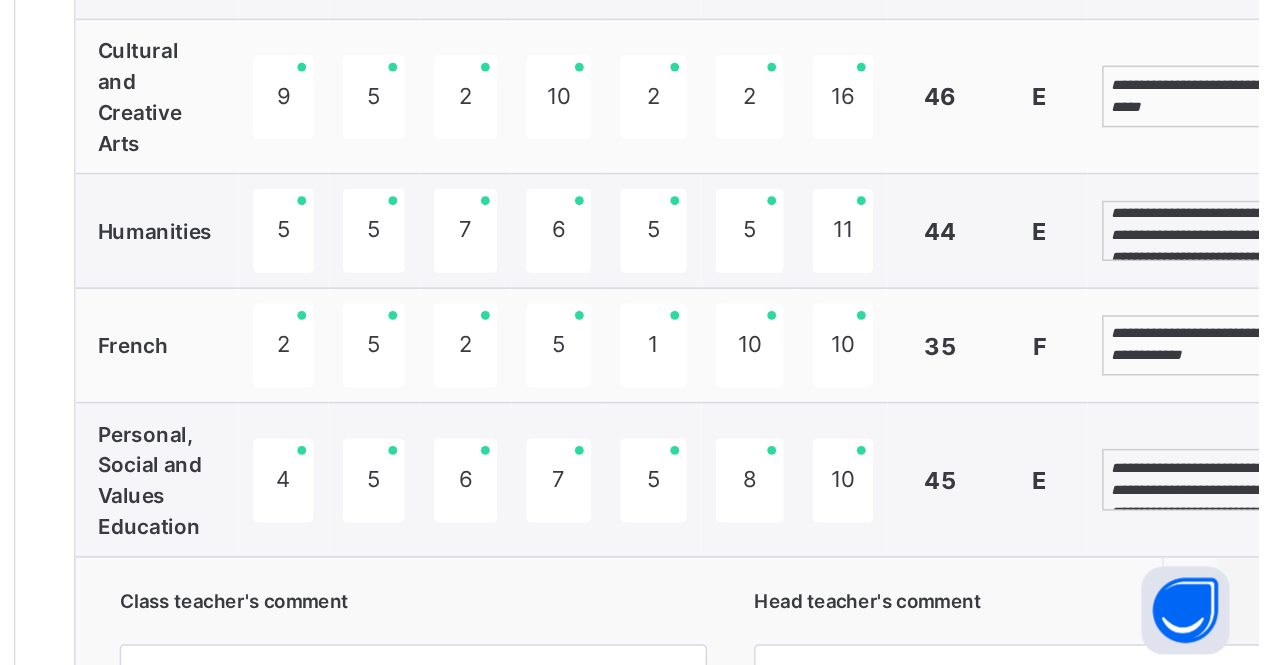 type on "**********" 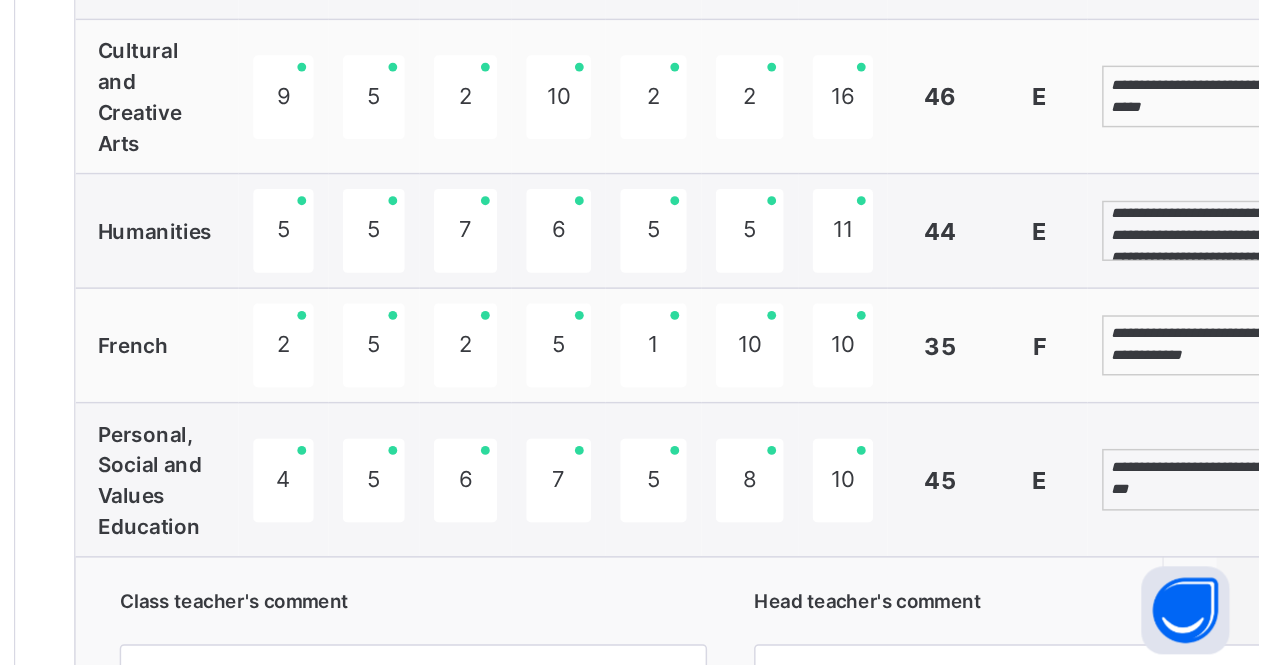 scroll, scrollTop: 15, scrollLeft: 0, axis: vertical 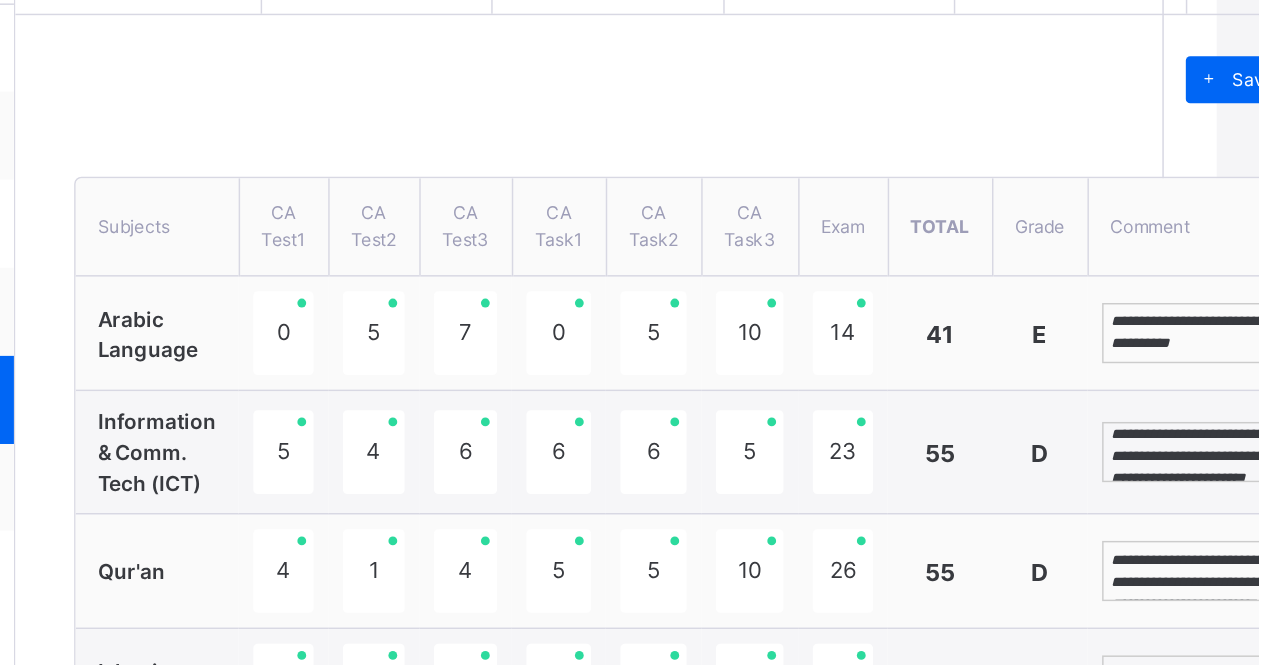 type on "**********" 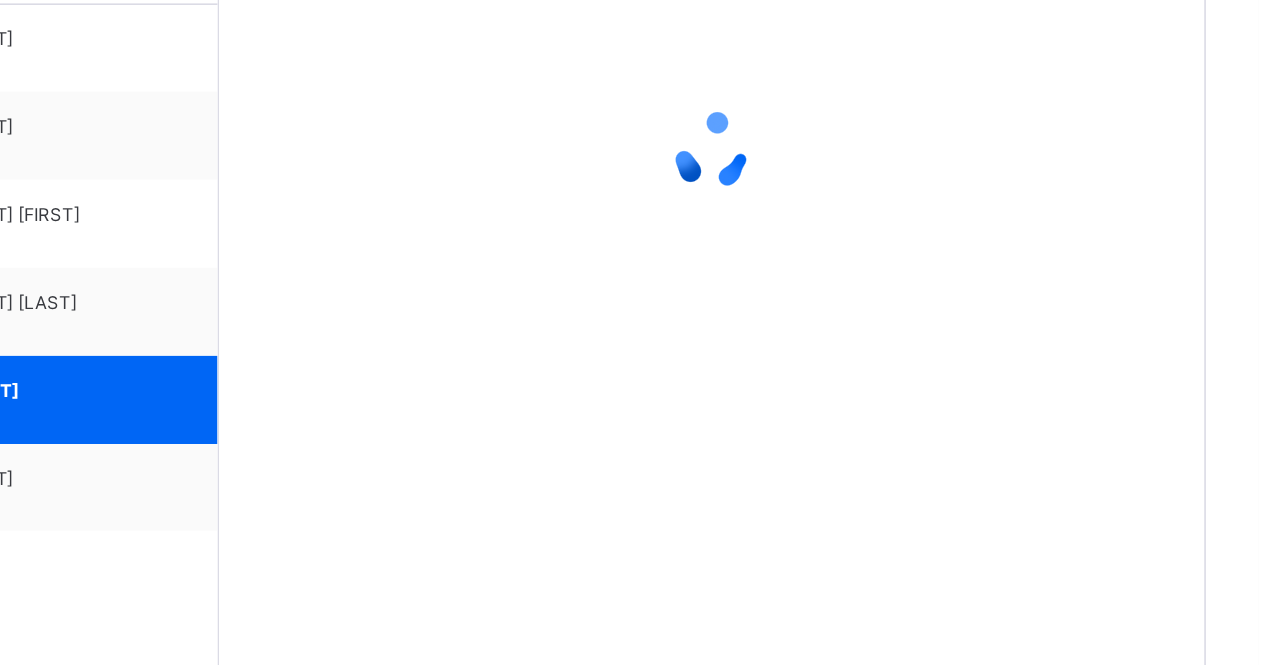 scroll, scrollTop: 566, scrollLeft: 15, axis: both 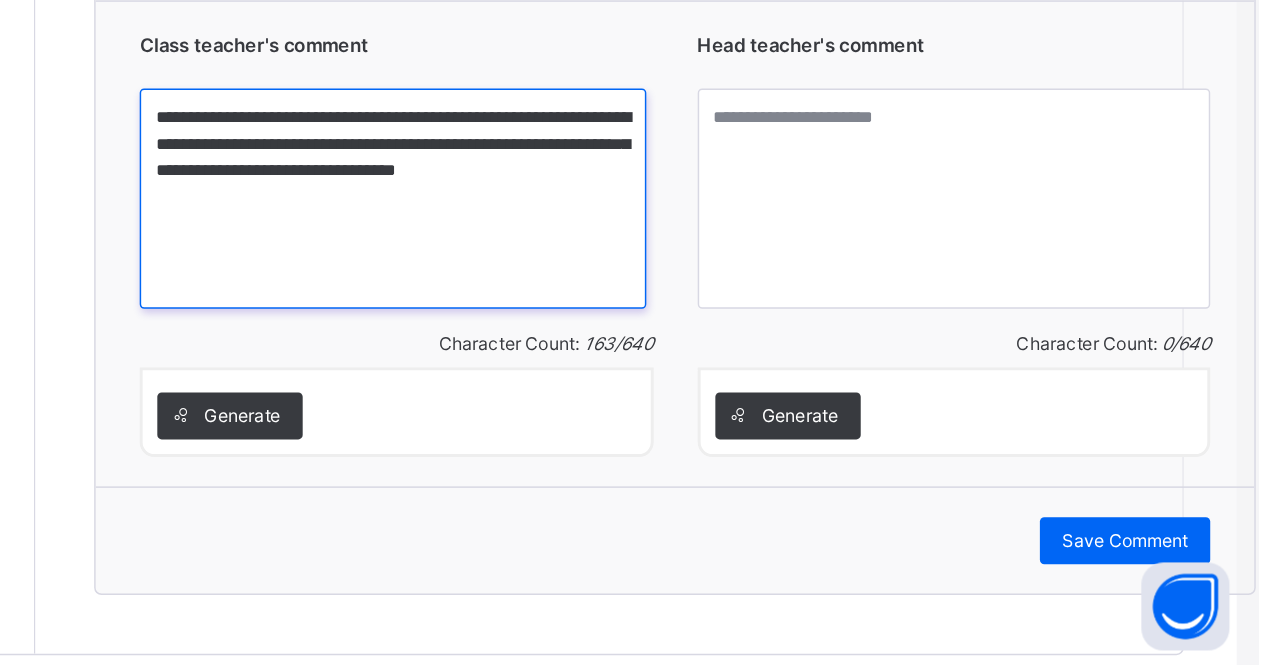 click on "**********" at bounding box center [675, 347] 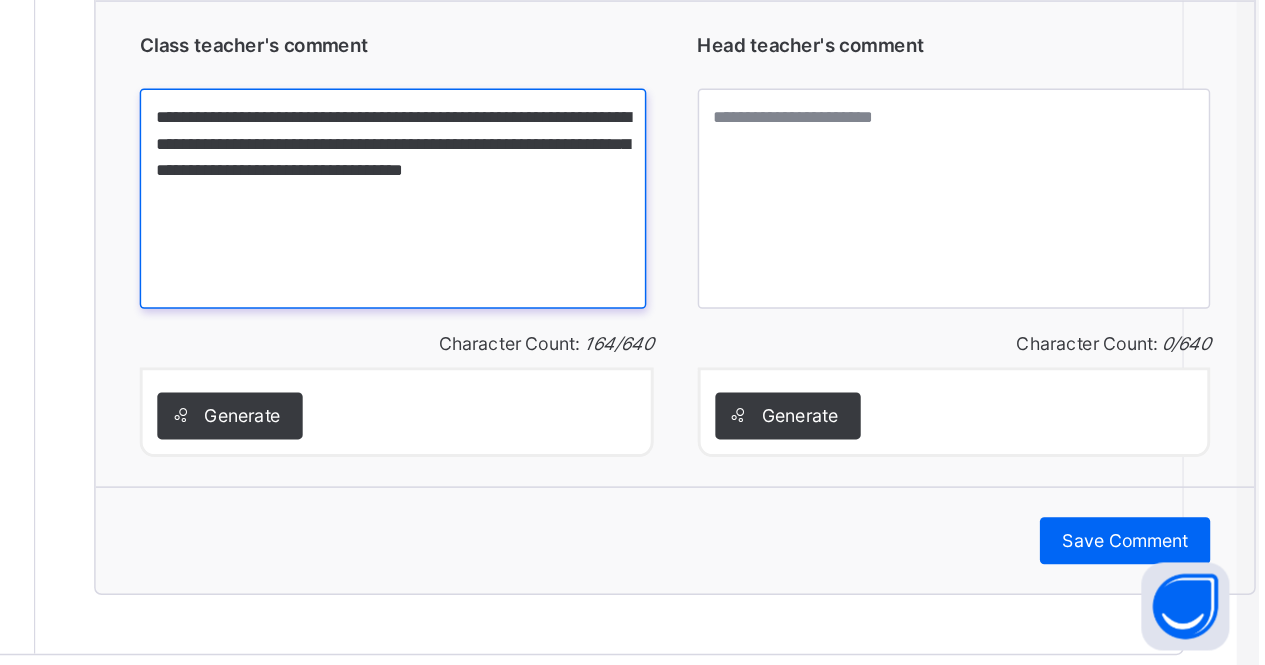 click on "**********" at bounding box center [675, 347] 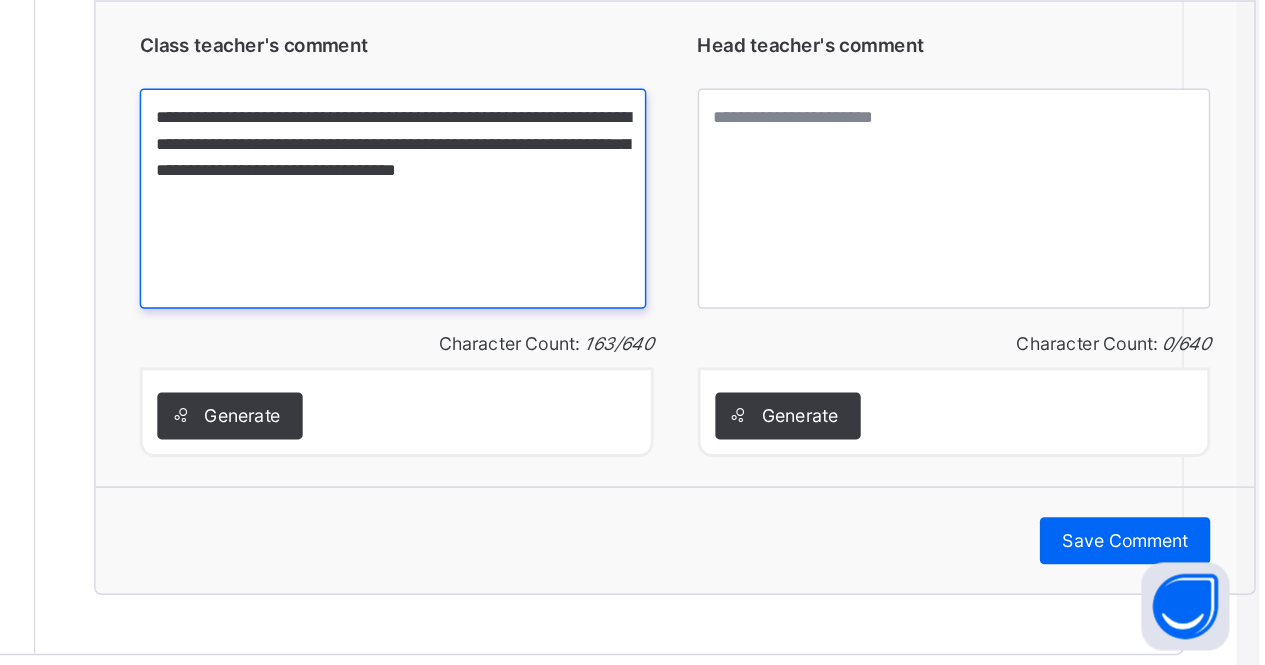 click on "**********" at bounding box center [675, 347] 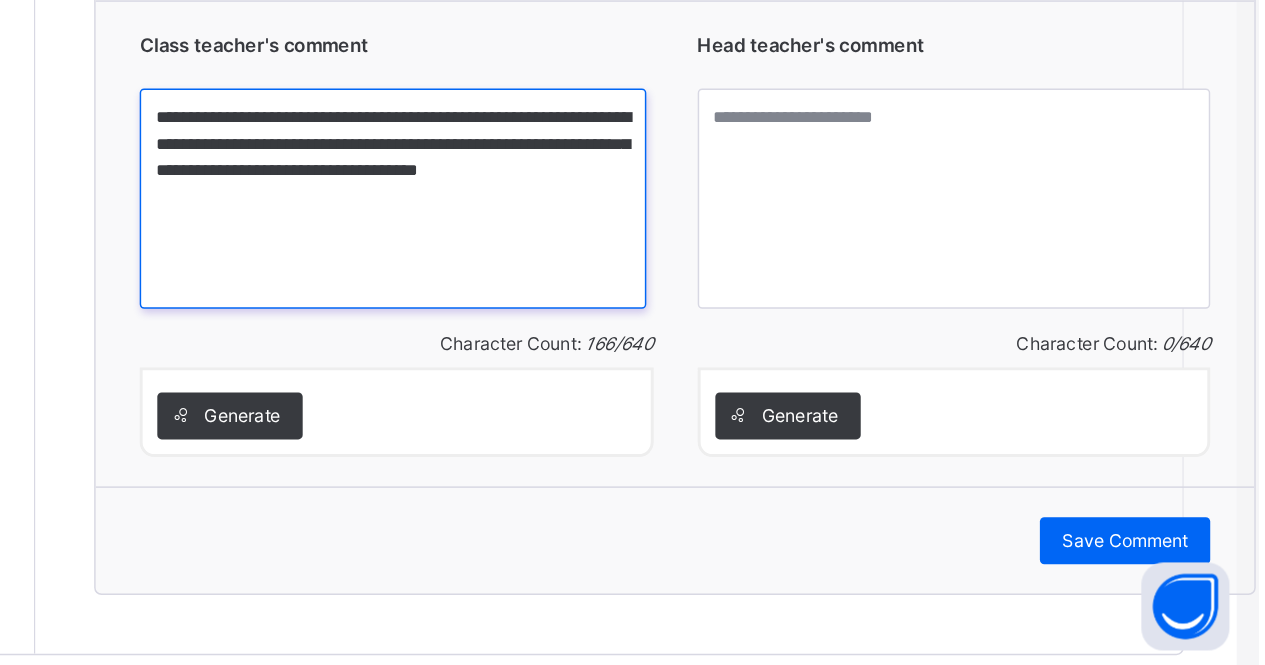 click on "**********" at bounding box center (675, 347) 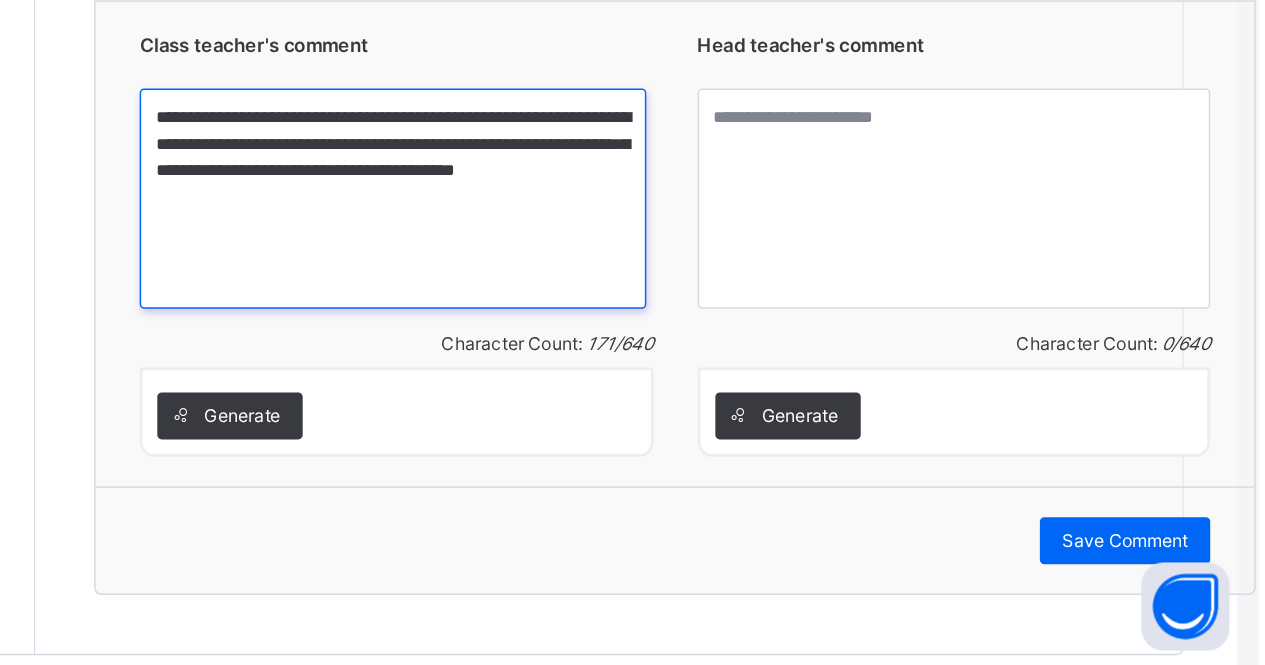 click on "**********" at bounding box center (675, 347) 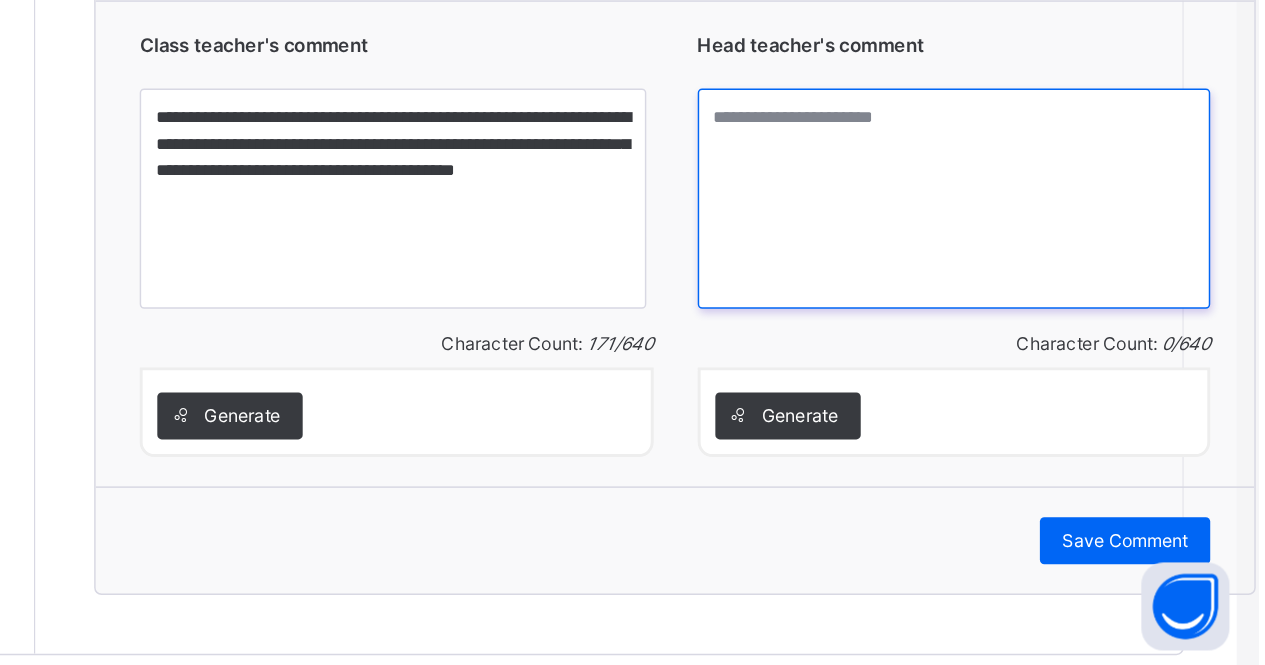 click at bounding box center [1058, 347] 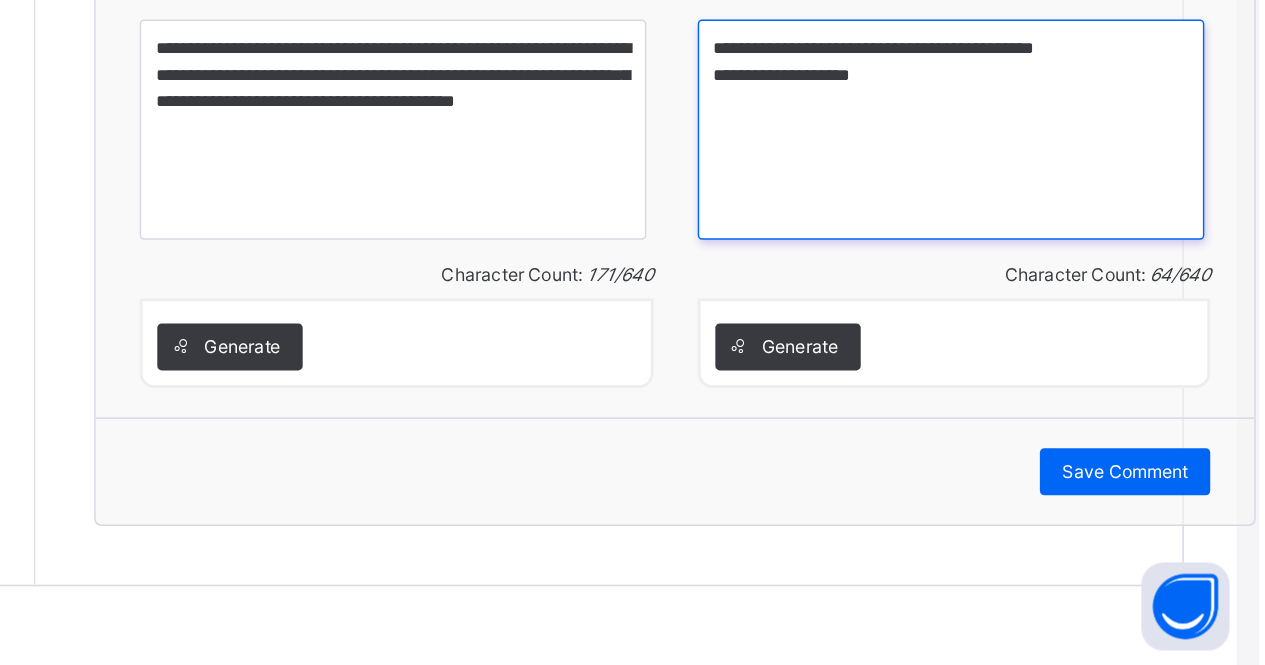 scroll, scrollTop: 2112, scrollLeft: 15, axis: both 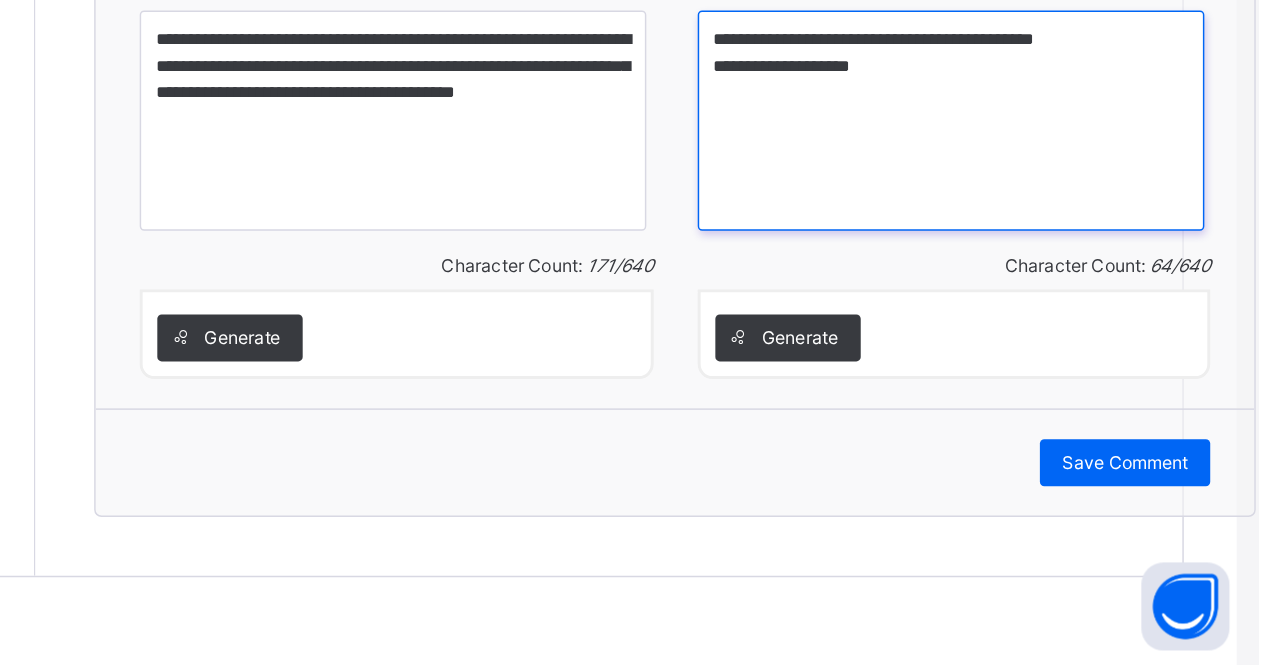type on "**********" 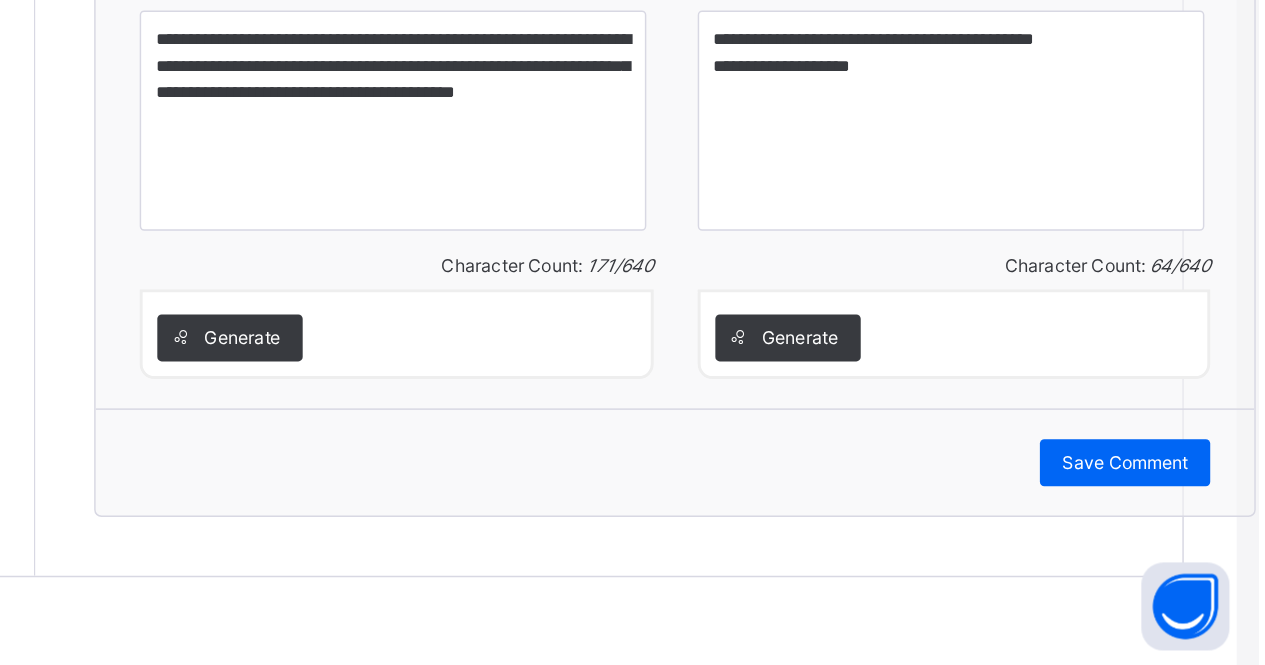 click on "Save Comment" at bounding box center [1174, 527] 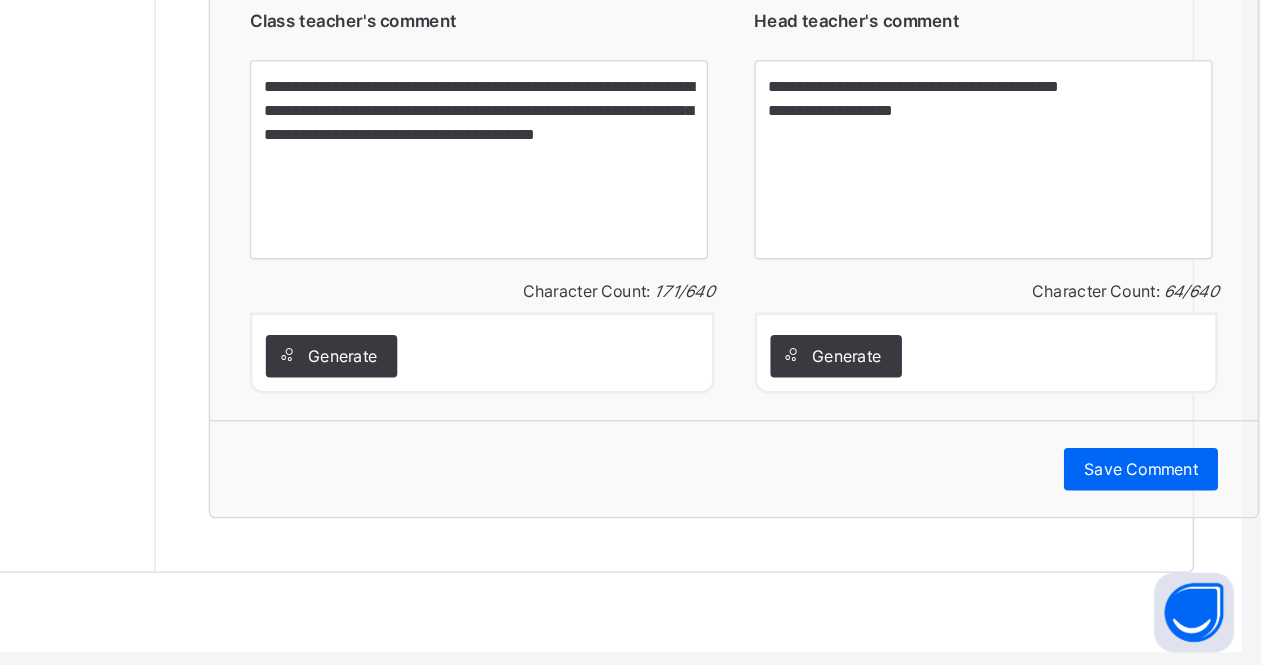 scroll, scrollTop: 2112, scrollLeft: 13, axis: both 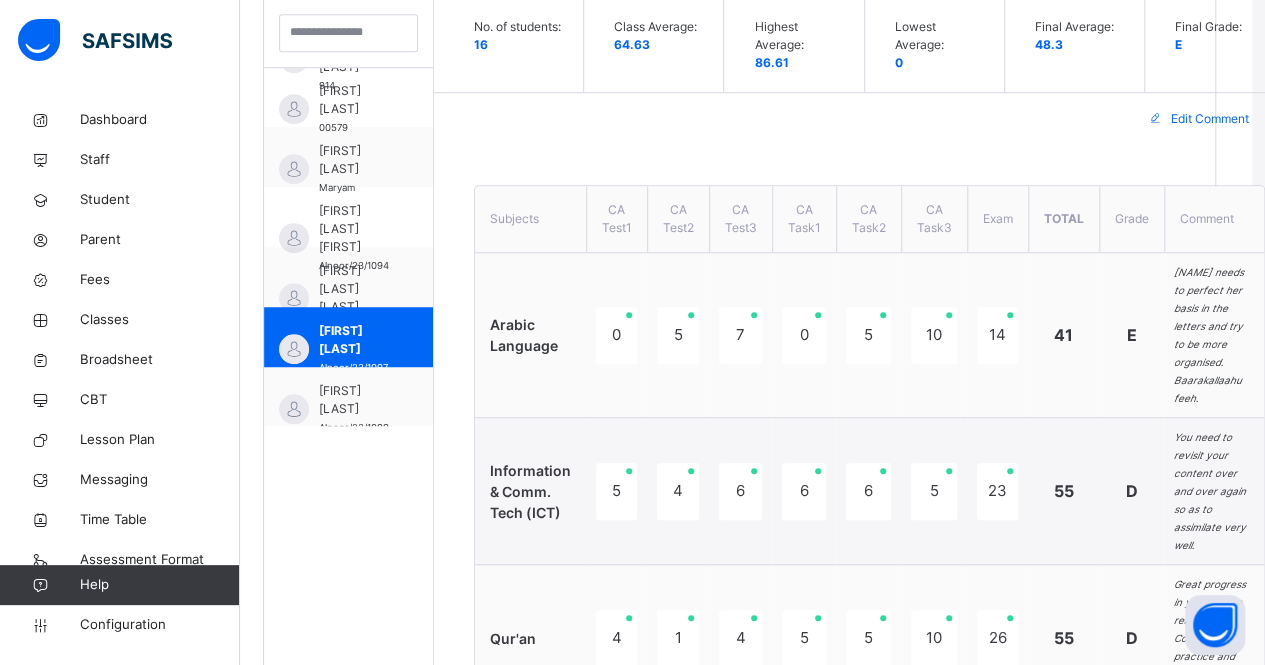 click on "[FIRST] [LAST]" at bounding box center [354, 400] 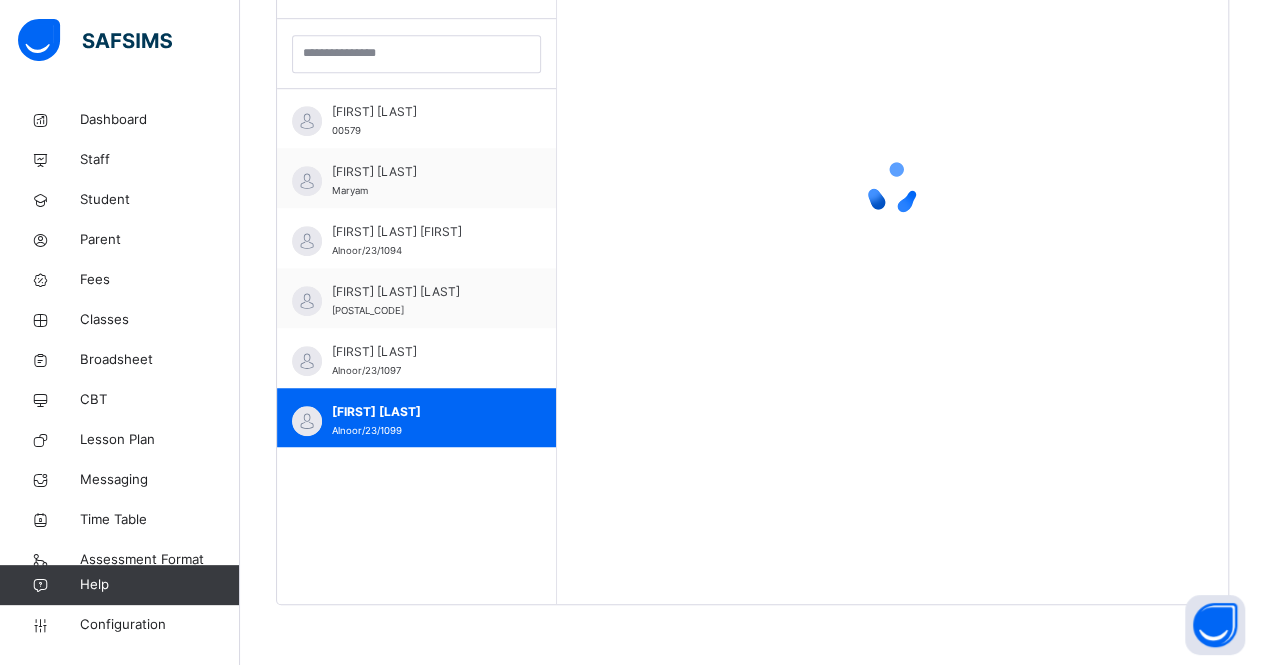 scroll, scrollTop: 579, scrollLeft: 13, axis: both 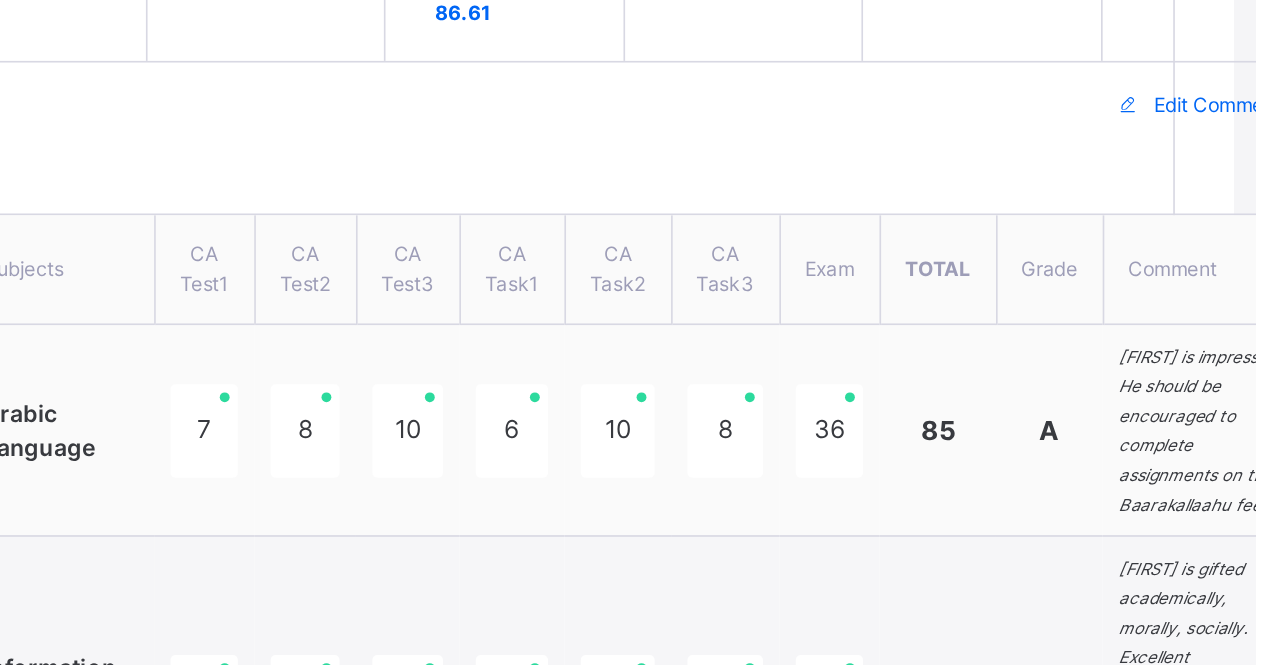 click on "Edit Comment" at bounding box center (1242, 117) 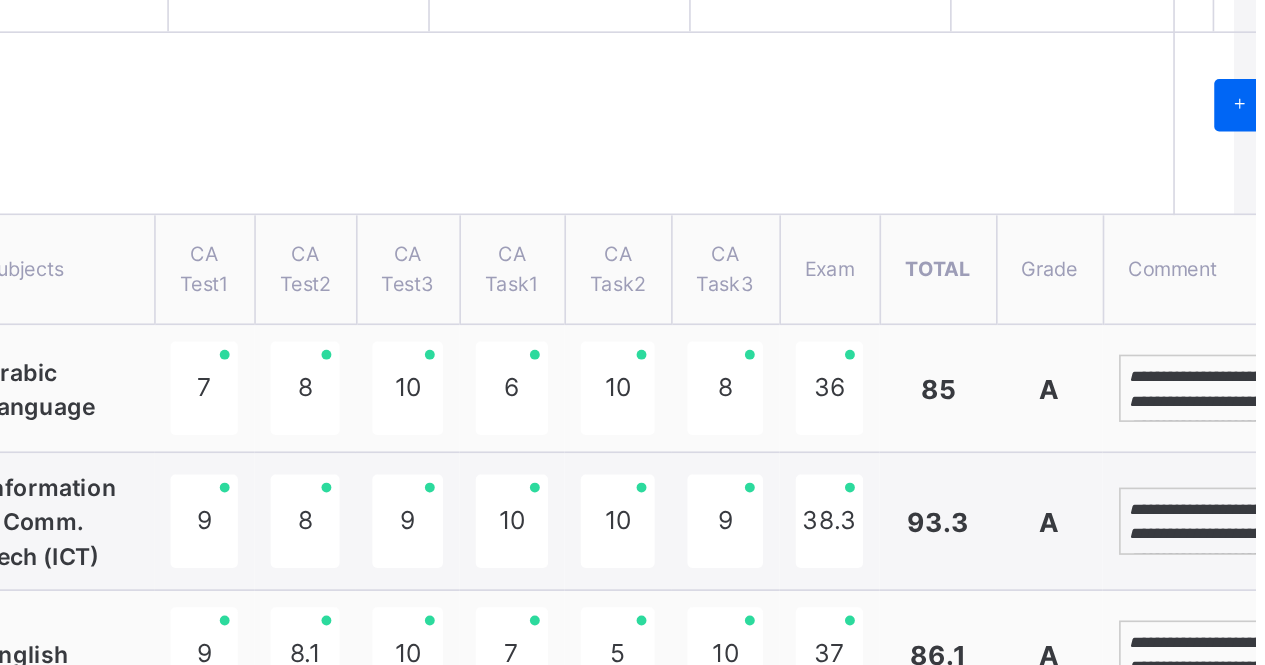 click on "**********" at bounding box center [1249, 289] 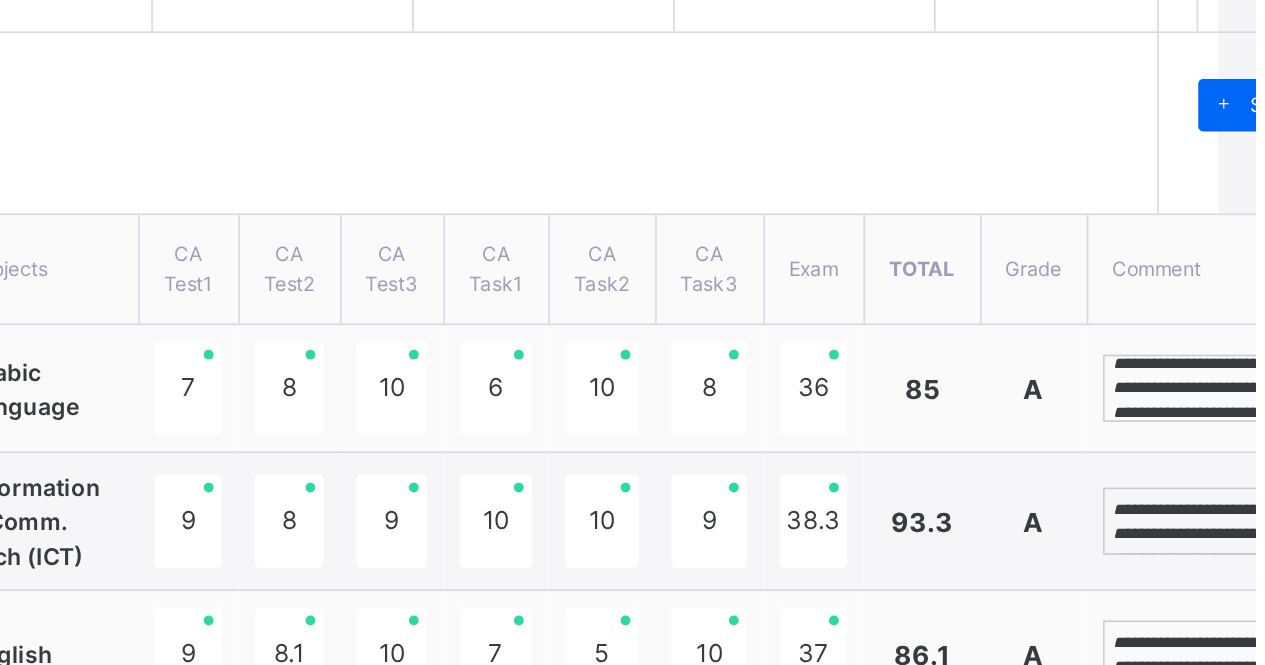 scroll, scrollTop: 23, scrollLeft: 0, axis: vertical 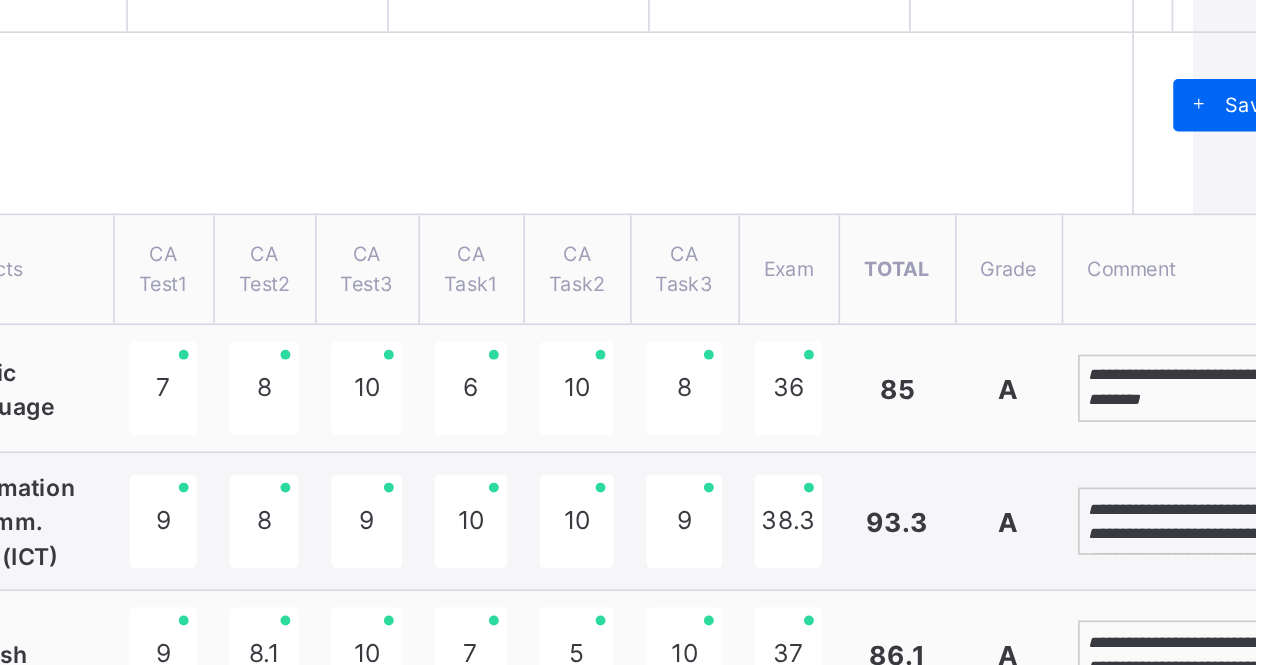 click on "**********" at bounding box center [1224, 370] 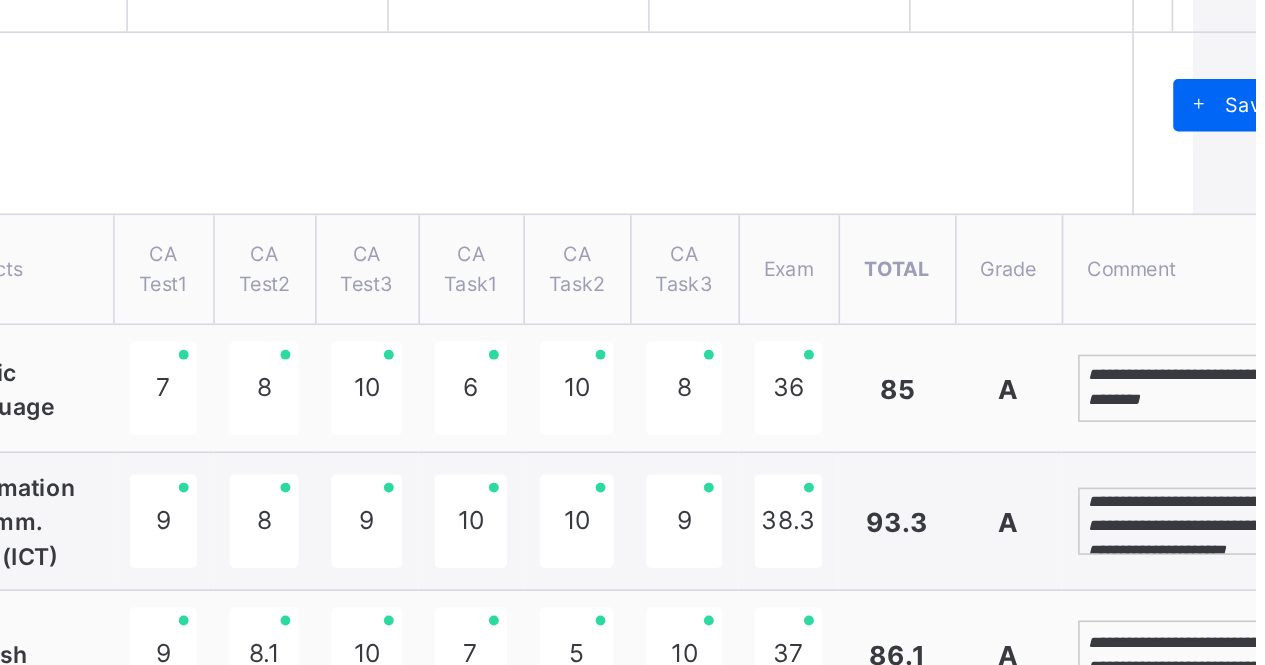 scroll, scrollTop: 35, scrollLeft: 0, axis: vertical 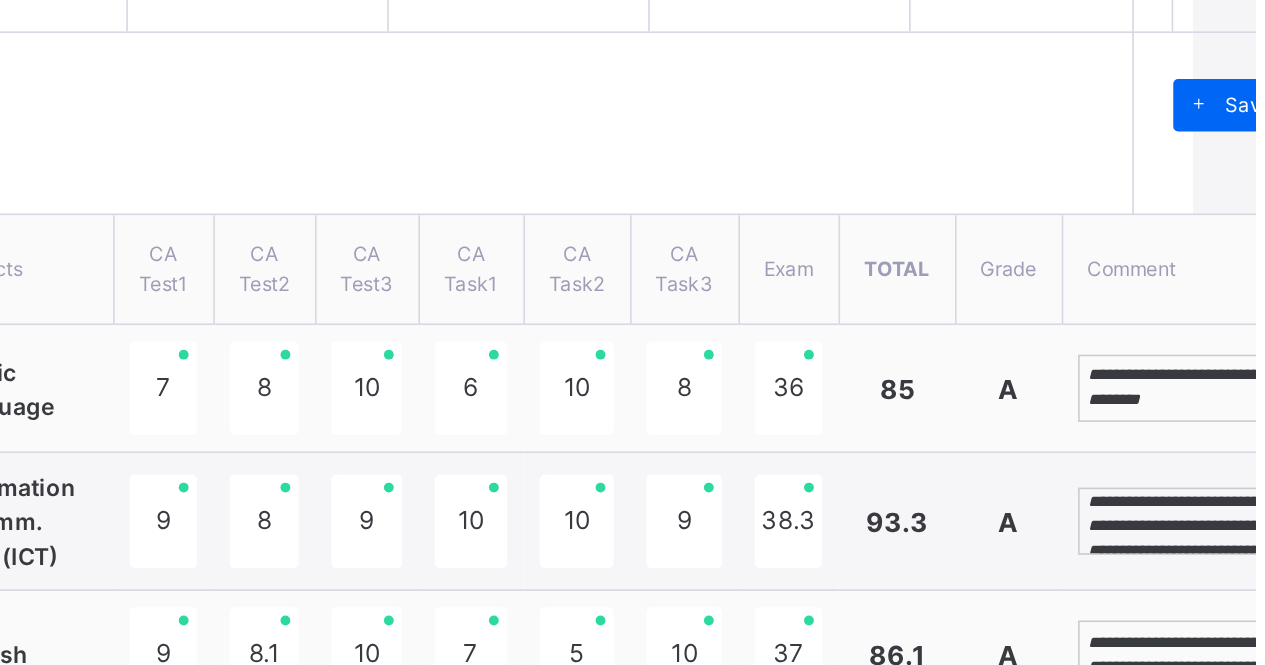 click on "**********" at bounding box center [1224, 370] 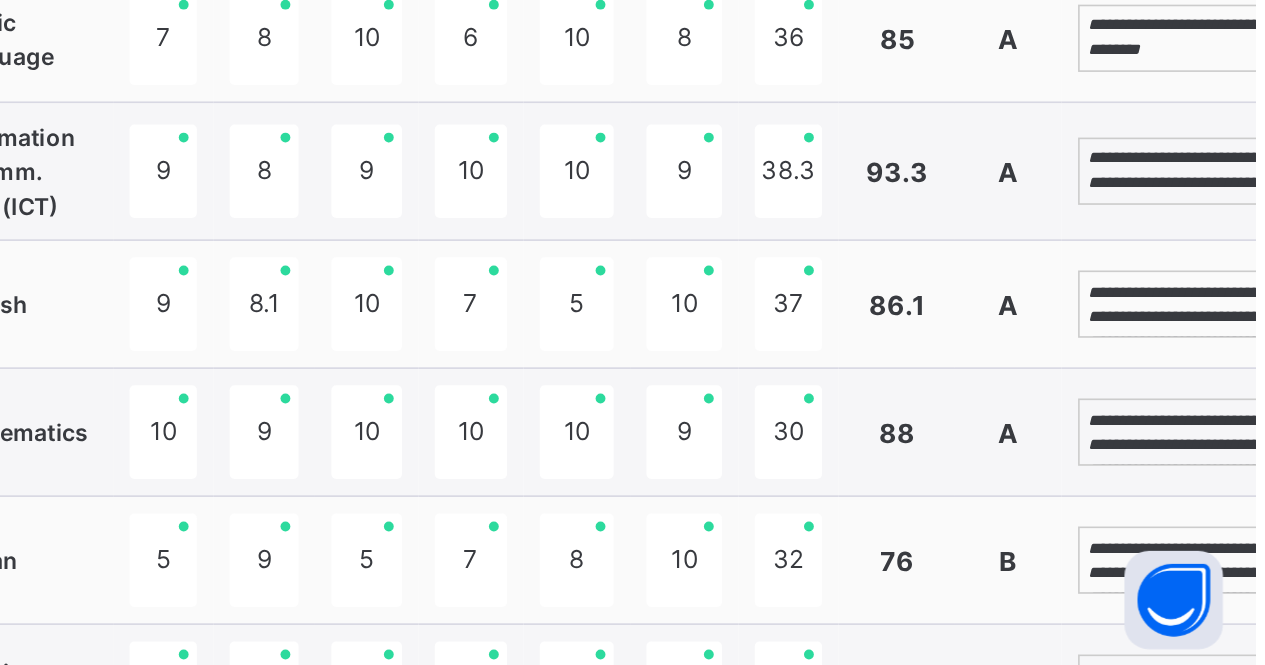 scroll, scrollTop: 619, scrollLeft: 38, axis: both 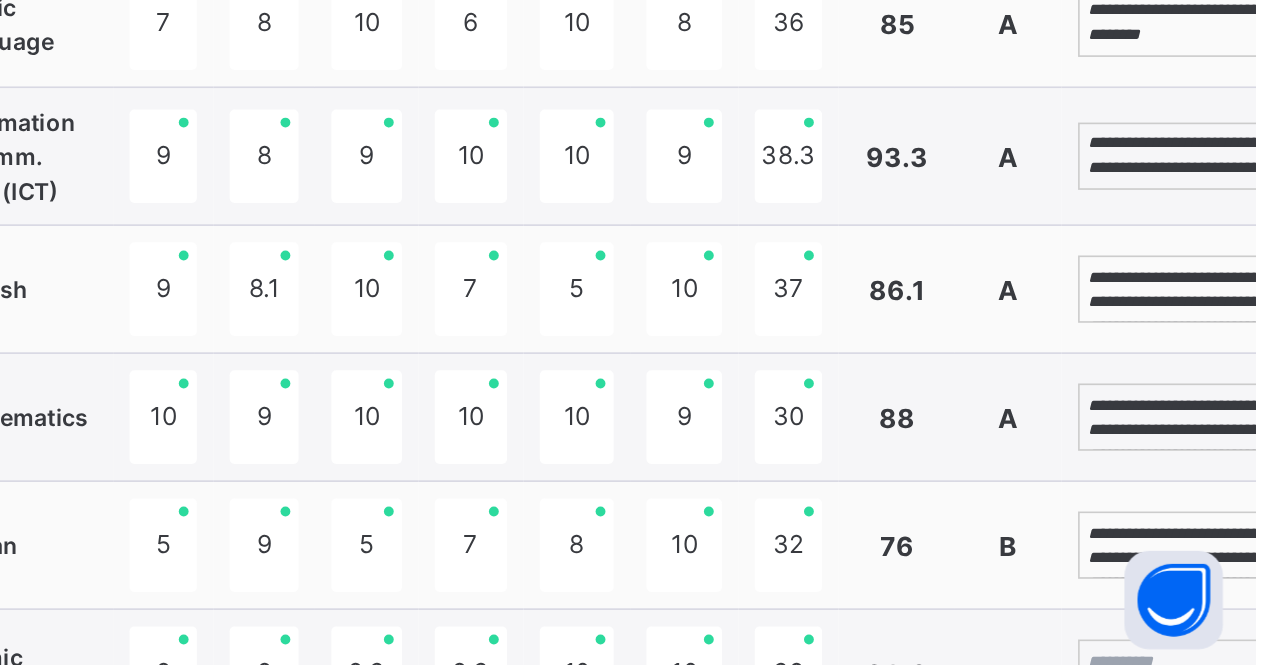 type on "**********" 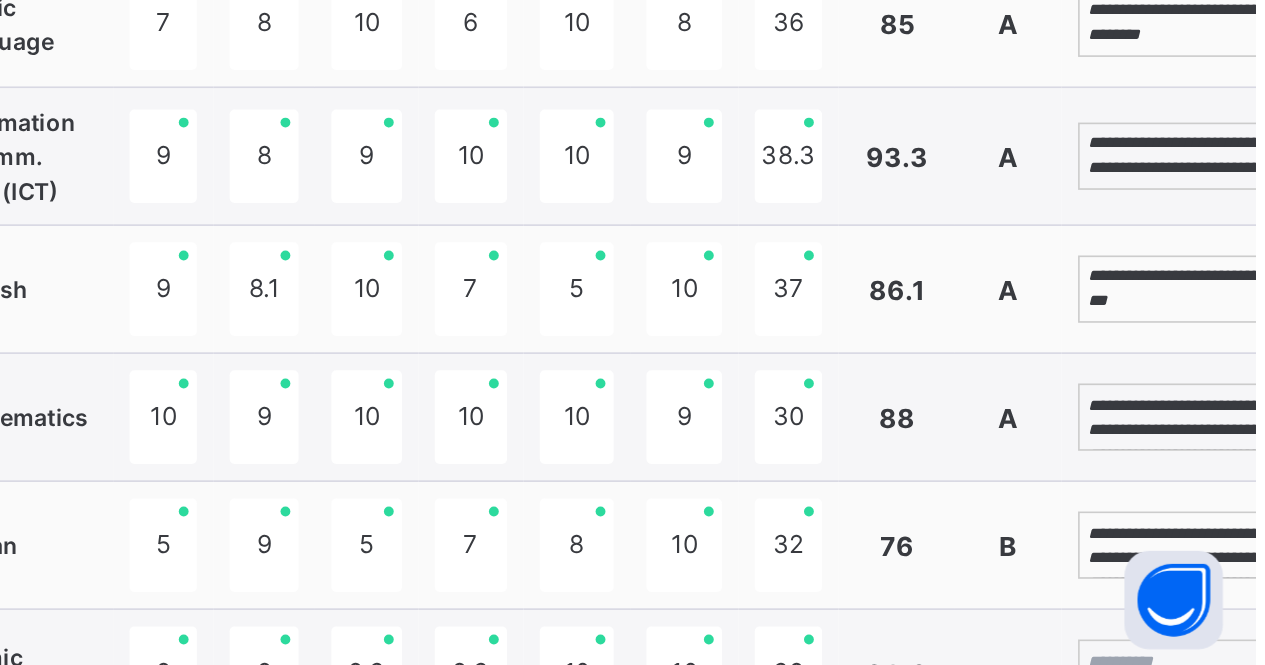 scroll, scrollTop: 83, scrollLeft: 0, axis: vertical 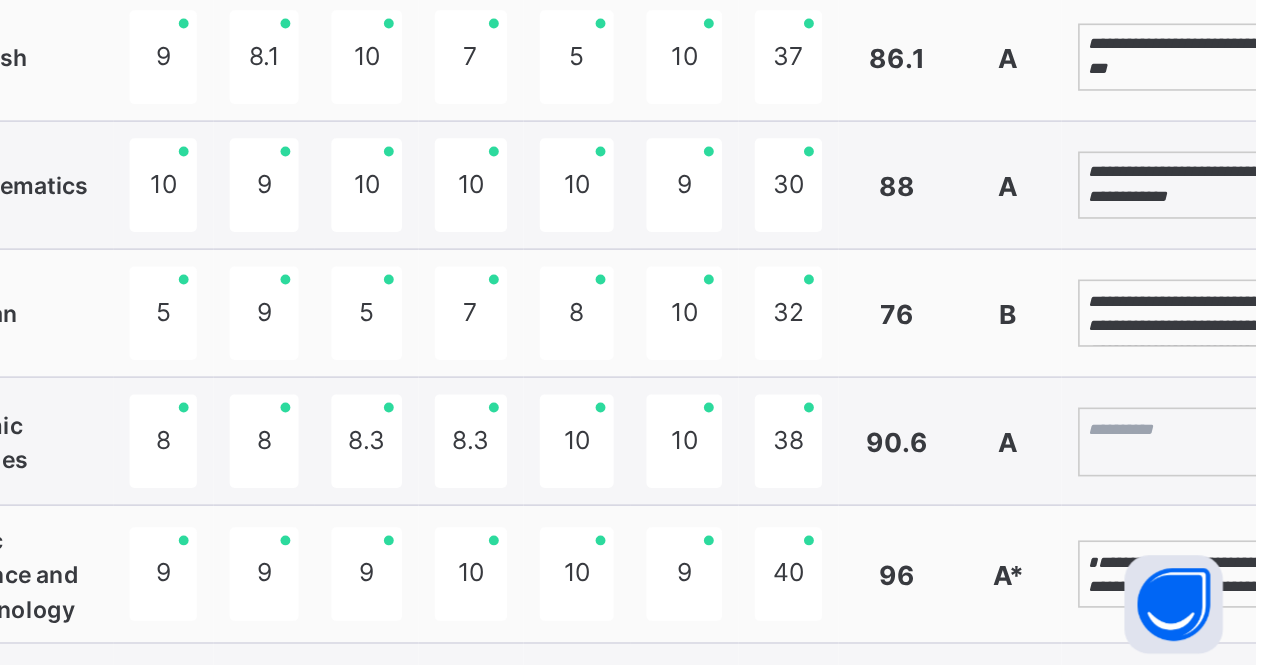 click on "**********" at bounding box center (1224, 447) 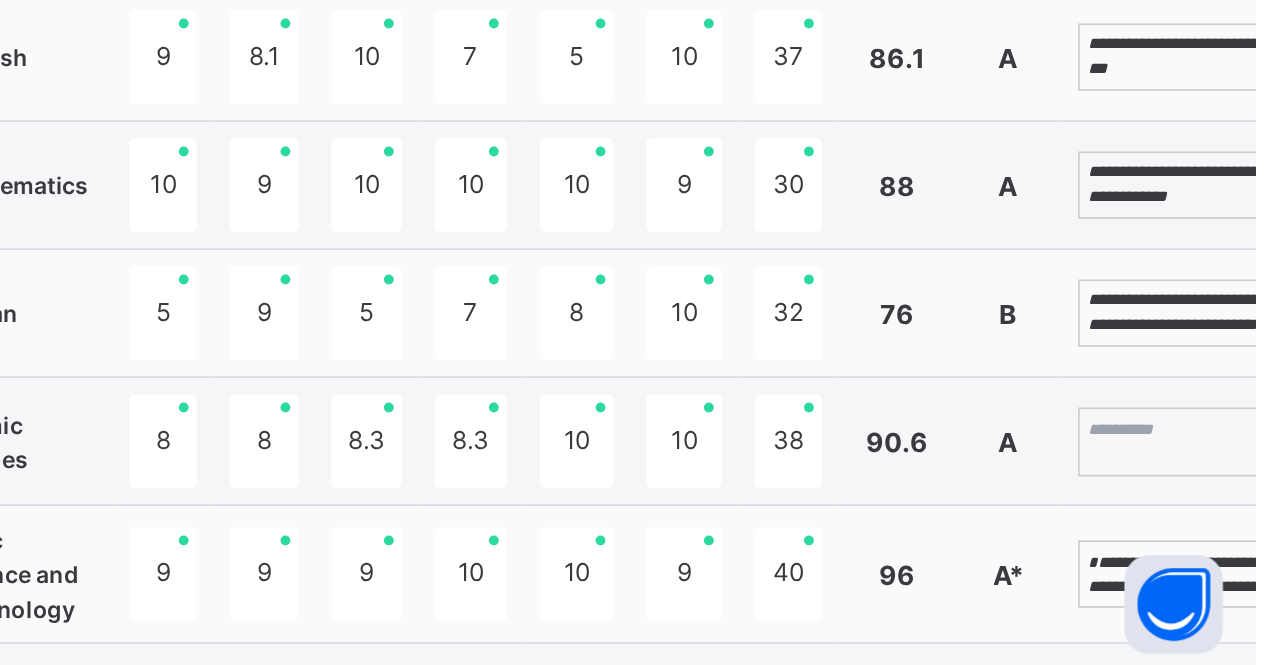 scroll, scrollTop: 38, scrollLeft: 0, axis: vertical 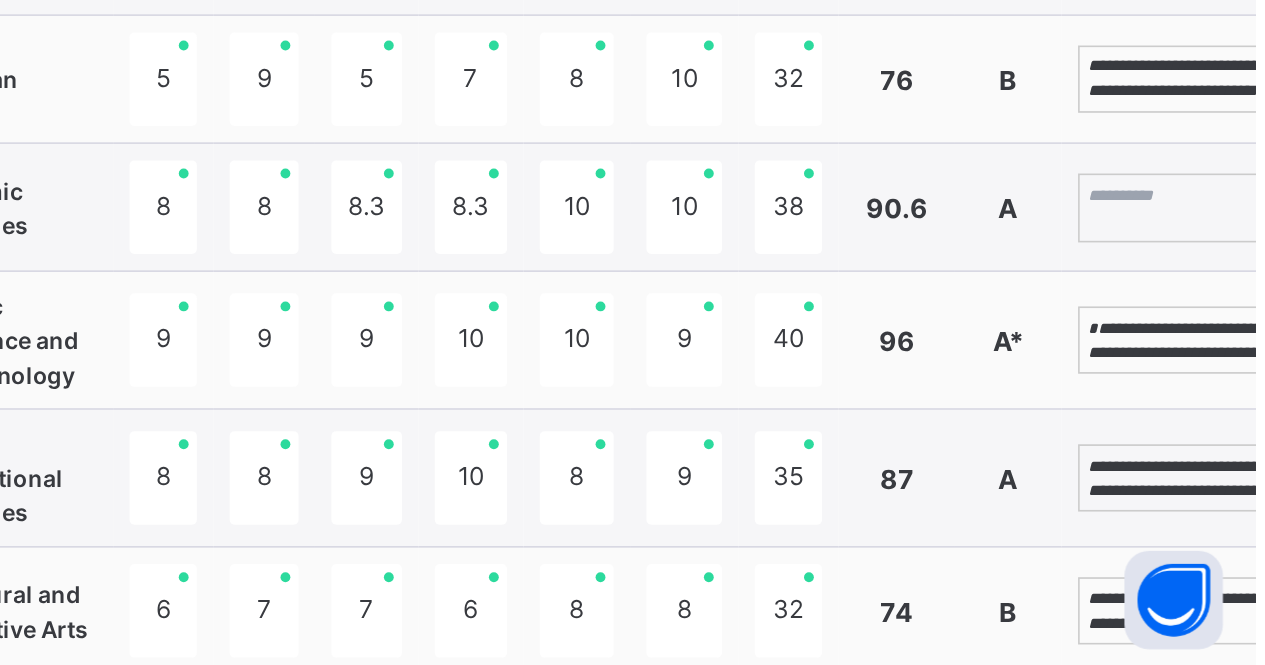 click on "**********" at bounding box center [1224, 466] 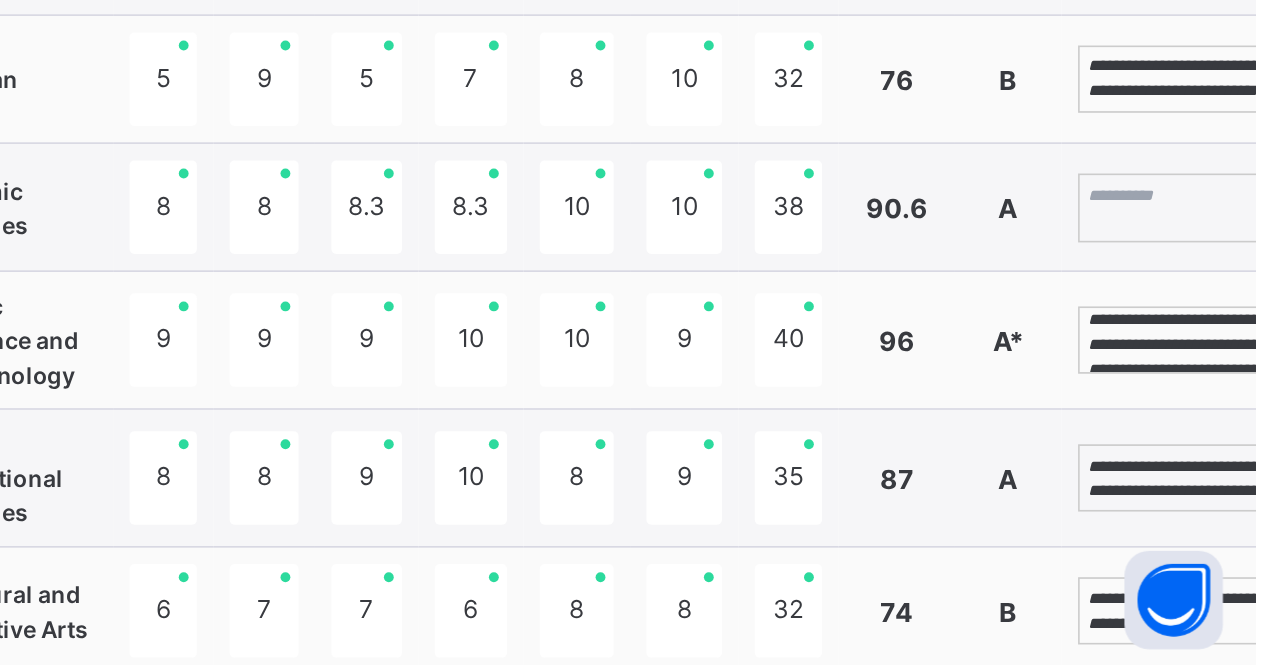 scroll, scrollTop: 5, scrollLeft: 0, axis: vertical 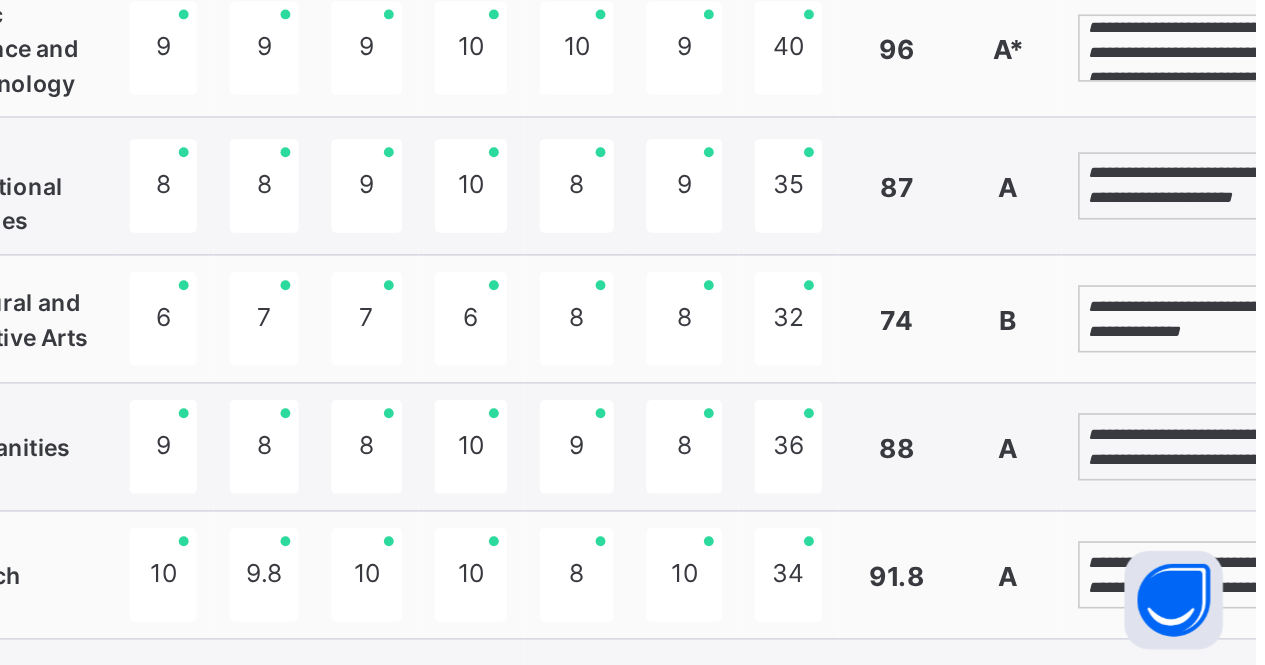 click on "**********" at bounding box center (1224, 531) 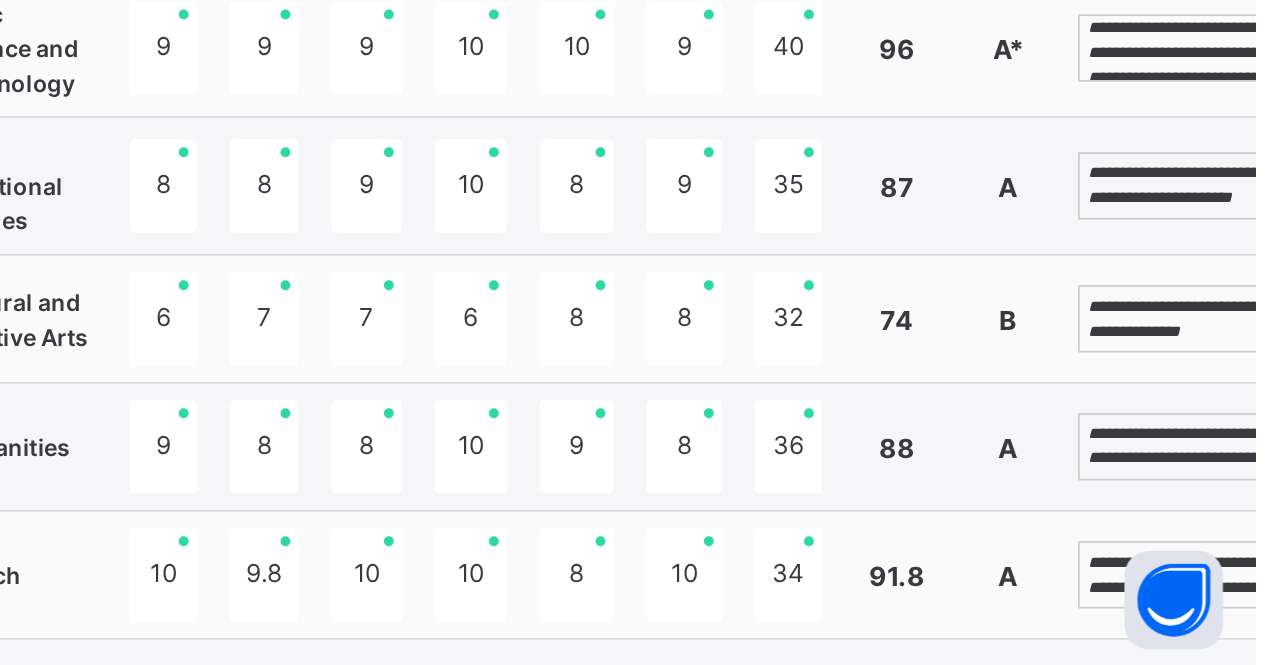 scroll, scrollTop: 105, scrollLeft: 0, axis: vertical 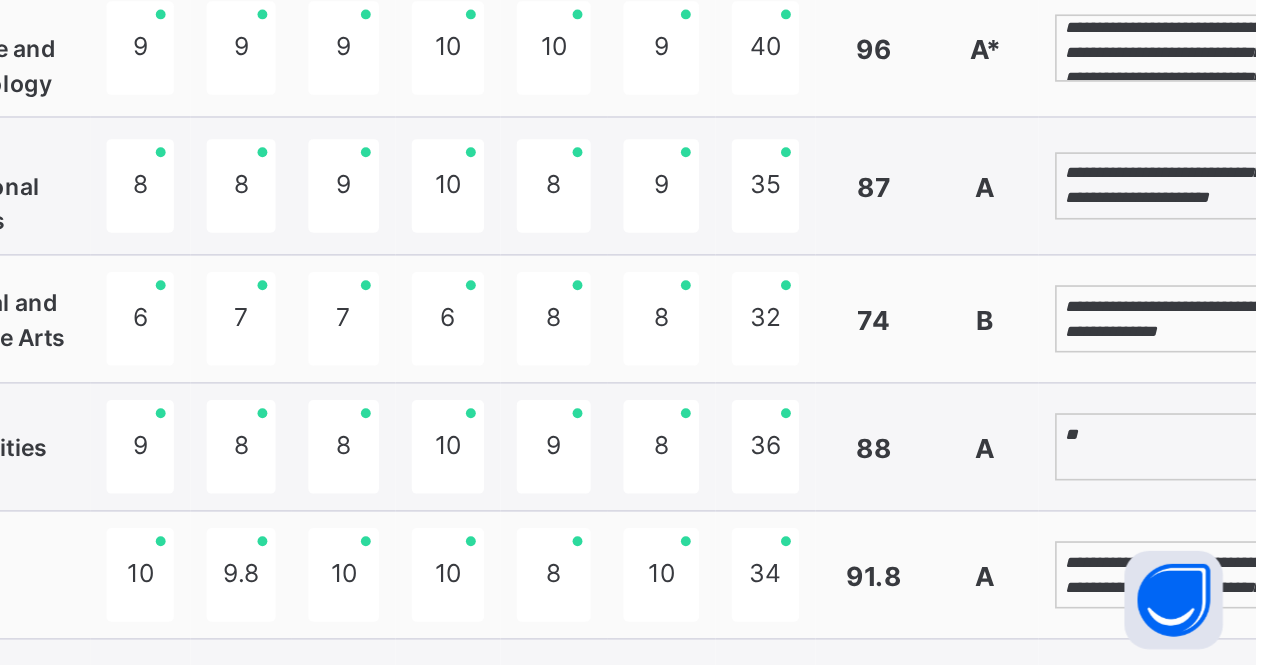 type on "*" 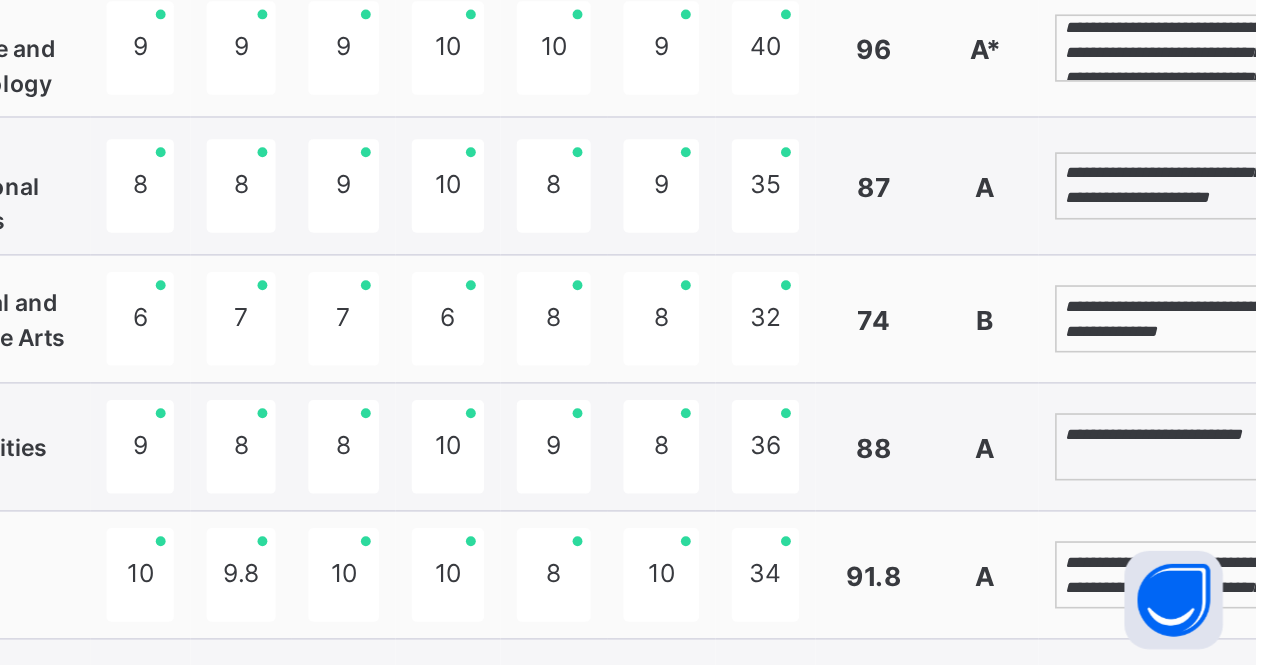 scroll, scrollTop: 1082, scrollLeft: 54, axis: both 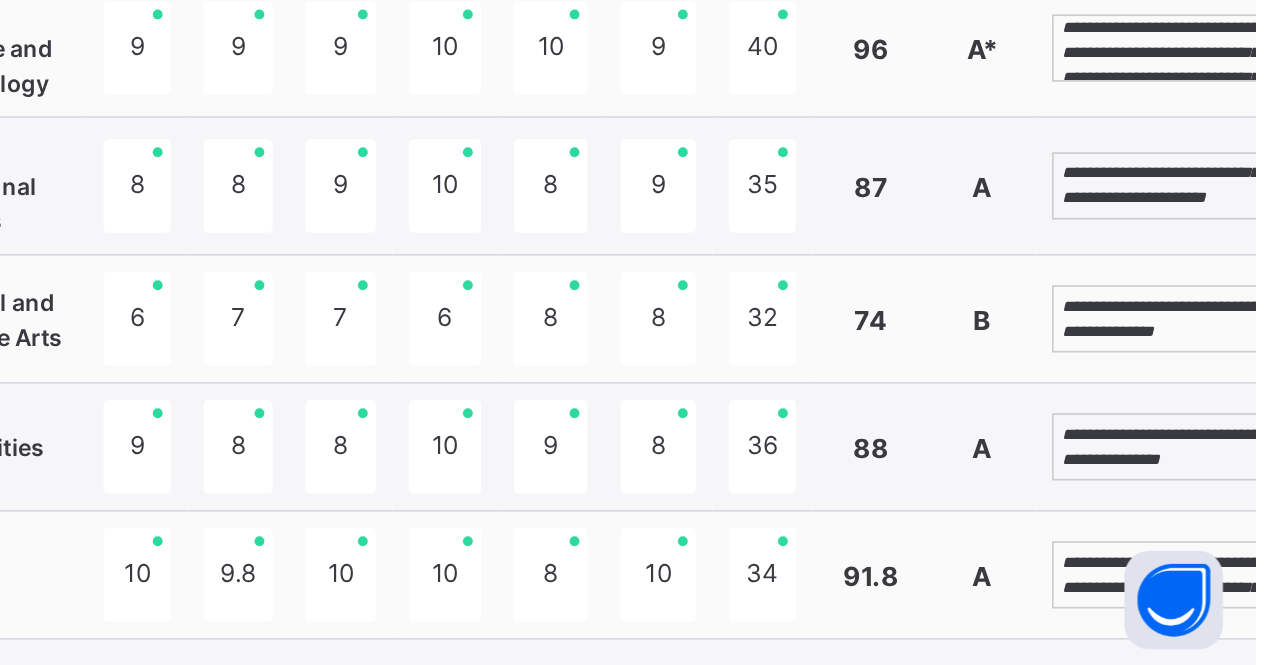 click on "**********" at bounding box center [1208, 531] 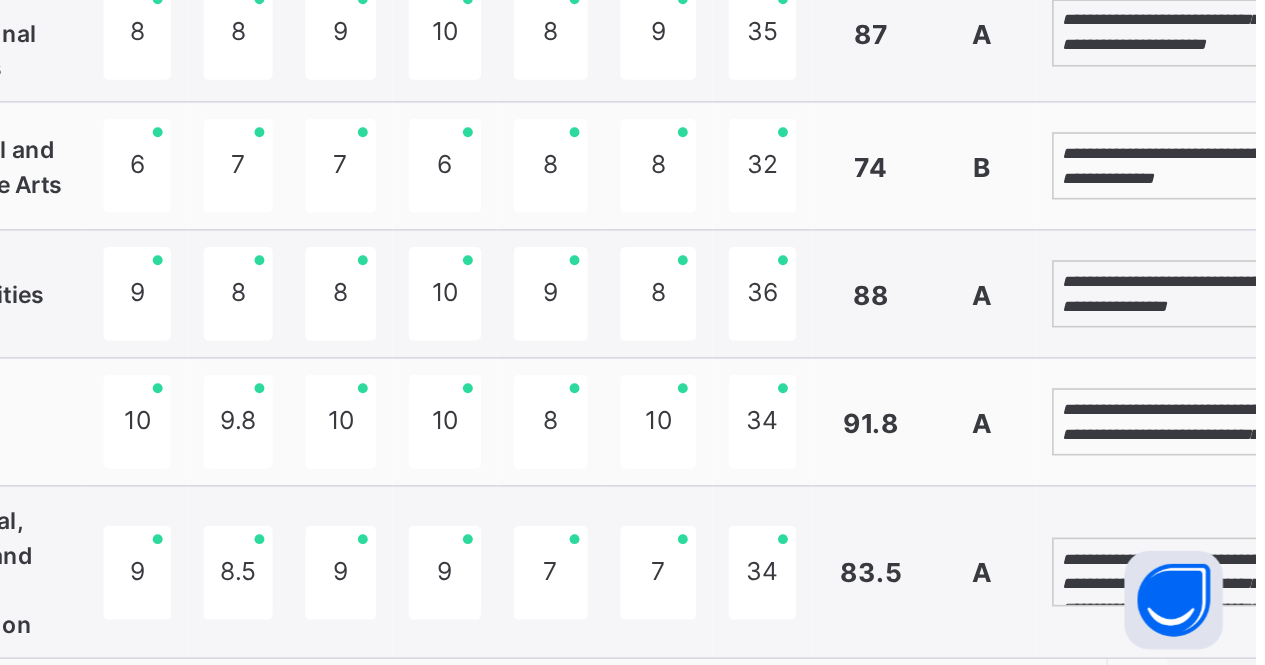 scroll, scrollTop: 1178, scrollLeft: 54, axis: both 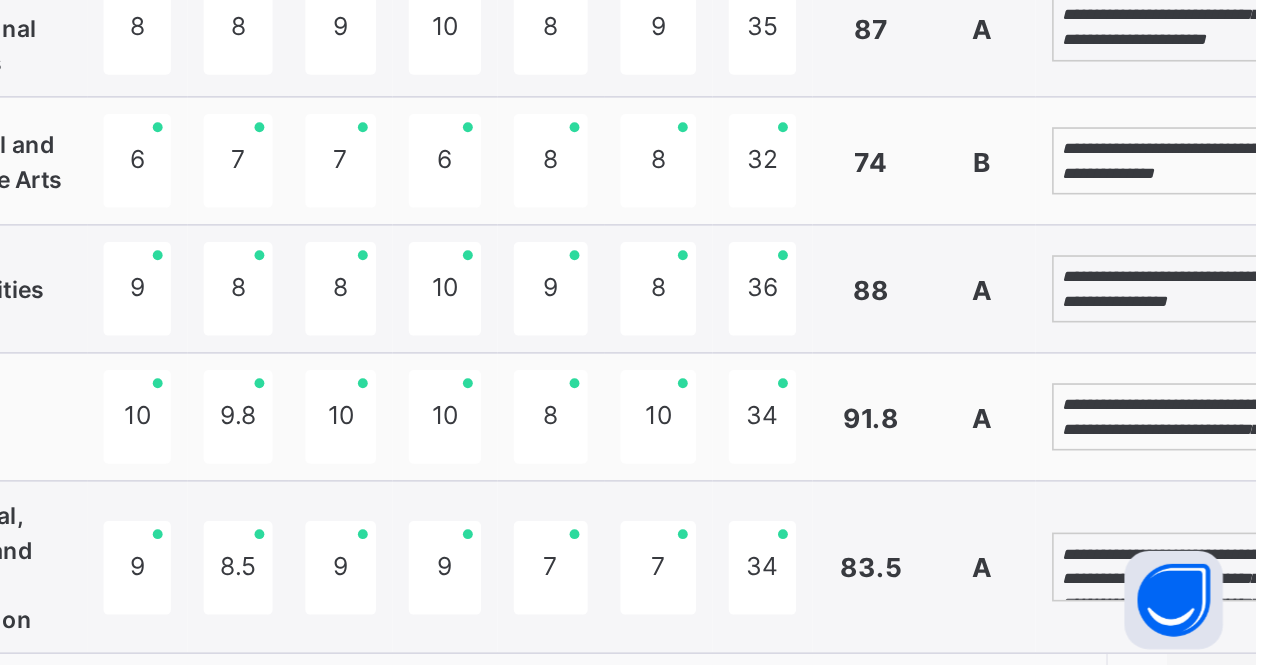 type on "**********" 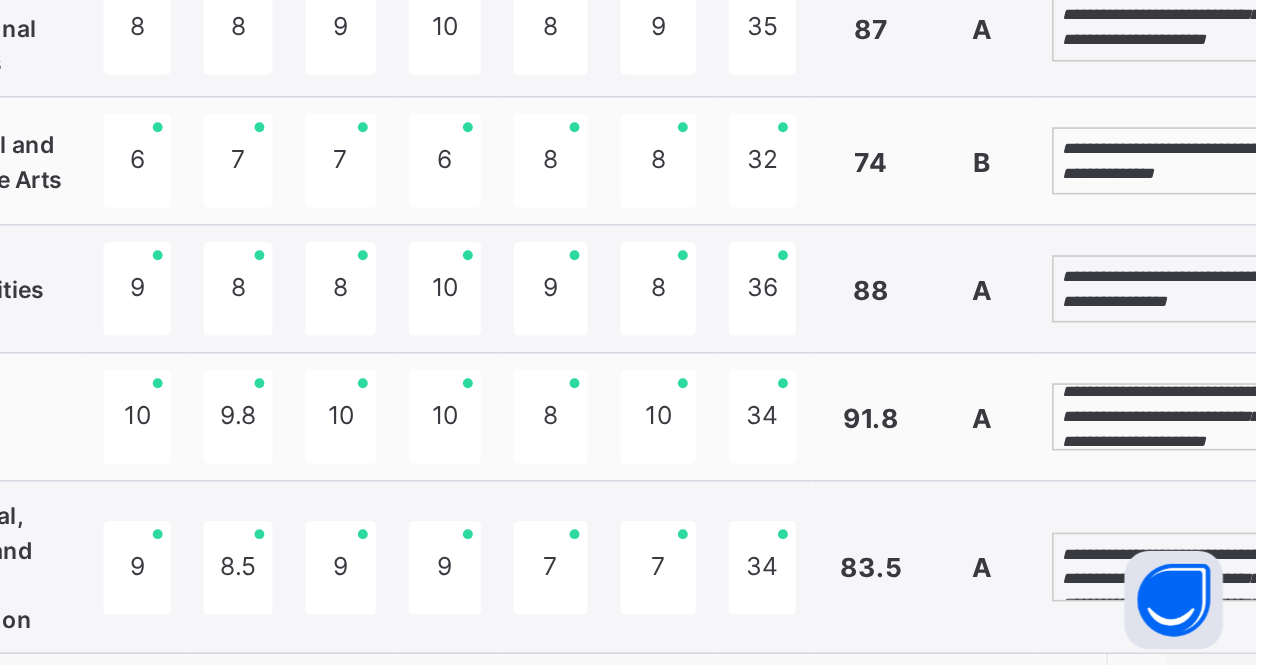 scroll, scrollTop: 23, scrollLeft: 0, axis: vertical 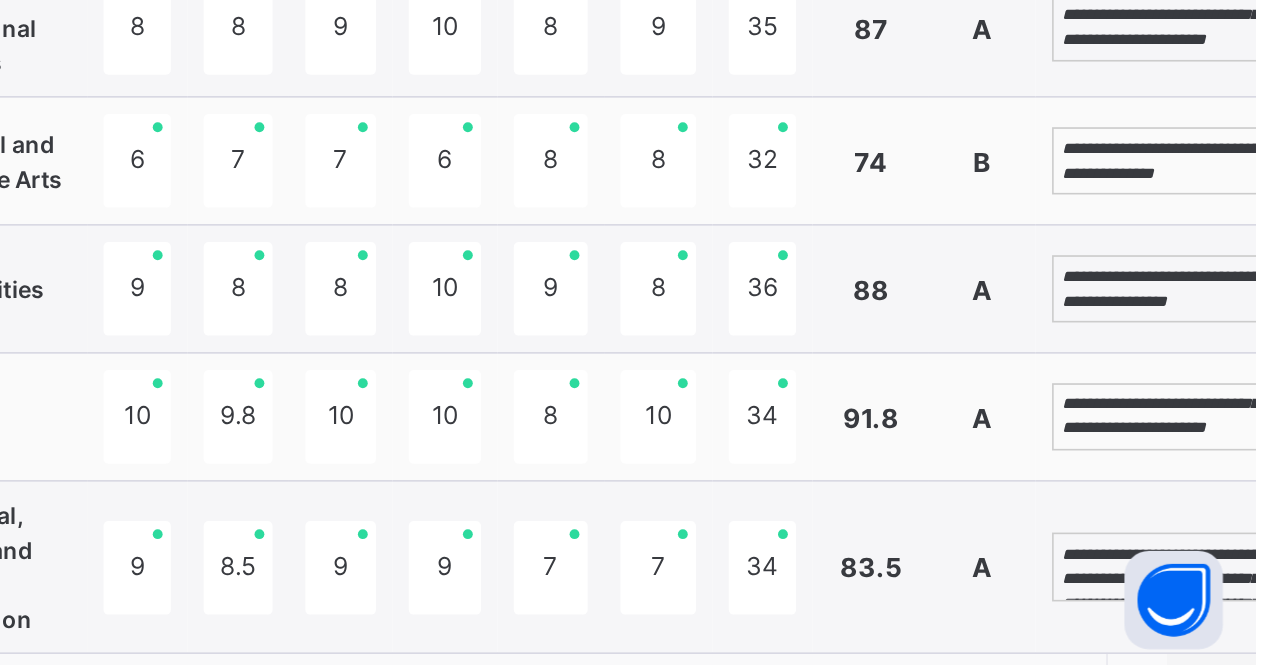 click on "**********" at bounding box center [1208, 513] 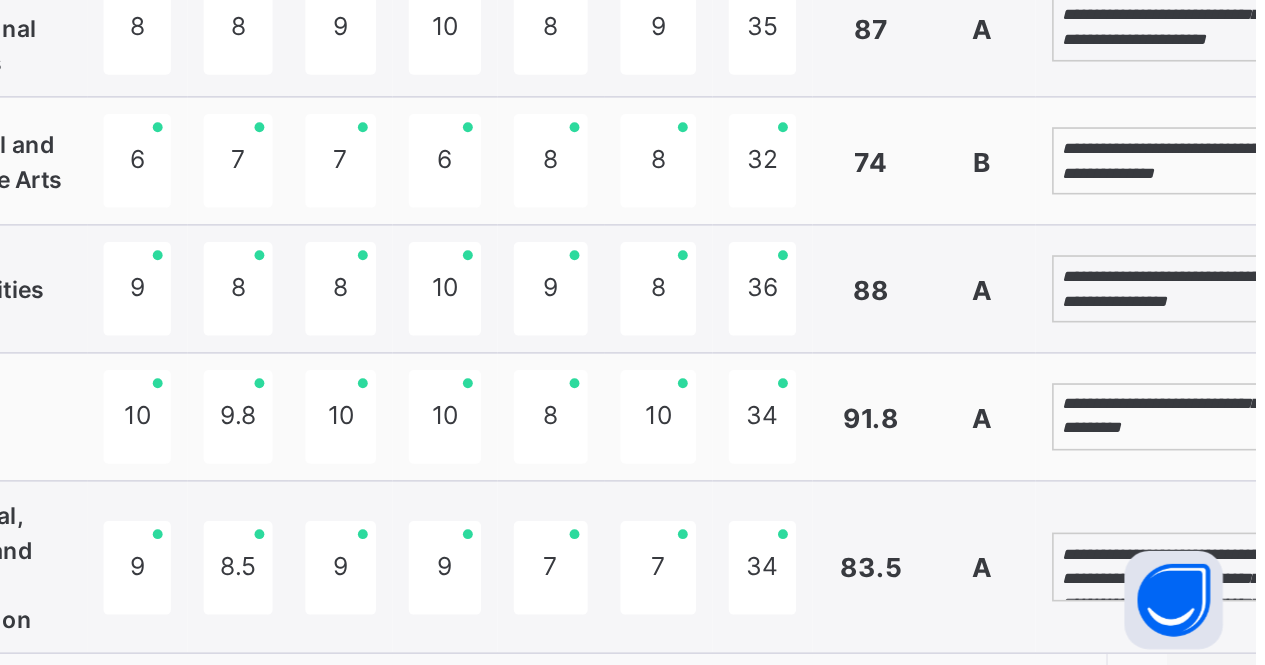 scroll, scrollTop: 5, scrollLeft: 0, axis: vertical 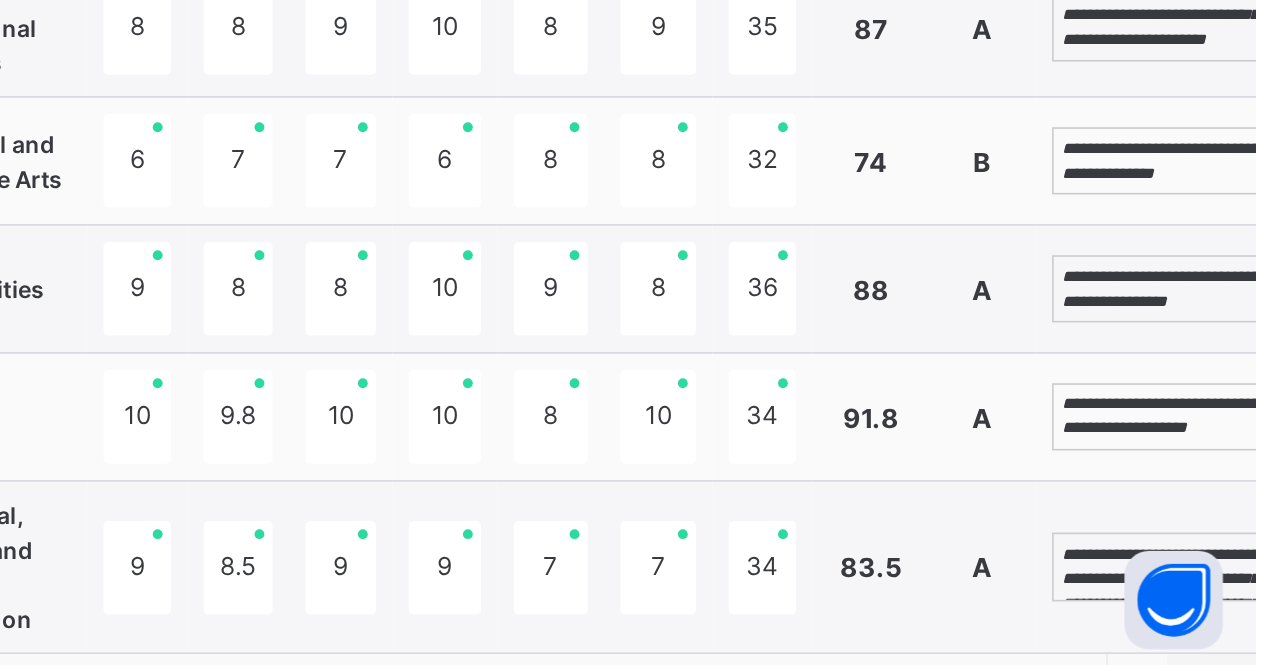 click on "**********" at bounding box center (1208, 513) 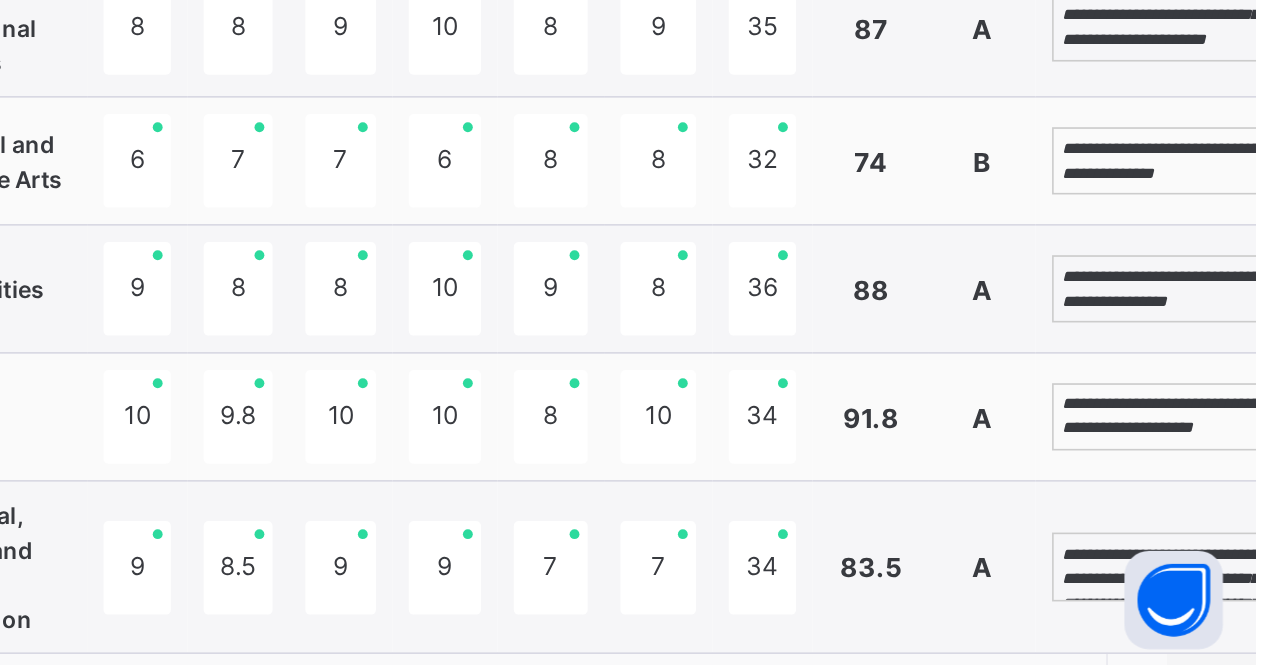 scroll, scrollTop: 8, scrollLeft: 0, axis: vertical 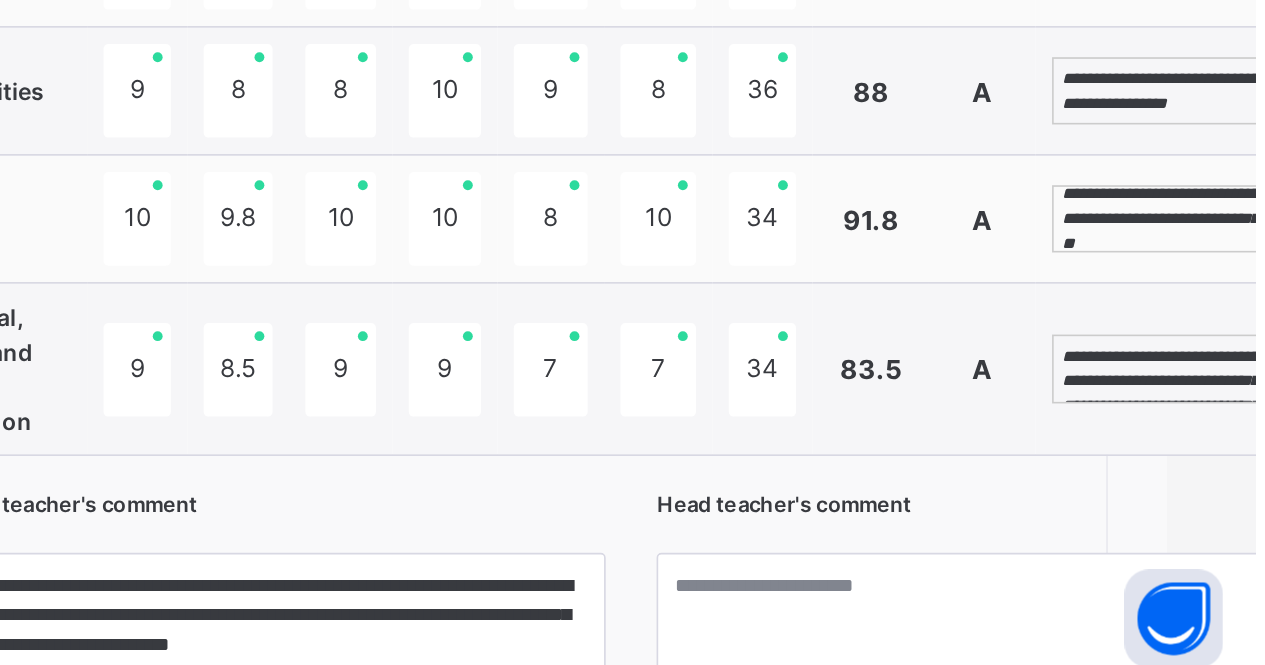 type on "**********" 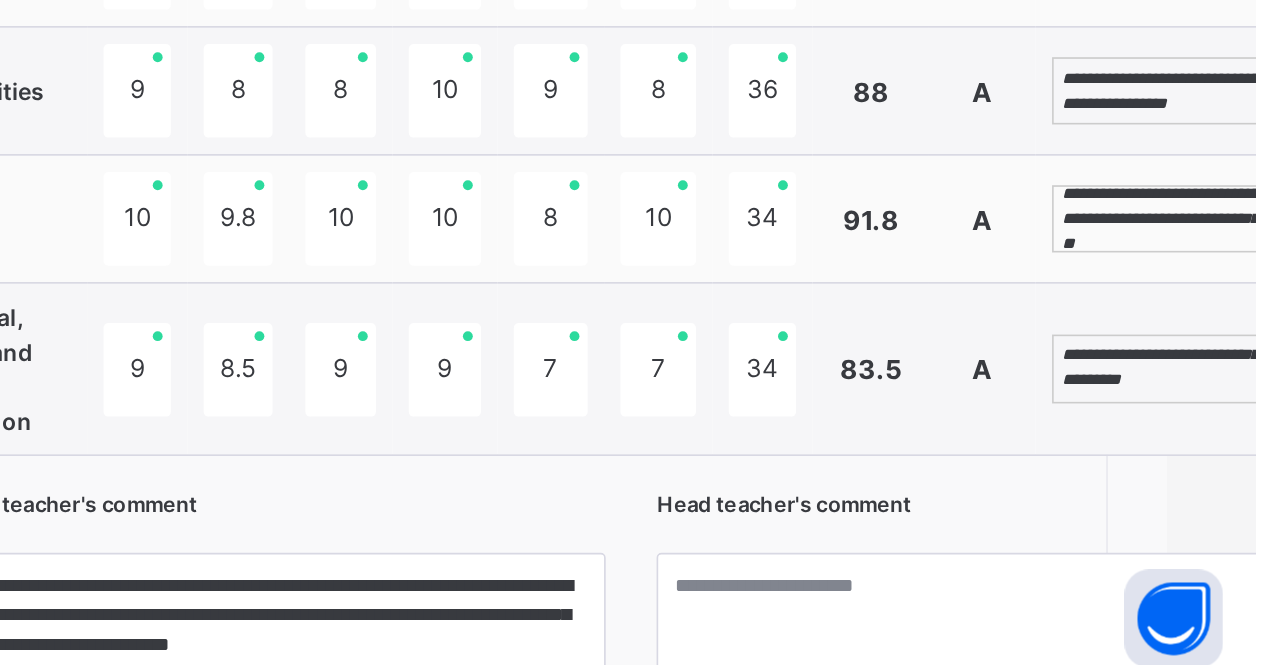 scroll, scrollTop: 6, scrollLeft: 0, axis: vertical 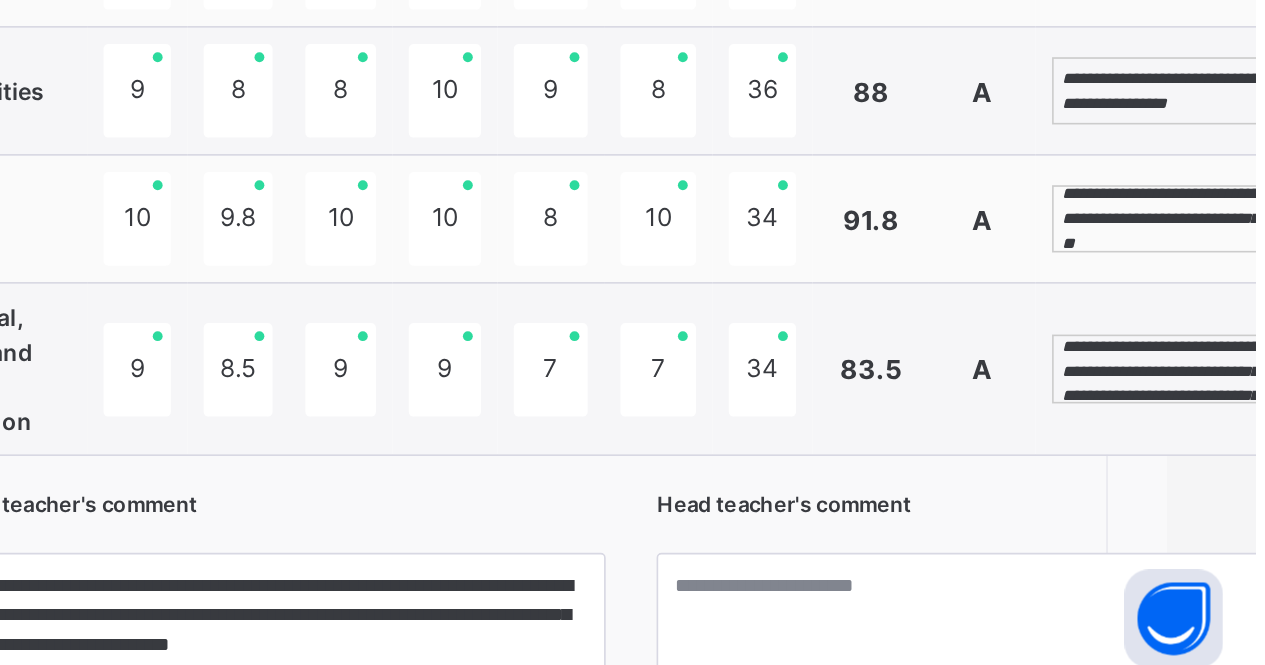 click on "**********" at bounding box center (1208, 472) 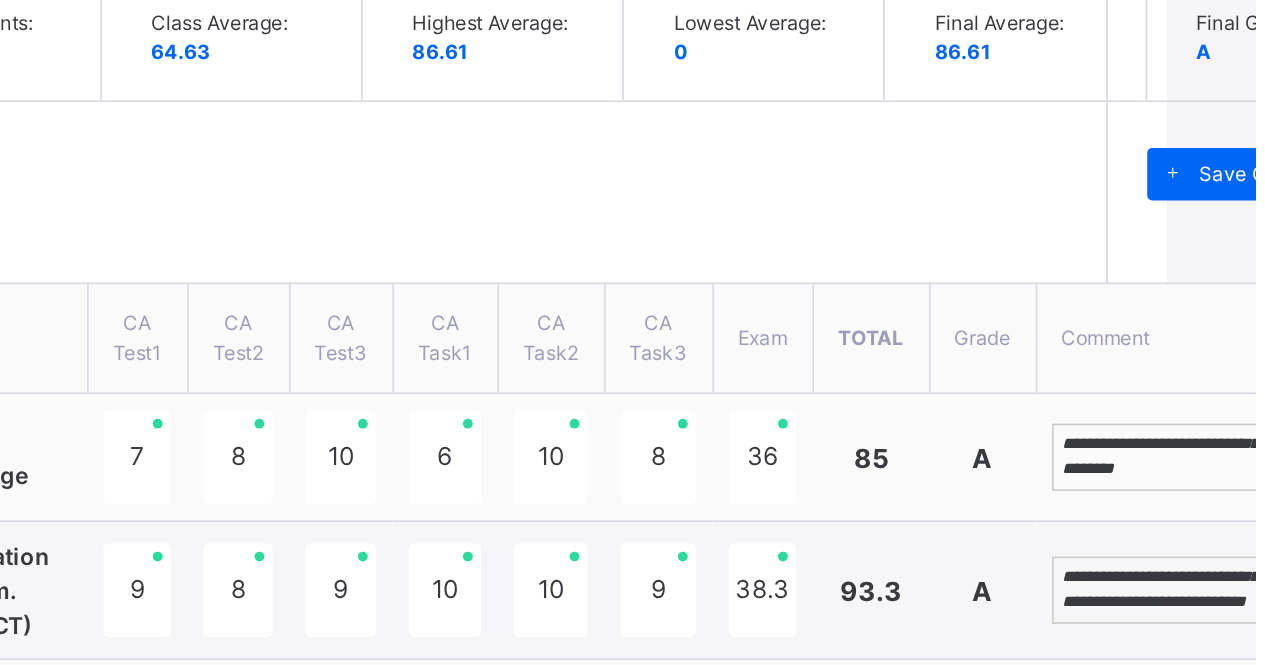 scroll, scrollTop: 600, scrollLeft: 54, axis: both 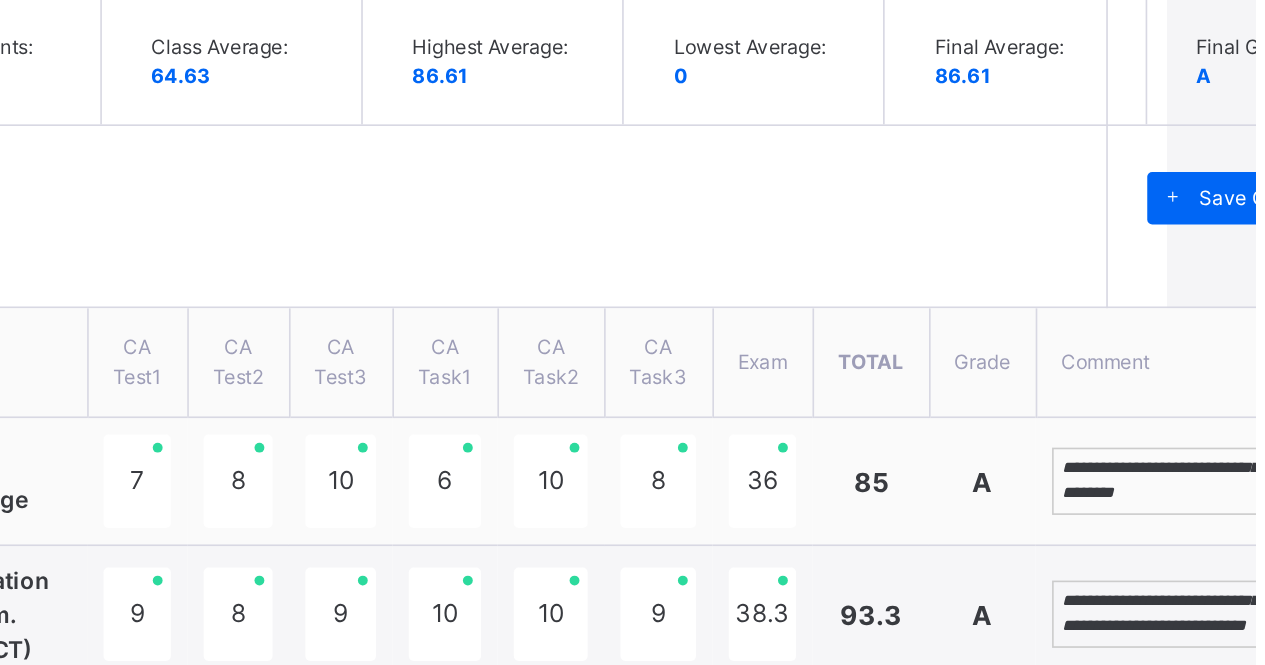 type on "**********" 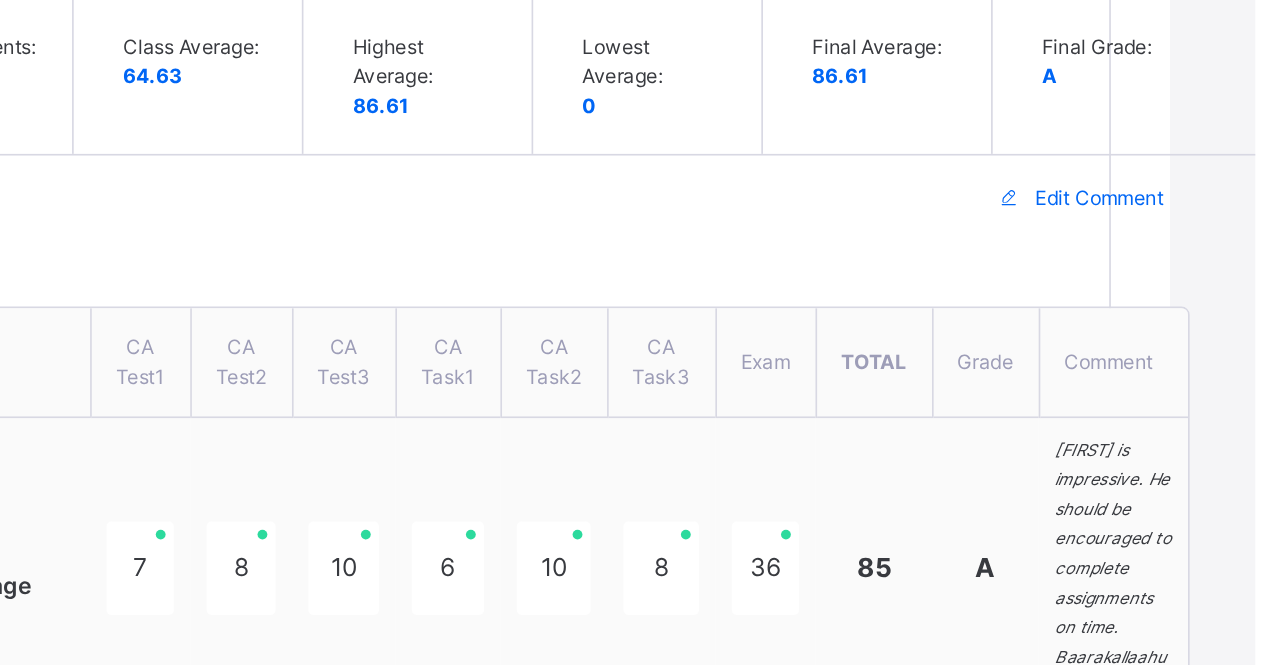 scroll, scrollTop: 579, scrollLeft: 15, axis: both 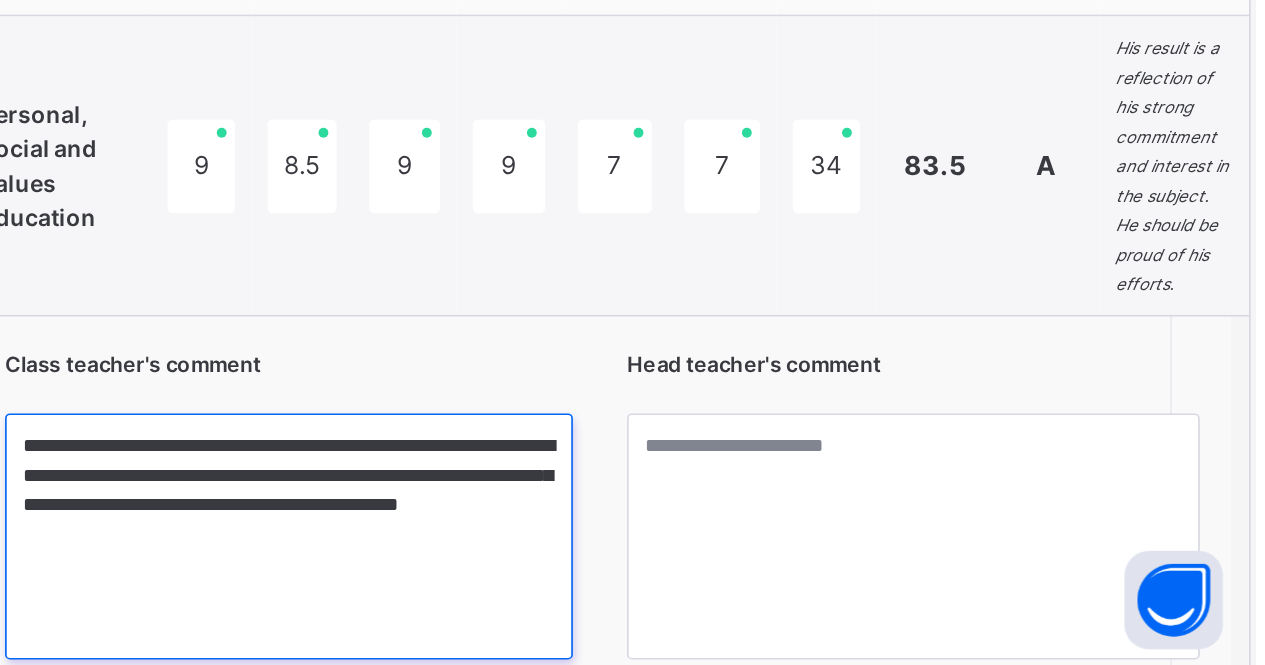 click on "**********" at bounding box center (676, 586) 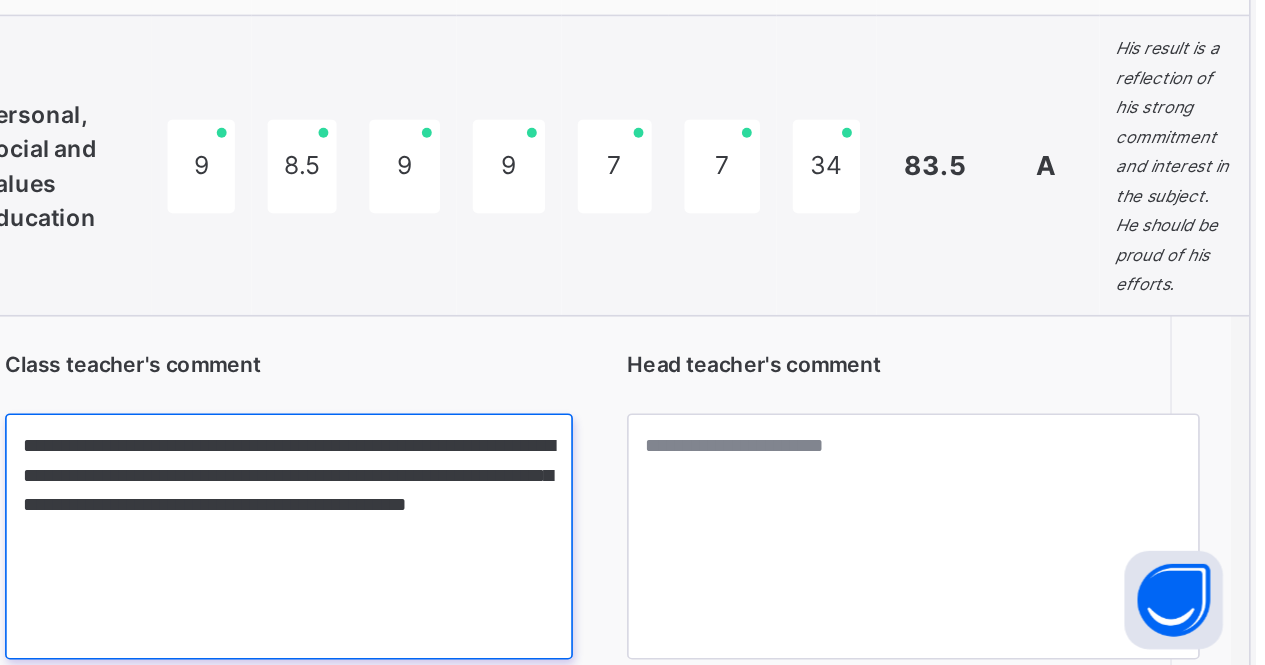 type on "**********" 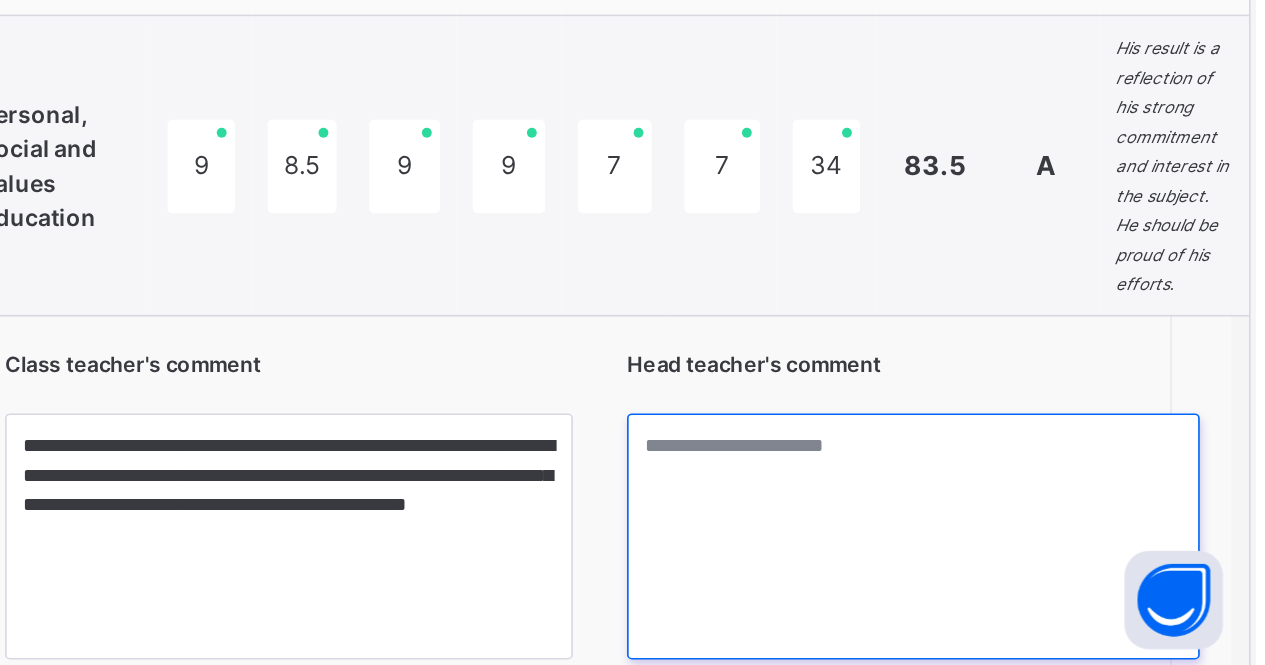 click at bounding box center (1056, 586) 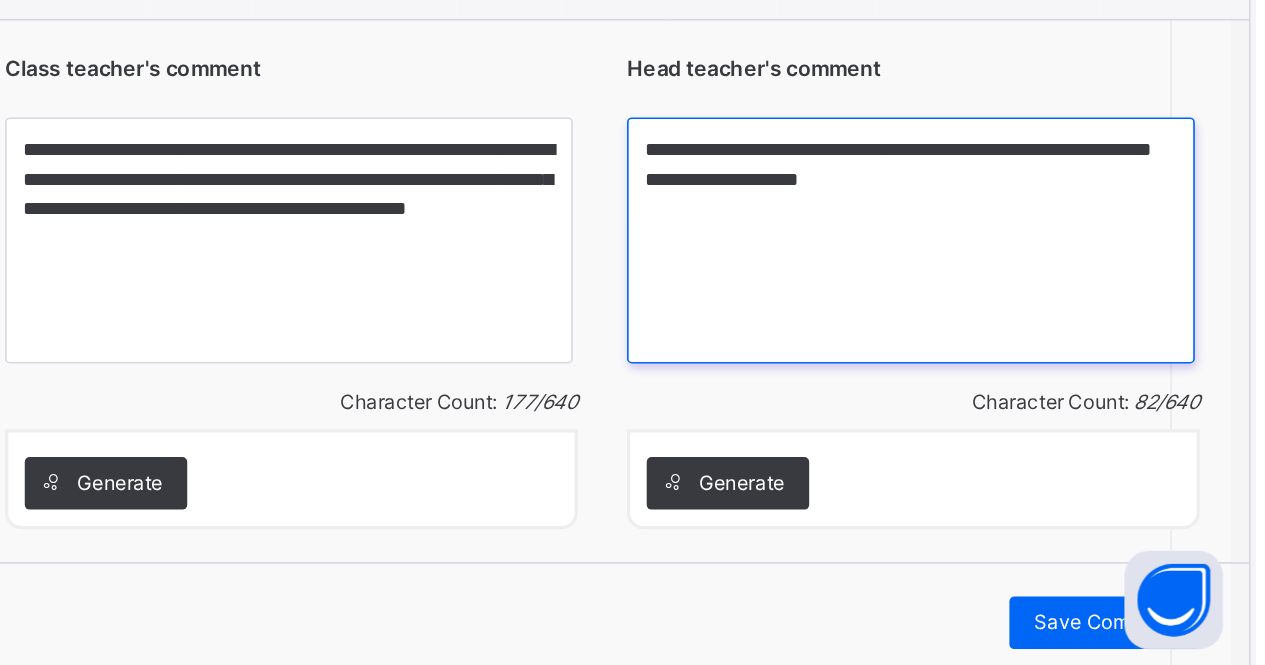 scroll, scrollTop: 2693, scrollLeft: 15, axis: both 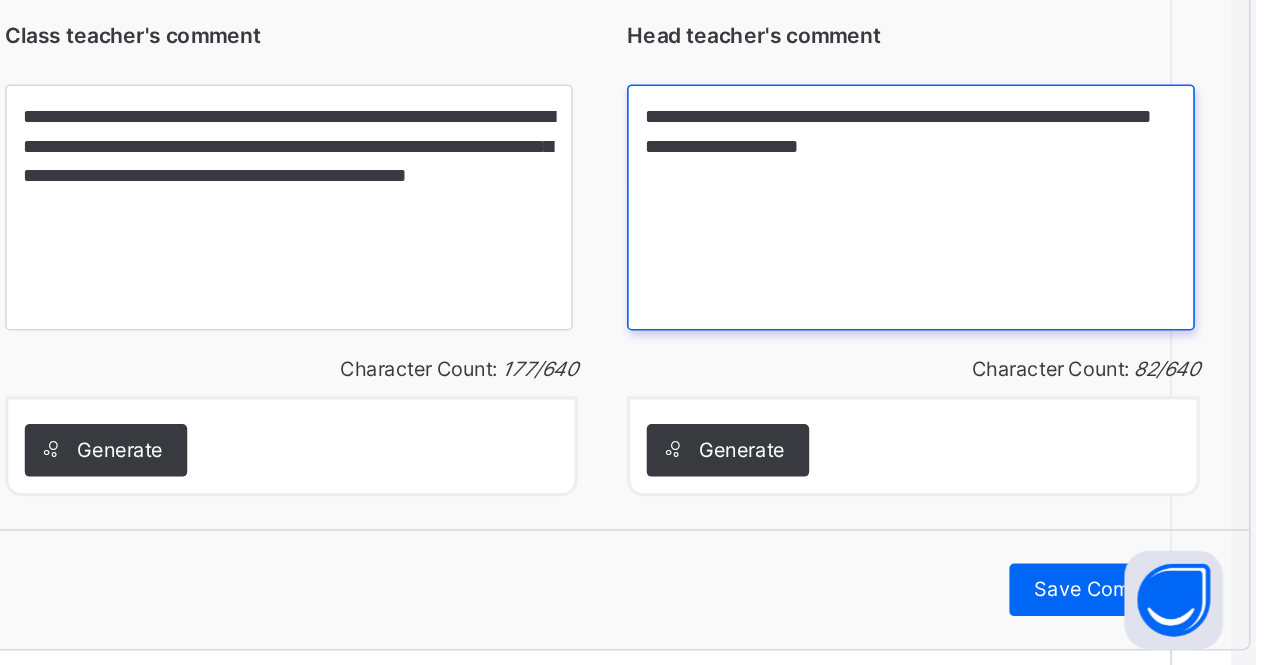 type on "**********" 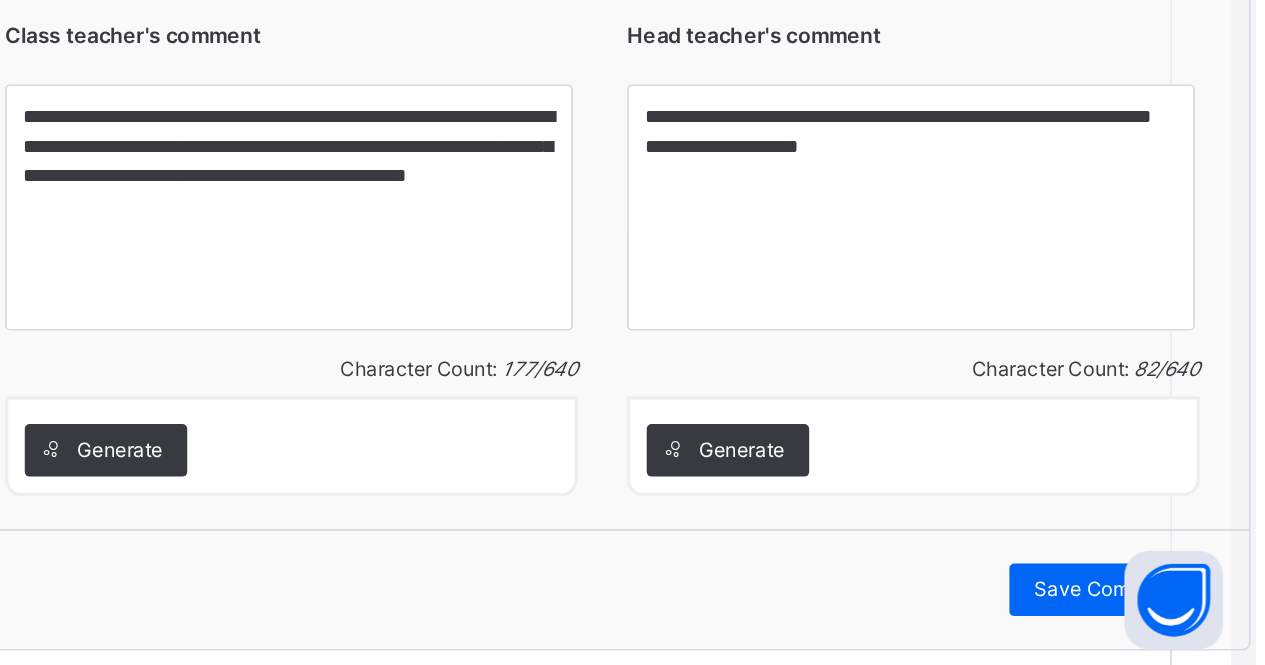 click on "Save Comment" at bounding box center (1173, 619) 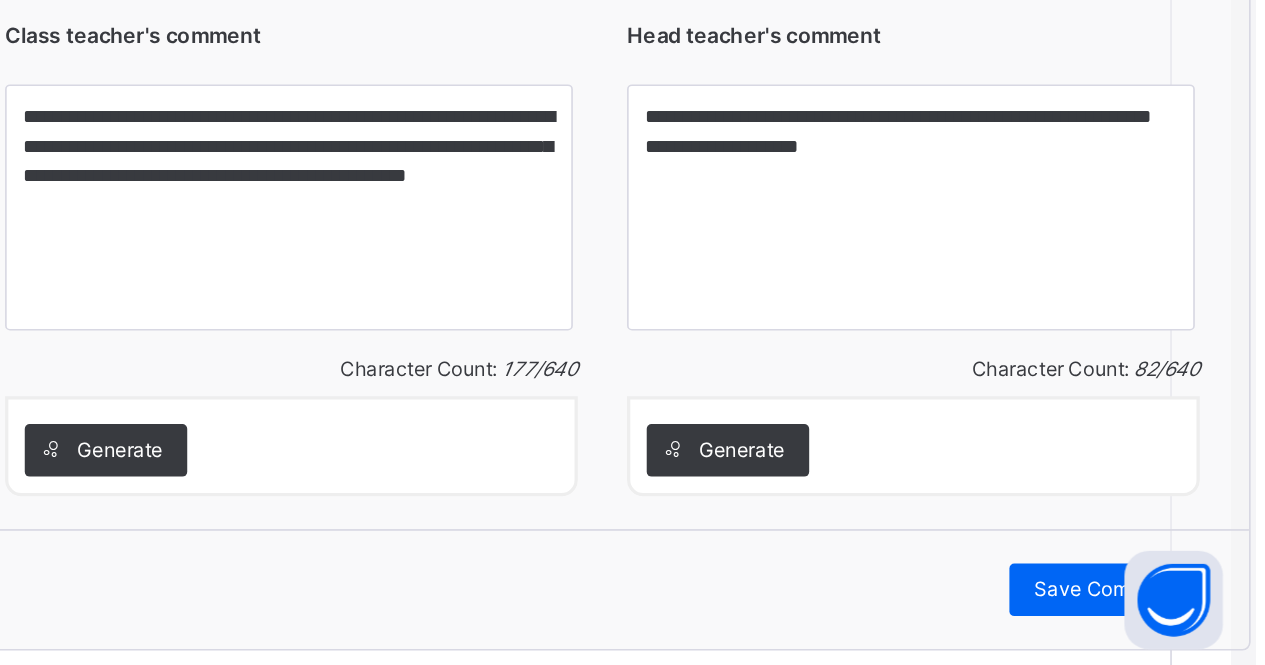 scroll, scrollTop: 2689, scrollLeft: 14, axis: both 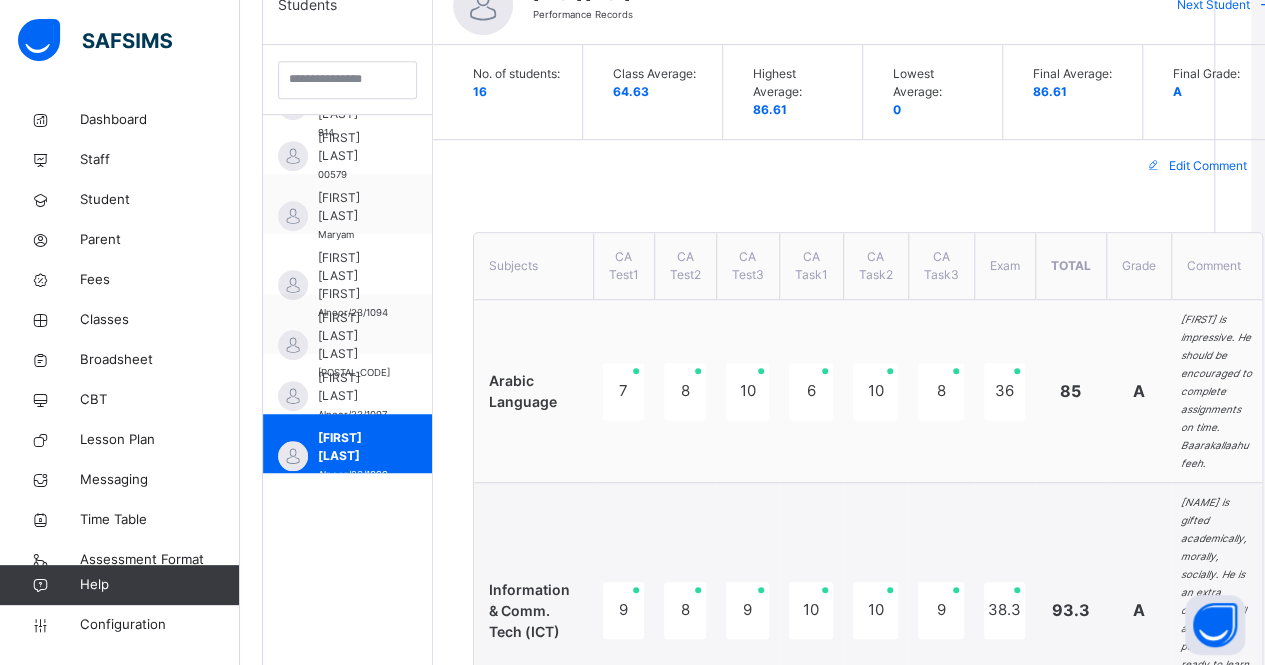 click on "Classes" at bounding box center [160, 320] 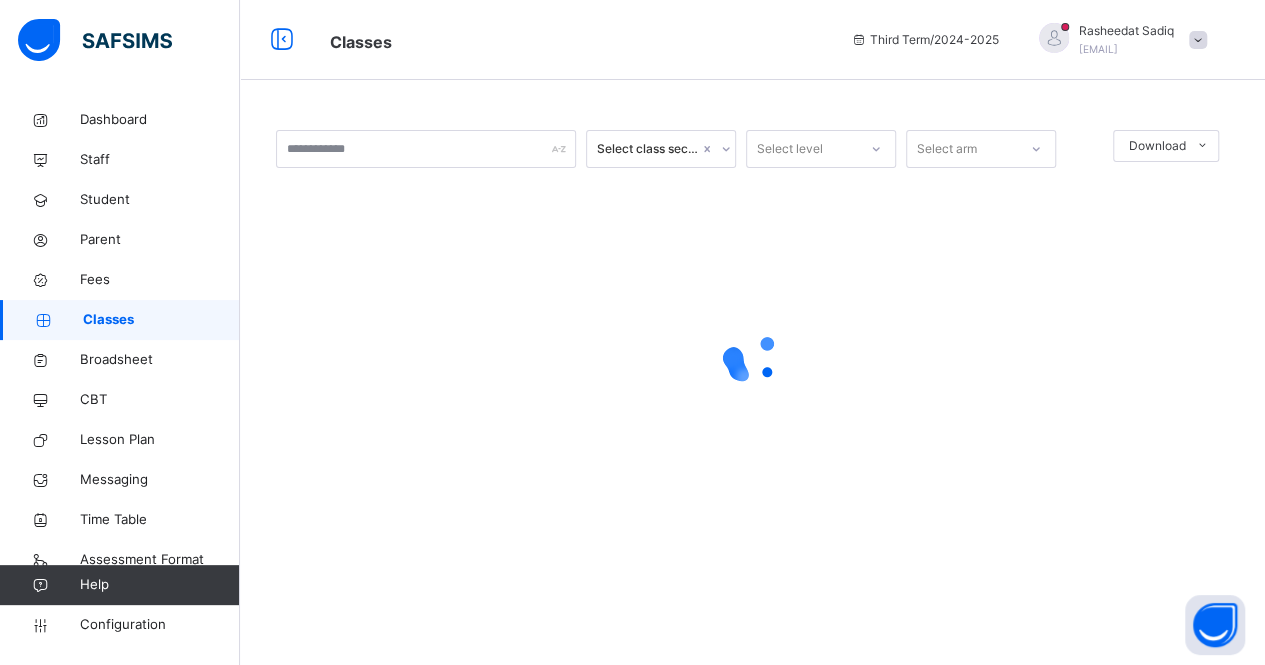 scroll, scrollTop: 0, scrollLeft: 0, axis: both 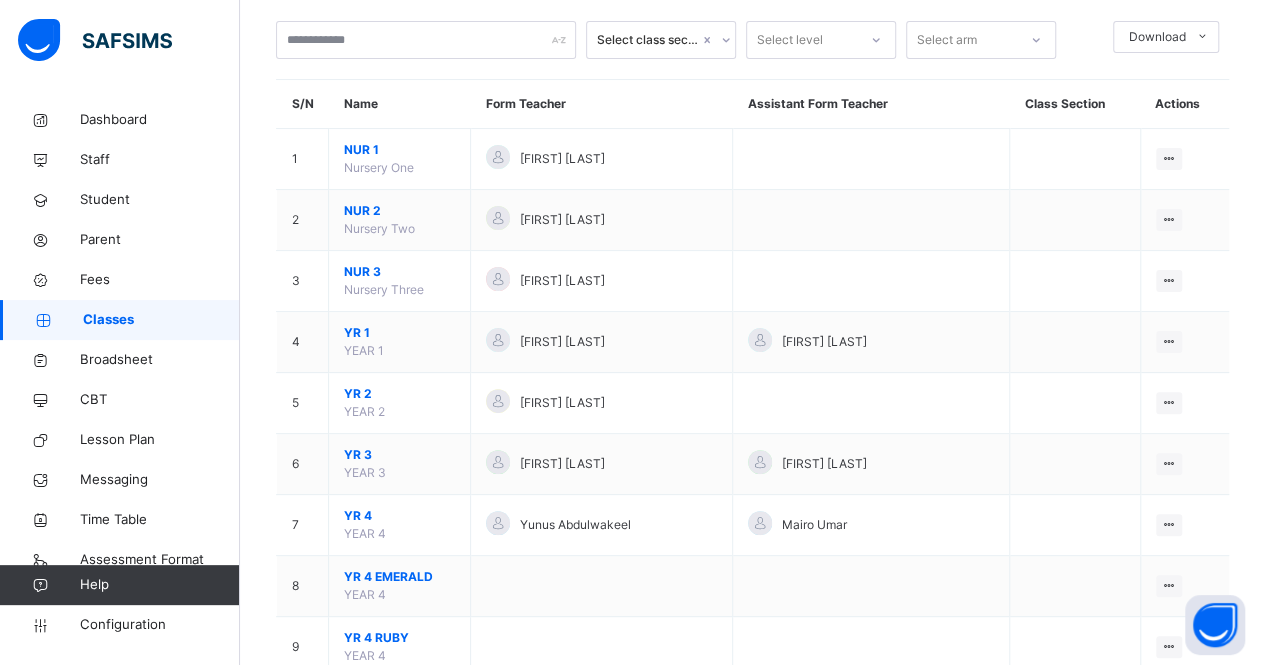 click on "YR 2" at bounding box center (399, 394) 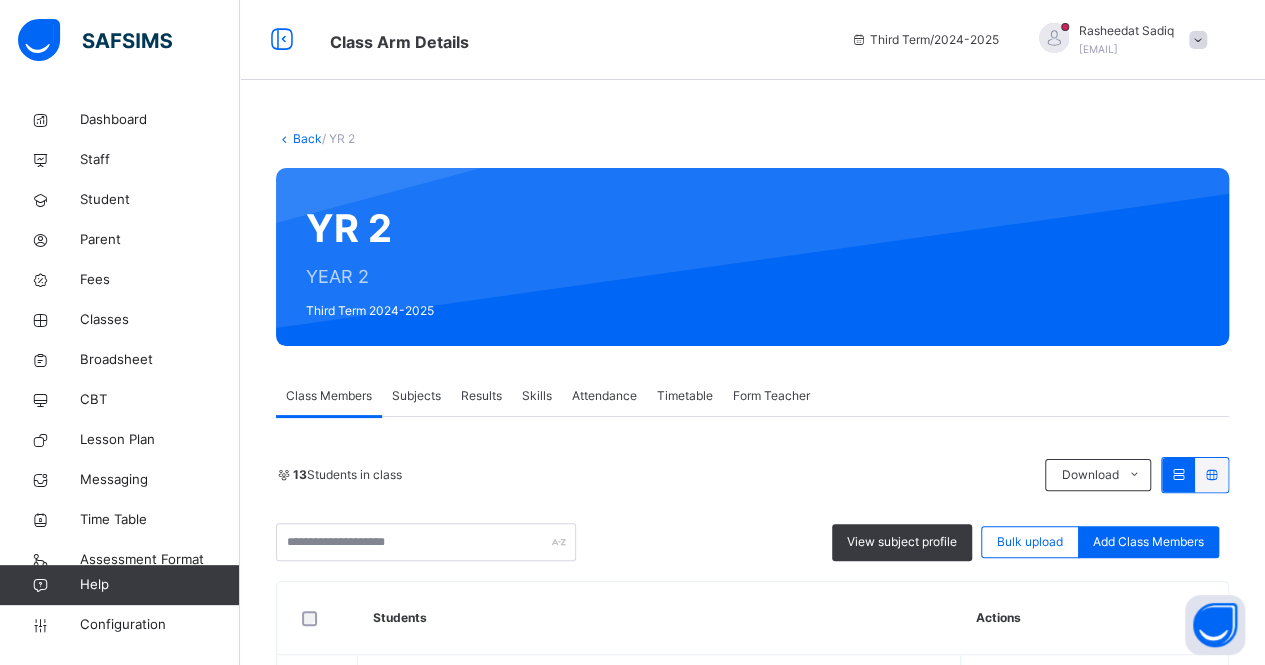 click on "Results" at bounding box center [481, 396] 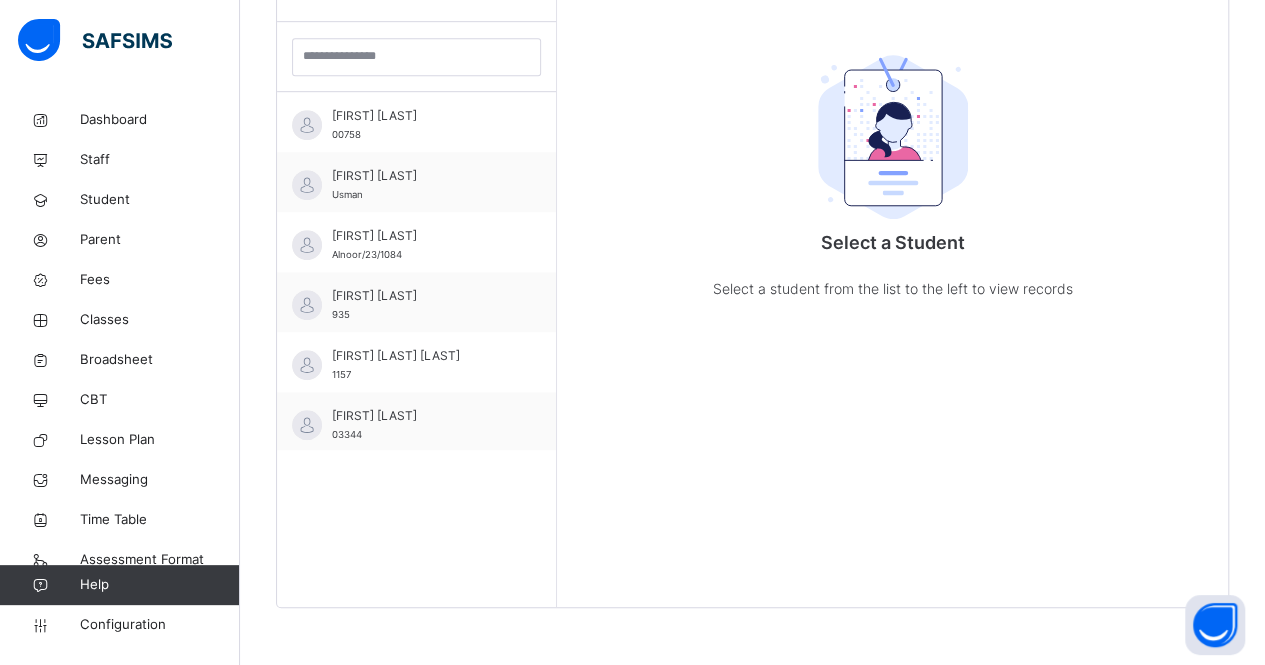scroll, scrollTop: 579, scrollLeft: 0, axis: vertical 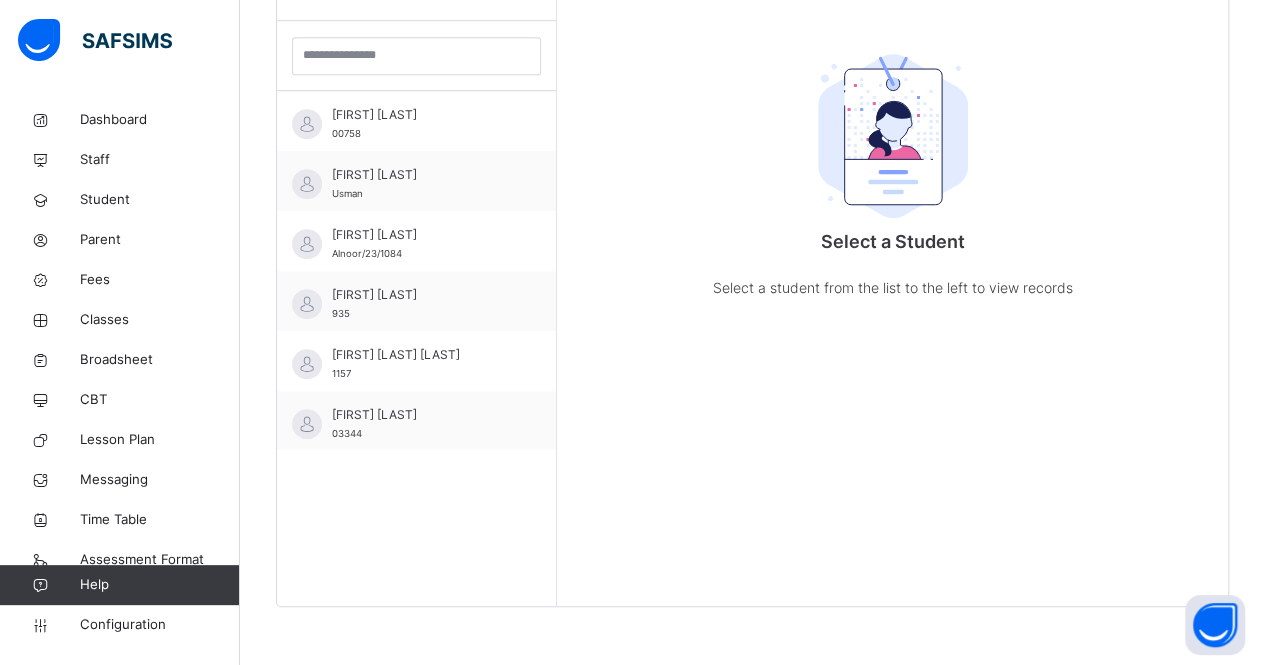 click on "[FIRST] [LAST]" at bounding box center [421, 295] 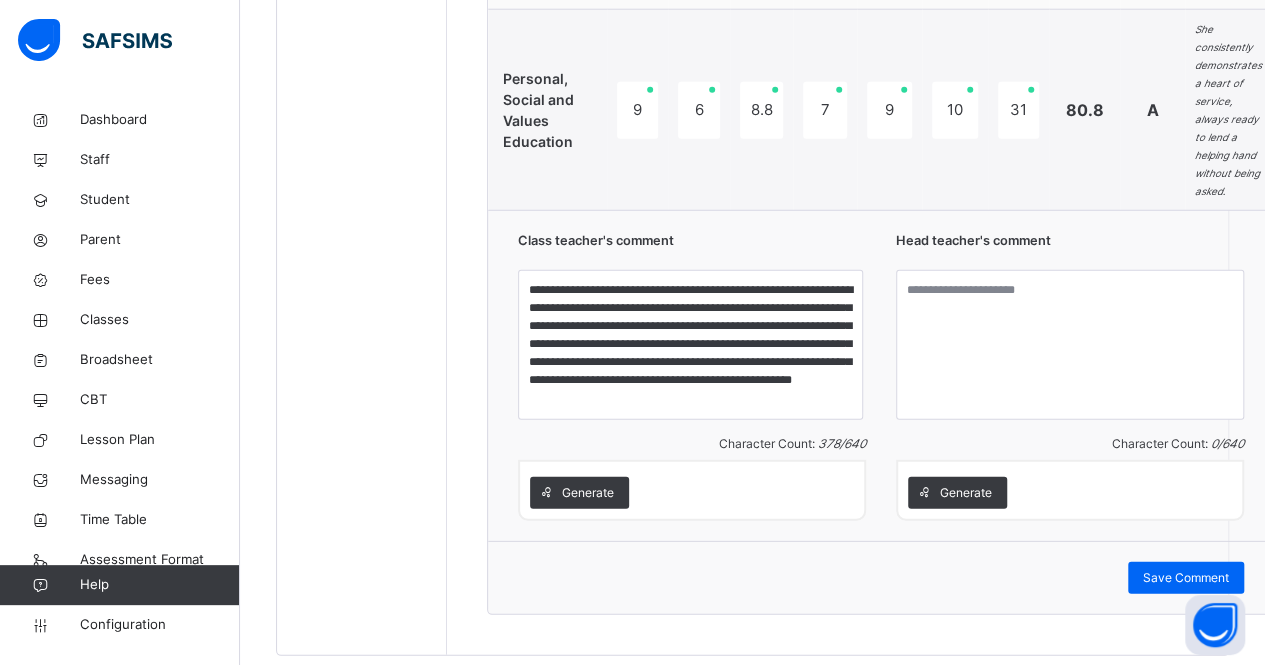 scroll, scrollTop: 2662, scrollLeft: 0, axis: vertical 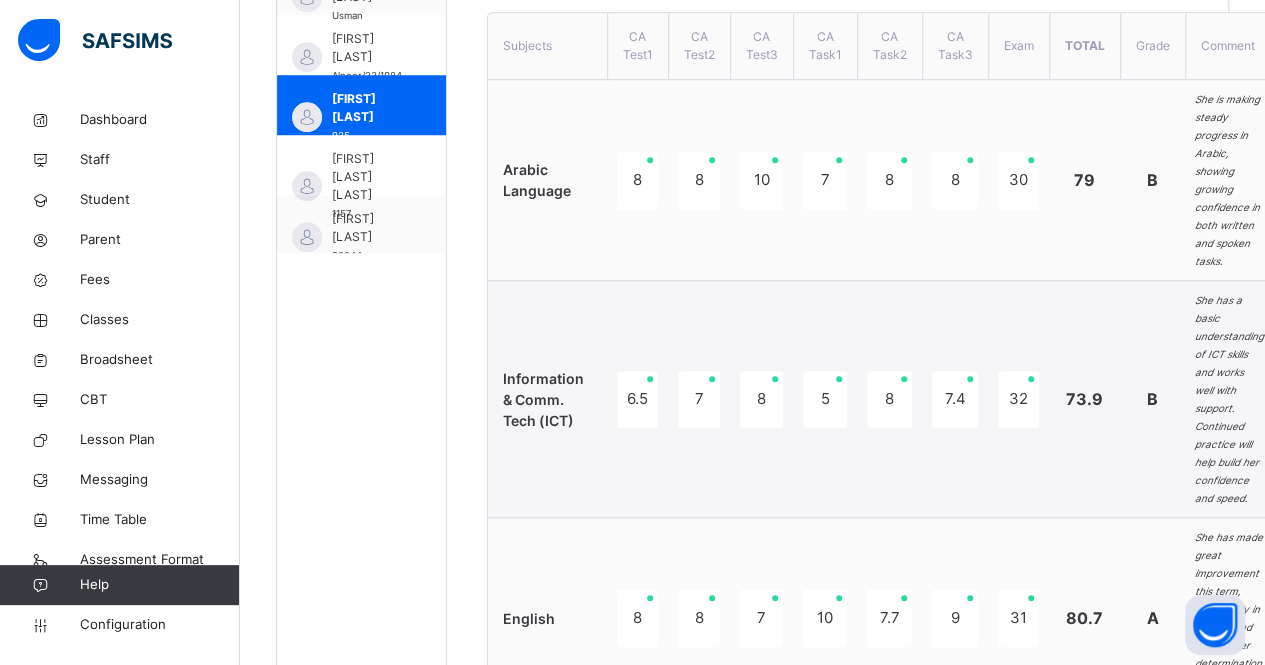 click on "[FIRST] [LAST]" at bounding box center (367, 48) 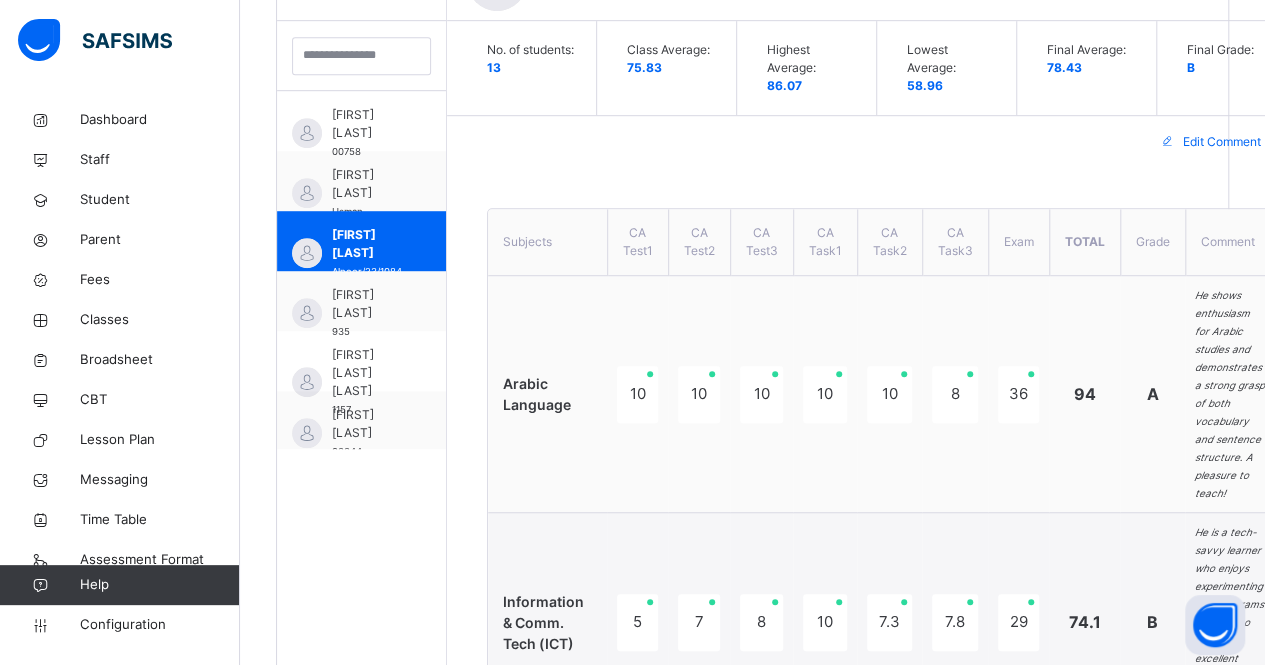 scroll, scrollTop: 775, scrollLeft: 0, axis: vertical 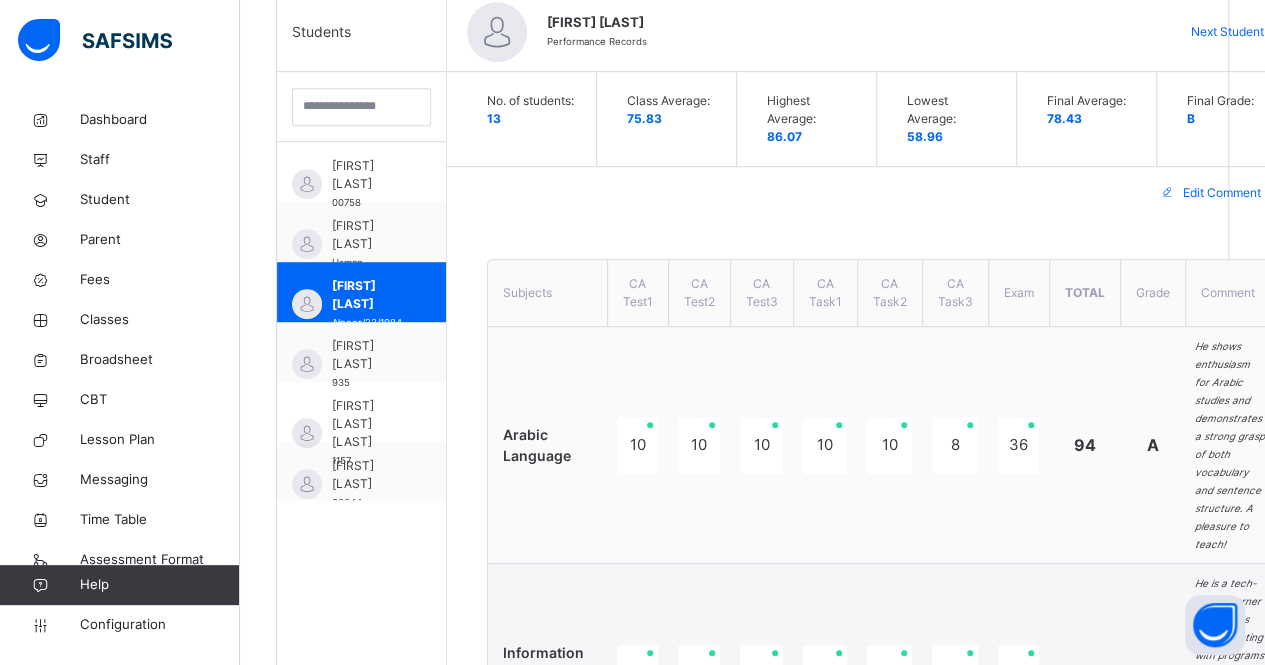 click on "[FIRST] [LAST] [LAST] [NUMBER]" at bounding box center (361, 352) 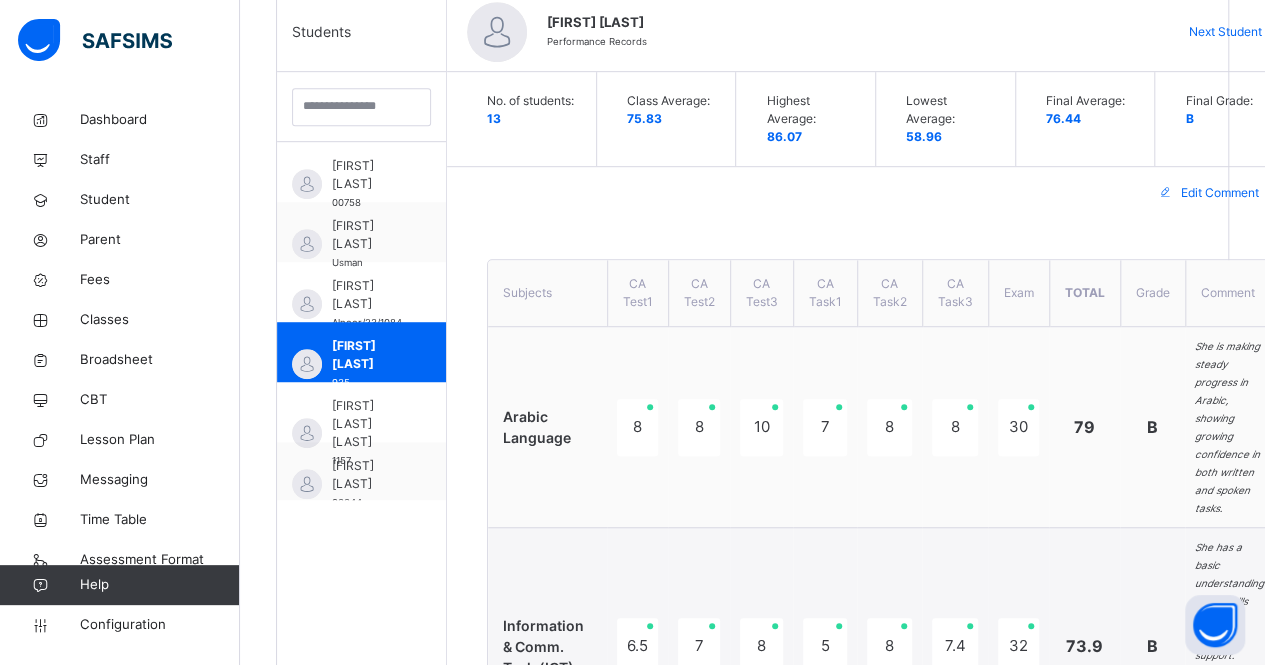 click on "Edit Comment" at bounding box center [1220, 193] 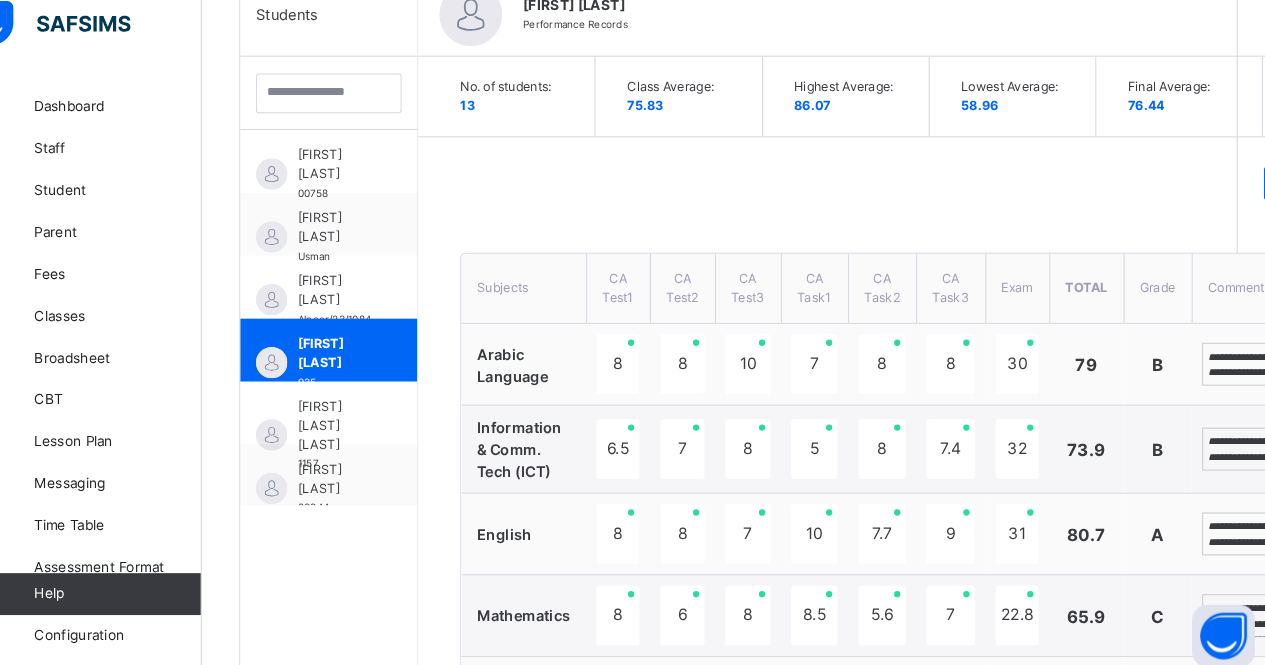 scroll, scrollTop: 528, scrollLeft: 0, axis: vertical 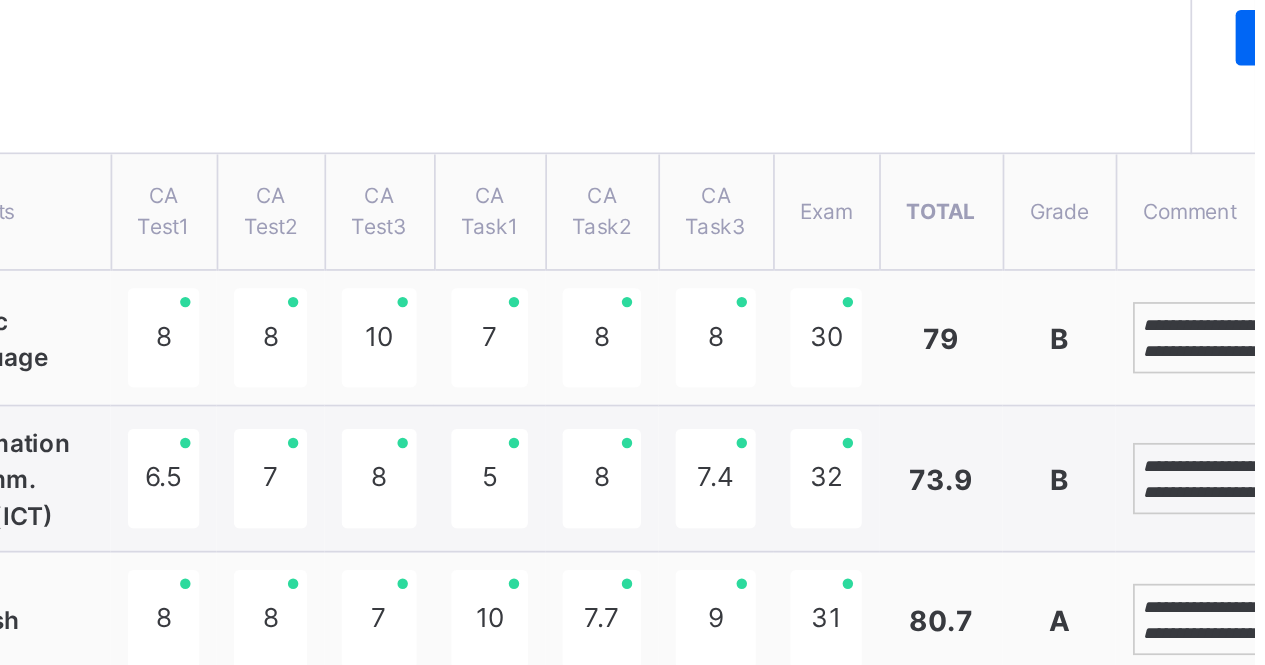 click on "**********" at bounding box center [1262, 365] 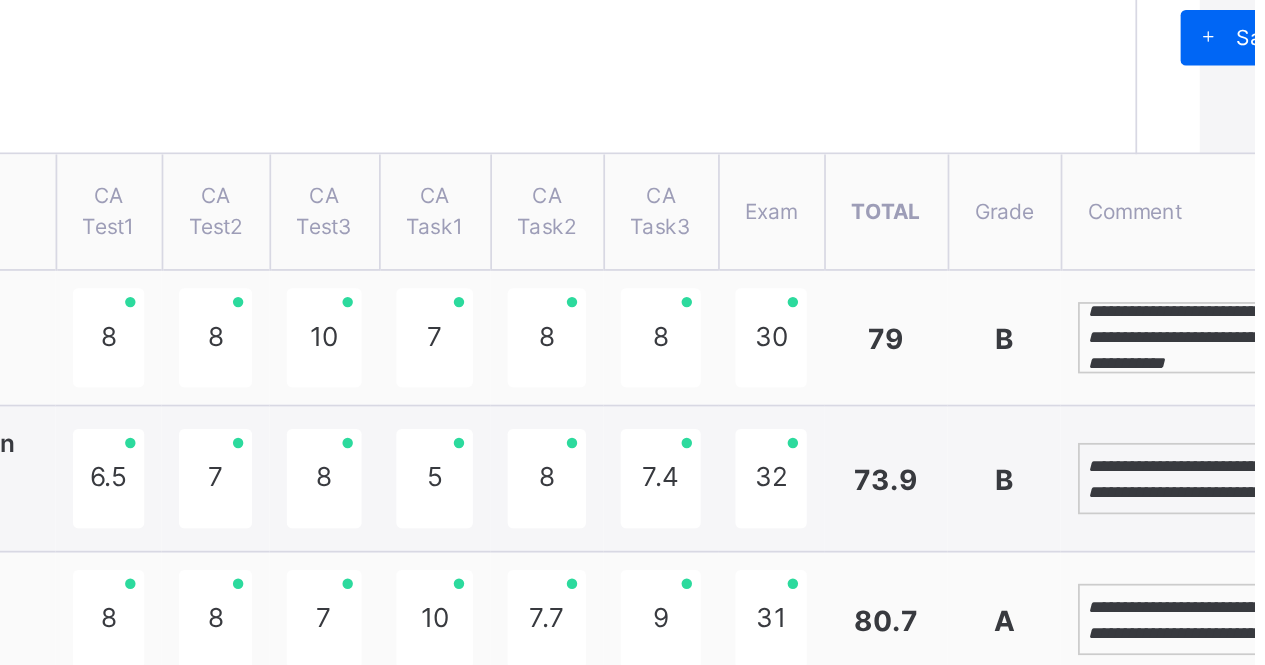 scroll, scrollTop: 53, scrollLeft: 0, axis: vertical 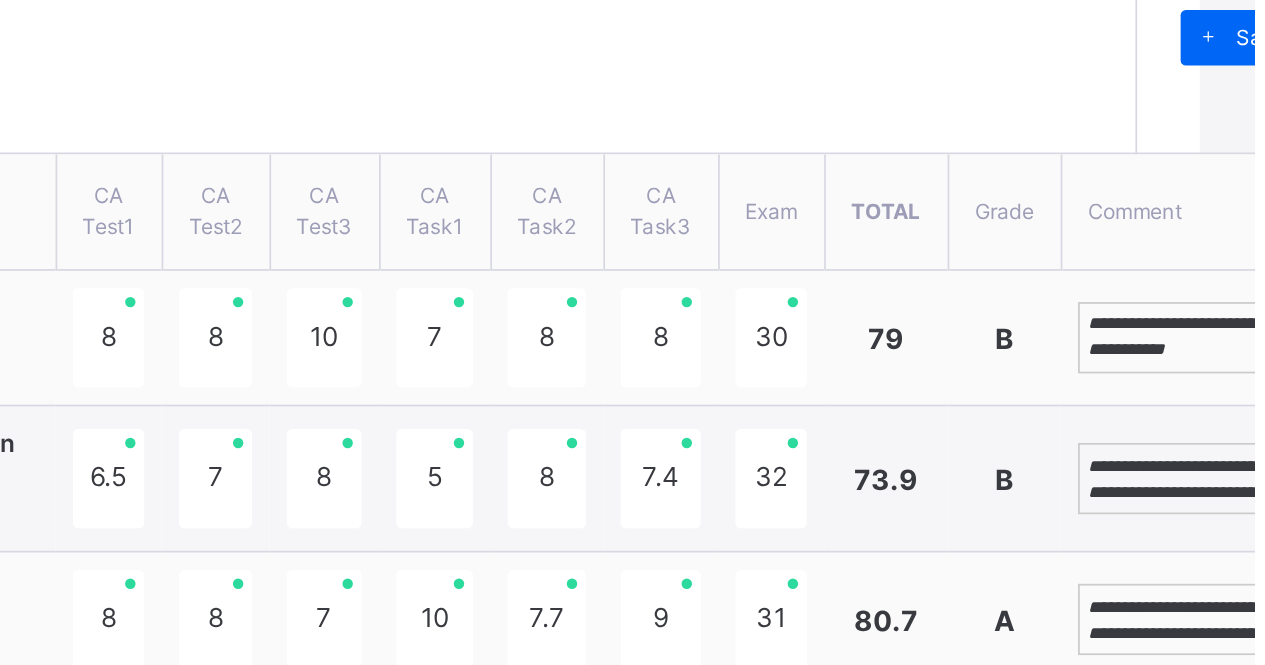 click on "**********" at bounding box center [1230, 446] 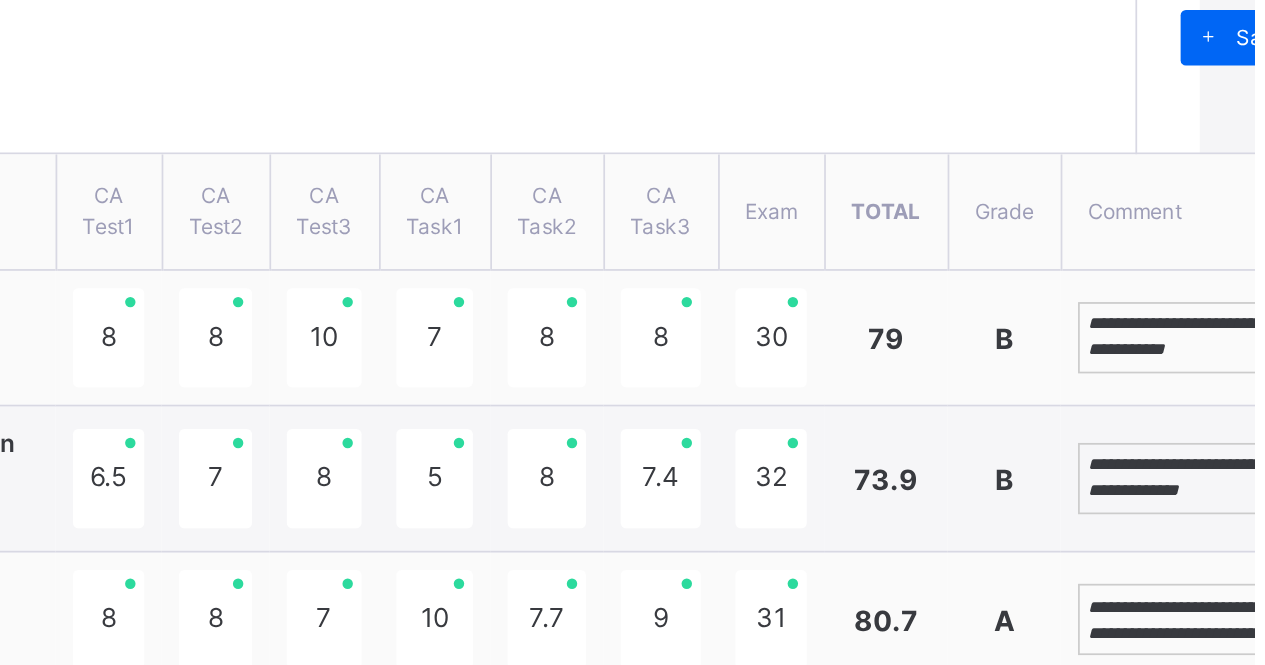 scroll, scrollTop: 83, scrollLeft: 0, axis: vertical 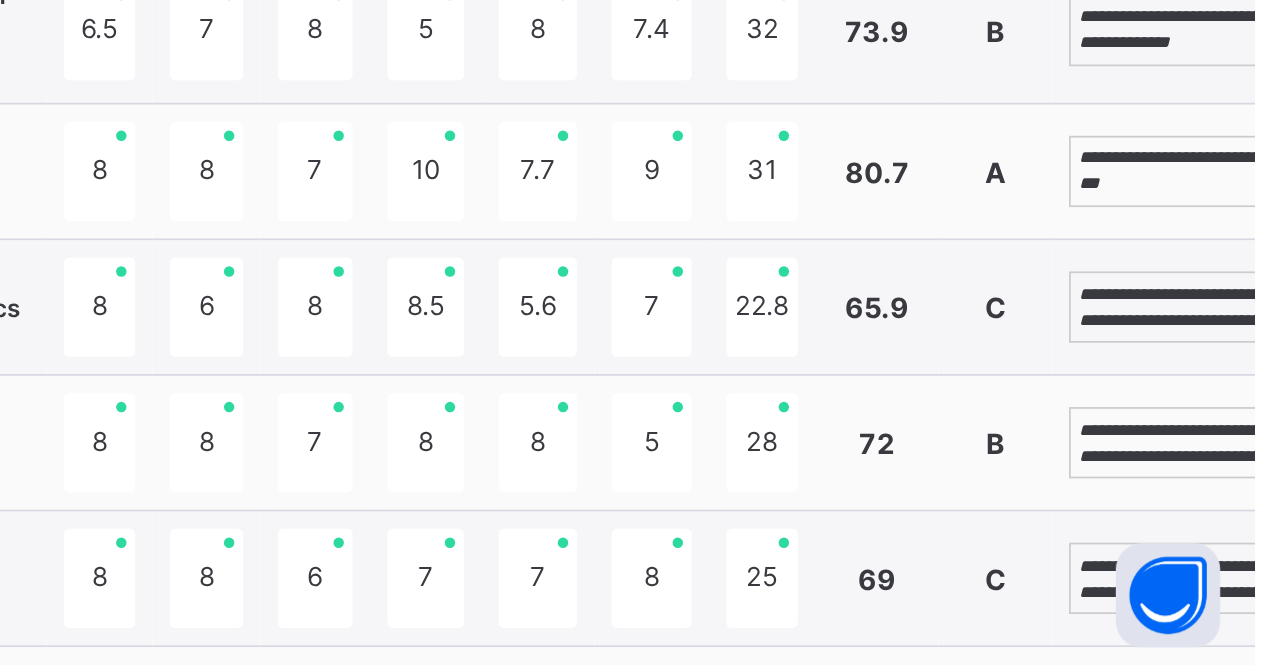 click on "**********" at bounding box center [1225, 459] 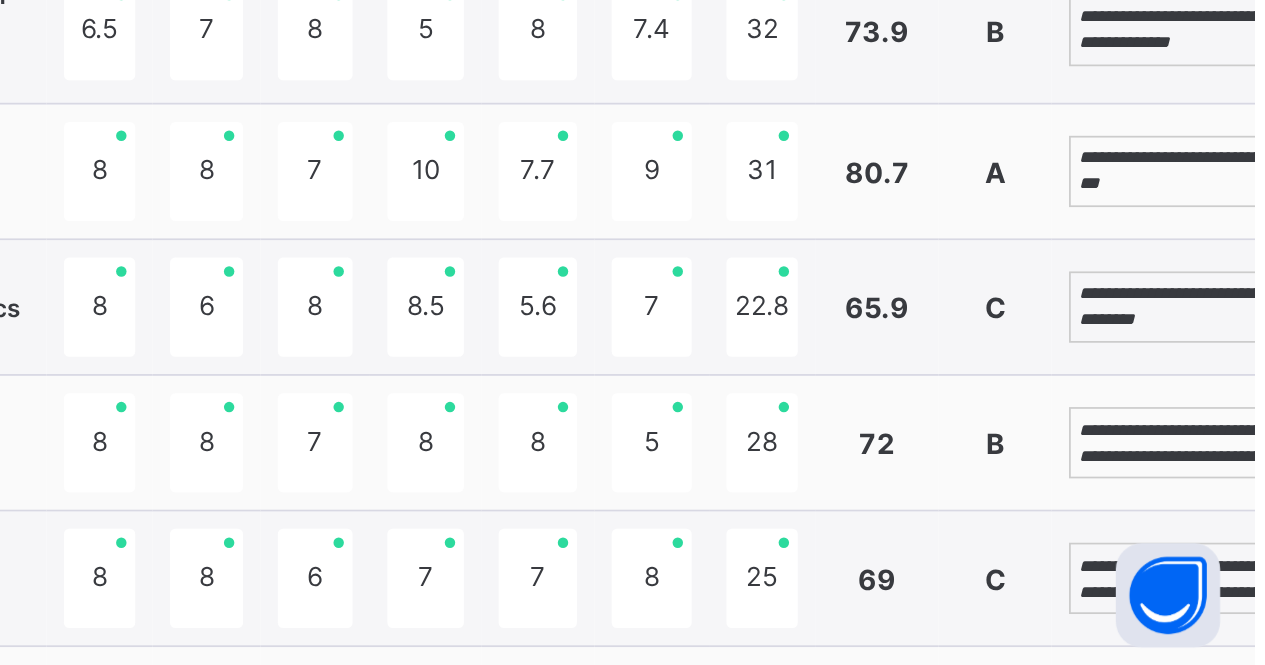 scroll, scrollTop: 54, scrollLeft: 0, axis: vertical 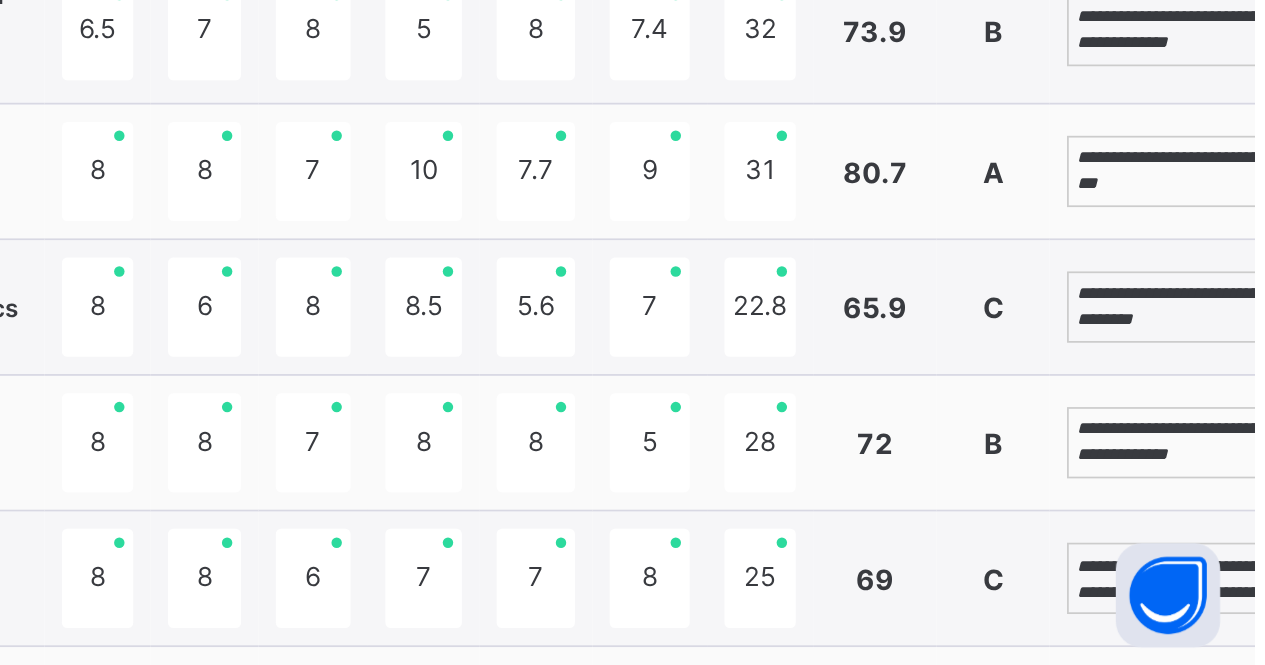 click on "**********" at bounding box center (1224, 615) 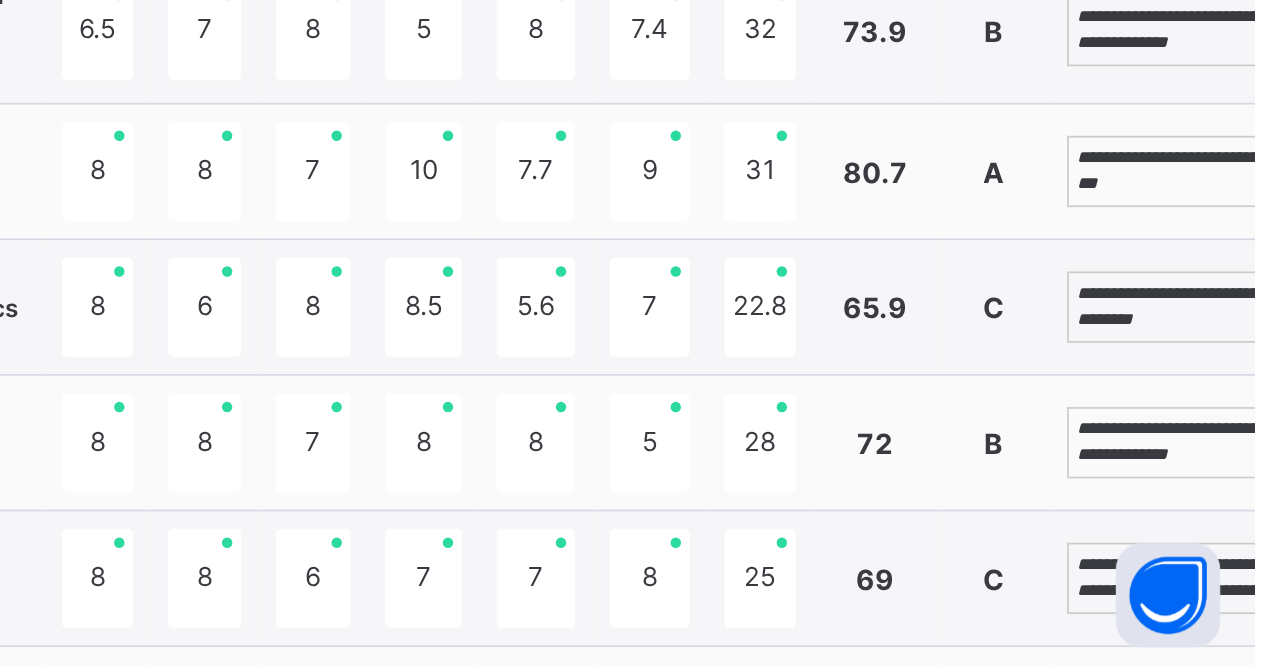 scroll, scrollTop: 68, scrollLeft: 0, axis: vertical 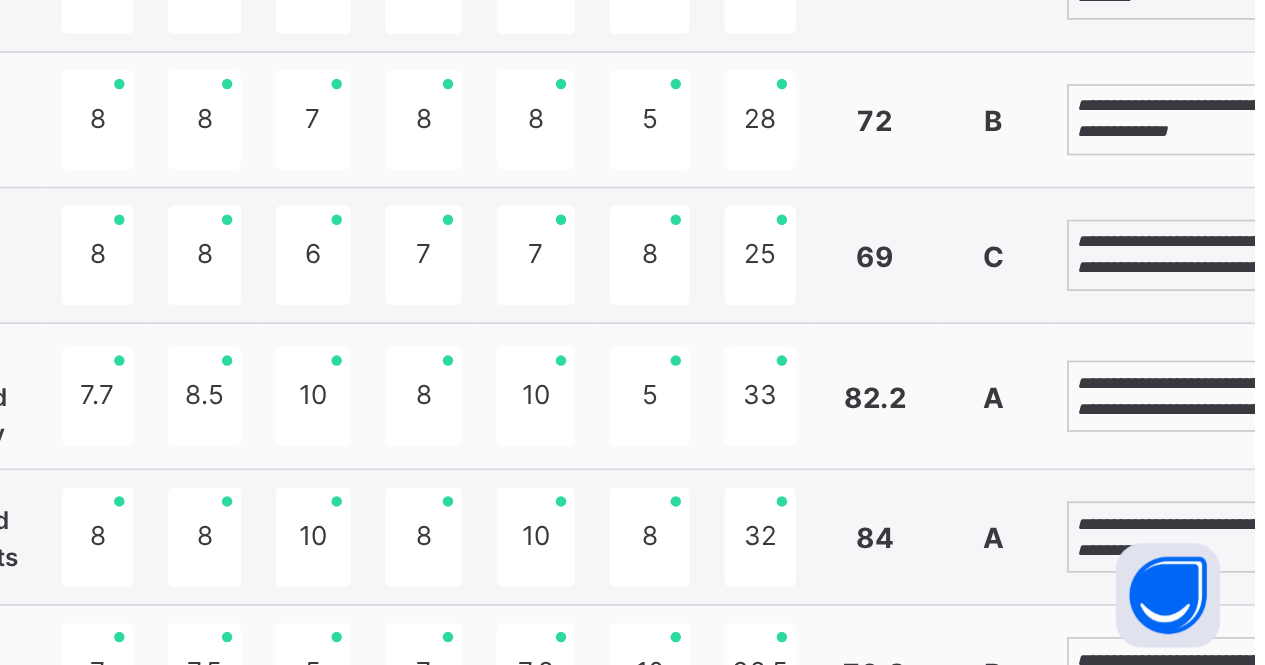 click on "**********" at bounding box center [1224, 510] 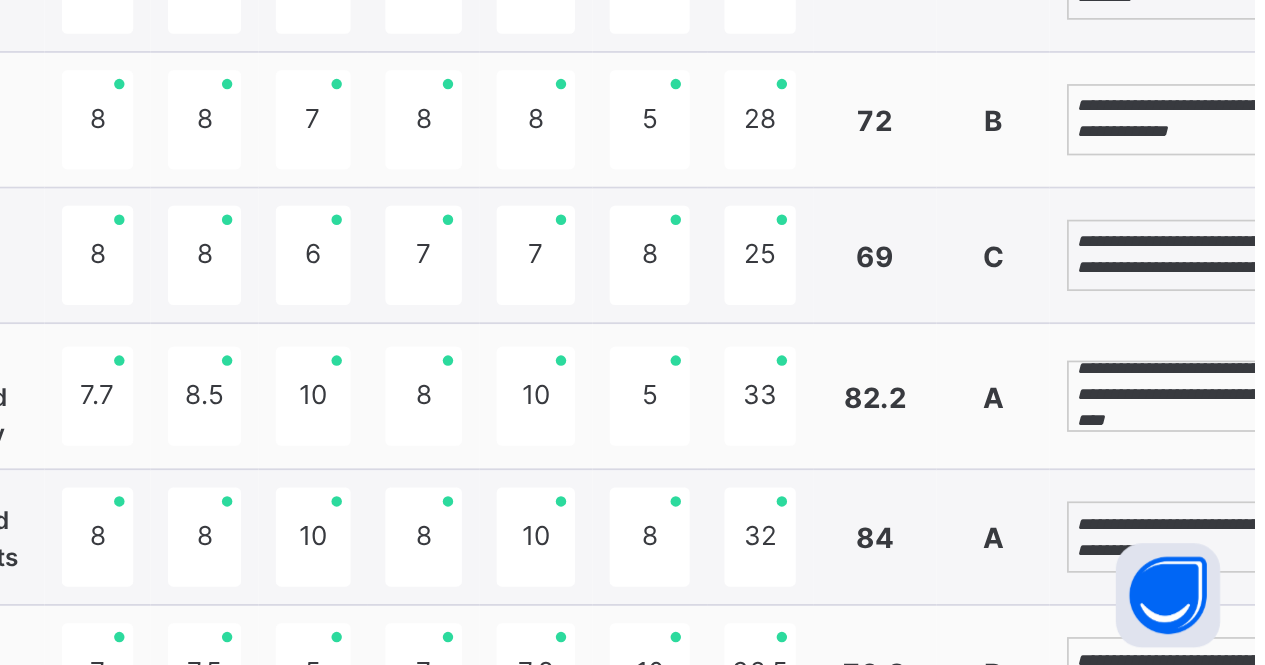 scroll, scrollTop: 38, scrollLeft: 0, axis: vertical 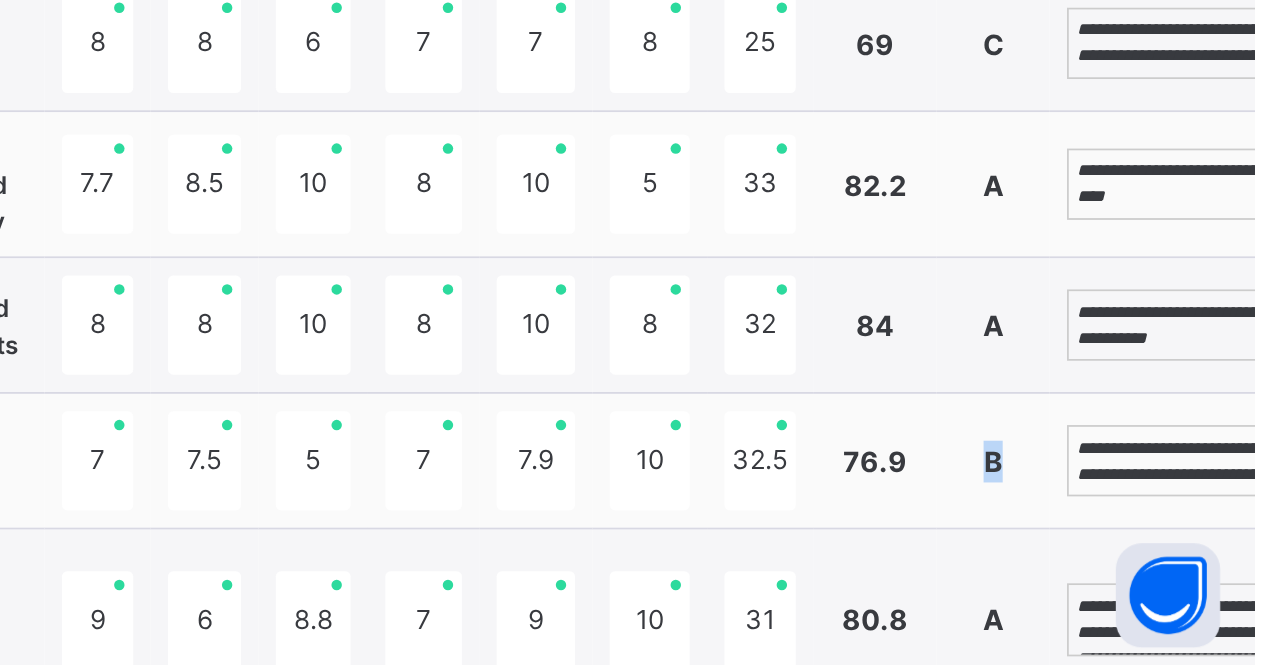 drag, startPoint x: 1086, startPoint y: 496, endPoint x: 1187, endPoint y: 498, distance: 101.0198 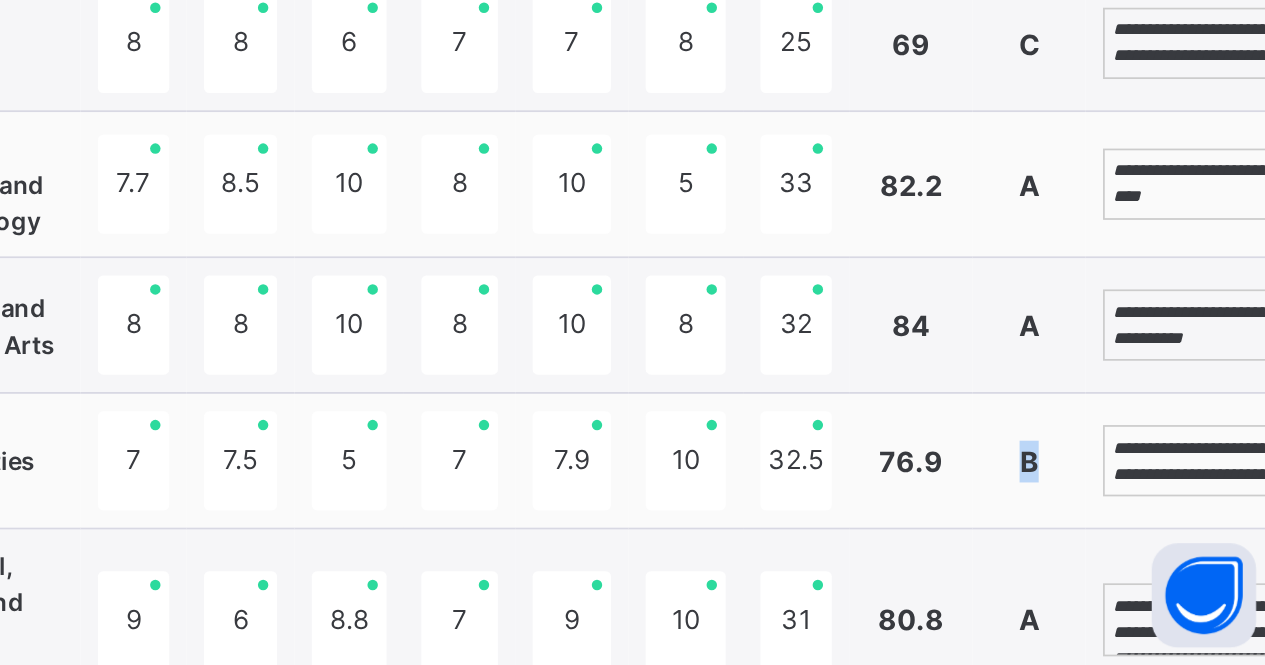scroll, scrollTop: 982, scrollLeft: 38, axis: both 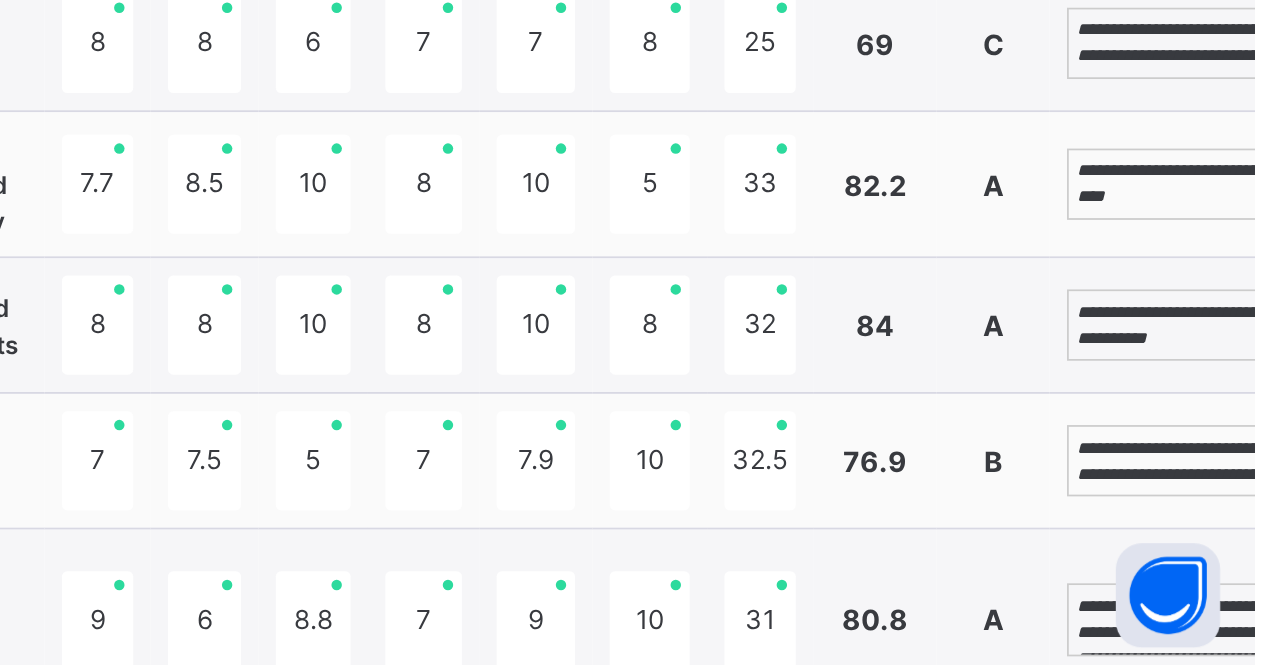 click on "**********" at bounding box center (1224, 547) 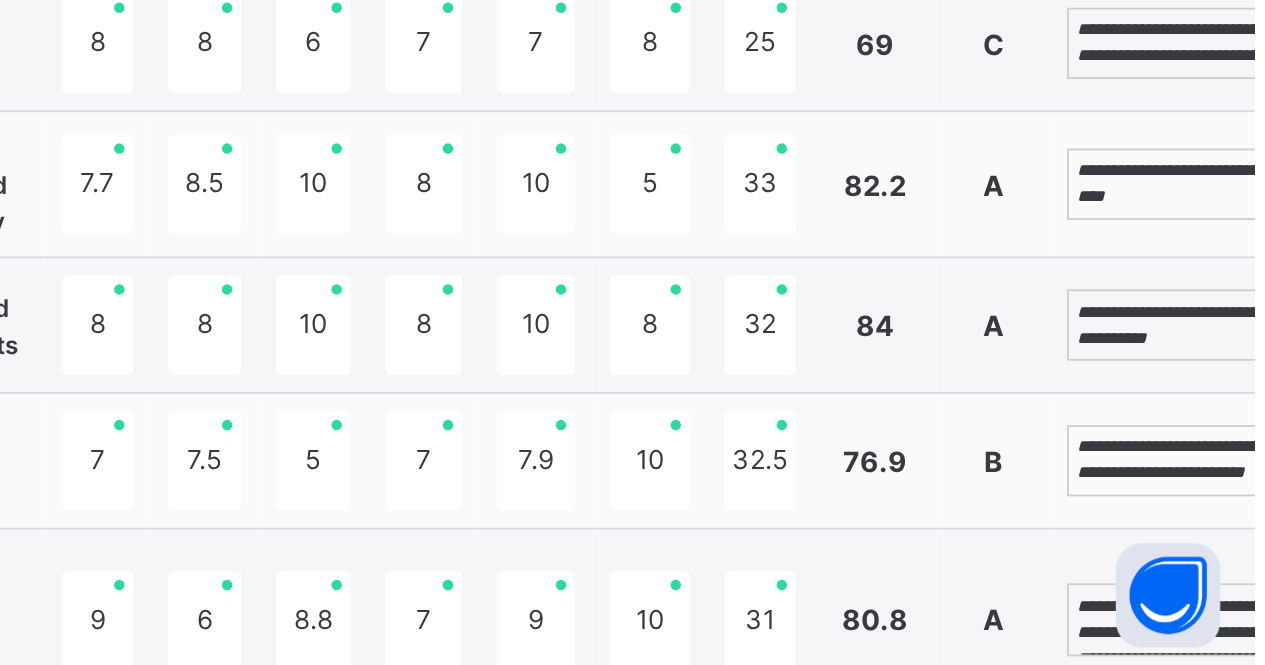 scroll, scrollTop: 83, scrollLeft: 0, axis: vertical 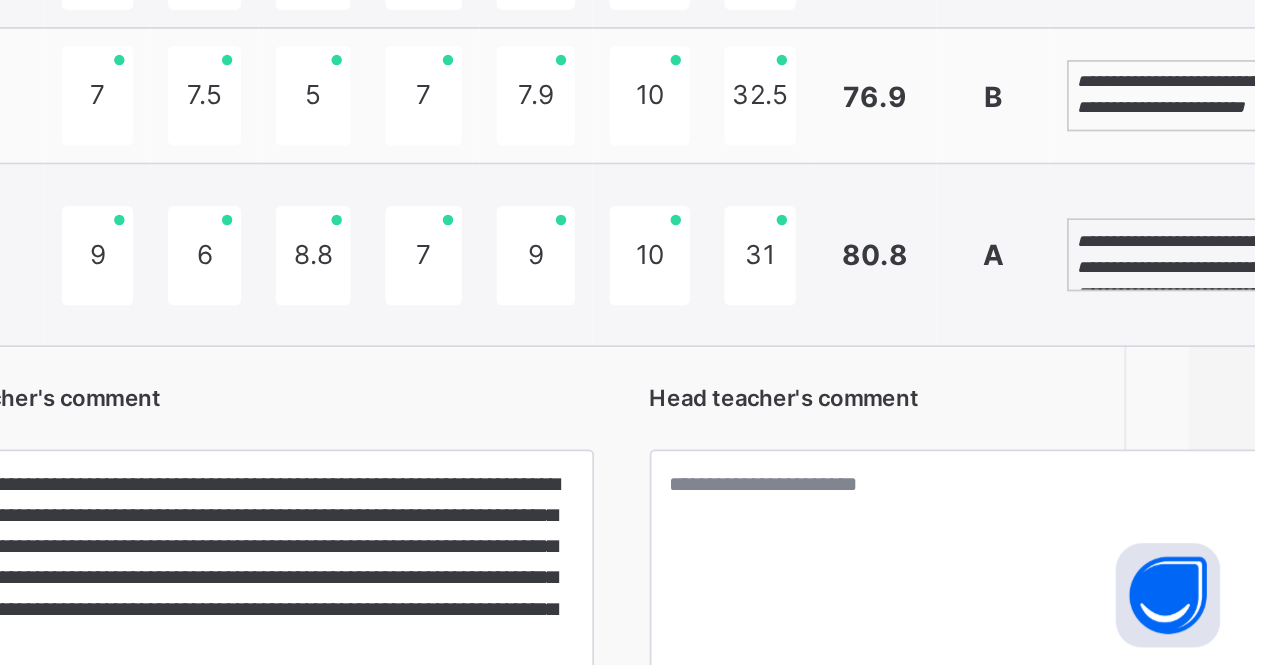 click on "**********" at bounding box center (1224, 428) 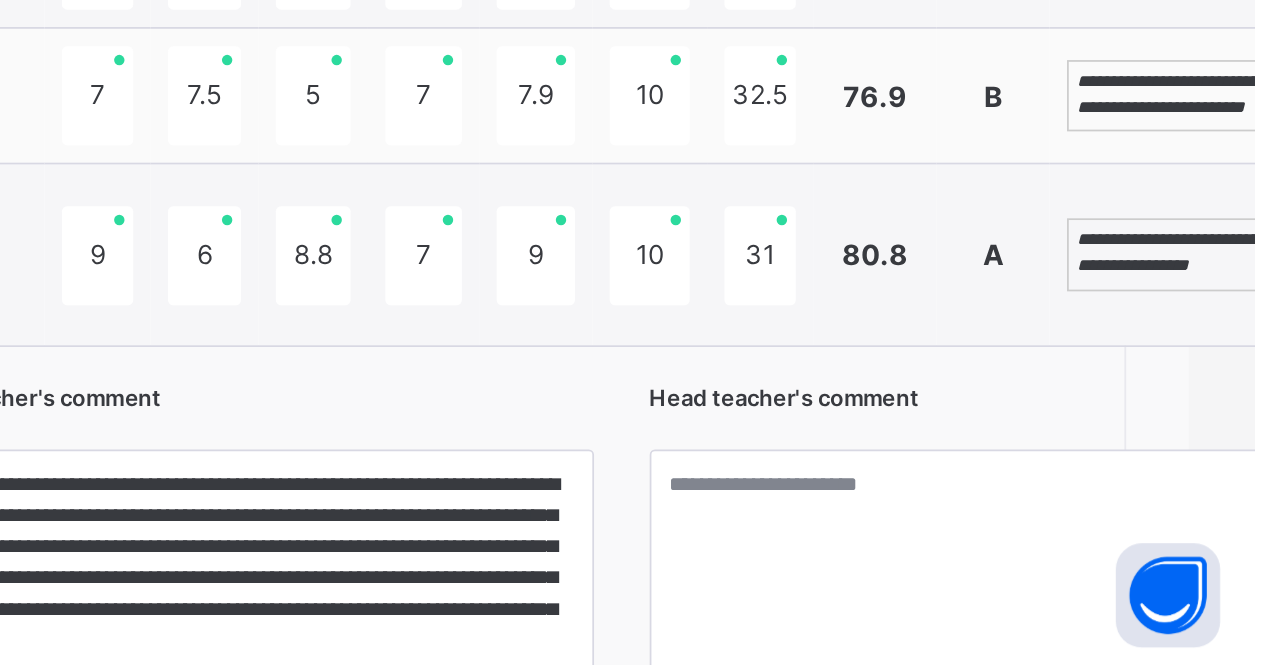 scroll, scrollTop: 54, scrollLeft: 0, axis: vertical 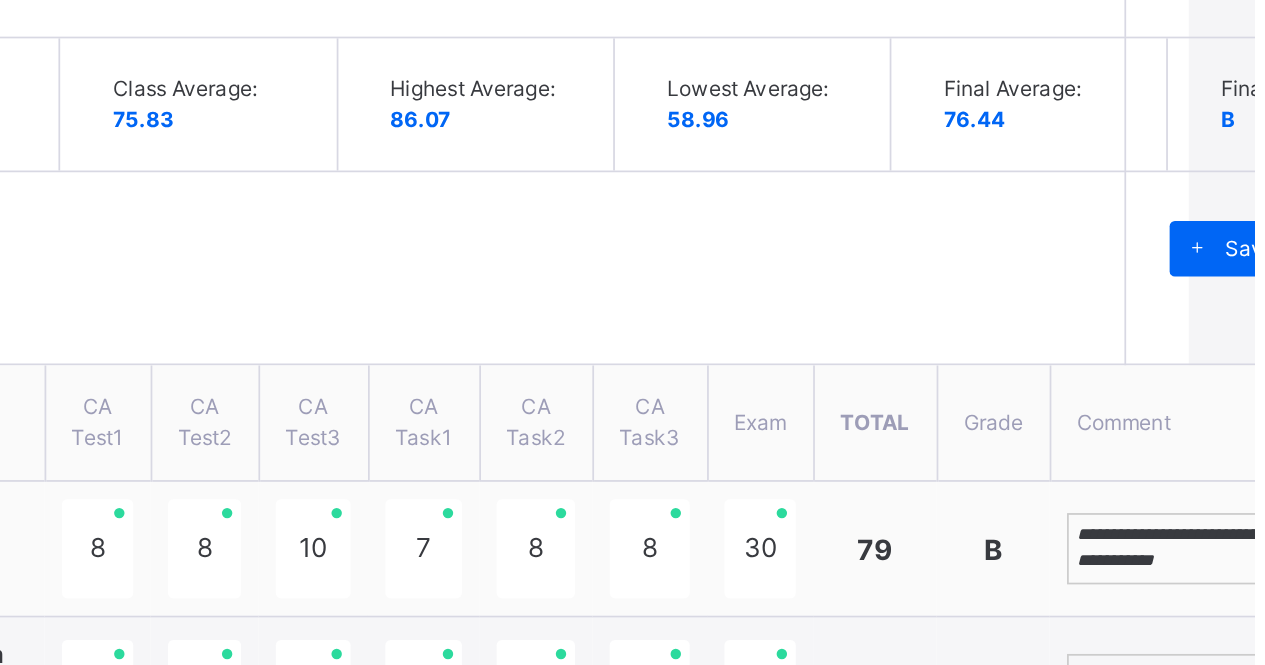 click on "Save Comments" at bounding box center (1294, 143) 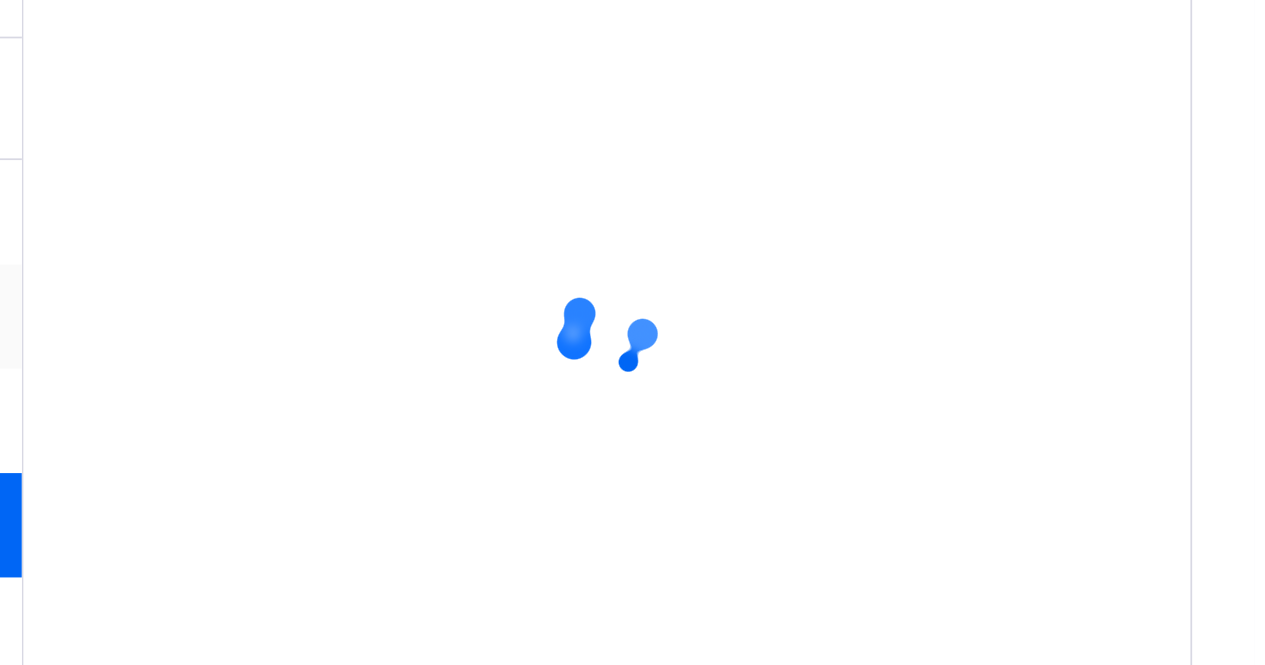 scroll, scrollTop: 578, scrollLeft: 15, axis: both 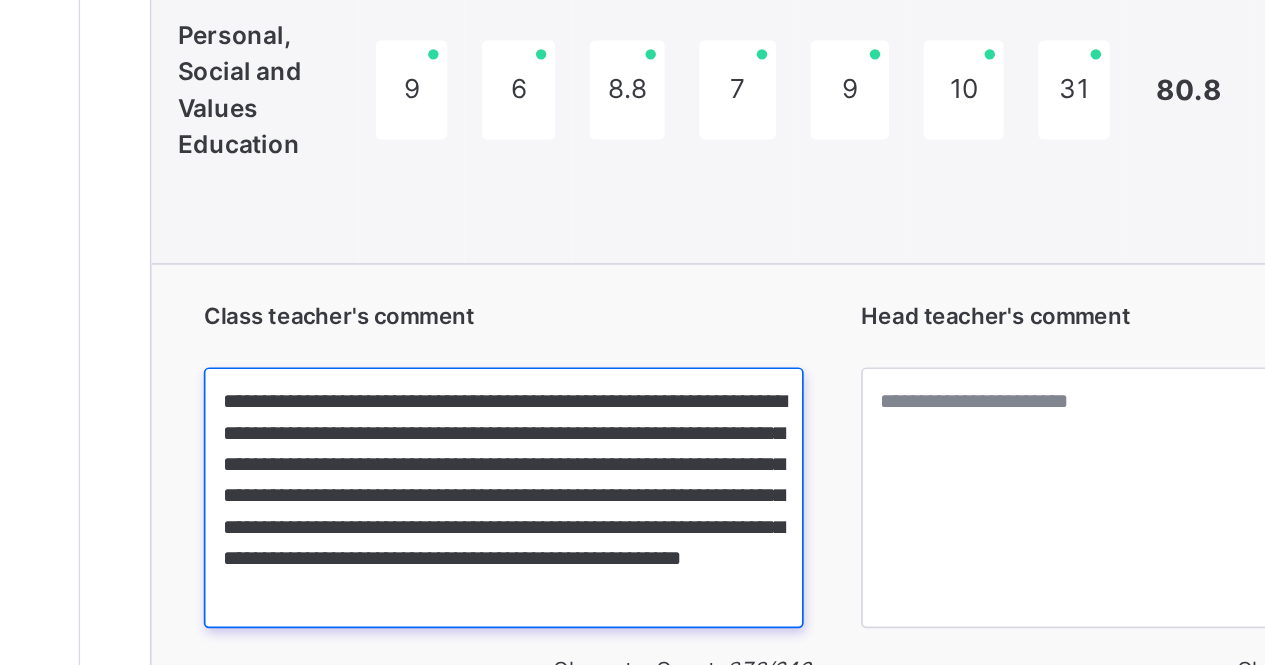 click on "**********" at bounding box center (675, 569) 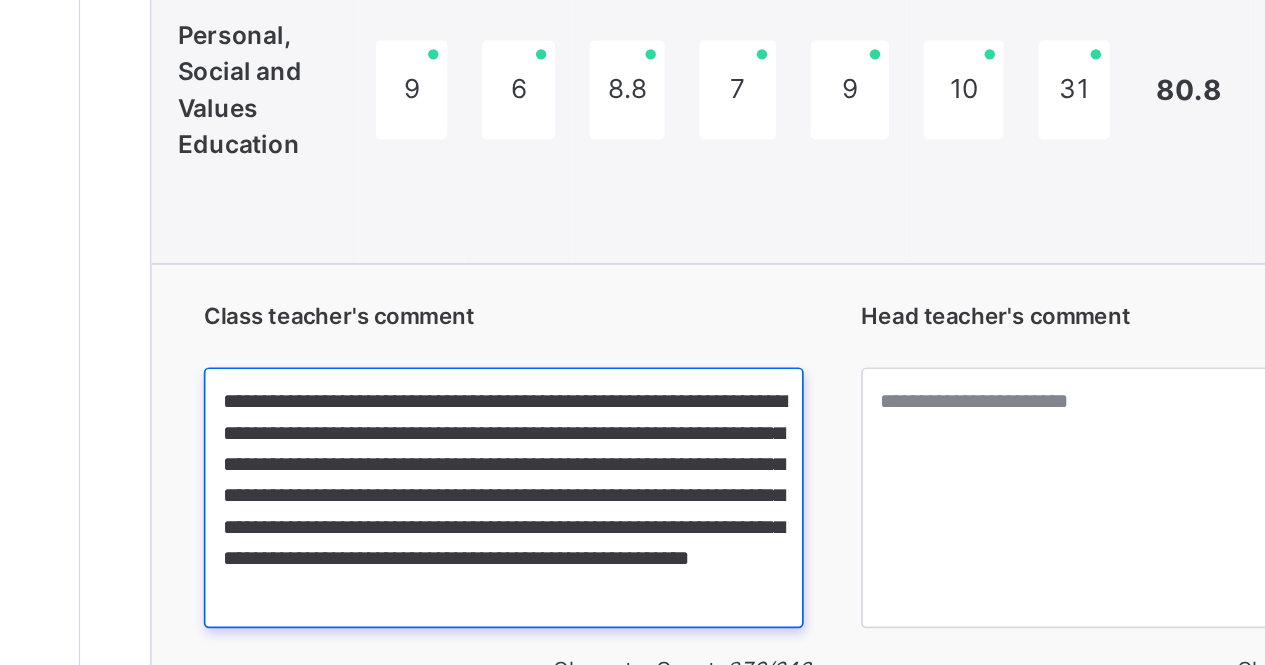 scroll, scrollTop: 15, scrollLeft: 0, axis: vertical 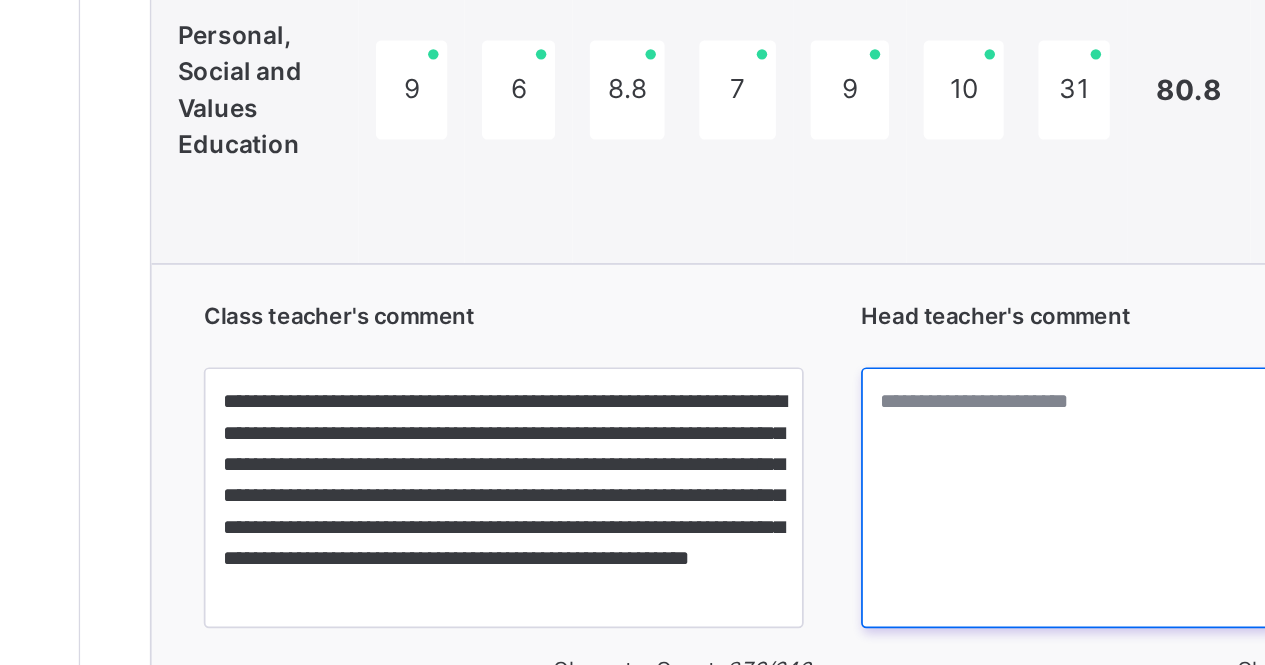 click at bounding box center (1055, 569) 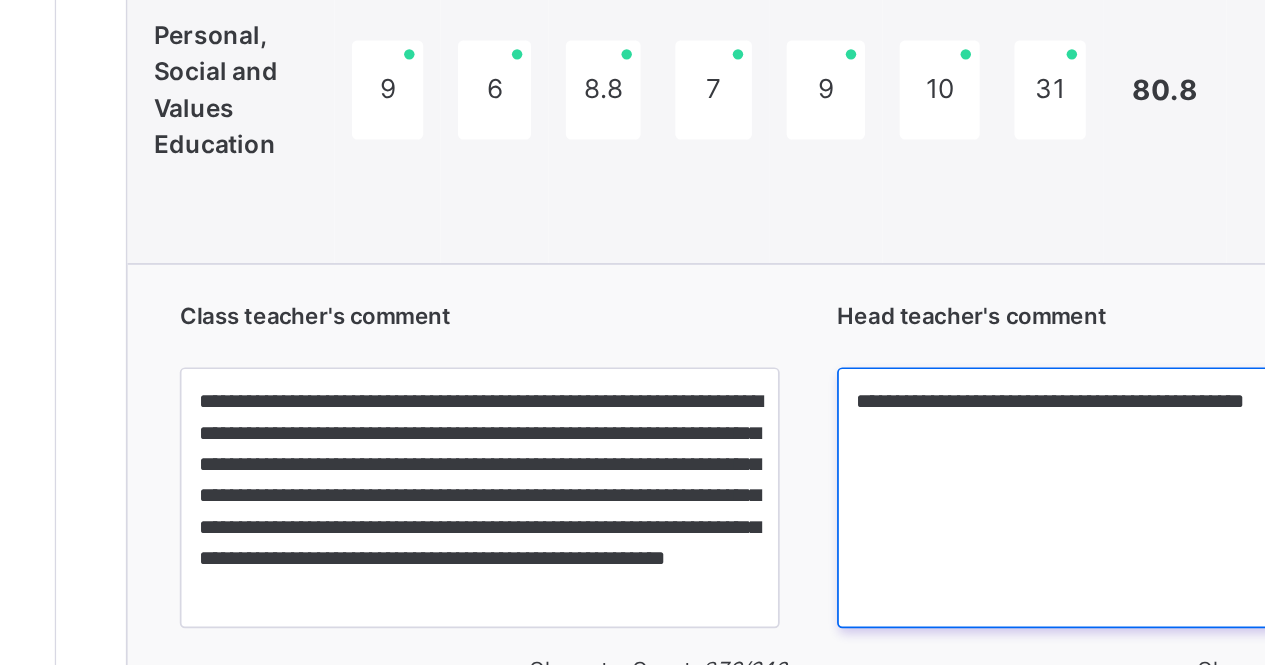 scroll, scrollTop: 2412, scrollLeft: 15, axis: both 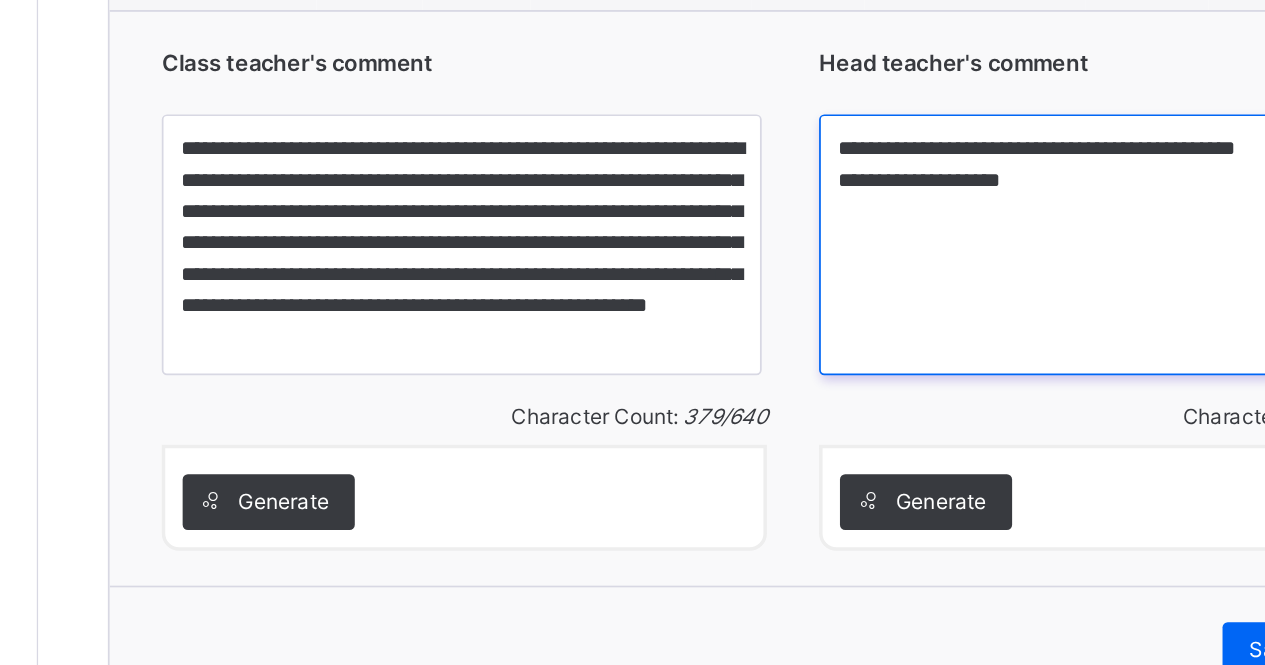 type on "**********" 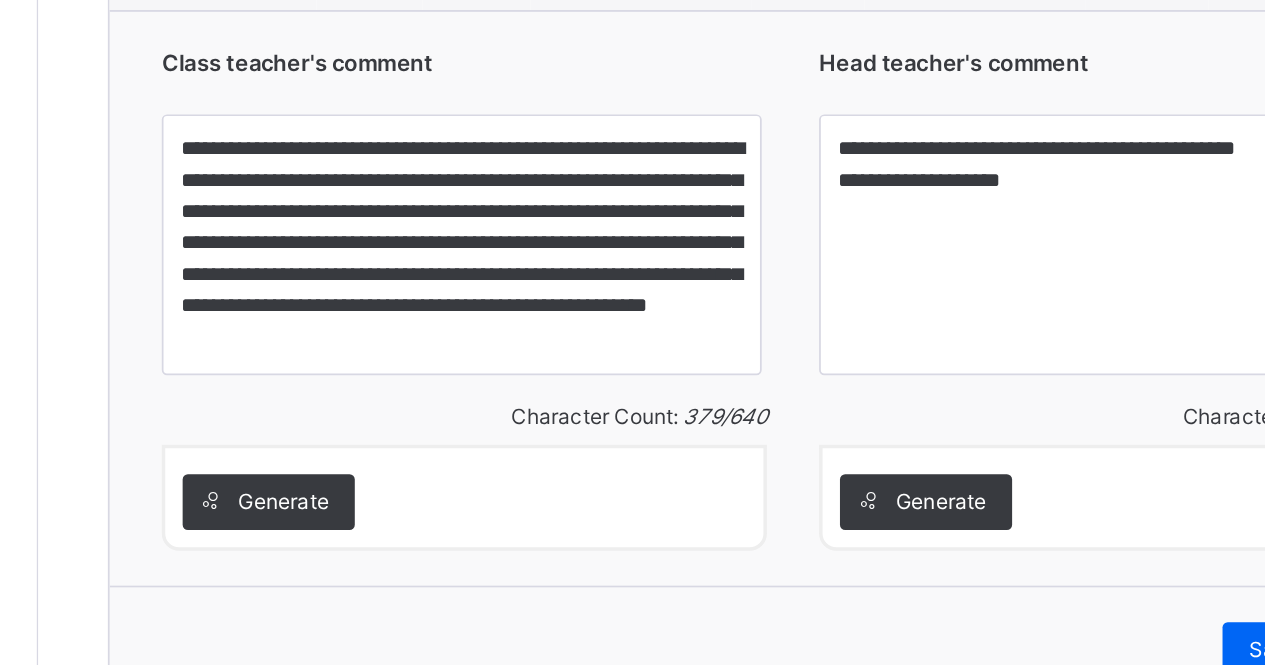 click on "Save Comment" at bounding box center [1171, 645] 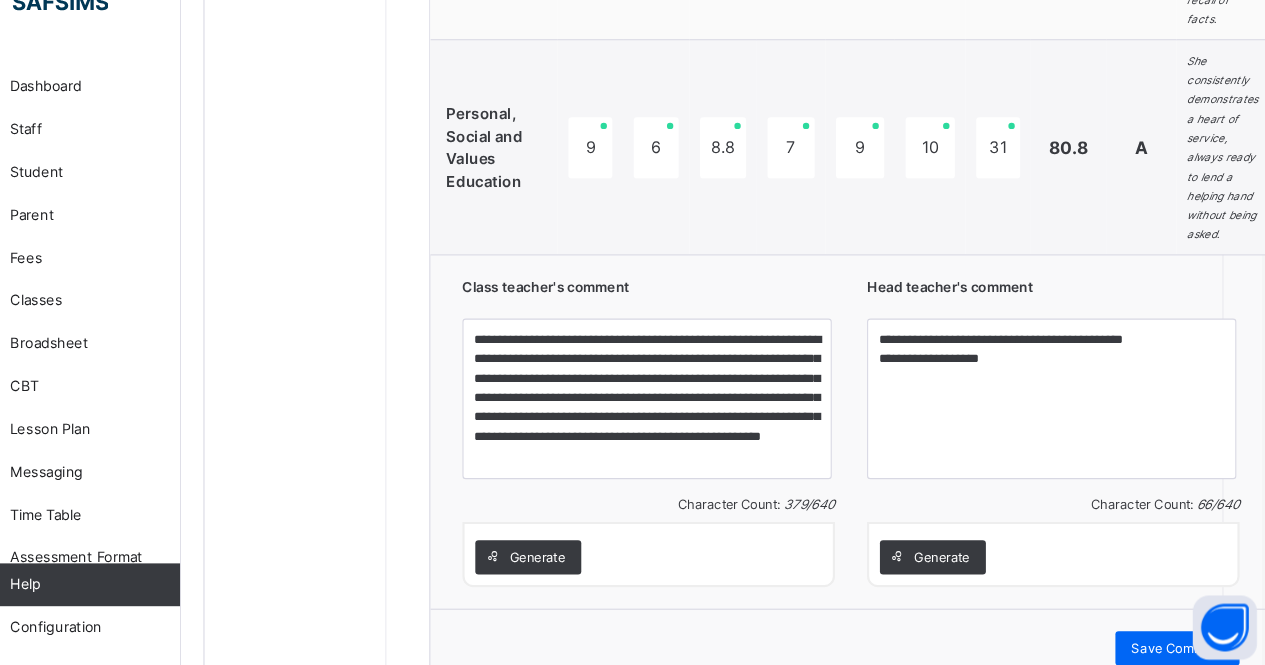 scroll, scrollTop: 2540, scrollLeft: 15, axis: both 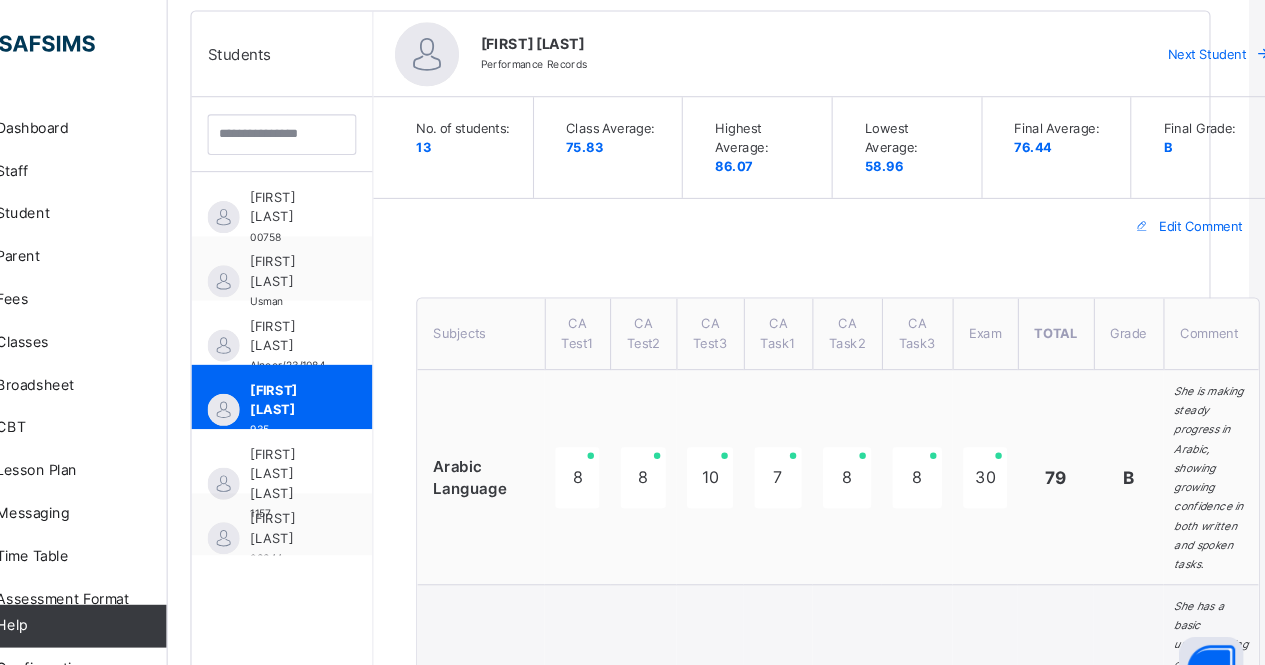 click on "[FIRST] [LAST] [LAST]" at bounding box center (351, 443) 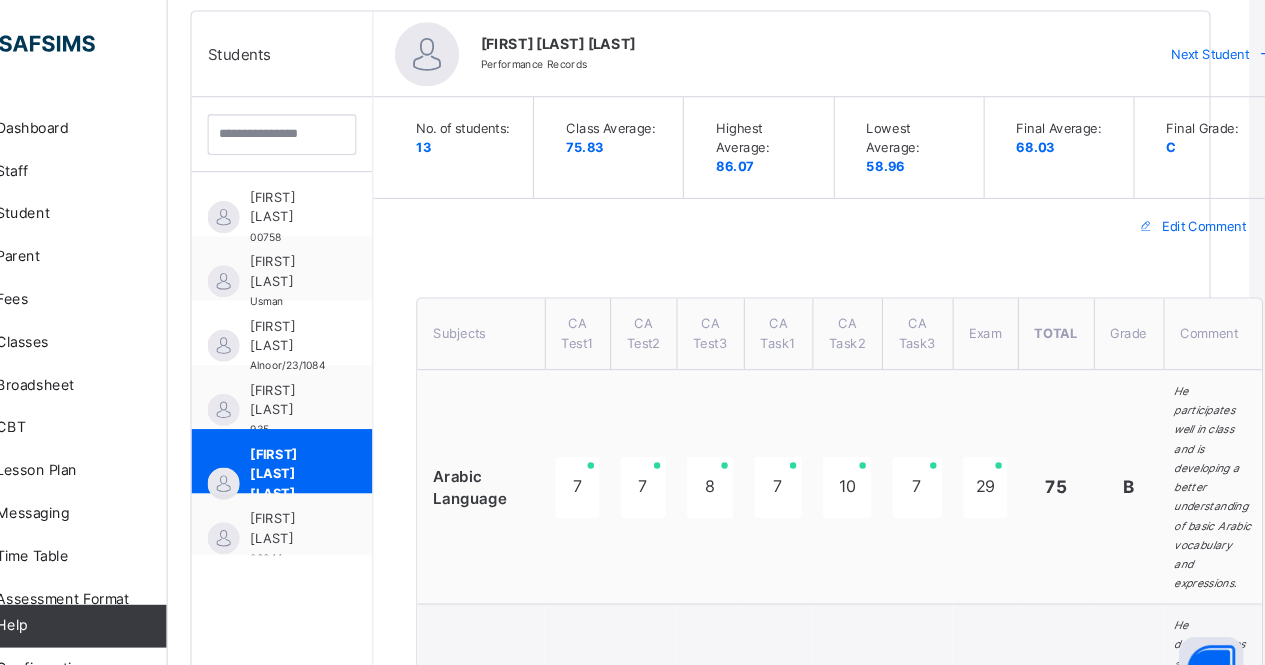 click on "Edit Comment" at bounding box center [1208, 212] 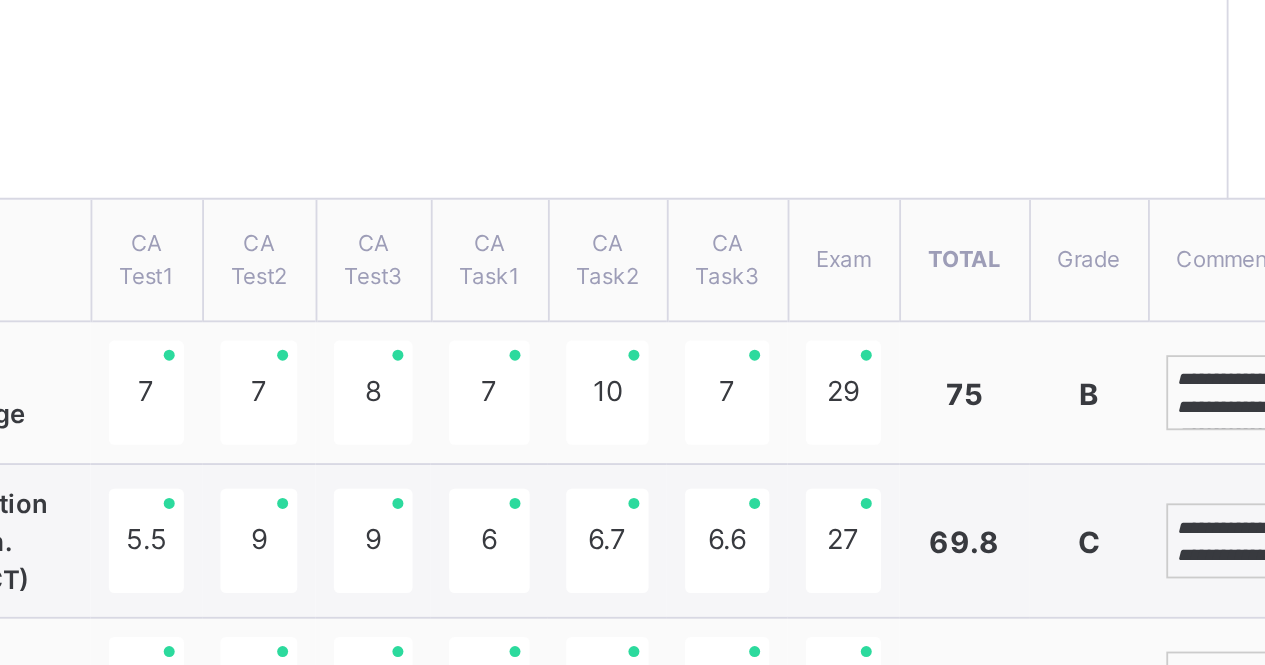 scroll, scrollTop: 509, scrollLeft: 15, axis: both 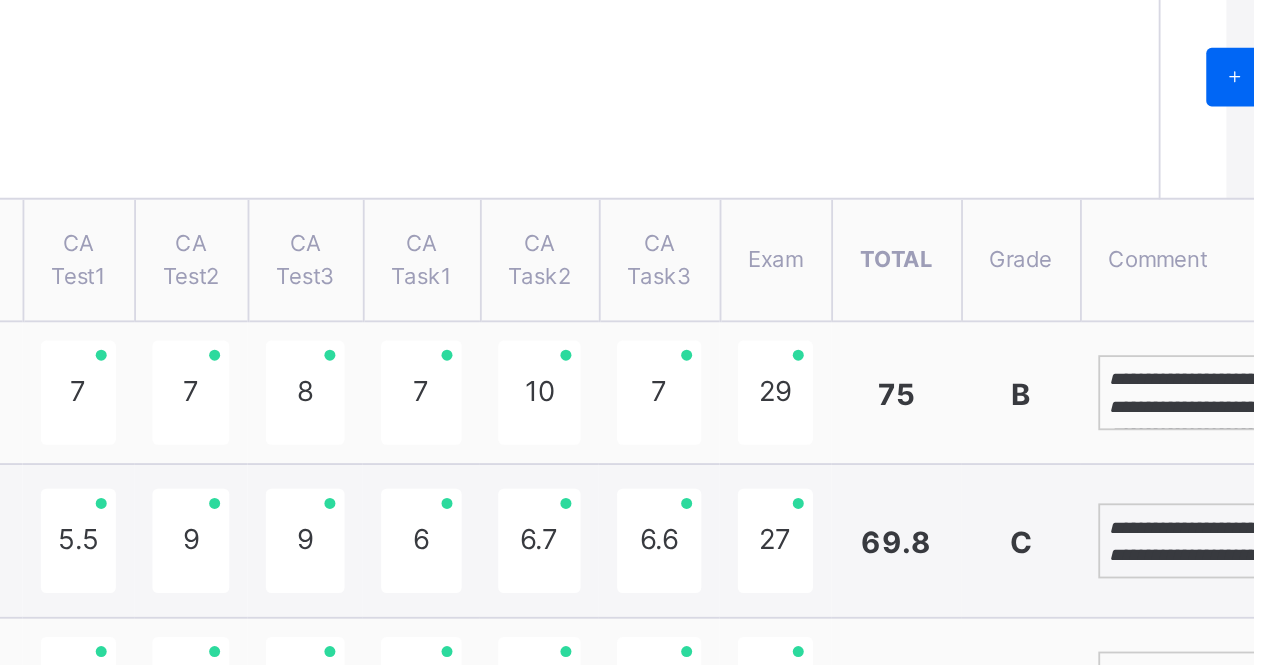 click on "**********" at bounding box center (1247, 384) 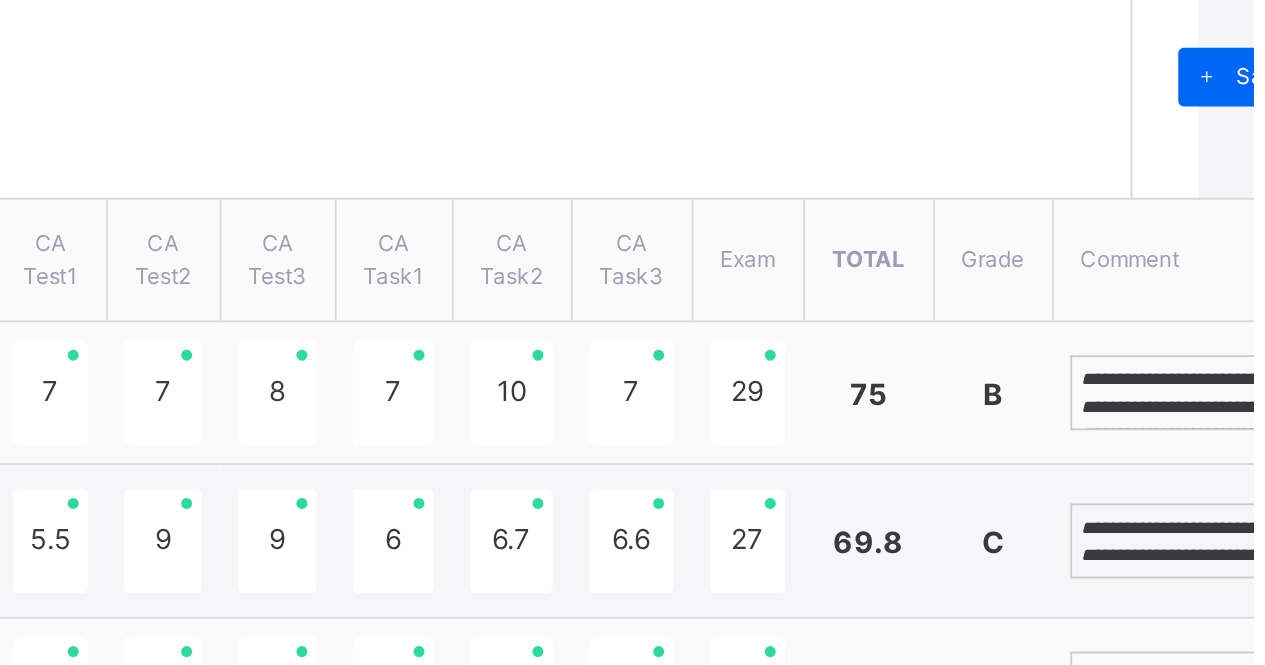 scroll, scrollTop: 509, scrollLeft: 36, axis: both 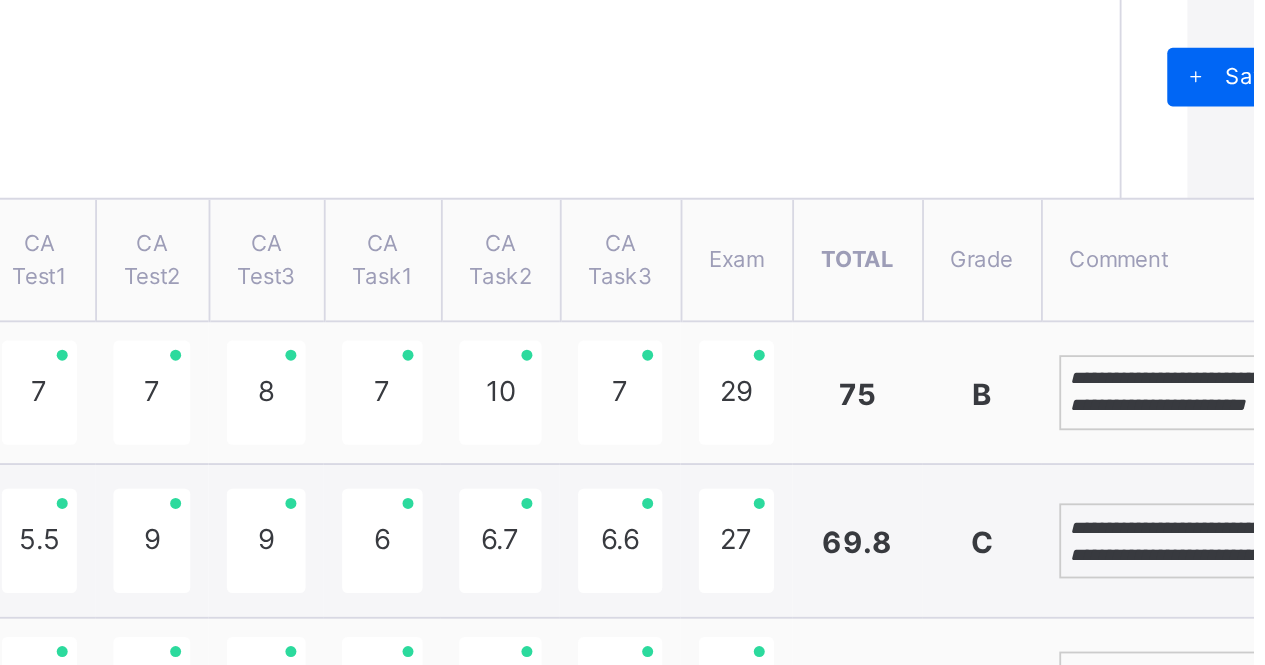 click on "**********" at bounding box center [1226, 465] 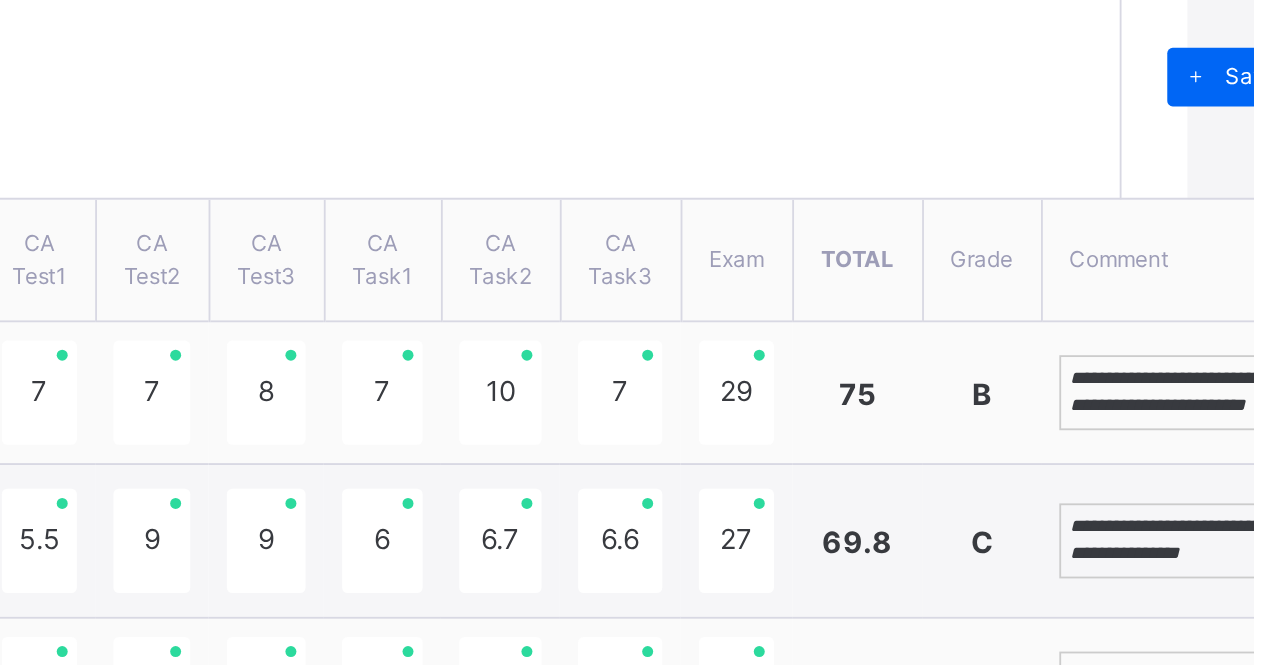 scroll, scrollTop: 53, scrollLeft: 0, axis: vertical 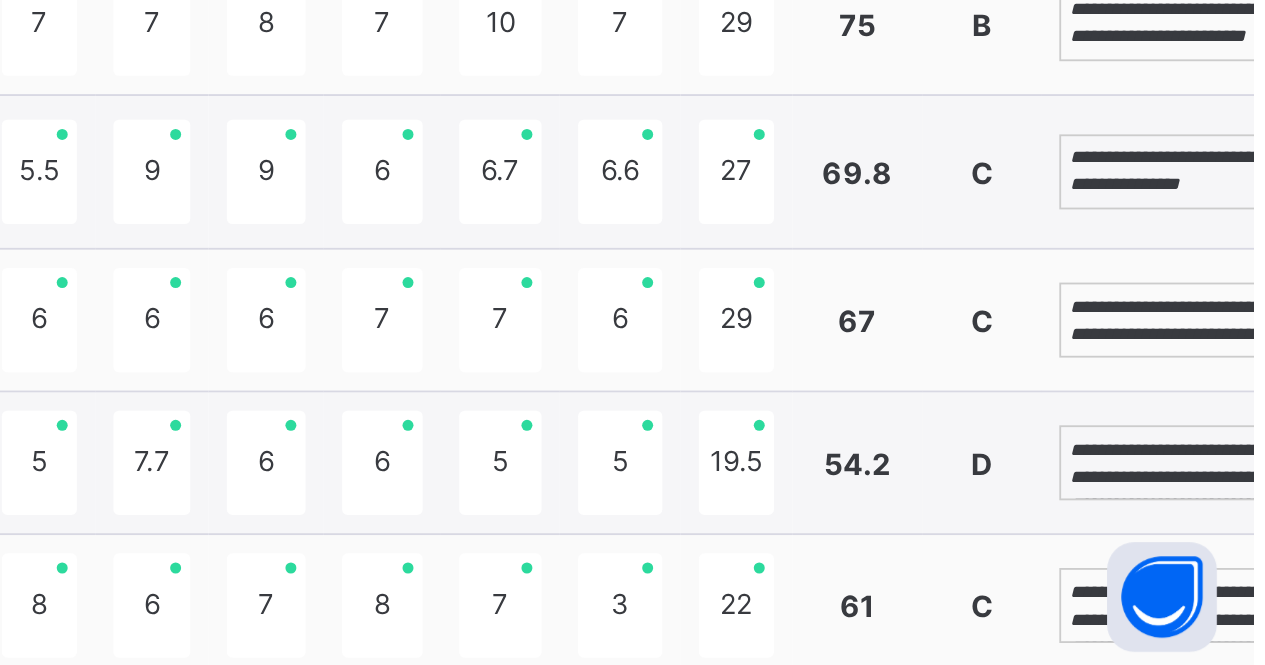 click on "**********" at bounding box center (1226, 473) 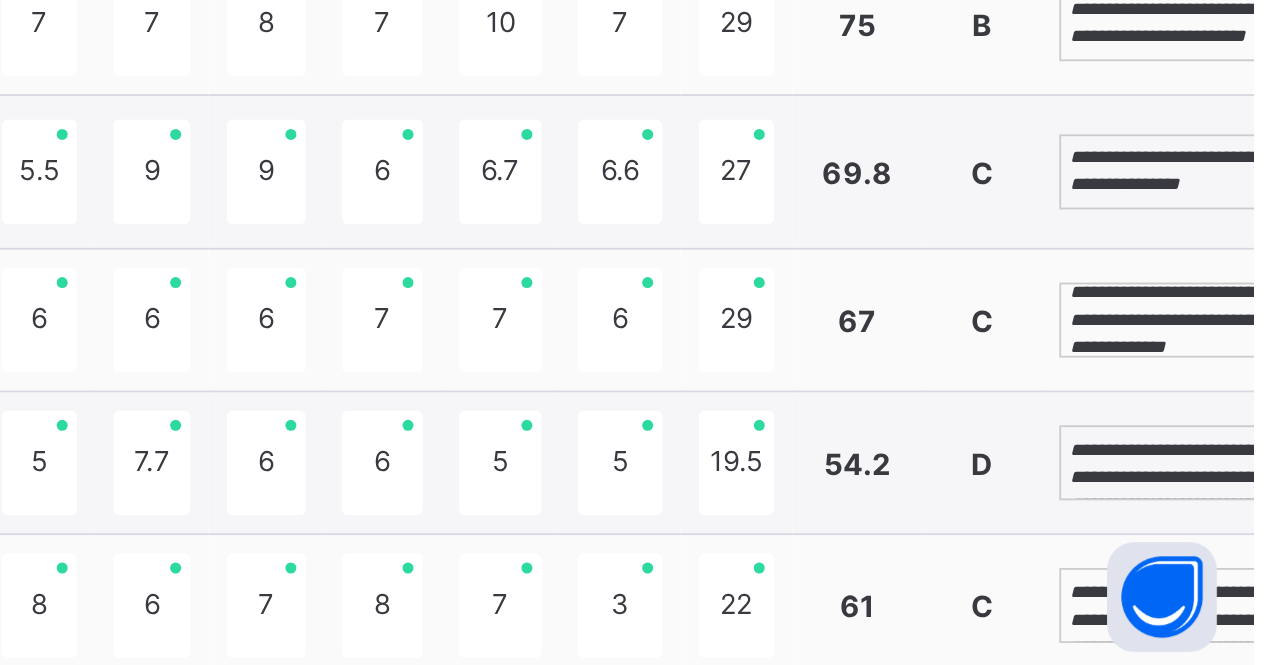 scroll, scrollTop: 53, scrollLeft: 0, axis: vertical 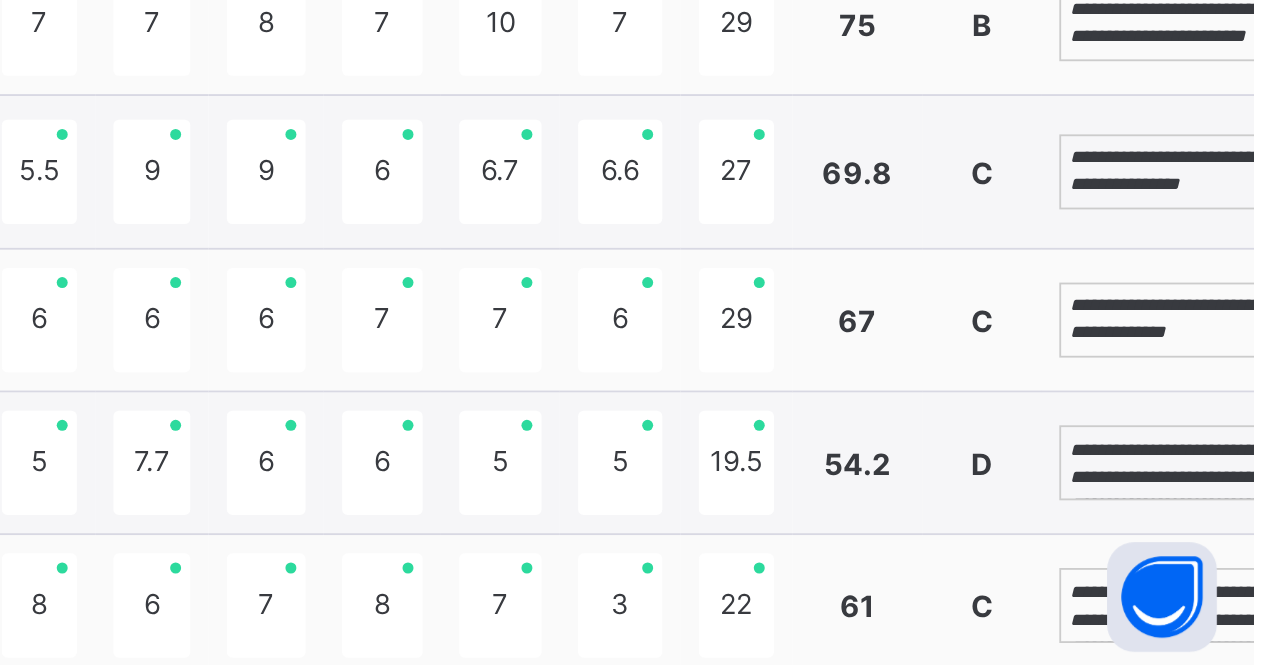 click on "**********" at bounding box center [1226, 551] 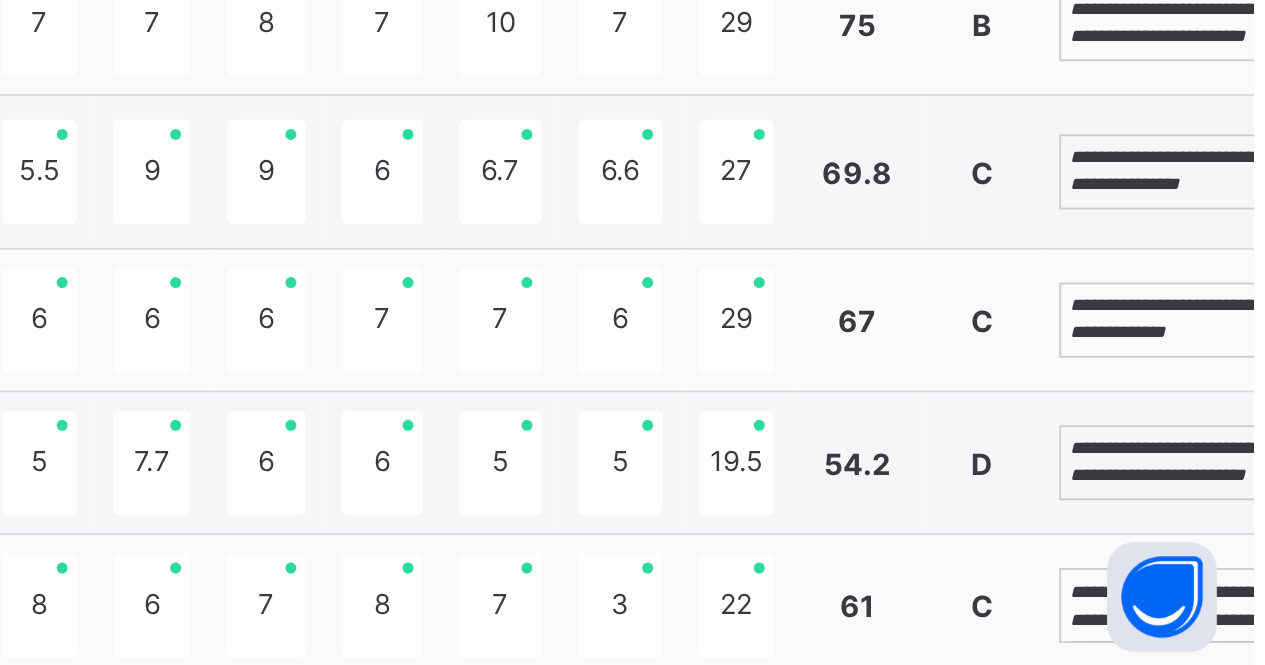 scroll, scrollTop: 54, scrollLeft: 0, axis: vertical 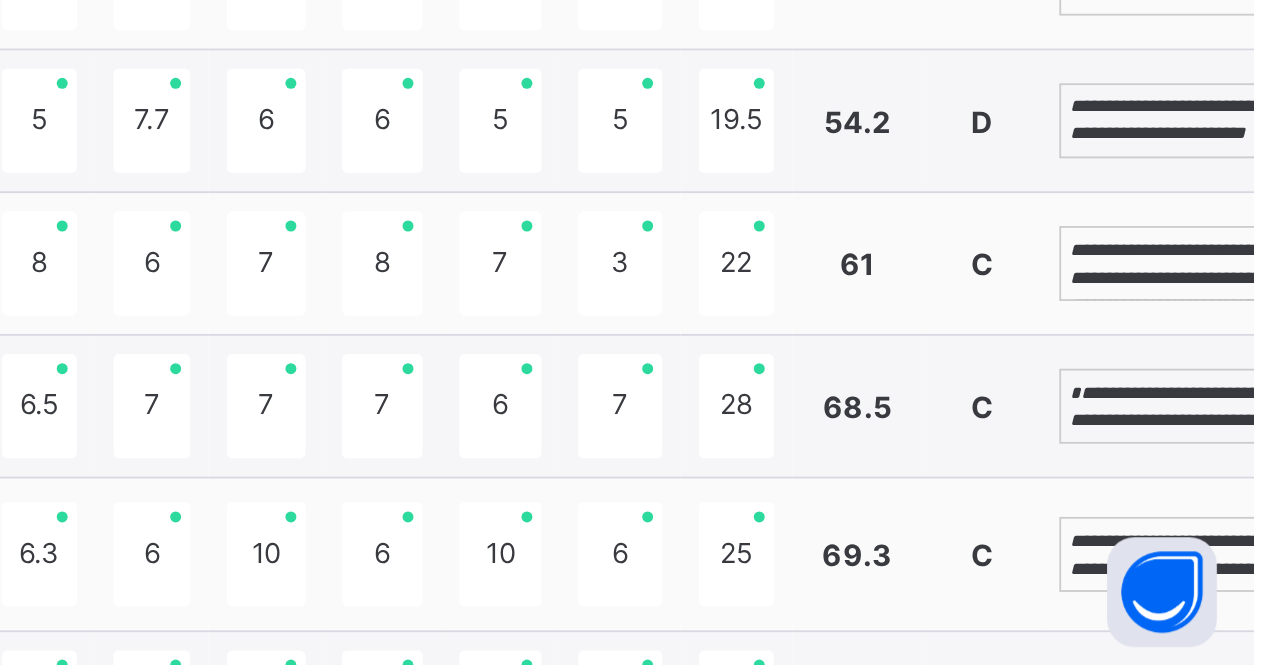 click on "**********" at bounding box center (1226, 445) 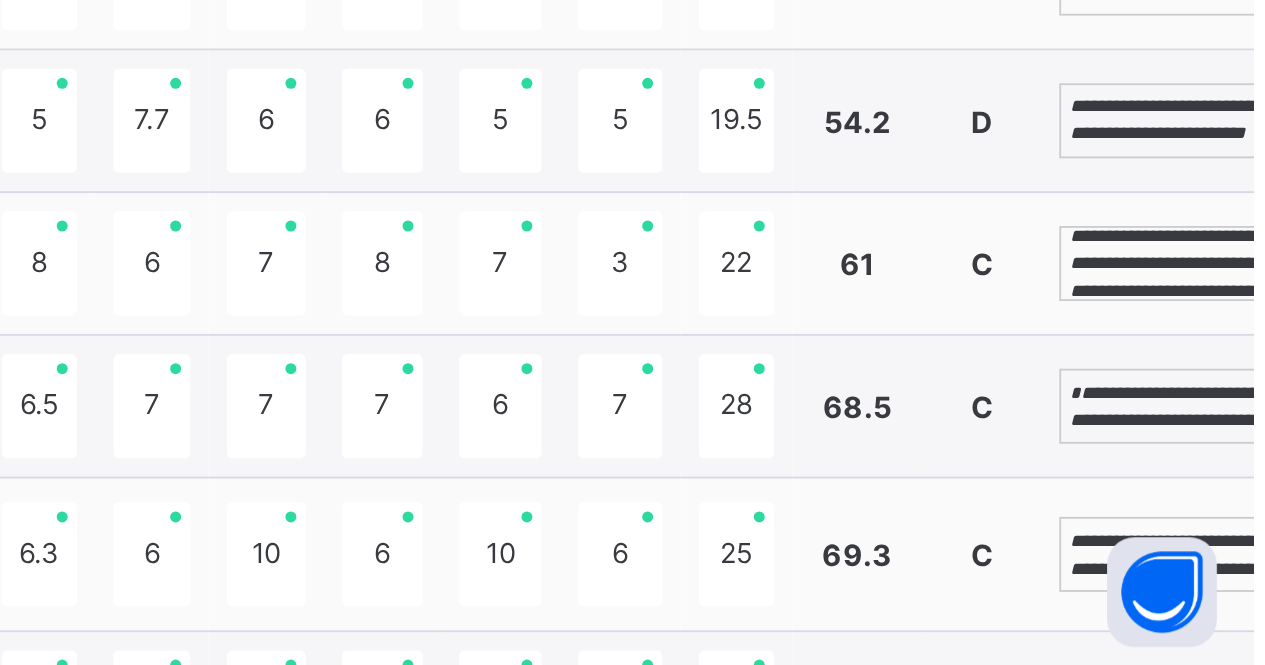 scroll, scrollTop: 766, scrollLeft: 38, axis: both 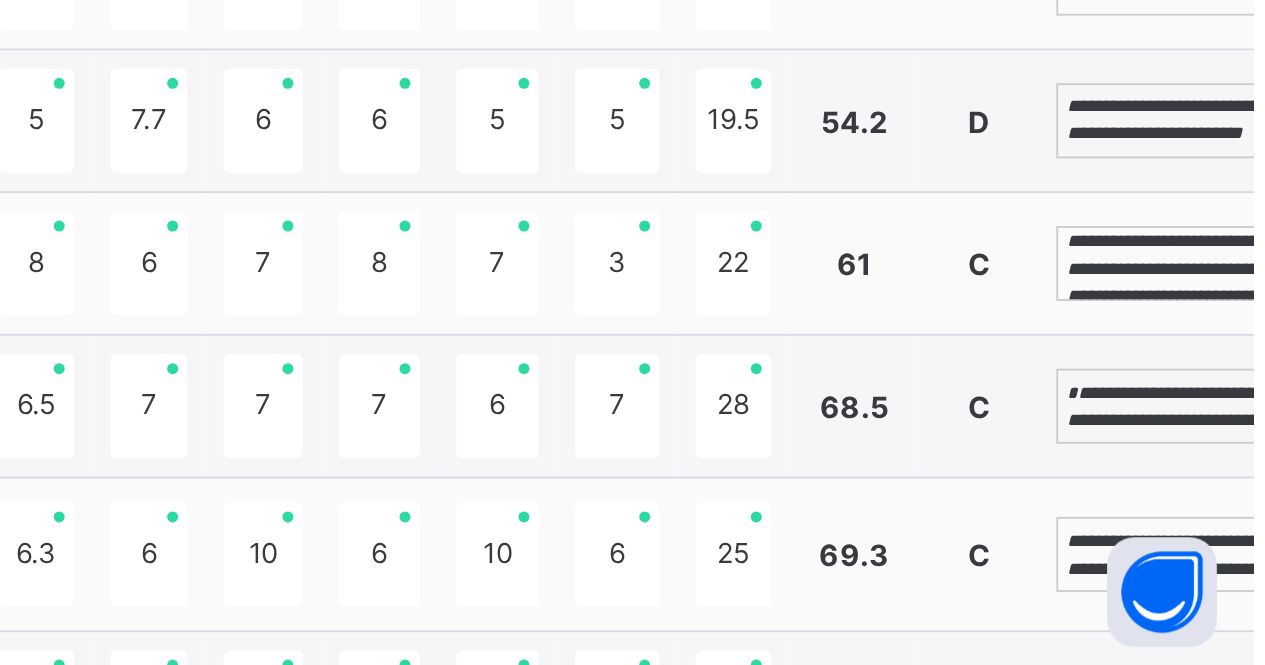 click on "**********" at bounding box center (1224, 445) 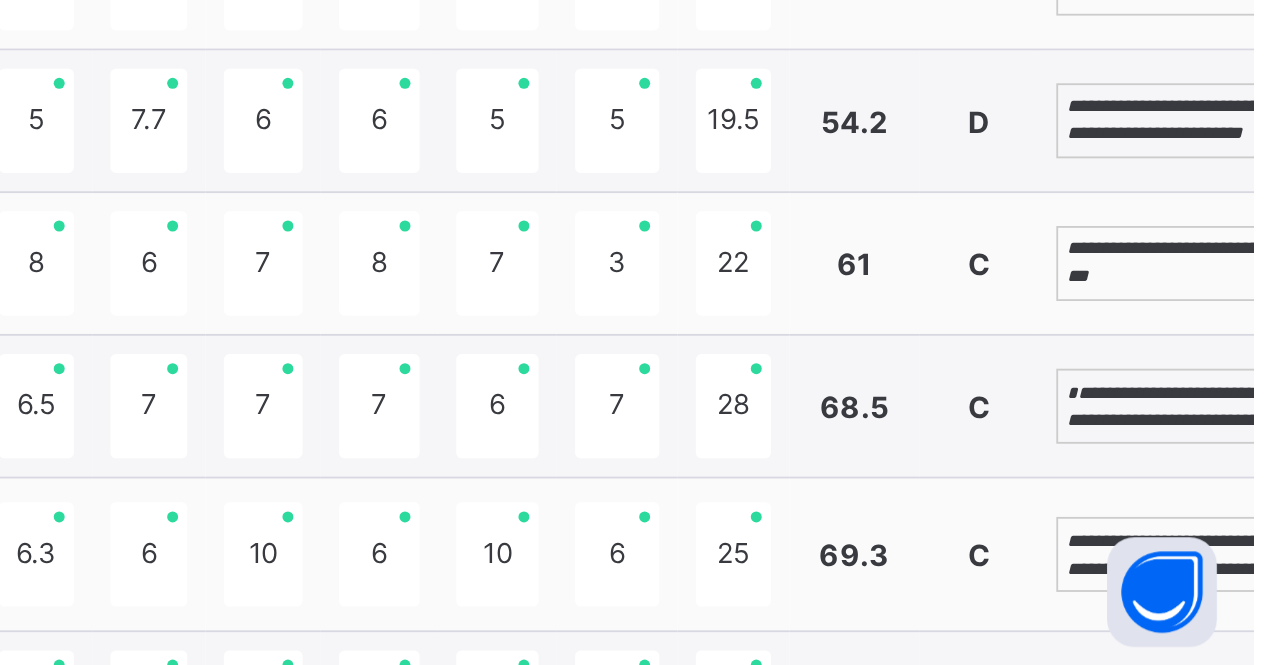 scroll, scrollTop: 5, scrollLeft: 0, axis: vertical 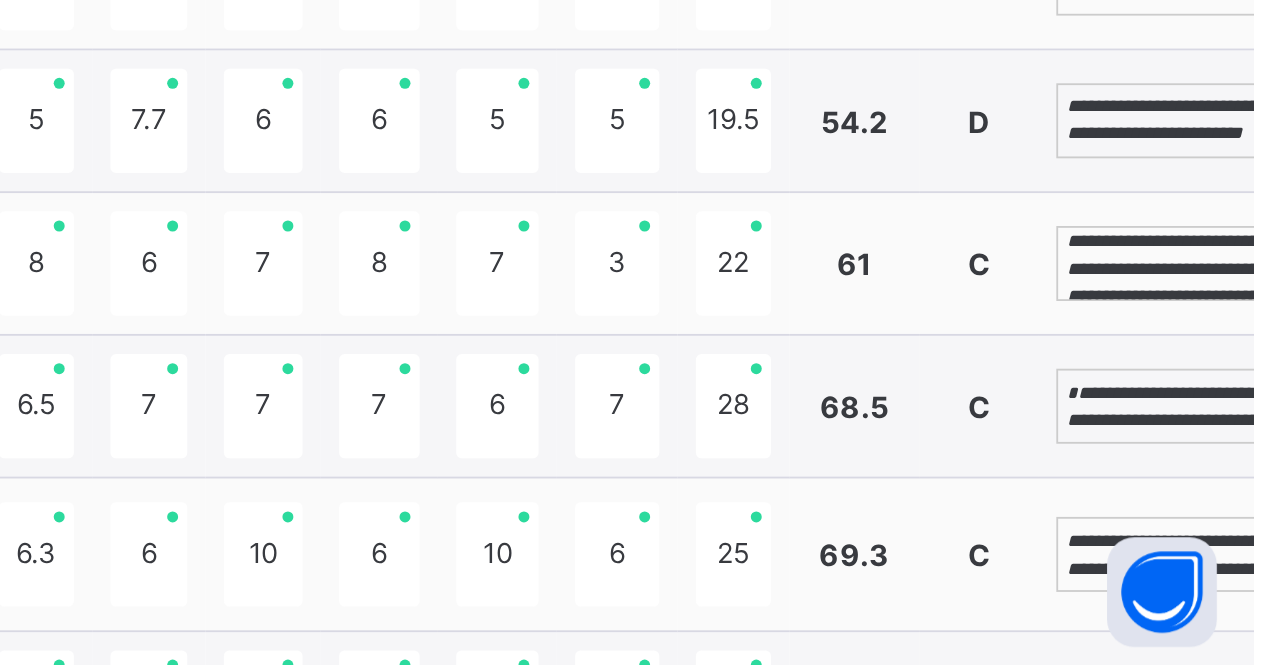 type on "**********" 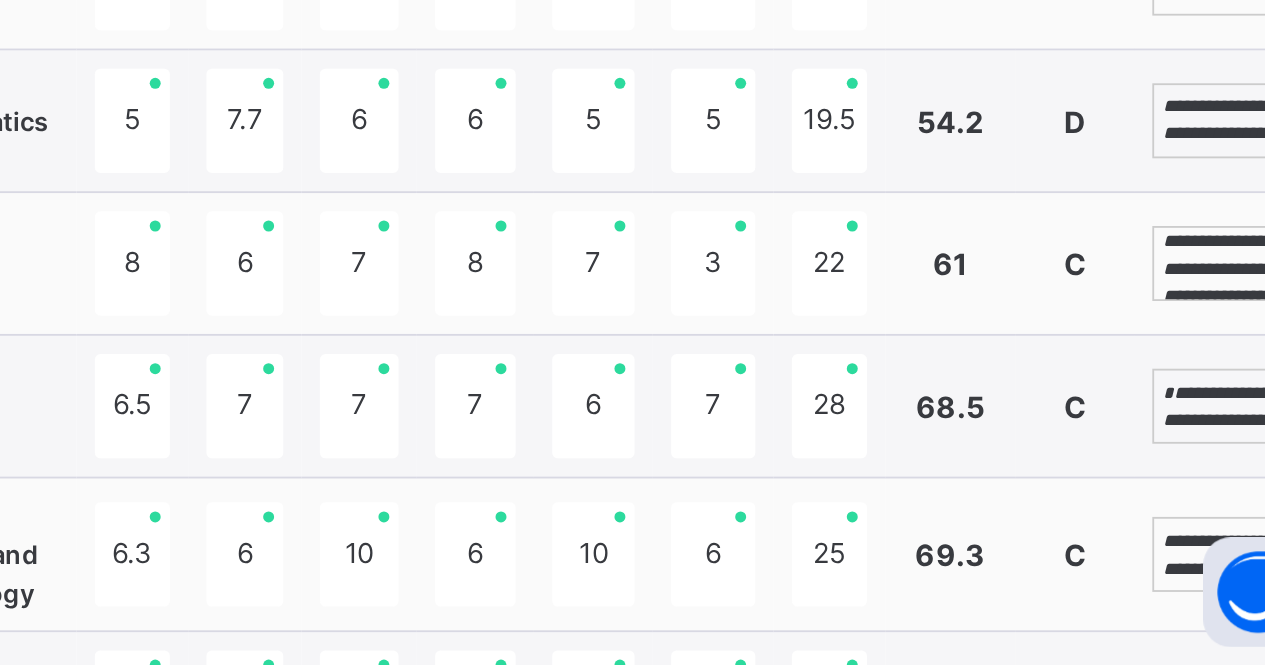 scroll, scrollTop: 766, scrollLeft: 38, axis: both 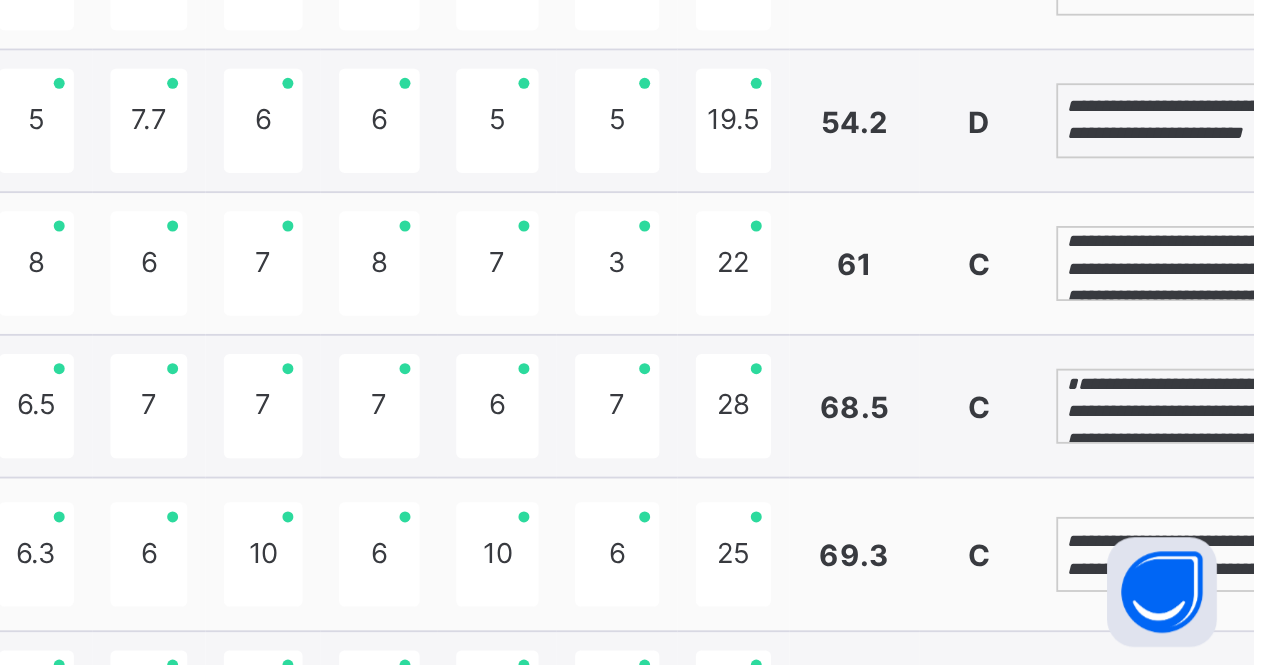 click on "**********" at bounding box center [1224, 523] 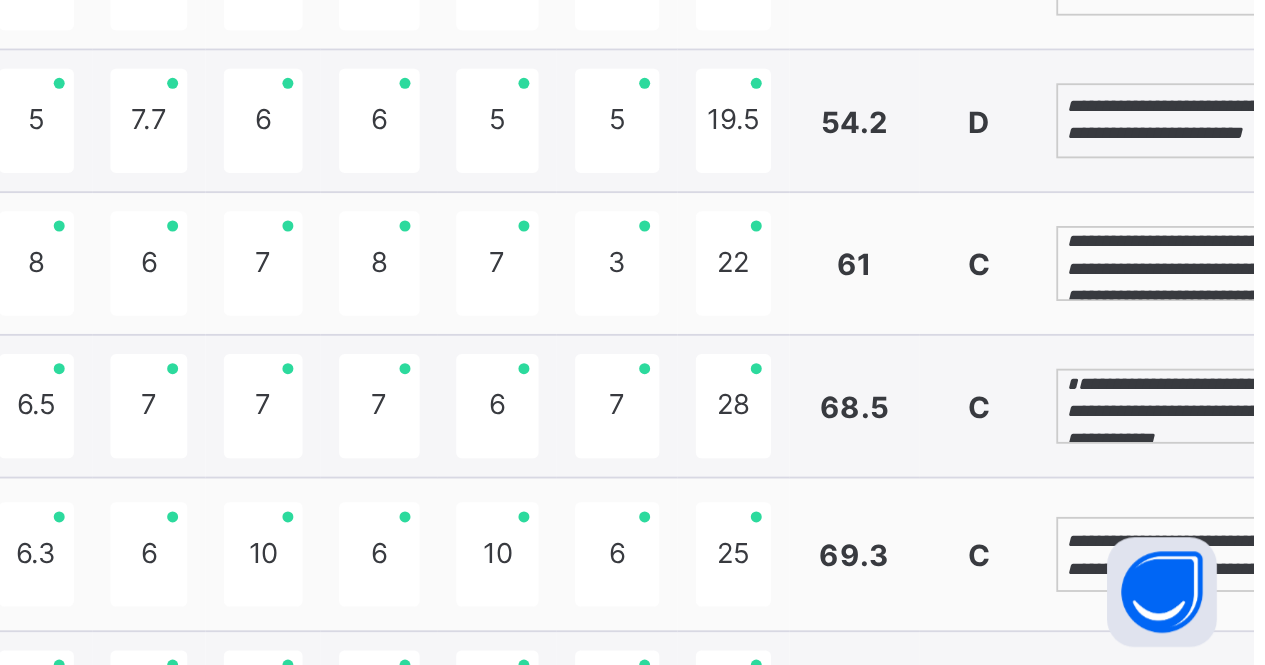 scroll, scrollTop: 766, scrollLeft: 38, axis: both 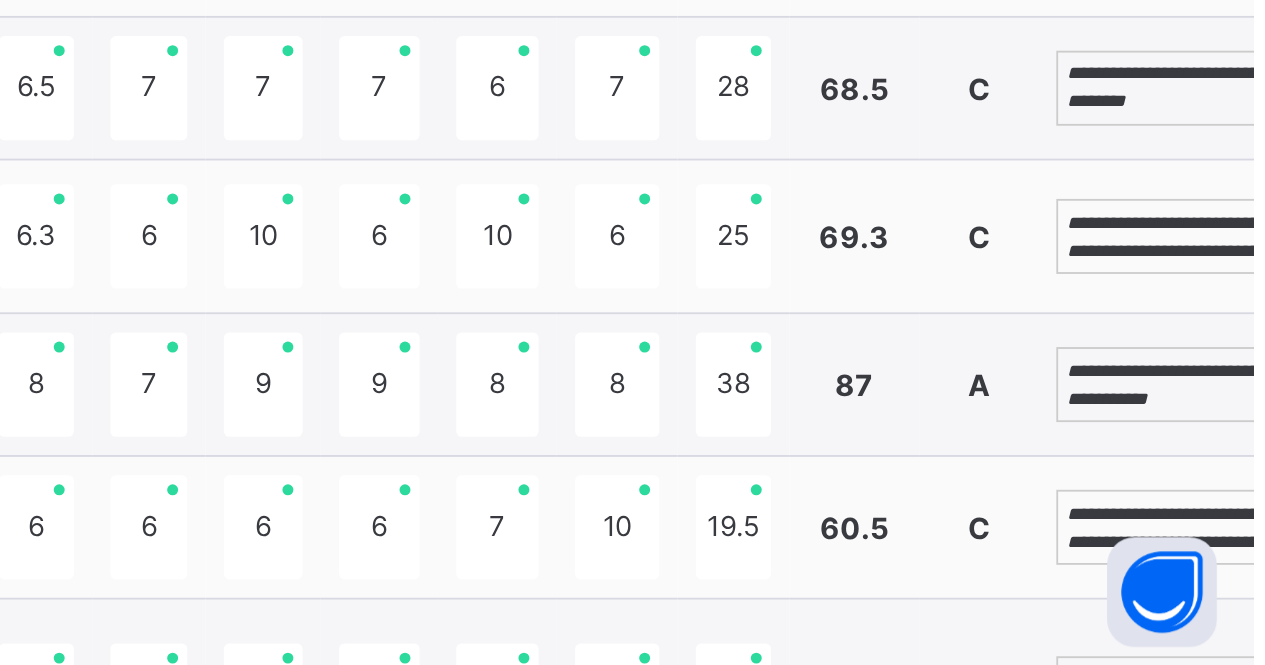 type on "**********" 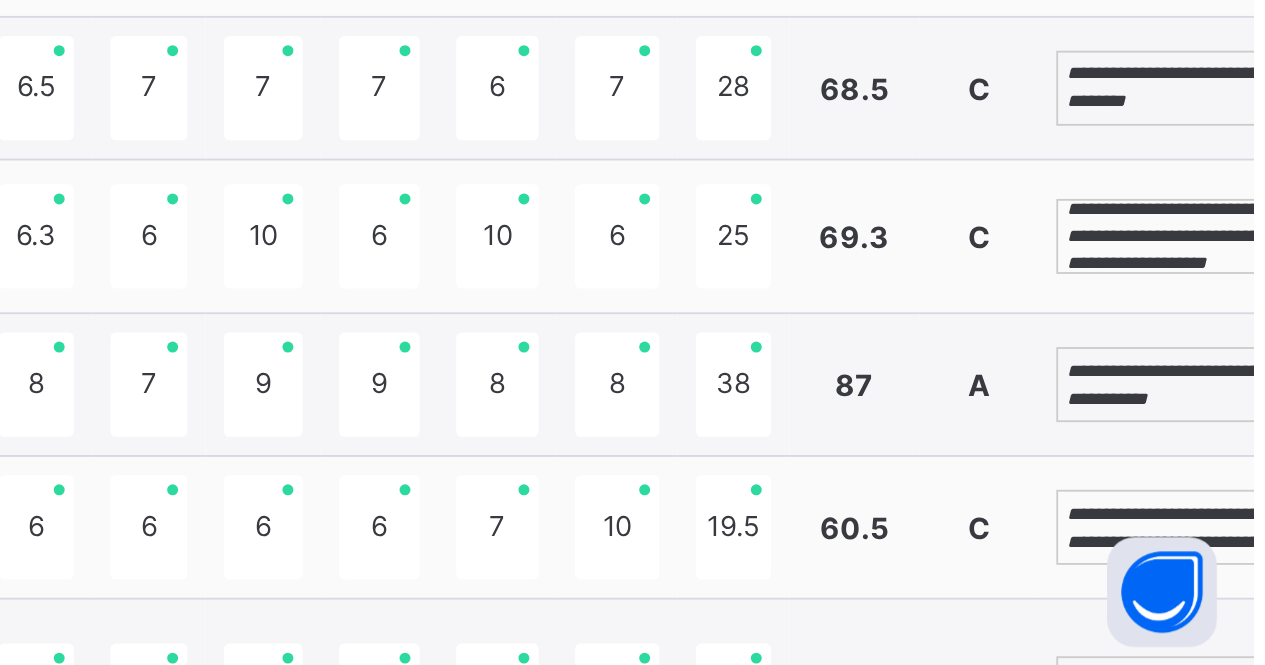 scroll, scrollTop: 24, scrollLeft: 0, axis: vertical 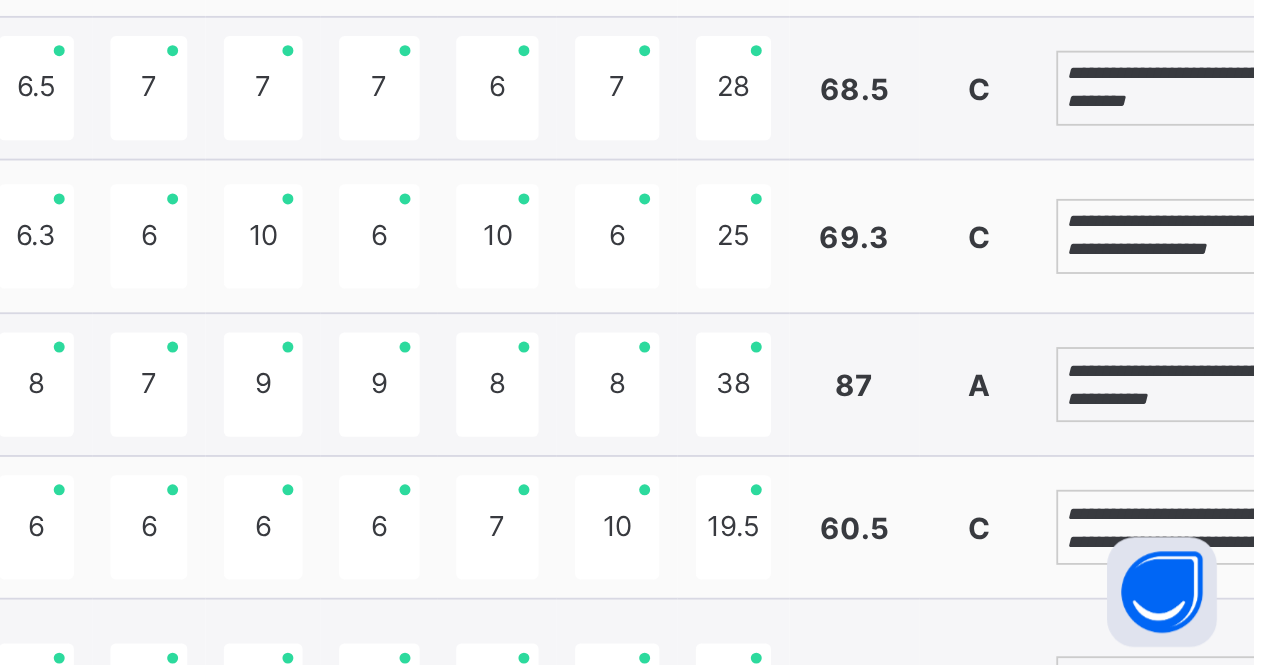 click on "**********" at bounding box center (1224, 511) 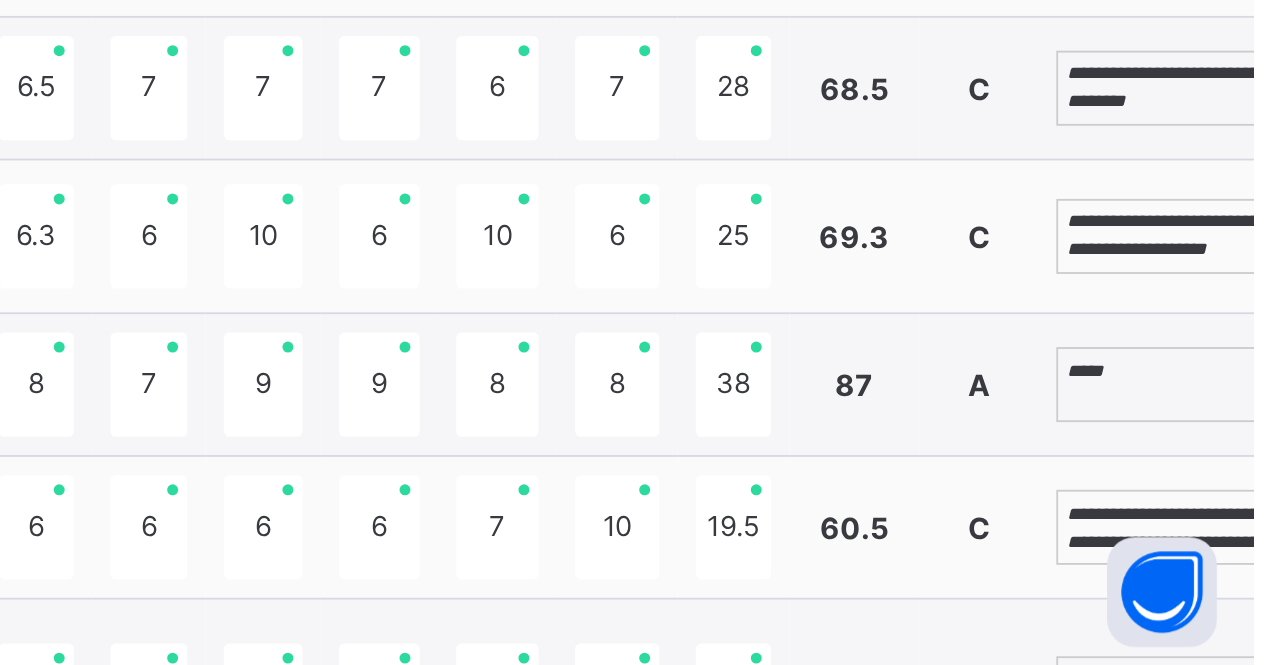 scroll, scrollTop: 940, scrollLeft: 47, axis: both 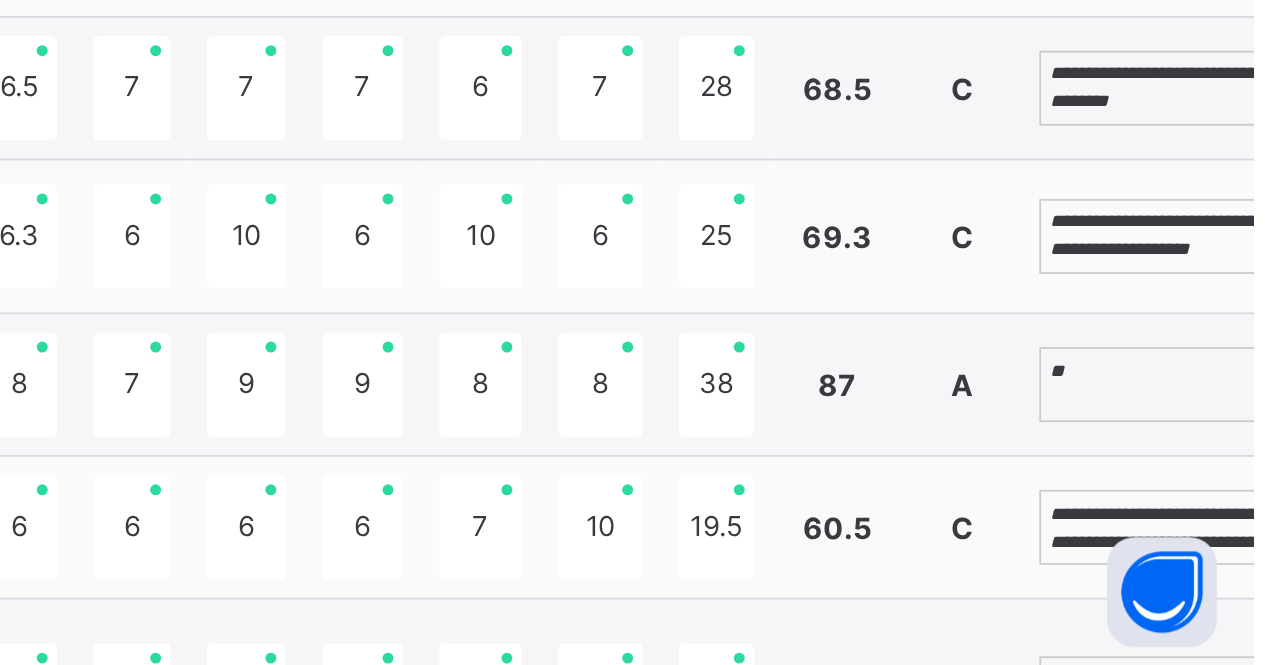 type on "*" 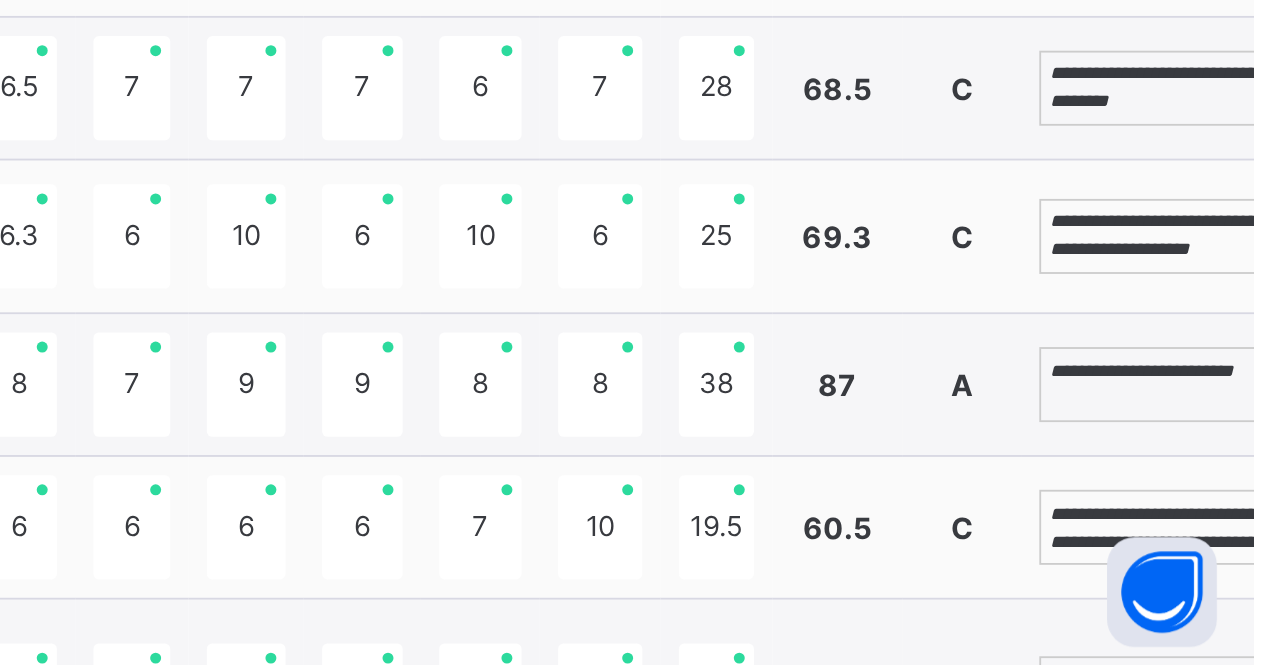 scroll, scrollTop: 940, scrollLeft: 53, axis: both 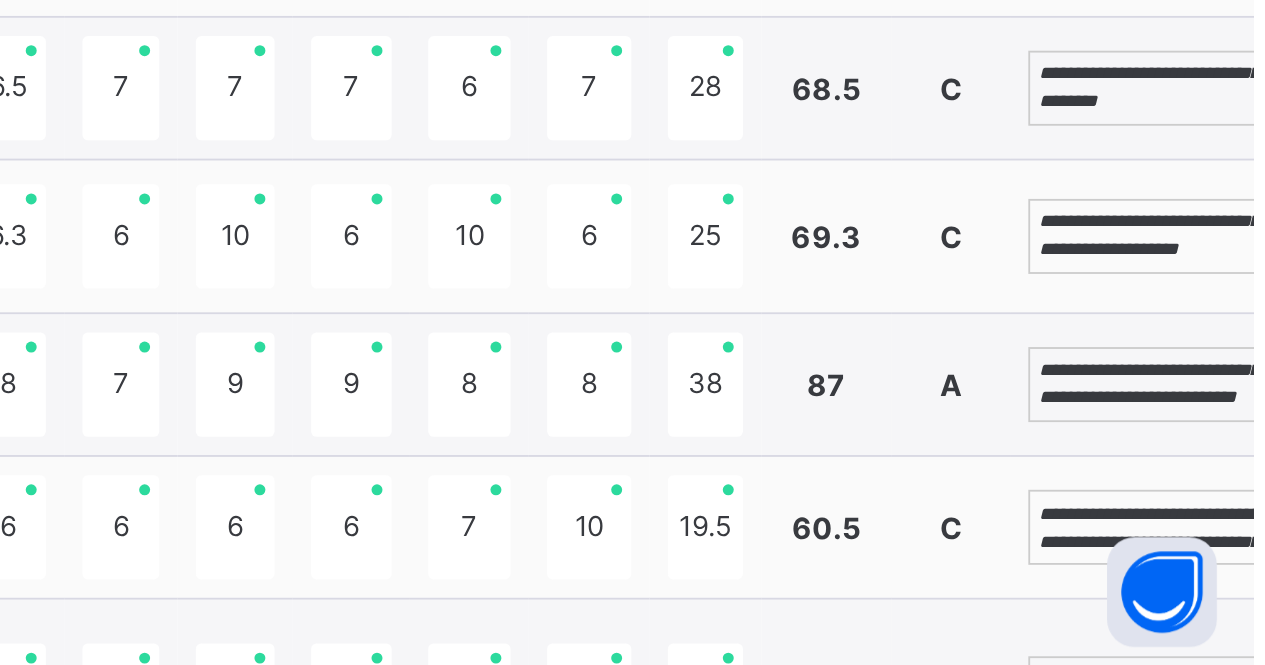 type on "**********" 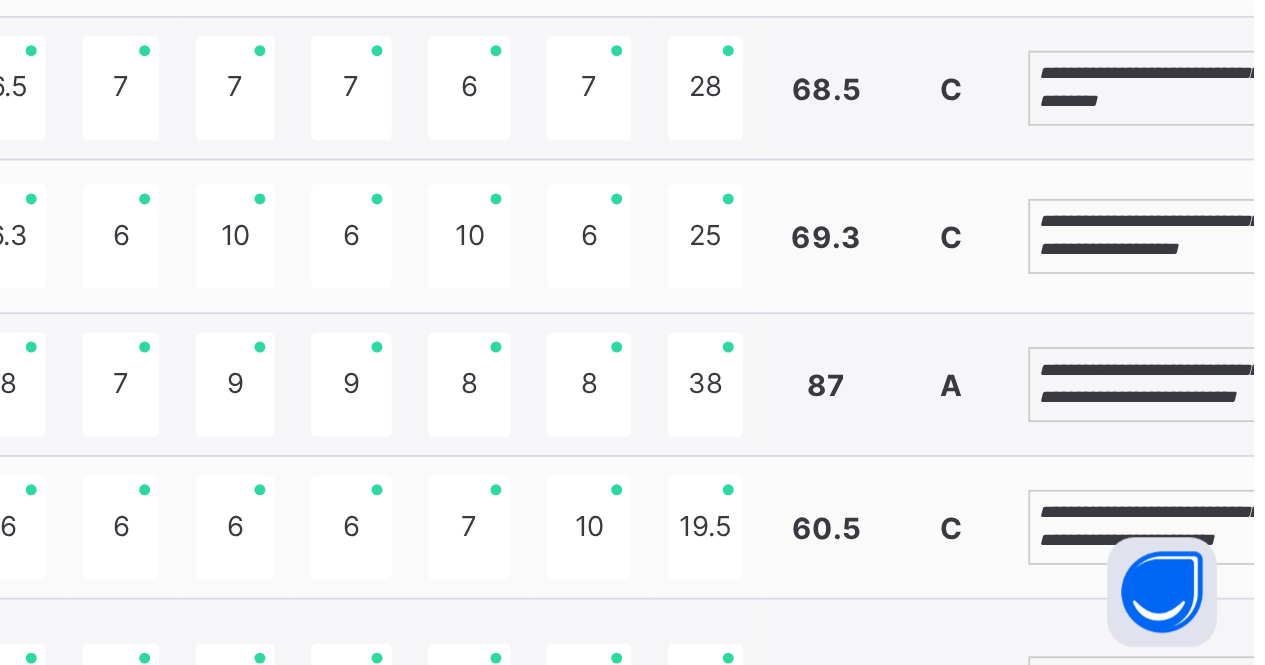 scroll, scrollTop: 53, scrollLeft: 0, axis: vertical 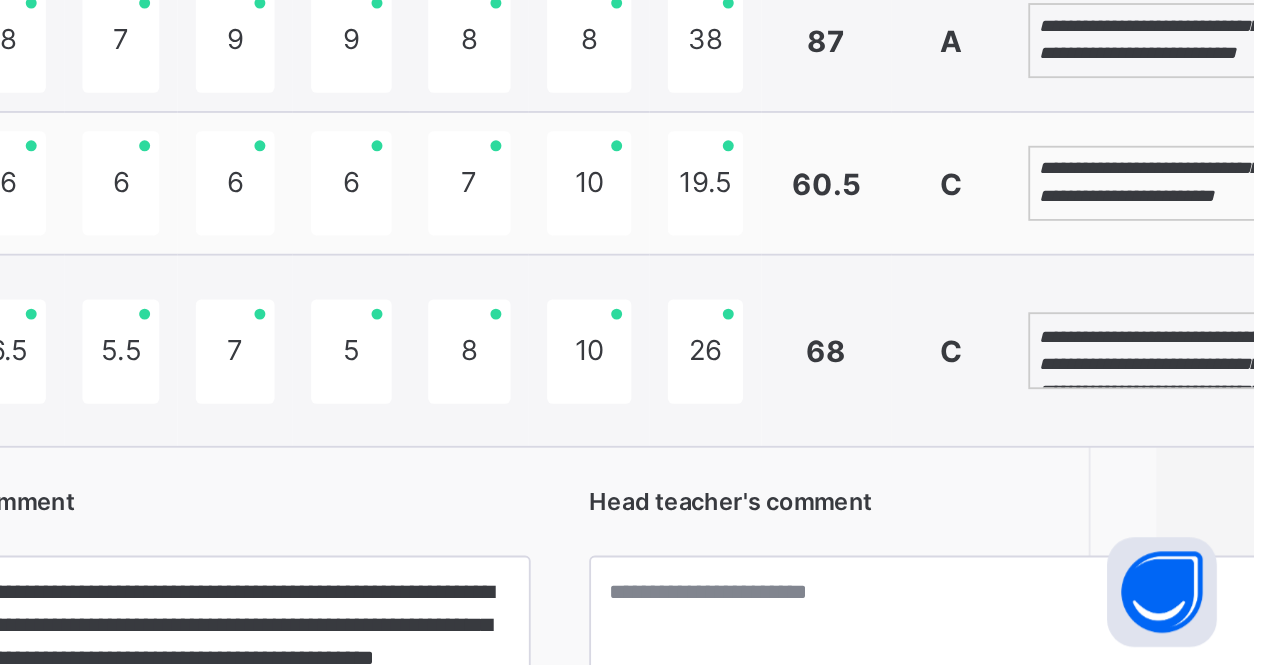 type on "**********" 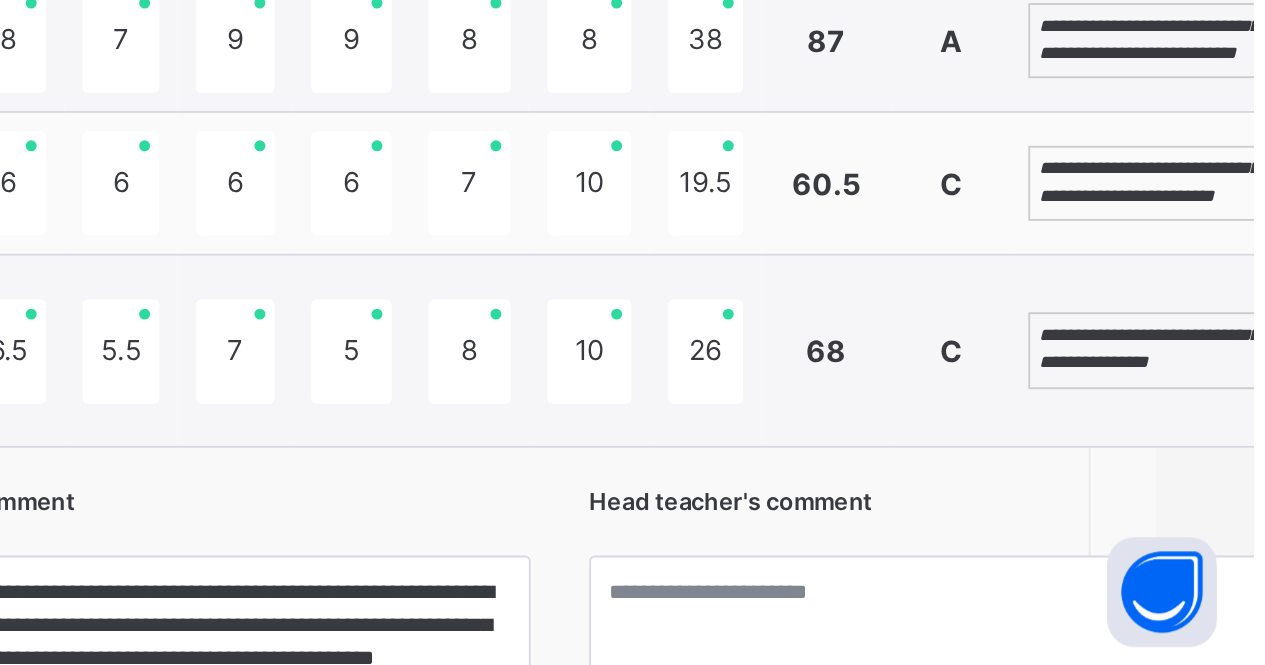 scroll, scrollTop: 54, scrollLeft: 0, axis: vertical 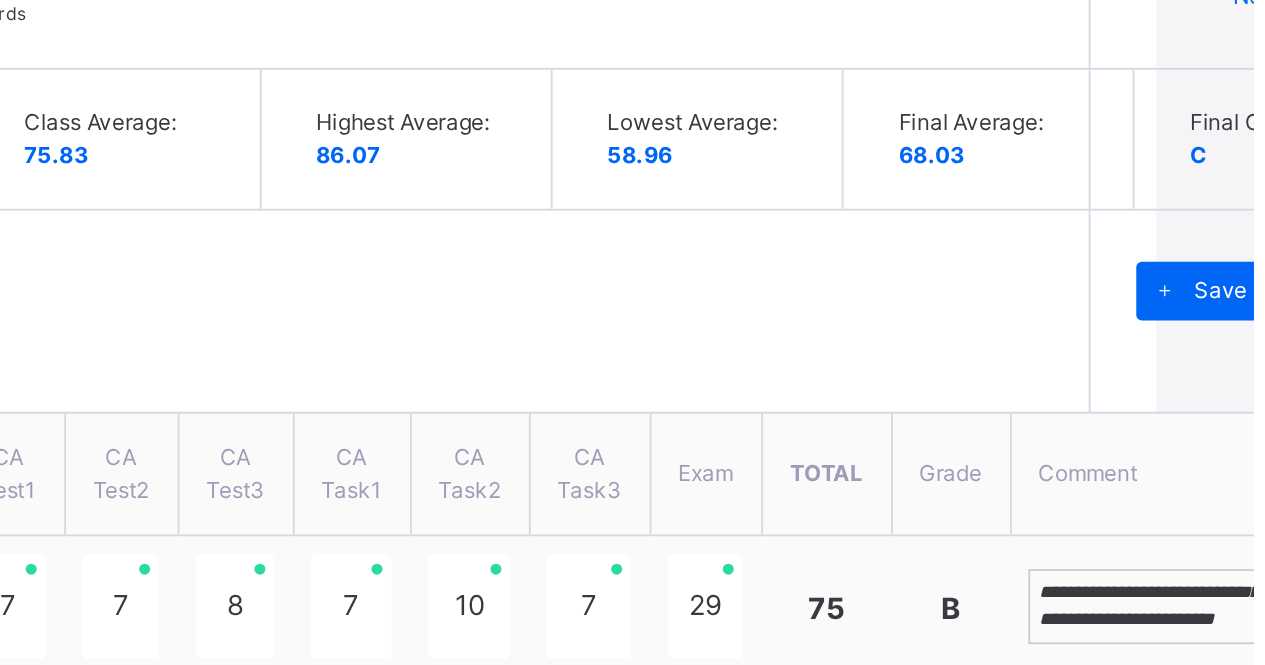 click at bounding box center (1217, 159) 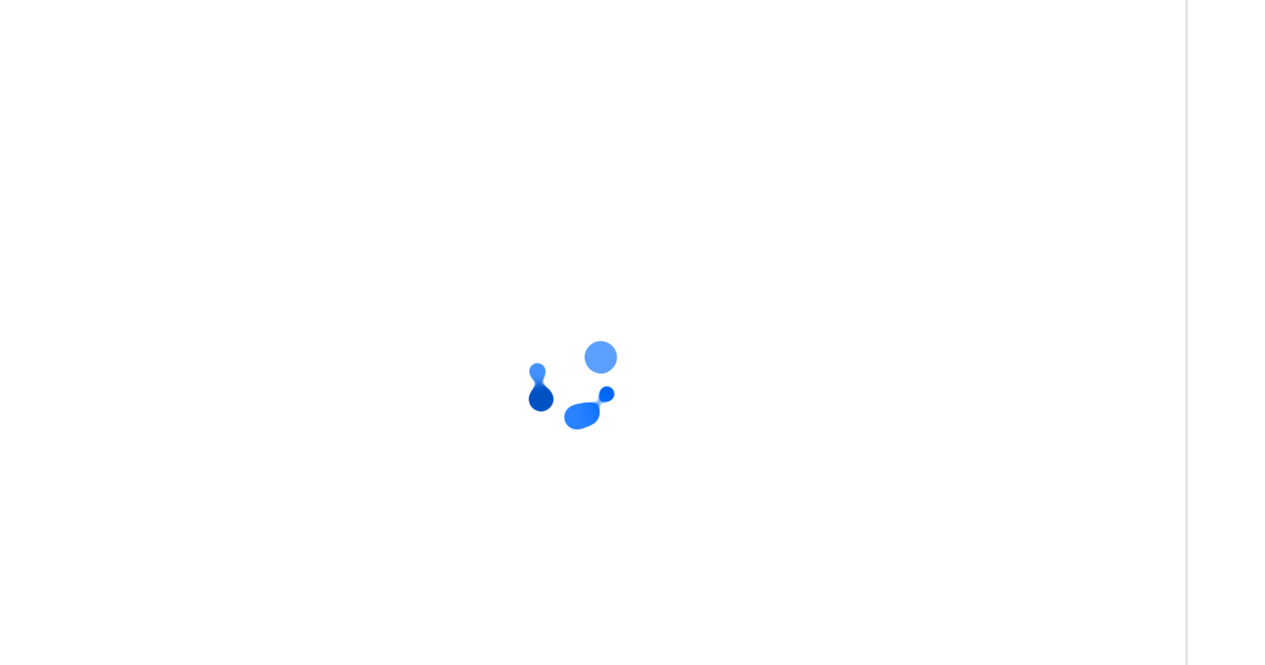 scroll, scrollTop: 562, scrollLeft: 15, axis: both 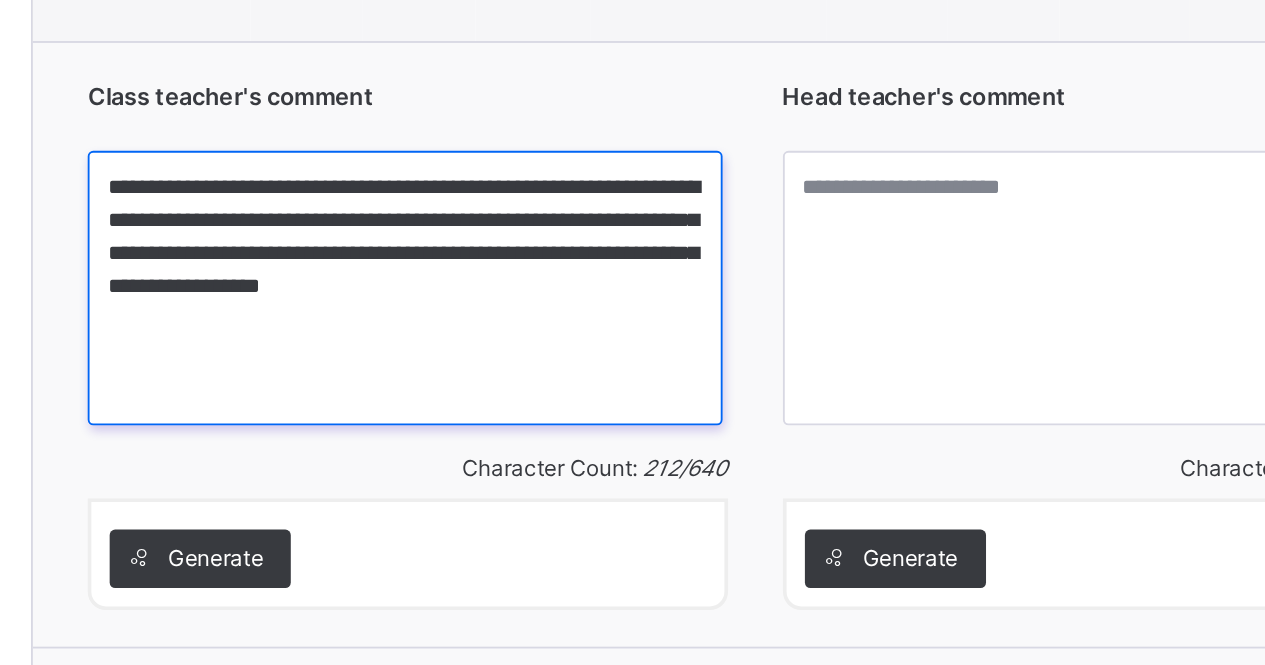 click on "**********" at bounding box center [677, 459] 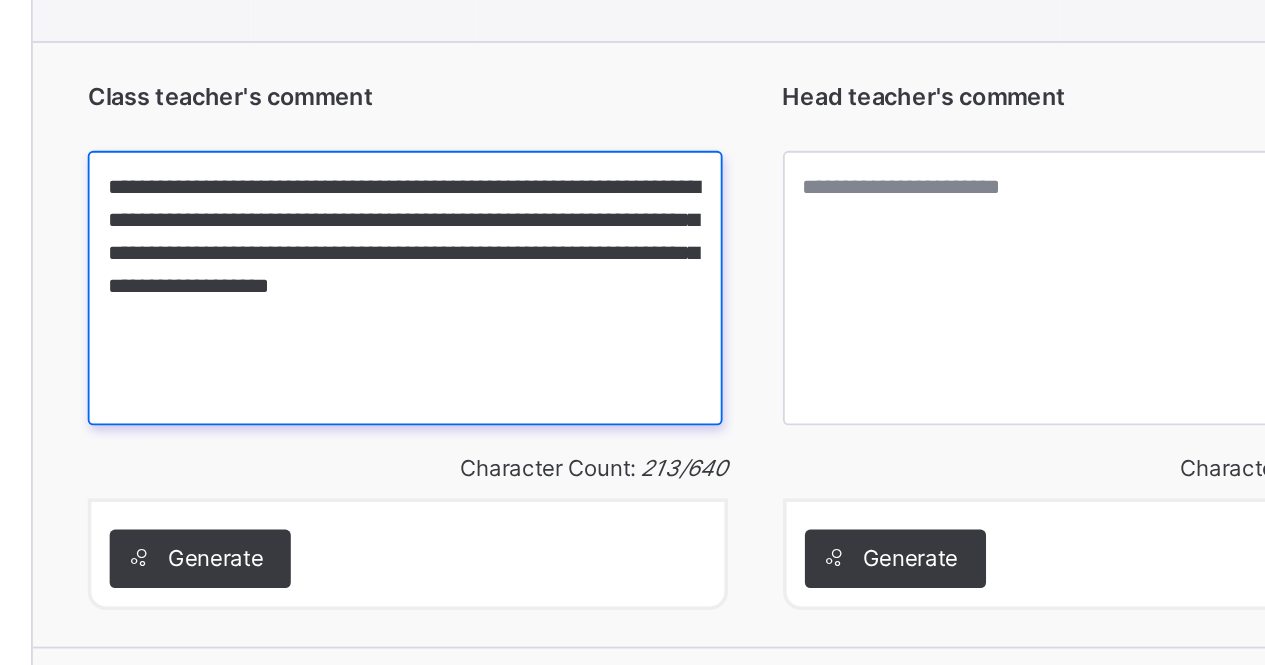 type on "**********" 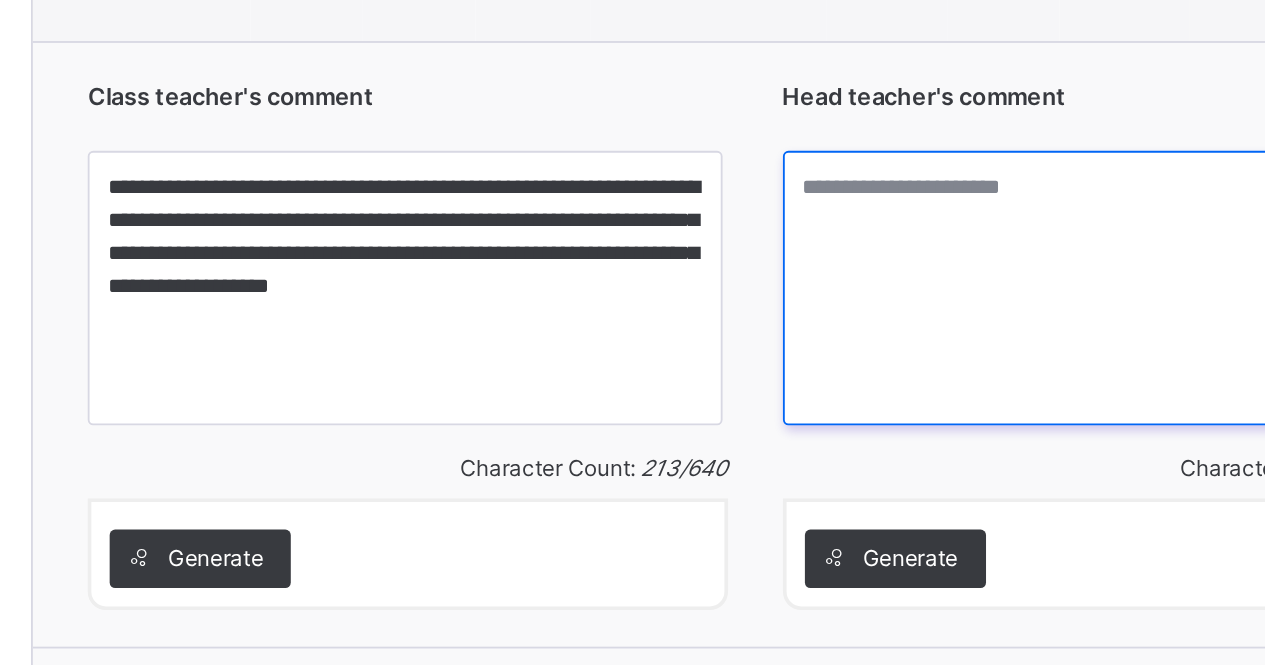 click at bounding box center [1059, 459] 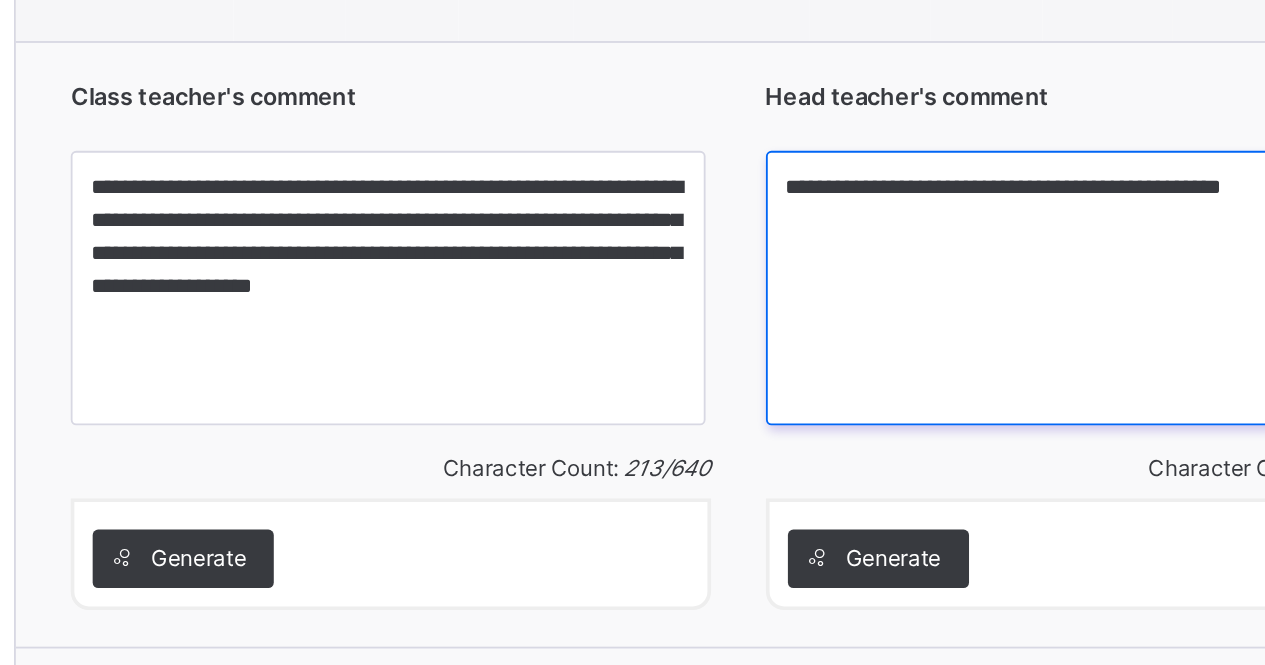 scroll, scrollTop: 2485, scrollLeft: 14, axis: both 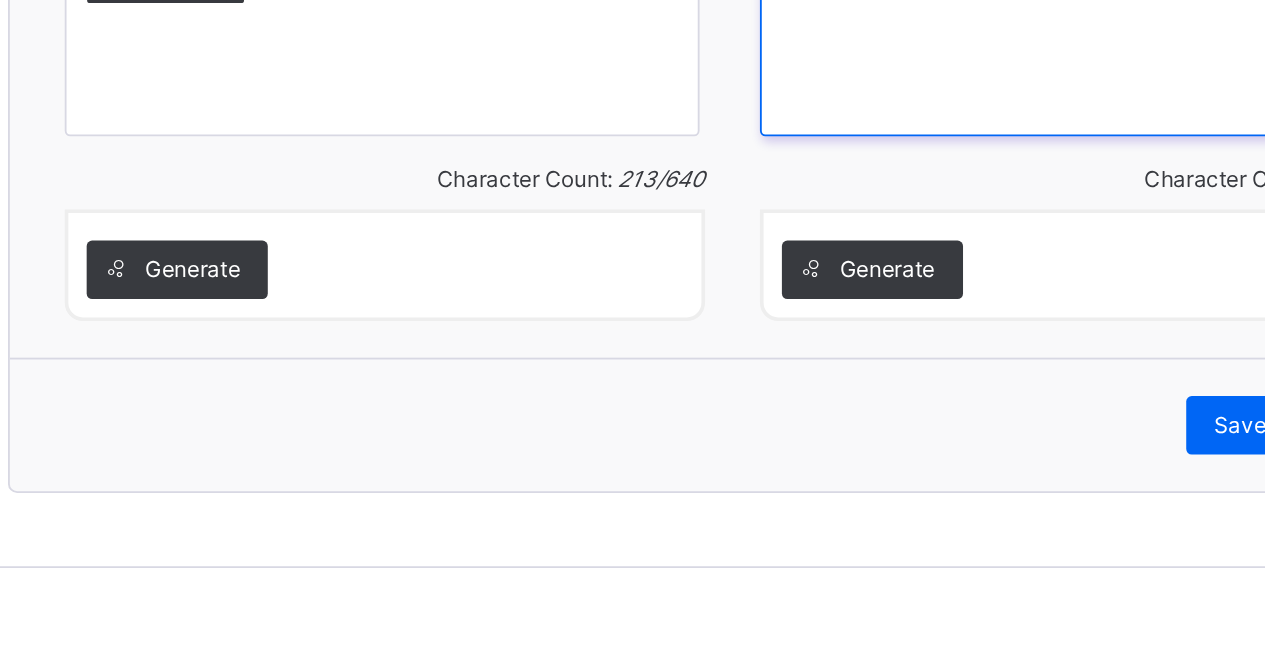 type on "**********" 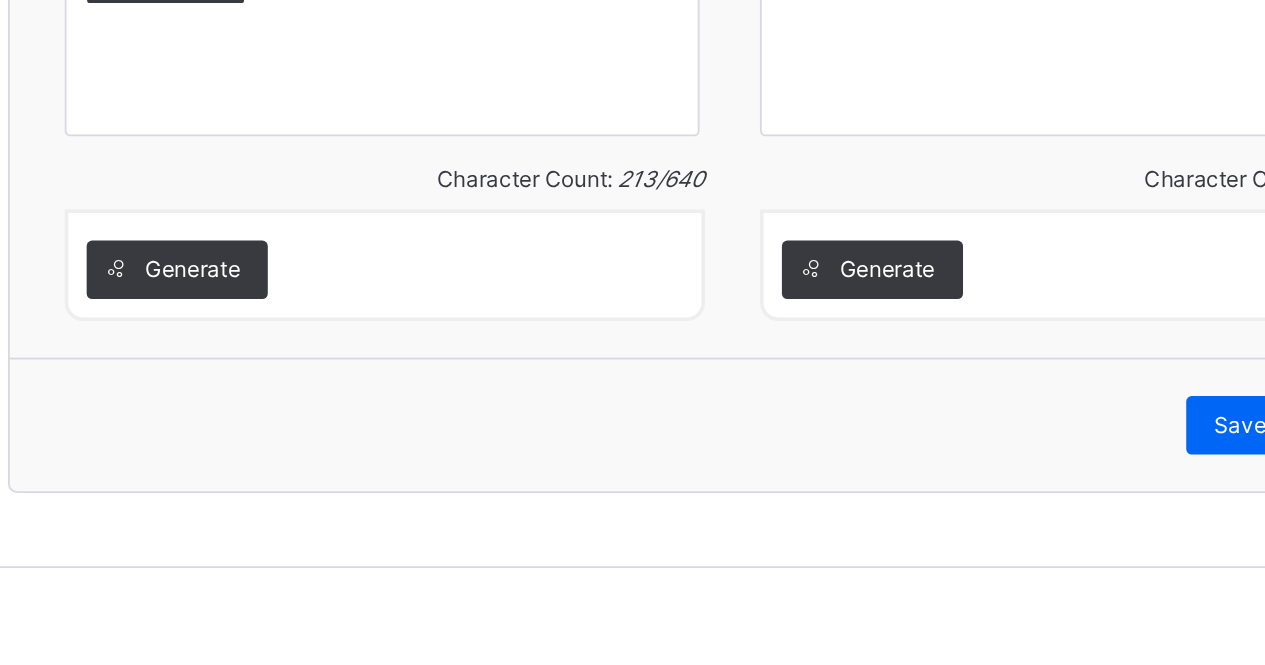 click on "Save Comment" at bounding box center (1175, 534) 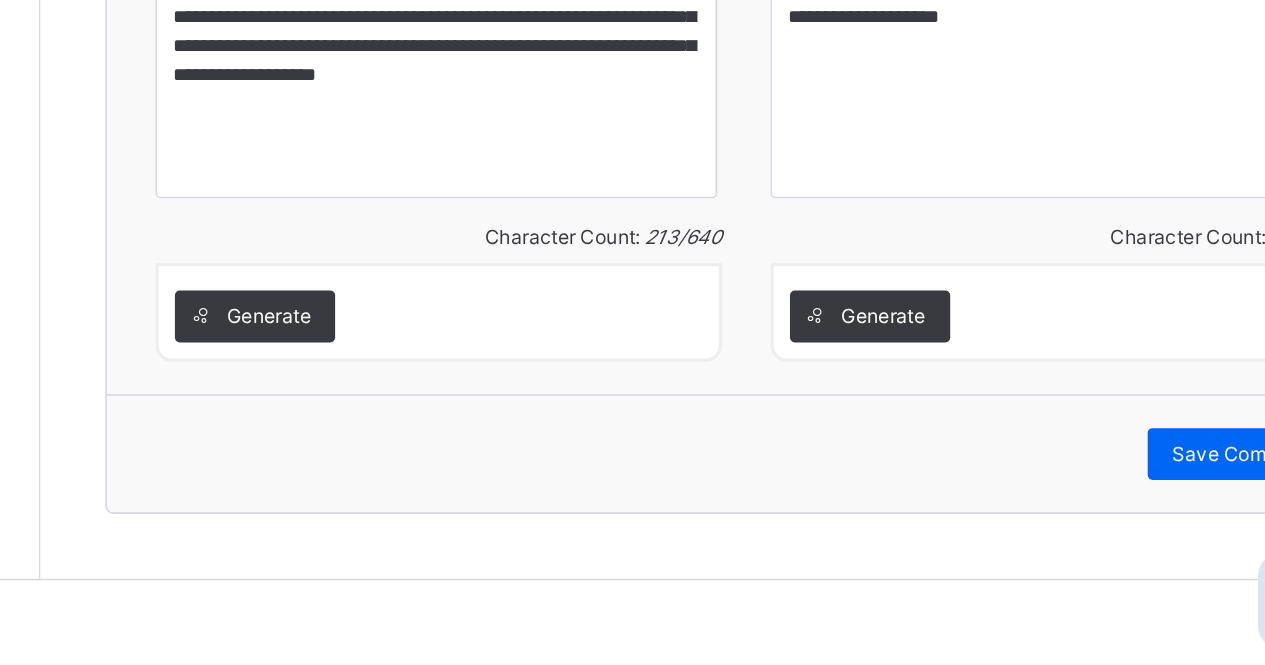scroll, scrollTop: 2620, scrollLeft: 14, axis: both 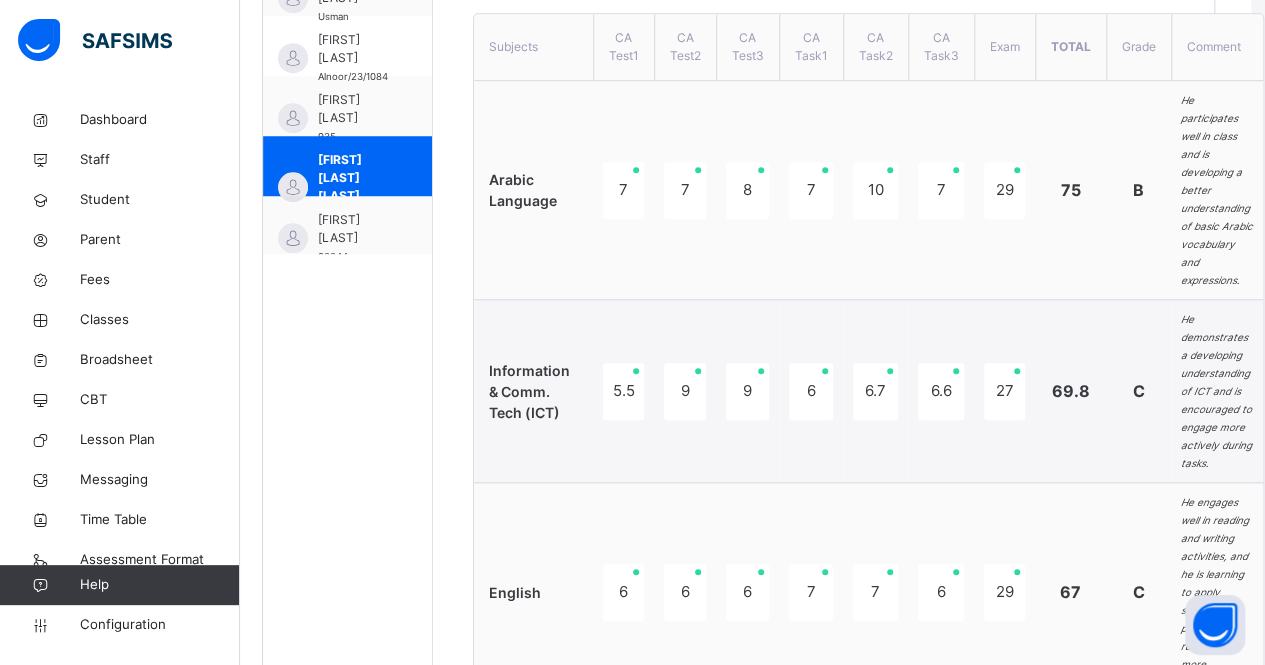 click on "[FIRST] [LAST]" at bounding box center [352, 229] 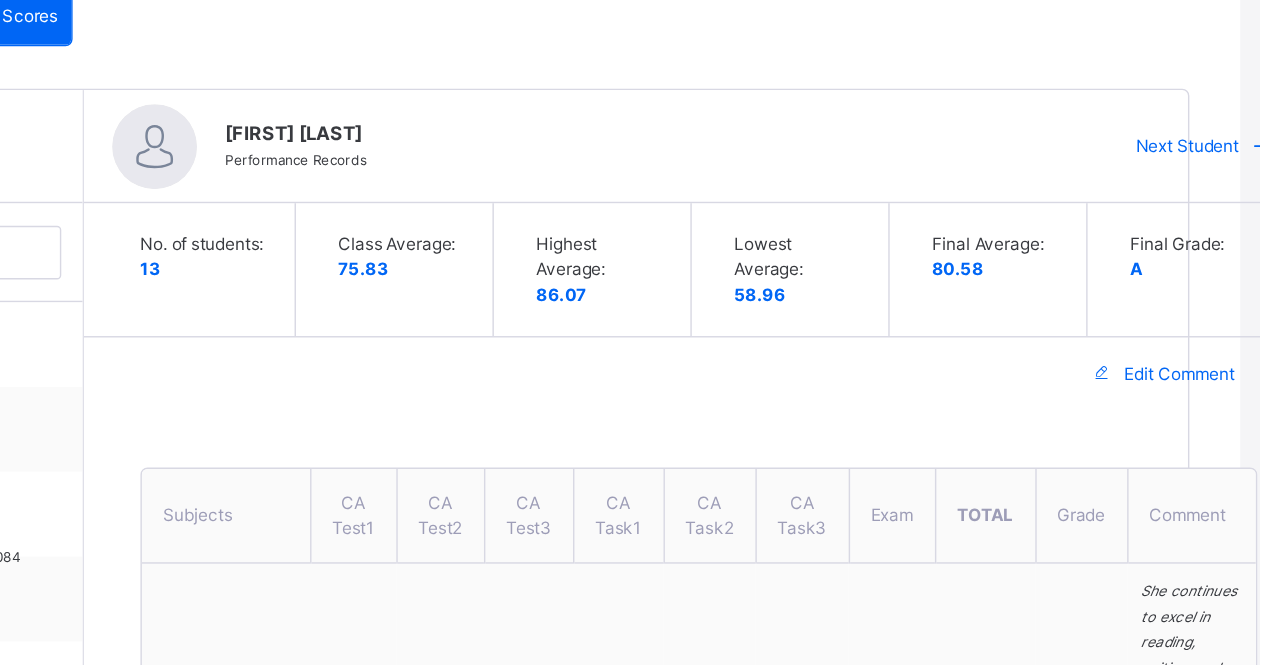 scroll, scrollTop: 455, scrollLeft: 14, axis: both 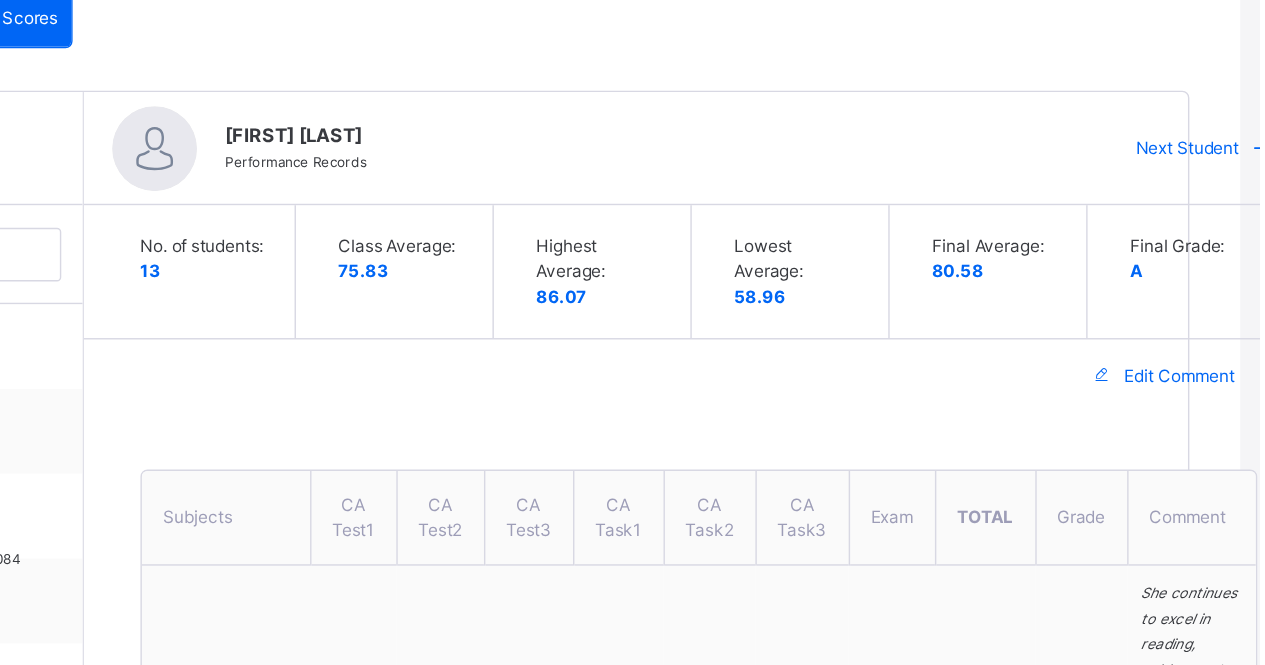 click on "Edit Comment" at bounding box center [1208, 266] 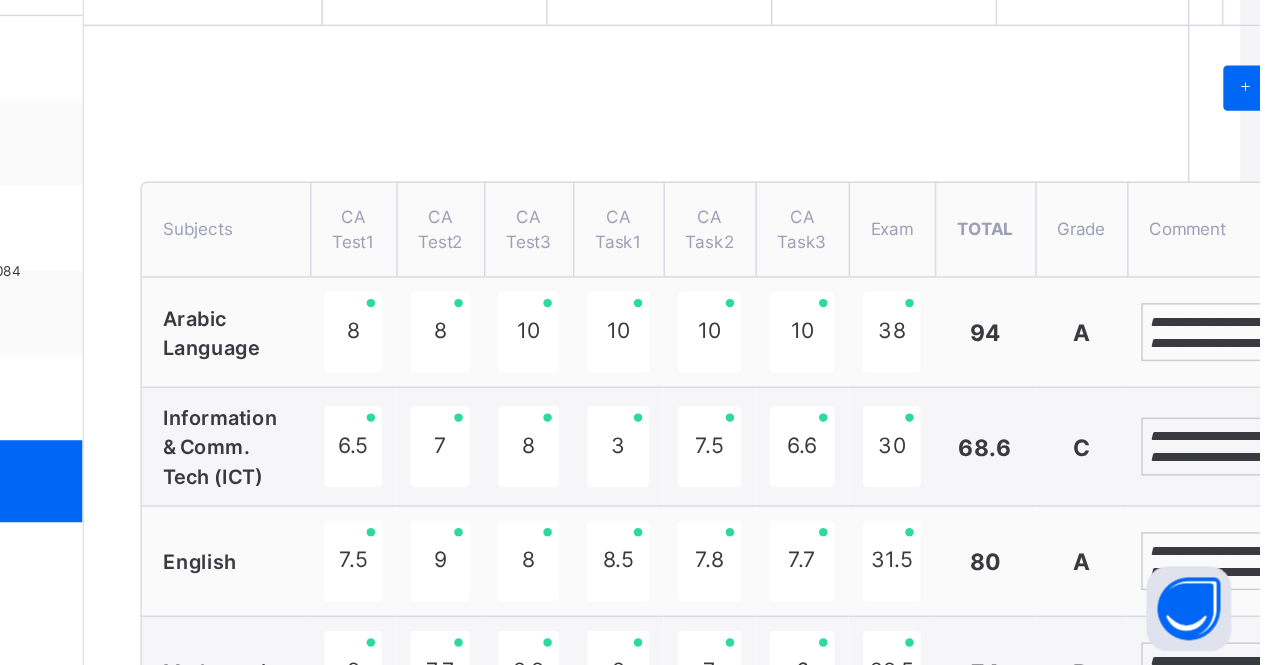 scroll, scrollTop: 463, scrollLeft: 14, axis: both 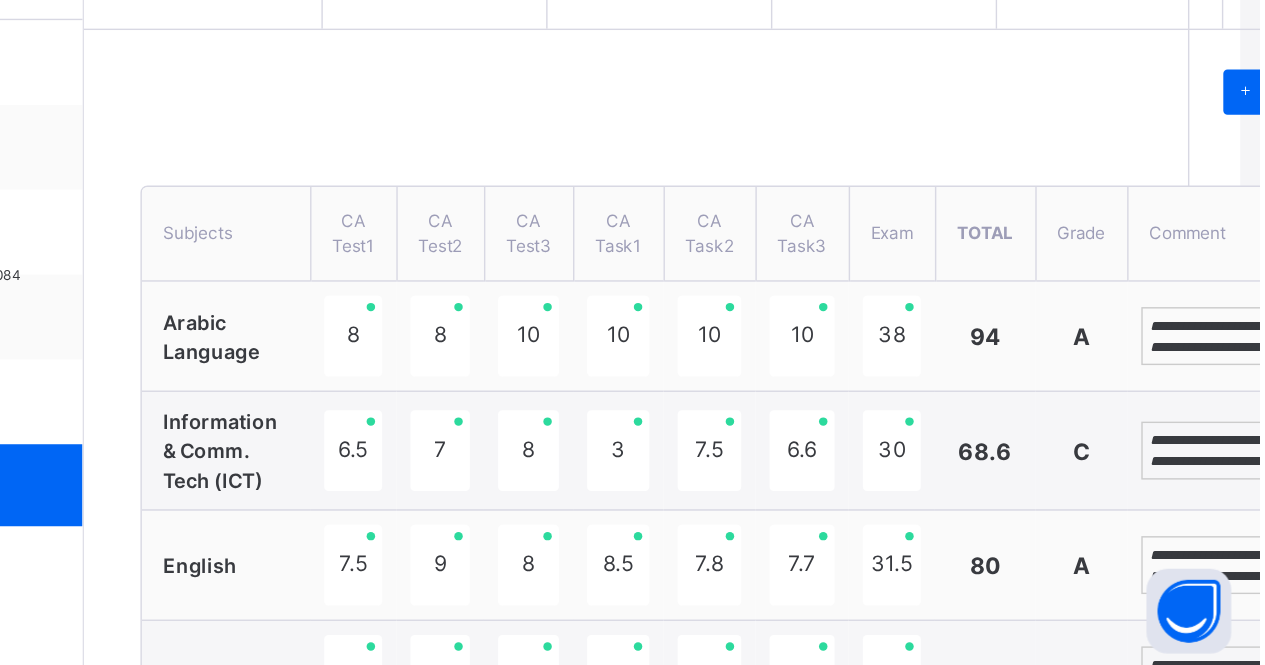 click on "**********" at bounding box center [1248, 430] 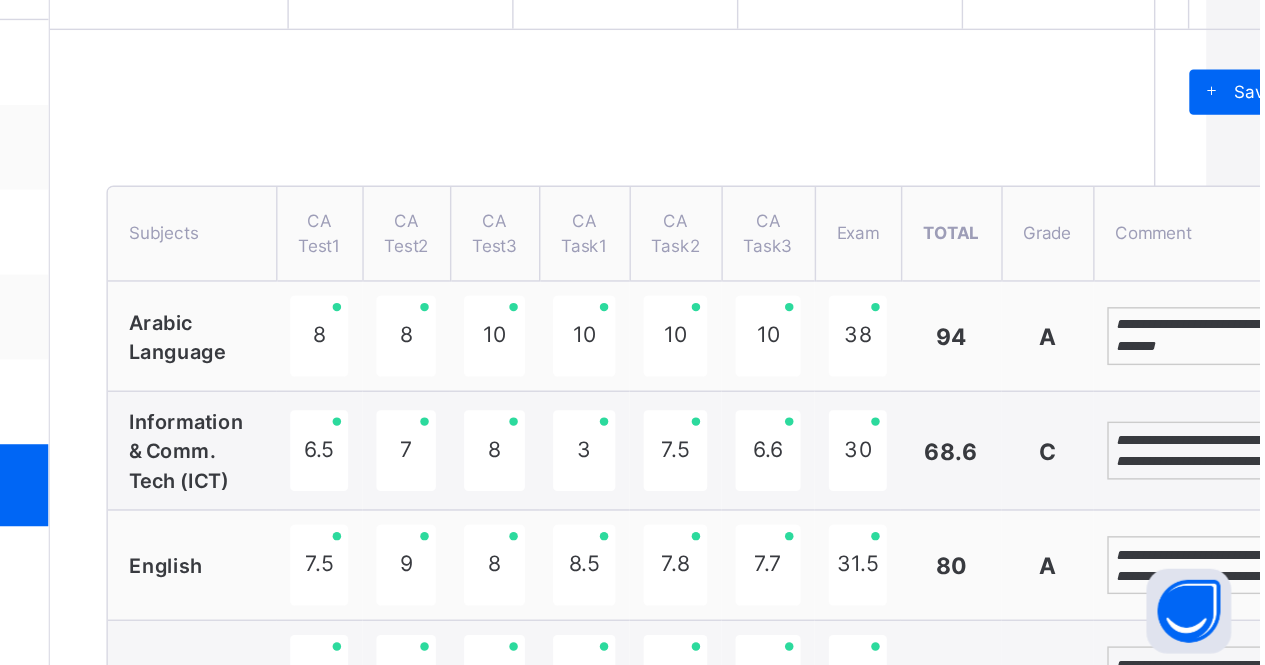 scroll, scrollTop: 68, scrollLeft: 0, axis: vertical 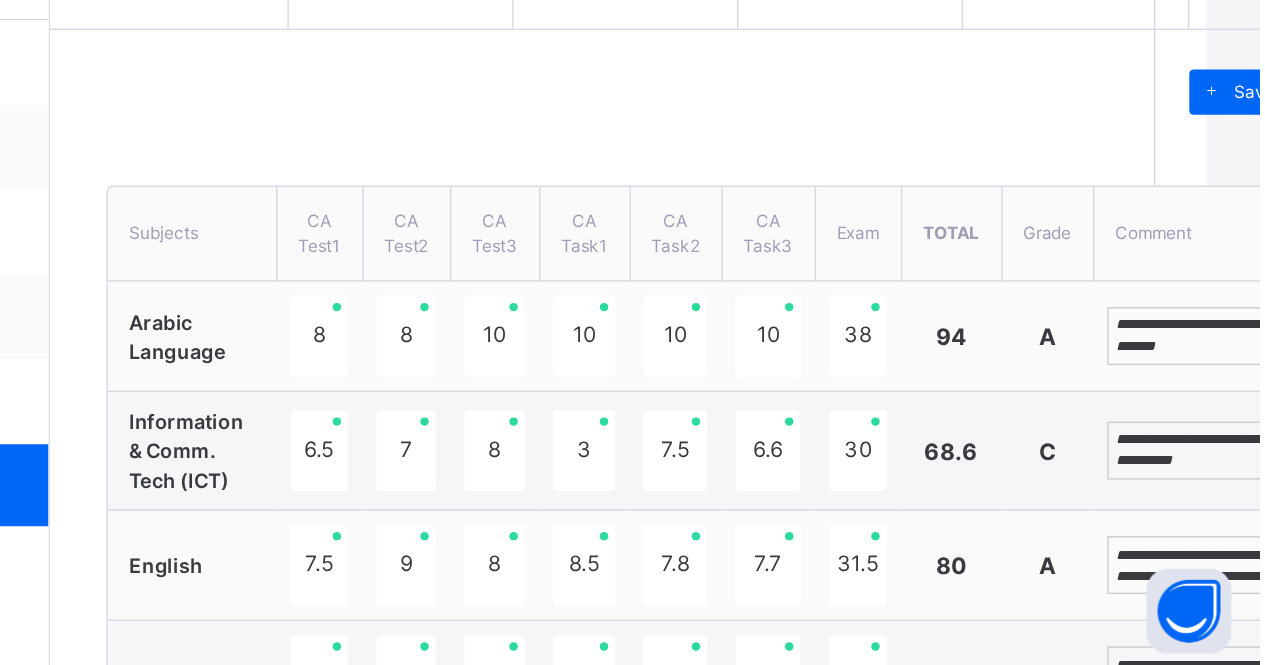 click on "**********" at bounding box center (1224, 592) 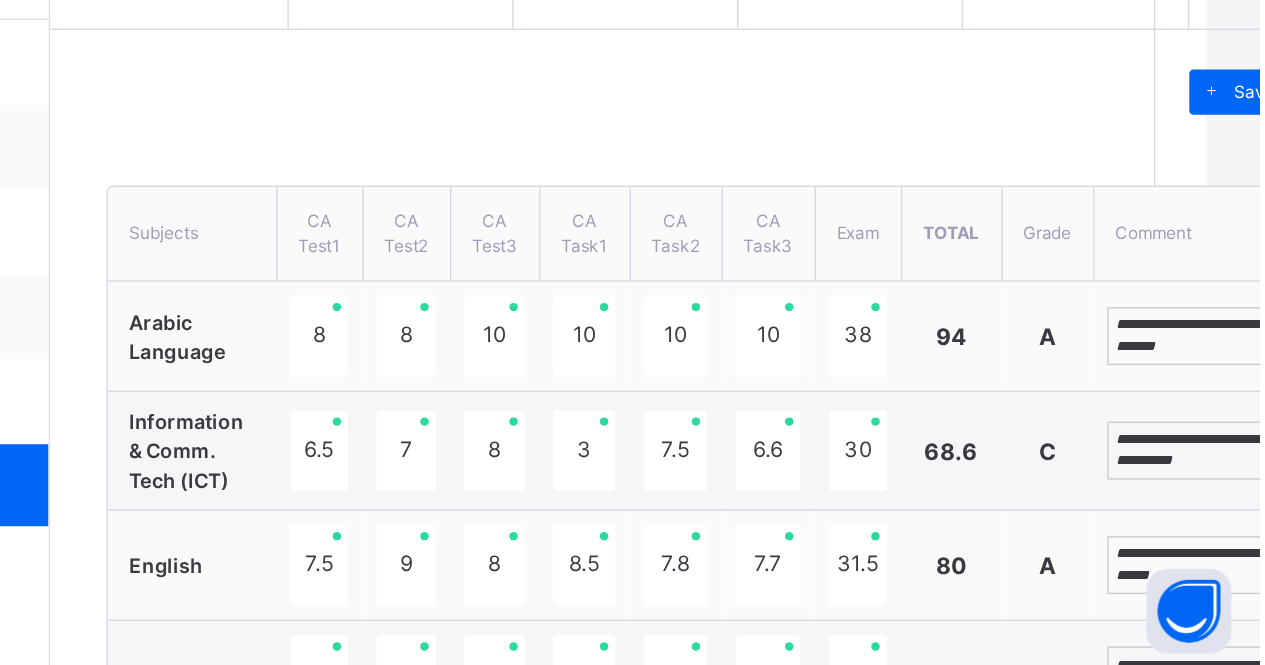 scroll, scrollTop: 53, scrollLeft: 0, axis: vertical 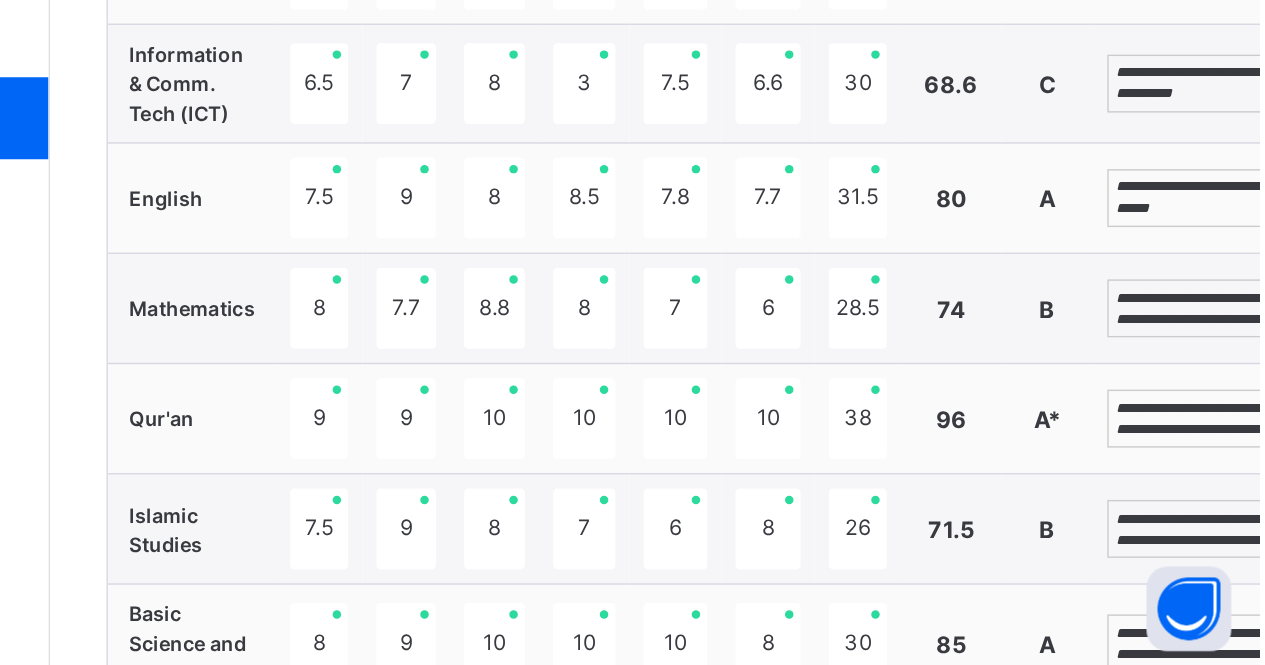 click on "**********" at bounding box center [1224, 412] 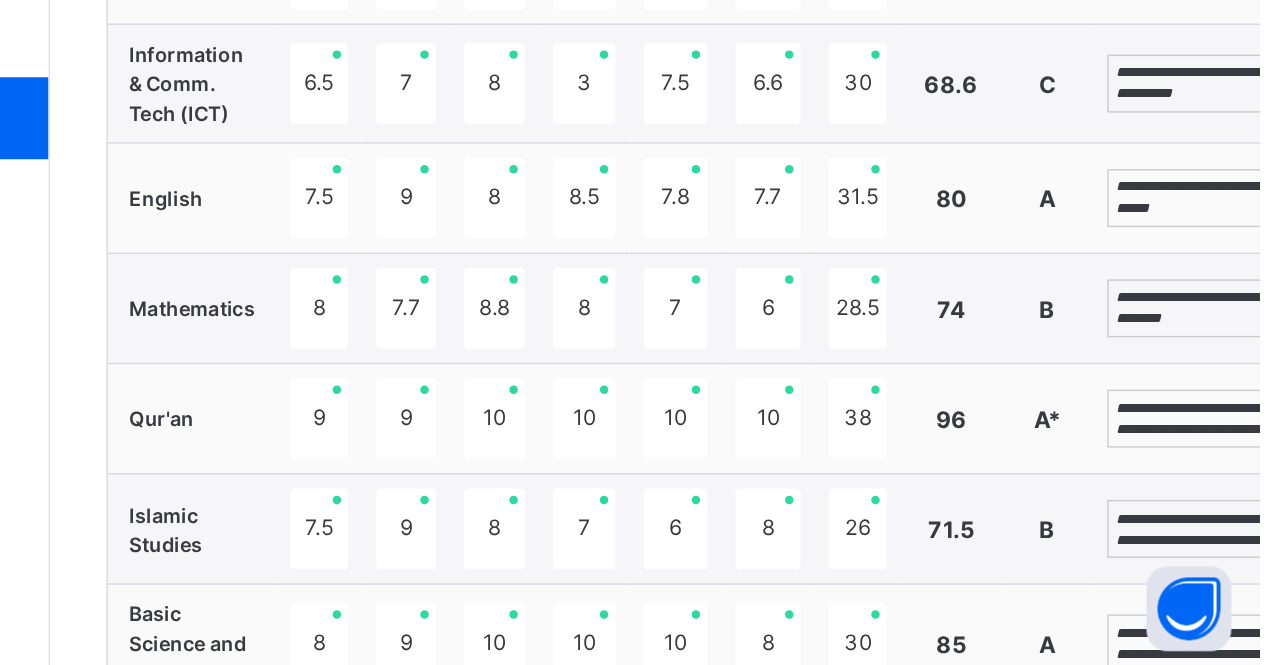 scroll, scrollTop: 54, scrollLeft: 0, axis: vertical 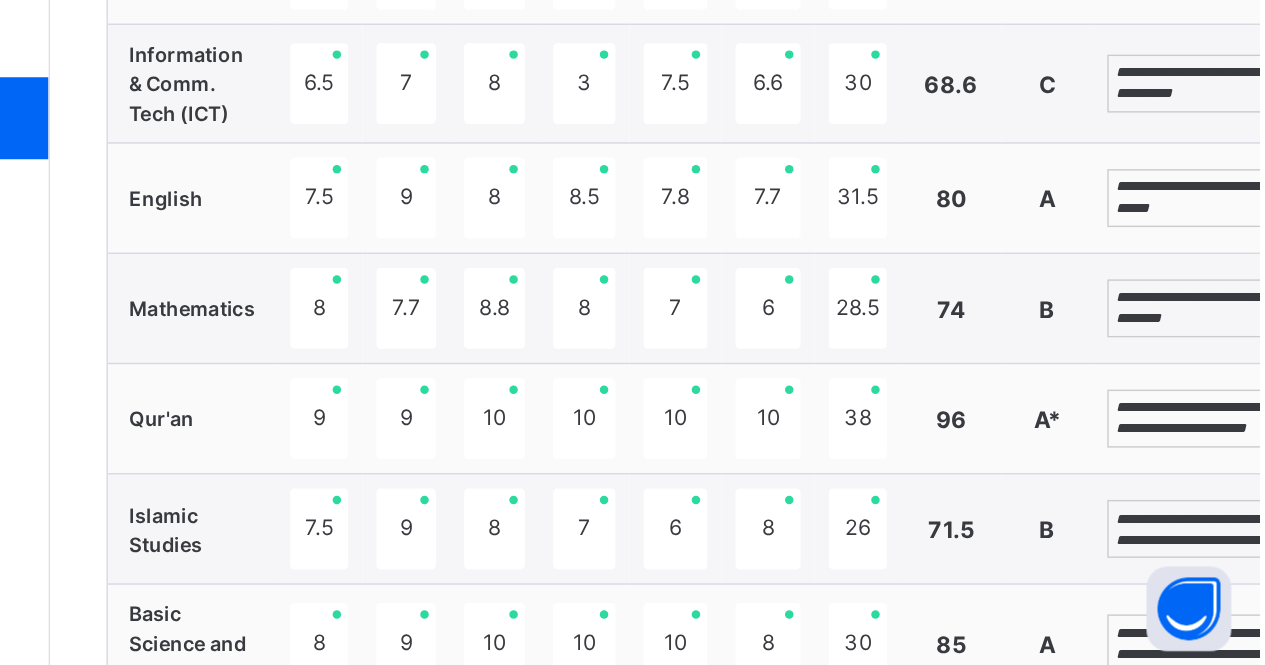click on "**********" at bounding box center [1224, 568] 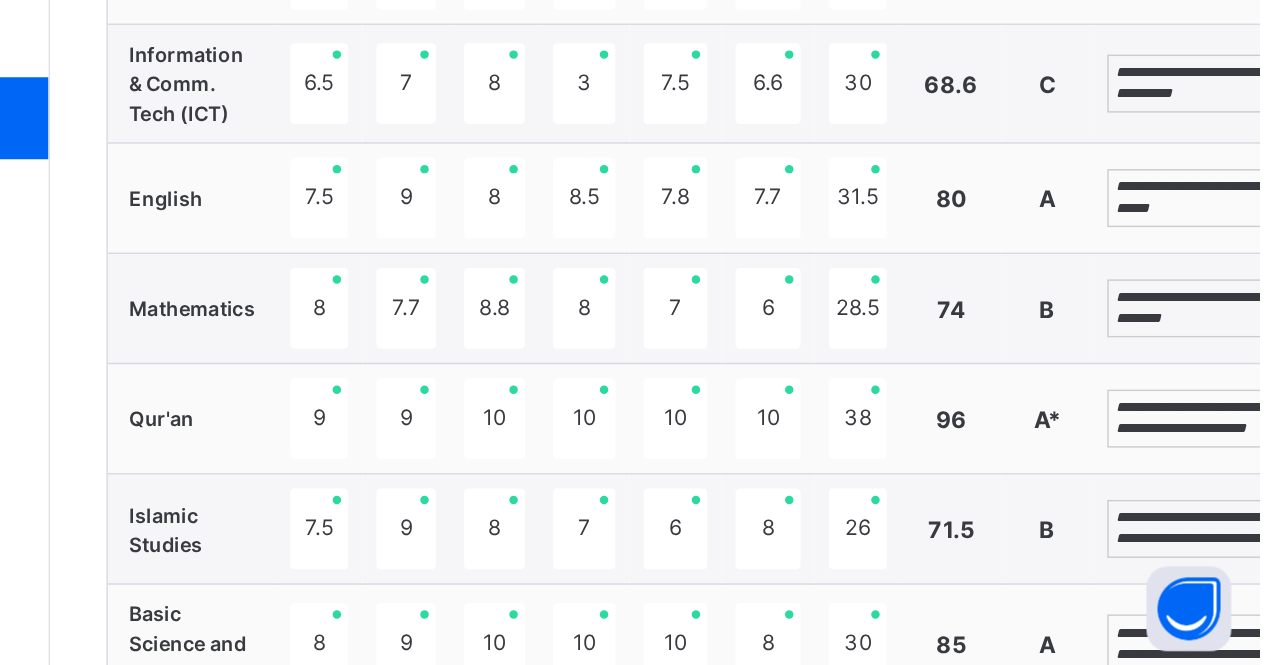 scroll, scrollTop: 98, scrollLeft: 0, axis: vertical 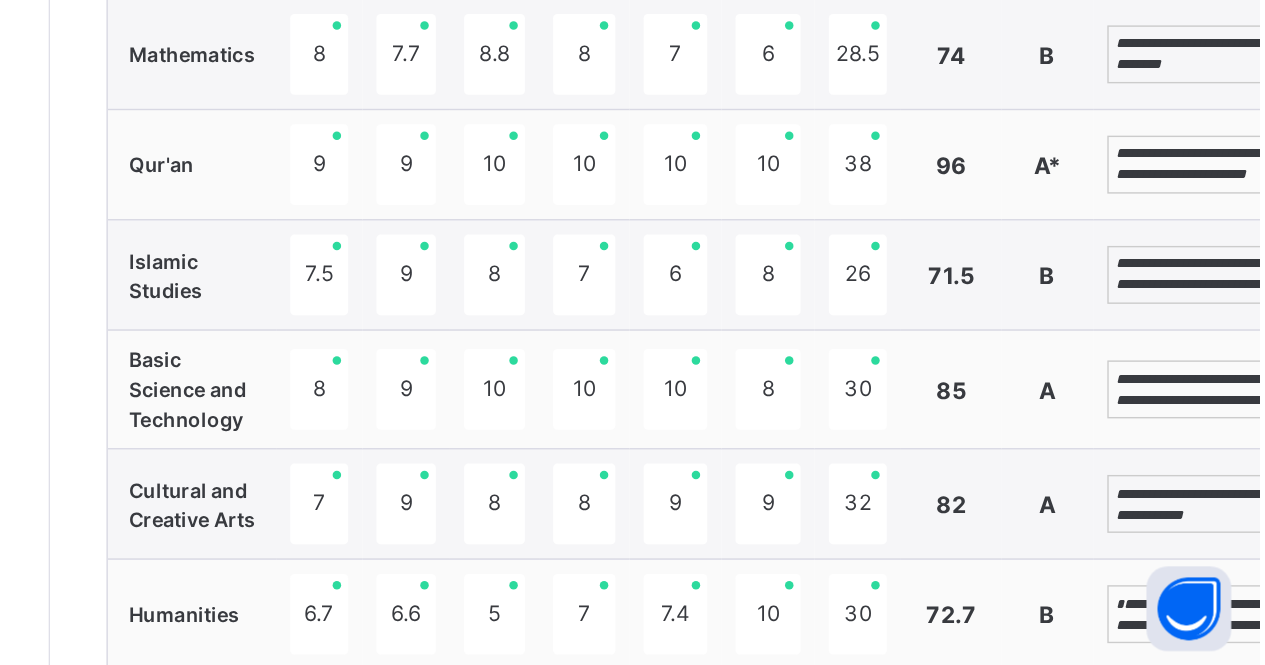 type on "**********" 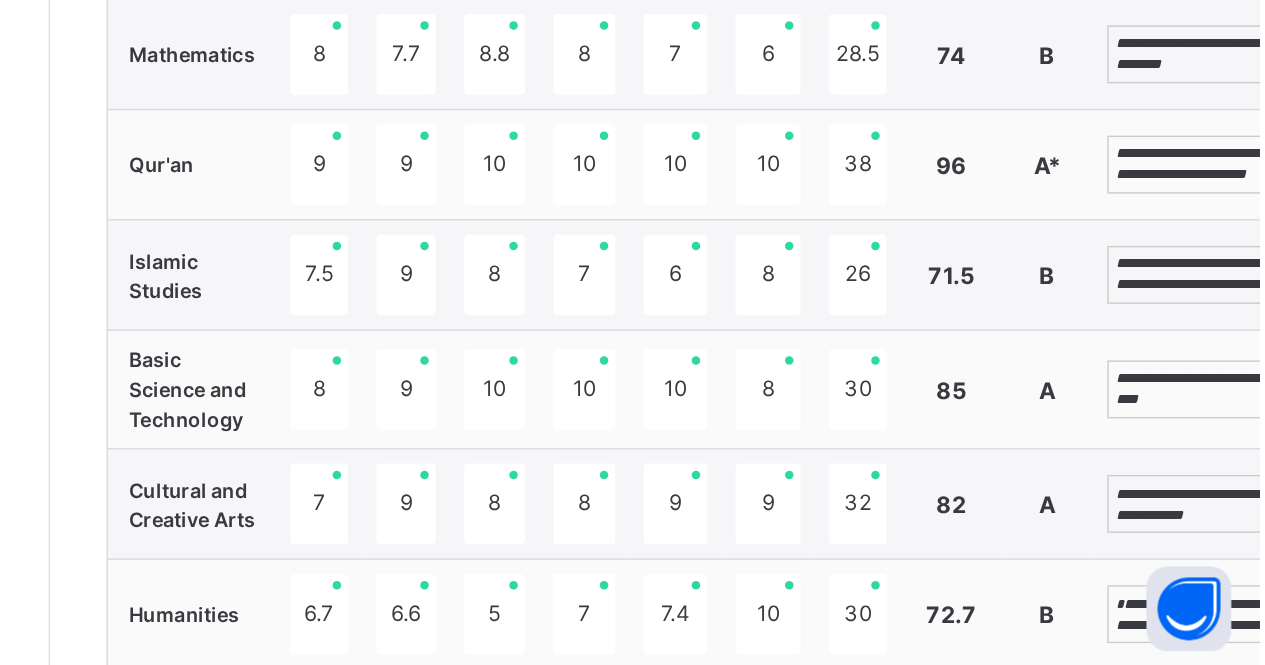 scroll, scrollTop: 68, scrollLeft: 0, axis: vertical 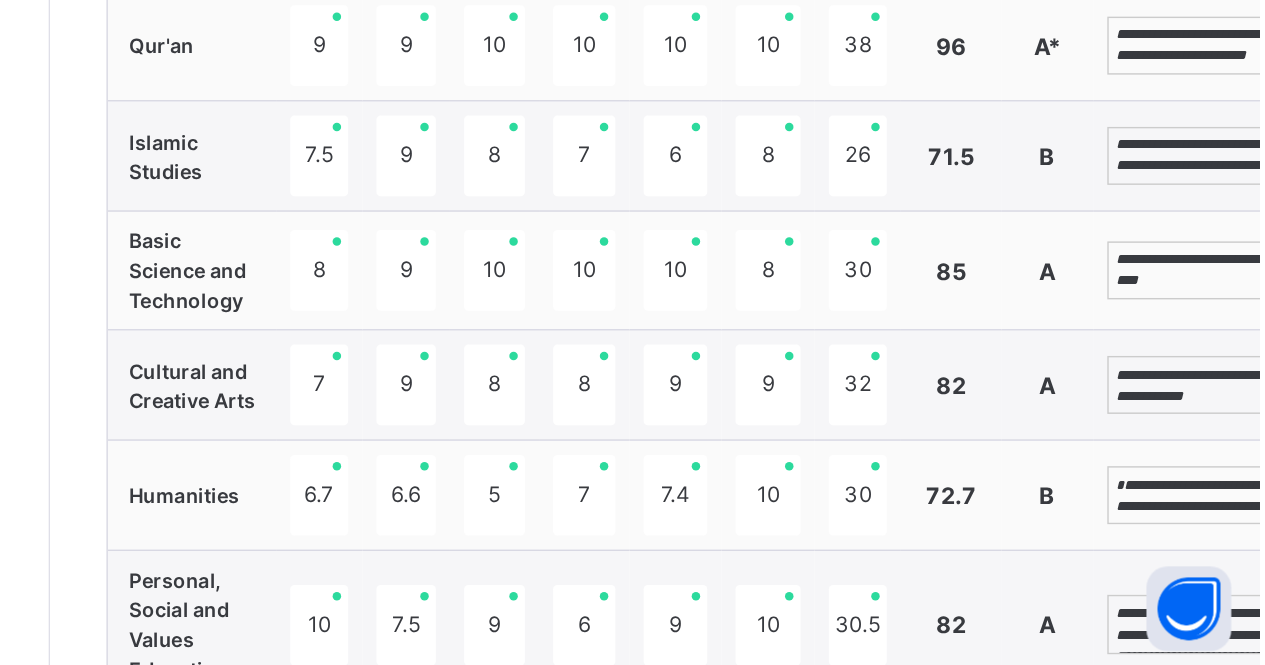 click on "**********" at bounding box center [1224, 544] 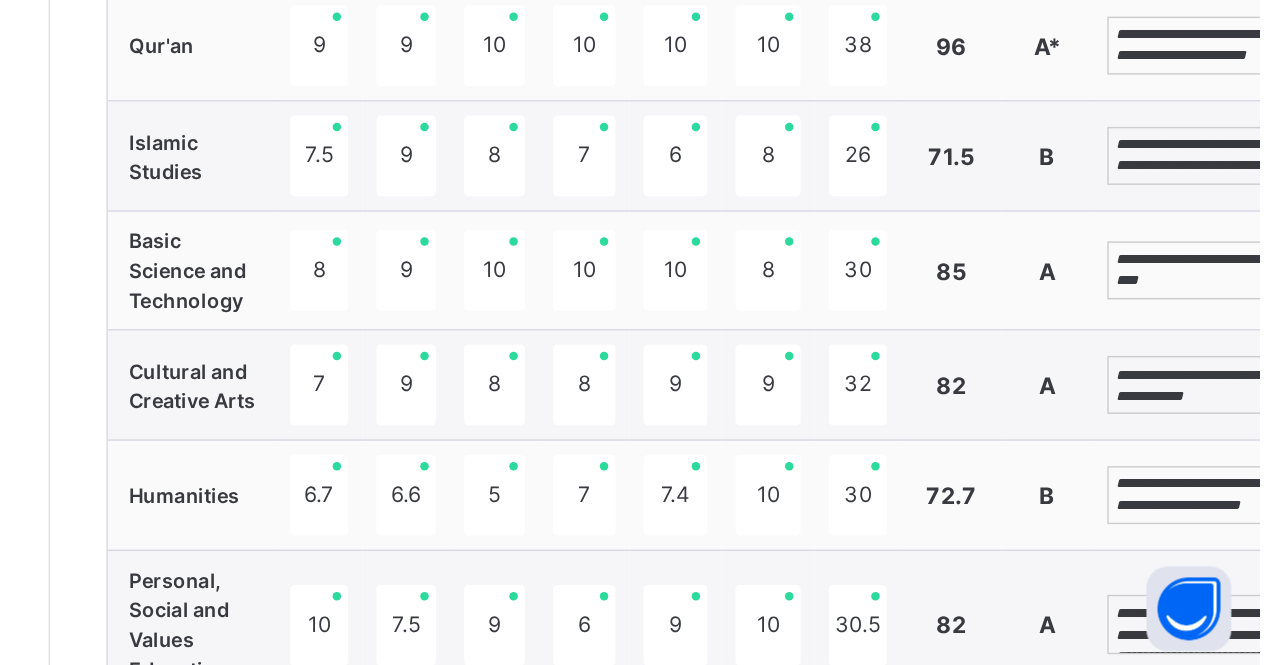 scroll, scrollTop: 83, scrollLeft: 0, axis: vertical 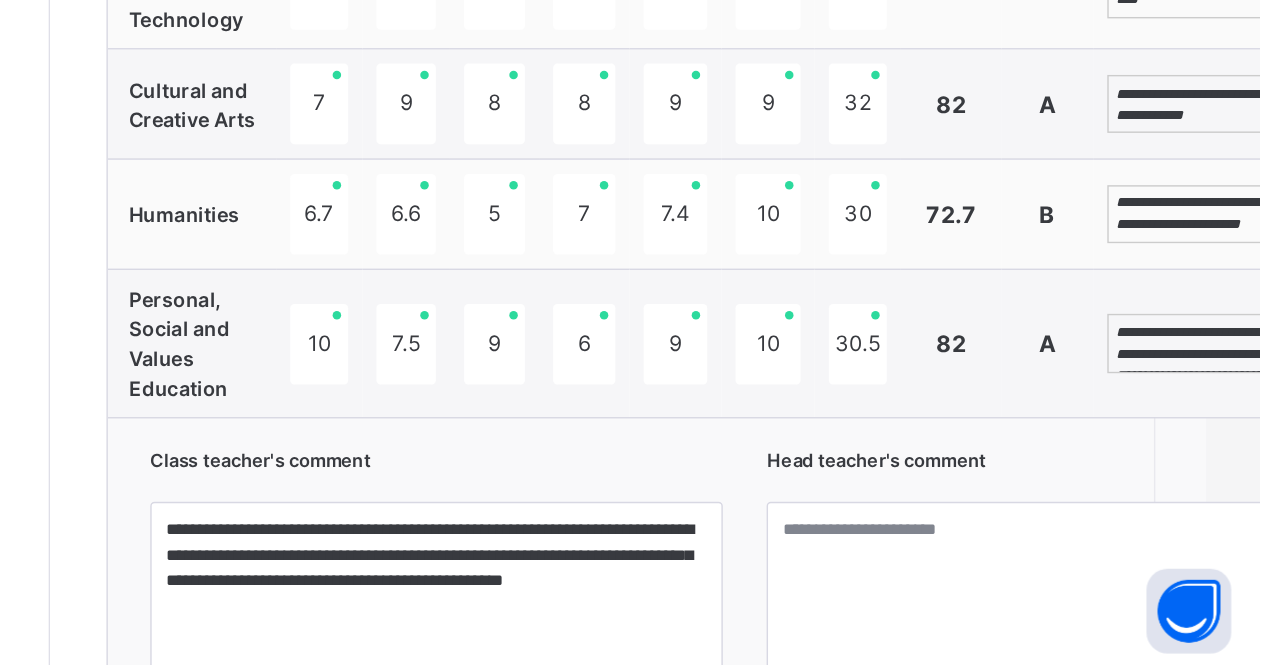 type on "**********" 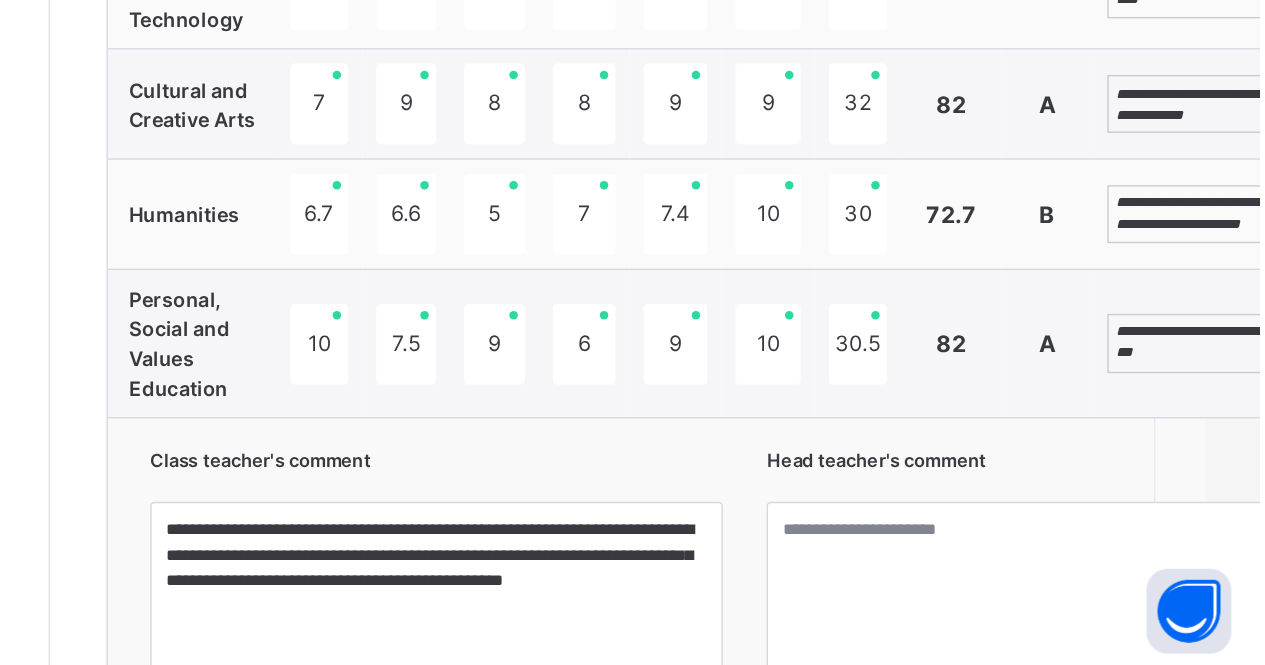 scroll, scrollTop: 84, scrollLeft: 0, axis: vertical 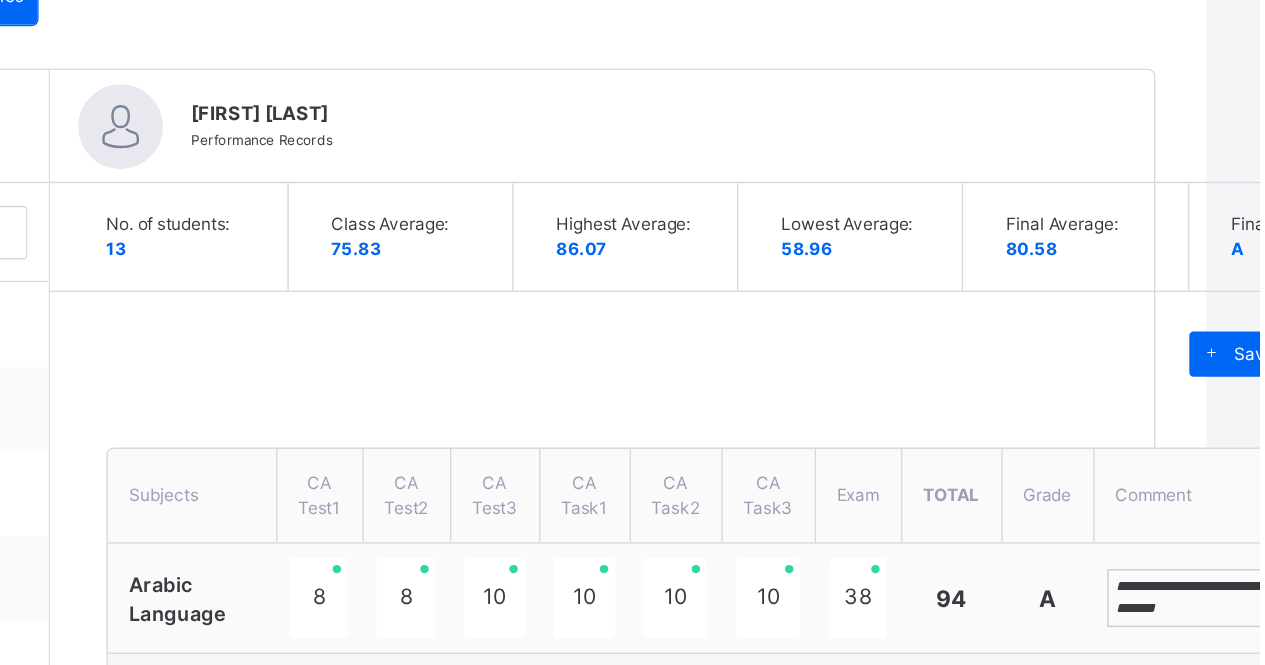 click at bounding box center [1231, 253] 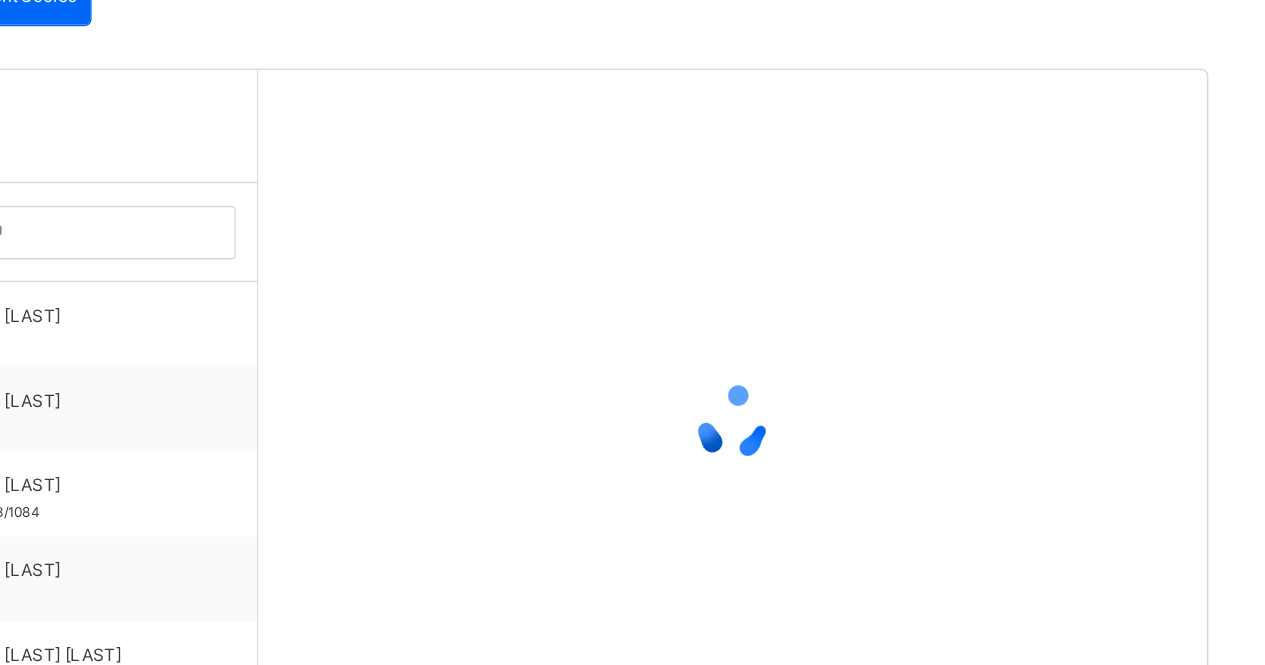 scroll, scrollTop: 468, scrollLeft: 15, axis: both 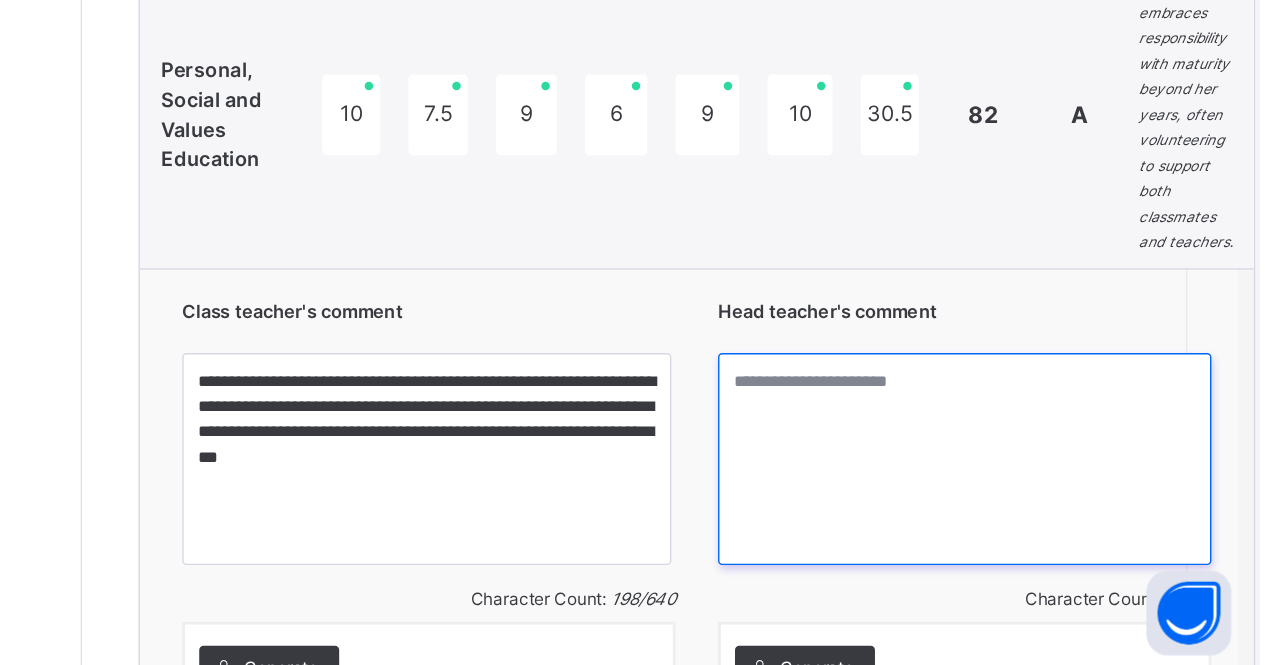 click at bounding box center (1056, 516) 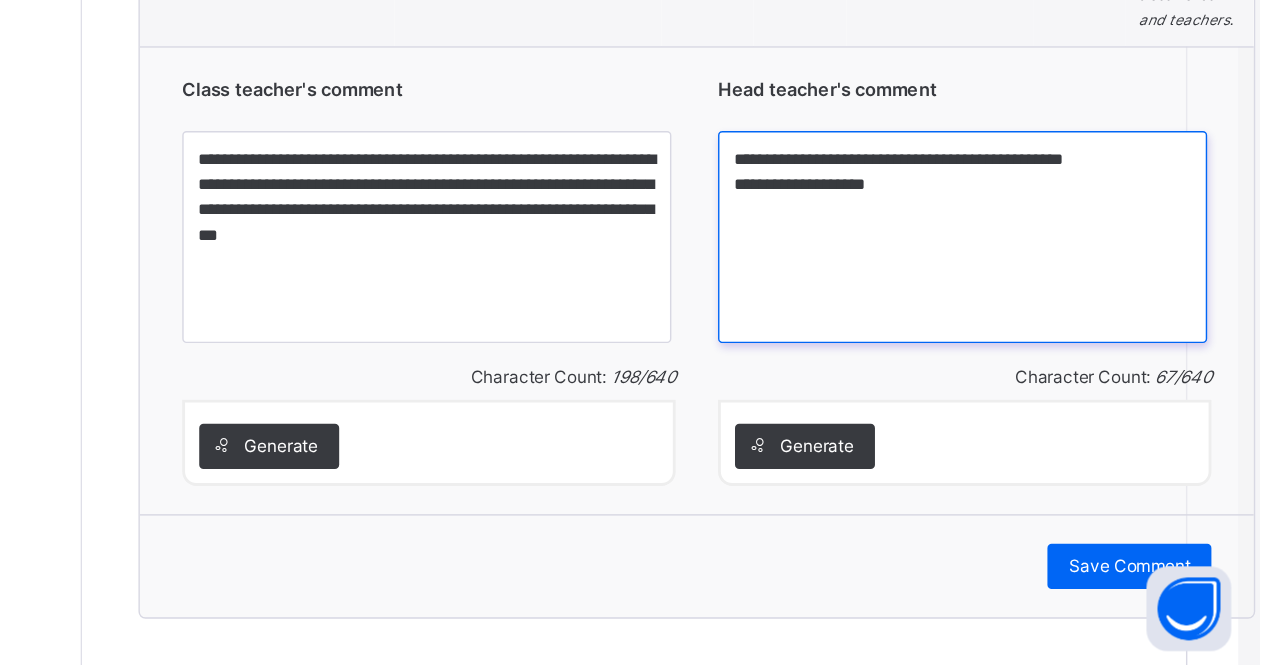 scroll, scrollTop: 2662, scrollLeft: 15, axis: both 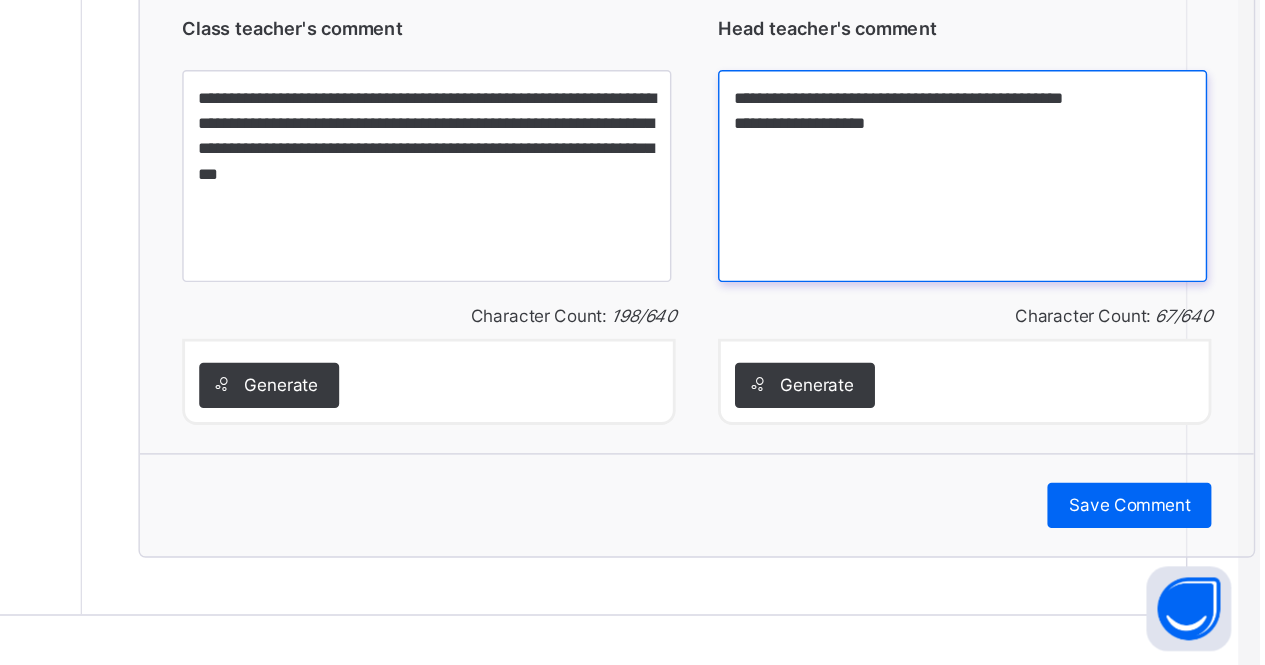 type on "**********" 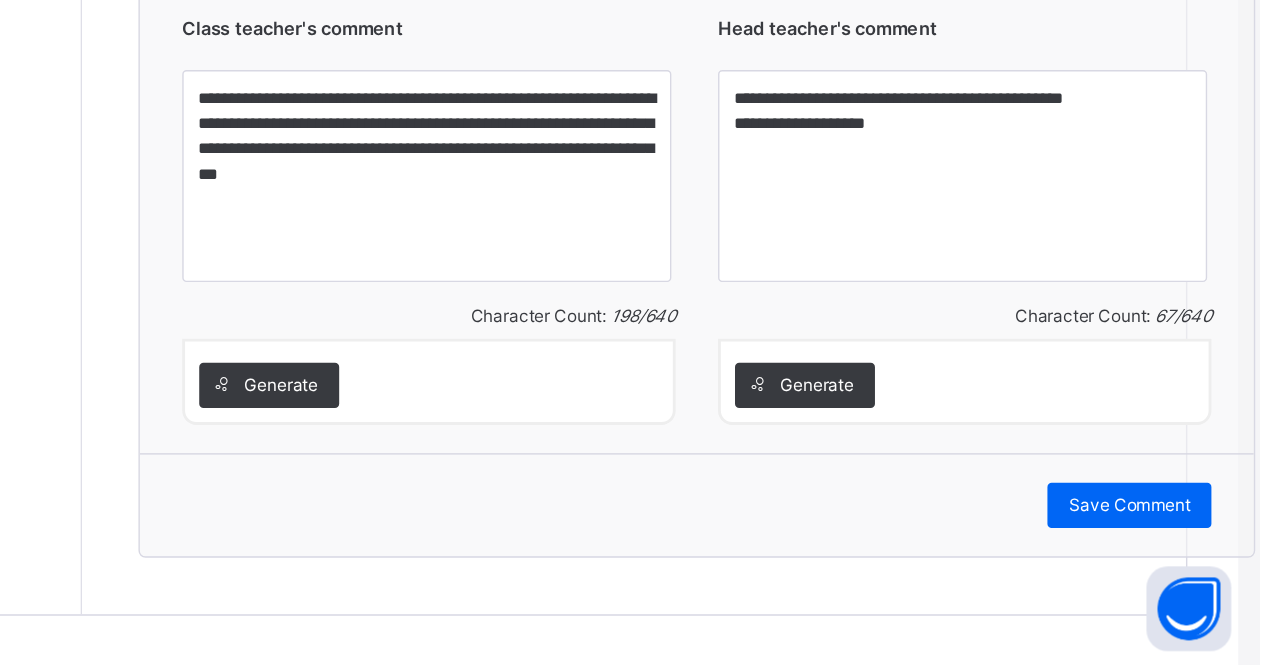 click on "Save Comment" at bounding box center [1173, 552] 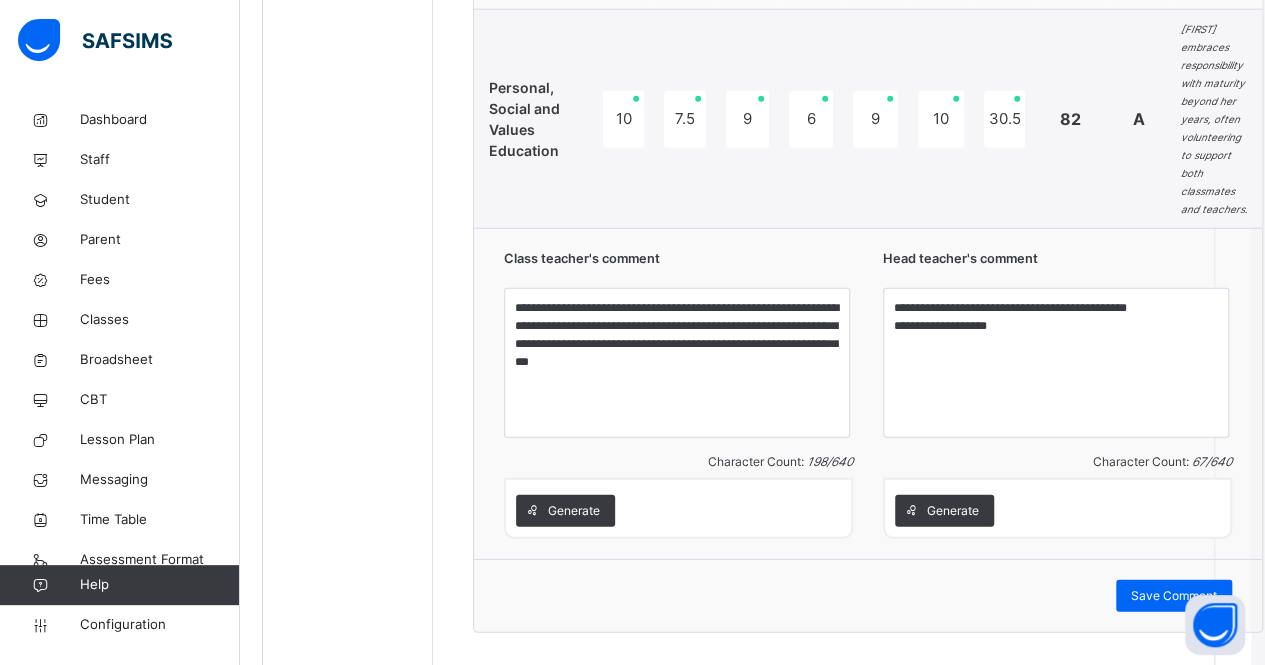 scroll, scrollTop: 2615, scrollLeft: 14, axis: both 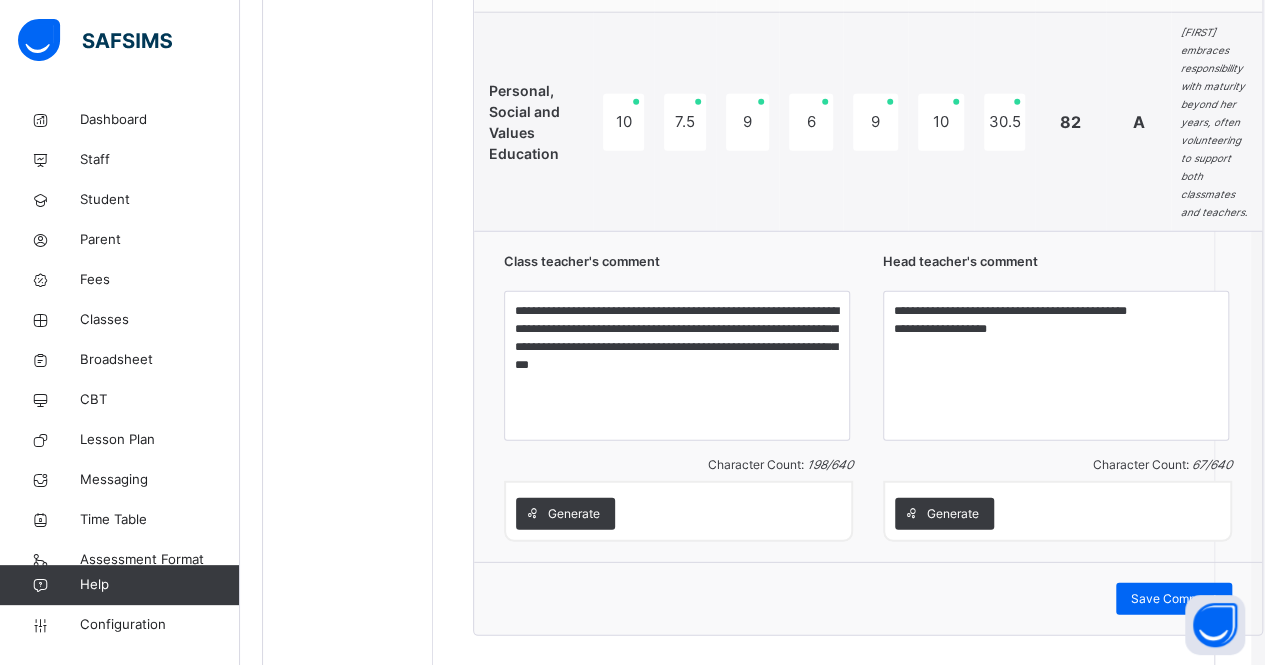 click on "Save Comment" at bounding box center (1174, 599) 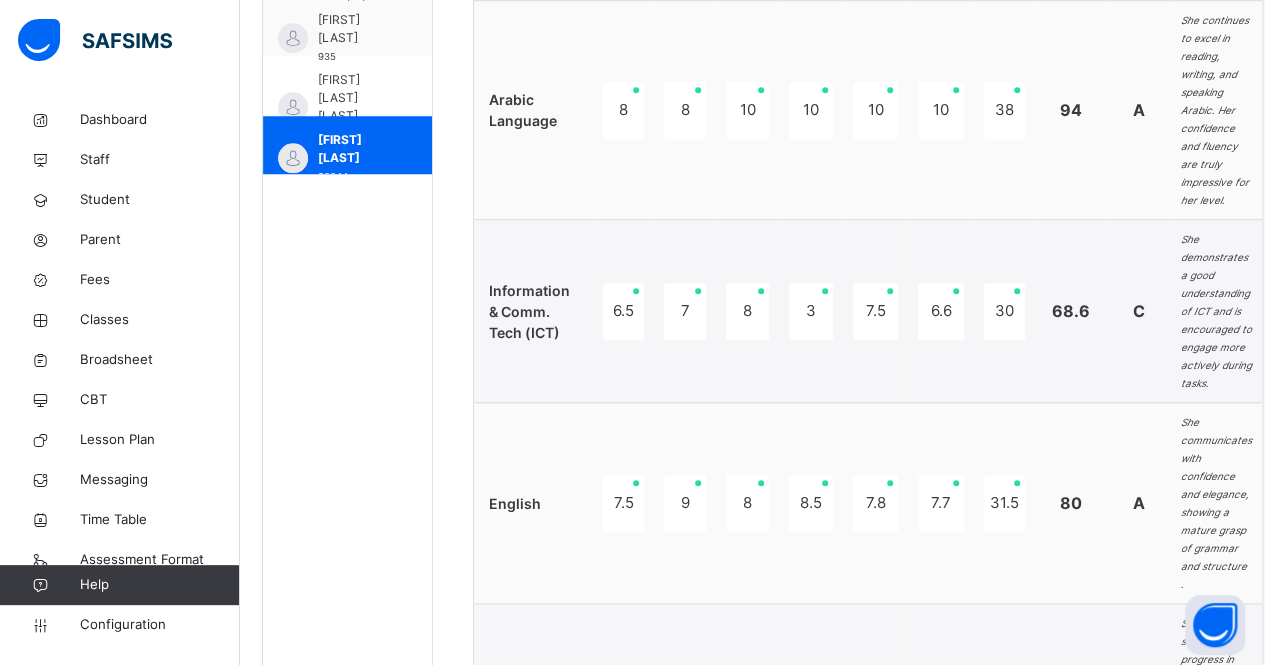 scroll, scrollTop: 854, scrollLeft: 14, axis: both 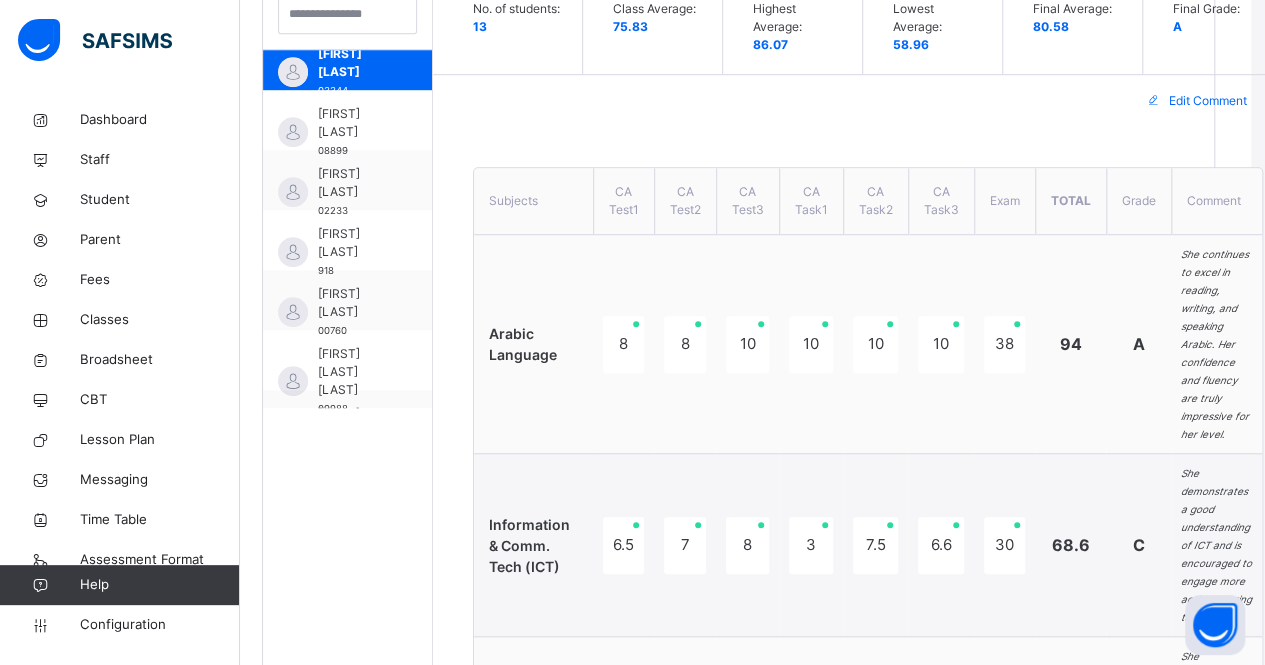 click on "[FIRST] [LAST]" at bounding box center (352, 123) 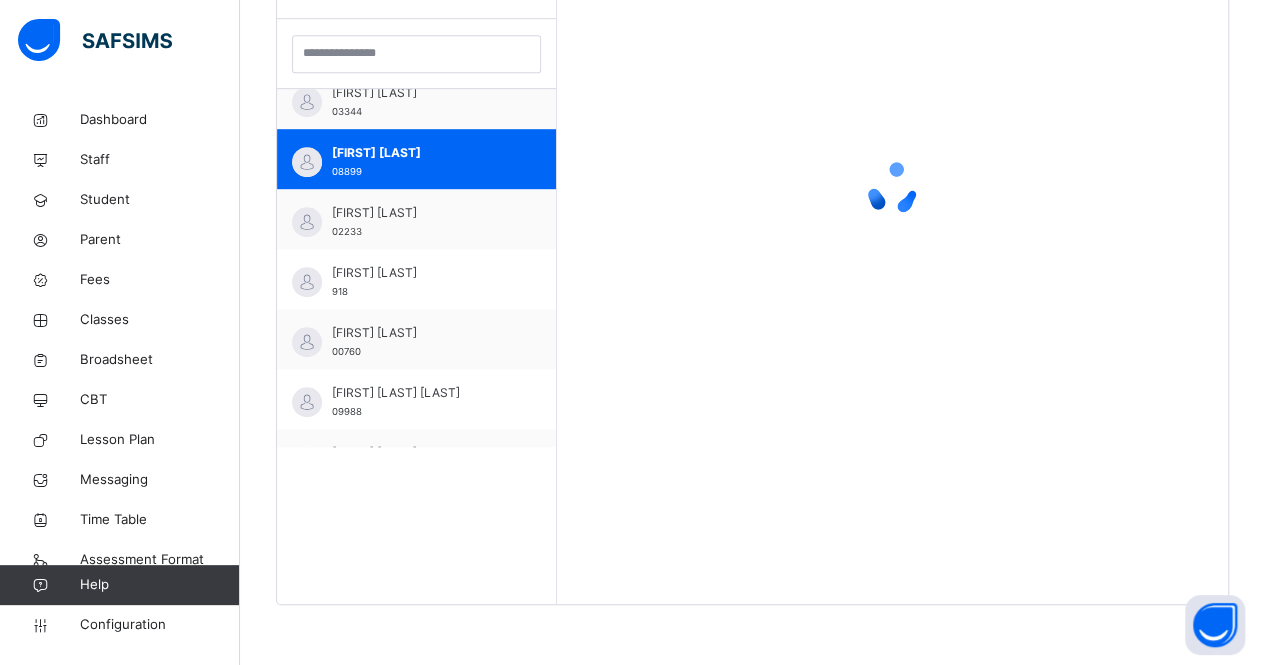 scroll, scrollTop: 579, scrollLeft: 14, axis: both 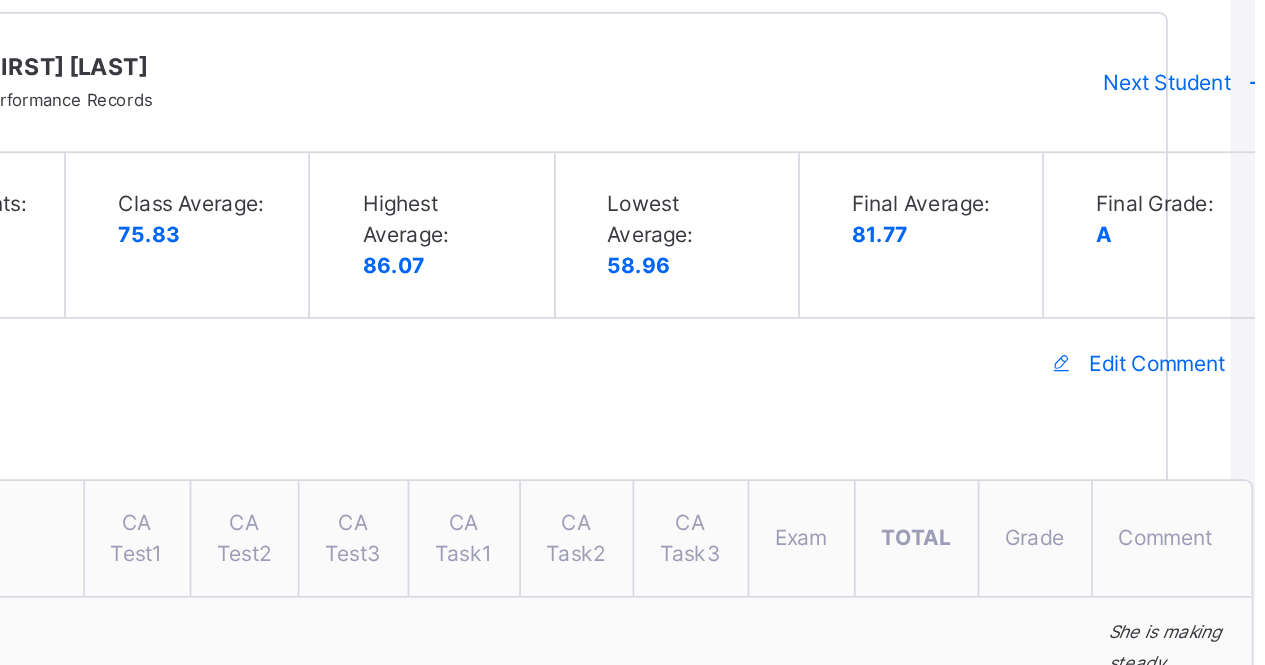 click on "Edit Comment" at bounding box center (1209, 209) 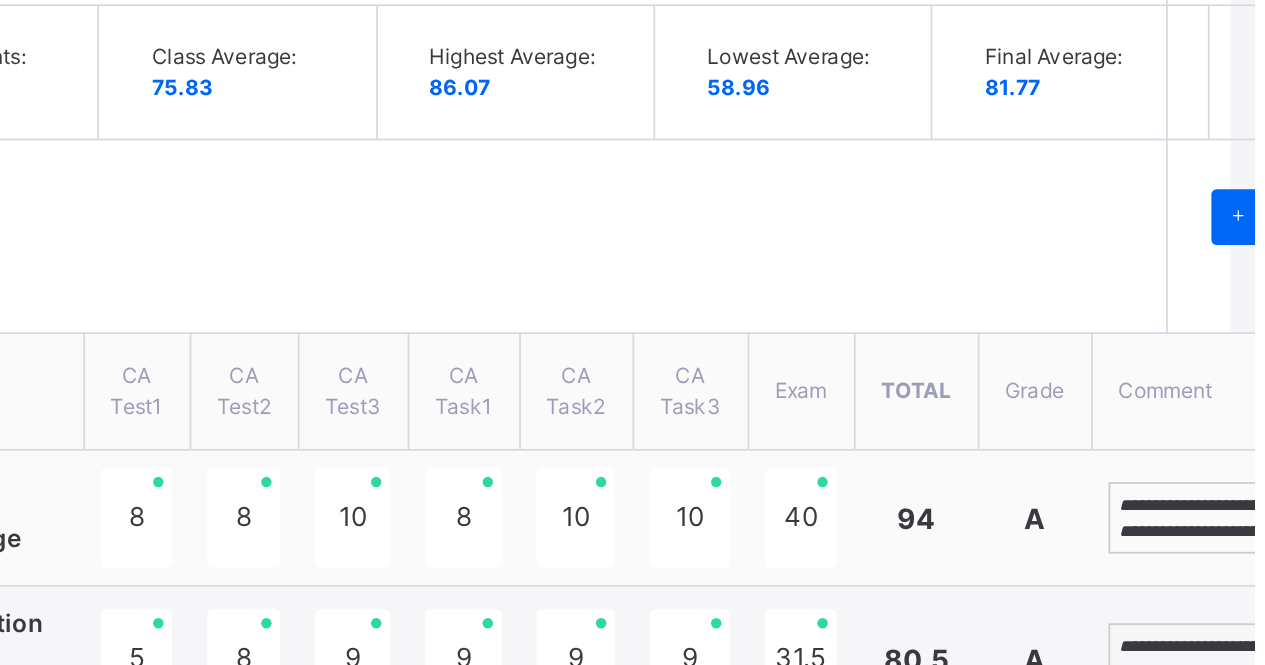 scroll, scrollTop: 512, scrollLeft: 14, axis: both 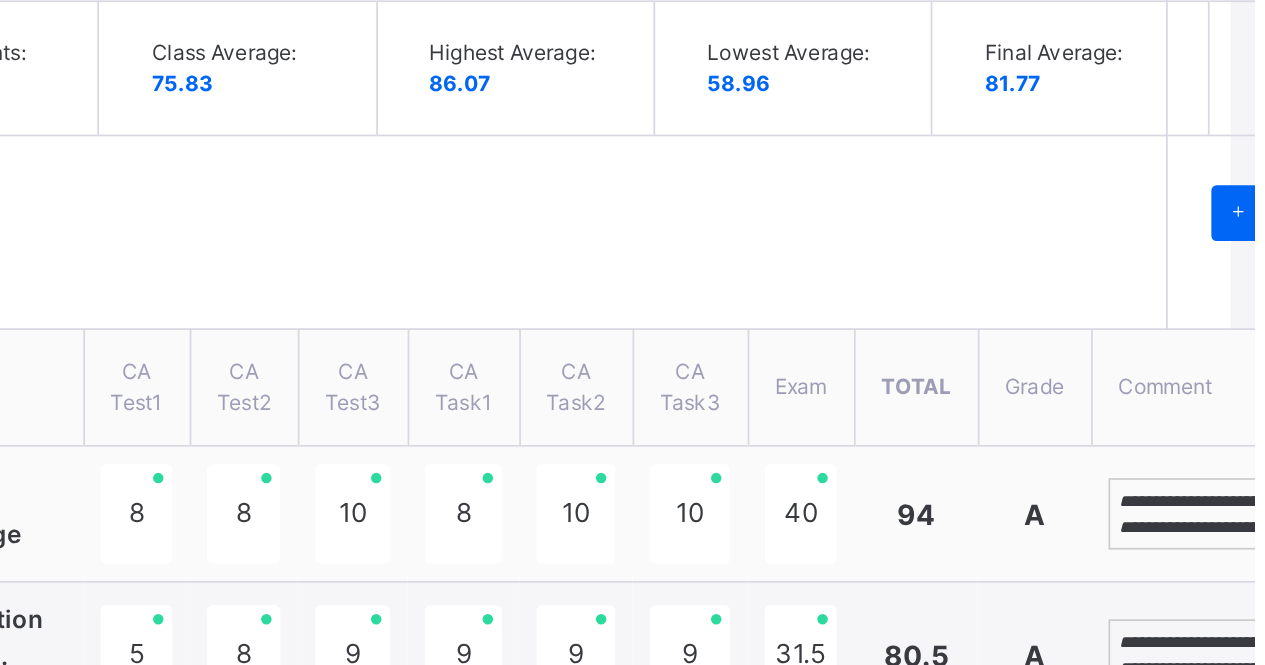 click on "**********" at bounding box center [1248, 381] 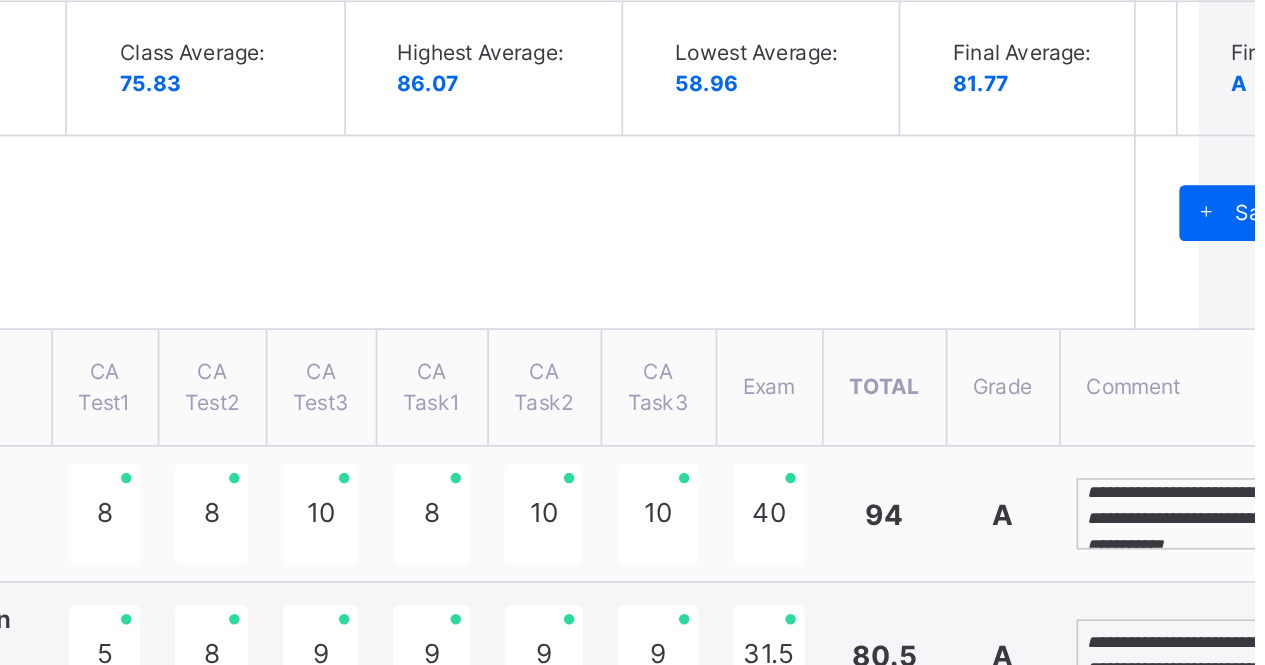 scroll, scrollTop: 5, scrollLeft: 0, axis: vertical 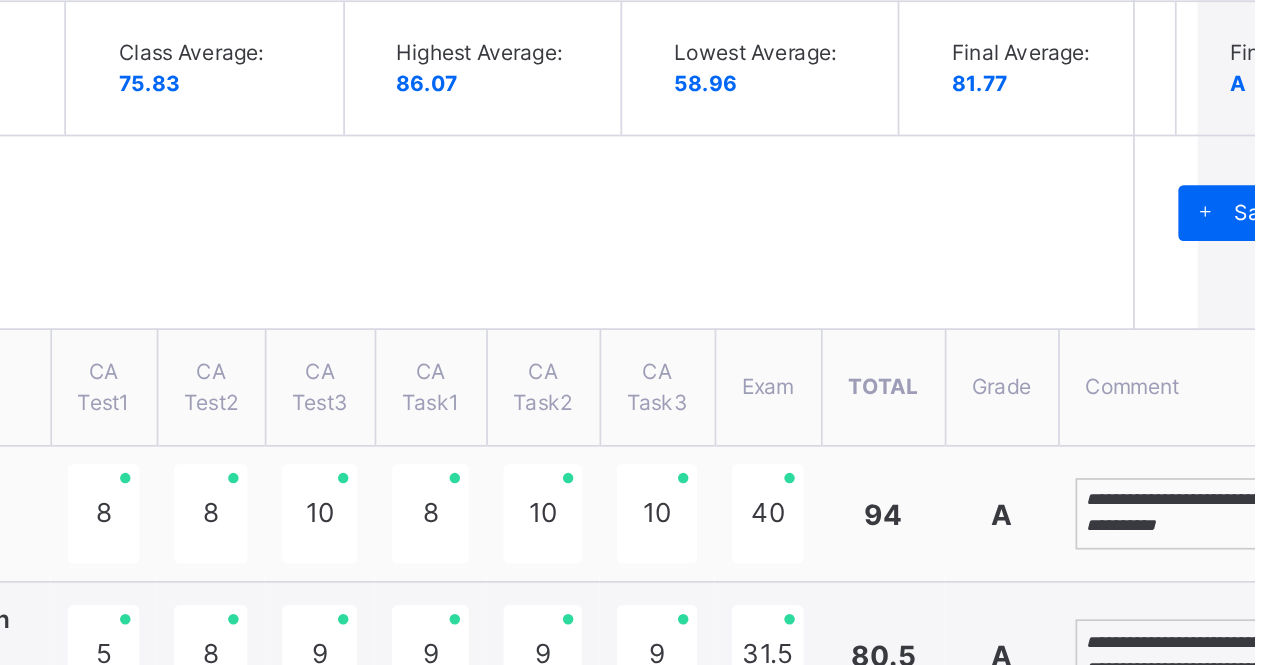 type on "**********" 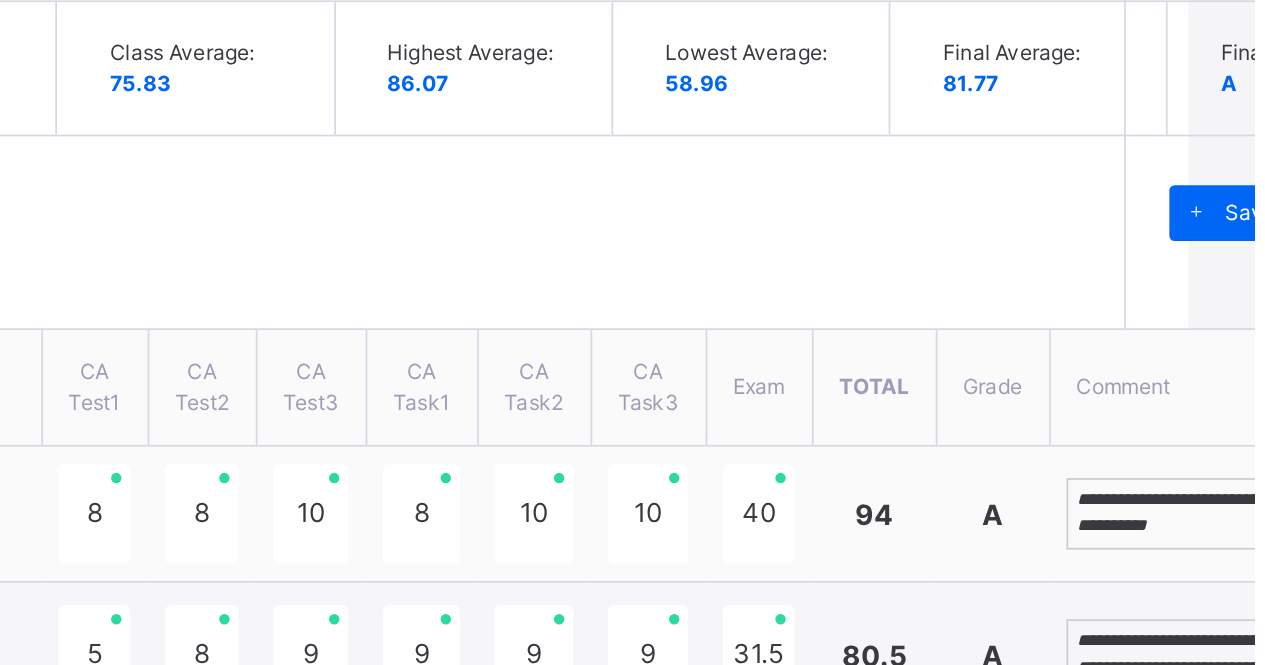 scroll, scrollTop: 53, scrollLeft: 0, axis: vertical 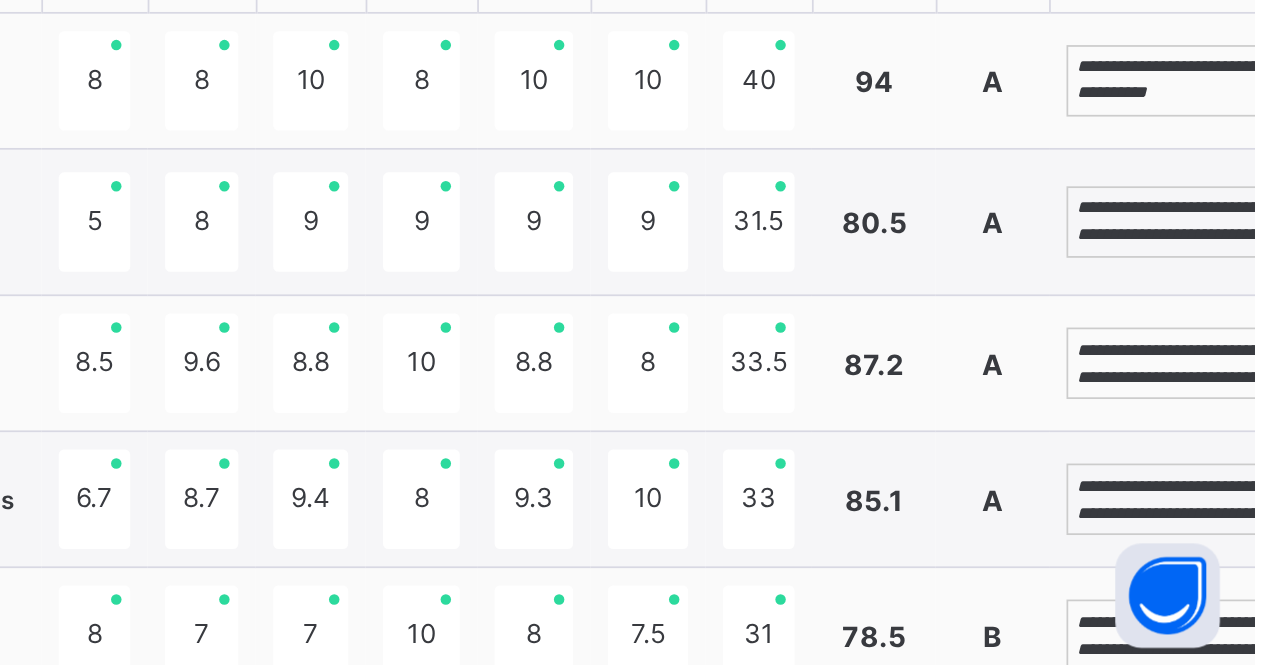 click on "**********" at bounding box center (1224, 491) 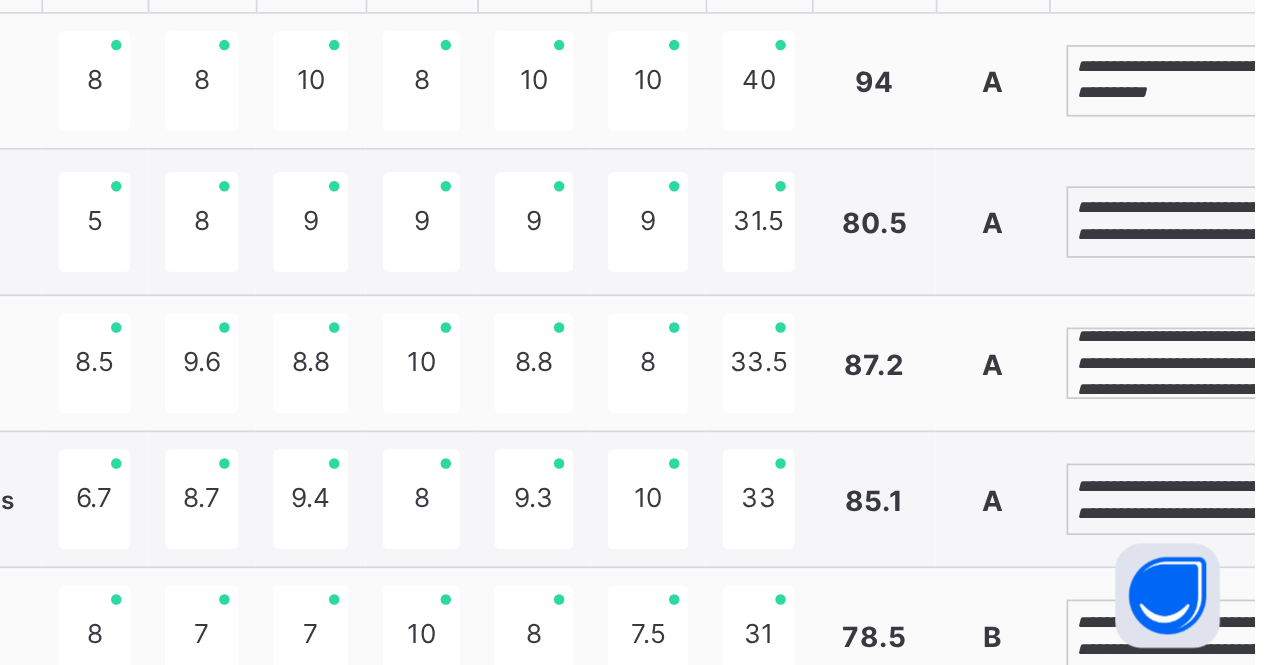 scroll, scrollTop: 23, scrollLeft: 0, axis: vertical 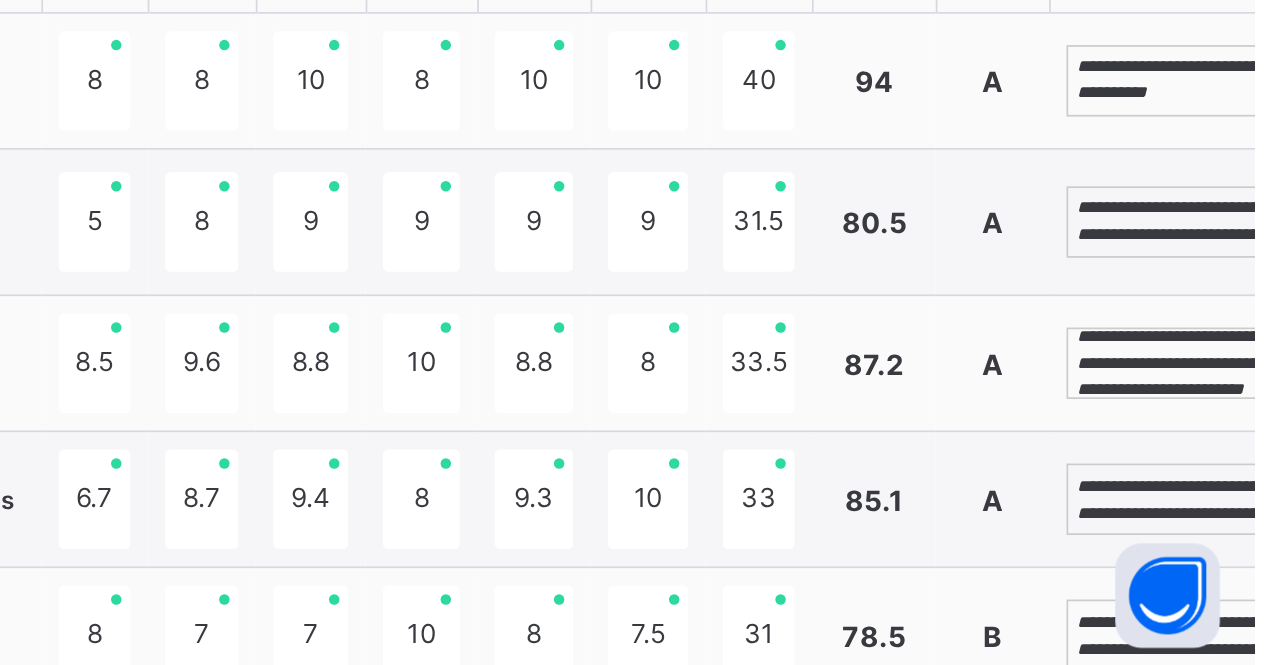 click on "**********" at bounding box center (1224, 491) 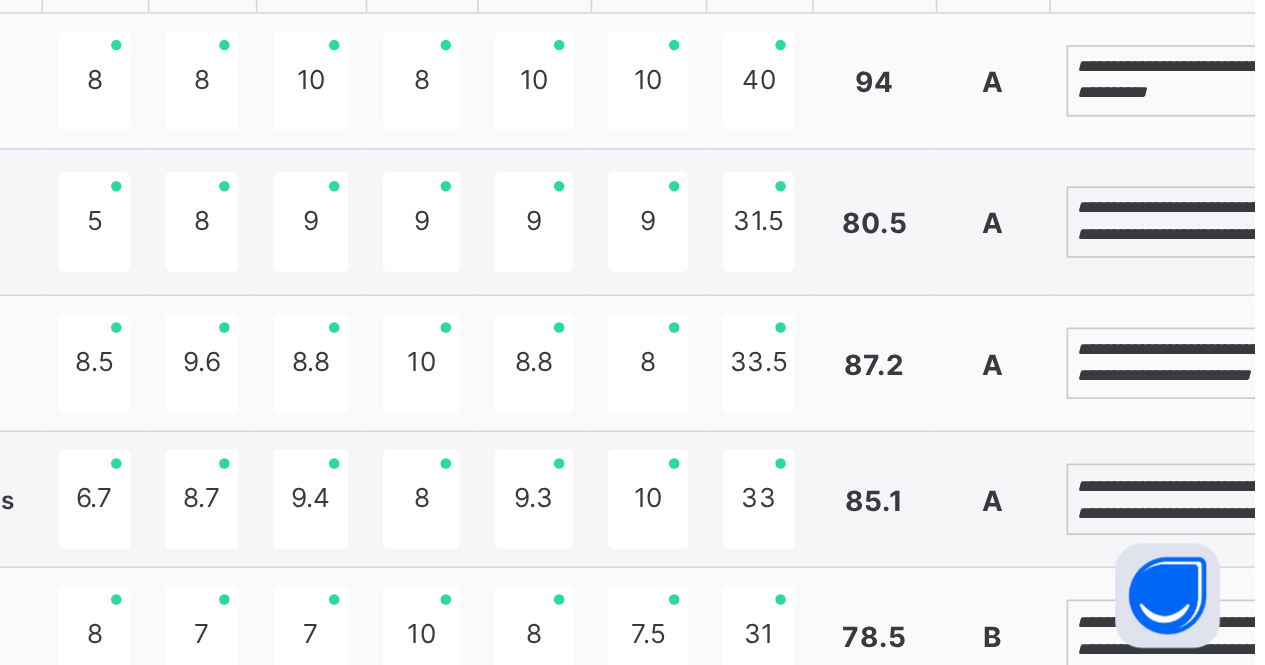 scroll, scrollTop: 68, scrollLeft: 0, axis: vertical 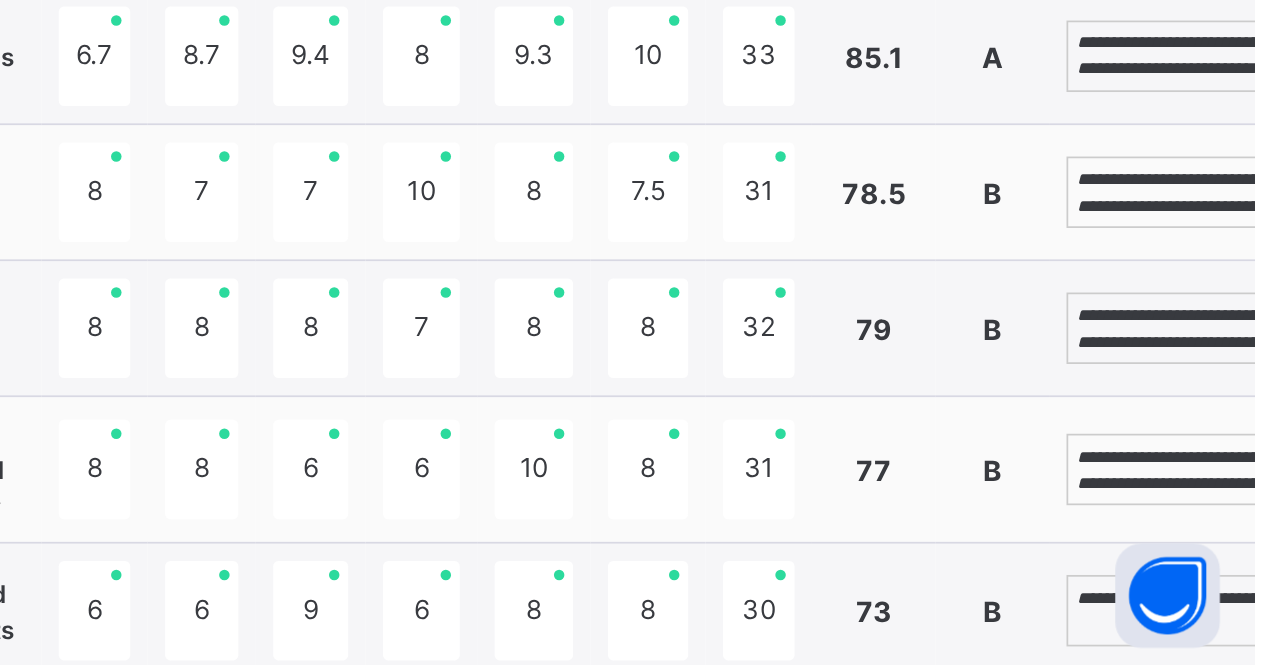 click on "**********" at bounding box center [1224, 393] 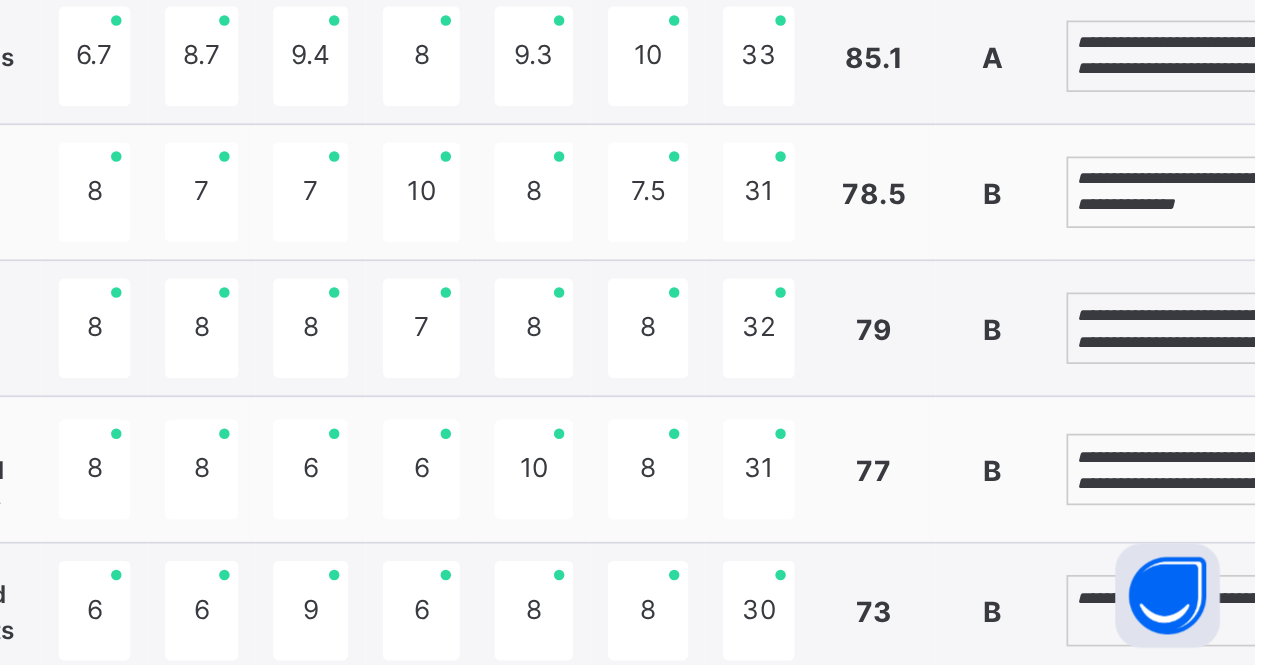 scroll, scrollTop: 53, scrollLeft: 0, axis: vertical 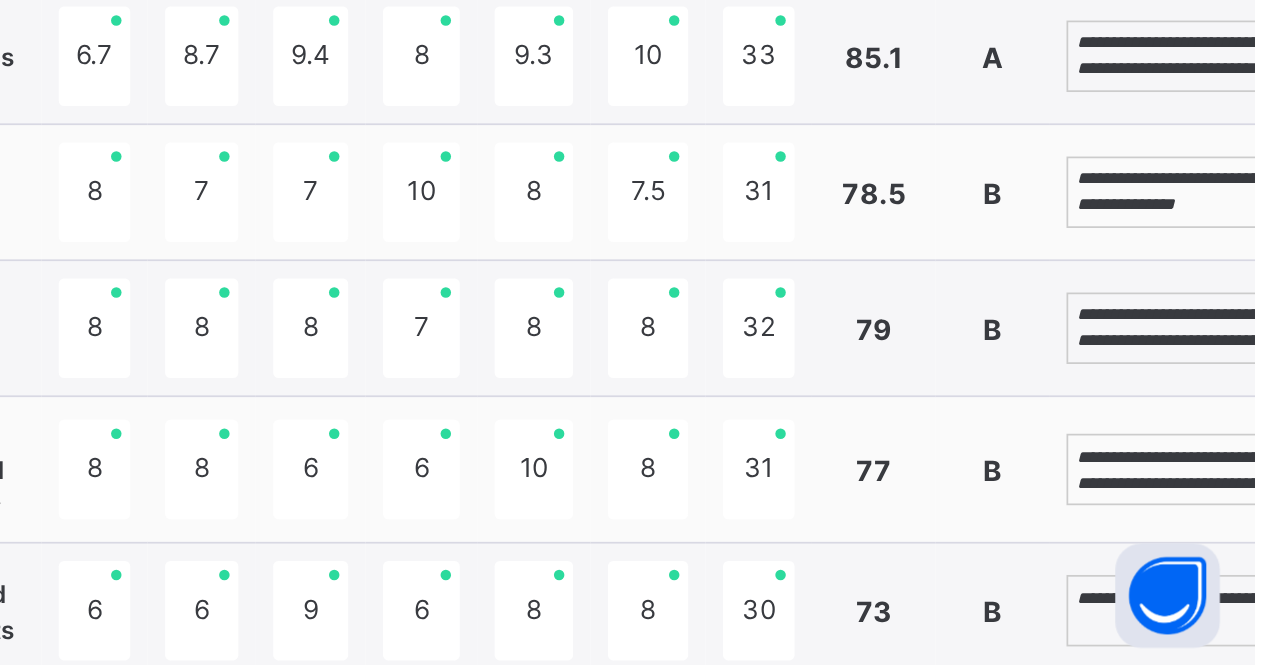 click on "**********" at bounding box center (1224, 552) 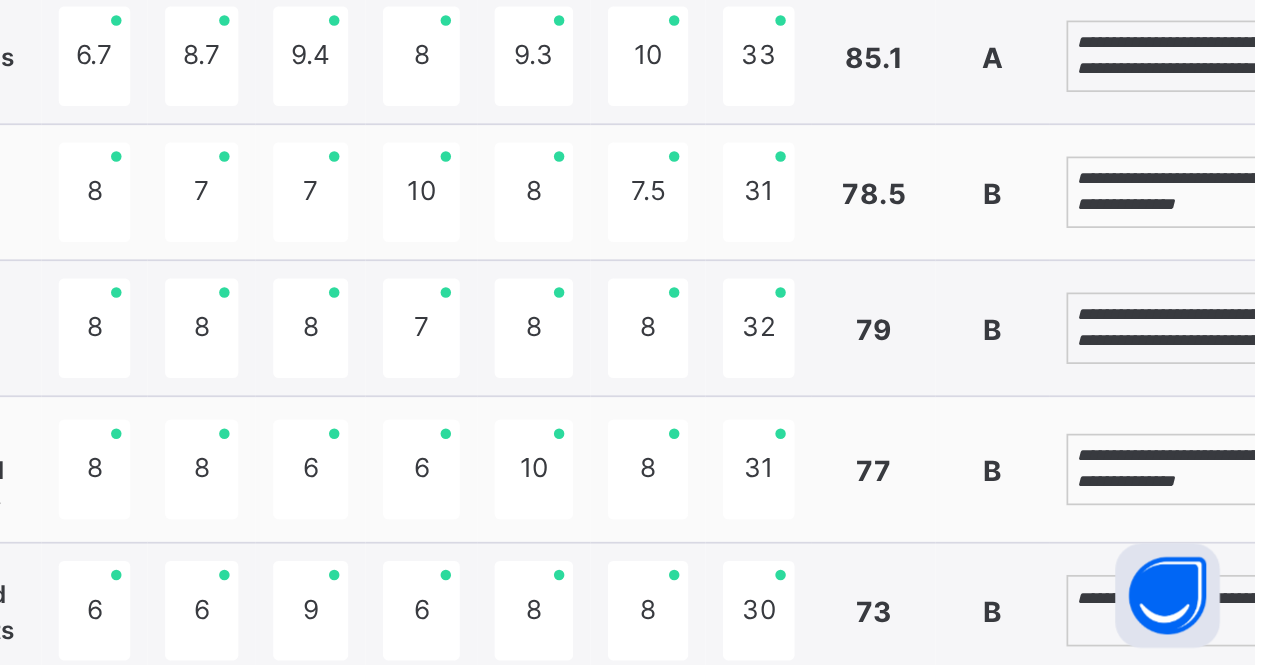 scroll, scrollTop: 0, scrollLeft: 0, axis: both 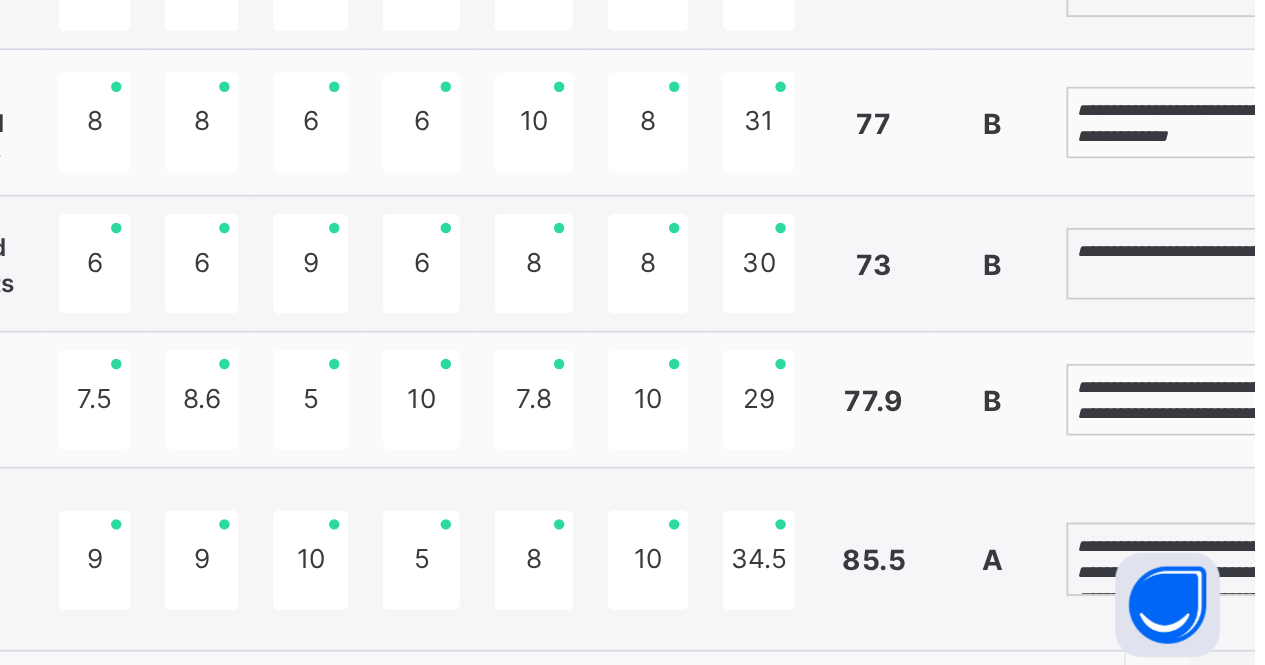 type on "**********" 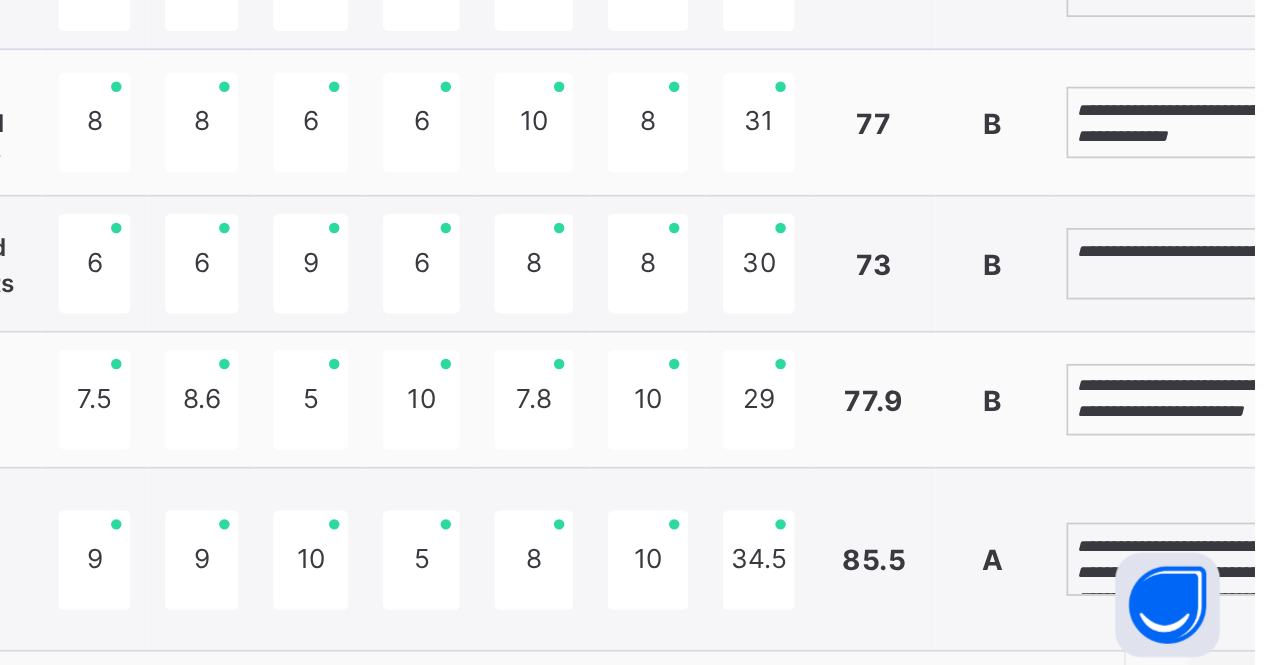 scroll, scrollTop: 83, scrollLeft: 0, axis: vertical 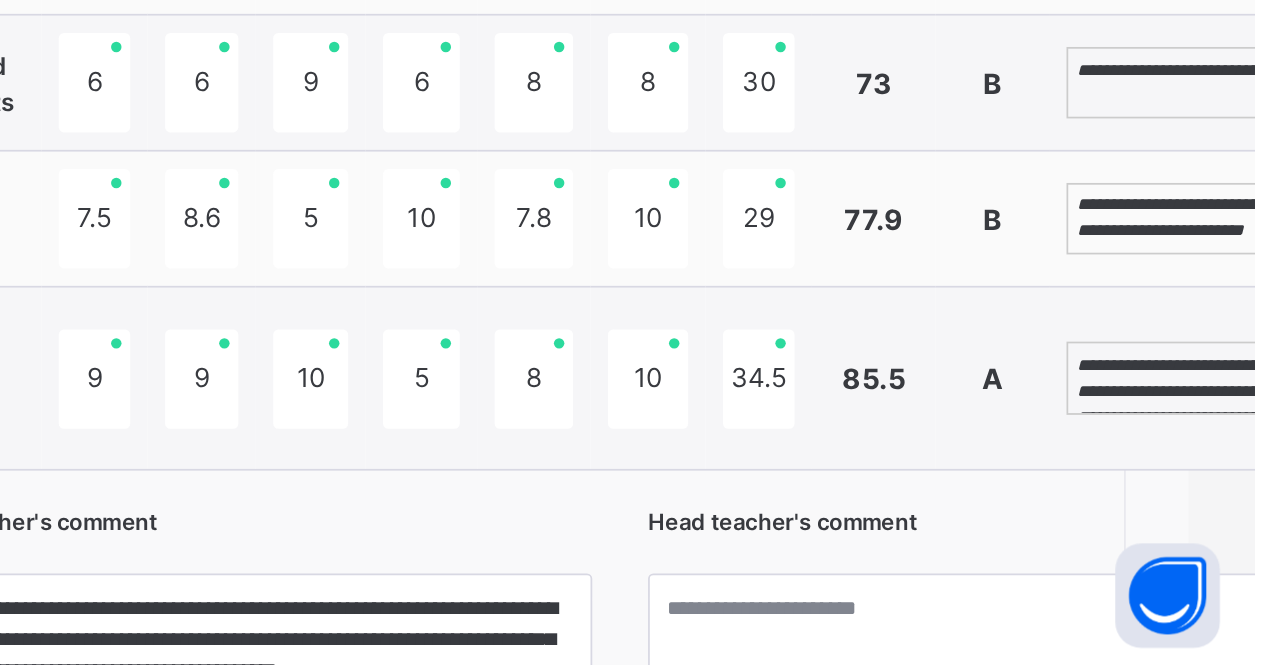 click on "**********" at bounding box center (1224, 499) 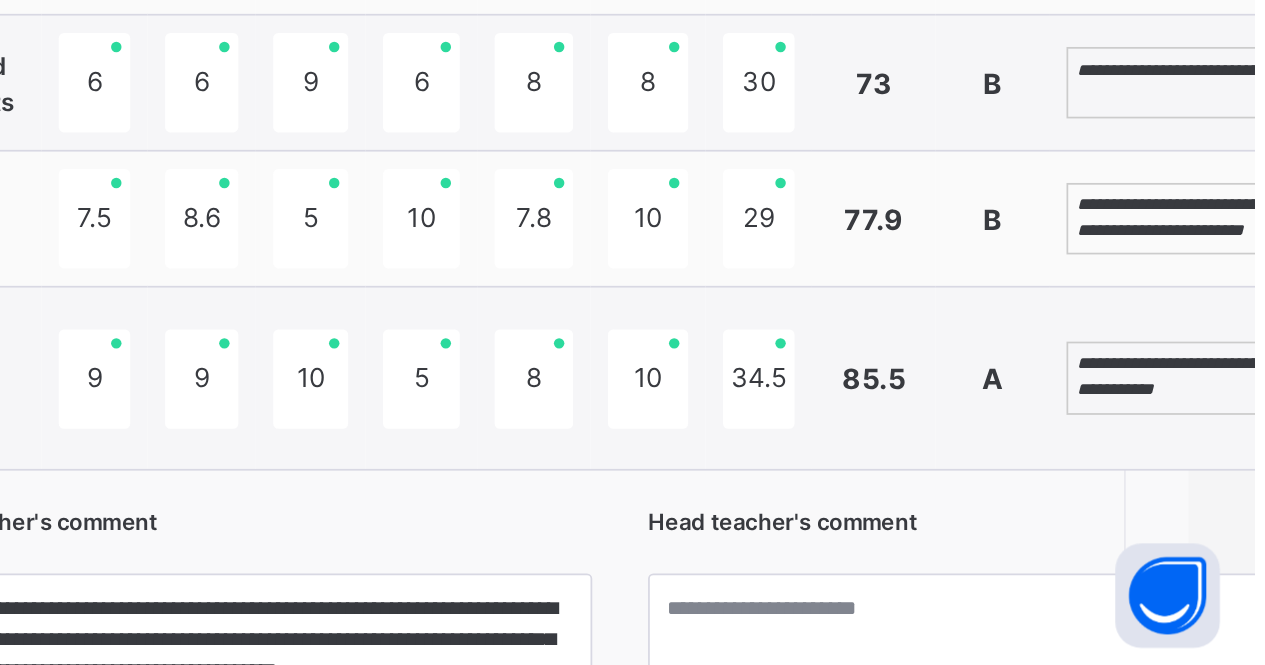 scroll, scrollTop: 68, scrollLeft: 0, axis: vertical 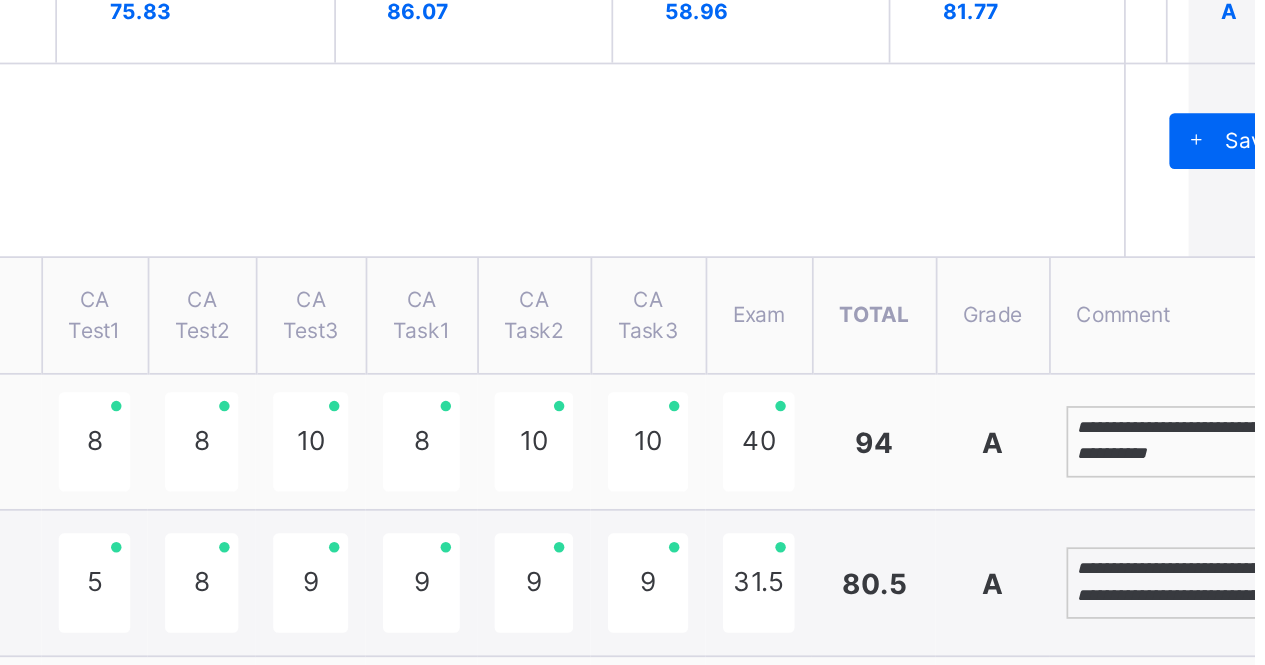 click at bounding box center [1232, 81] 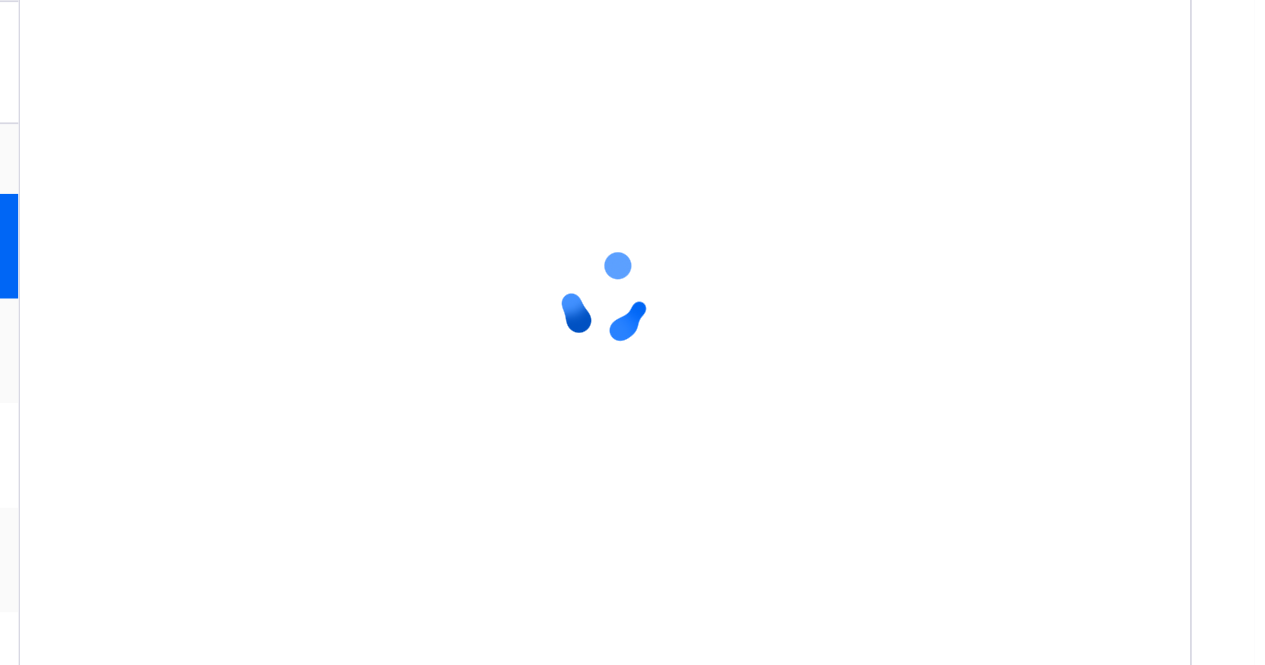 scroll, scrollTop: 579, scrollLeft: 15, axis: both 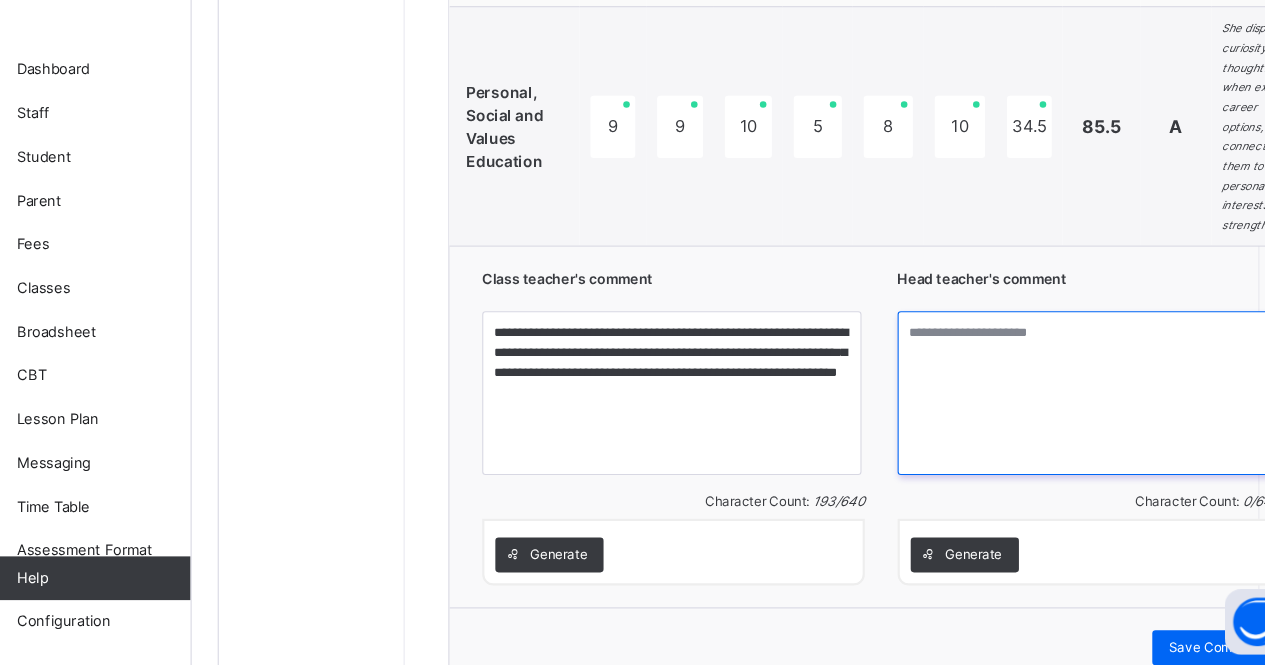 click at bounding box center (1061, 416) 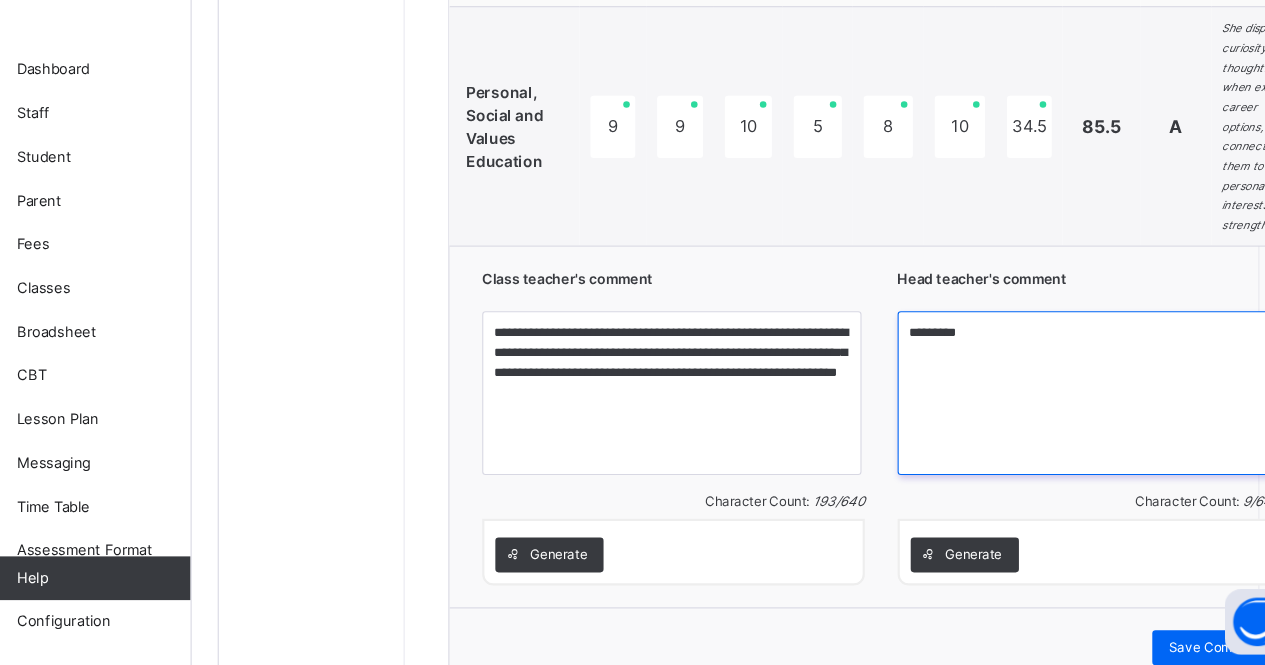 type on "*******" 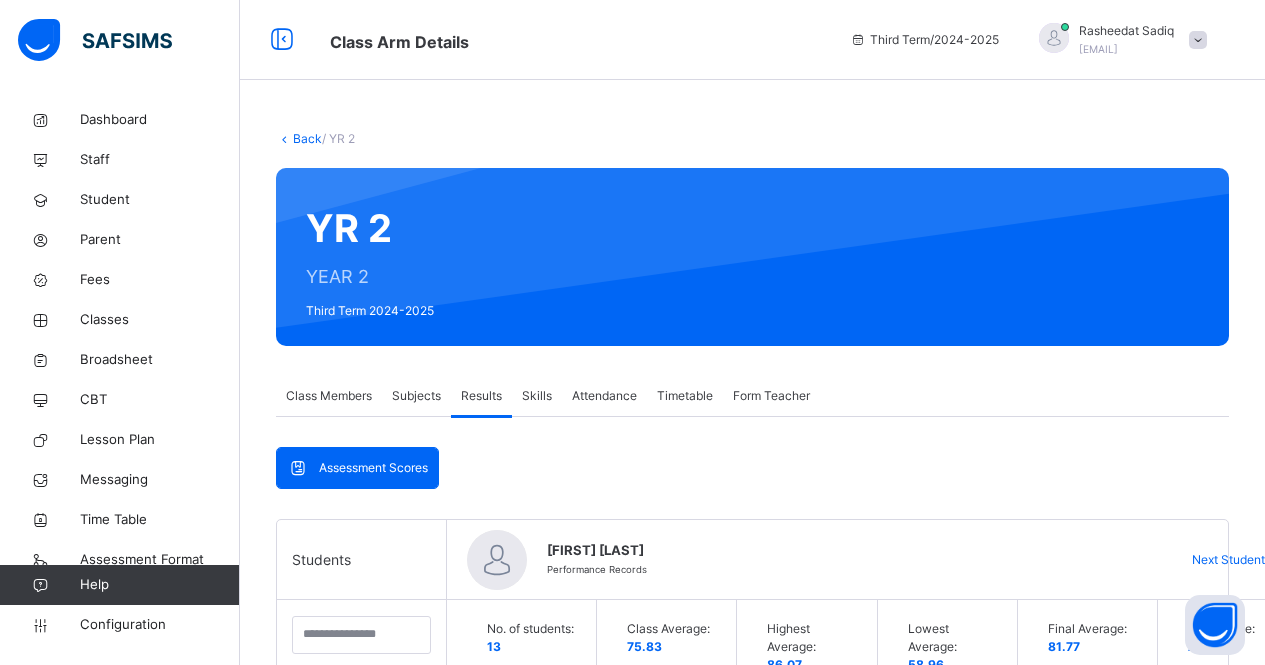 scroll, scrollTop: 2550, scrollLeft: 12, axis: both 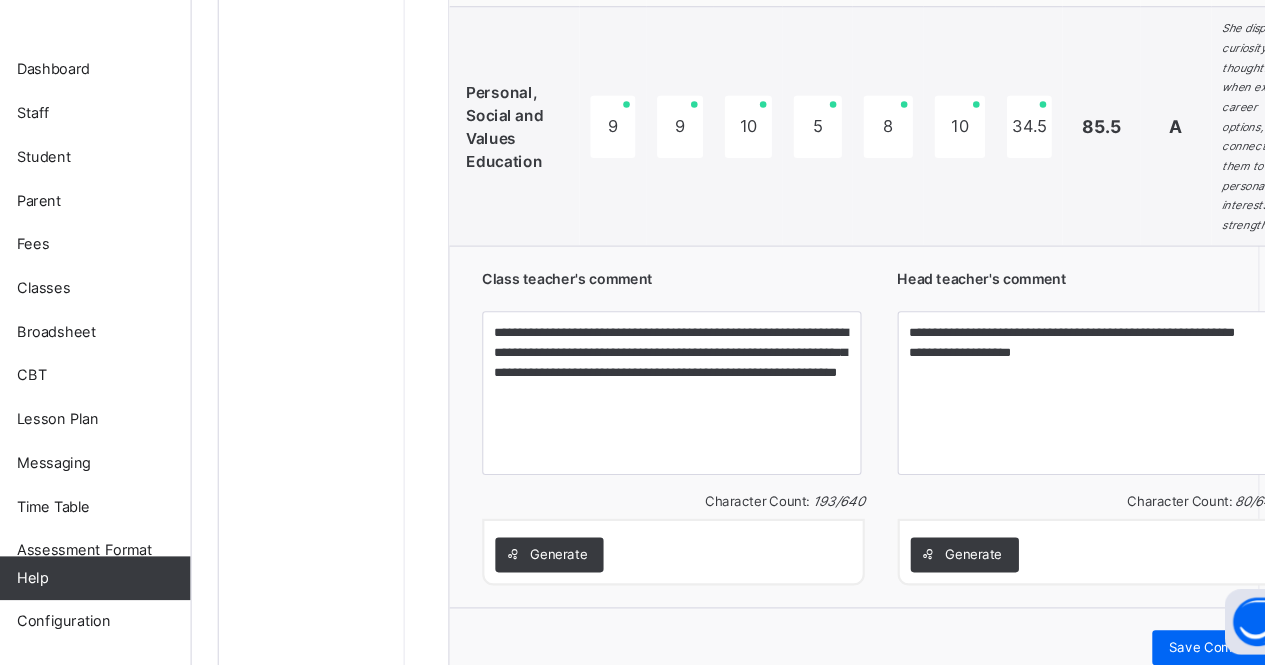 type on "**********" 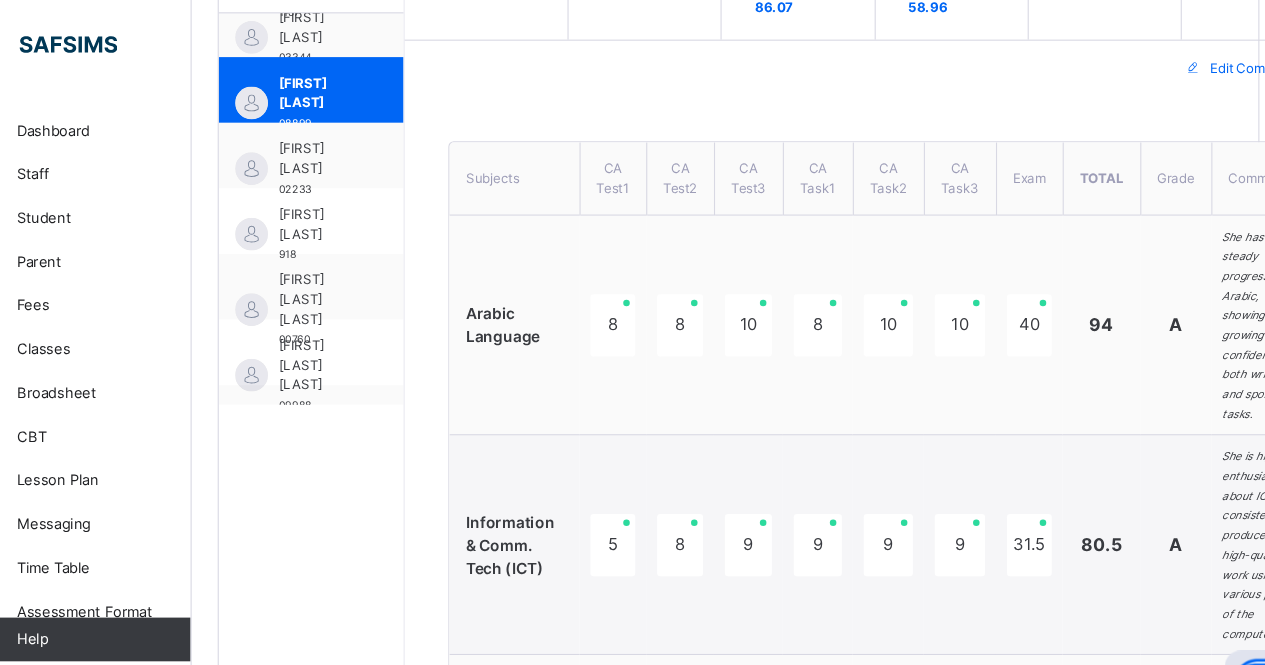 scroll, scrollTop: 172, scrollLeft: 12, axis: both 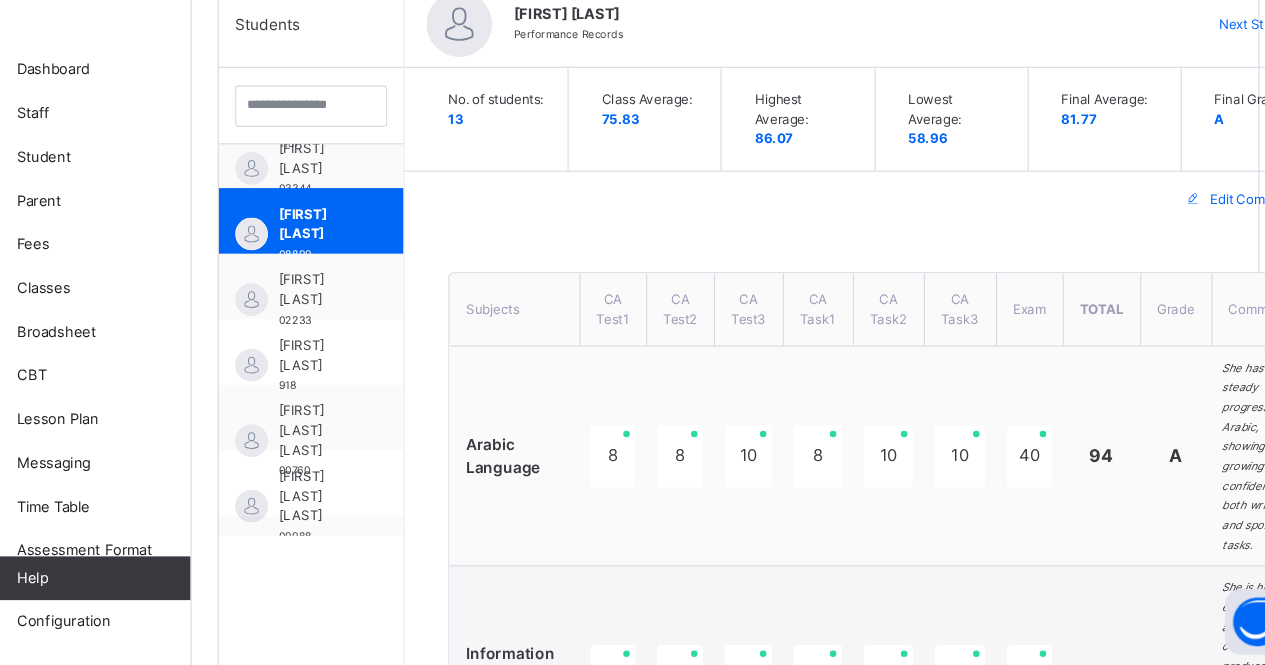 click on "[FIRST] [LAST]" at bounding box center [354, 321] 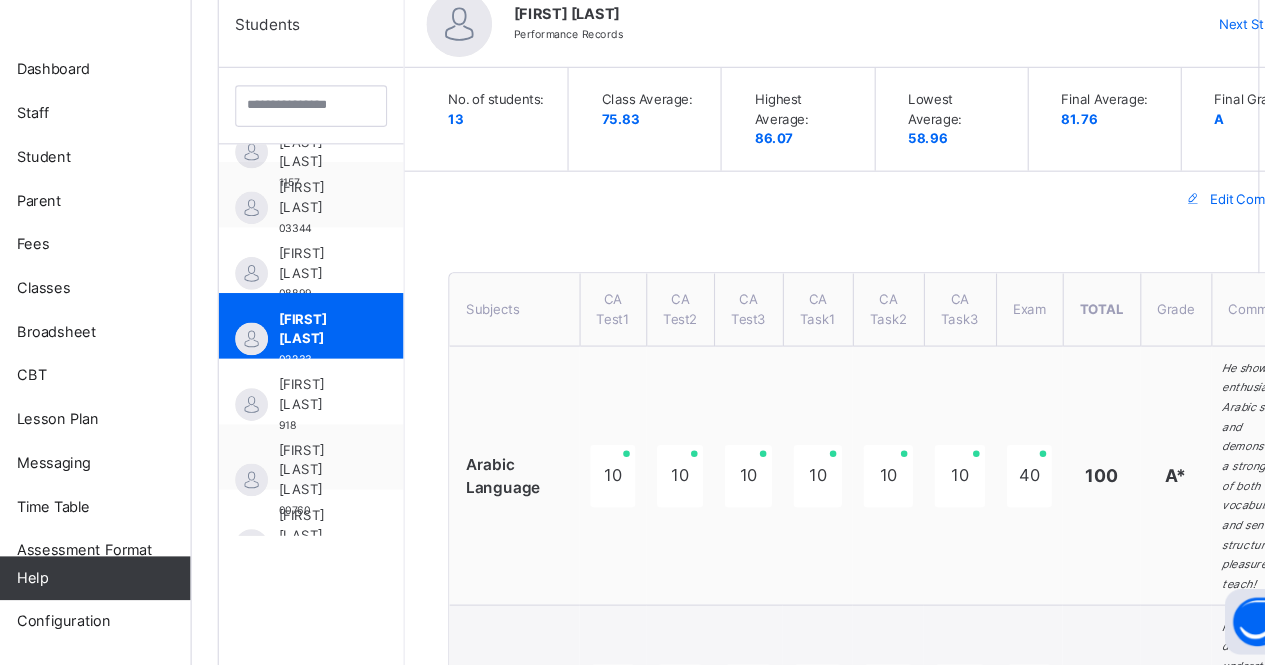 scroll, scrollTop: 320, scrollLeft: 0, axis: vertical 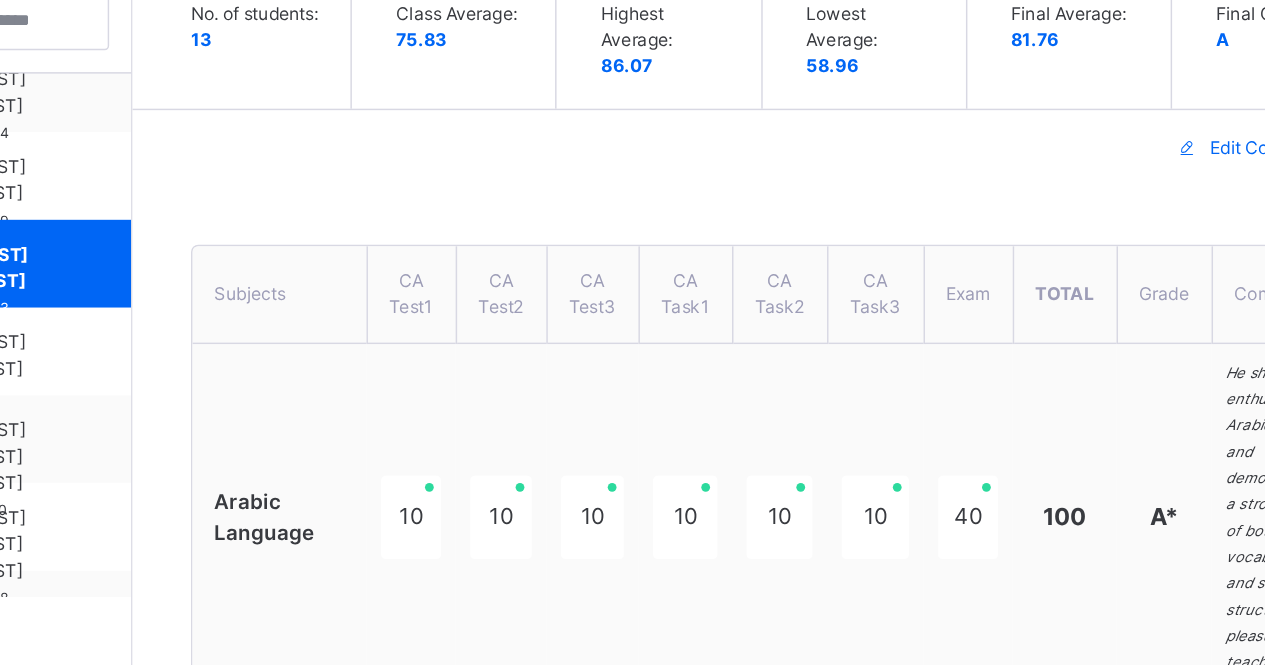 click on "Edit Comment" at bounding box center (1211, 239) 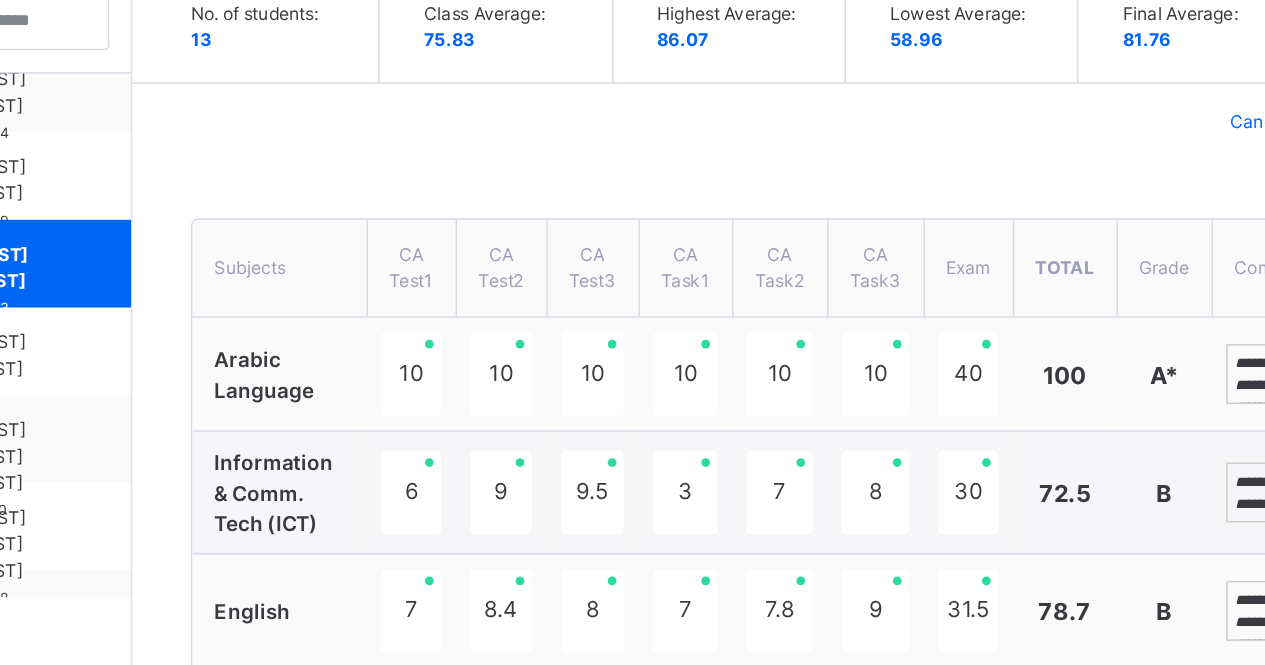 scroll, scrollTop: 481, scrollLeft: 12, axis: both 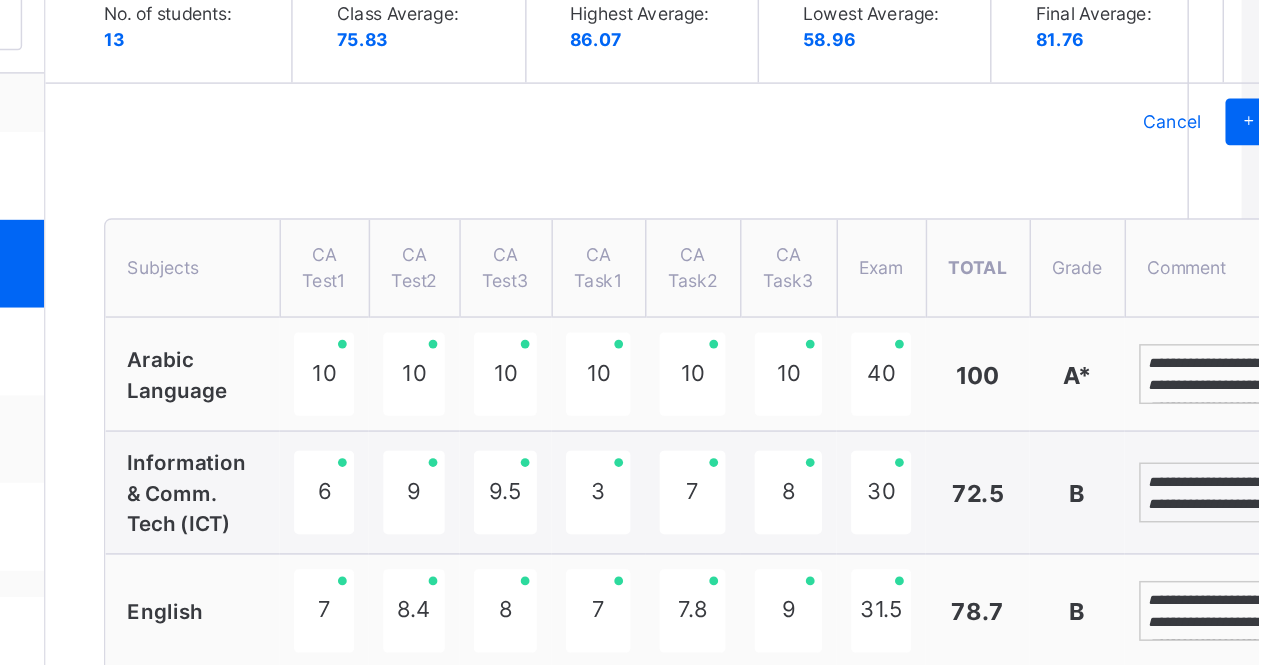 click on "**********" at bounding box center (1250, 393) 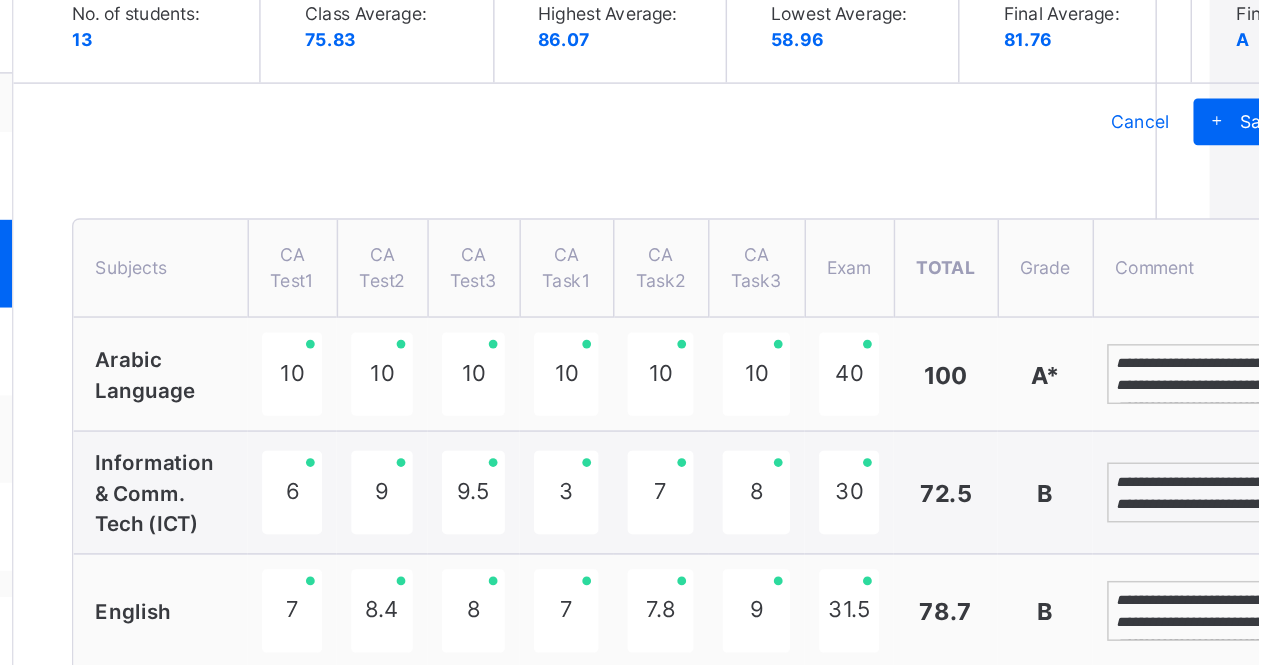 scroll, scrollTop: 481, scrollLeft: 35, axis: both 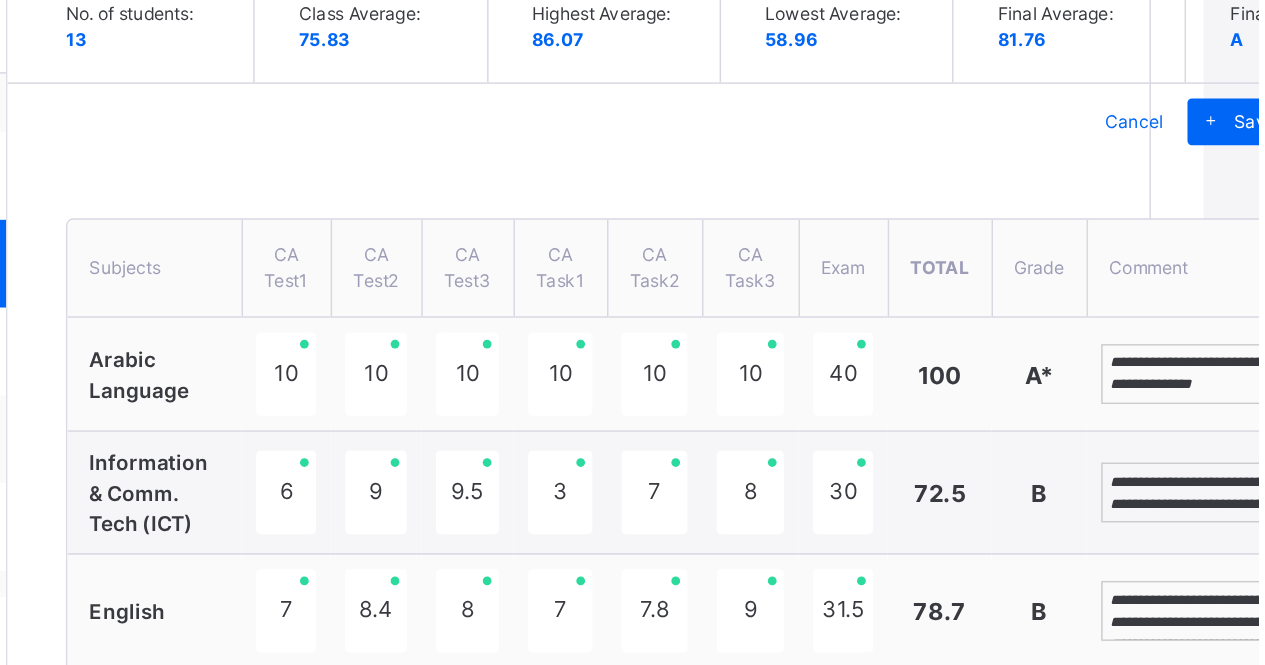 click on "**********" at bounding box center [1224, 474] 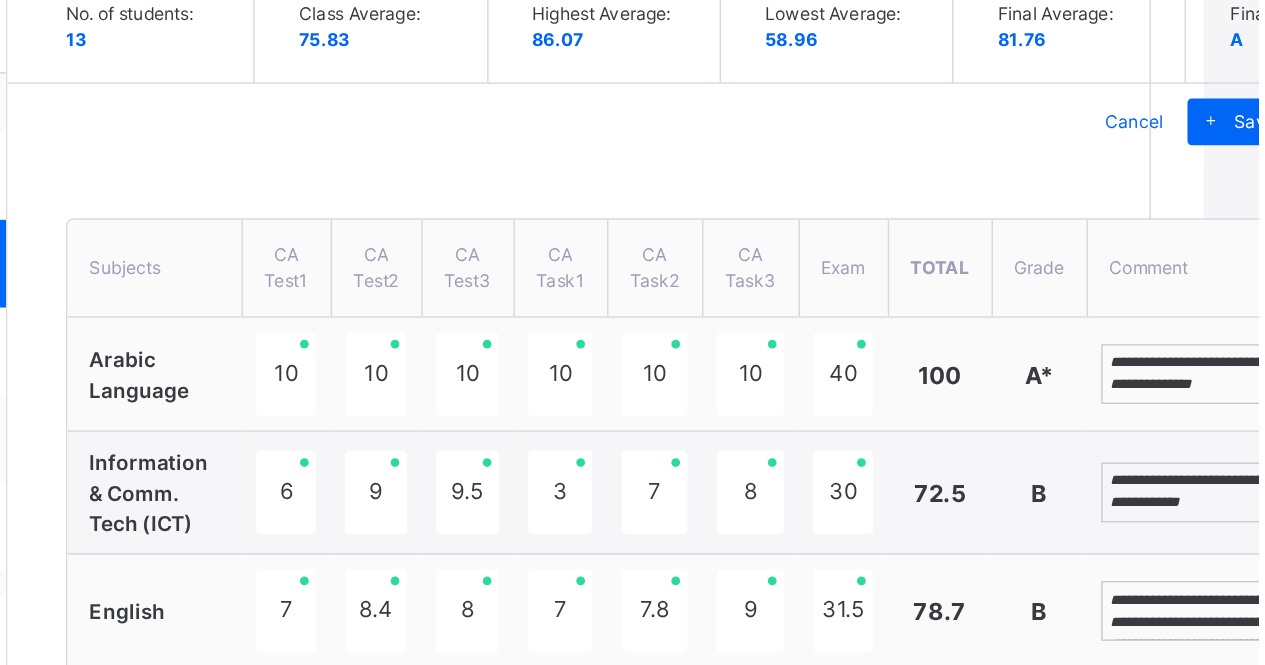 scroll, scrollTop: 53, scrollLeft: 0, axis: vertical 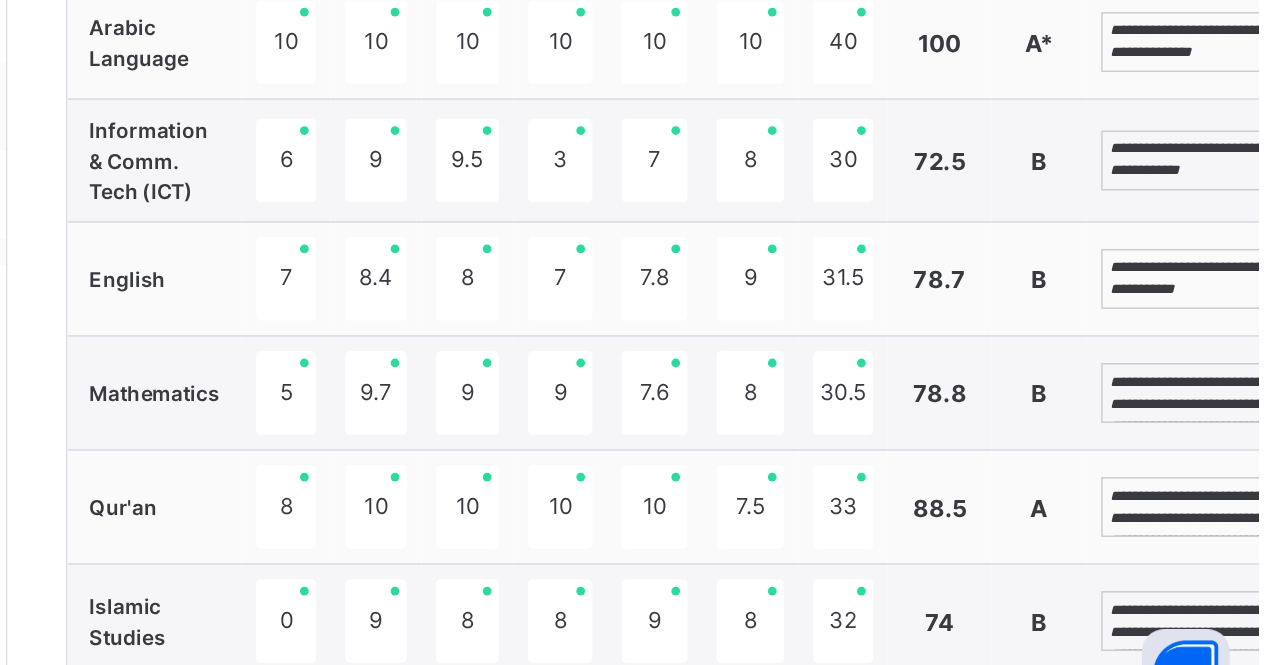 type on "**********" 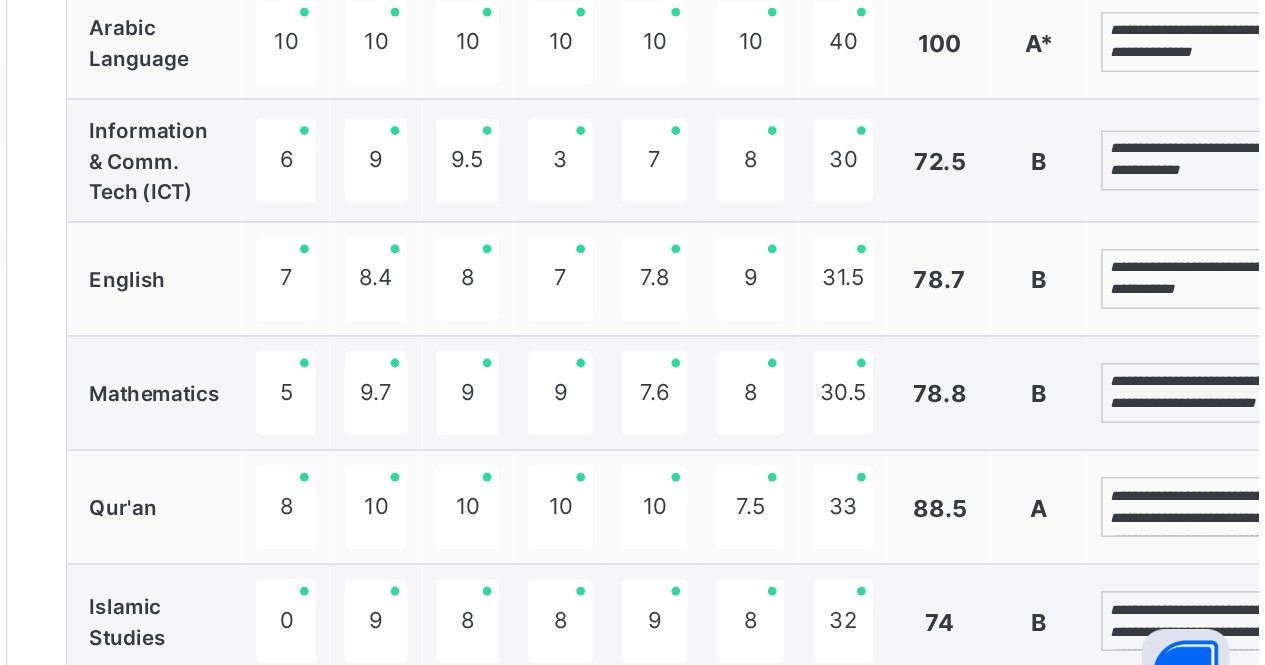 scroll, scrollTop: 68, scrollLeft: 0, axis: vertical 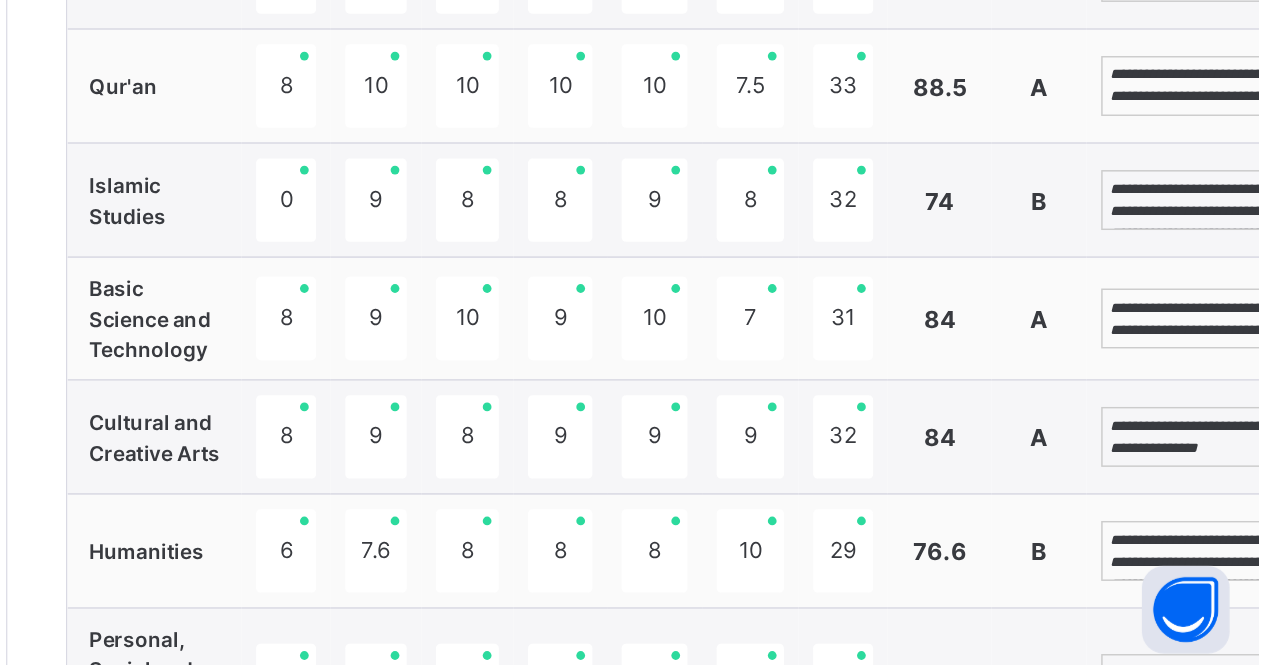 click on "**********" at bounding box center (1224, 344) 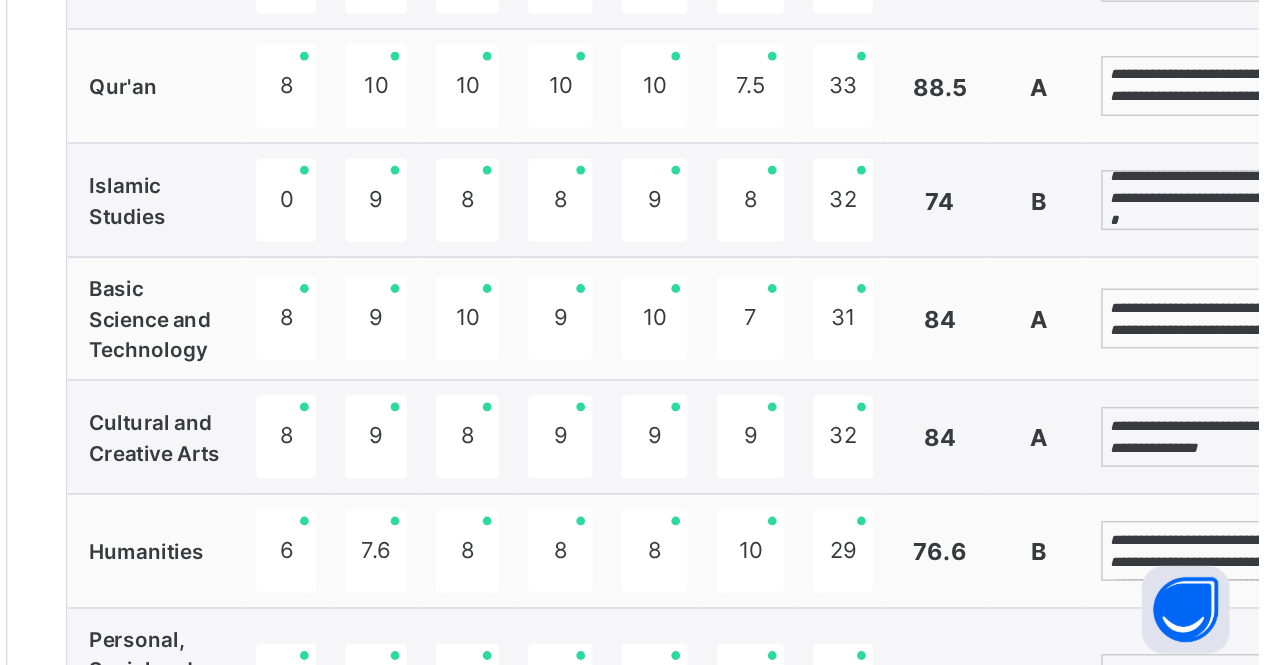 scroll, scrollTop: 38, scrollLeft: 0, axis: vertical 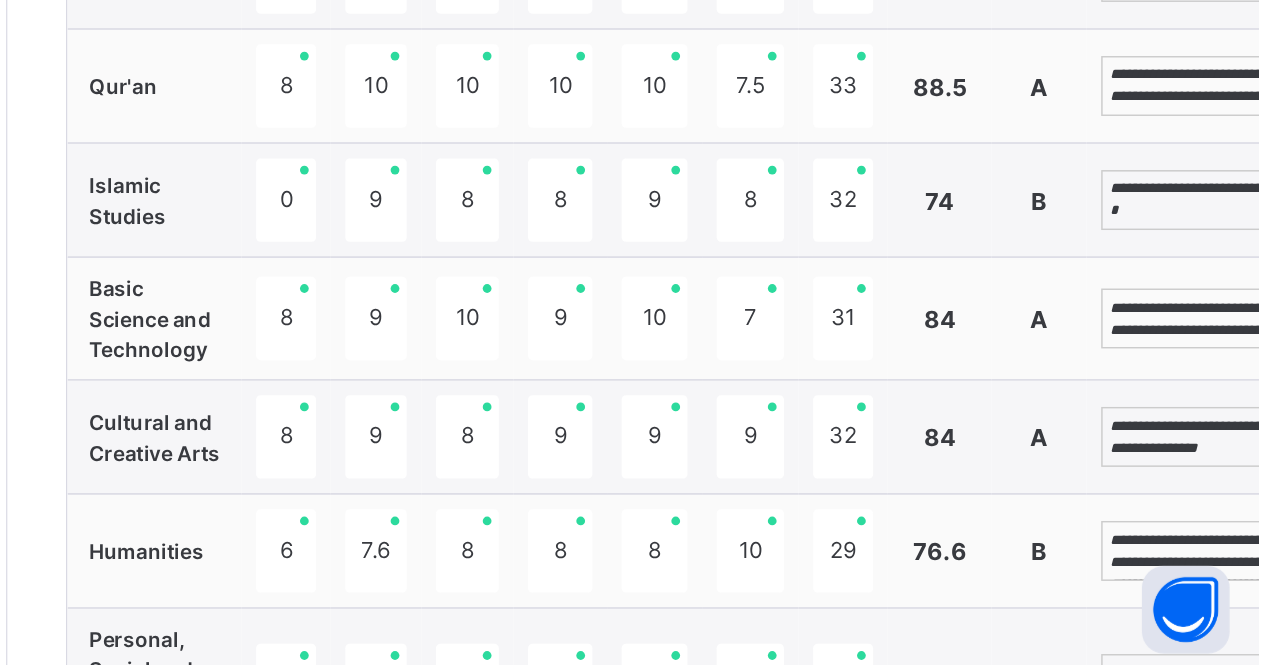 type on "**********" 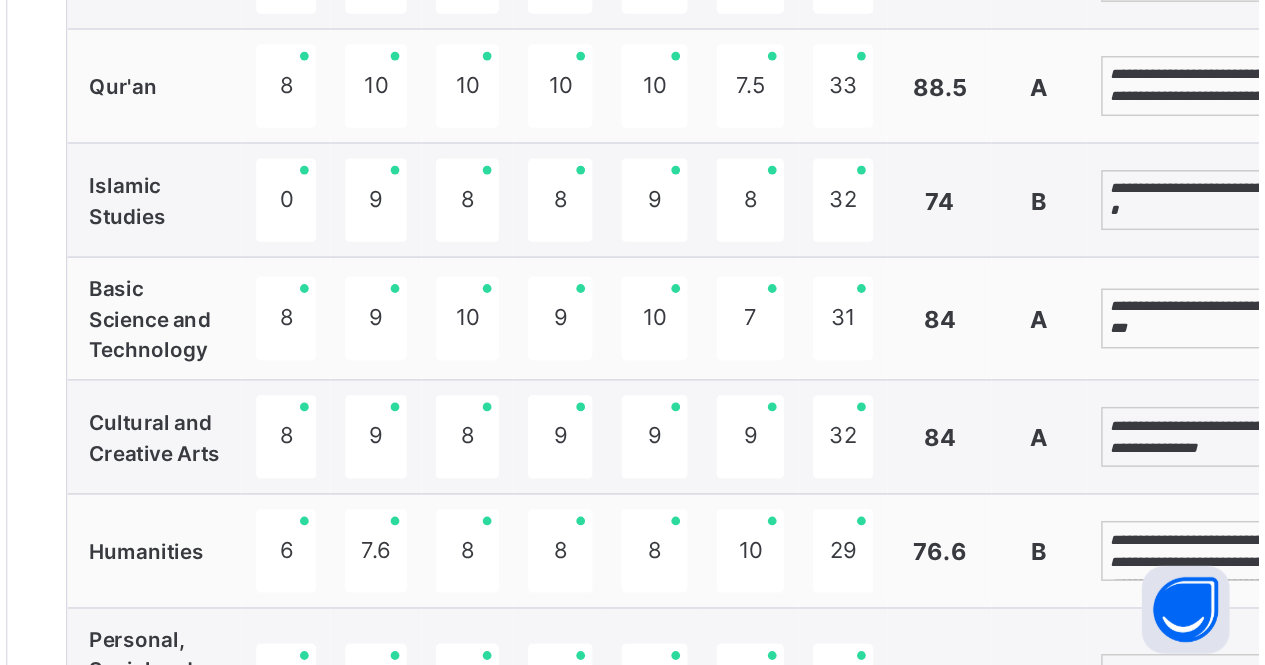 scroll, scrollTop: 68, scrollLeft: 0, axis: vertical 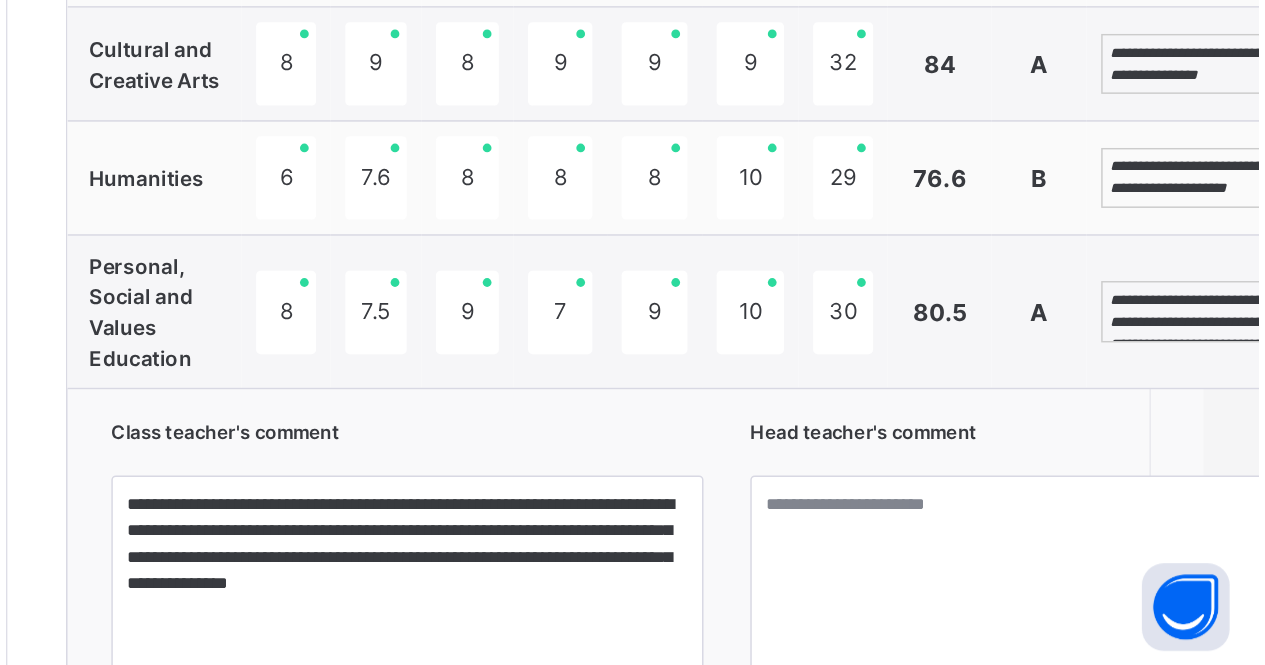type on "**********" 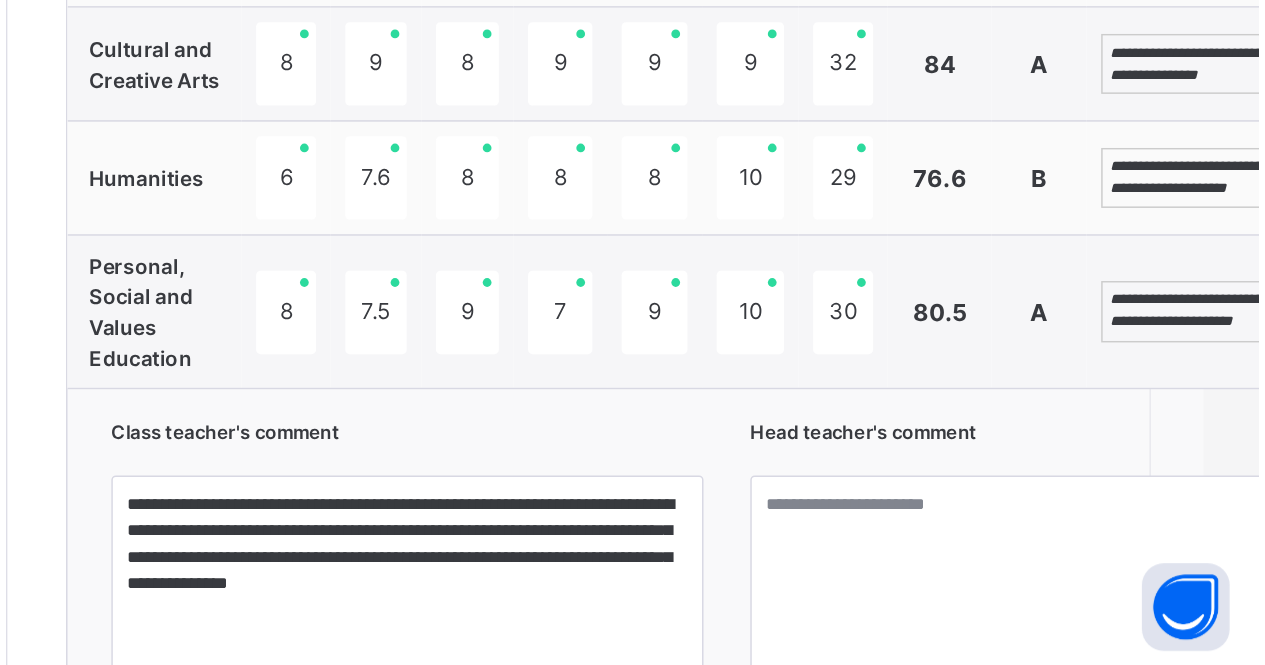 scroll, scrollTop: 68, scrollLeft: 0, axis: vertical 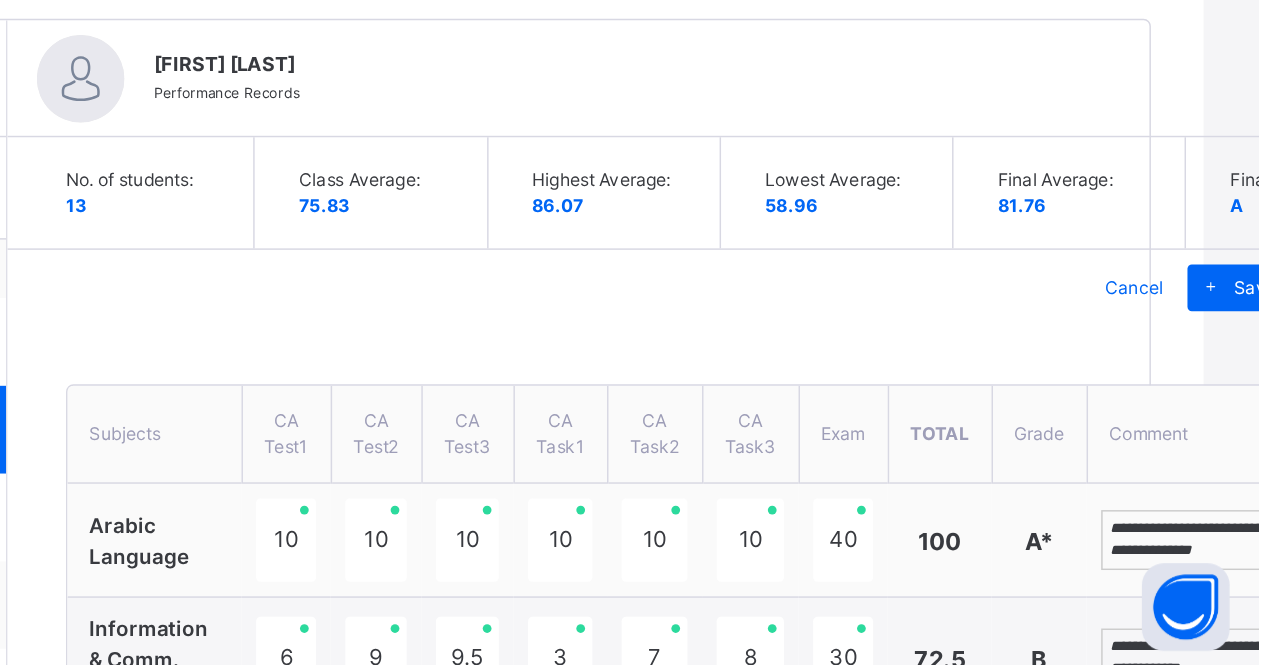 click at bounding box center (1232, 407) 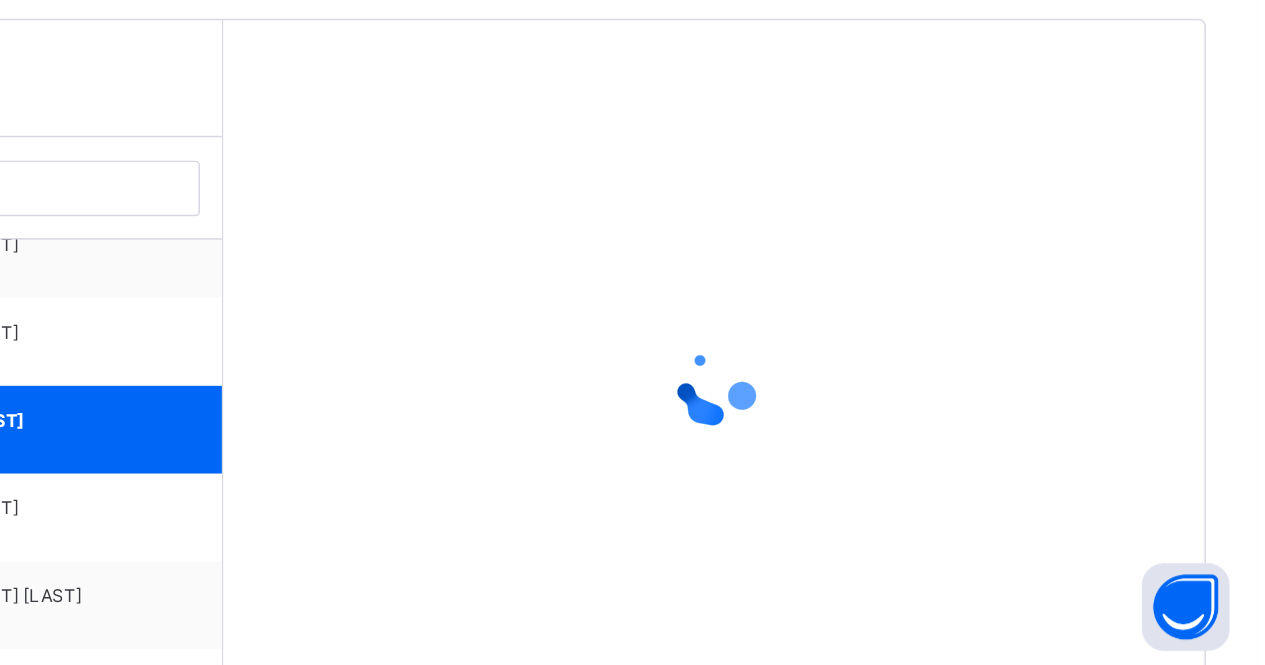scroll, scrollTop: 296, scrollLeft: 15, axis: both 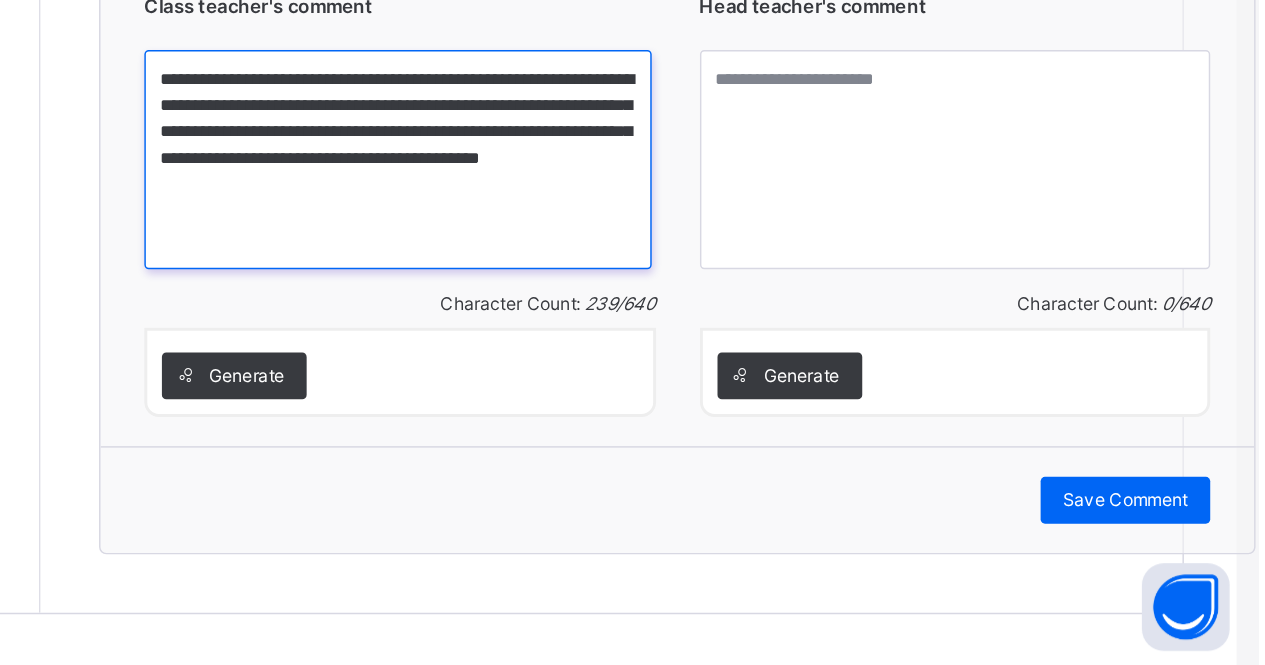 click on "**********" at bounding box center (676, 319) 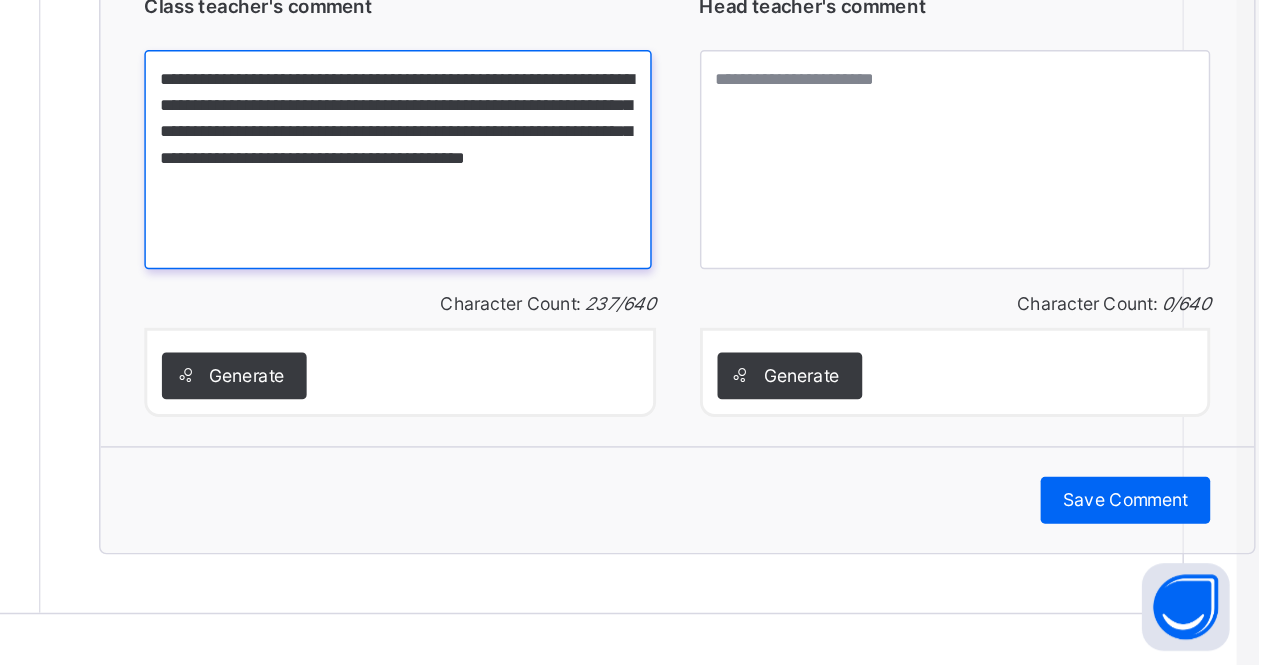 type on "**********" 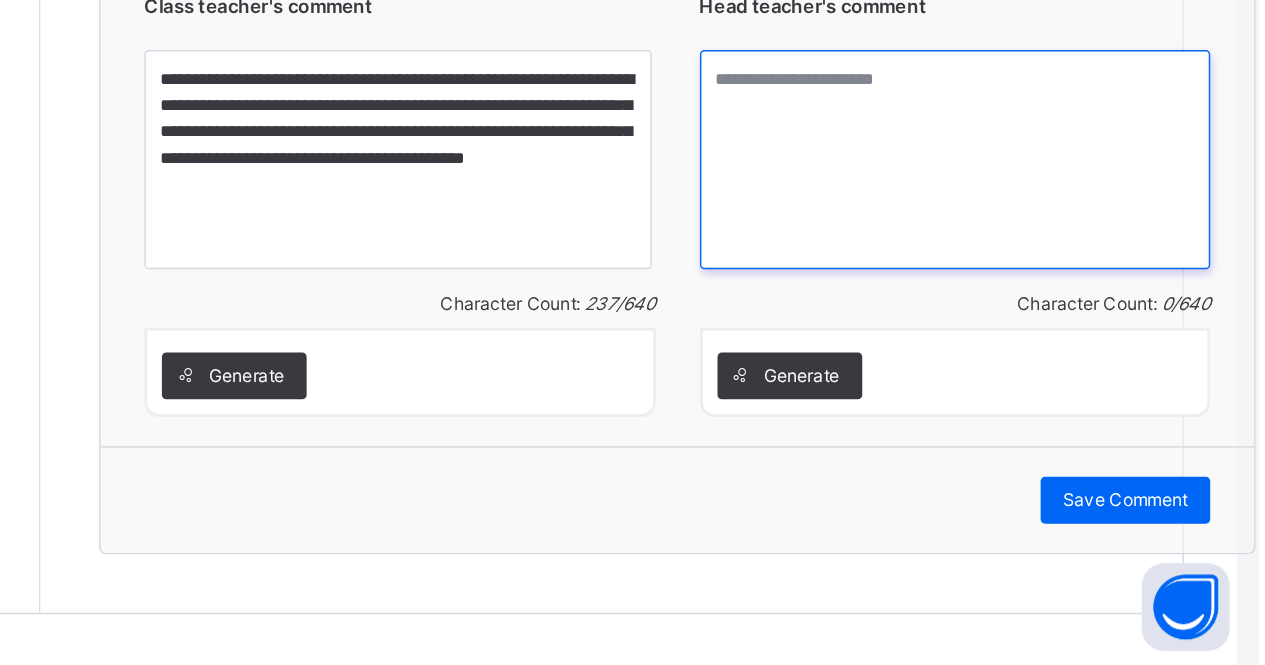click at bounding box center (1058, 319) 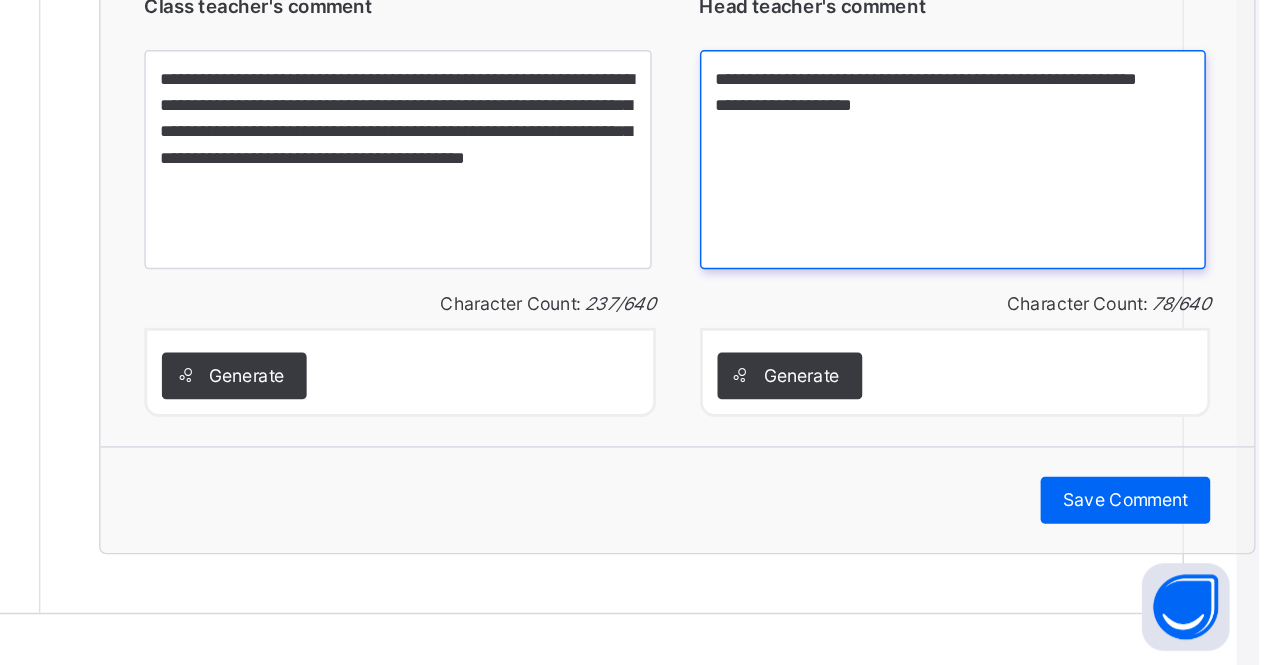 type on "**********" 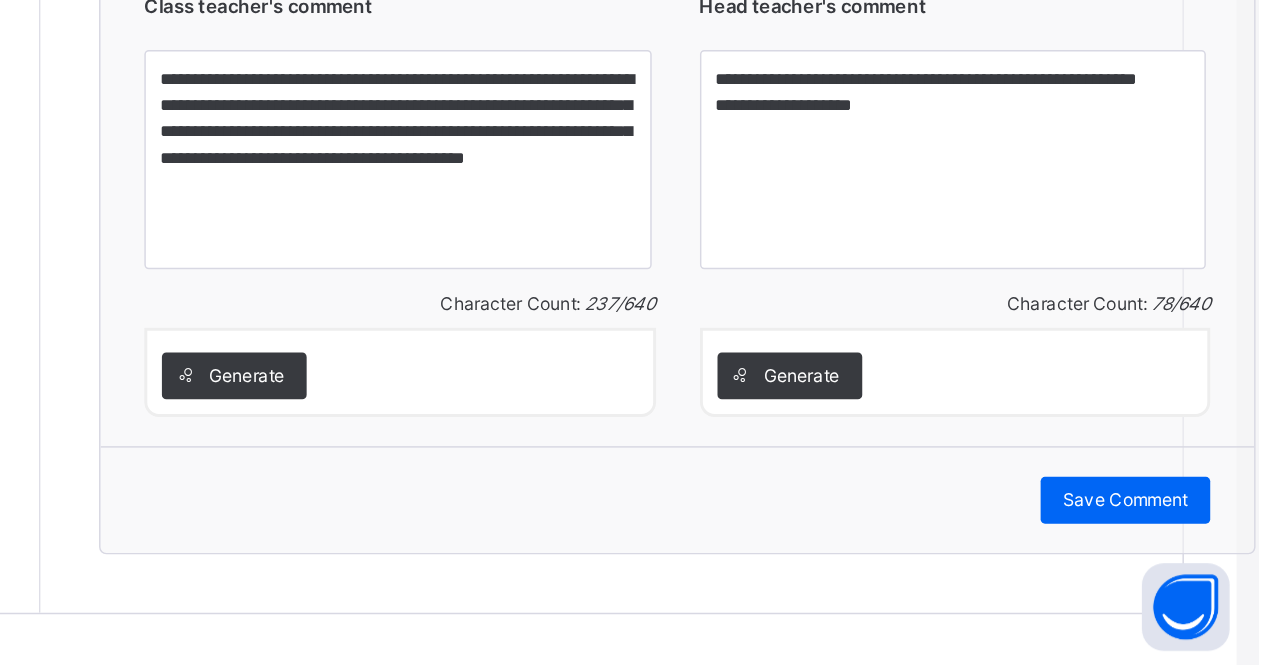 click on "Save Comment" at bounding box center [1174, 552] 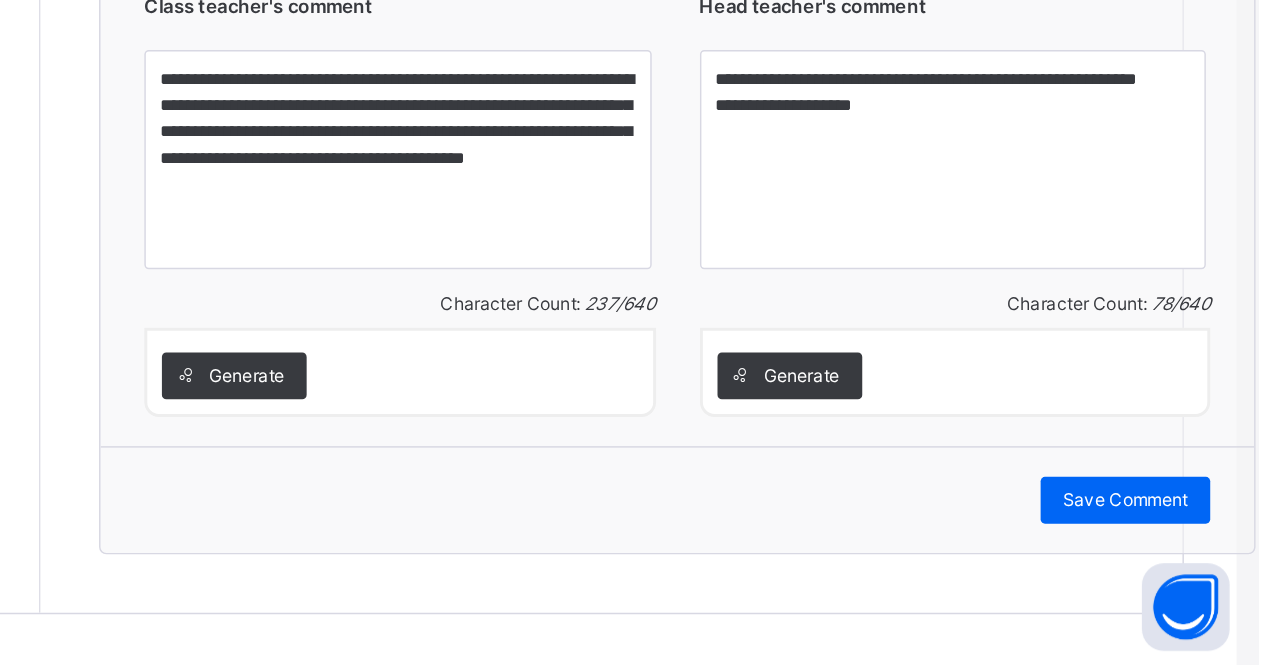 scroll, scrollTop: 2524, scrollLeft: 15, axis: both 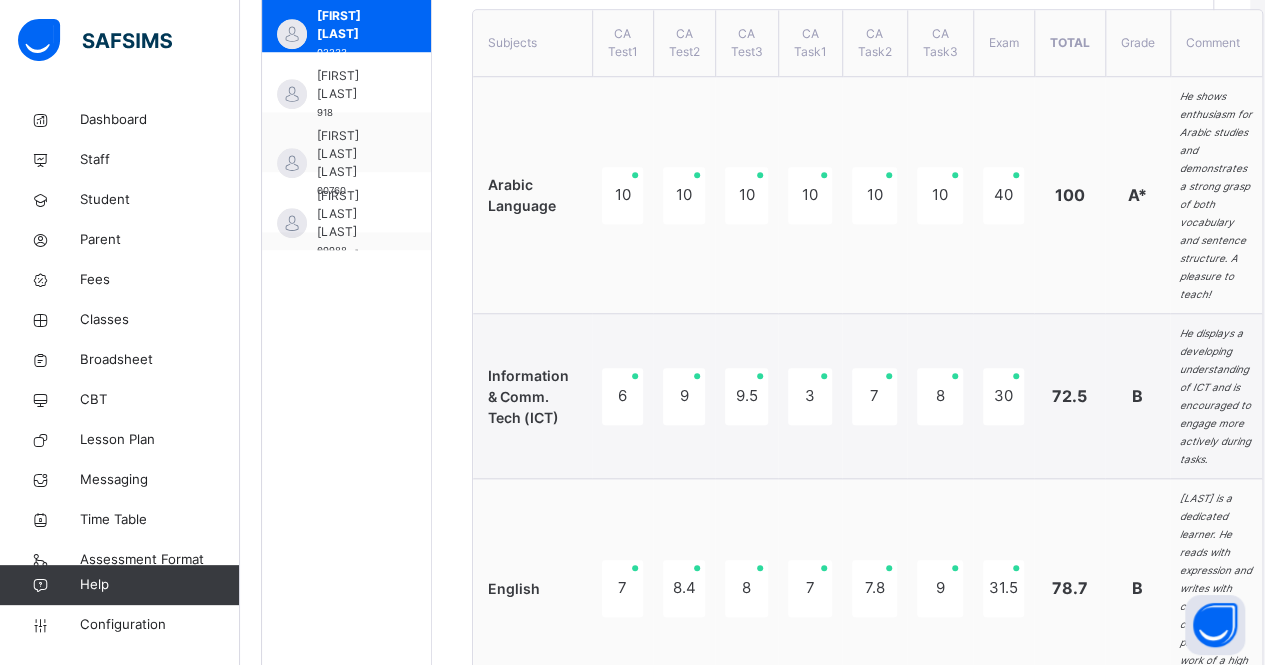 click on "[FIRST] [LAST]" at bounding box center [351, 85] 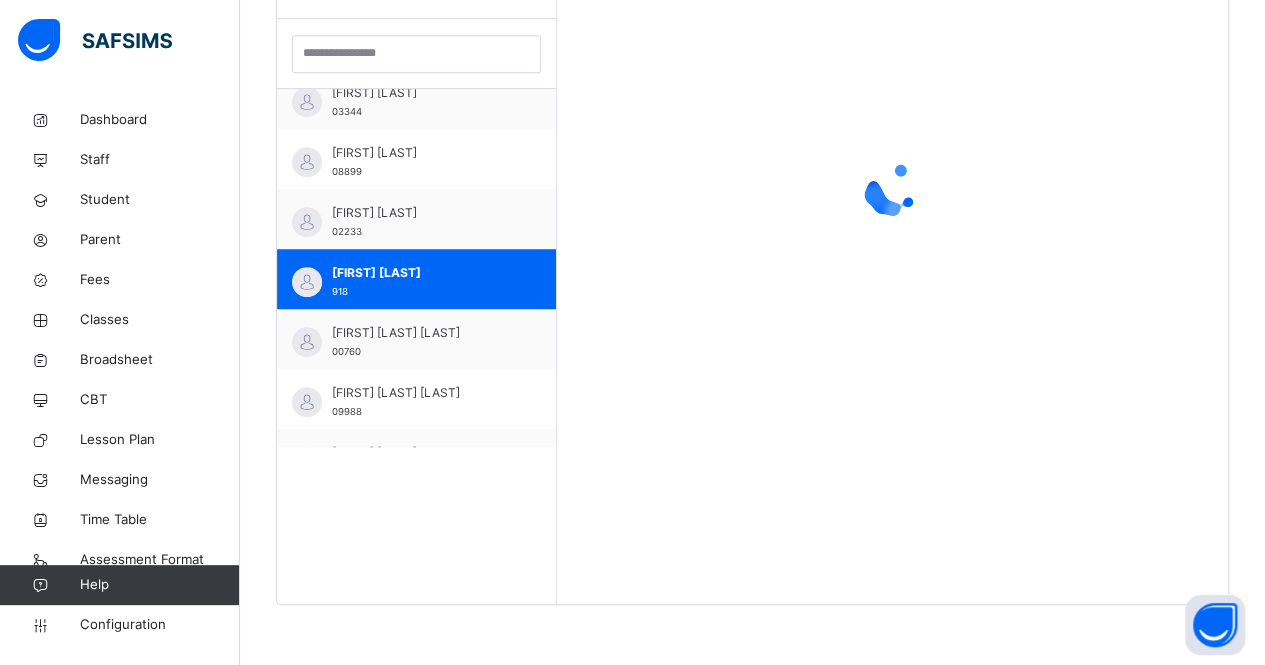 scroll, scrollTop: 579, scrollLeft: 15, axis: both 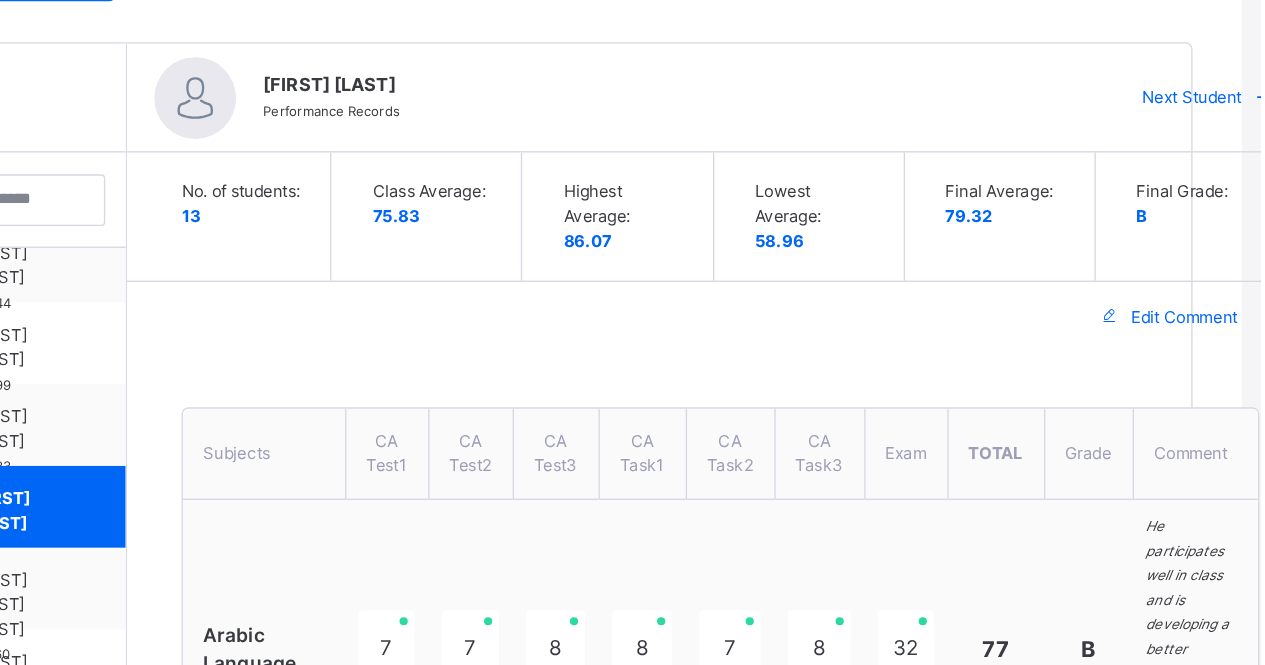 click on "Edit Comment" at bounding box center (1209, 233) 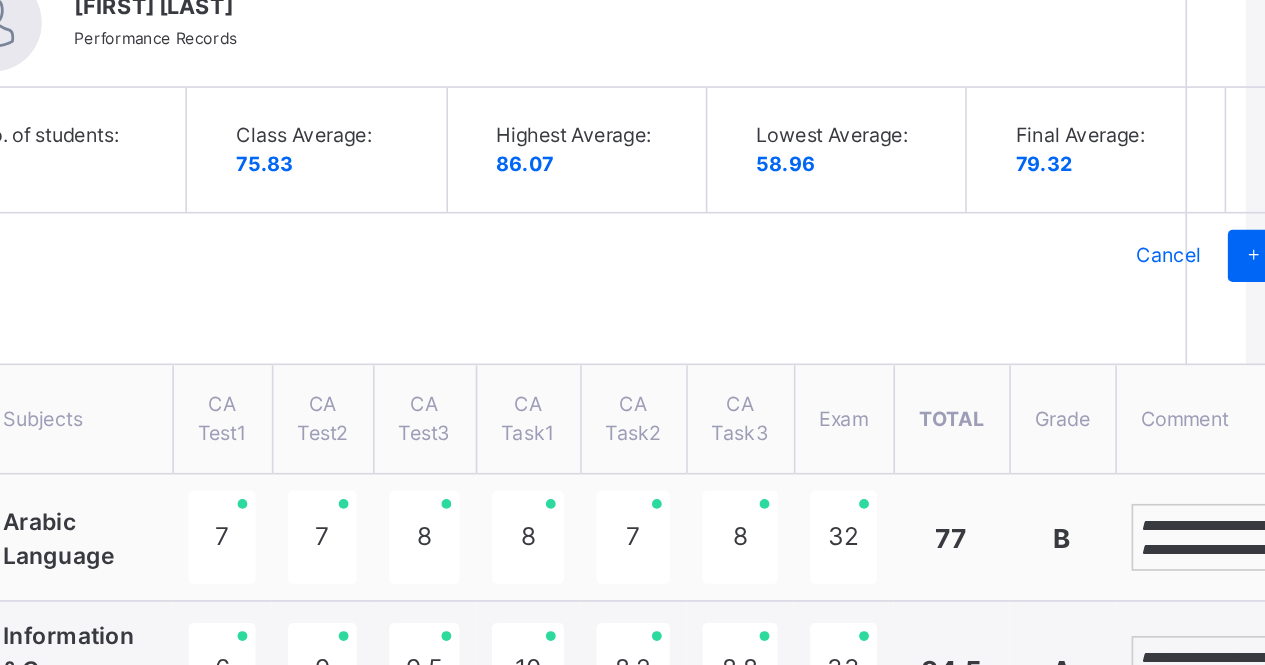 scroll, scrollTop: 487, scrollLeft: 14, axis: both 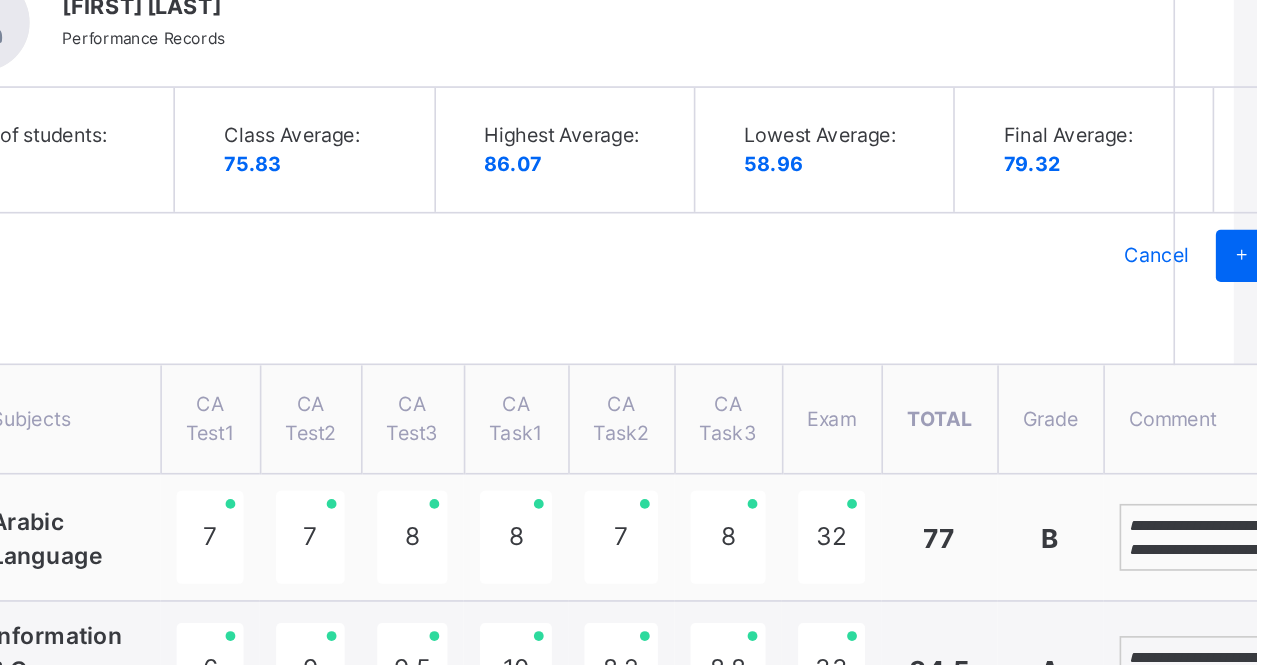 click on "**********" at bounding box center (1248, 388) 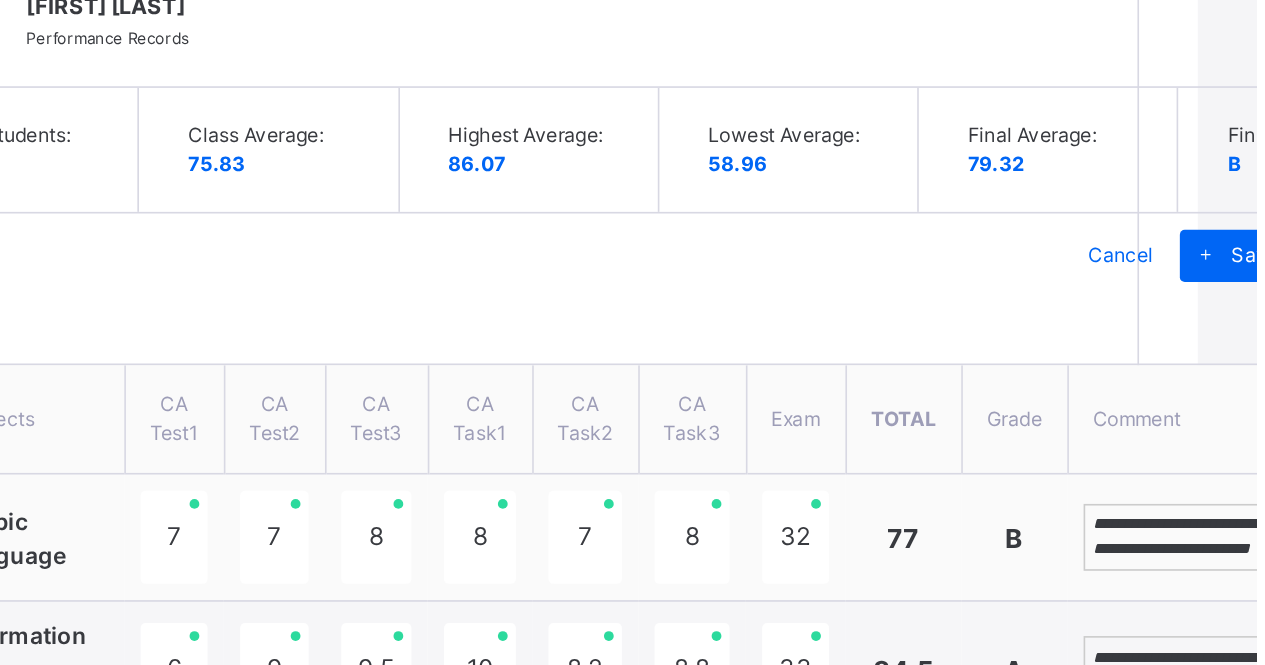 scroll, scrollTop: 68, scrollLeft: 0, axis: vertical 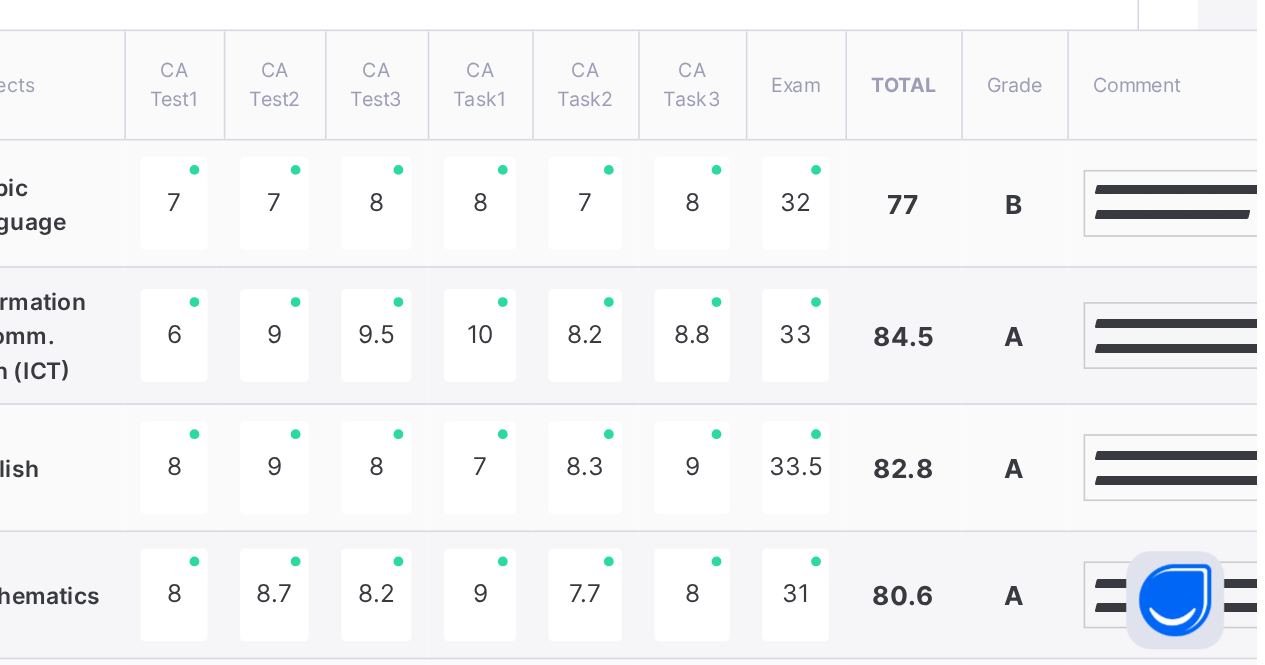 click on "**********" at bounding box center [1226, 462] 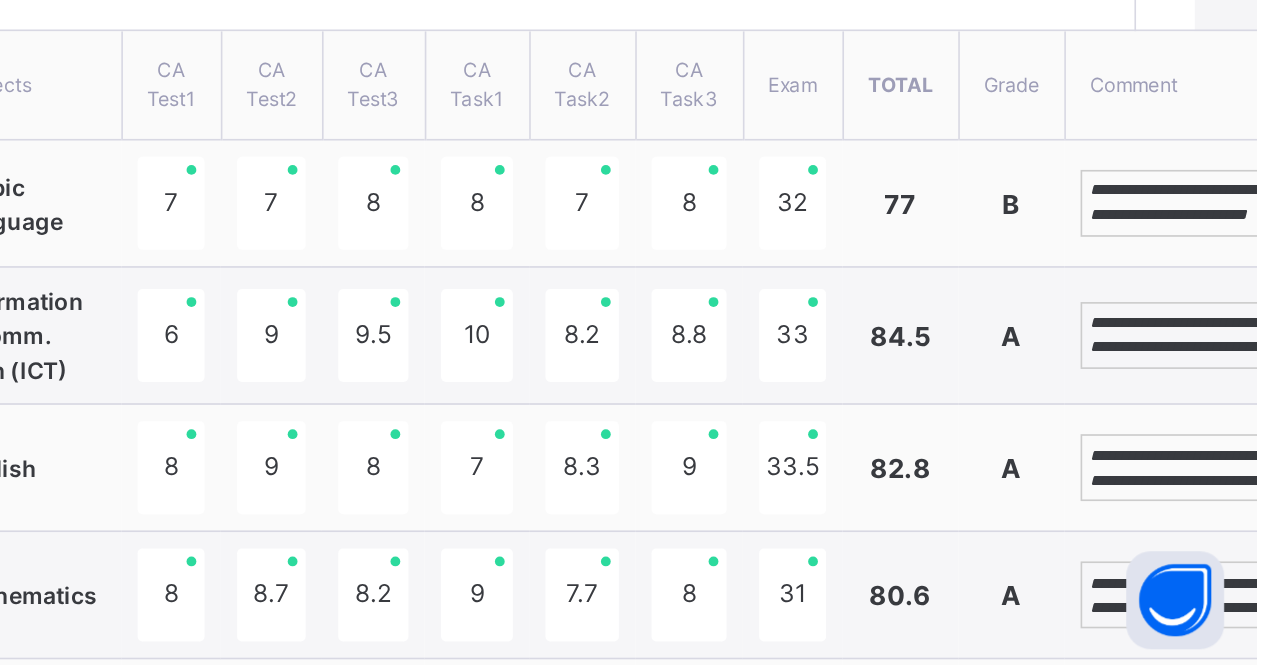 scroll, scrollTop: 68, scrollLeft: 0, axis: vertical 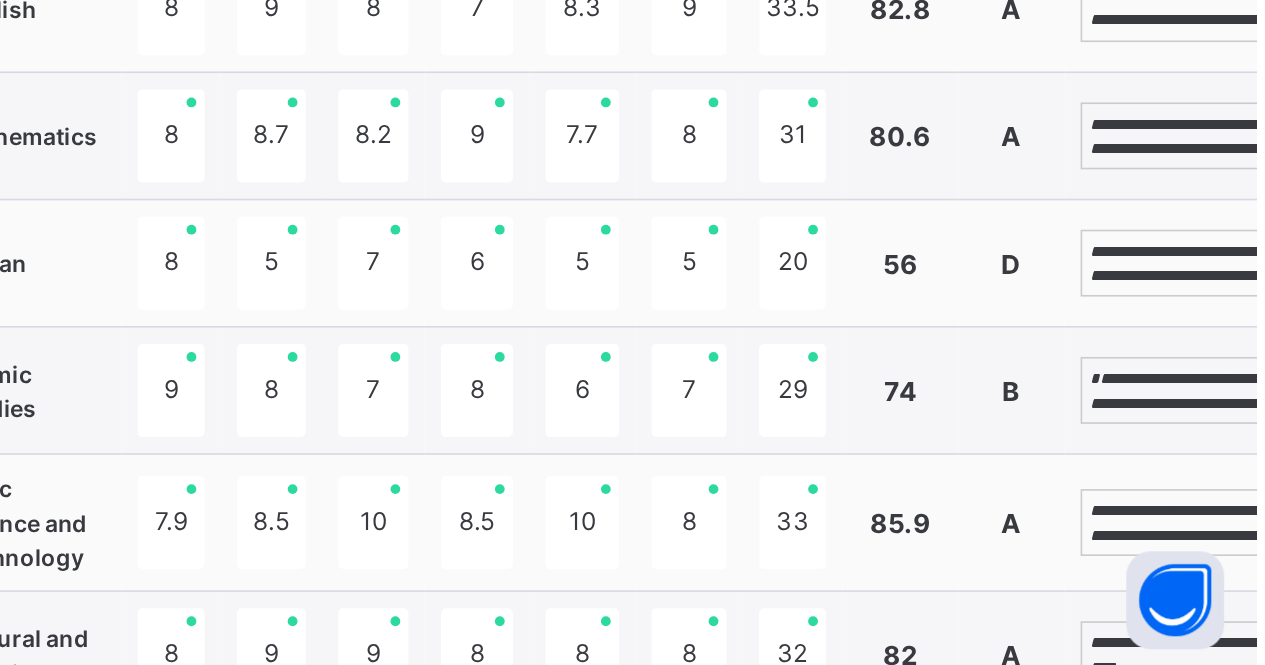click on "**********" at bounding box center (1224, 340) 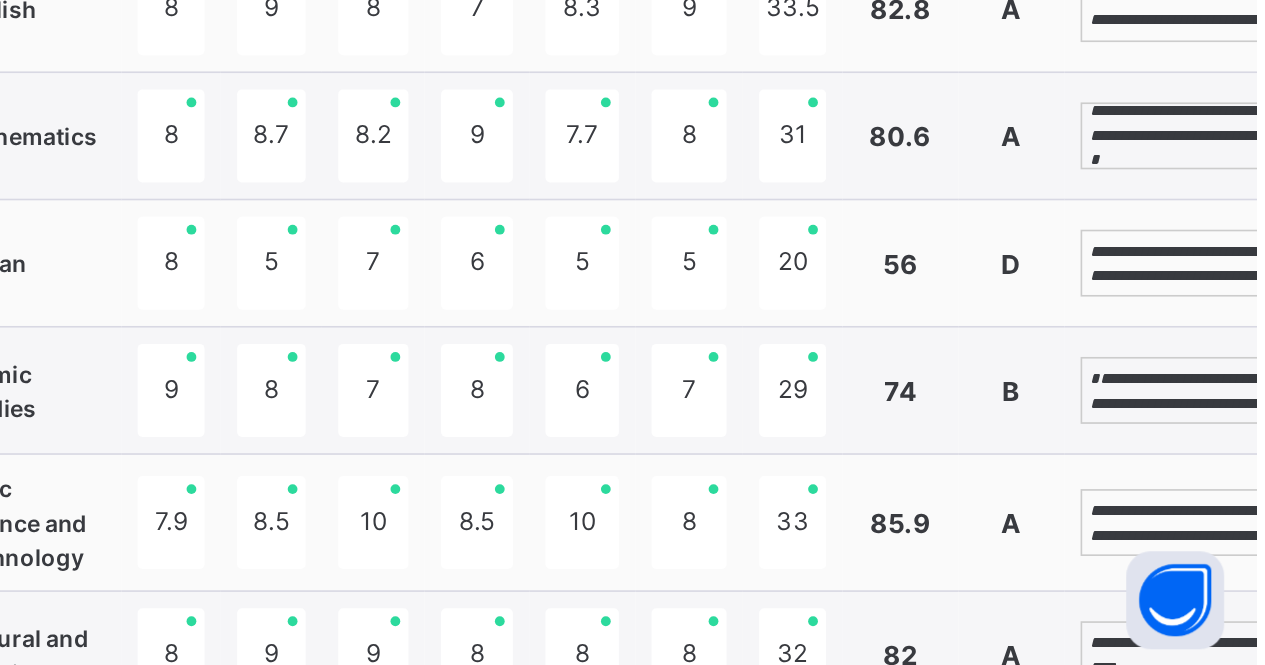 scroll, scrollTop: 54, scrollLeft: 0, axis: vertical 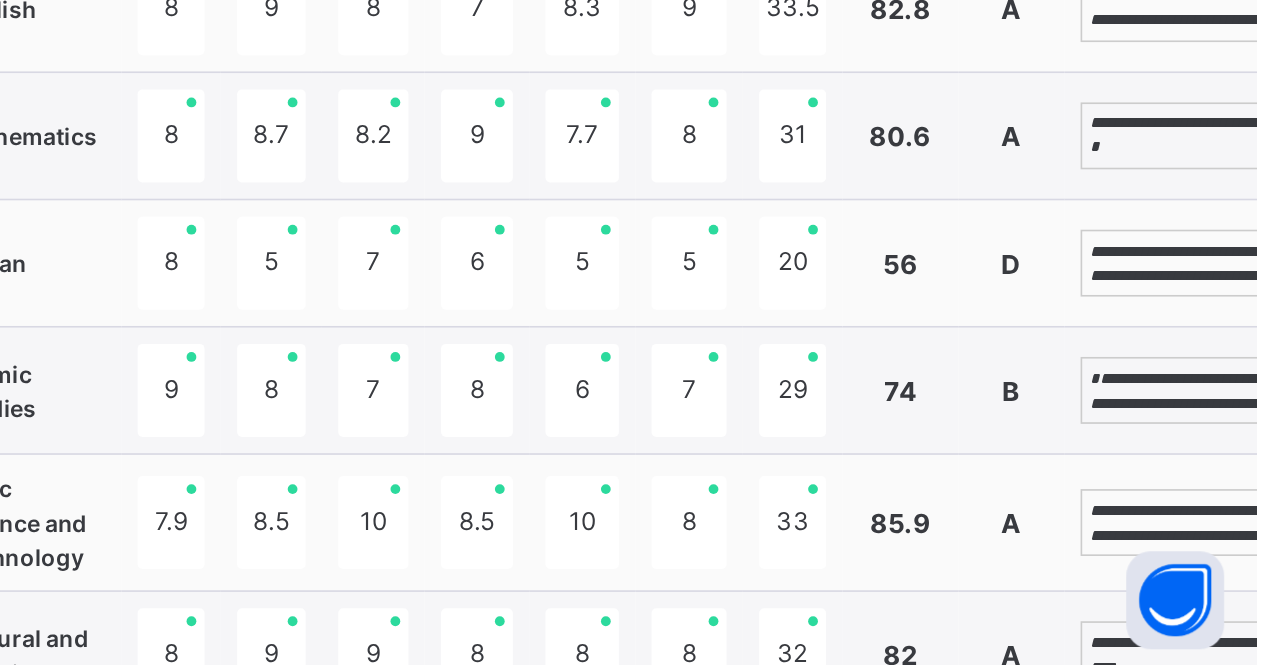 click on "**********" at bounding box center (1224, 418) 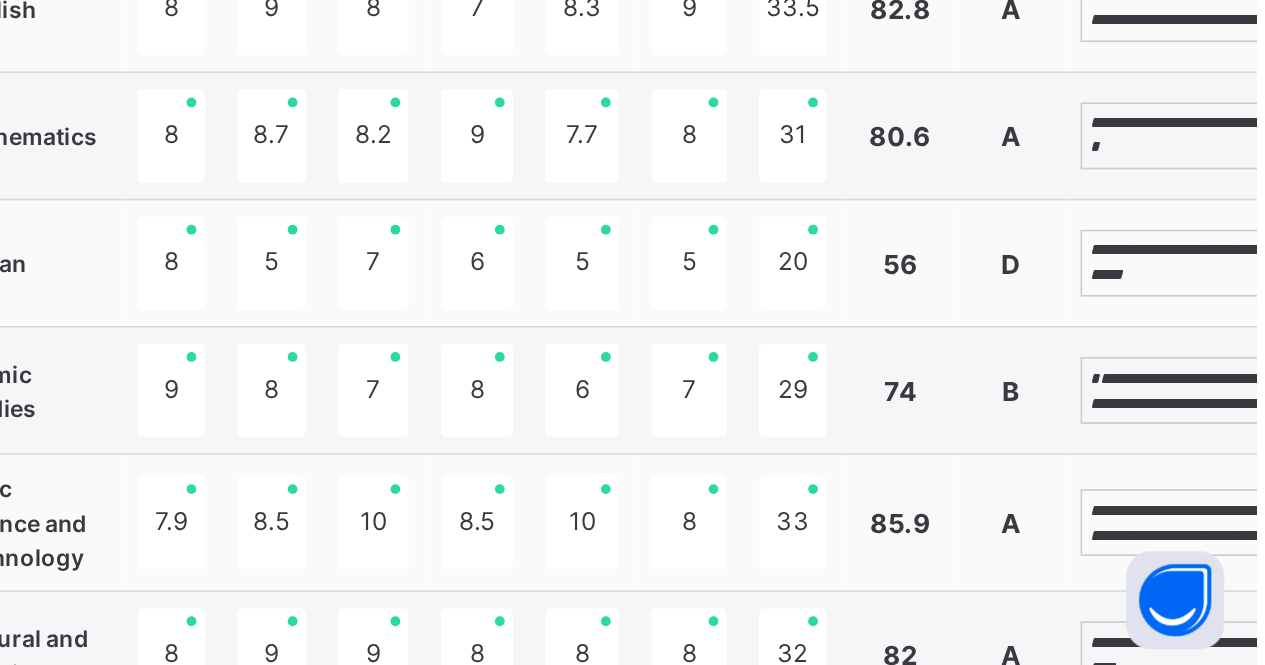 scroll, scrollTop: 5, scrollLeft: 0, axis: vertical 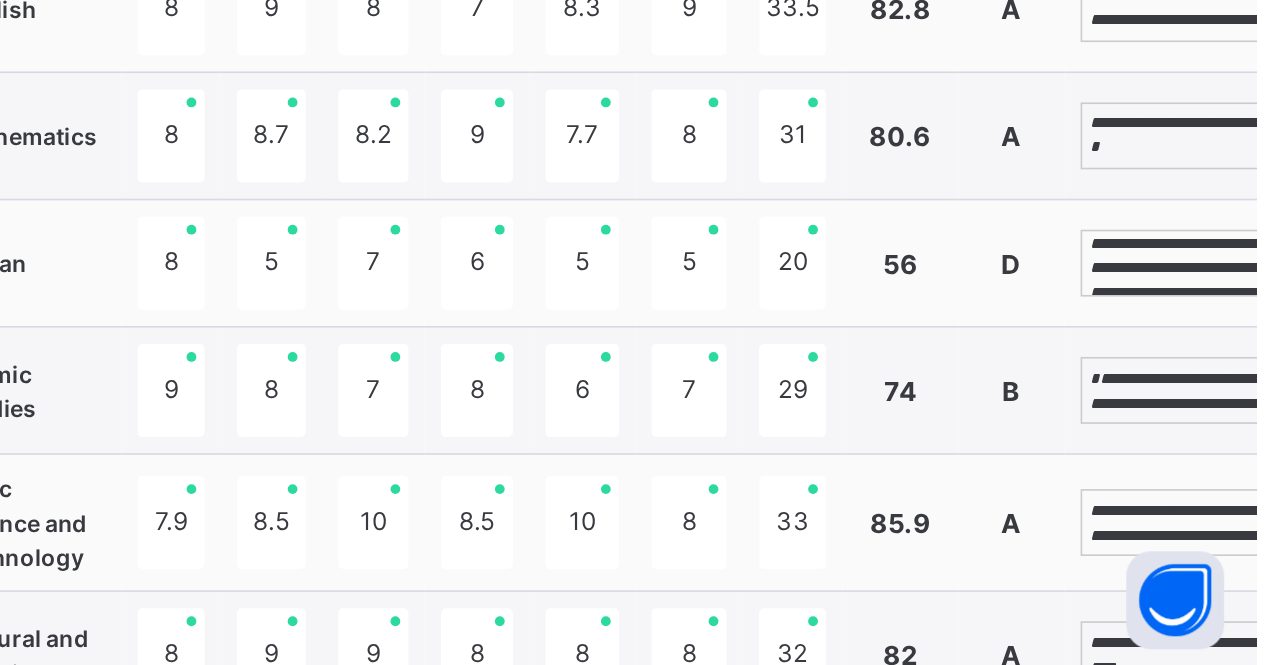 click on "**********" at bounding box center (1224, 418) 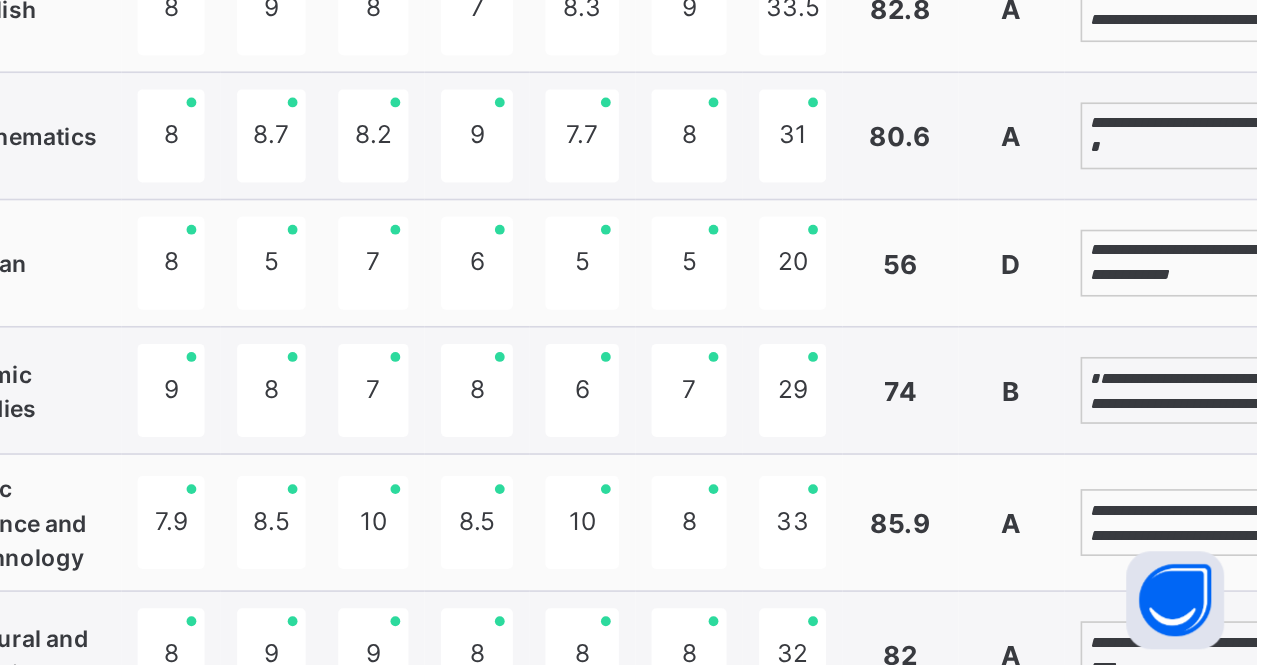 scroll, scrollTop: 35, scrollLeft: 0, axis: vertical 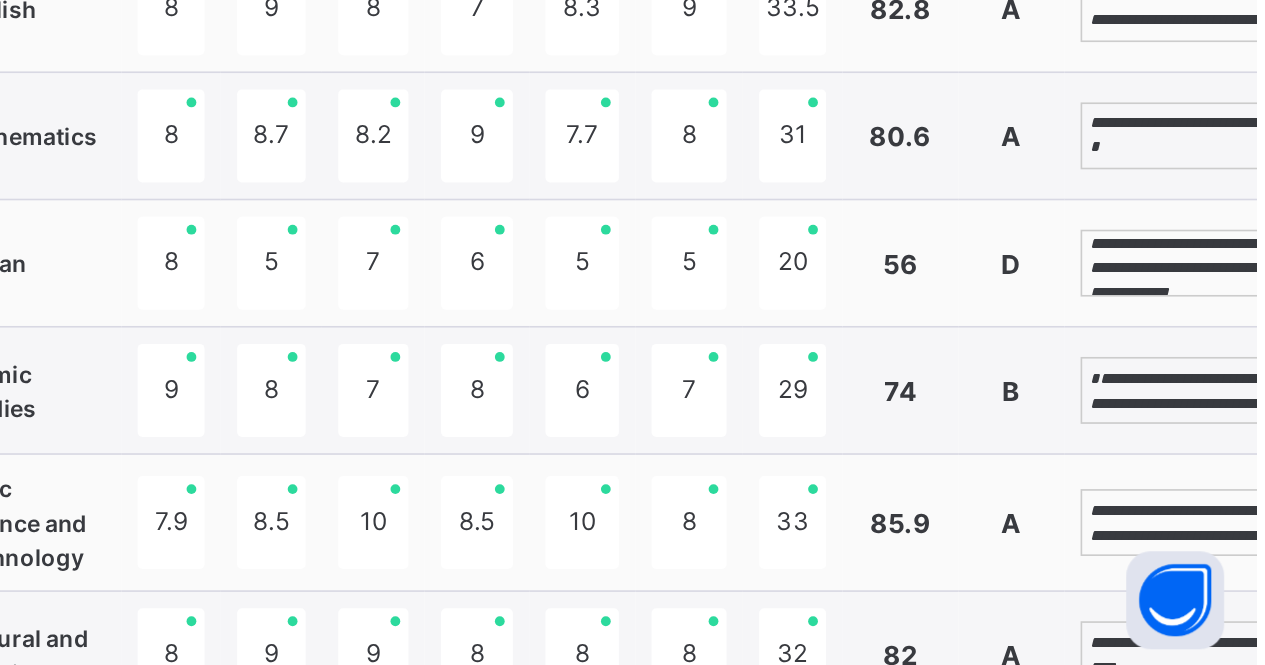 click on "**********" at bounding box center [1224, 418] 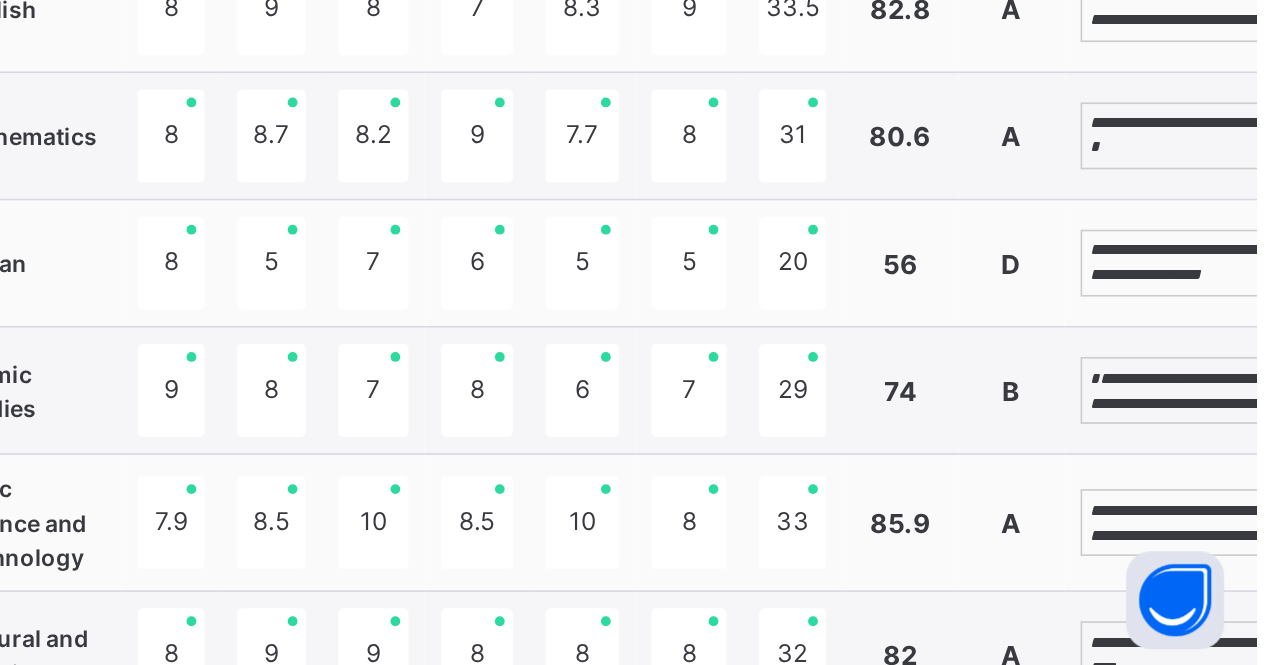 scroll, scrollTop: 68, scrollLeft: 0, axis: vertical 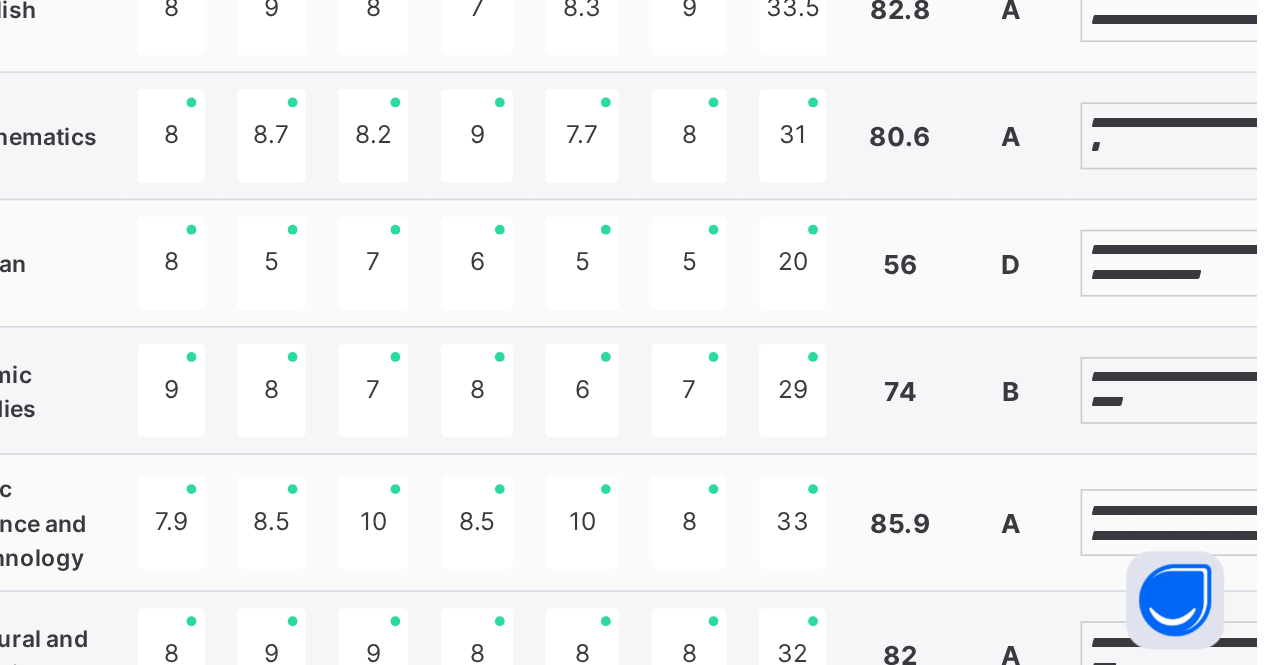 click on "**********" at bounding box center [1224, 577] 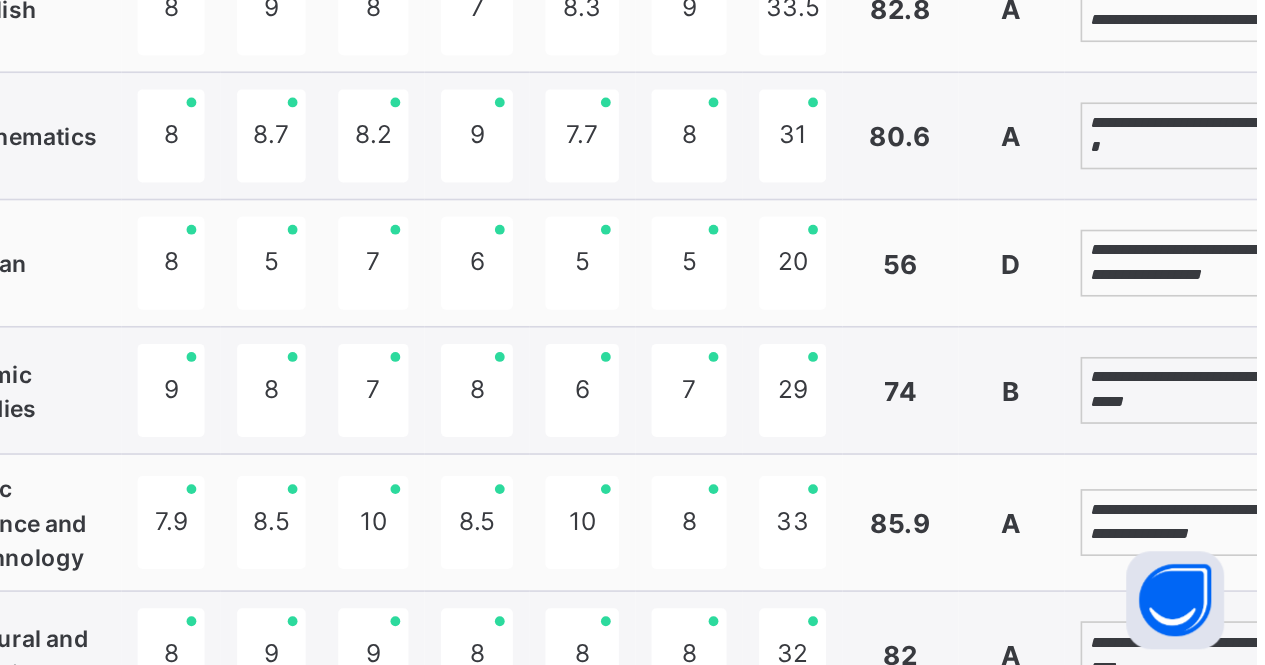 scroll, scrollTop: 84, scrollLeft: 0, axis: vertical 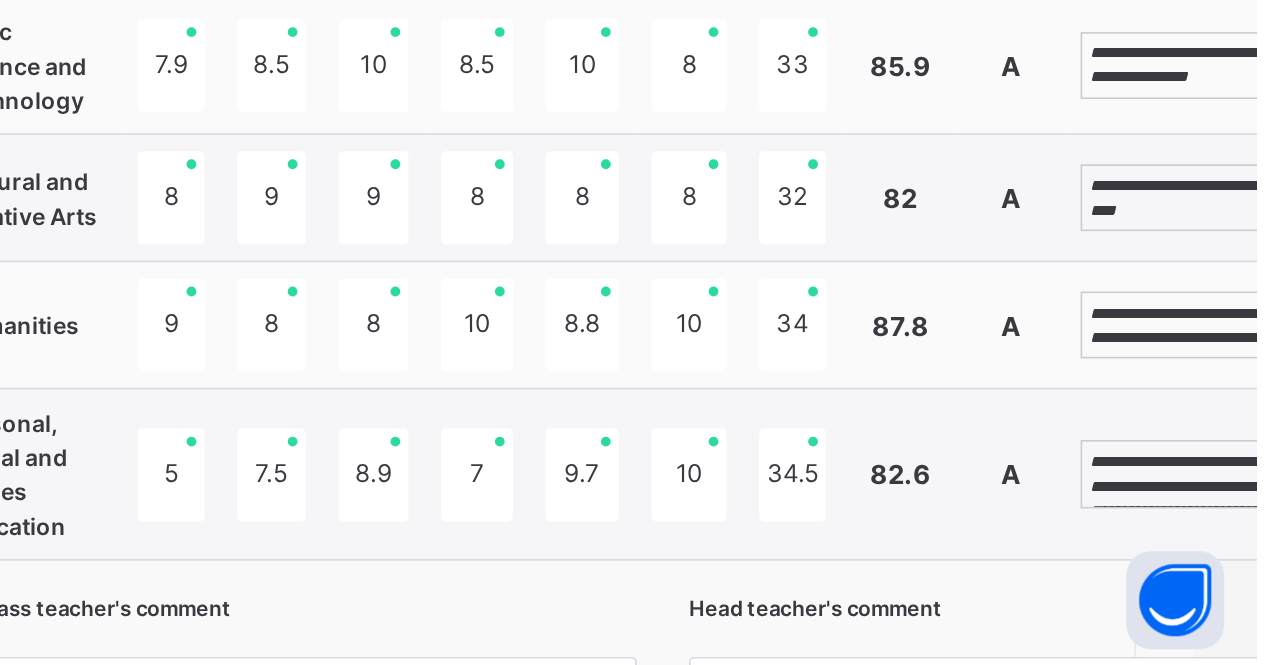 click on "**********" at bounding box center (1224, 378) 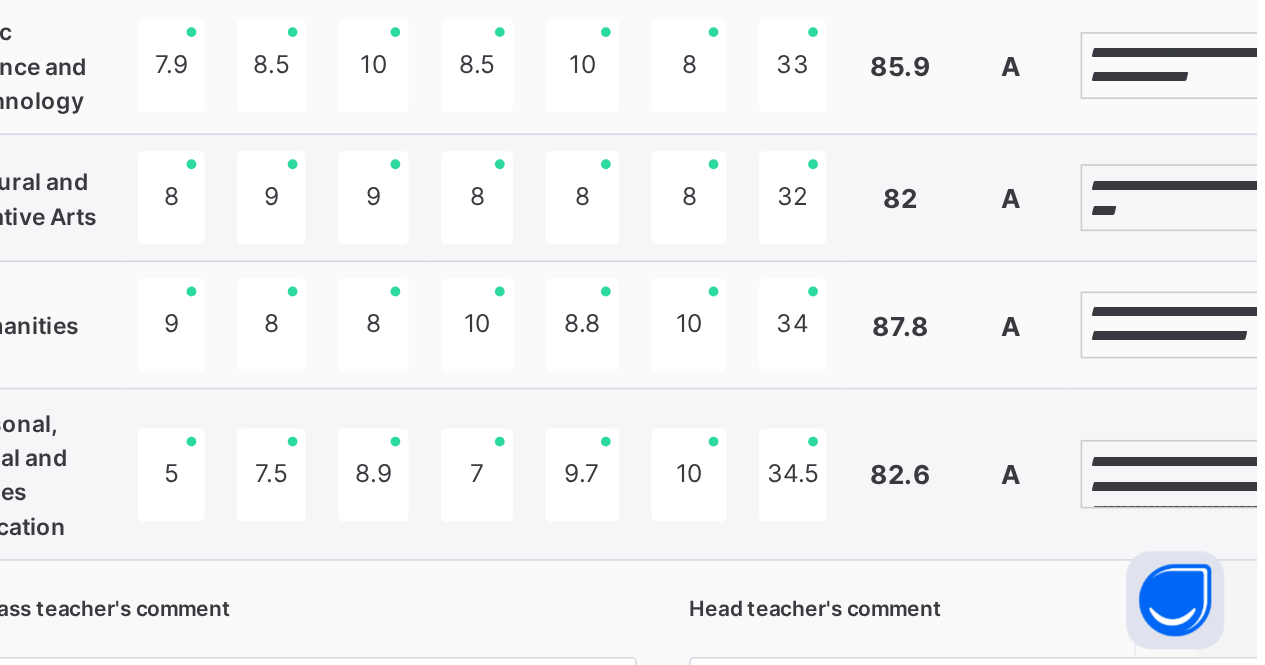 scroll, scrollTop: 143, scrollLeft: 0, axis: vertical 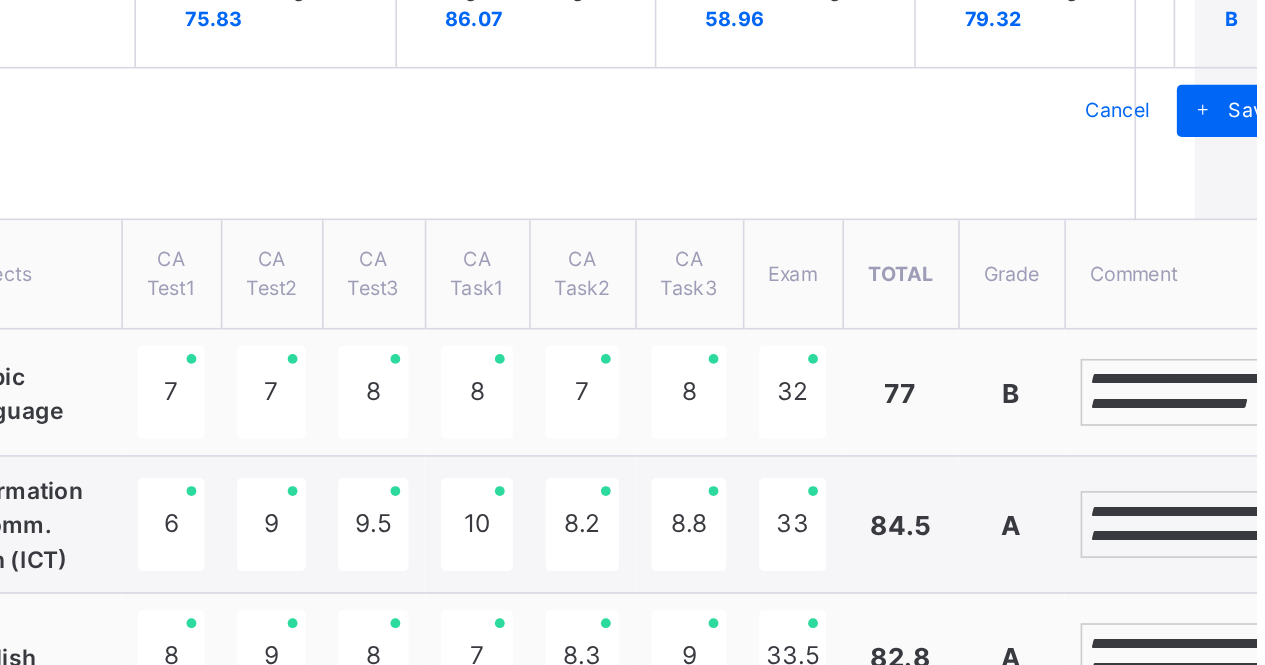 click at bounding box center [1231, 68] 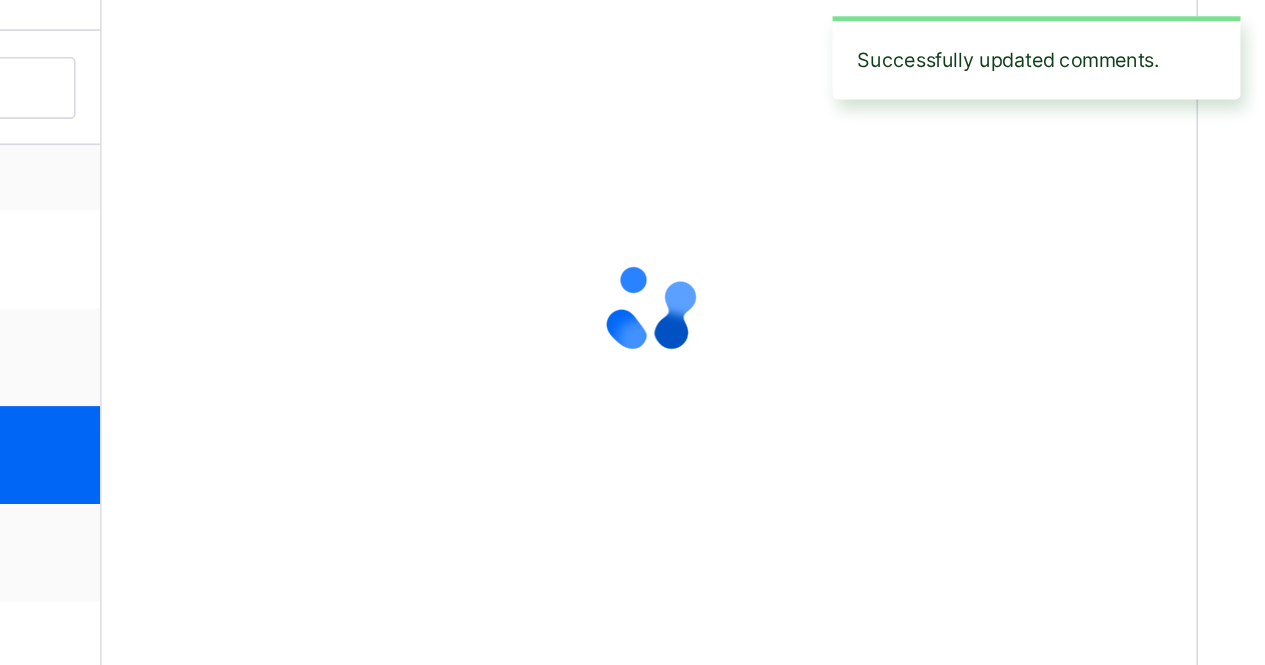click on "Back  / YR 2   YR 2   YEAR 2 Third Term 2024-2025 Class Members Subjects Results Skills Attendance Timetable Form Teacher Results More Options   13  Students in class Download Pdf Report Excel Report View subject profile Bulk upload Add Class Members ICICE AL-NOOR ACADEMY Date: 5th Aug 2025, 4:13:32 pm Class Members Class:  YR 2   Total no. of Students:  13 Term:  Third Term Session:  2024-2025 S/NO Admission No. Last Name First Name Other Name 1 00758 Saeed Abduljabbar Garba 2 Usman Bamanga Abdullahi  3 Alnoor/23/1084 Sani Aliyu Yakubu 4 935 Baba Amina Ibrahim 5 1157 Muhammed dantoro Ashraf  6 03344 Yakubu Bilkis 7 08899 Husseini Fatima 8 02233 Goni Kassim Abatcha  9 918 Sholanke Muiz 10 00760 Muhammad Umar Jamilu 11 09988 Idris Usman Saleh 12 04456 Ishaq Yaseera 13 1158 Abdulmumin Sadiq Yasmin Students Actions Abduljabbar Garba Saeed 00758 View Profile Remove from Class Transfer Student Abdullahi   Bamanga Usman View Profile Remove from Class Transfer Student Aliyu Yakubu Sani Alnoor/23/1084 View Profile ×" at bounding box center [752, 92] 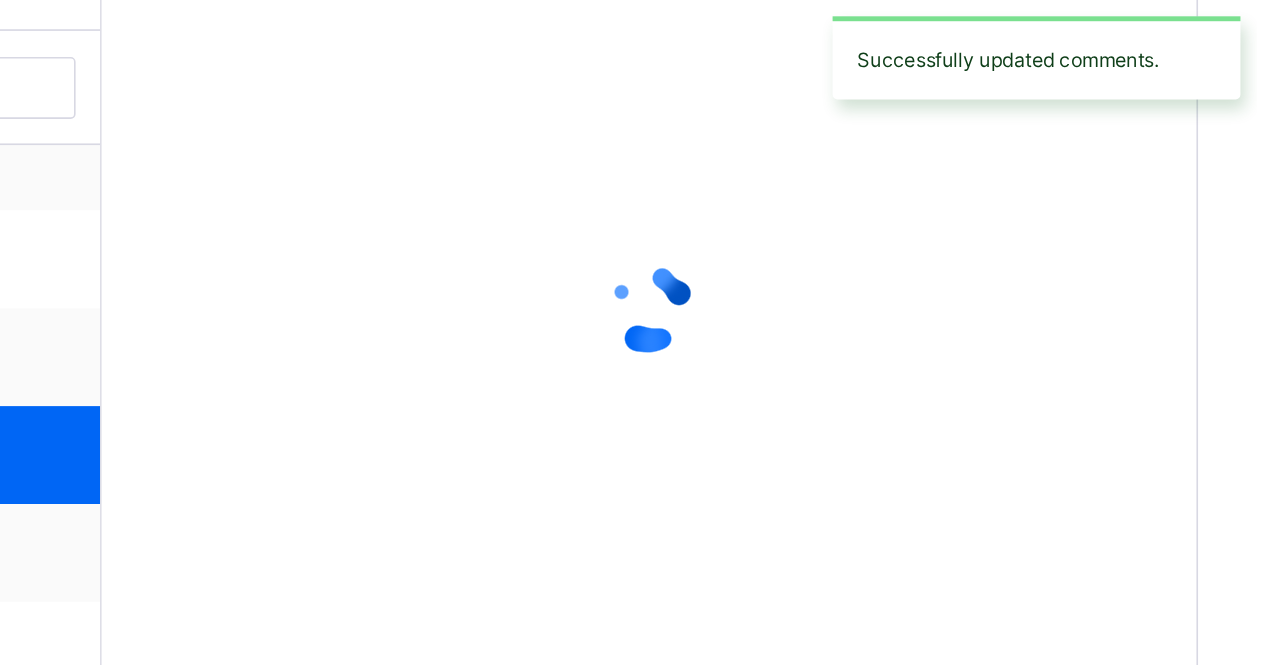 scroll, scrollTop: 579, scrollLeft: 15, axis: both 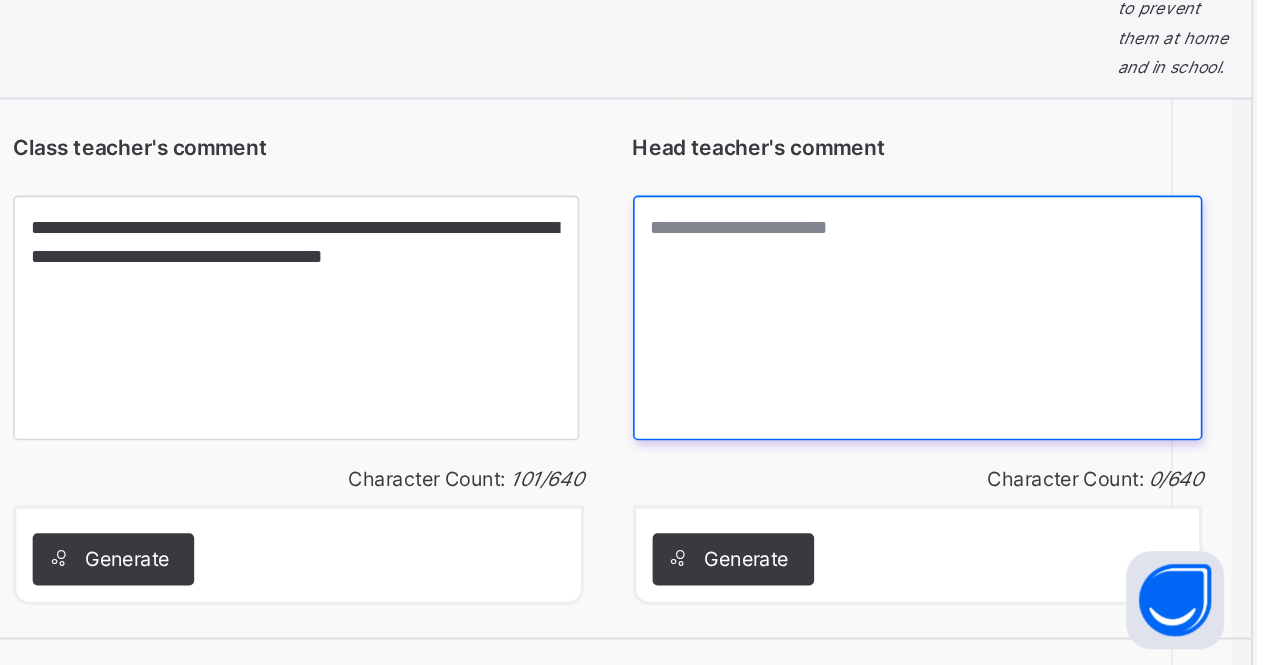 click at bounding box center [1058, 452] 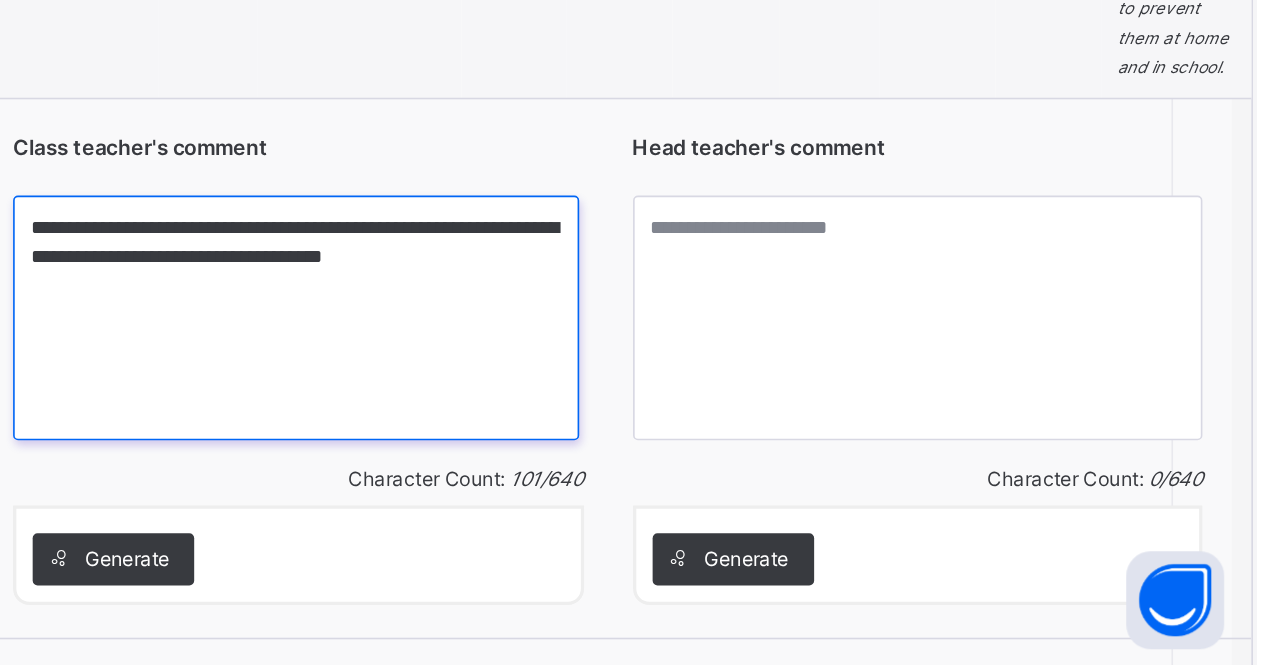 click on "**********" at bounding box center (676, 452) 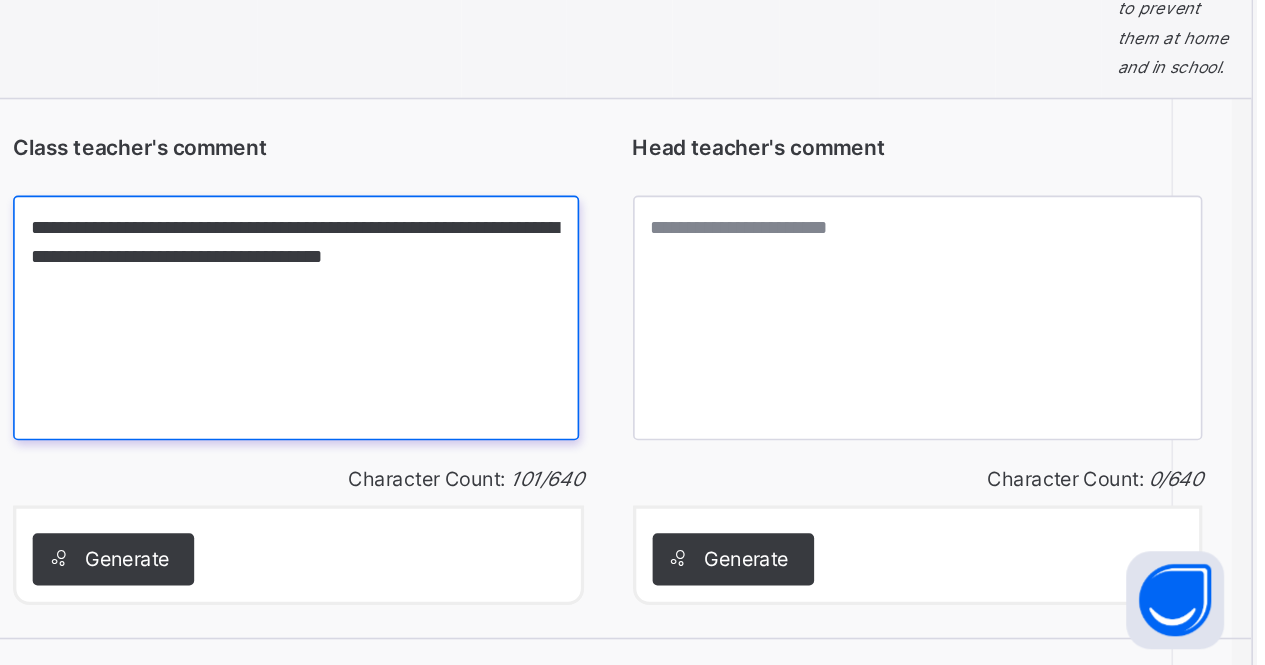 click on "**********" at bounding box center (676, 452) 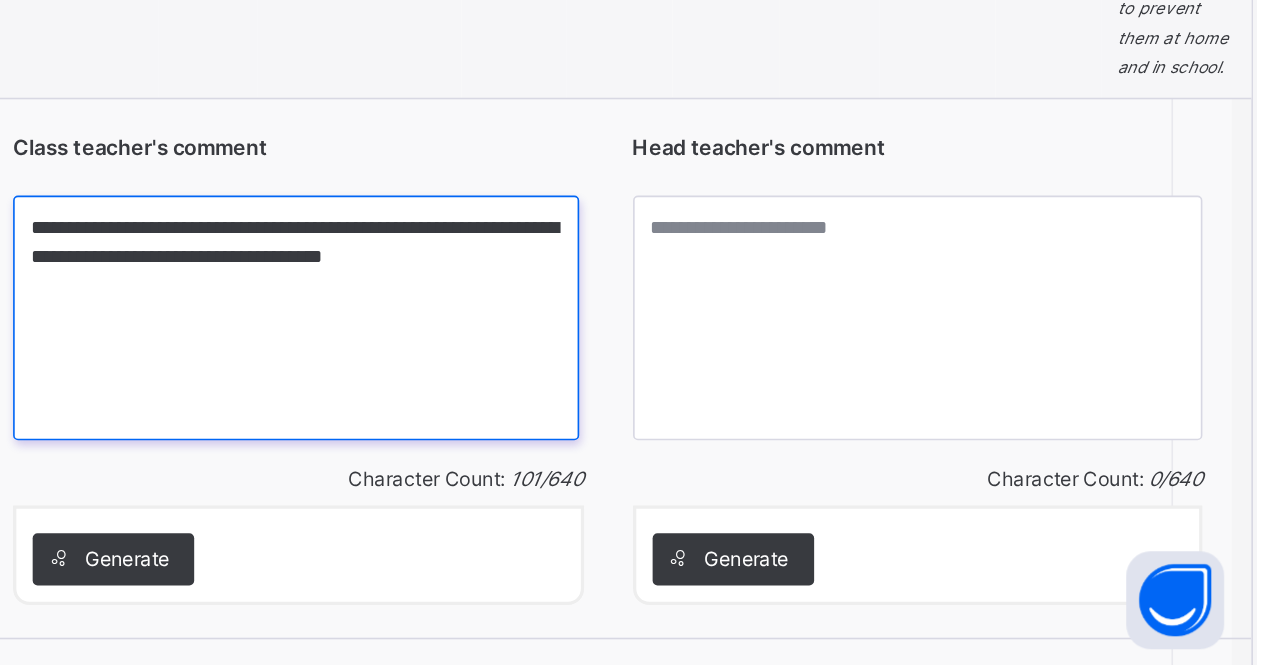 click on "**********" at bounding box center (676, 452) 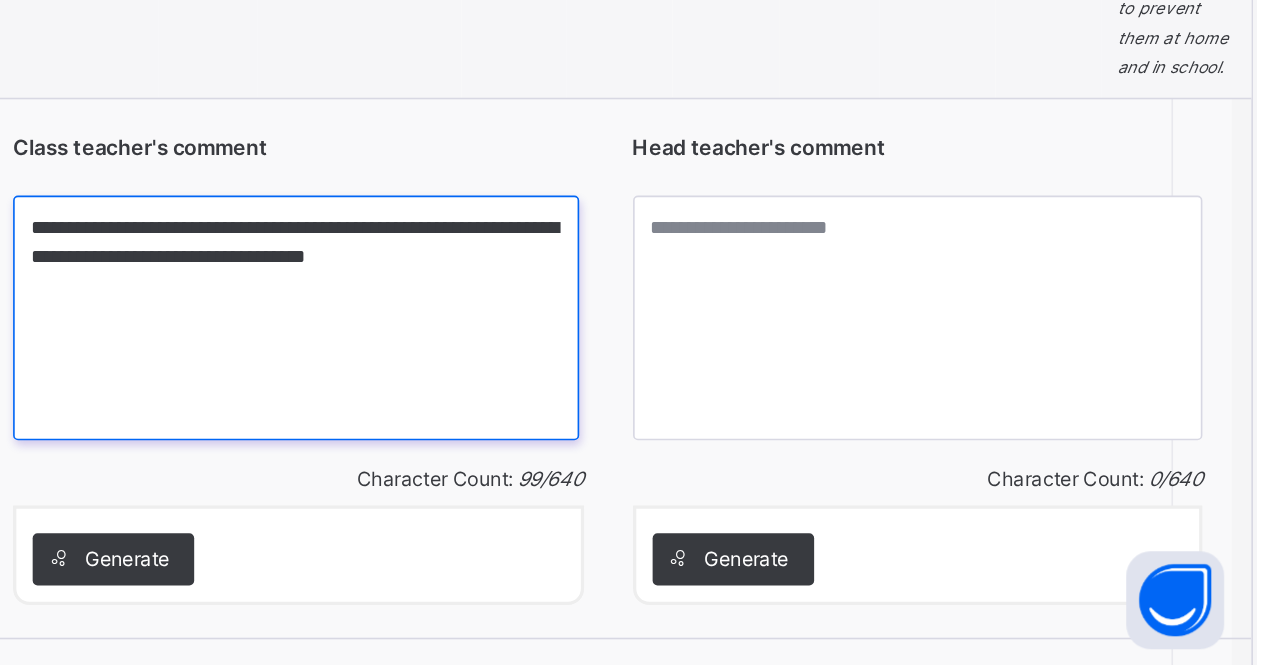 type on "**********" 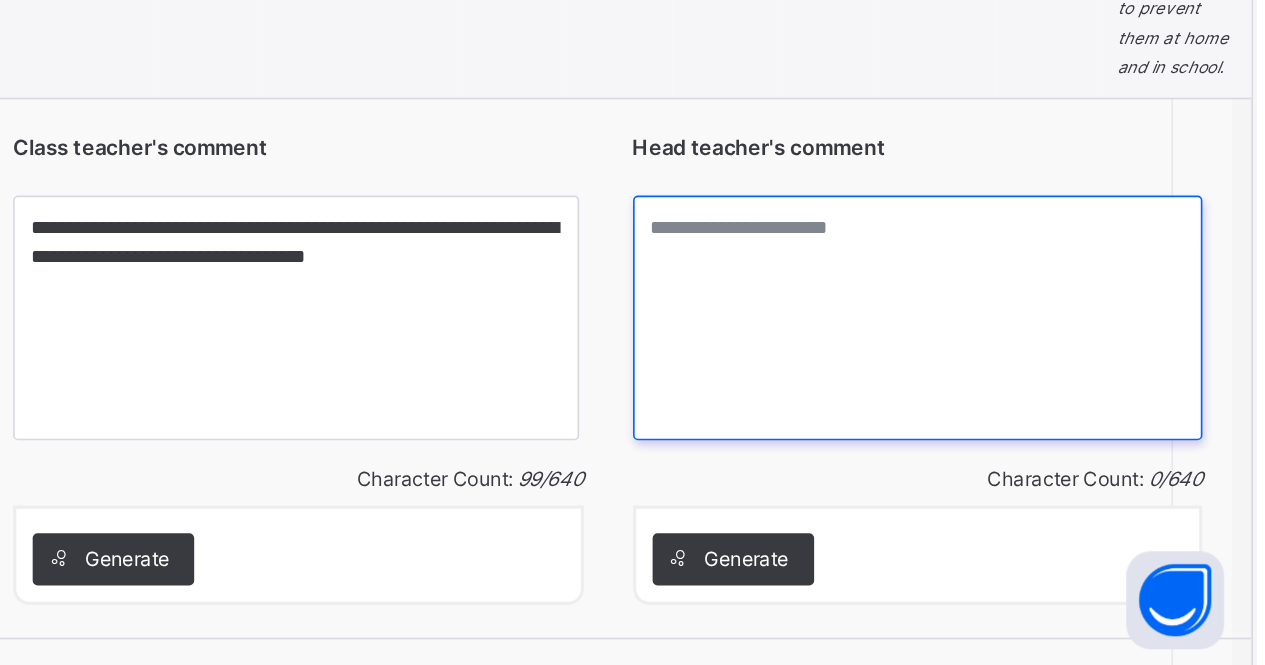 click at bounding box center [1058, 452] 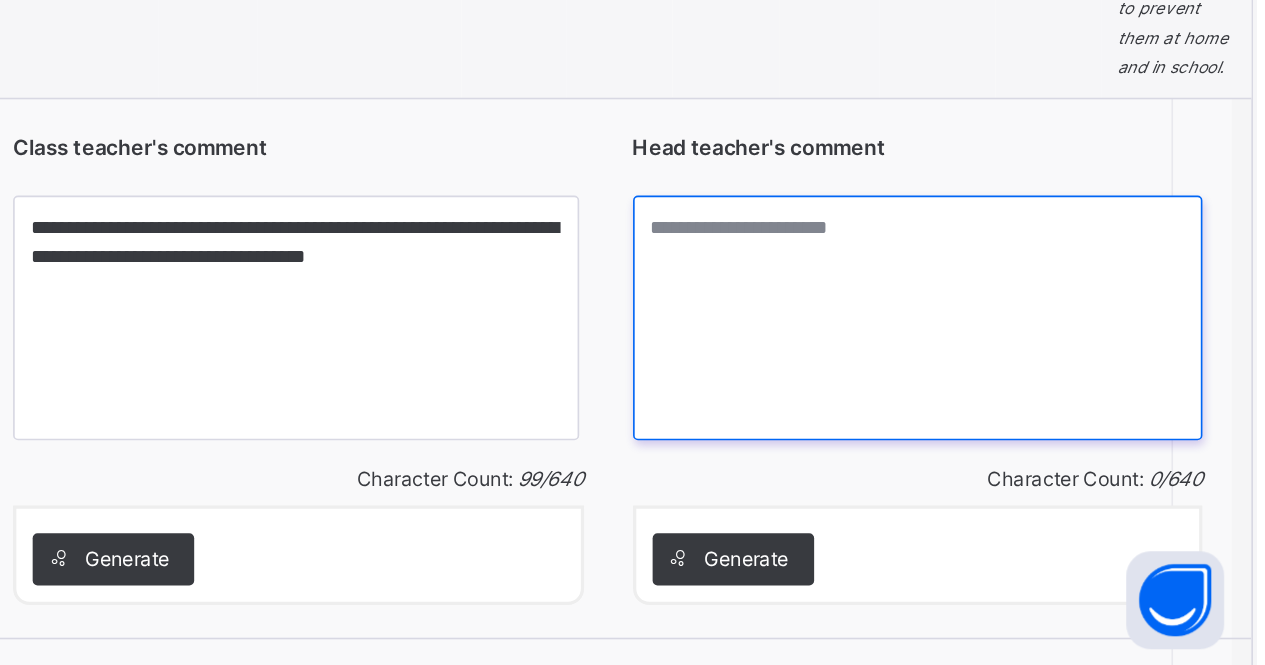 click at bounding box center (1058, 452) 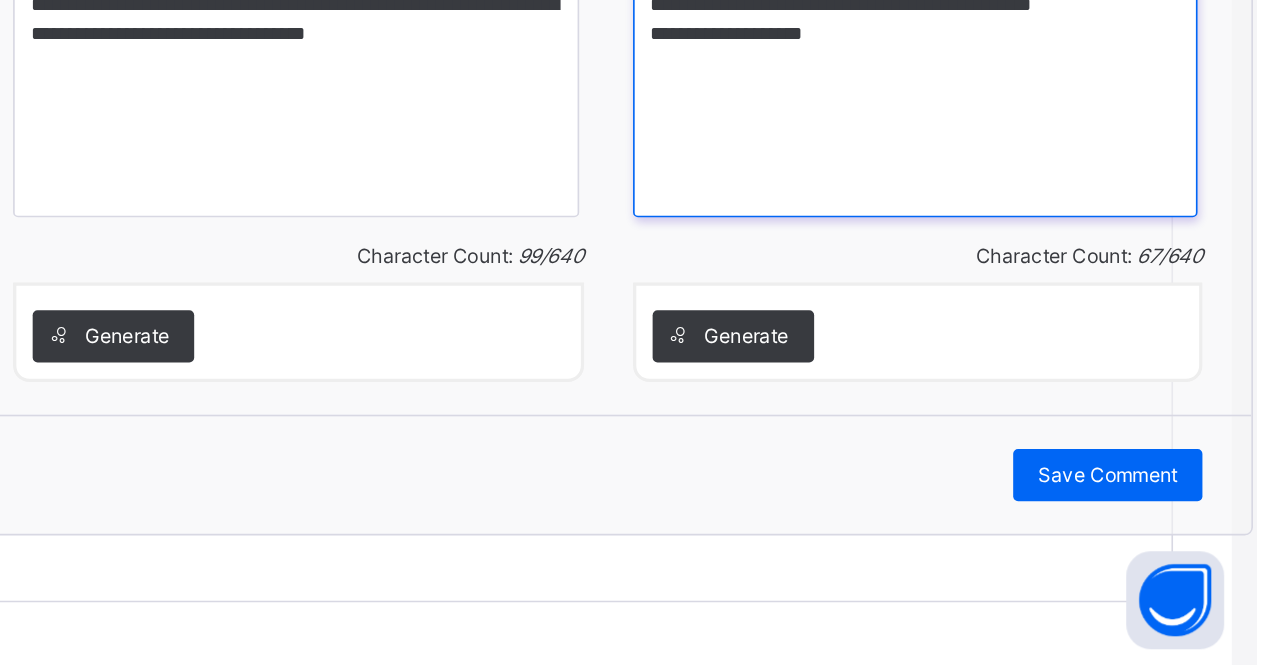 scroll, scrollTop: 2868, scrollLeft: 15, axis: both 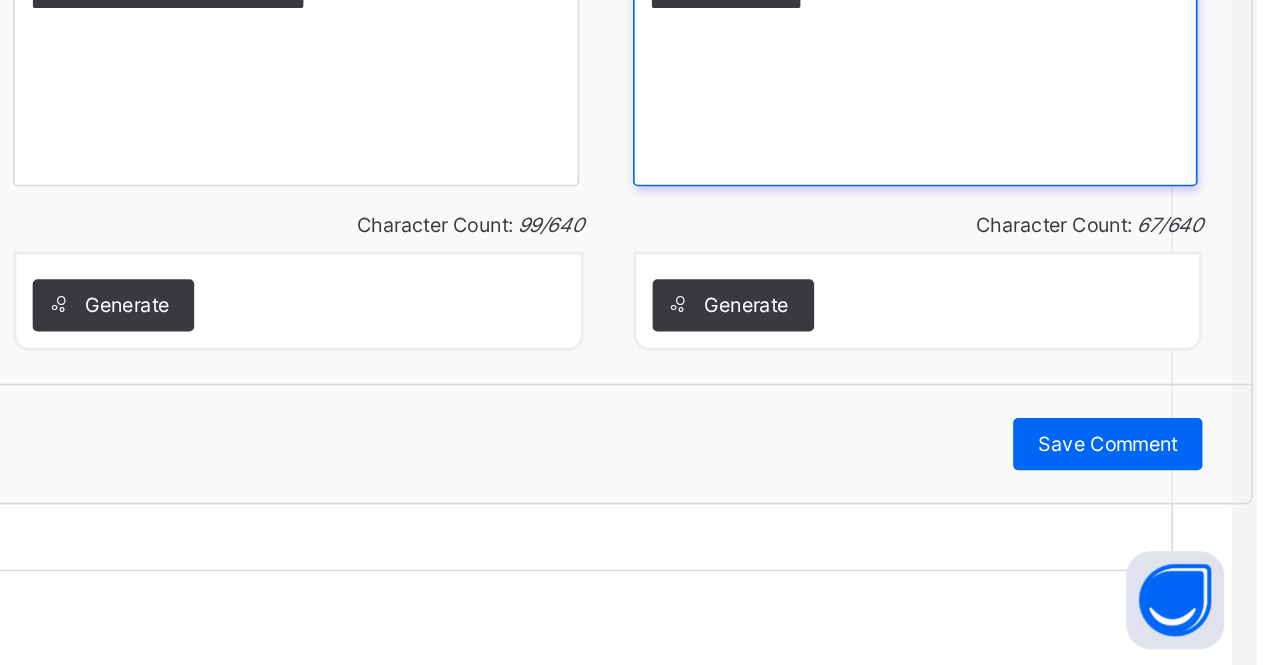 type on "**********" 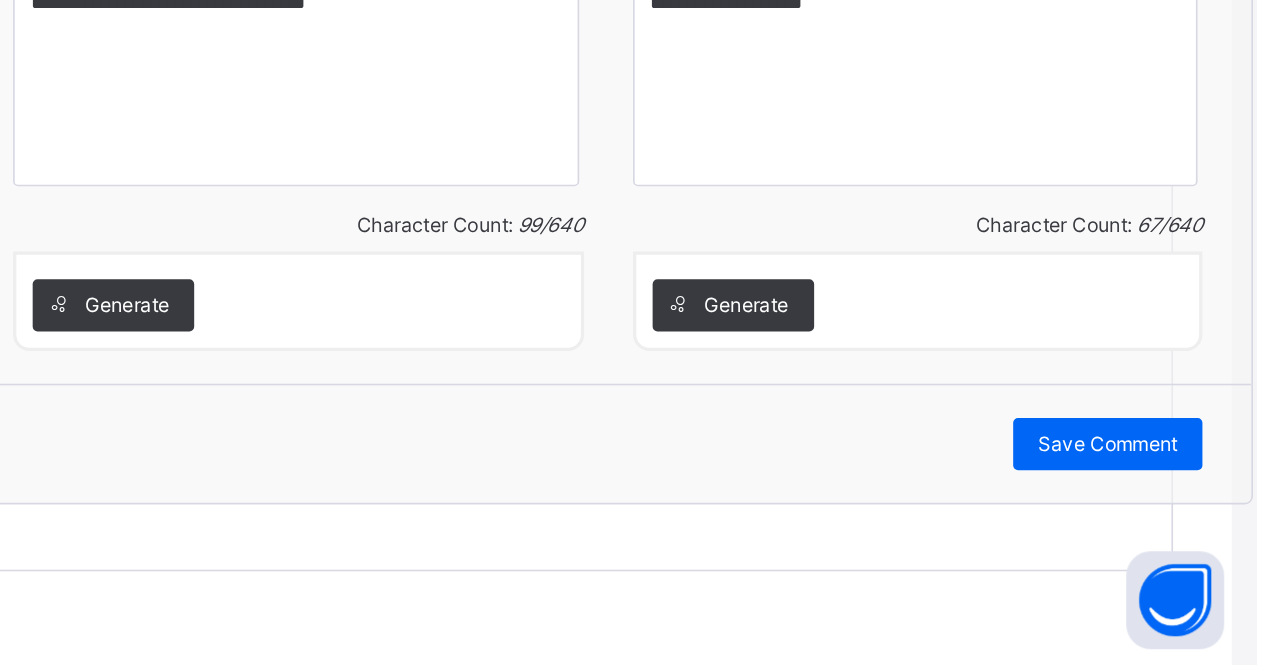 click on "Save Comment" at bounding box center (1174, 529) 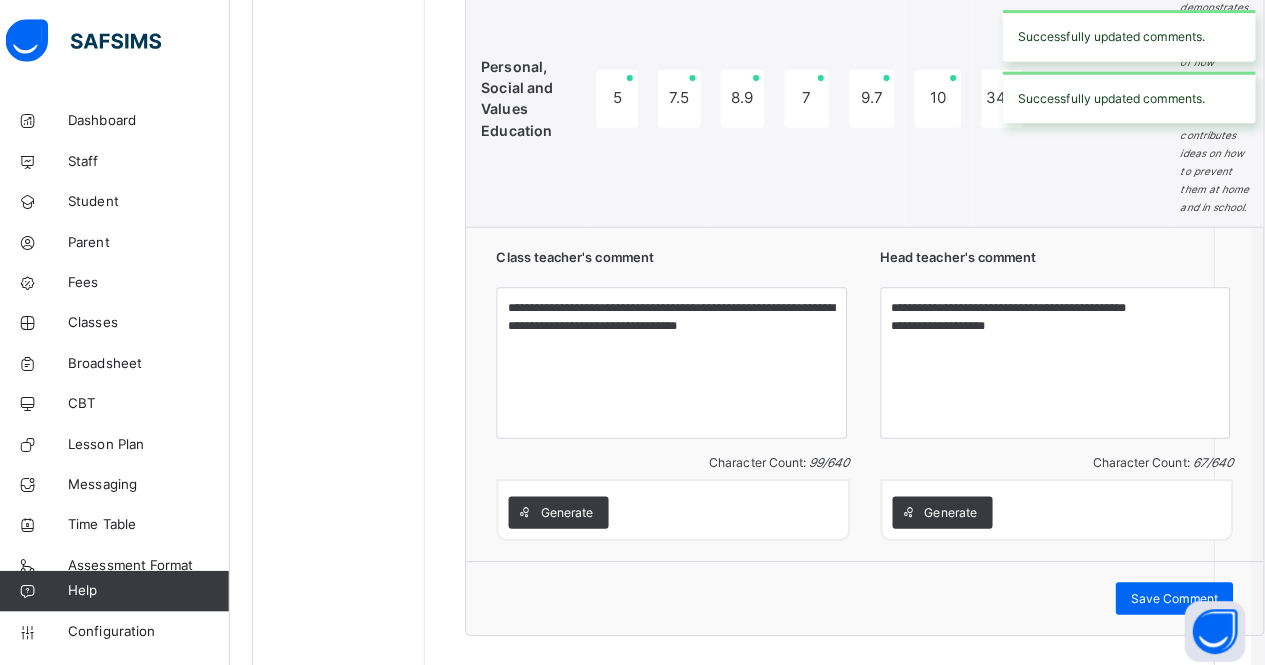 scroll, scrollTop: 2788, scrollLeft: 14, axis: both 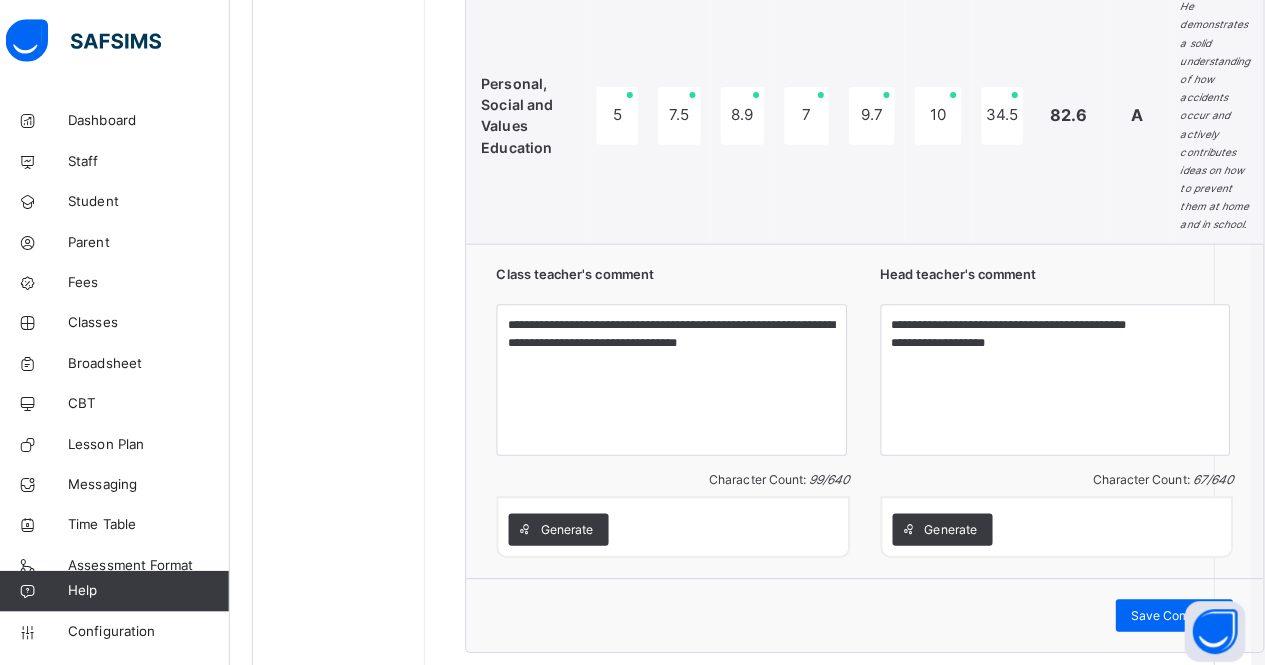 click on "Save Comment" at bounding box center (1175, 609) 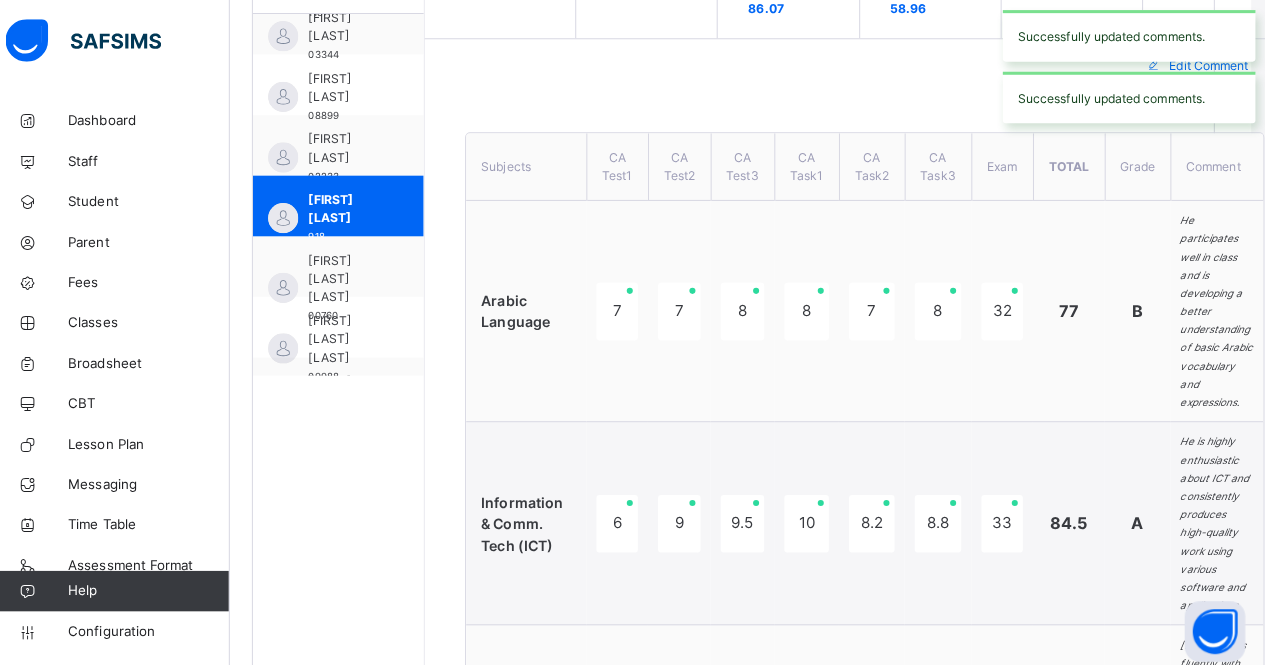 scroll, scrollTop: 638, scrollLeft: 14, axis: both 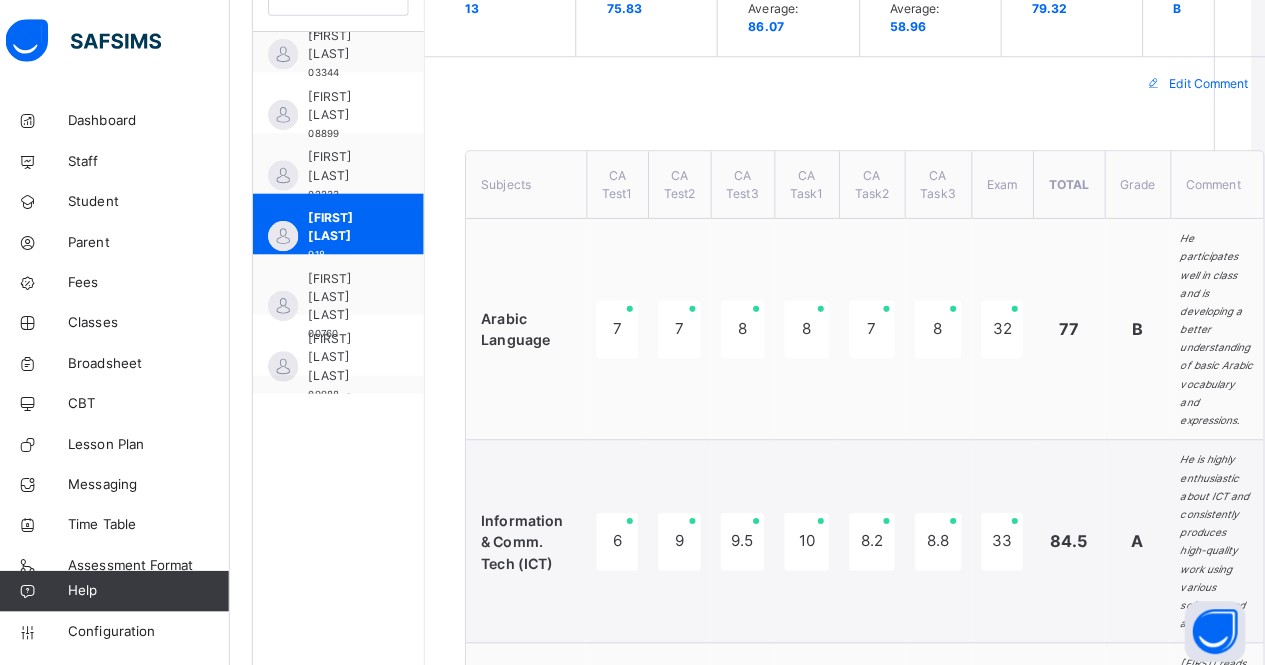 click on "[FIRST] [LAST]" at bounding box center (352, 294) 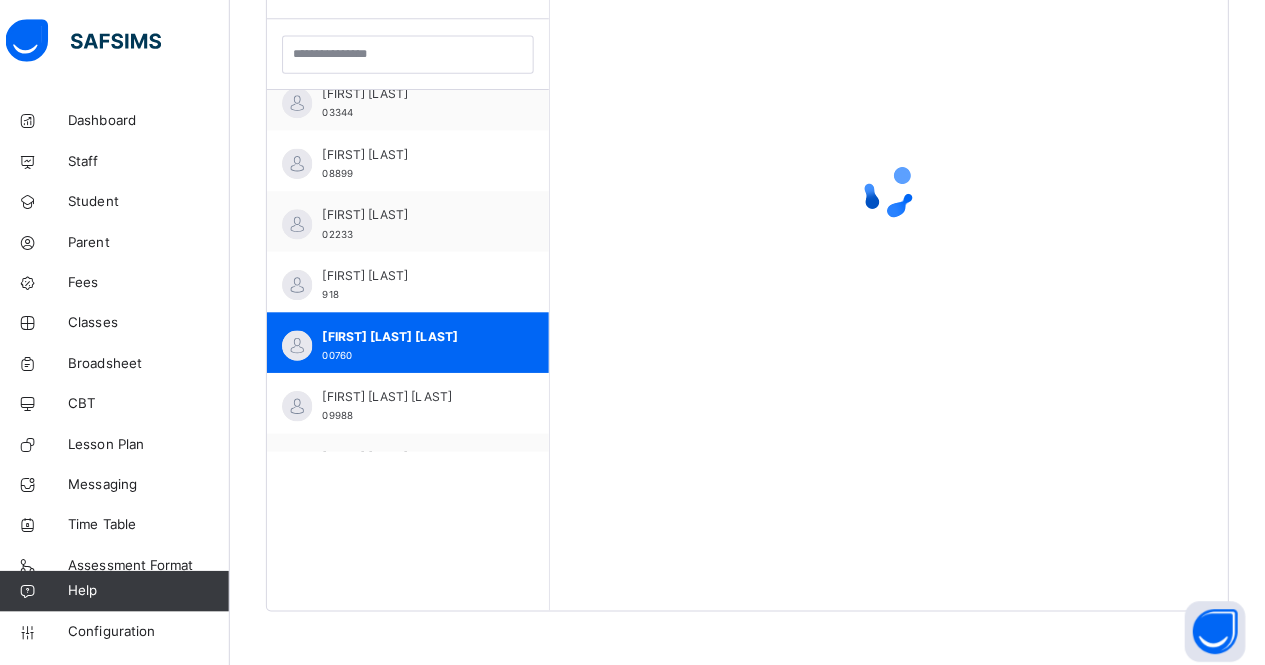 scroll, scrollTop: 579, scrollLeft: 14, axis: both 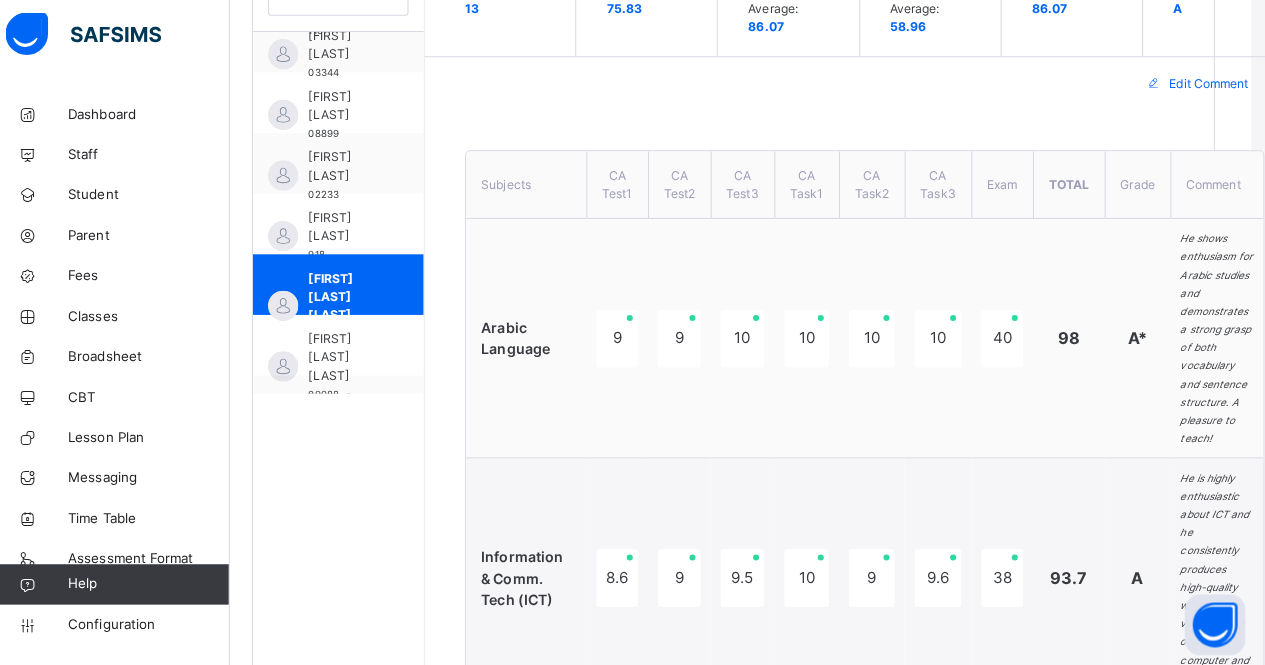 click on "Edit Comment" at bounding box center [1209, 89] 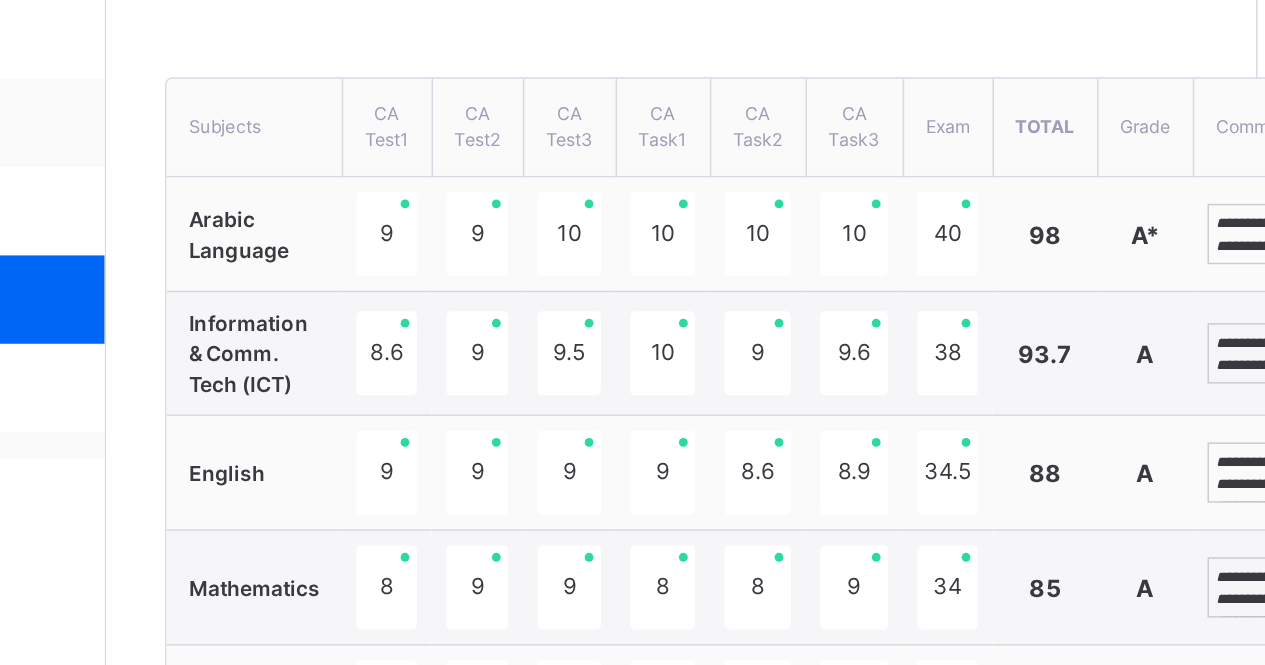 scroll, scrollTop: 607, scrollLeft: 14, axis: both 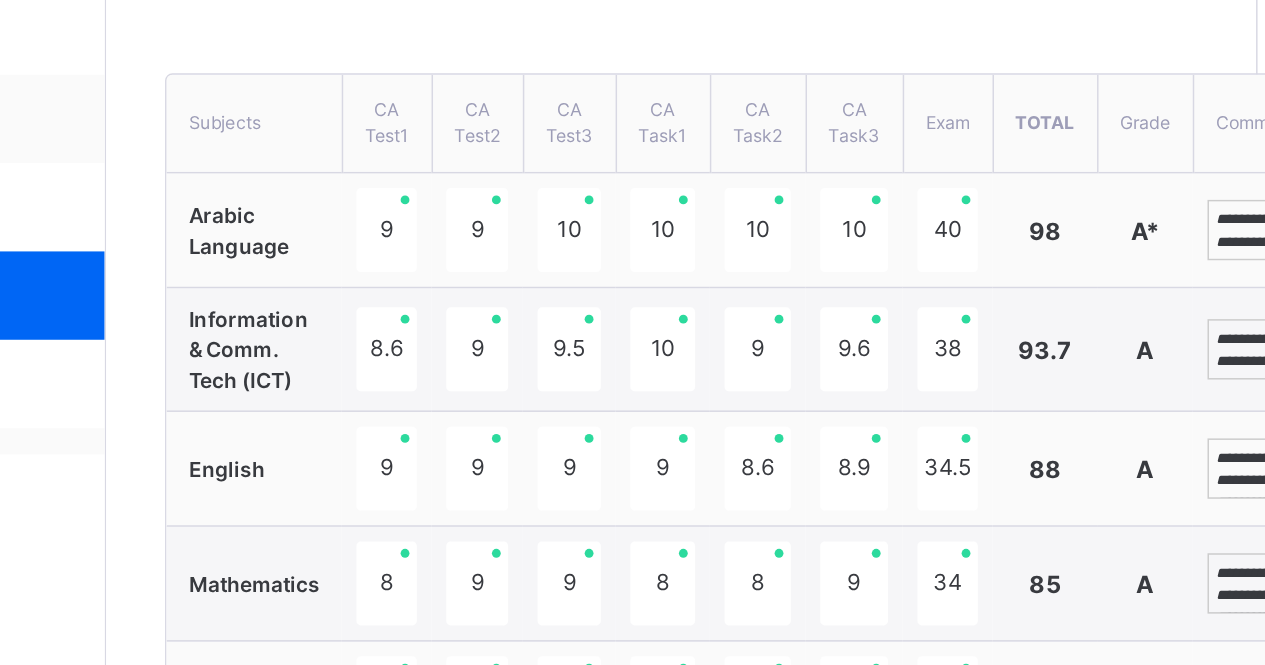 click on "**********" at bounding box center (1248, 268) 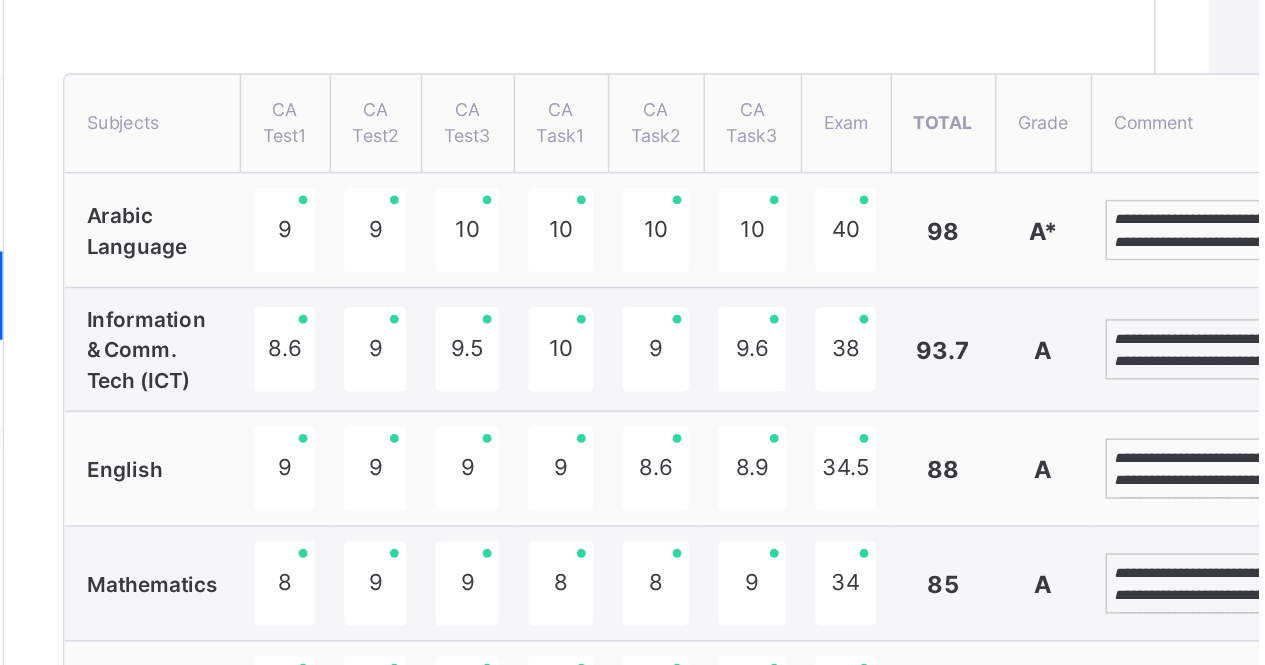 scroll, scrollTop: 607, scrollLeft: 35, axis: both 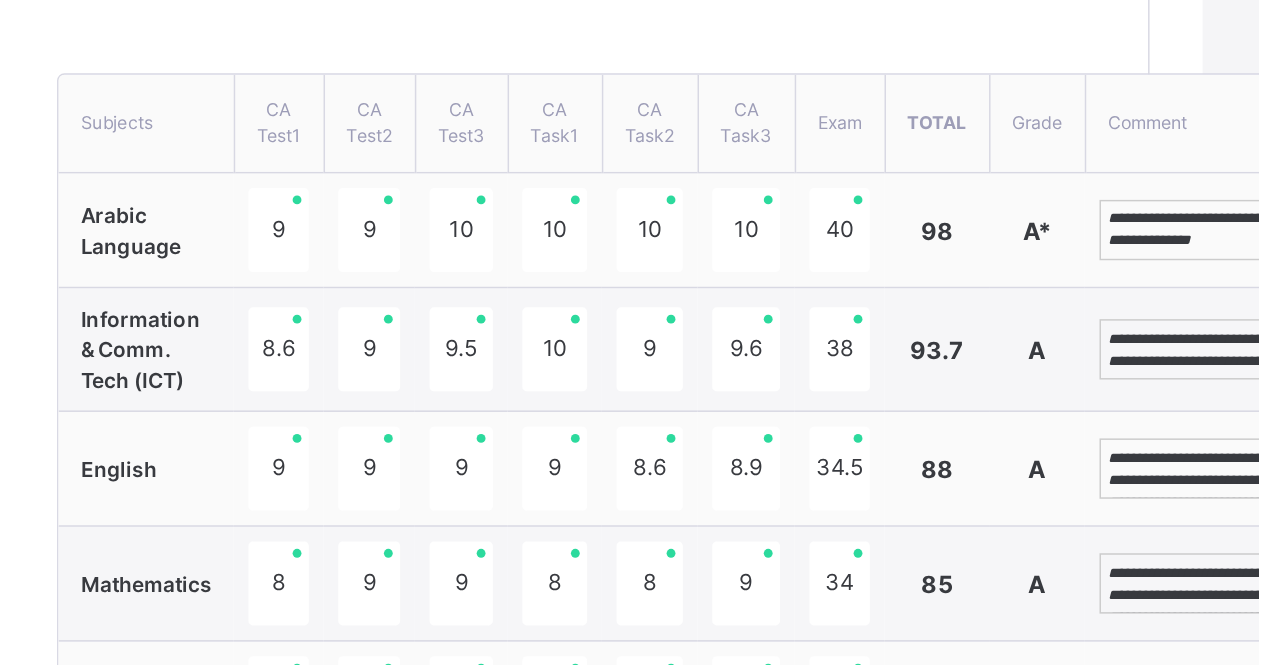 click on "**********" at bounding box center (1250, 350) 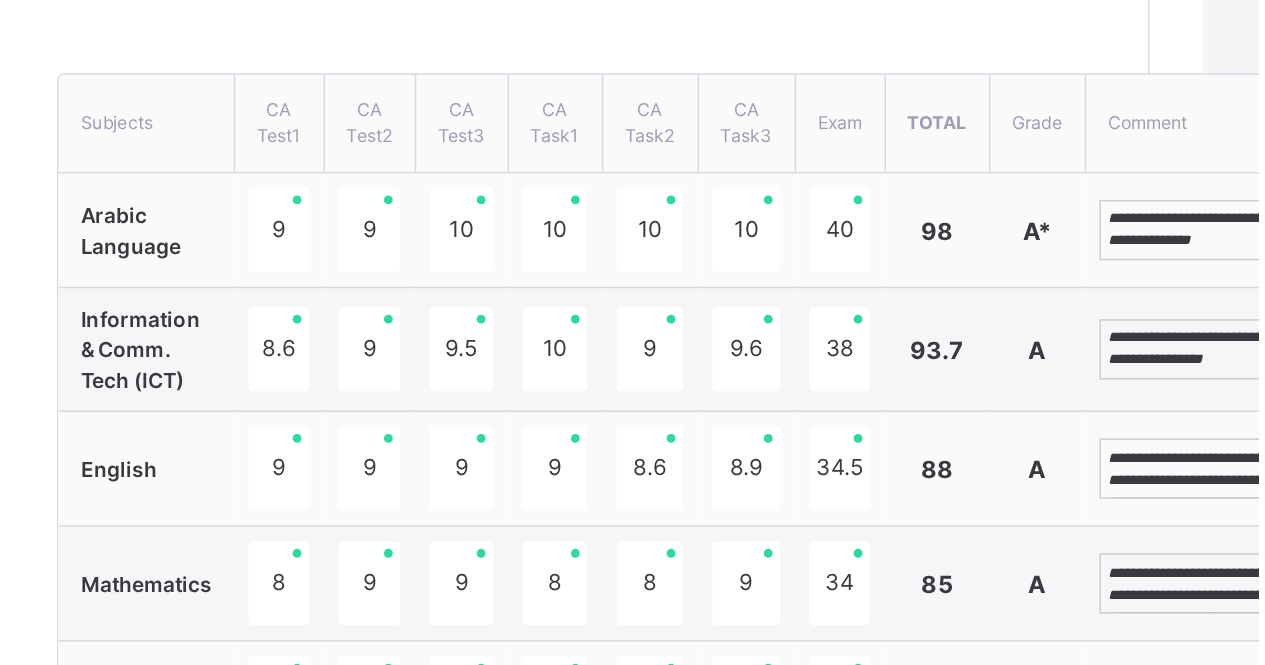 scroll, scrollTop: 68, scrollLeft: 0, axis: vertical 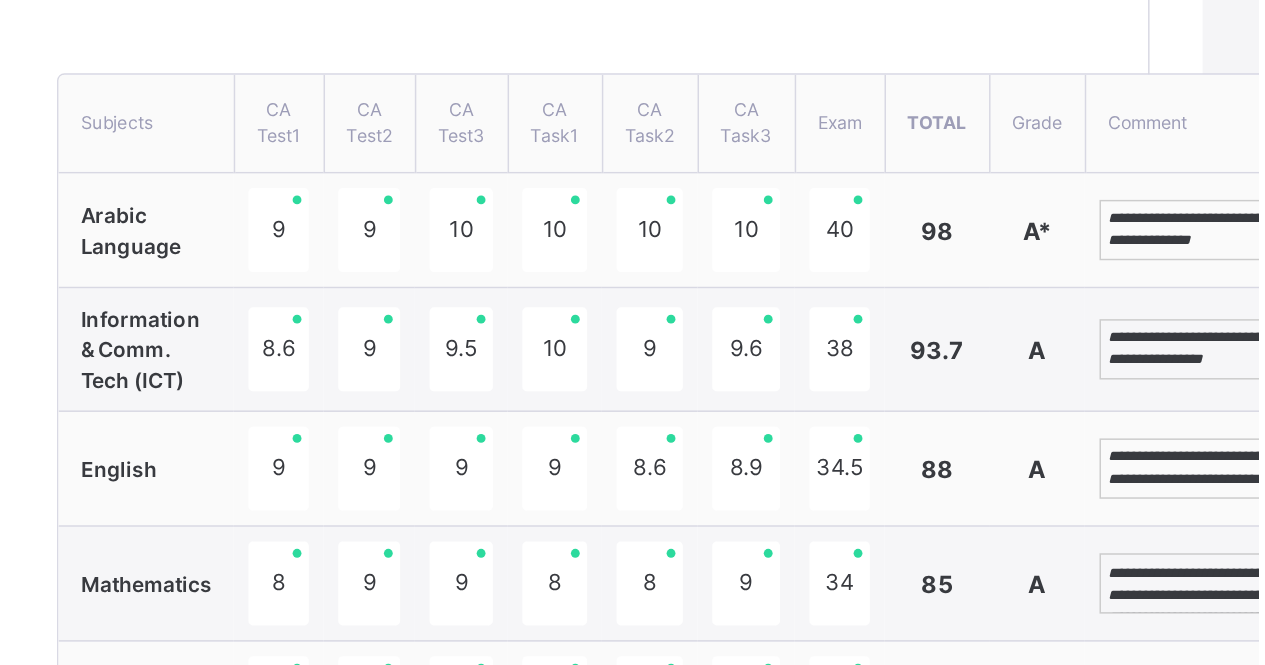 click on "**********" at bounding box center [1224, 508] 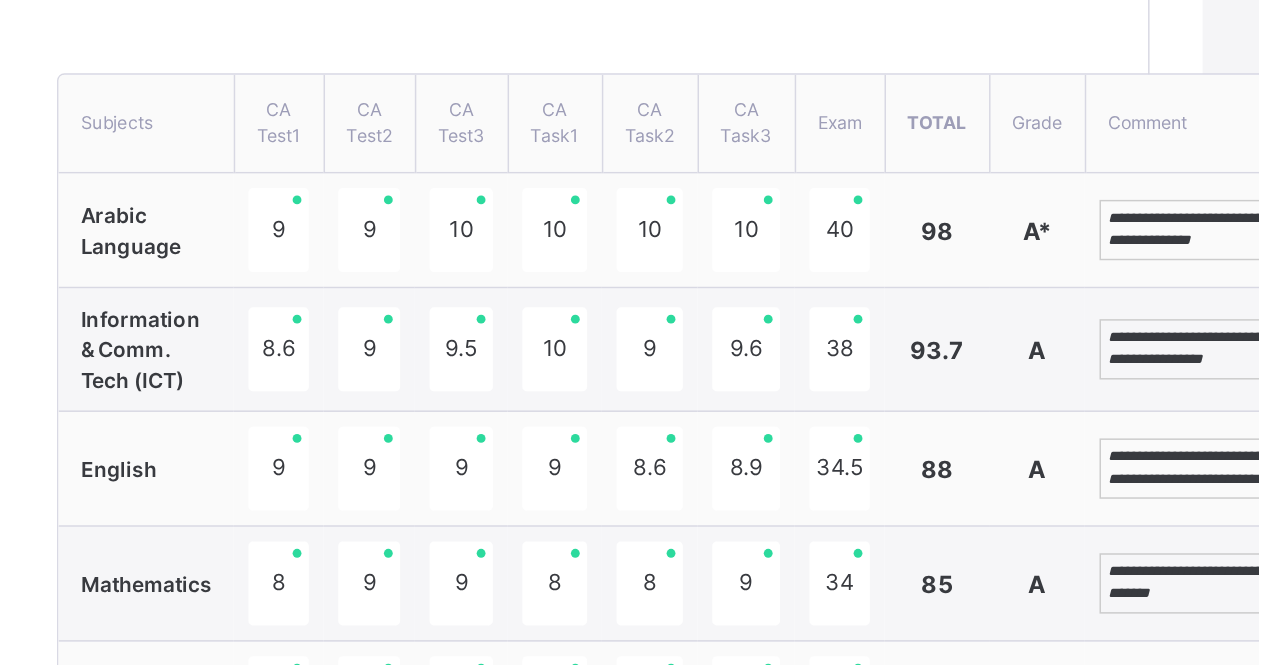 scroll, scrollTop: 84, scrollLeft: 0, axis: vertical 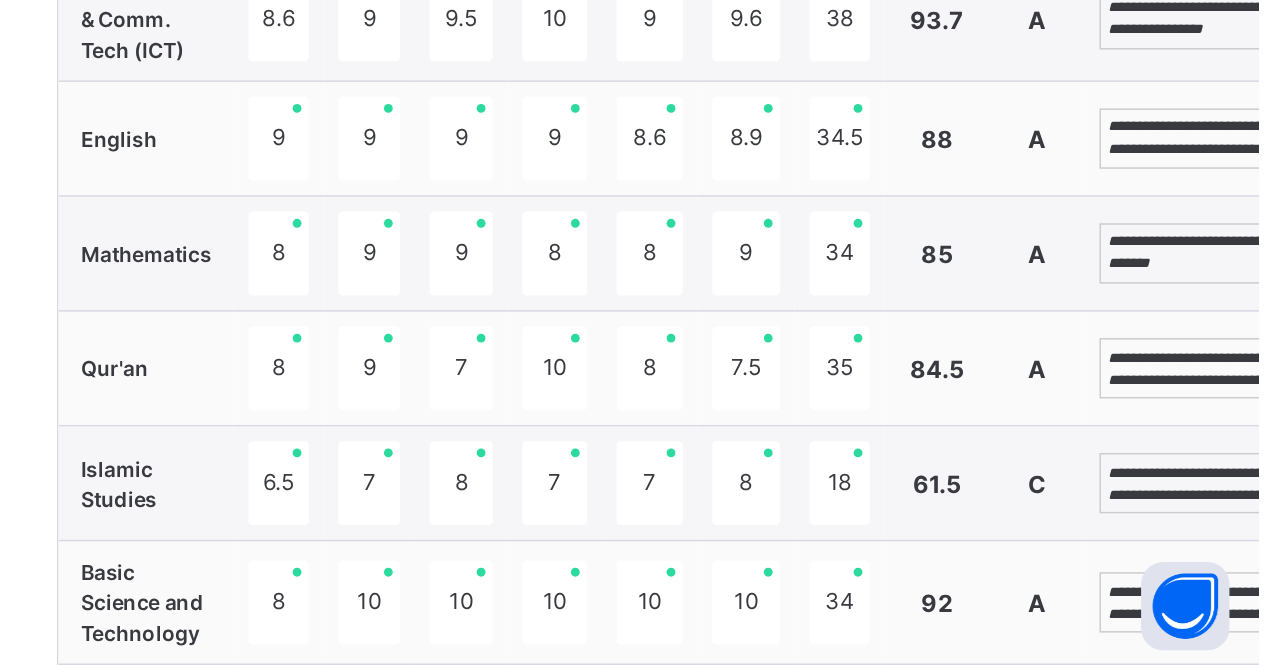 click on "**********" at bounding box center (1224, 463) 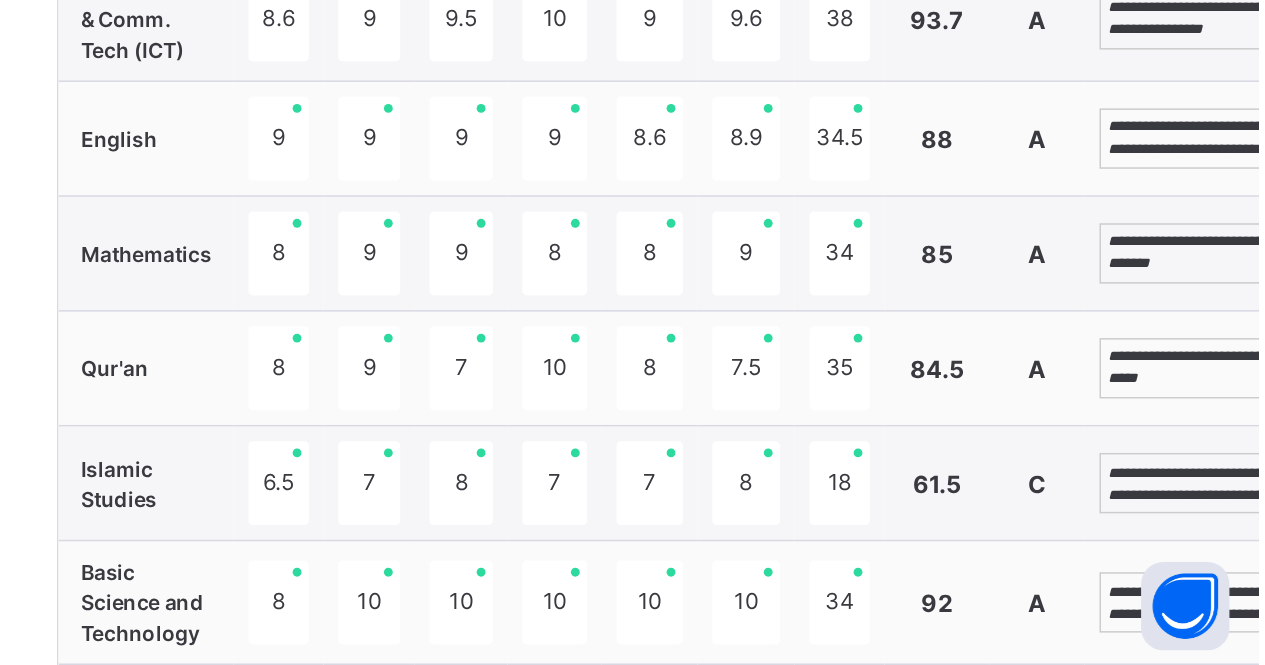 scroll, scrollTop: 68, scrollLeft: 0, axis: vertical 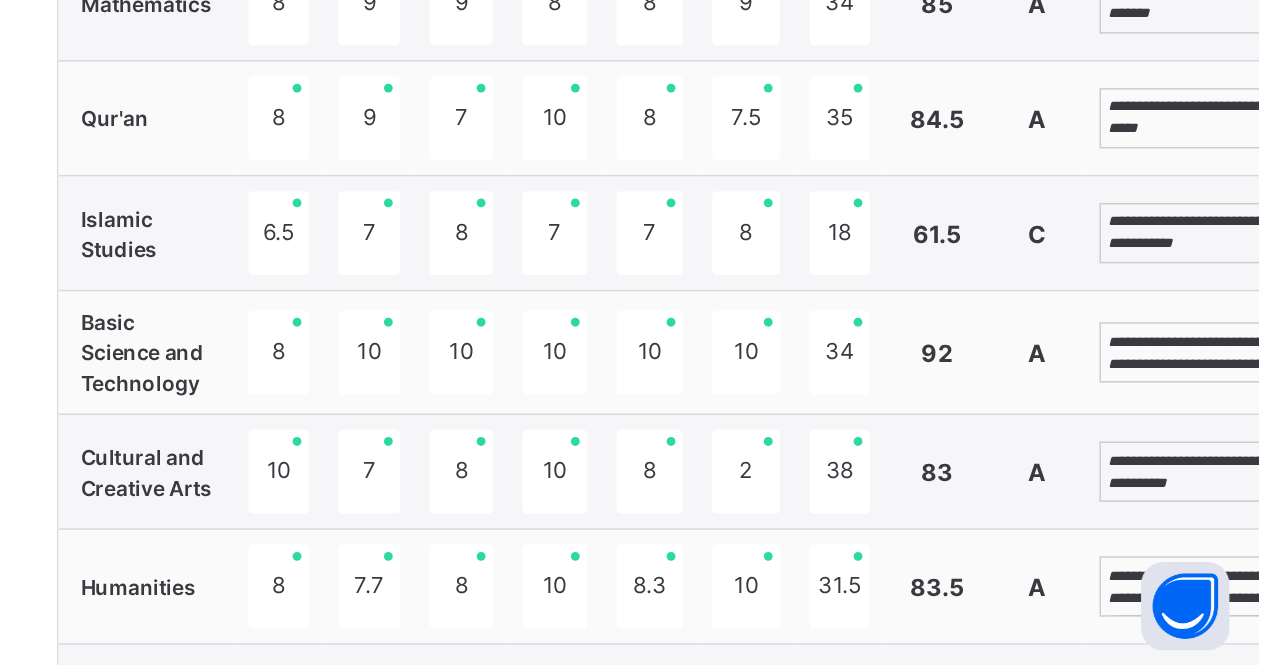 click on "**********" at bounding box center [1224, 452] 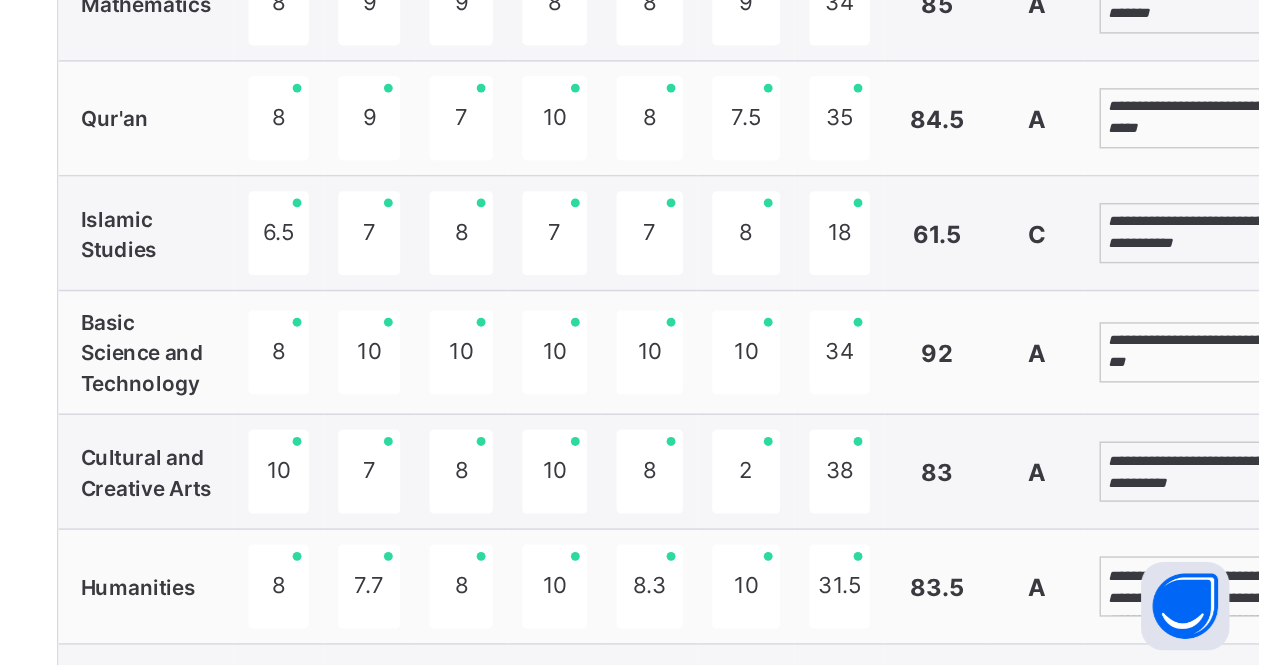 scroll, scrollTop: 68, scrollLeft: 0, axis: vertical 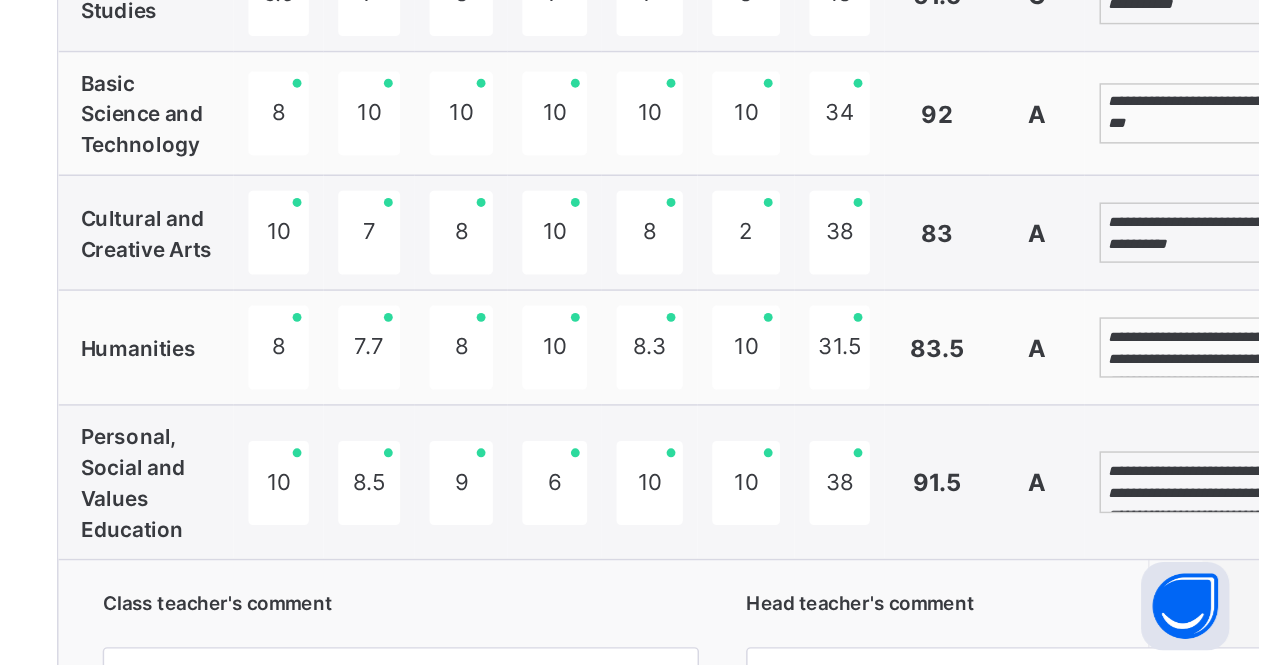 click on "**********" at bounding box center [1224, 449] 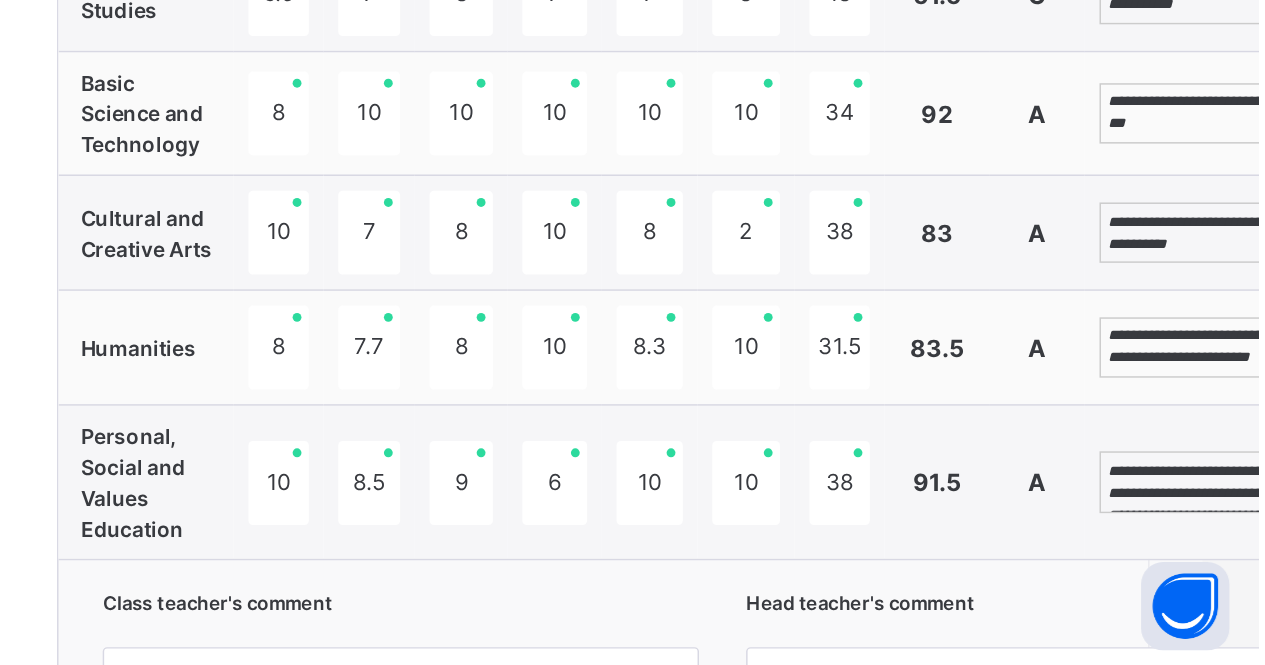scroll, scrollTop: 143, scrollLeft: 0, axis: vertical 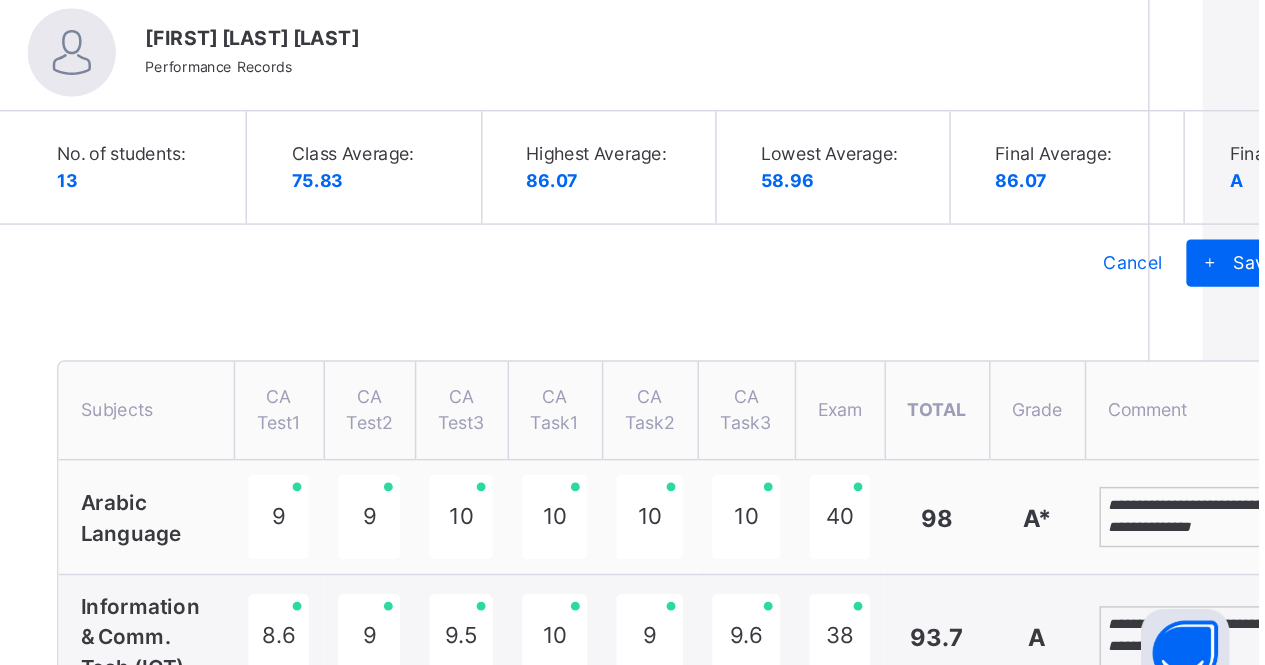 click on "Save Comments" at bounding box center (1294, 360) 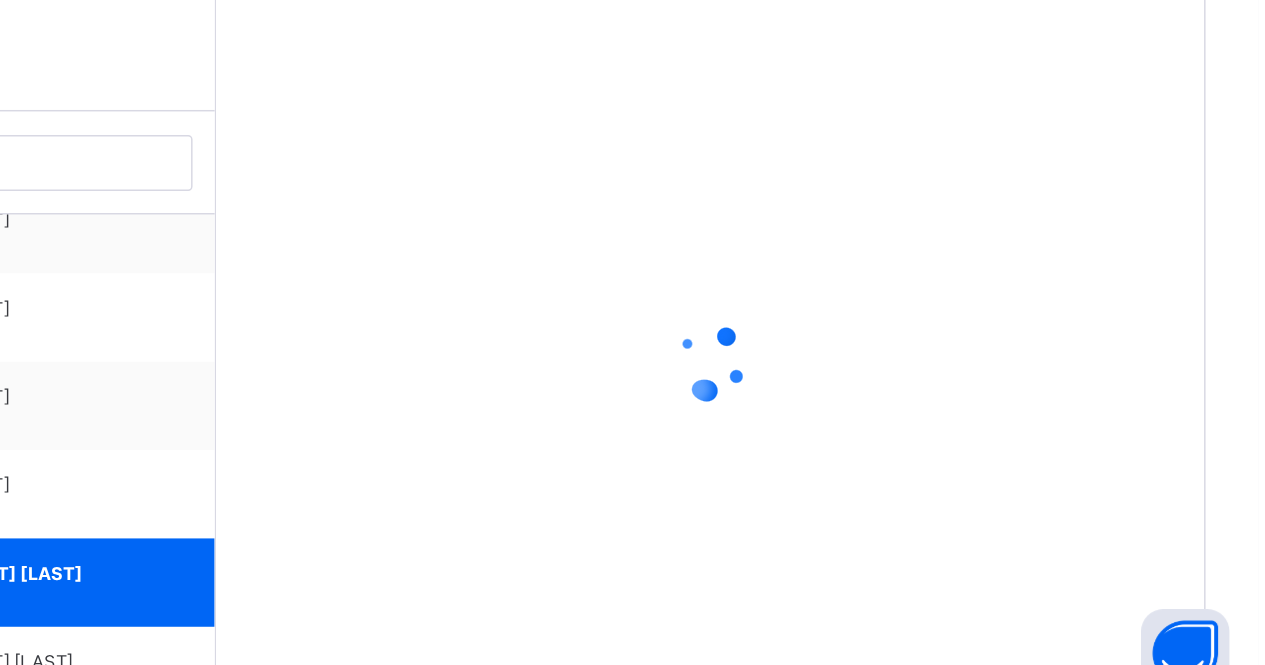 scroll, scrollTop: 343, scrollLeft: 15, axis: both 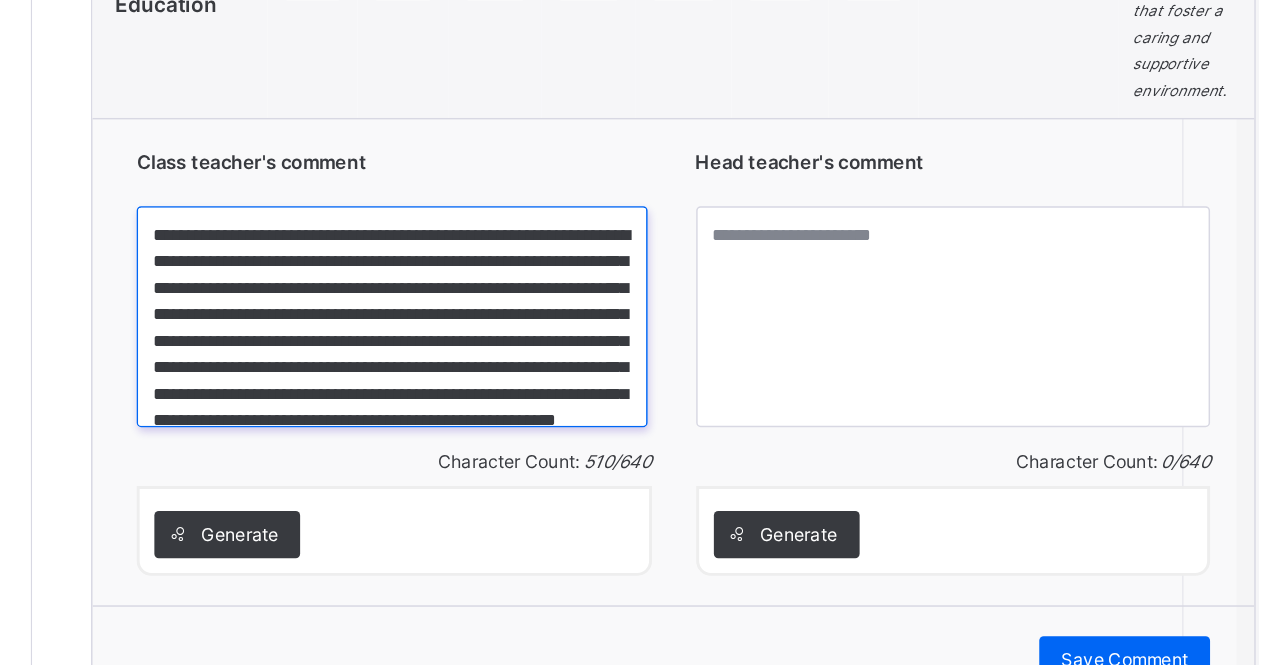 click on "**********" at bounding box center [676, 302] 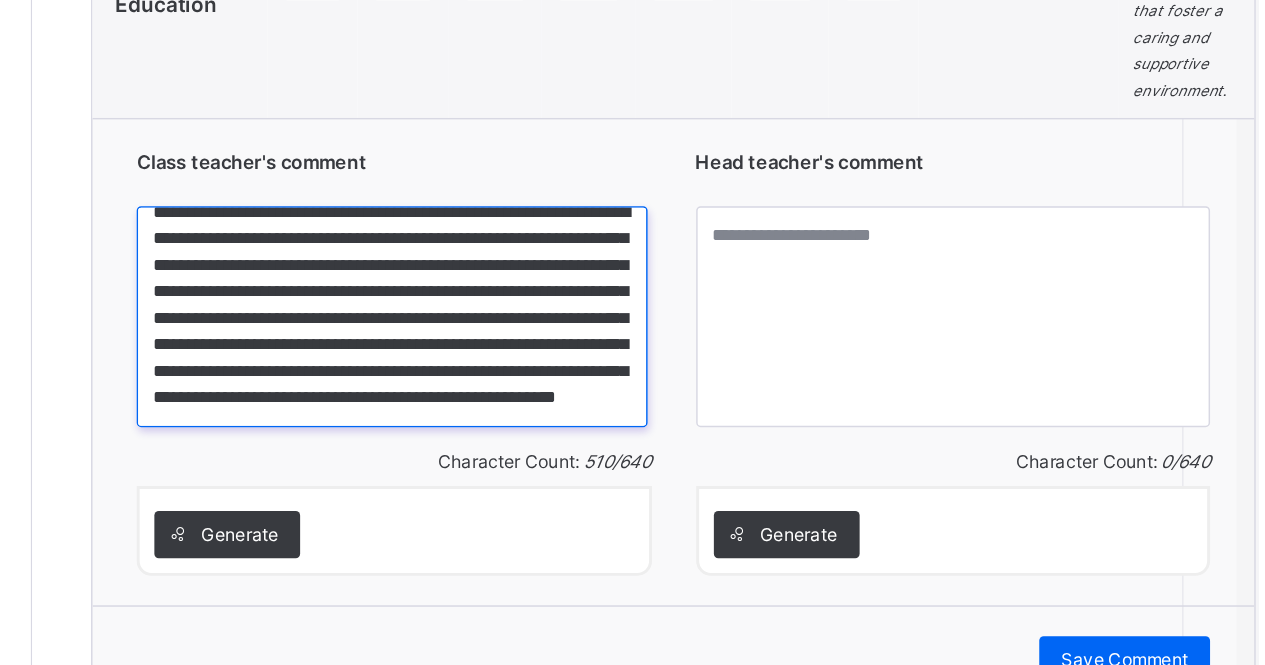 scroll, scrollTop: 39, scrollLeft: 0, axis: vertical 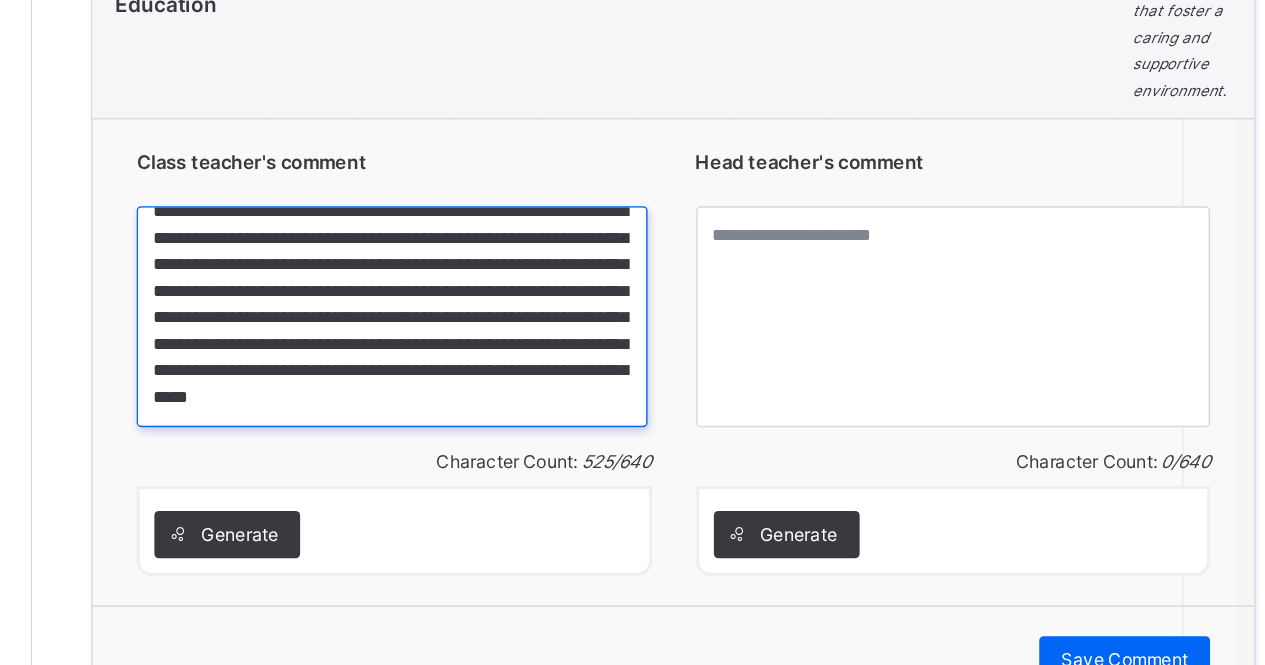type on "**********" 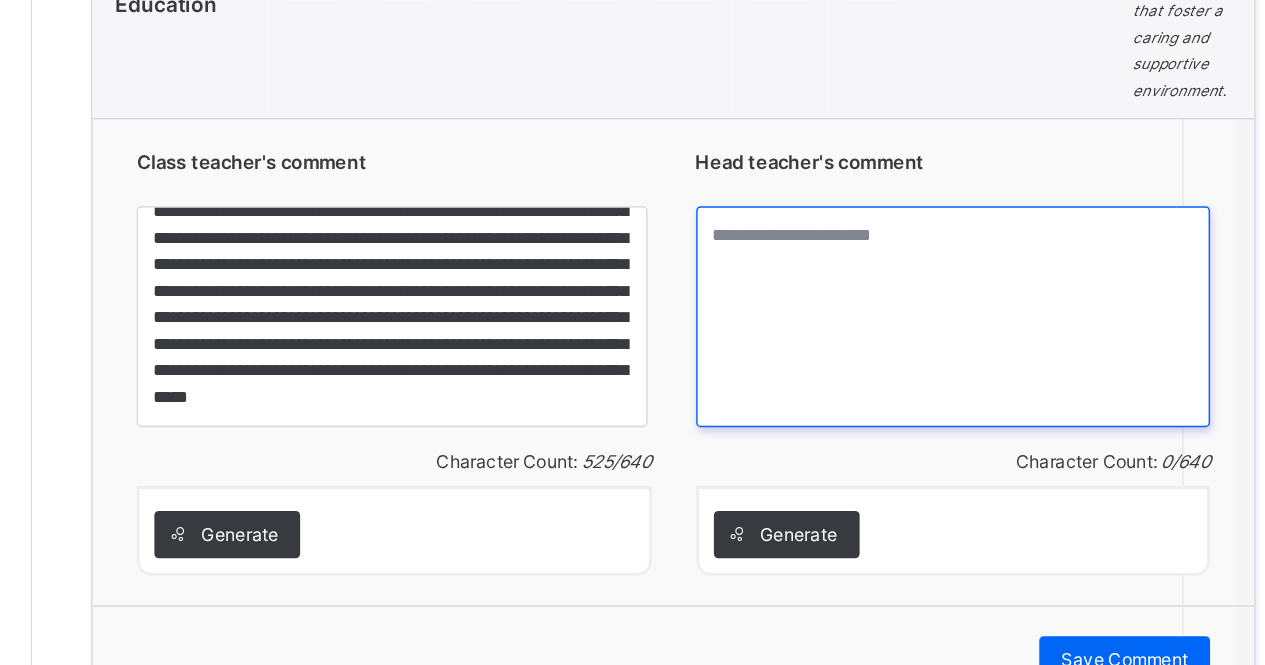 click at bounding box center [1058, 302] 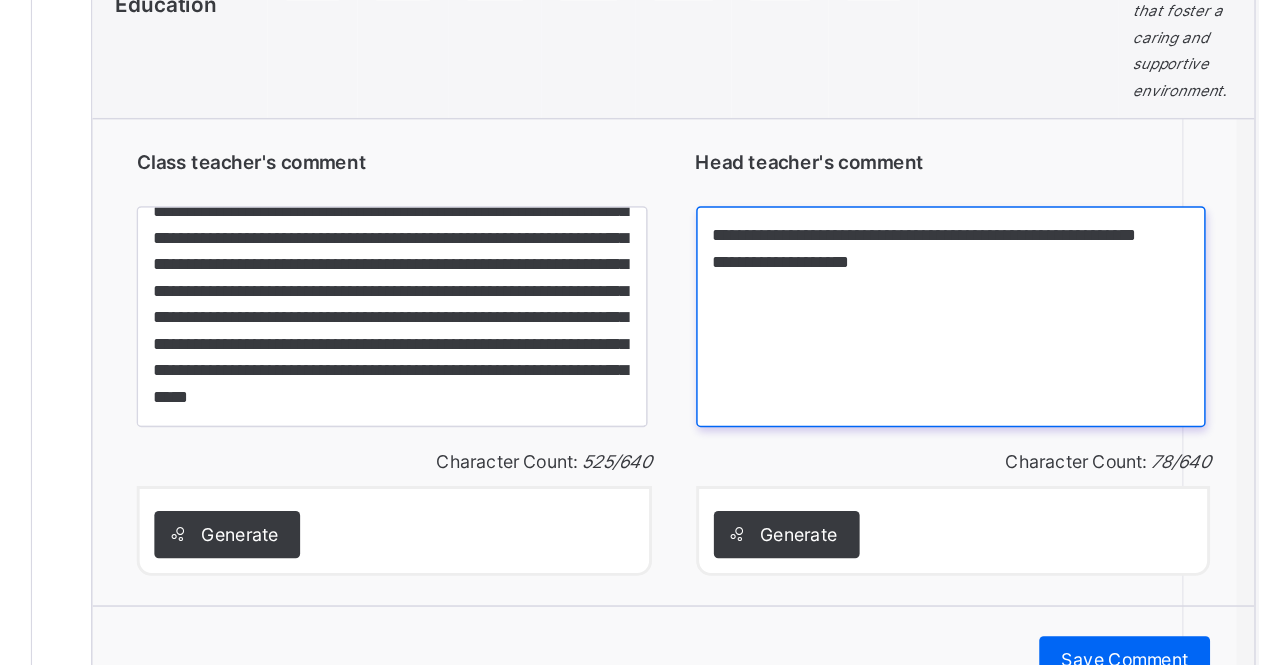 type on "**********" 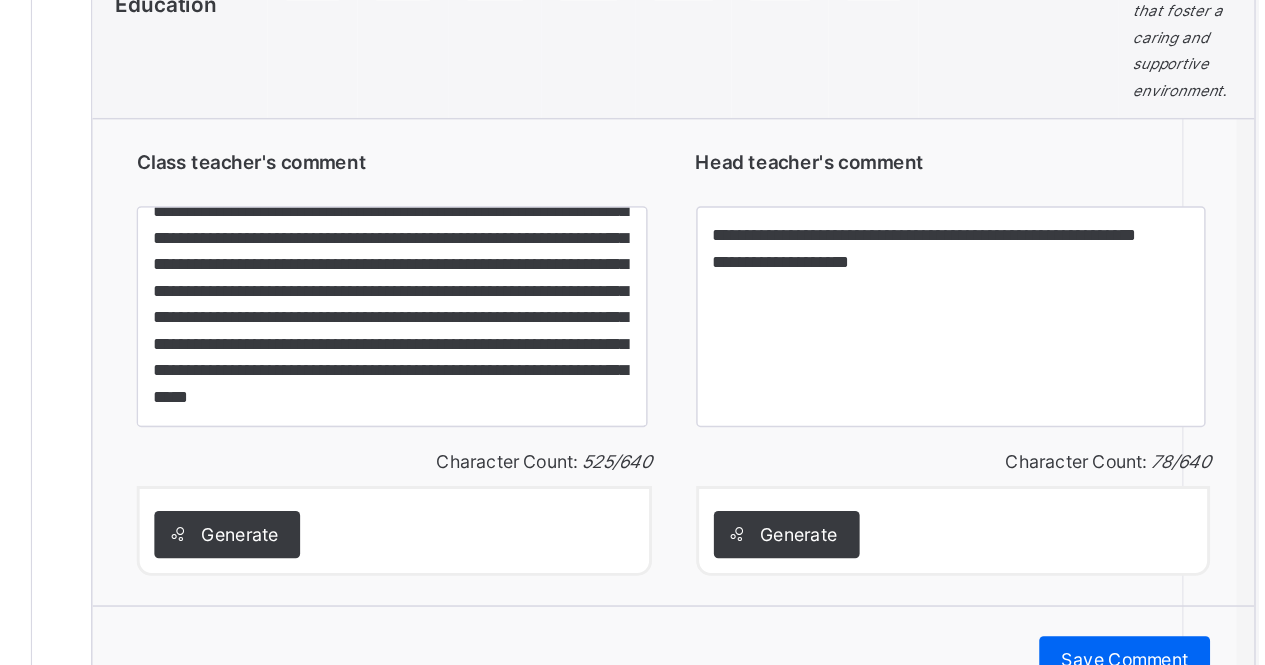 click on "Save Comment" at bounding box center (1174, 535) 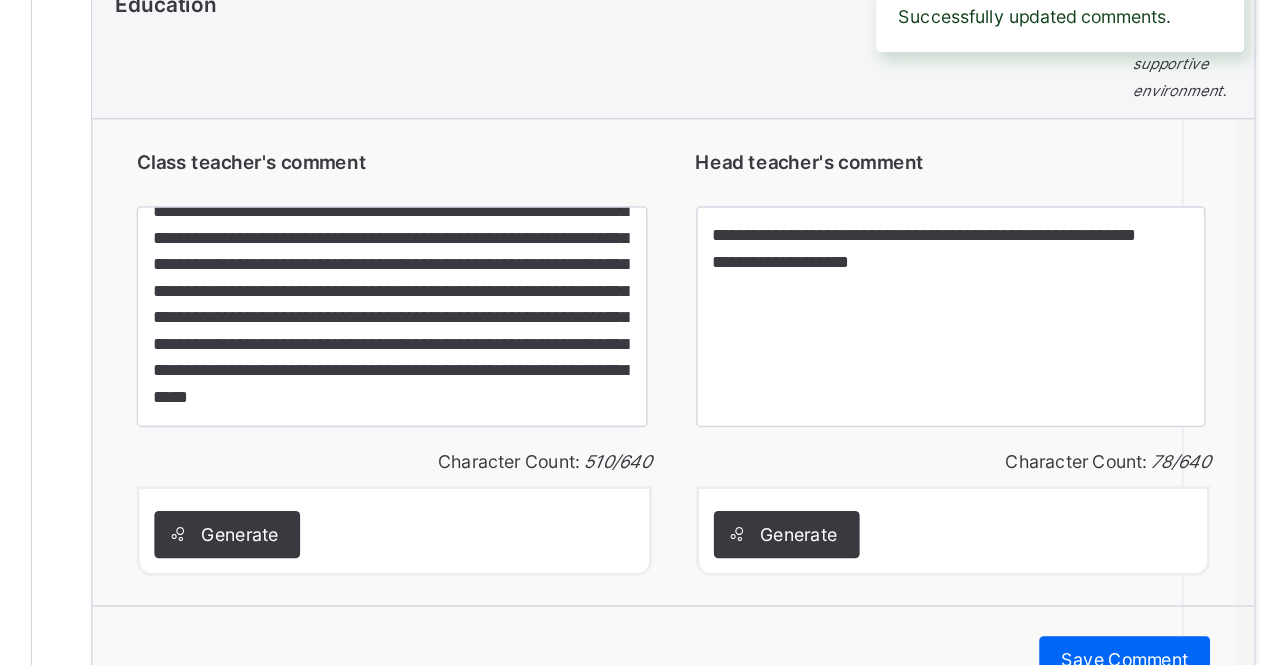 scroll, scrollTop: 51, scrollLeft: 0, axis: vertical 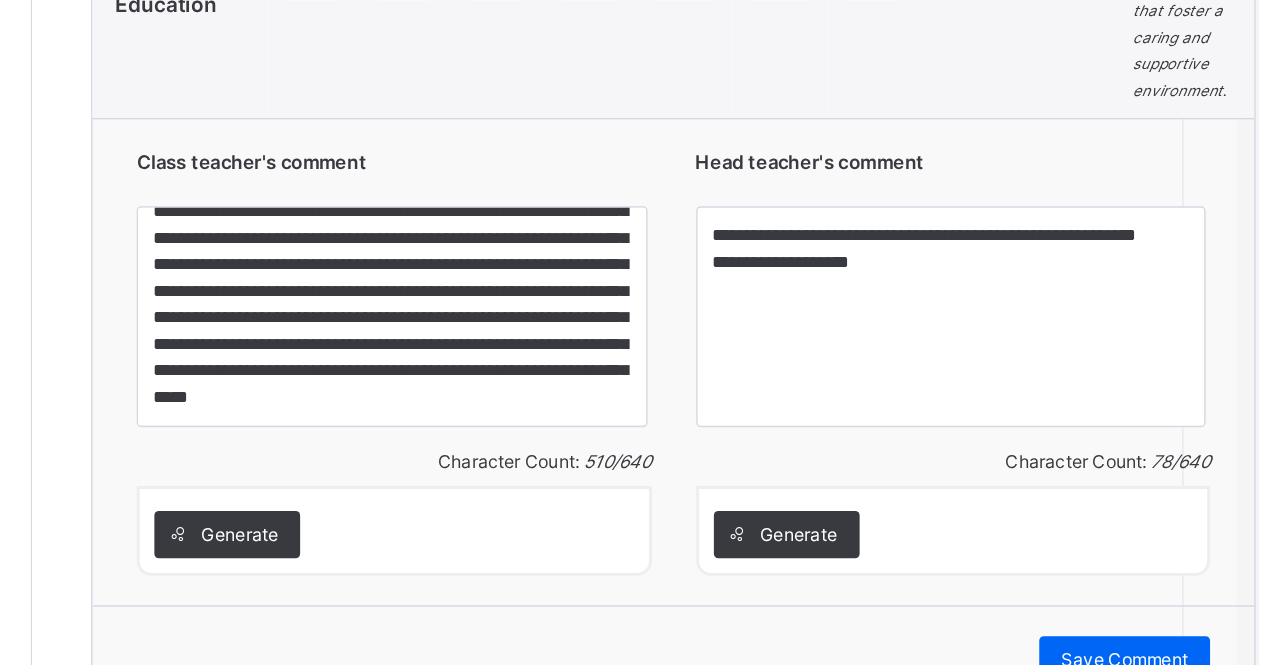 click on "Save Comment" at bounding box center [1174, 535] 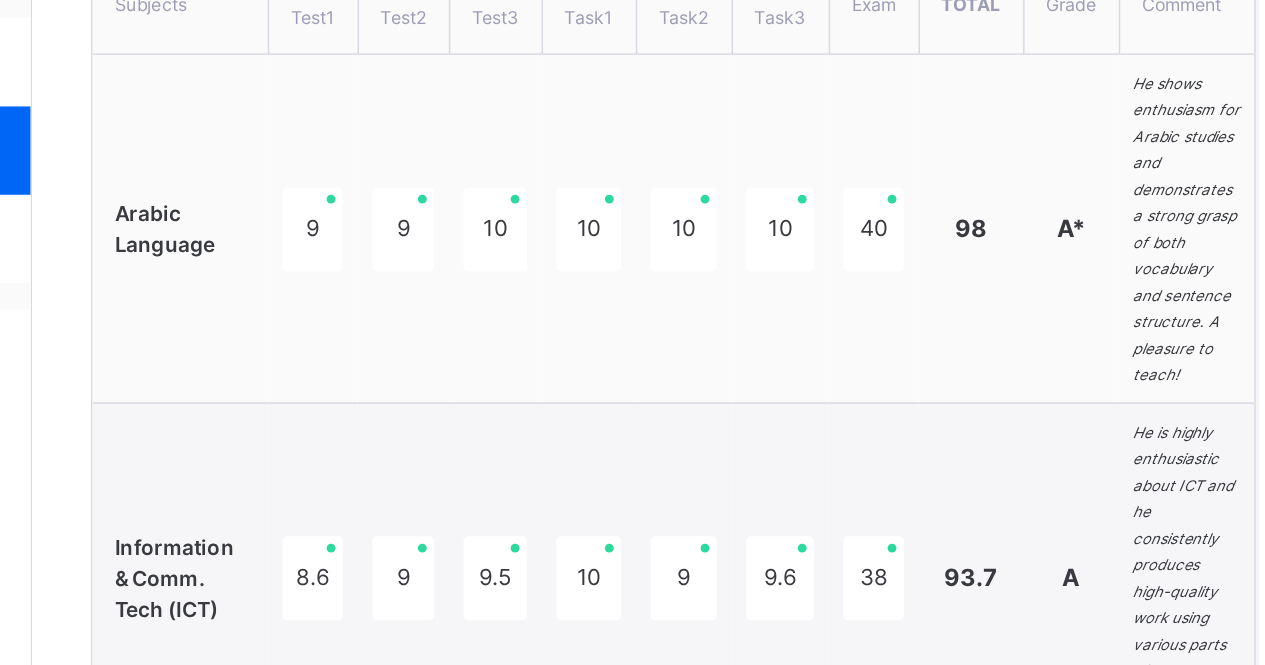 scroll, scrollTop: 550, scrollLeft: 15, axis: both 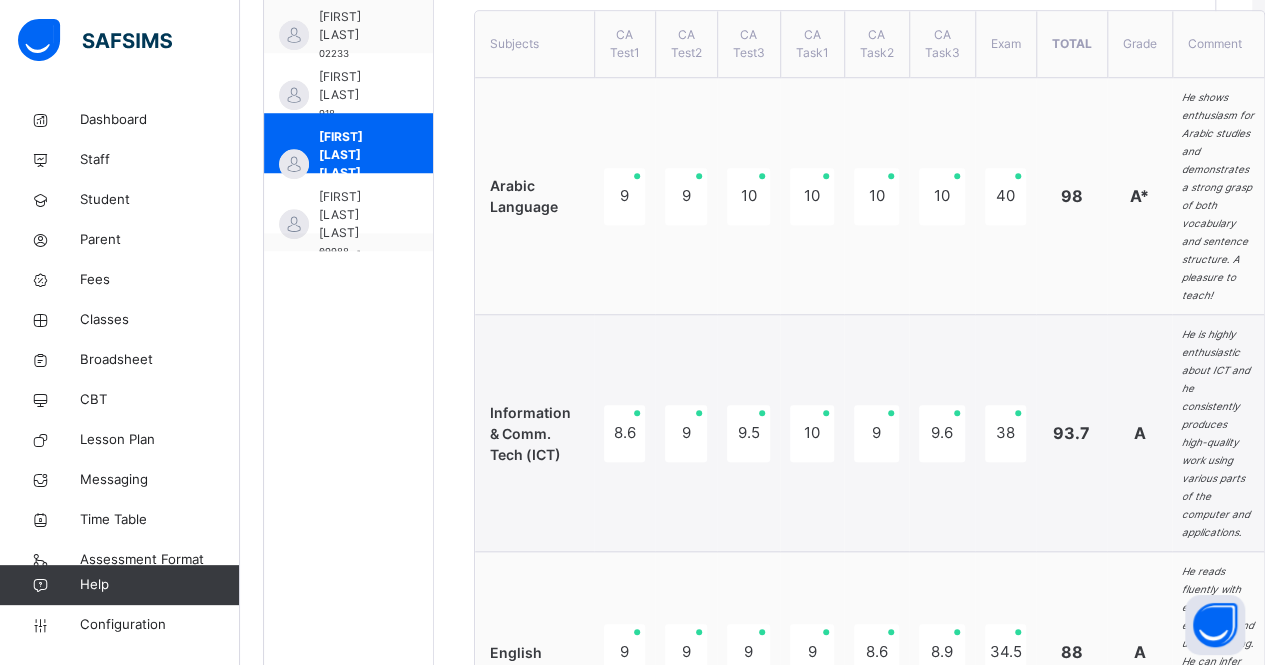 click on "[FIRST] [LAST] [LAST]" at bounding box center (353, 215) 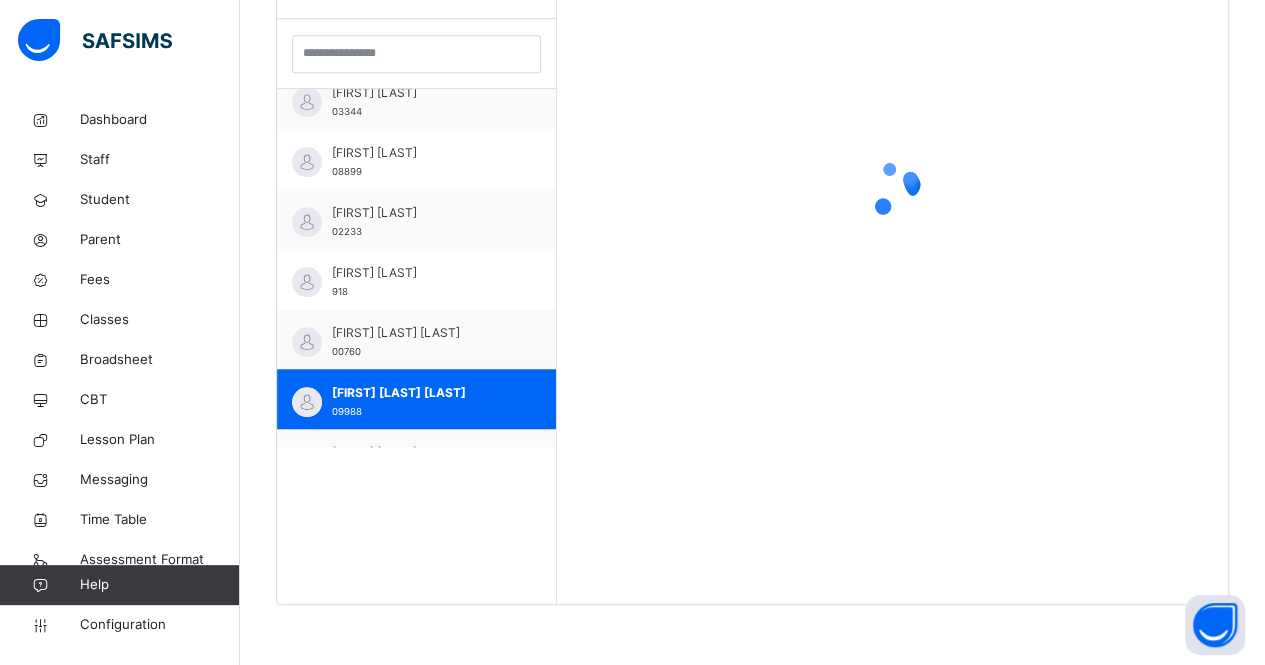 scroll, scrollTop: 579, scrollLeft: 13, axis: both 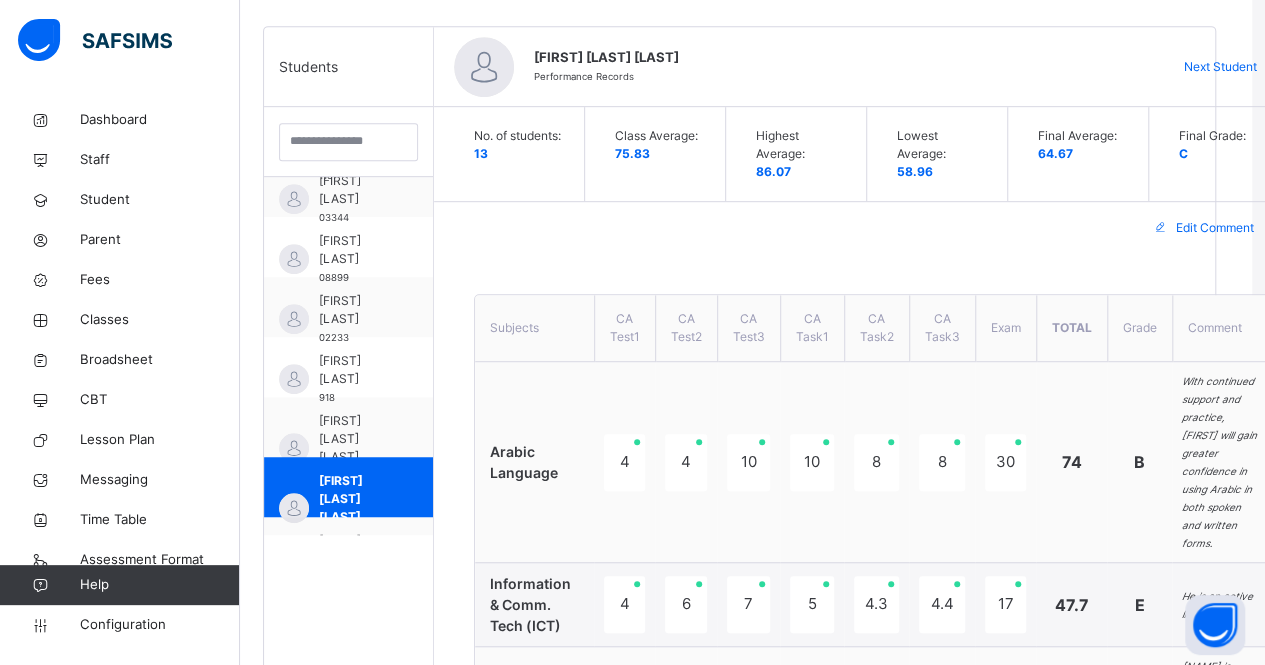 click on "Edit Comment" at bounding box center [1215, 228] 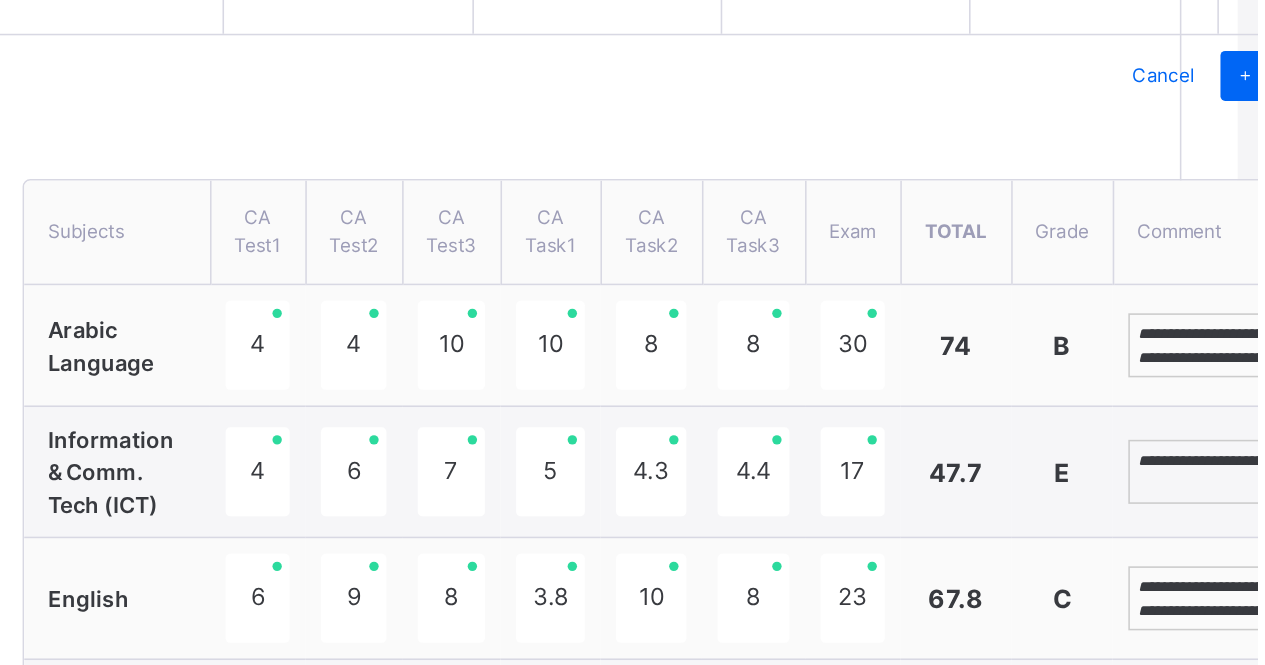 scroll, scrollTop: 512, scrollLeft: 13, axis: both 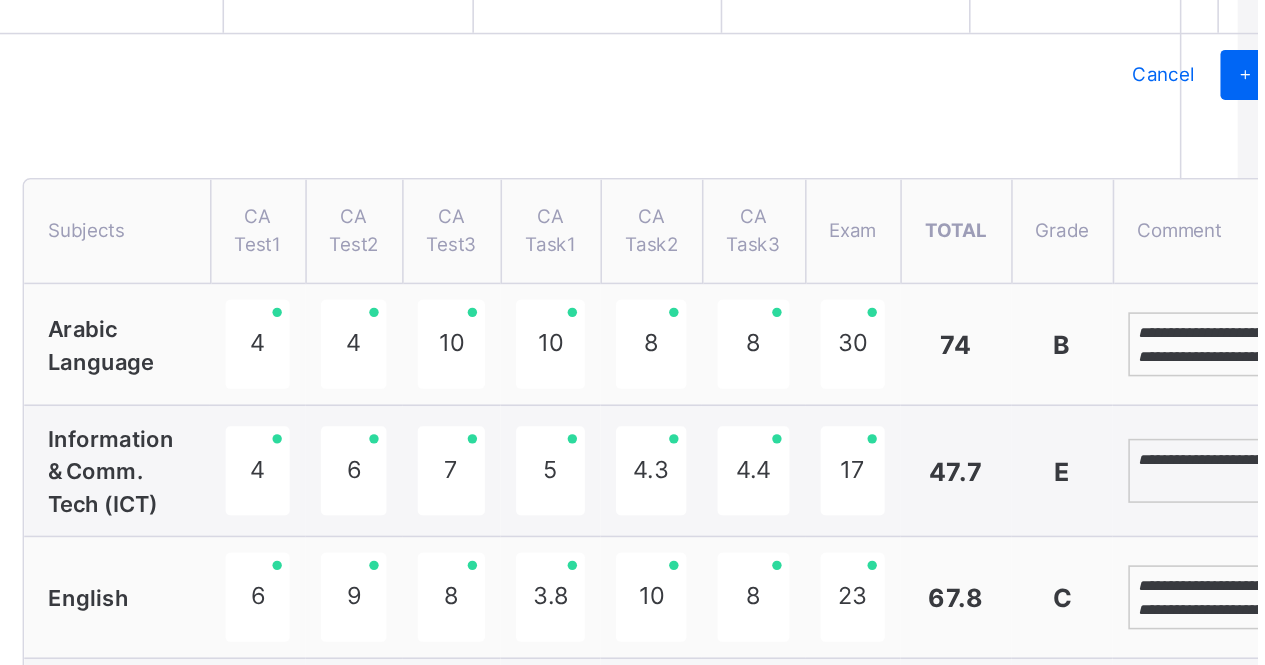 click on "**********" at bounding box center (1249, 363) 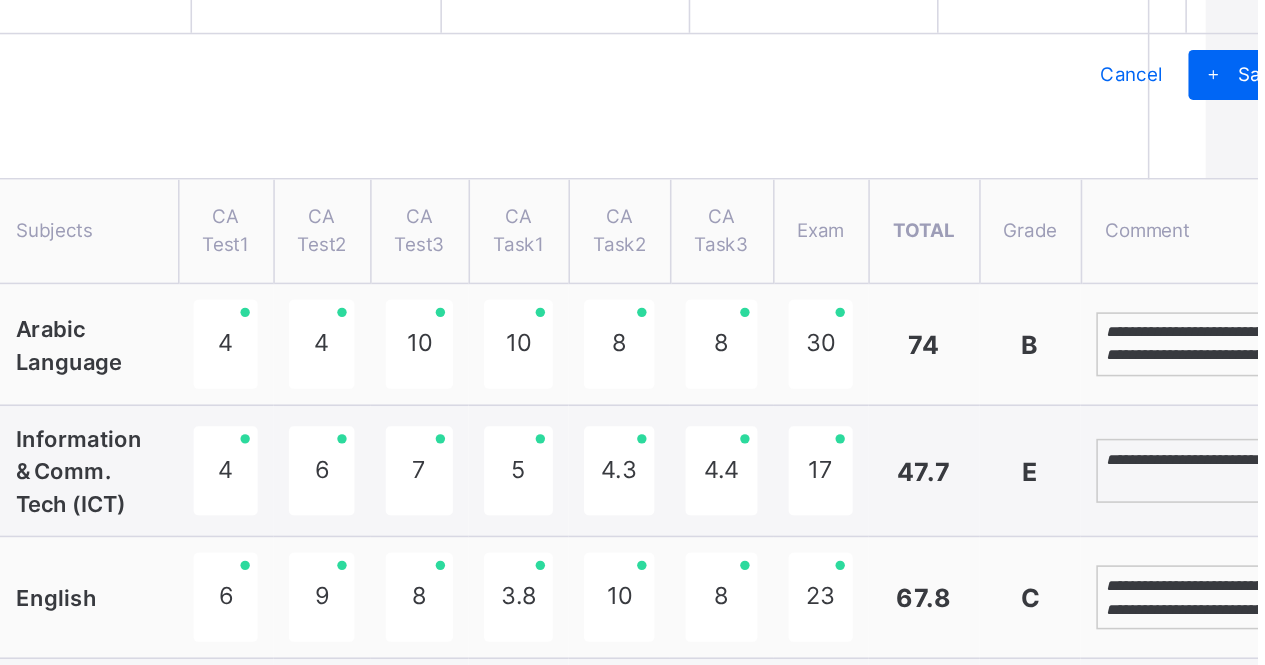 scroll, scrollTop: 83, scrollLeft: 0, axis: vertical 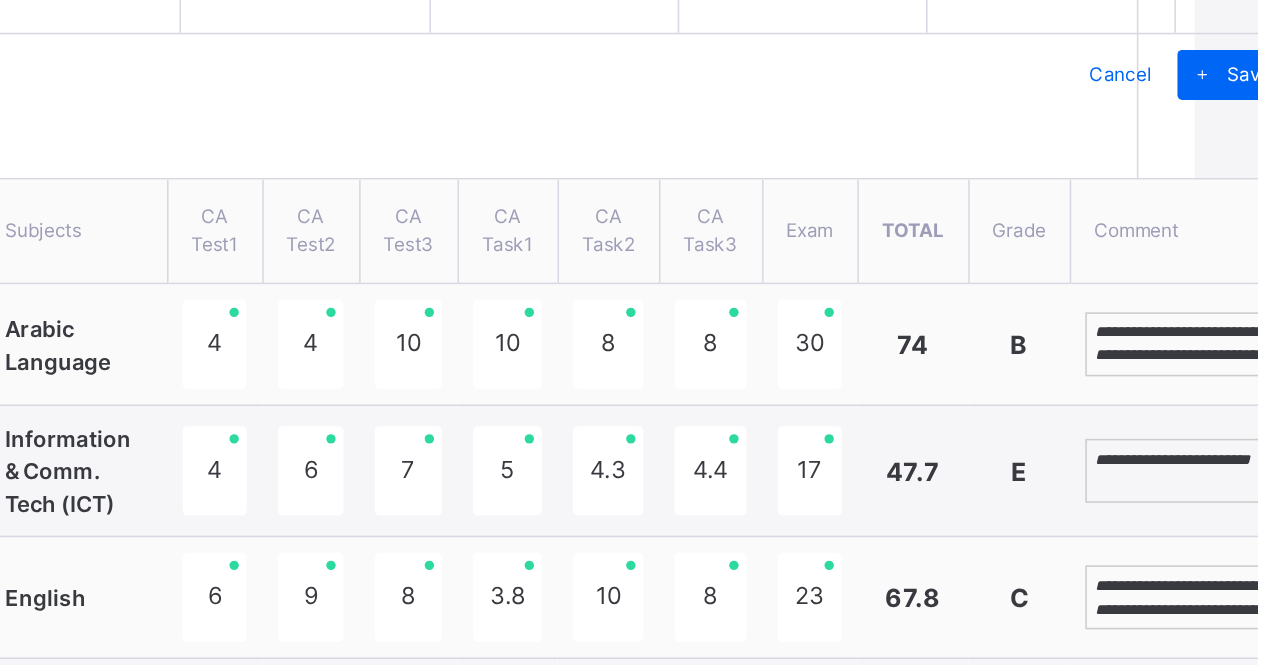 click on "**********" at bounding box center (1222, 525) 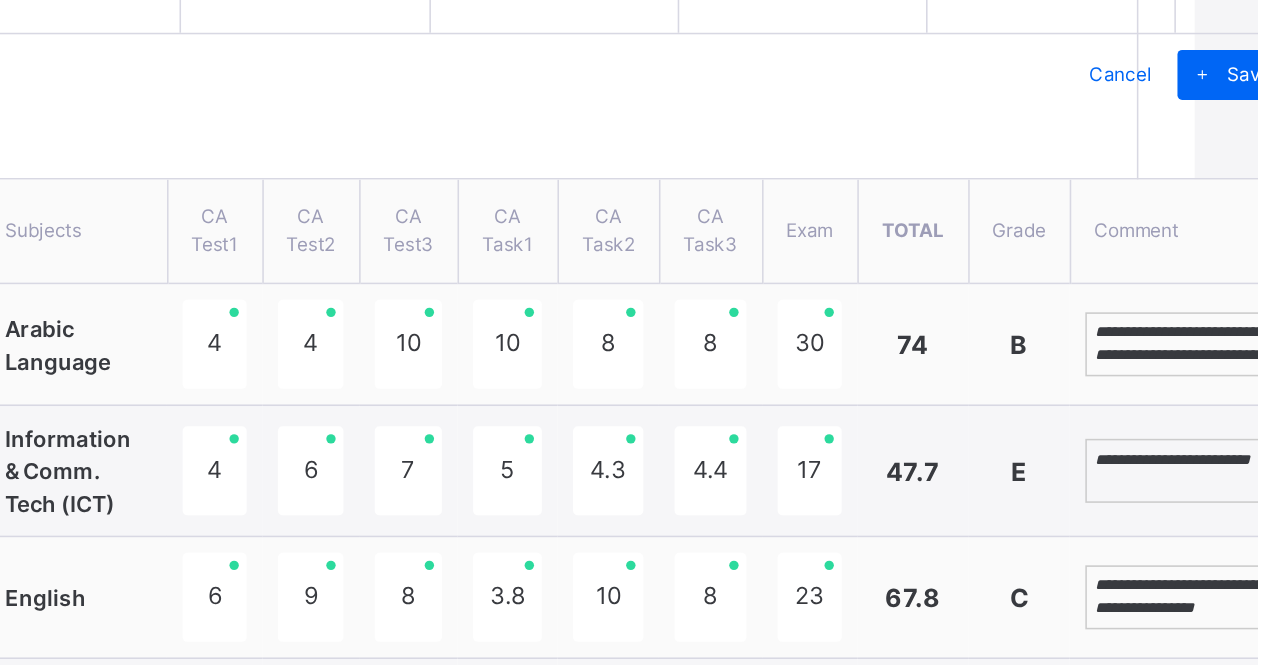 scroll, scrollTop: 68, scrollLeft: 0, axis: vertical 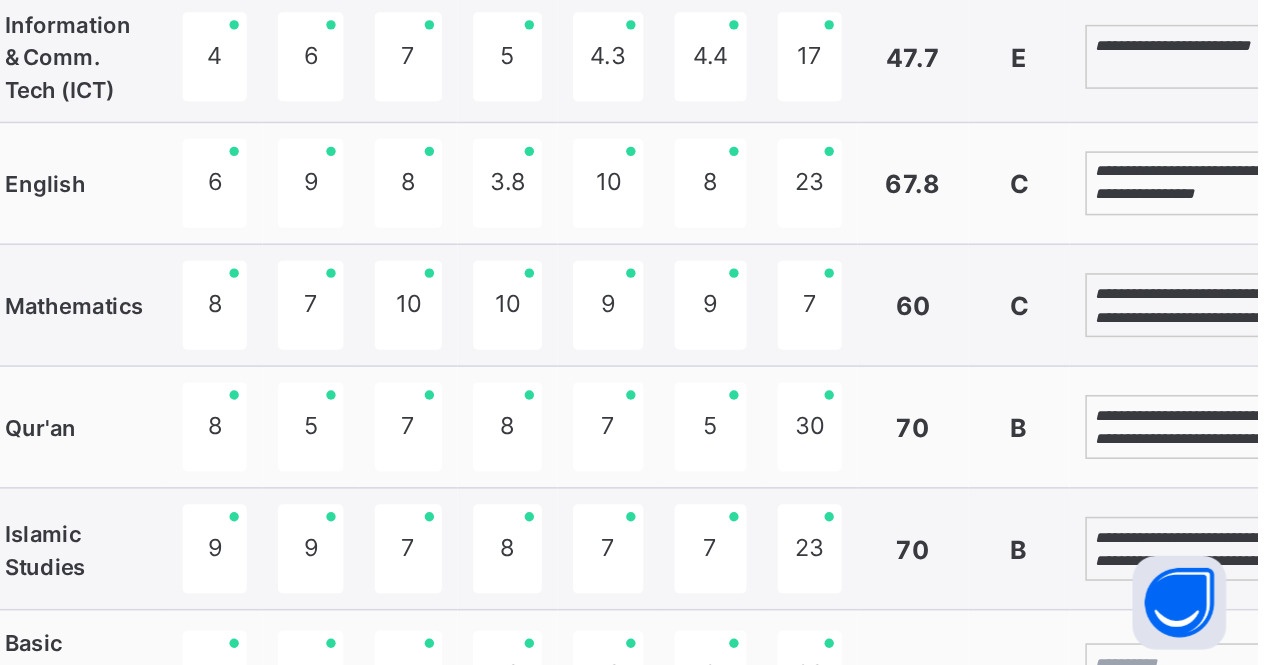 click on "**********" at bounding box center (1222, 434) 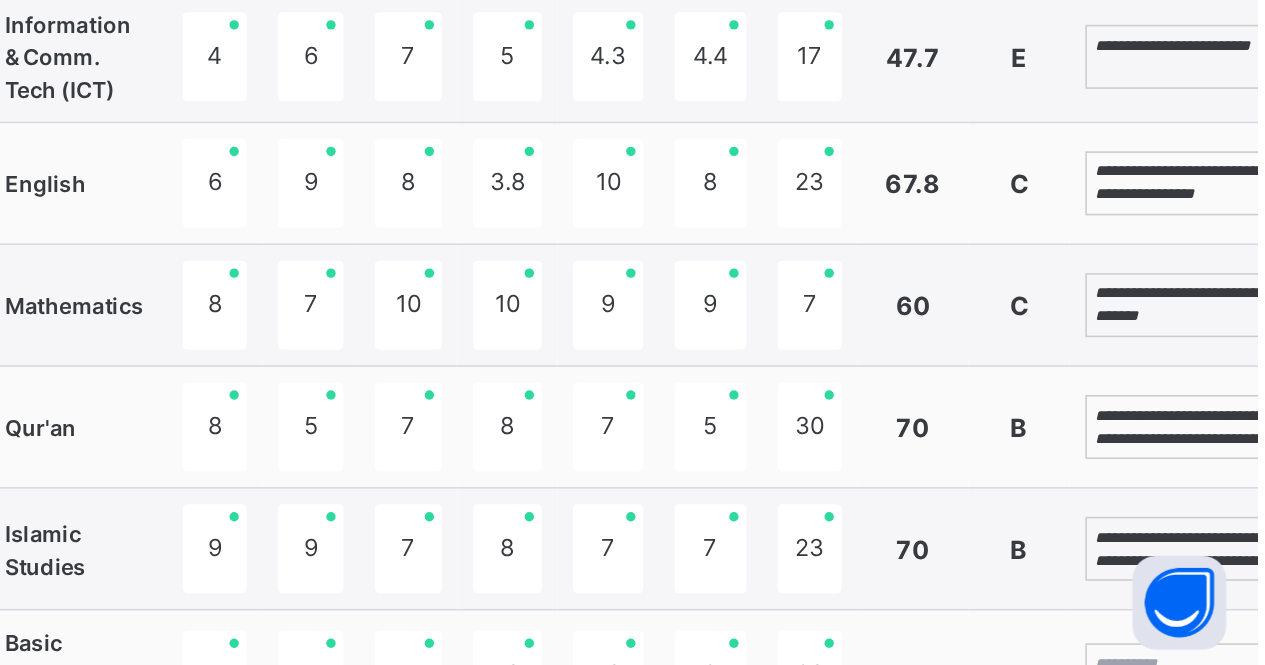 scroll, scrollTop: 54, scrollLeft: 0, axis: vertical 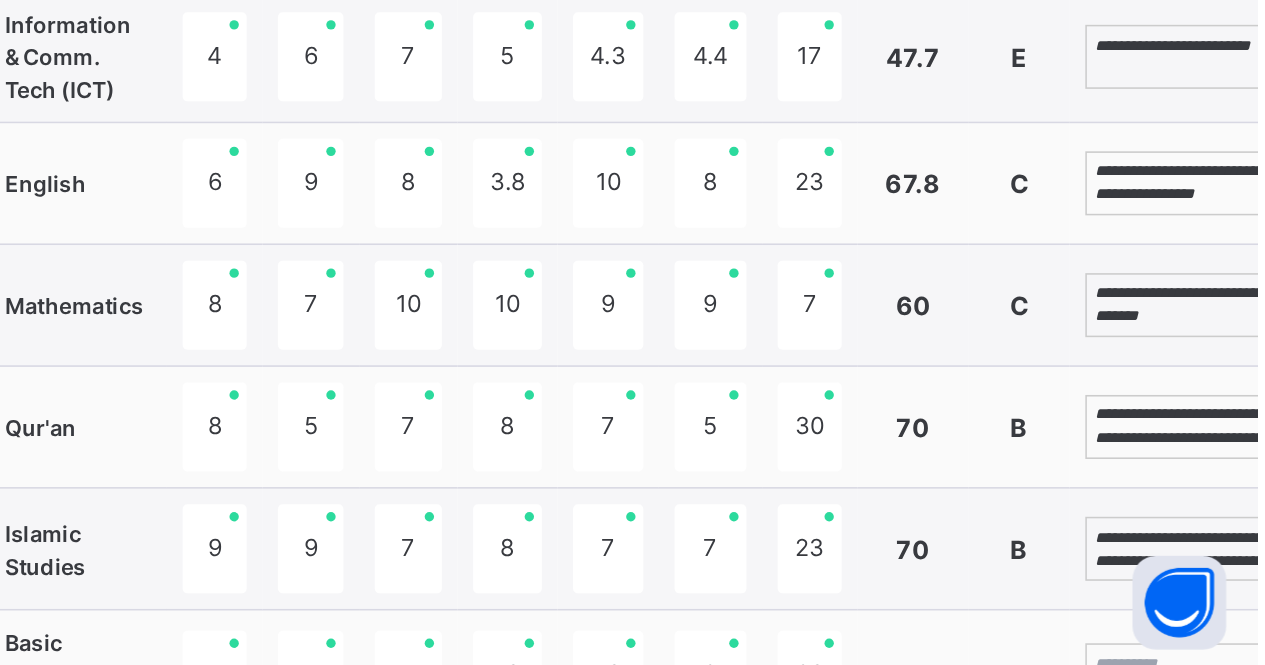 click on "**********" at bounding box center [1222, 590] 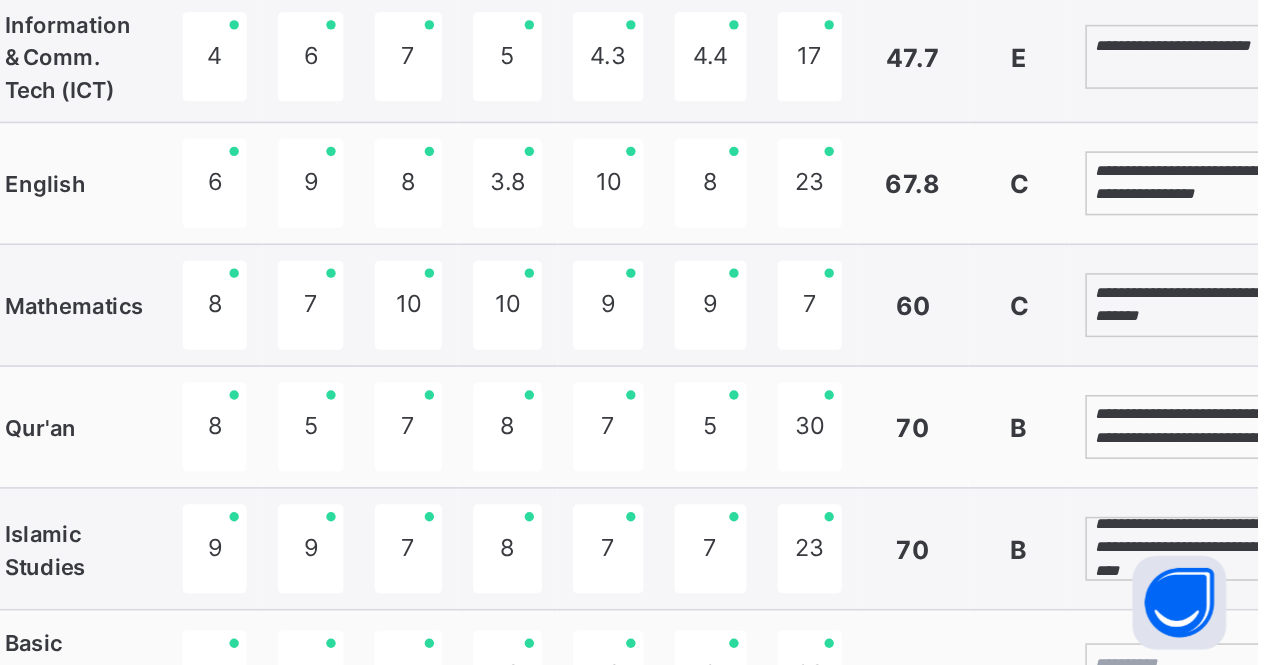 scroll, scrollTop: 38, scrollLeft: 0, axis: vertical 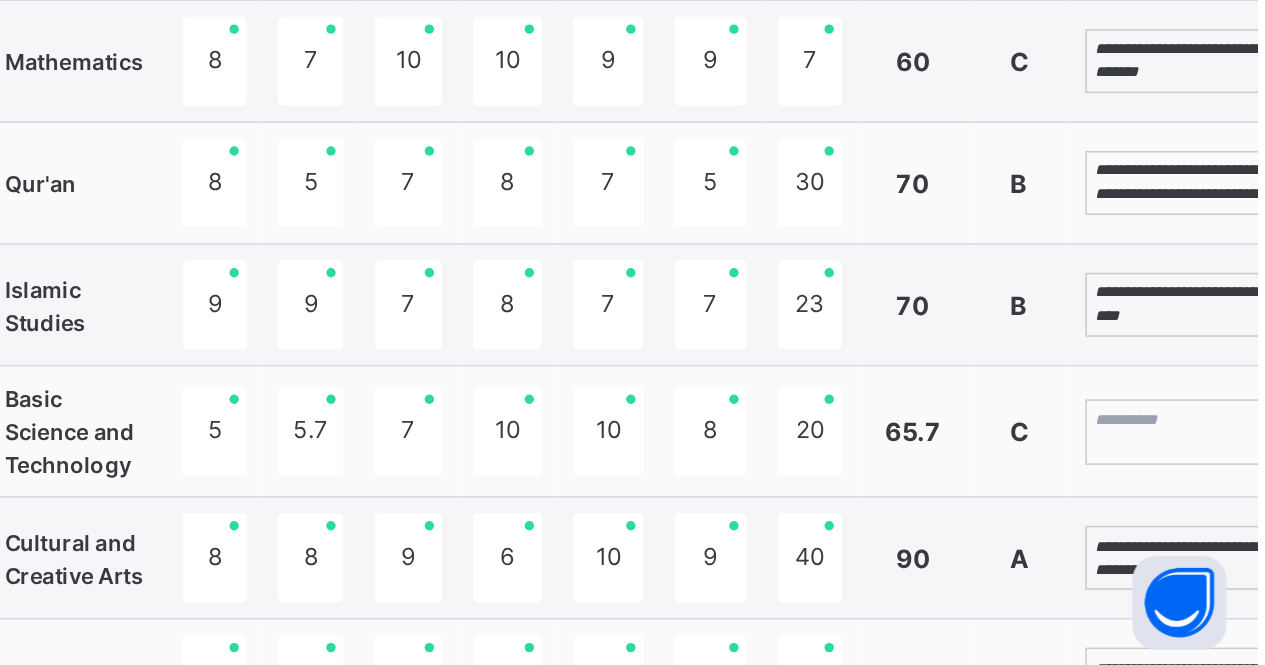 click at bounding box center [1218, 516] 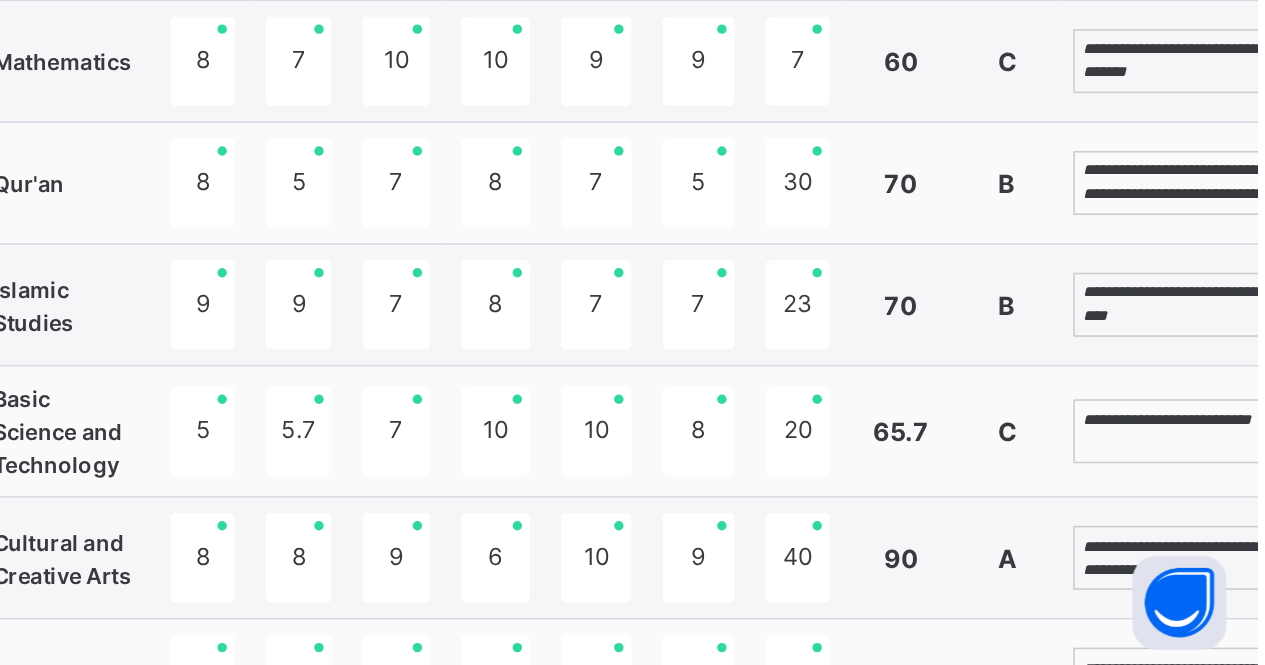 scroll, scrollTop: 837, scrollLeft: 54, axis: both 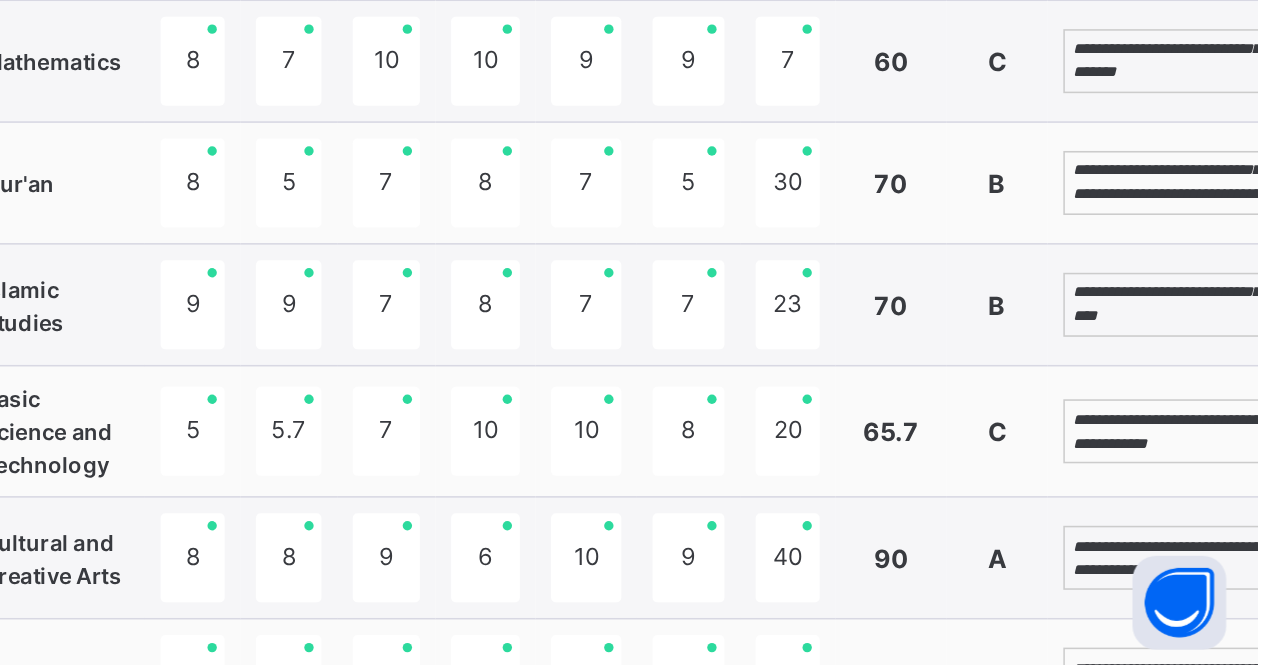 click on "**********" at bounding box center (1208, 515) 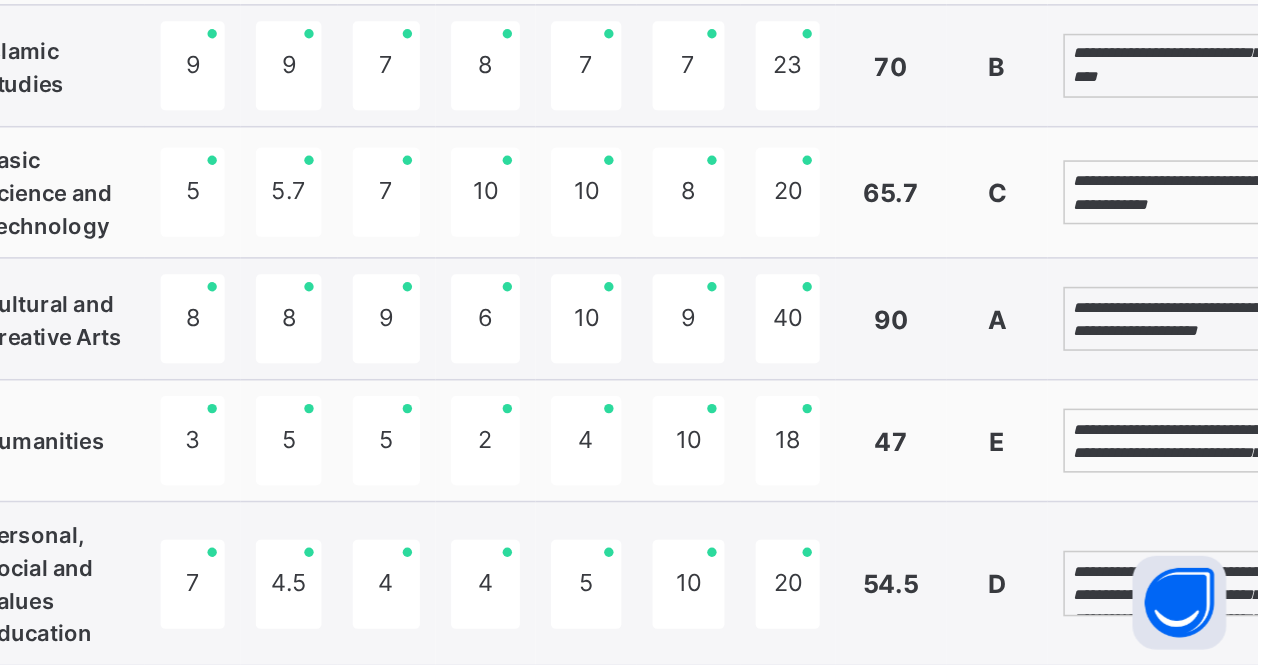 scroll, scrollTop: 1011, scrollLeft: 54, axis: both 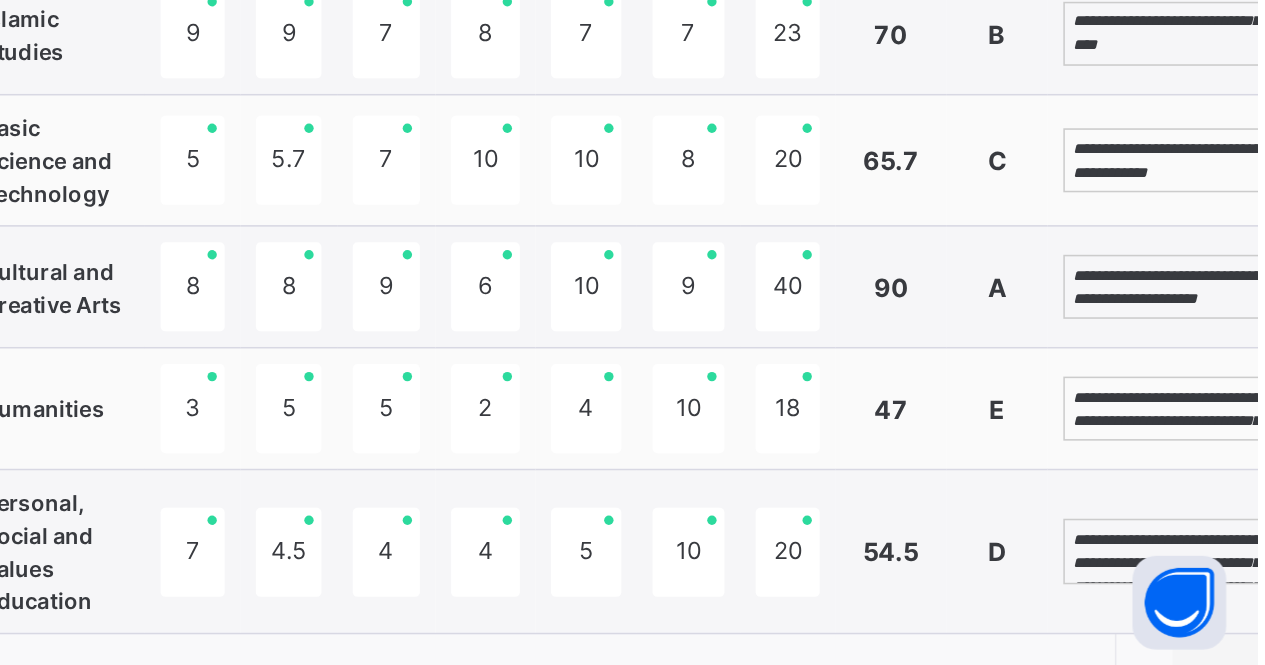 type on "**********" 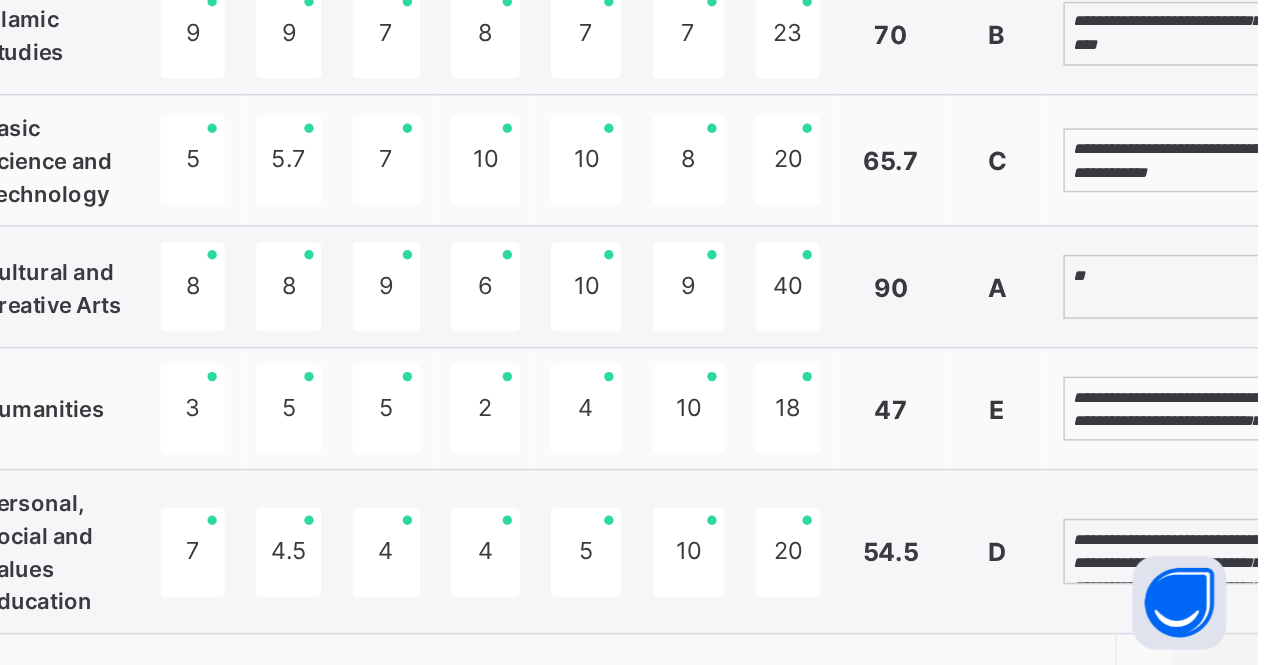 type on "*" 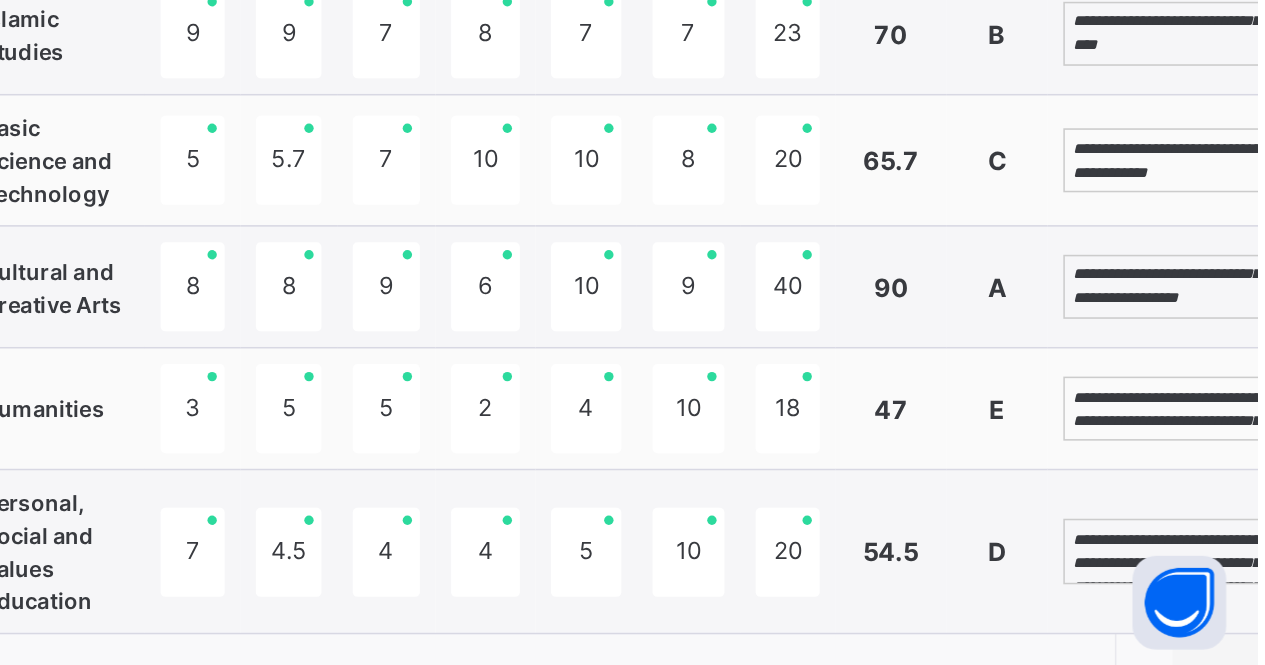 scroll, scrollTop: 38, scrollLeft: 0, axis: vertical 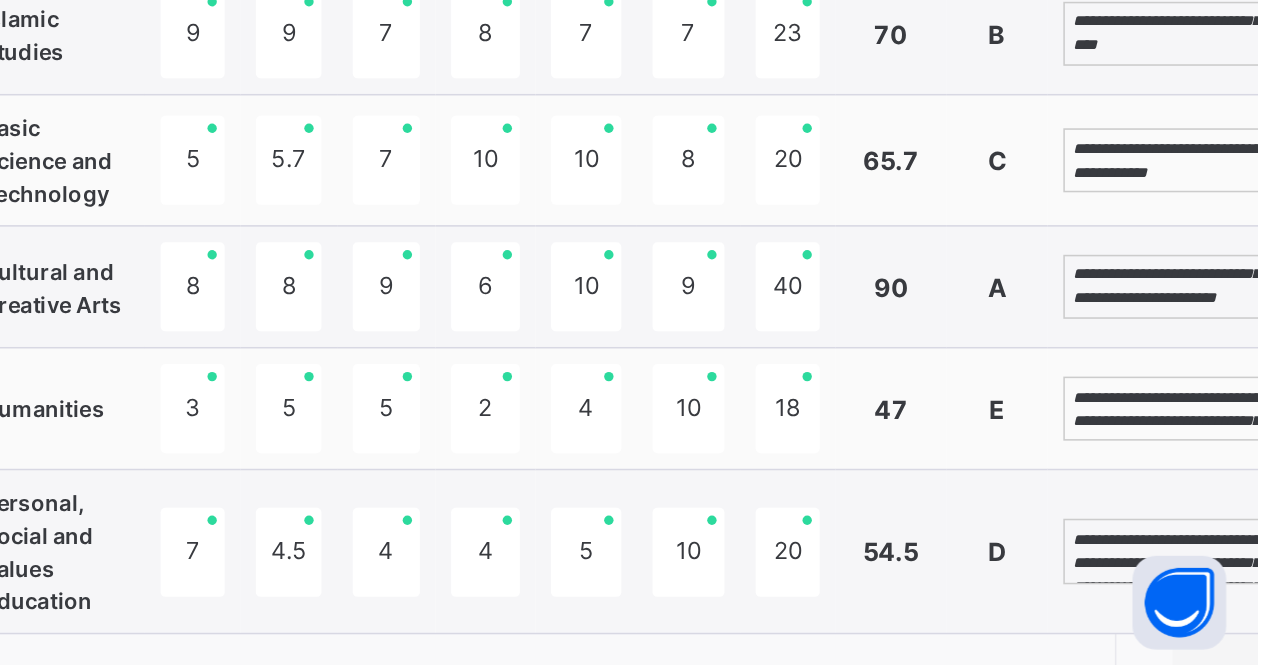 click on "**********" at bounding box center (1208, 422) 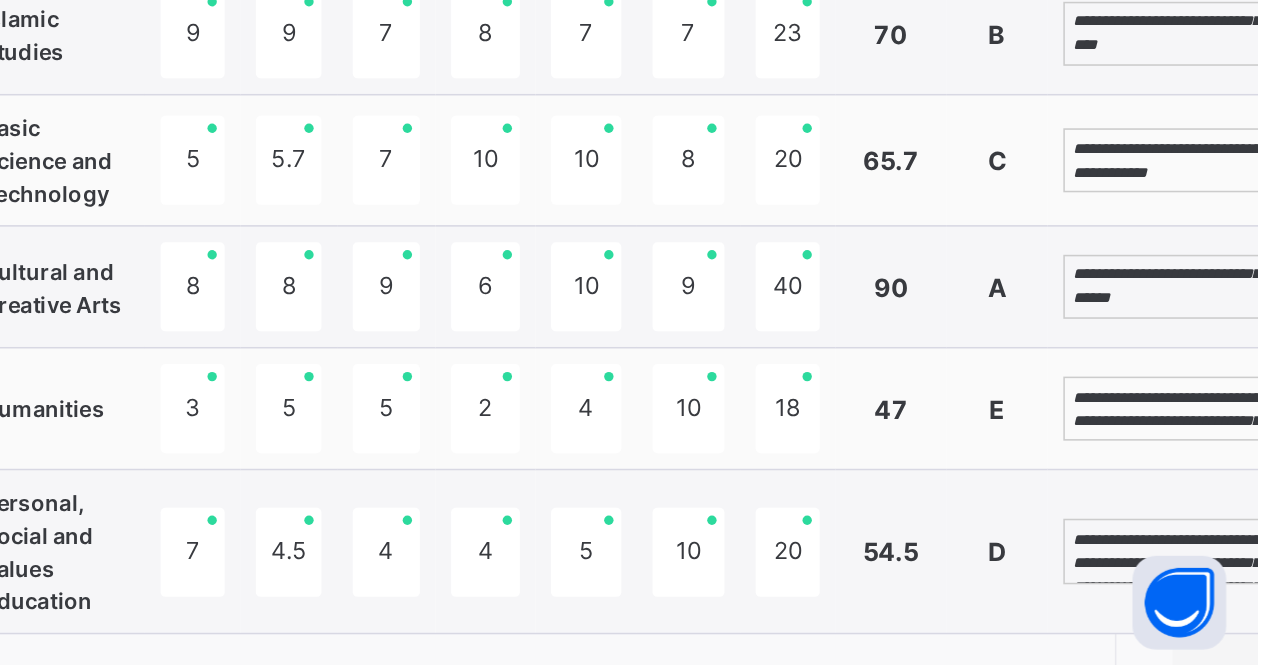 click on "**********" at bounding box center (1208, 422) 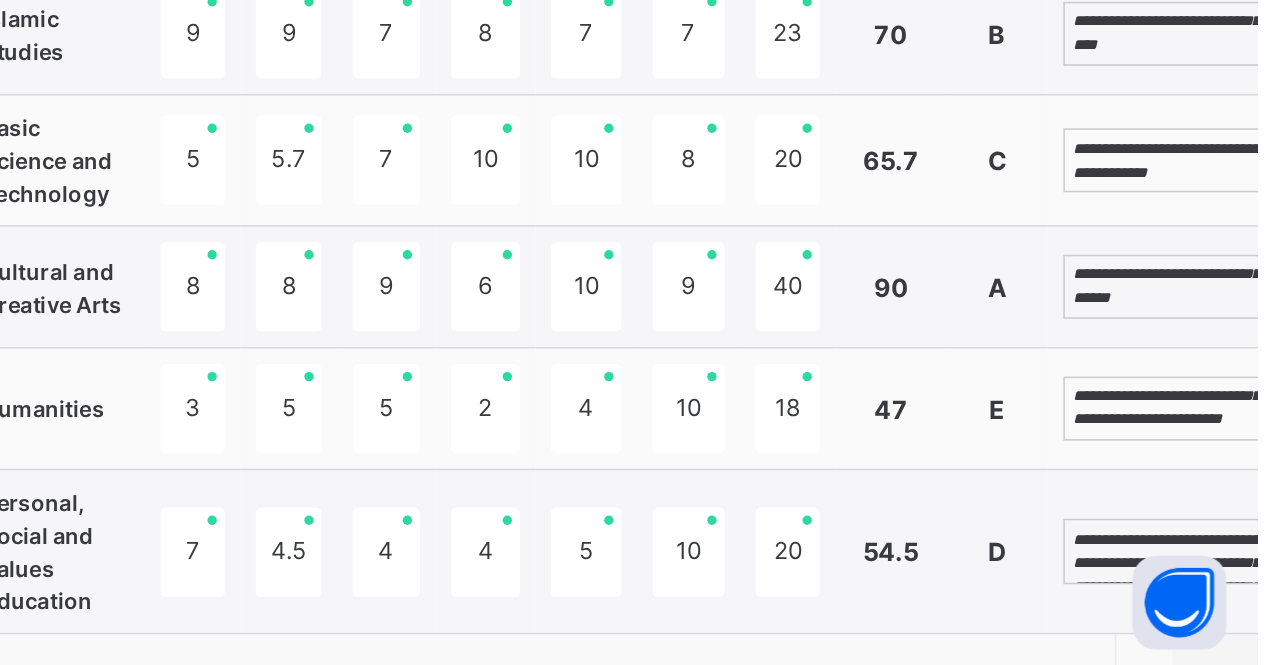 scroll, scrollTop: 83, scrollLeft: 0, axis: vertical 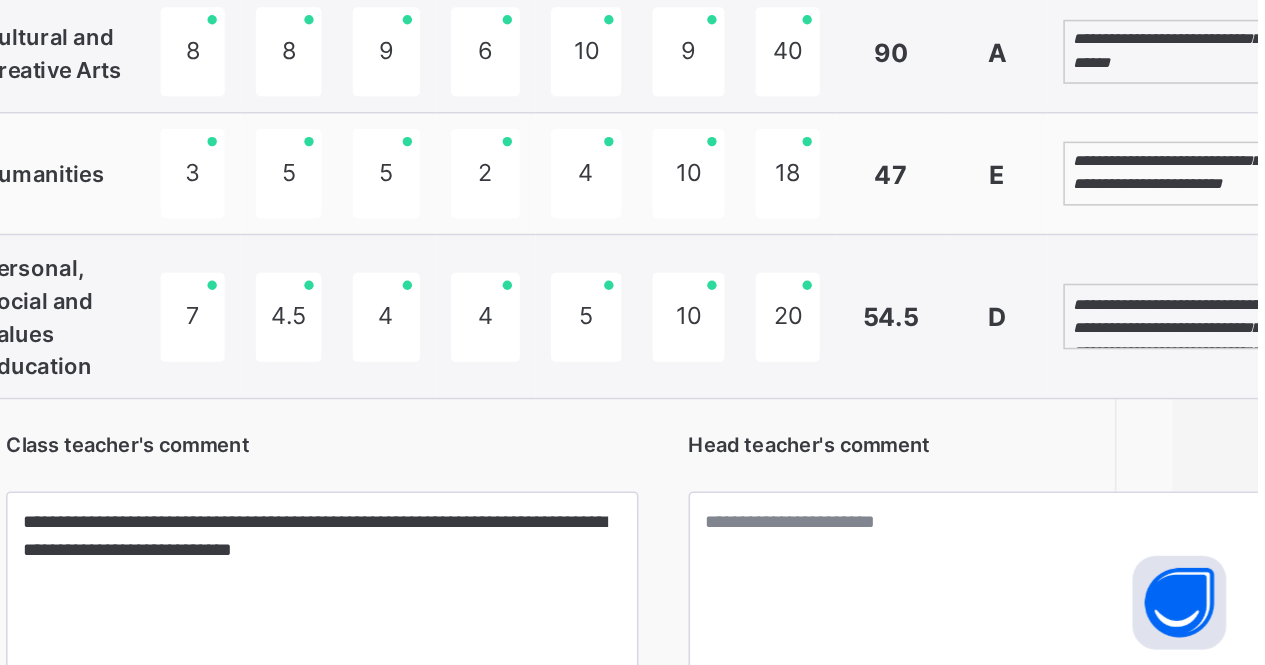 click on "**********" at bounding box center [1208, 441] 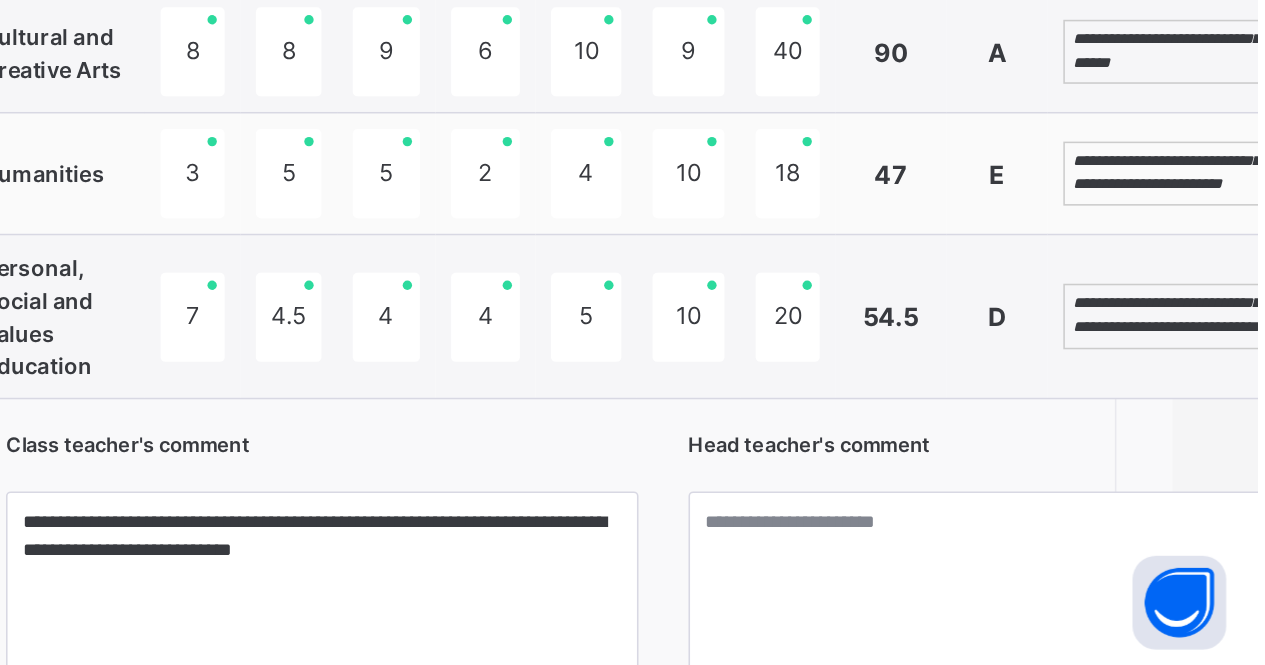 scroll, scrollTop: 84, scrollLeft: 0, axis: vertical 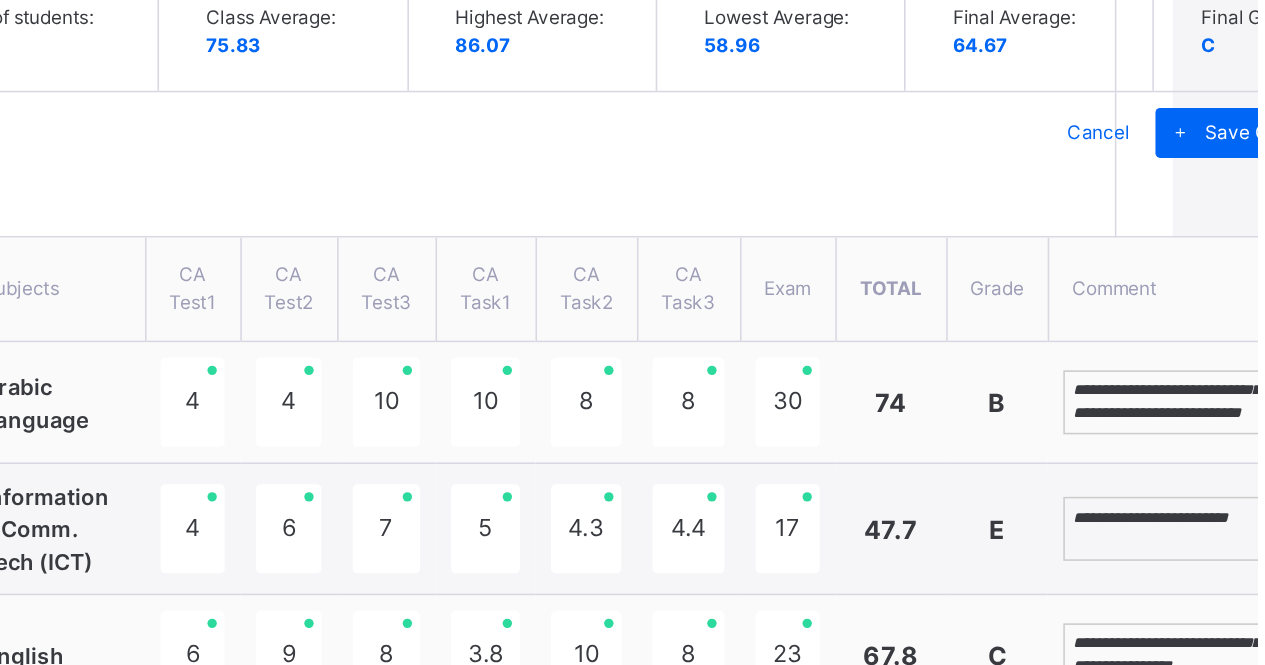 click at bounding box center (1216, 85) 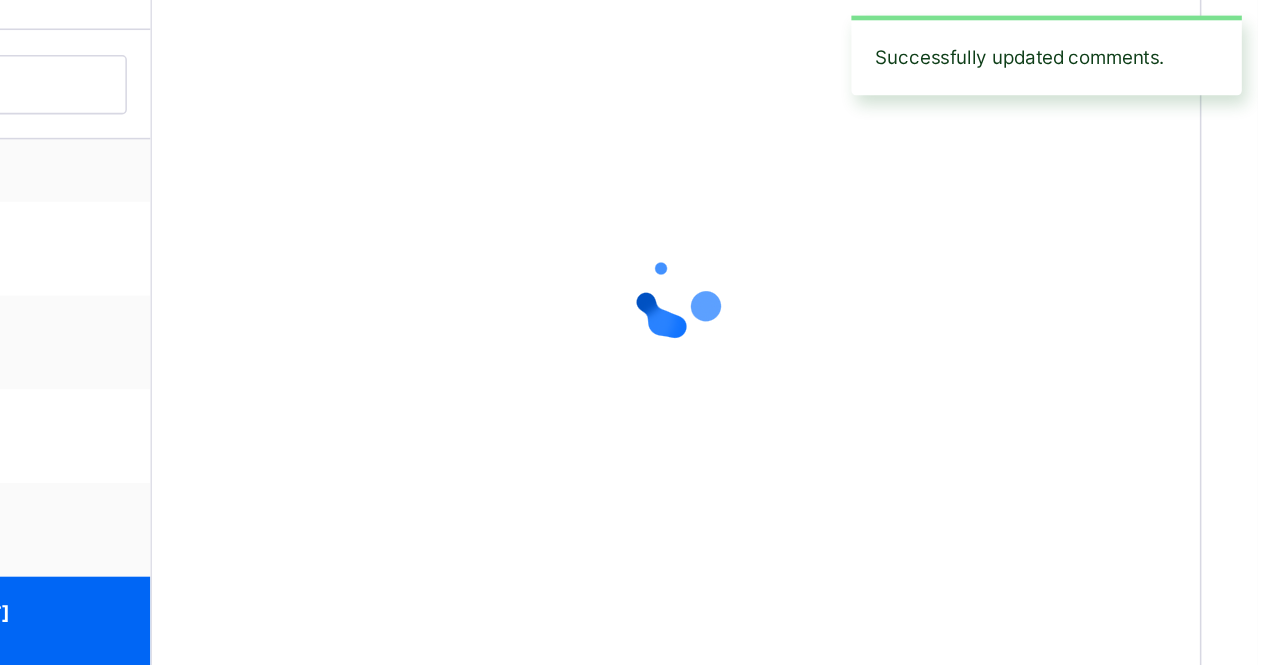 scroll, scrollTop: 579, scrollLeft: 15, axis: both 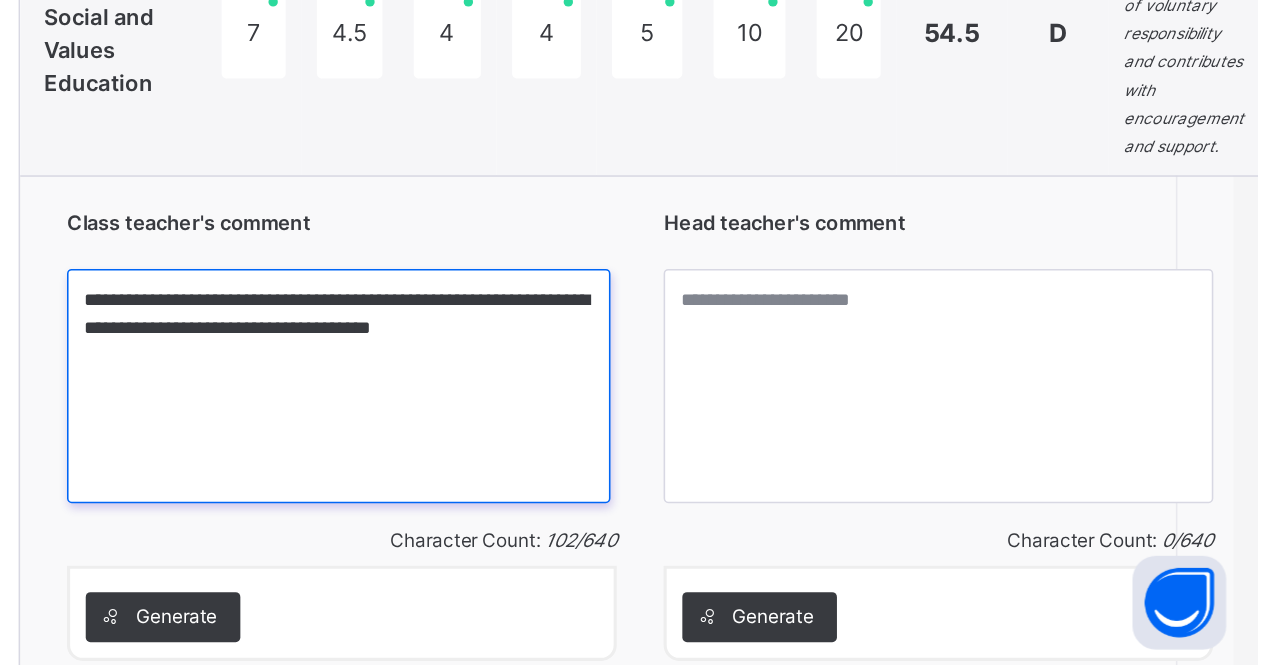 click on "**********" at bounding box center [677, 486] 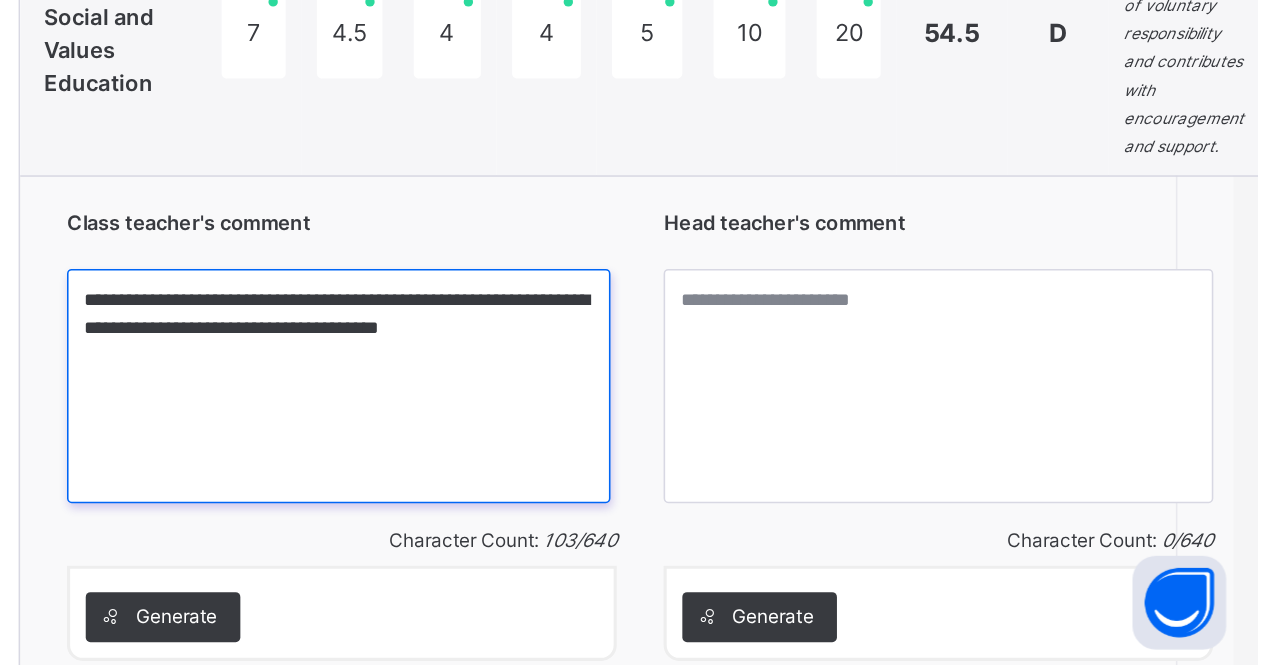 type on "**********" 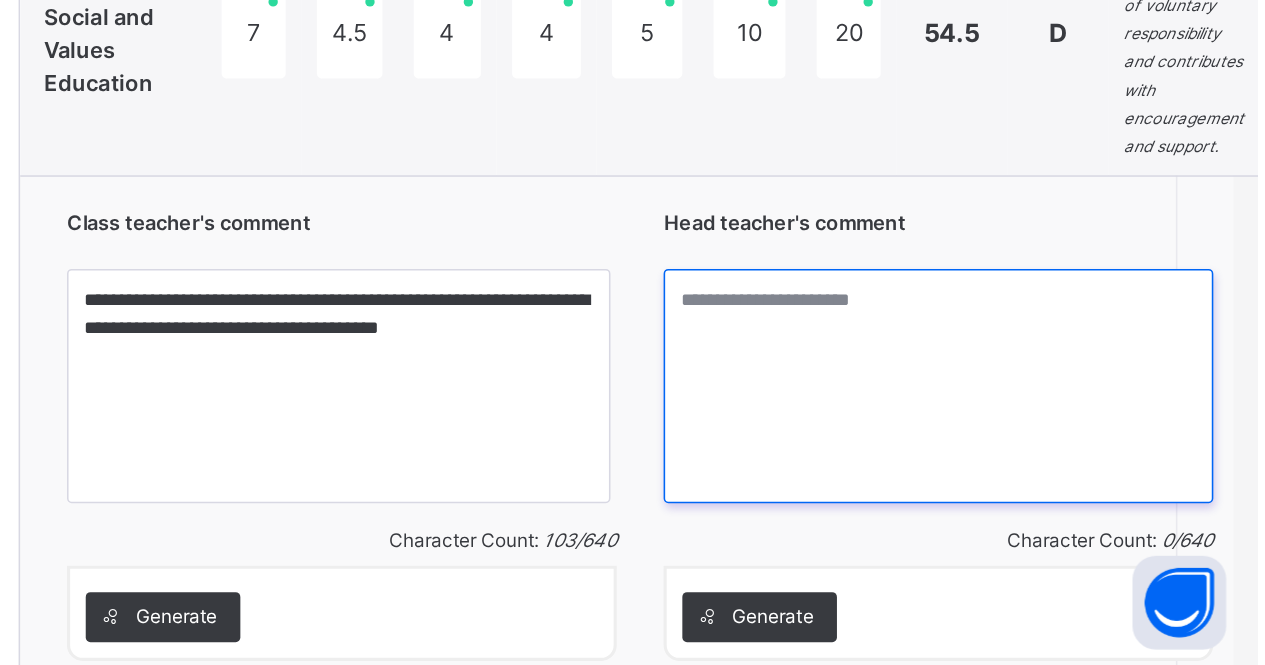 click at bounding box center (1061, 486) 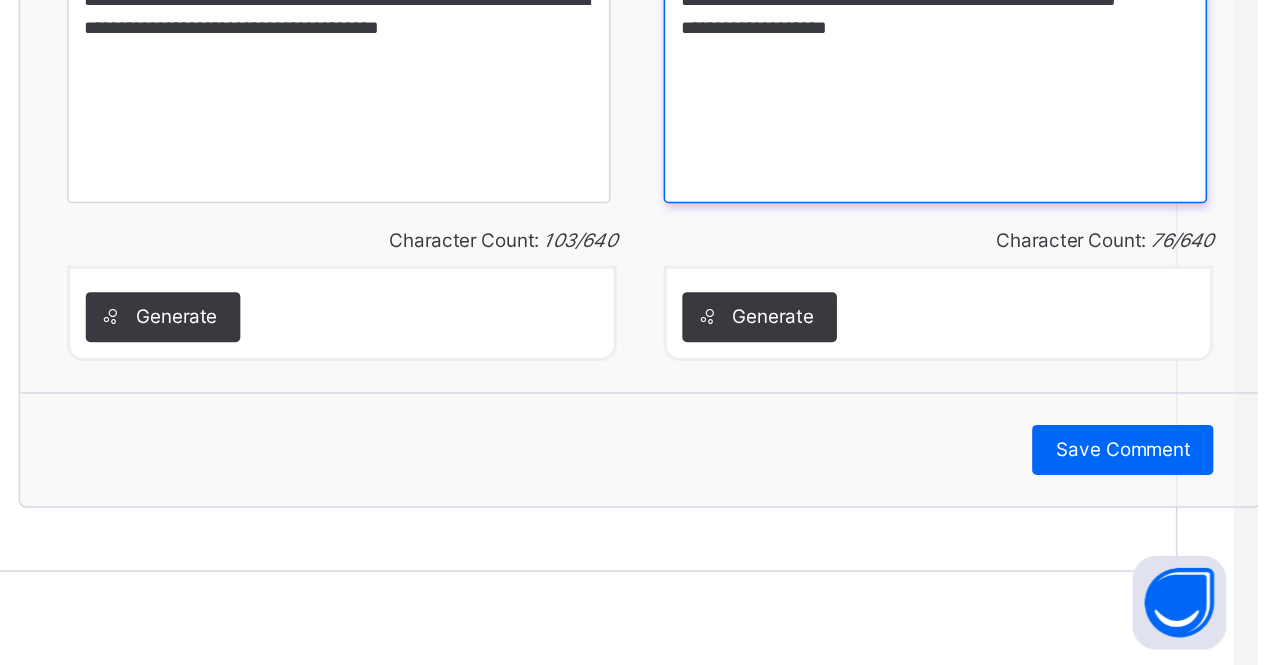 scroll, scrollTop: 2462, scrollLeft: 15, axis: both 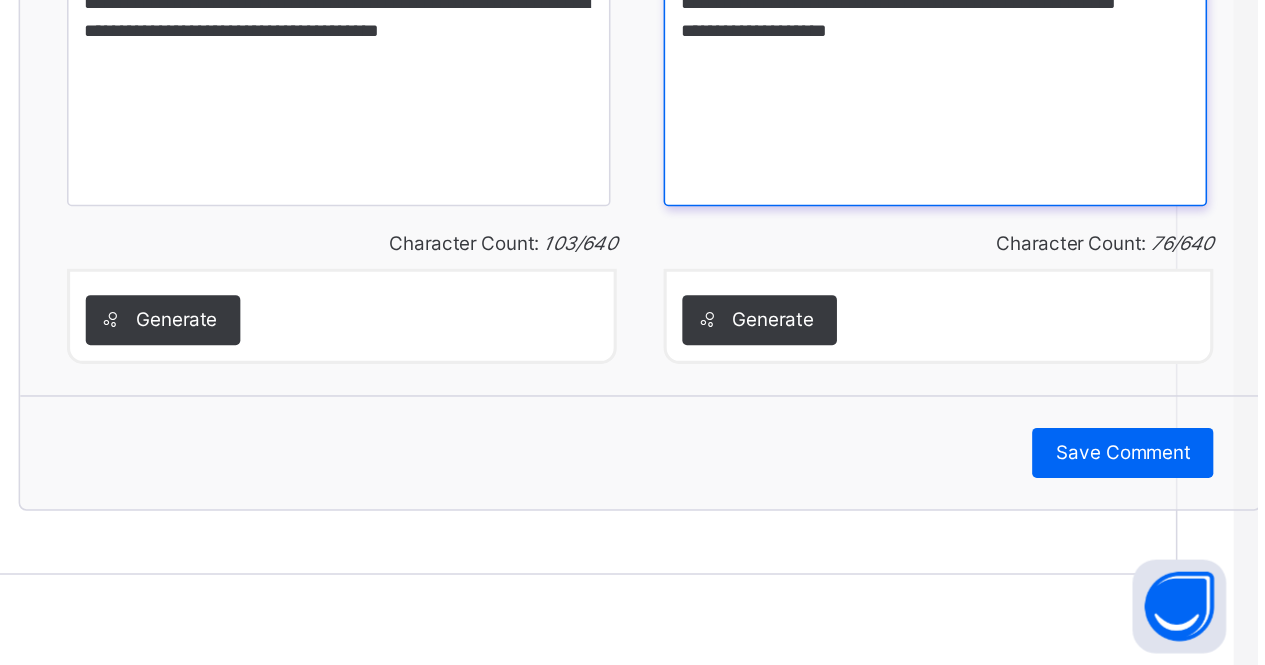 type on "**********" 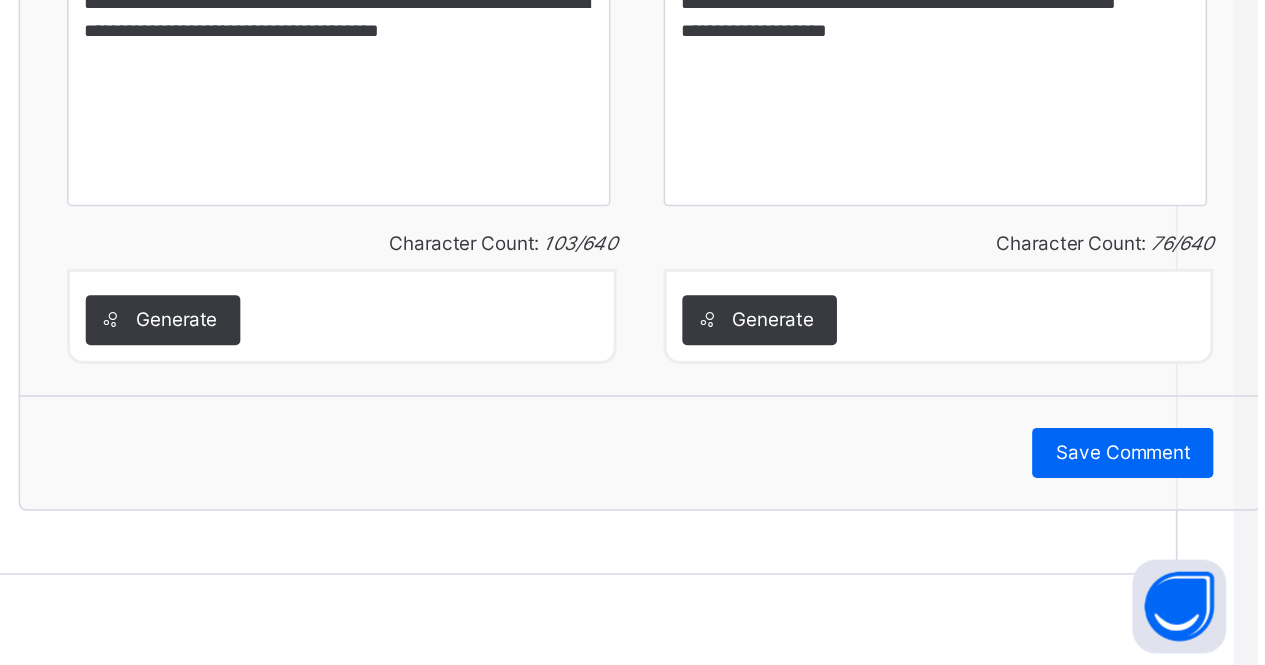 click on "Save Comment" at bounding box center (1179, 527) 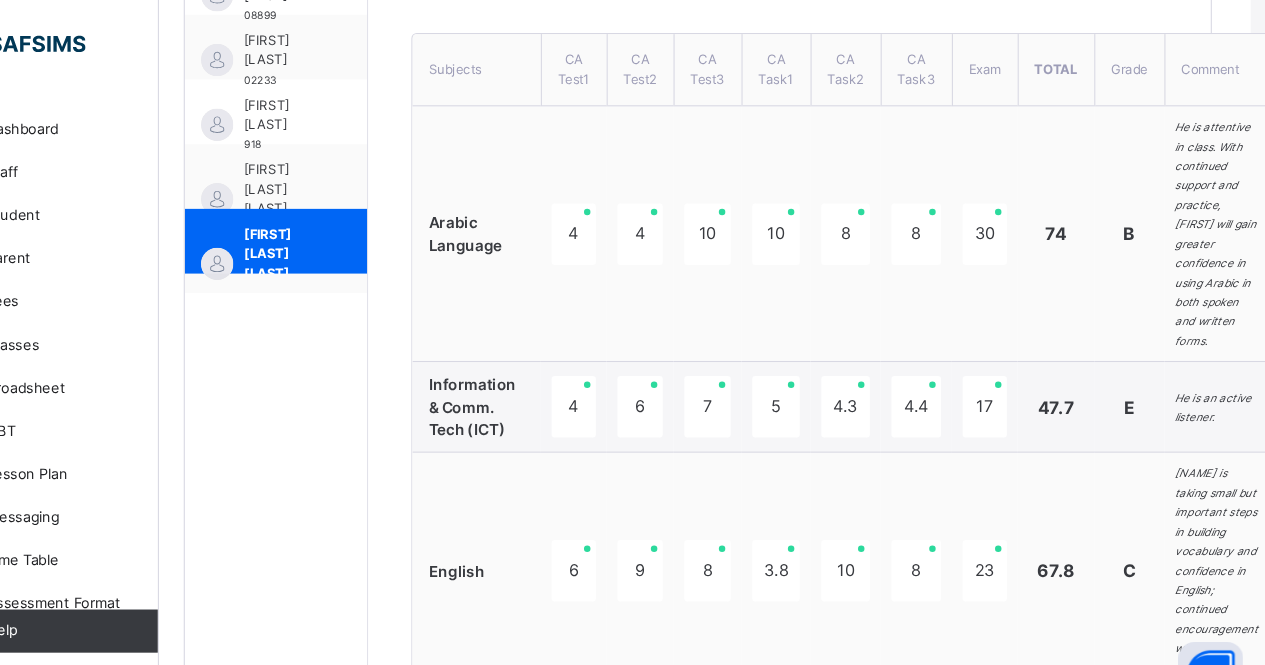 scroll, scrollTop: 746, scrollLeft: 13, axis: both 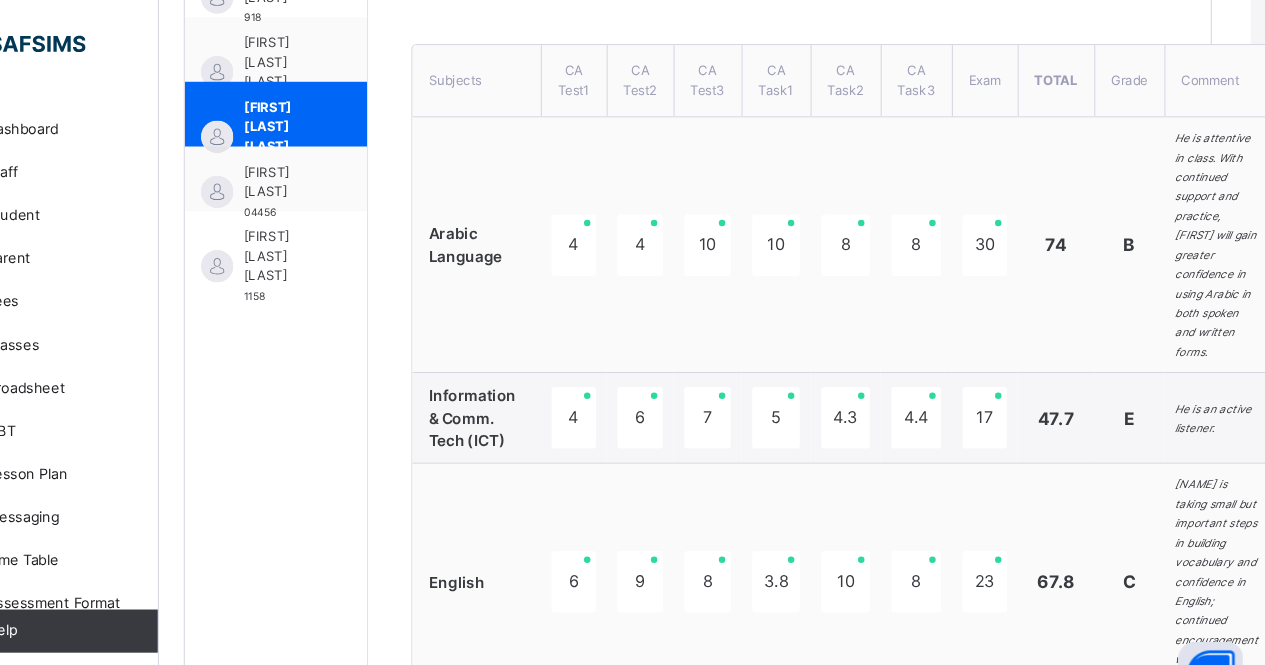 click on "[FIRST] [LAST]" at bounding box center (353, 169) 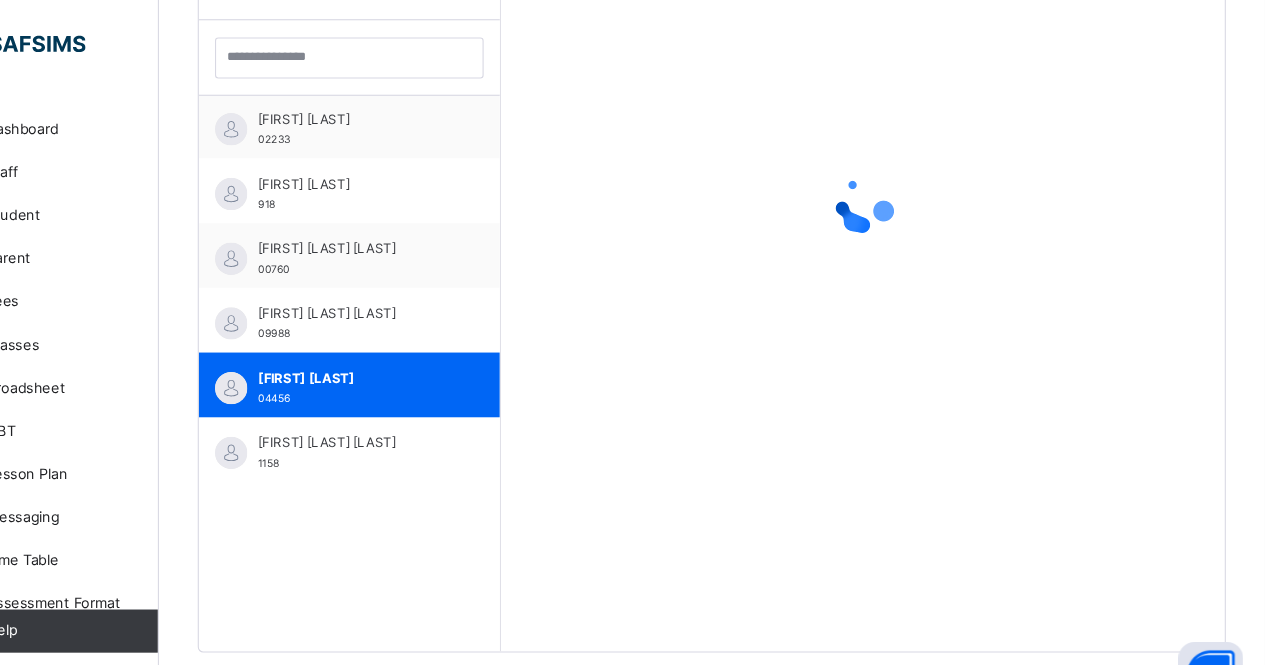 scroll, scrollTop: 579, scrollLeft: 13, axis: both 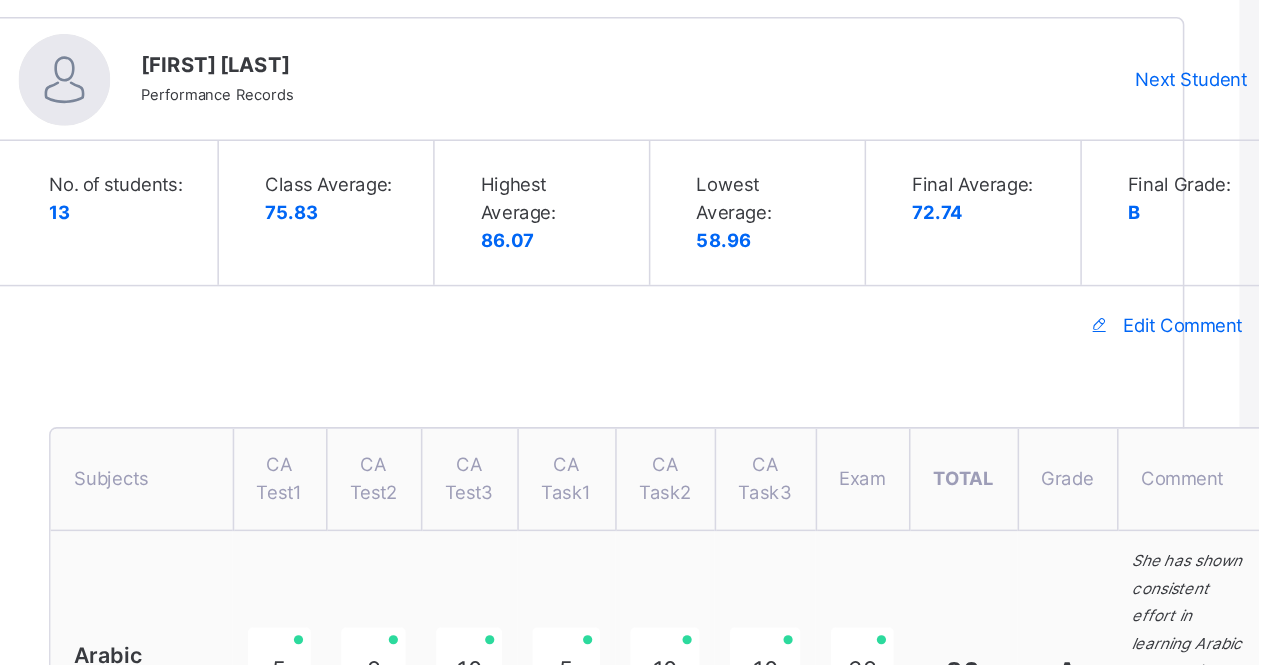 click on "Edit Comment" at bounding box center [1216, 213] 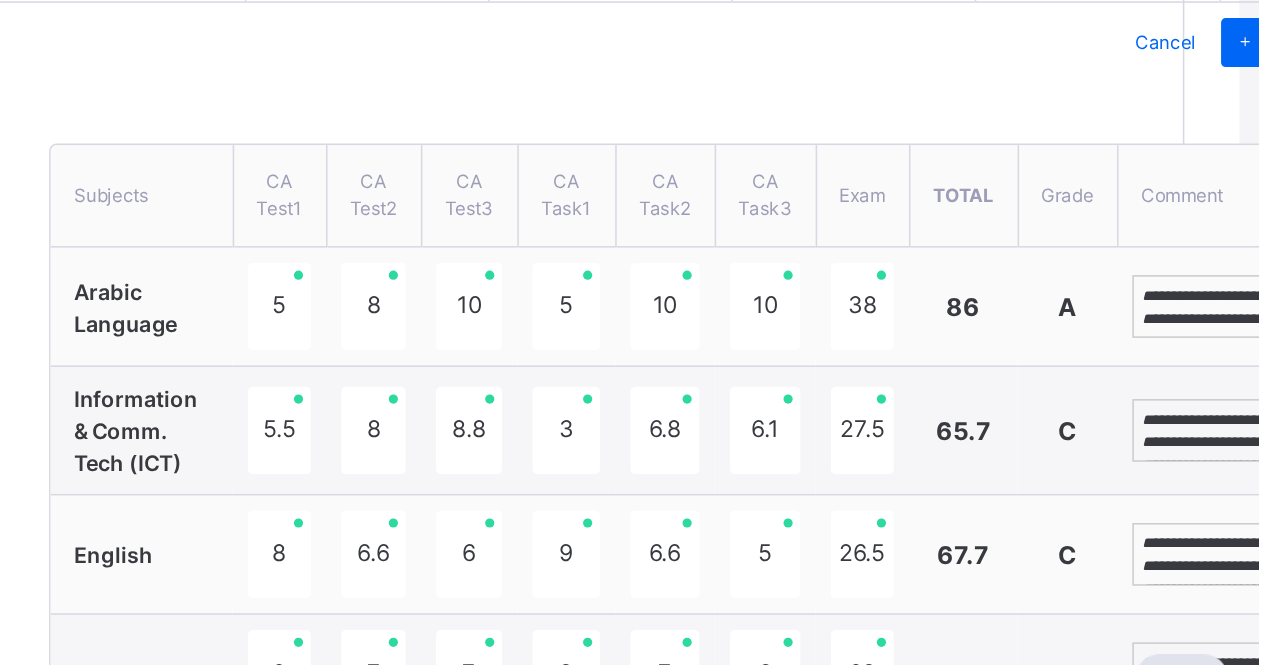 scroll, scrollTop: 508, scrollLeft: 12, axis: both 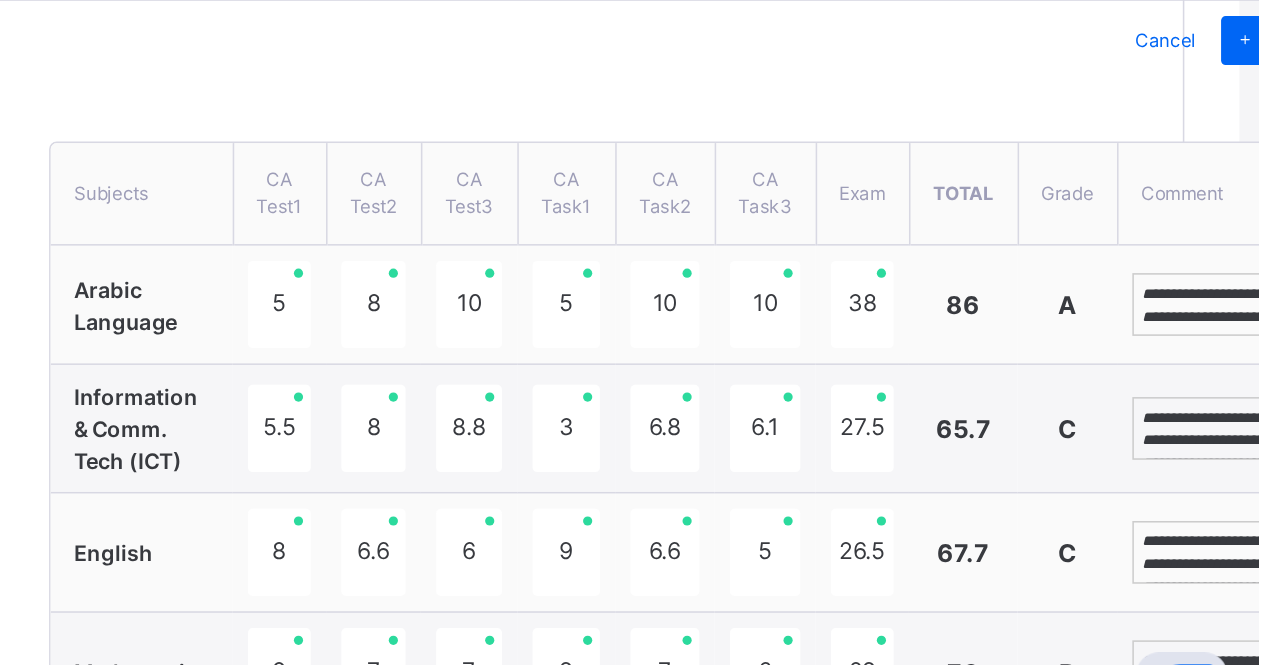 click on "**********" at bounding box center (1250, 367) 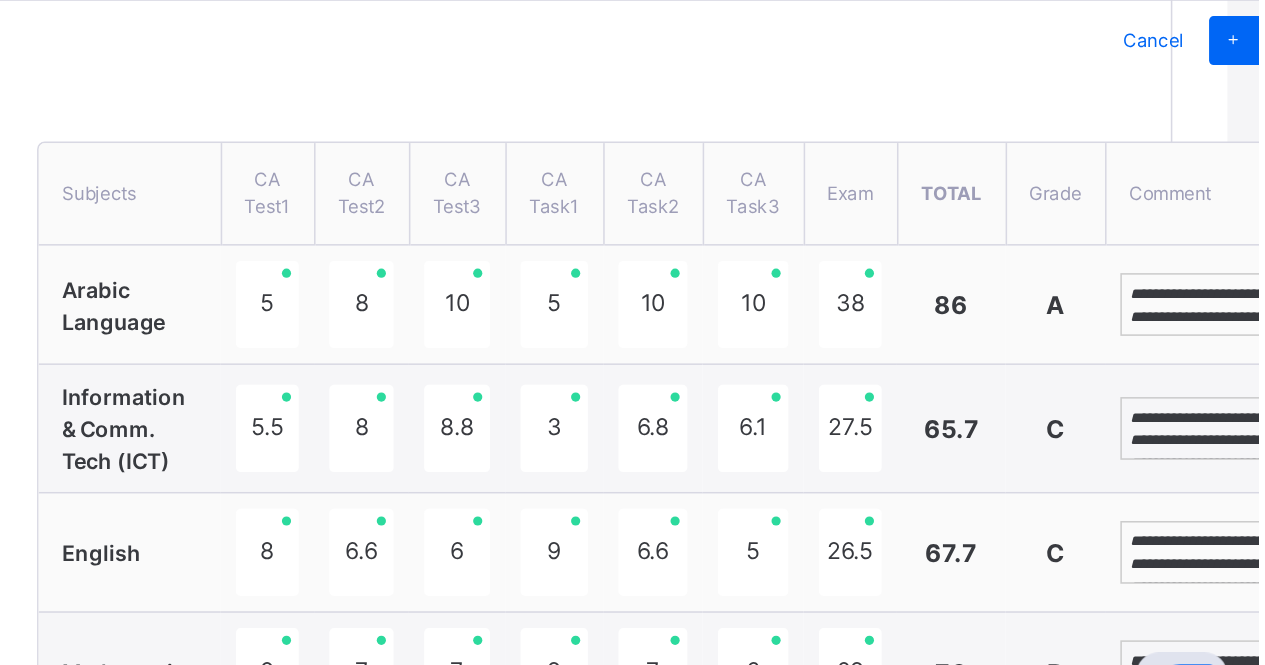 scroll, scrollTop: 8, scrollLeft: 0, axis: vertical 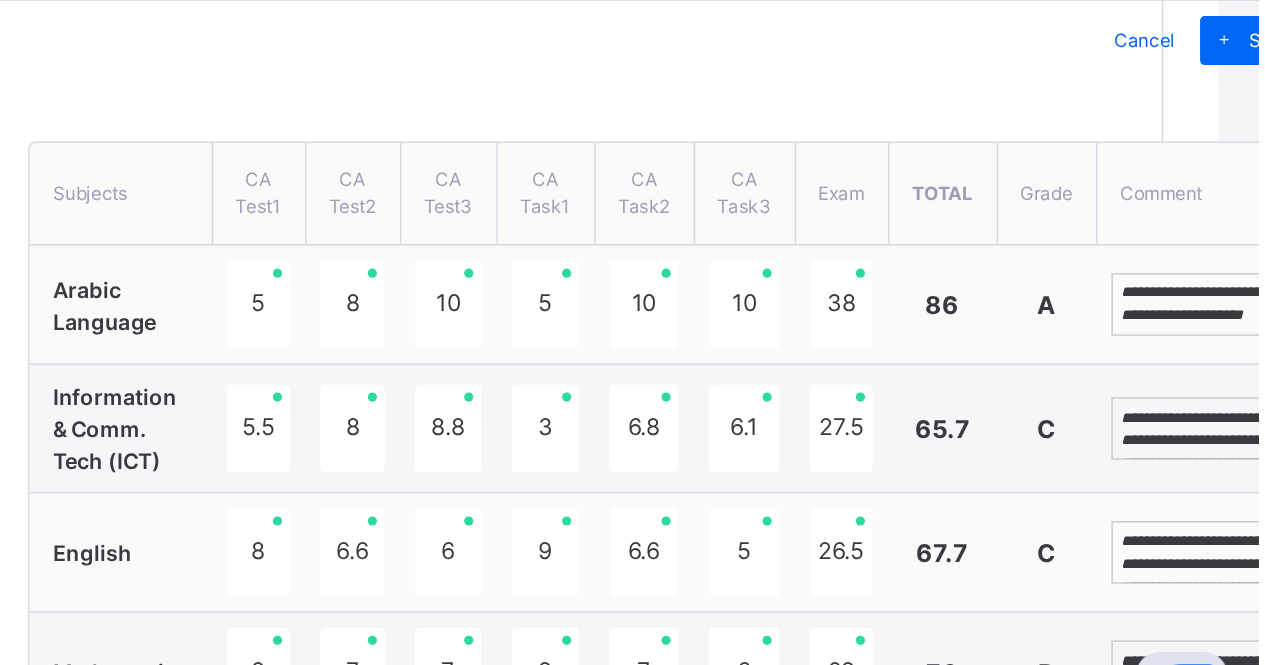 click on "**********" at bounding box center [1236, 448] 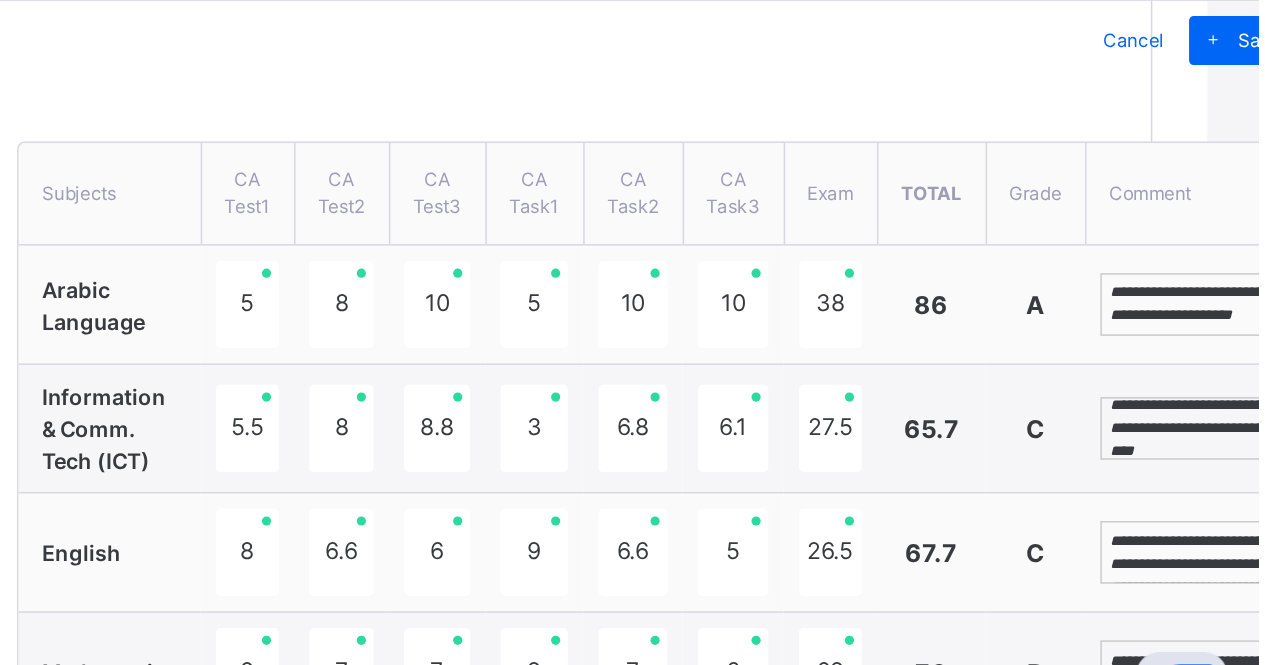 scroll, scrollTop: 38, scrollLeft: 0, axis: vertical 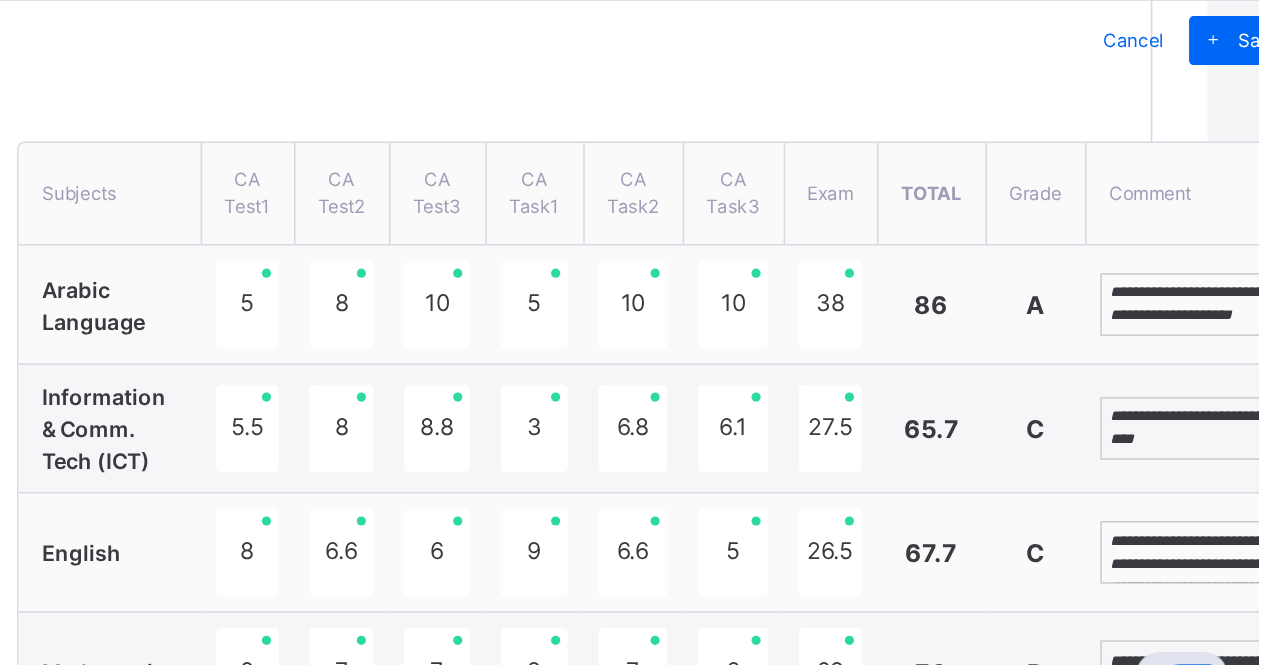 click on "**********" at bounding box center (1229, 529) 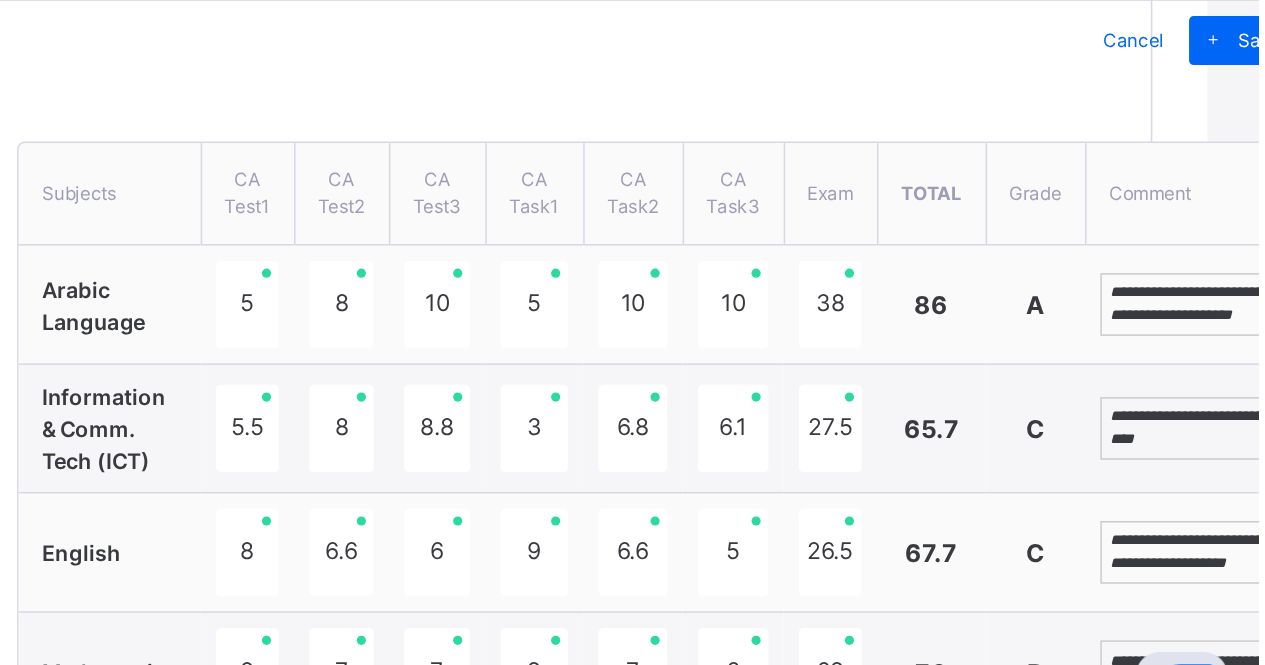 scroll, scrollTop: 53, scrollLeft: 0, axis: vertical 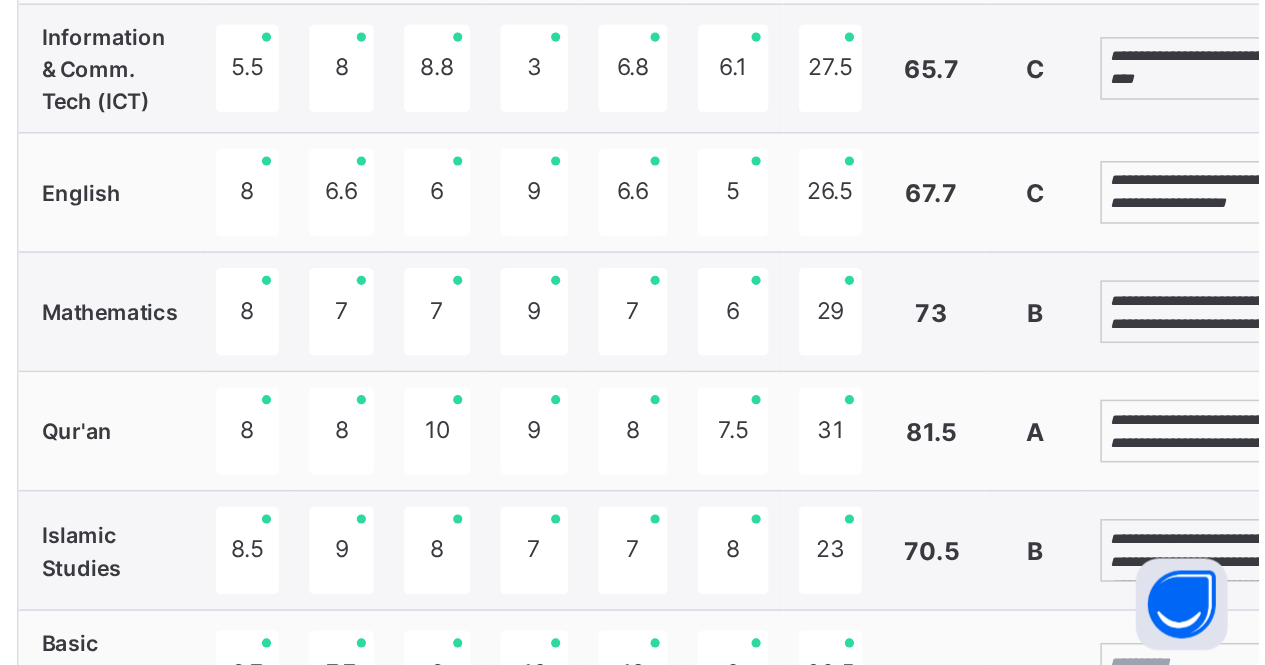type on "**********" 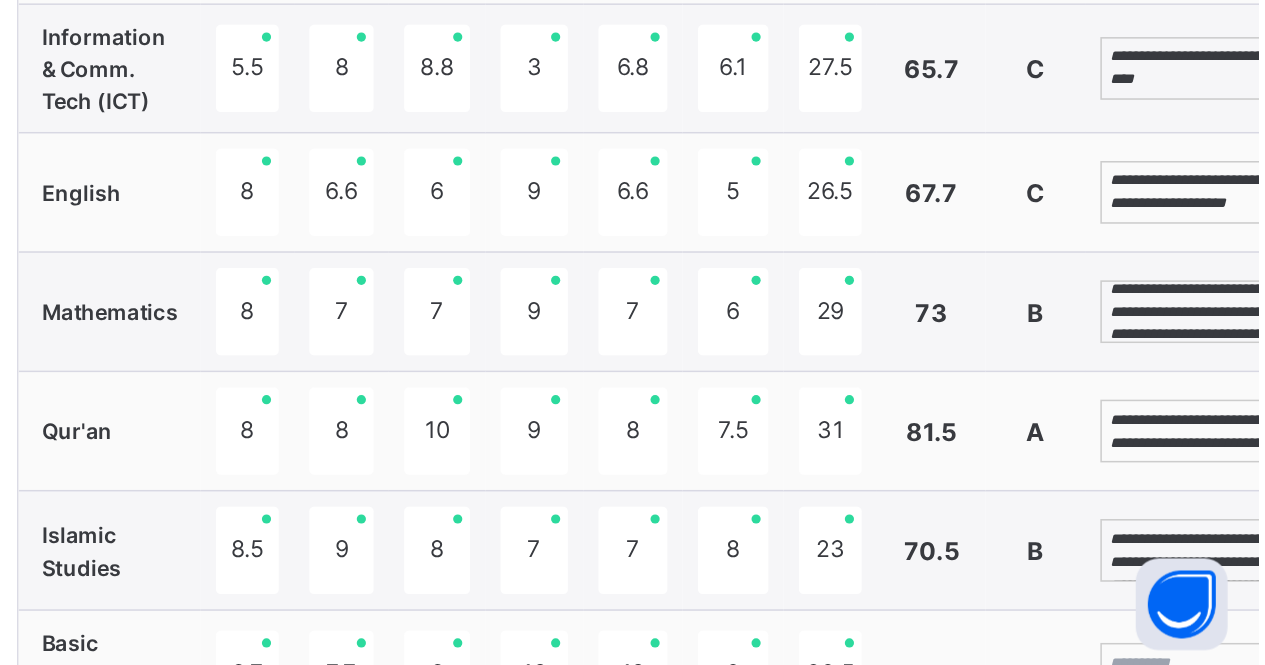scroll, scrollTop: 24, scrollLeft: 0, axis: vertical 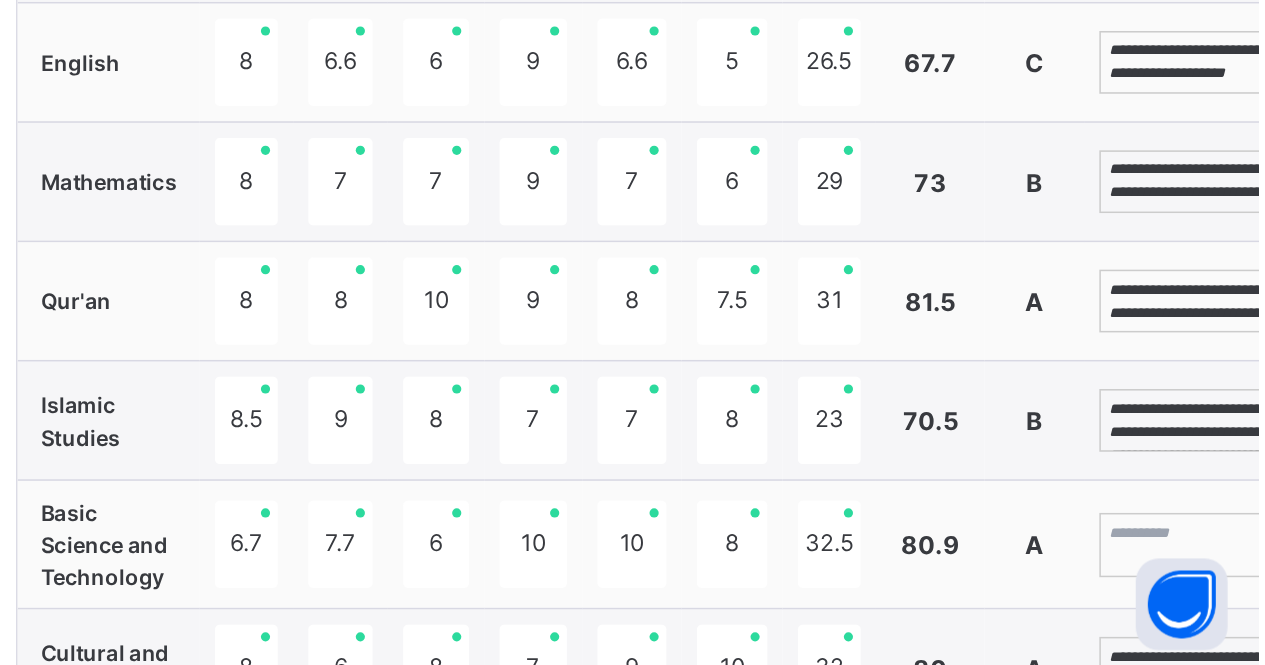 click on "**********" at bounding box center [1228, 426] 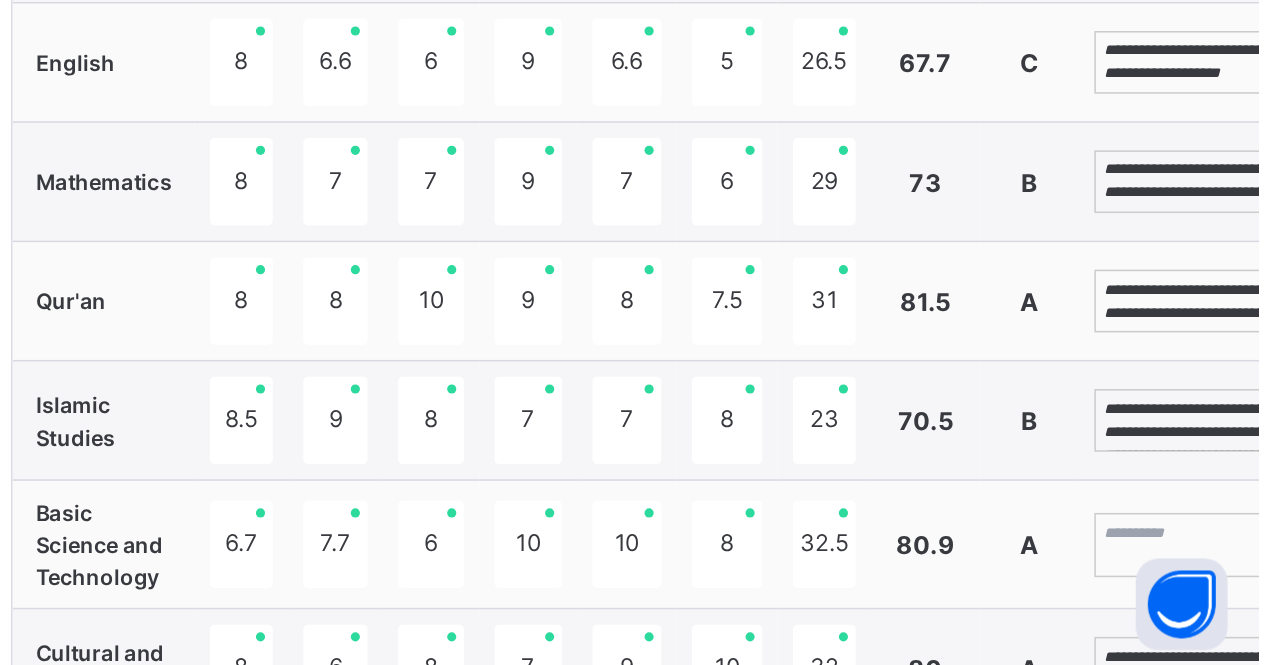 scroll, scrollTop: 767, scrollLeft: 38, axis: both 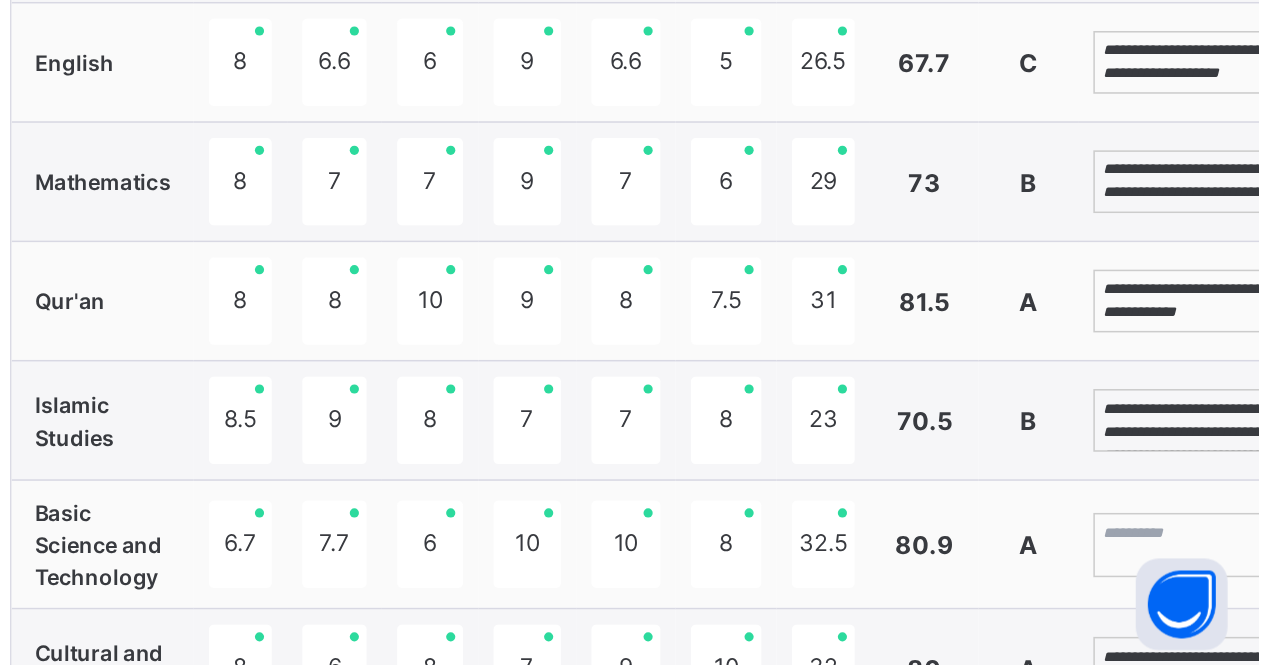 click on "**********" at bounding box center [1224, 504] 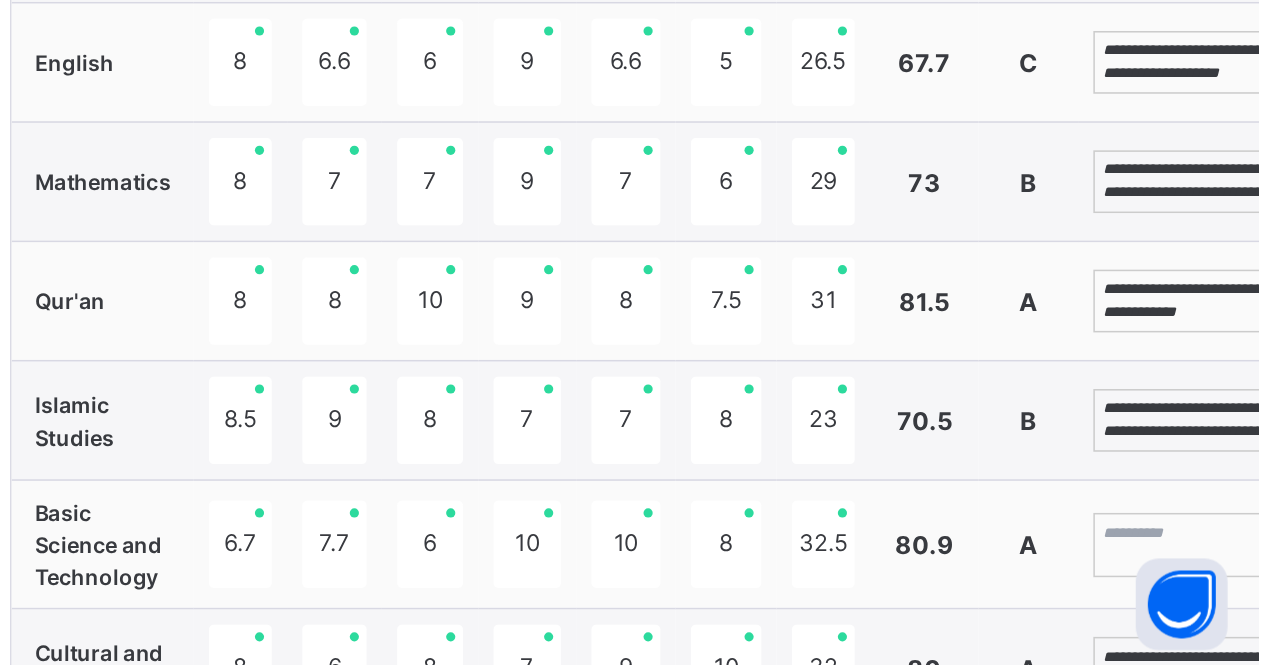 scroll, scrollTop: 54, scrollLeft: 0, axis: vertical 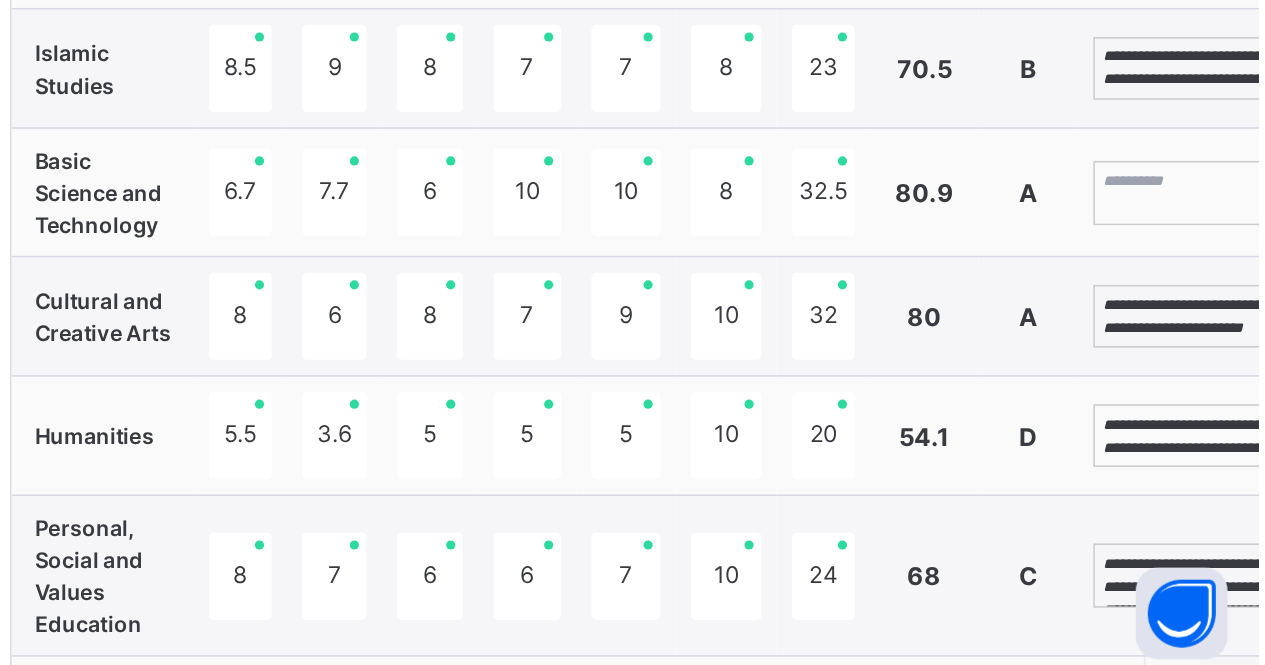 click at bounding box center [1220, 350] 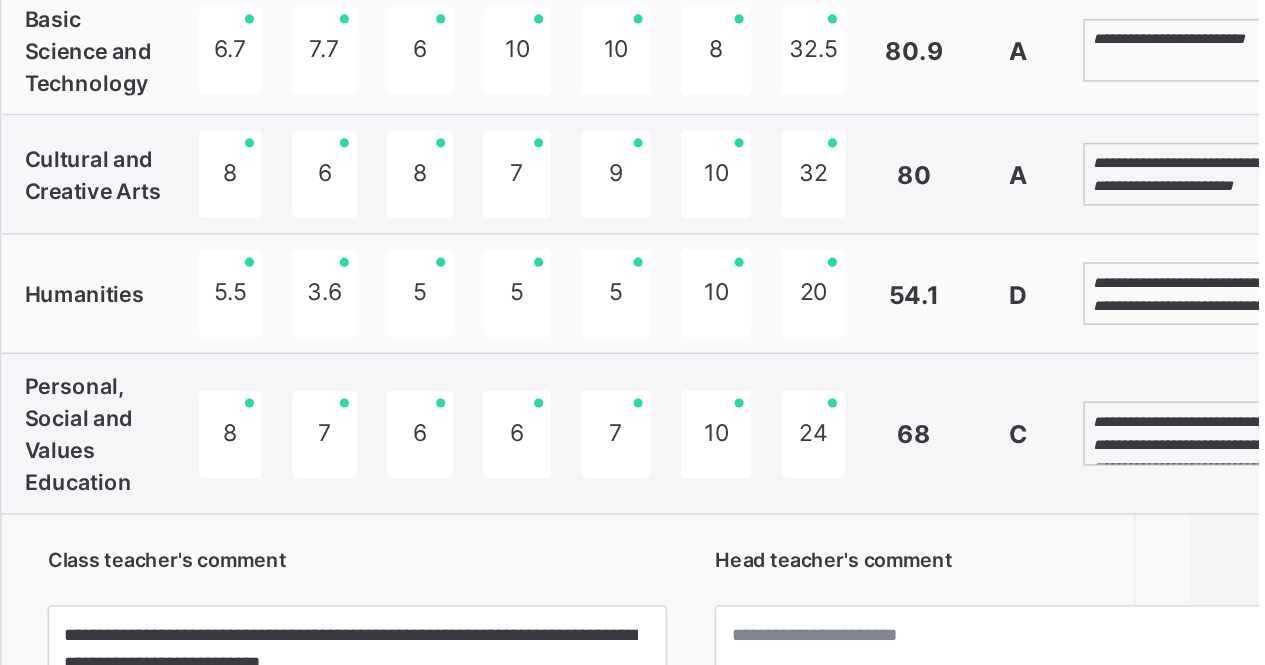 scroll, scrollTop: 1298, scrollLeft: 44, axis: both 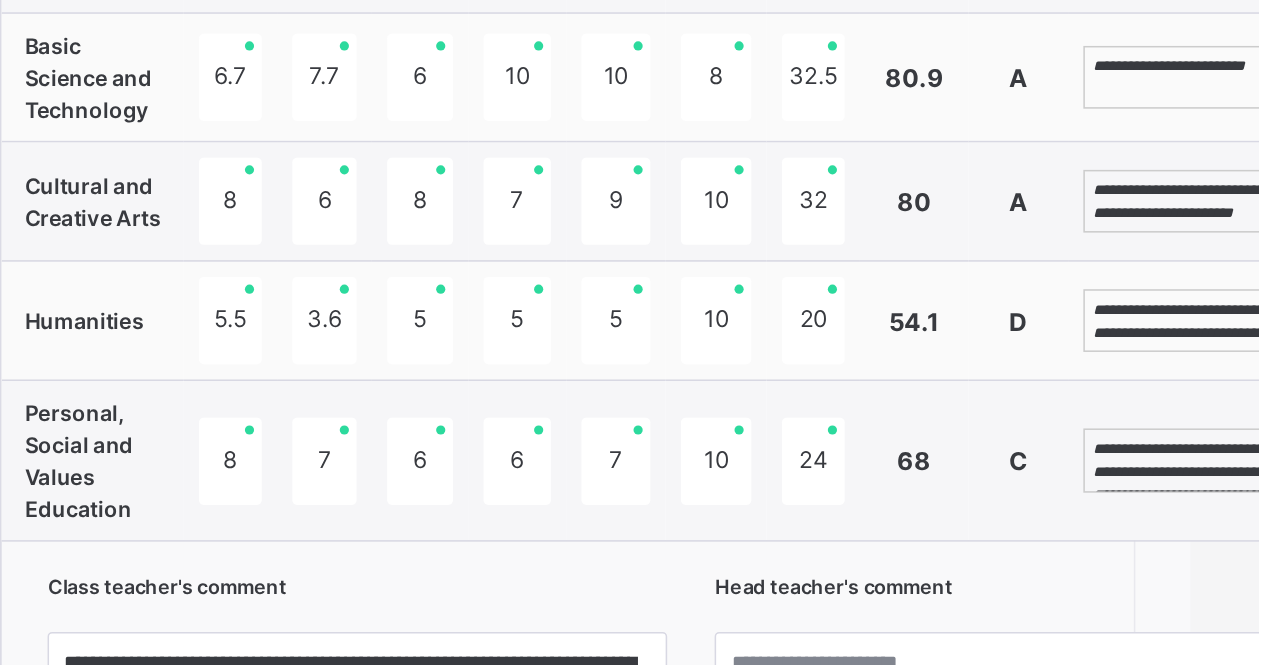 click on "**********" at bounding box center [1218, 54] 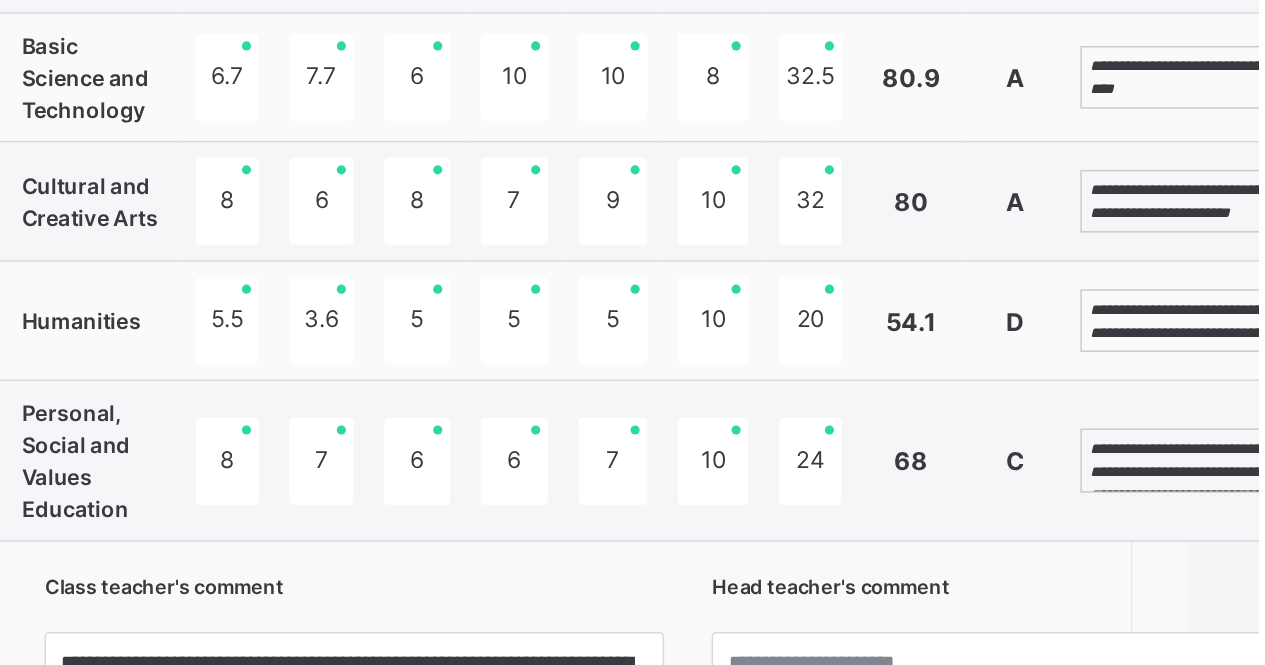 scroll, scrollTop: 1298, scrollLeft: 52, axis: both 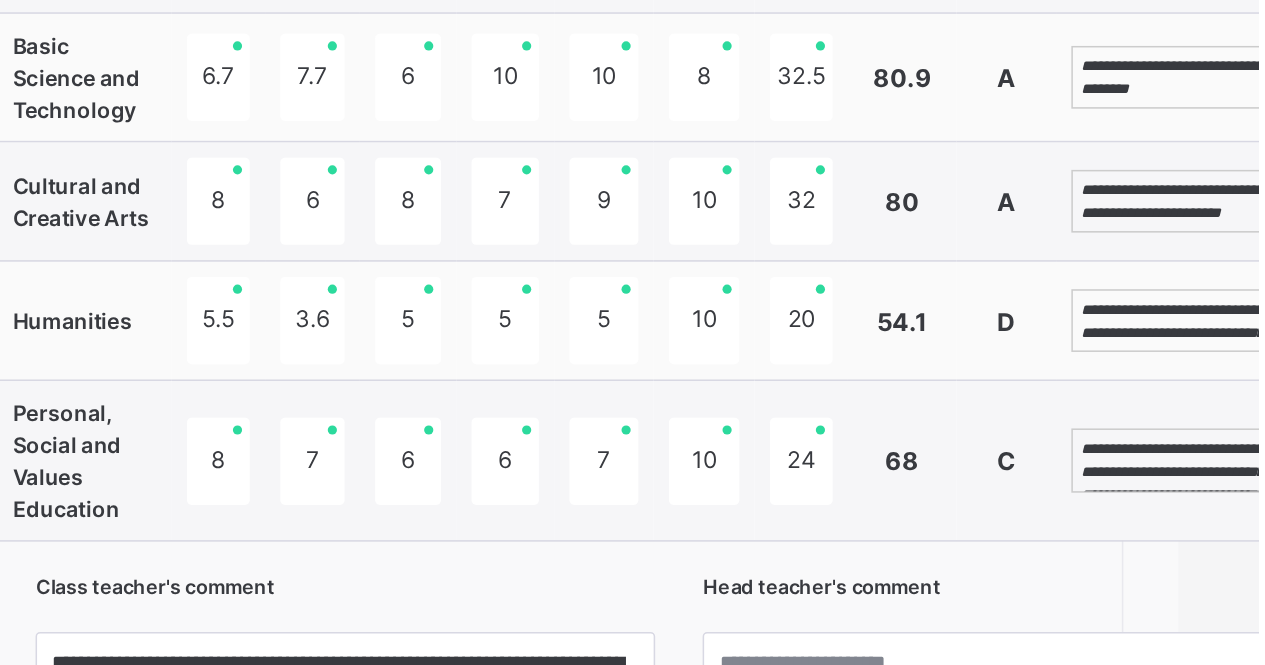 type on "**********" 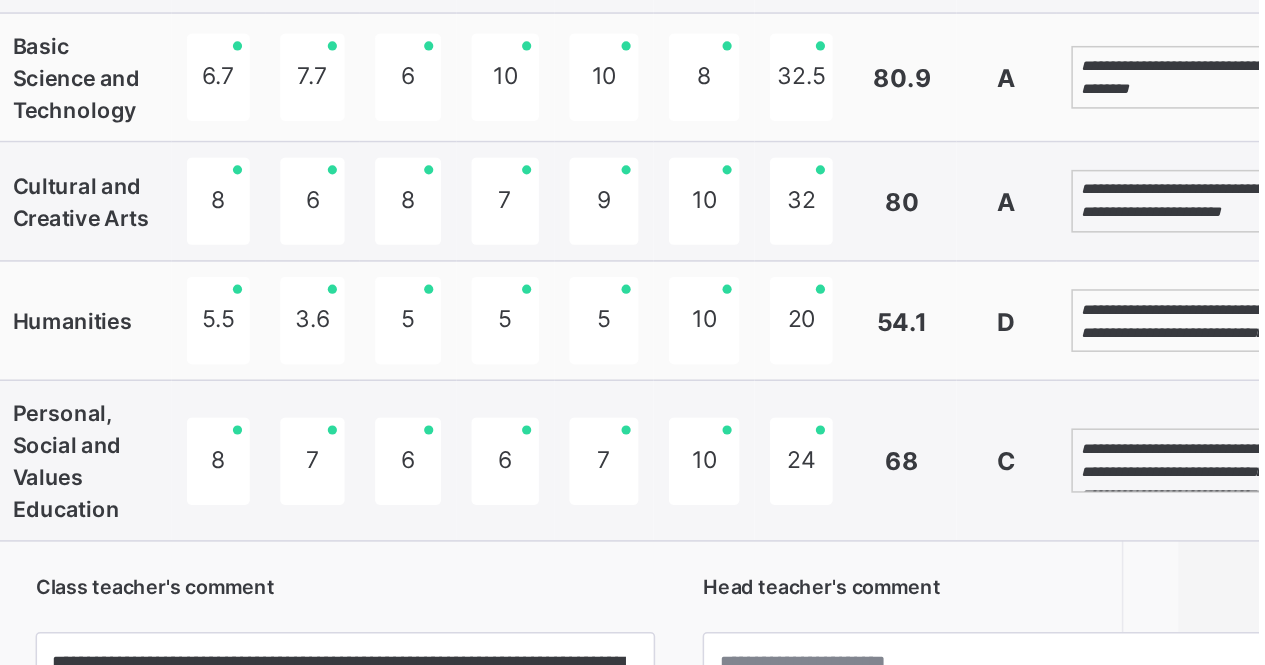 click on "**********" at bounding box center [1210, 135] 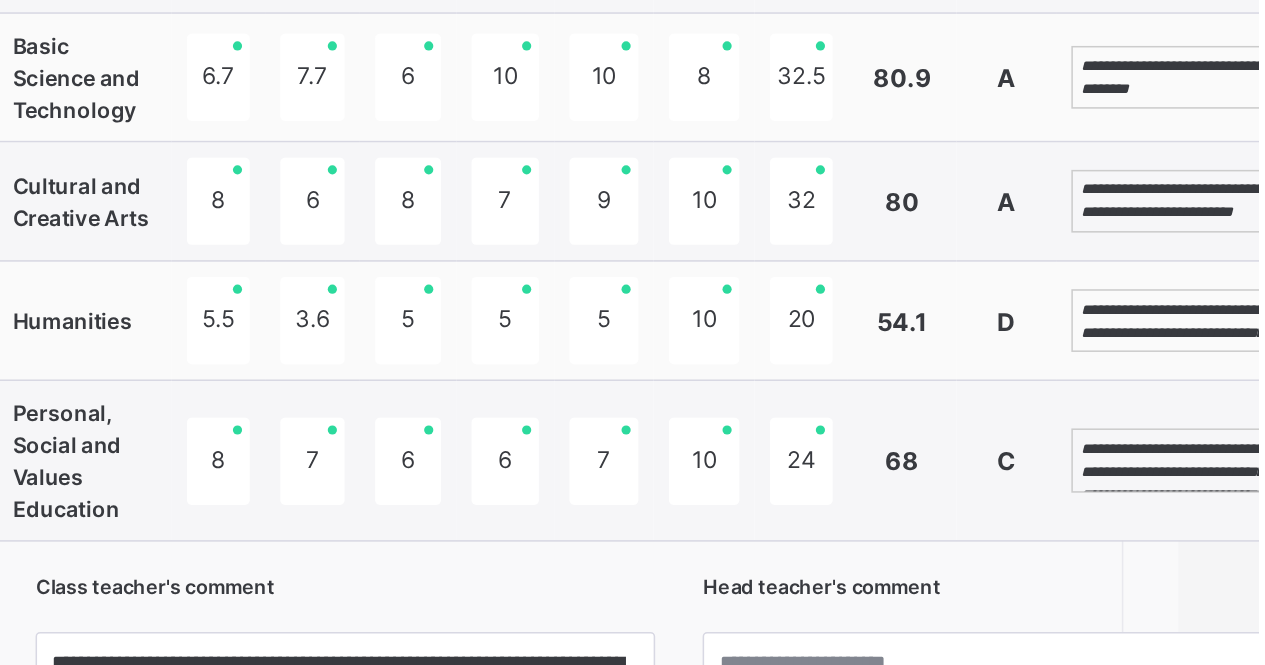 click on "**********" at bounding box center [1210, 135] 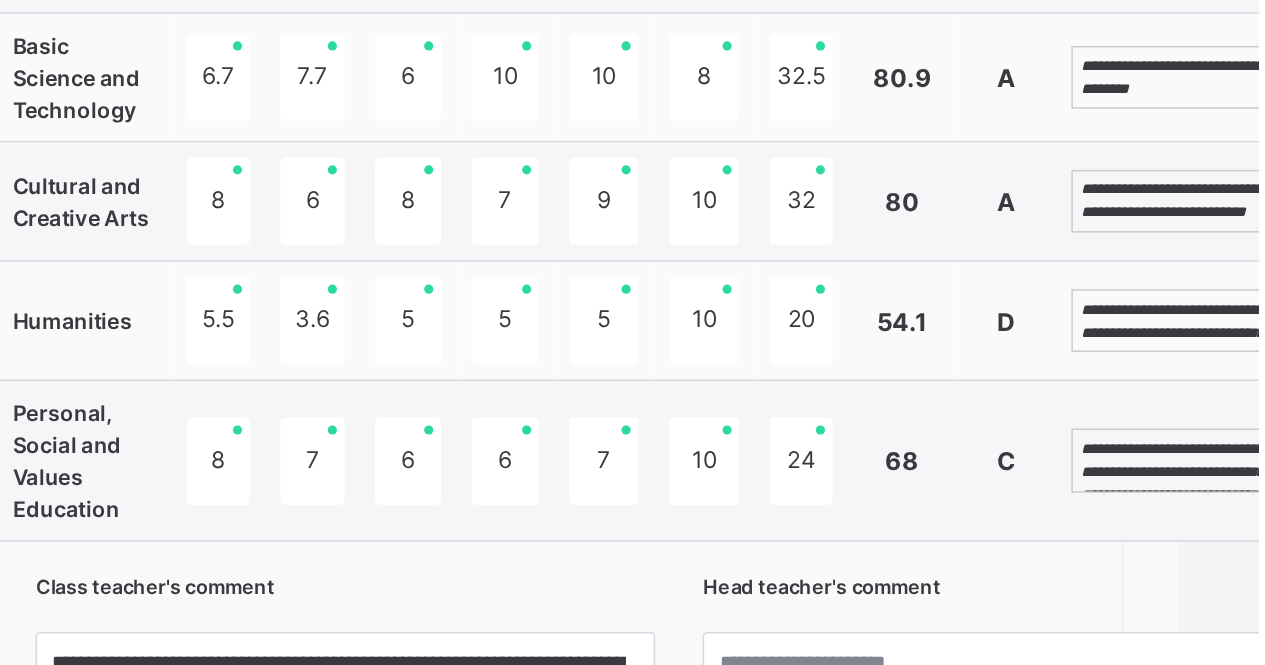 type on "**********" 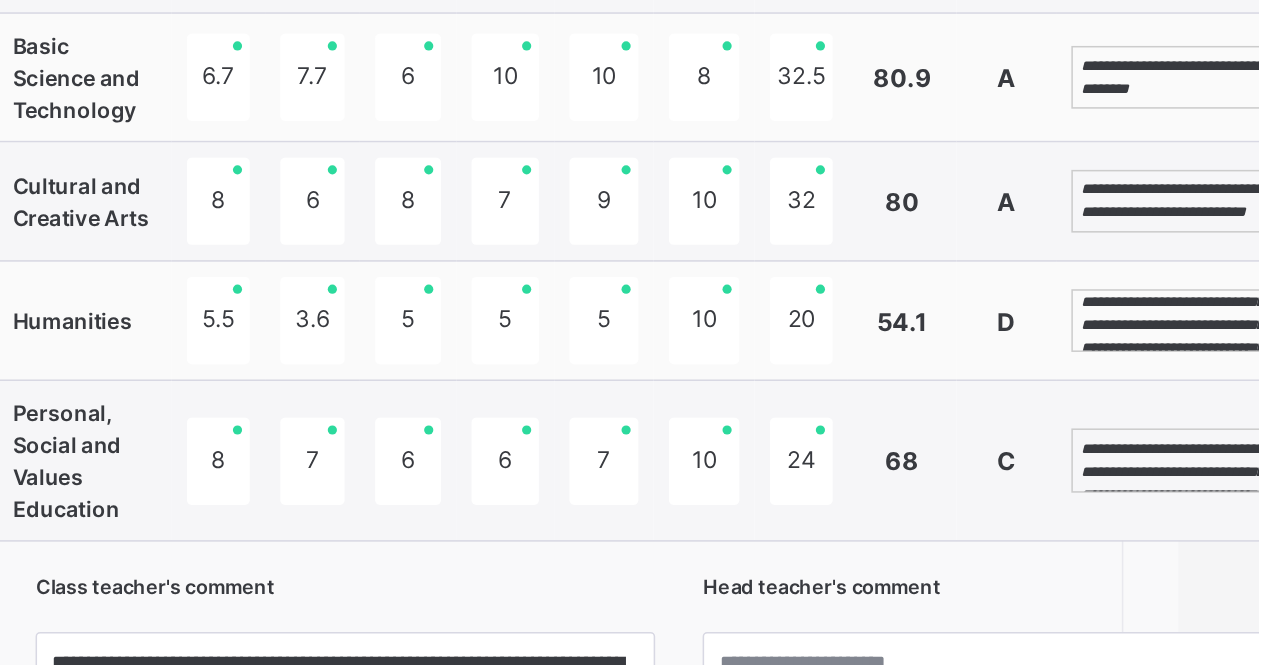 scroll, scrollTop: 5, scrollLeft: 0, axis: vertical 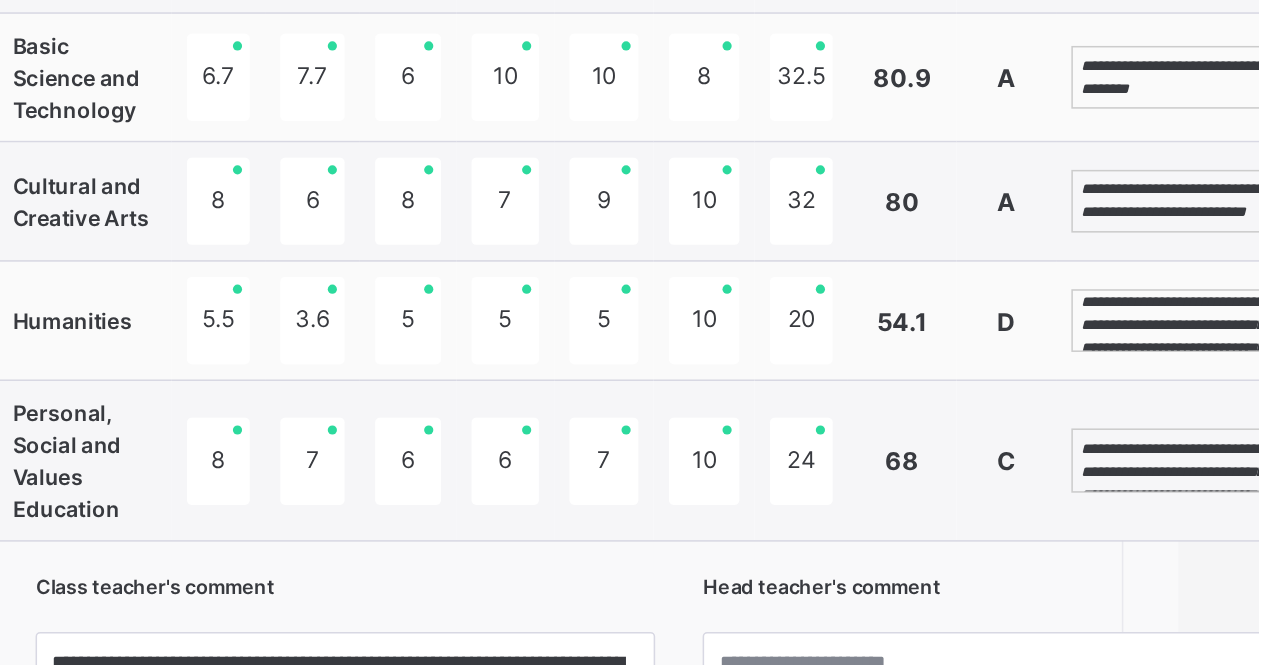 type on "**********" 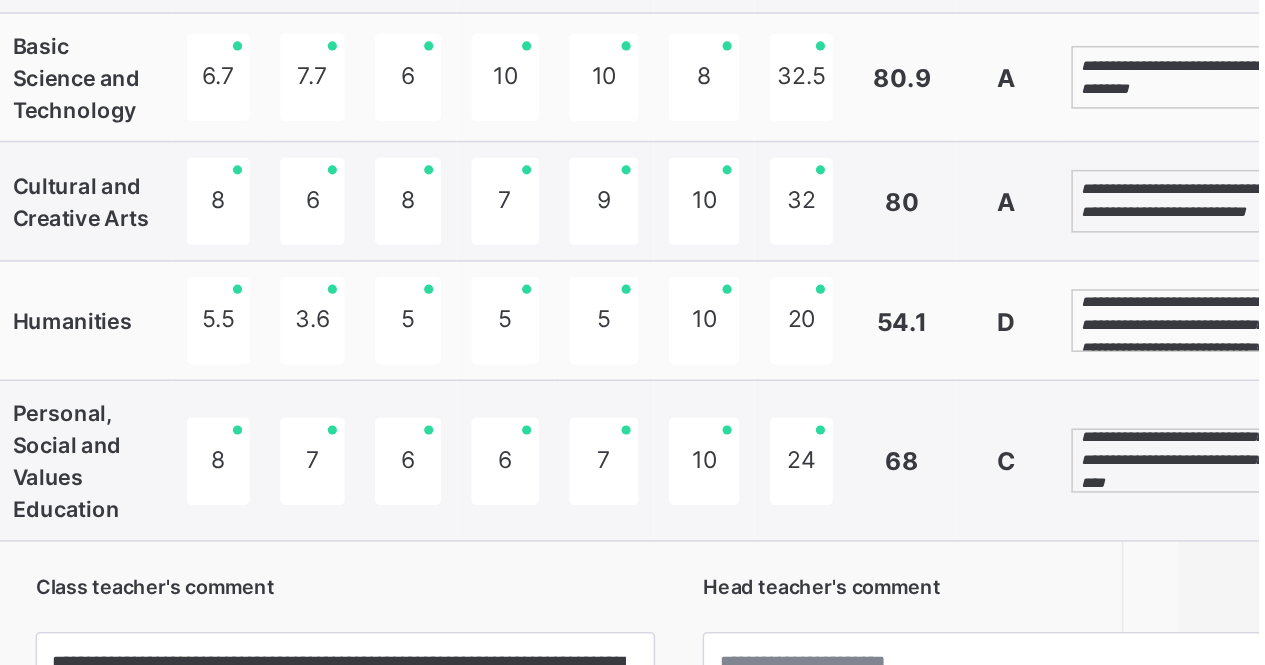 scroll, scrollTop: 54, scrollLeft: 0, axis: vertical 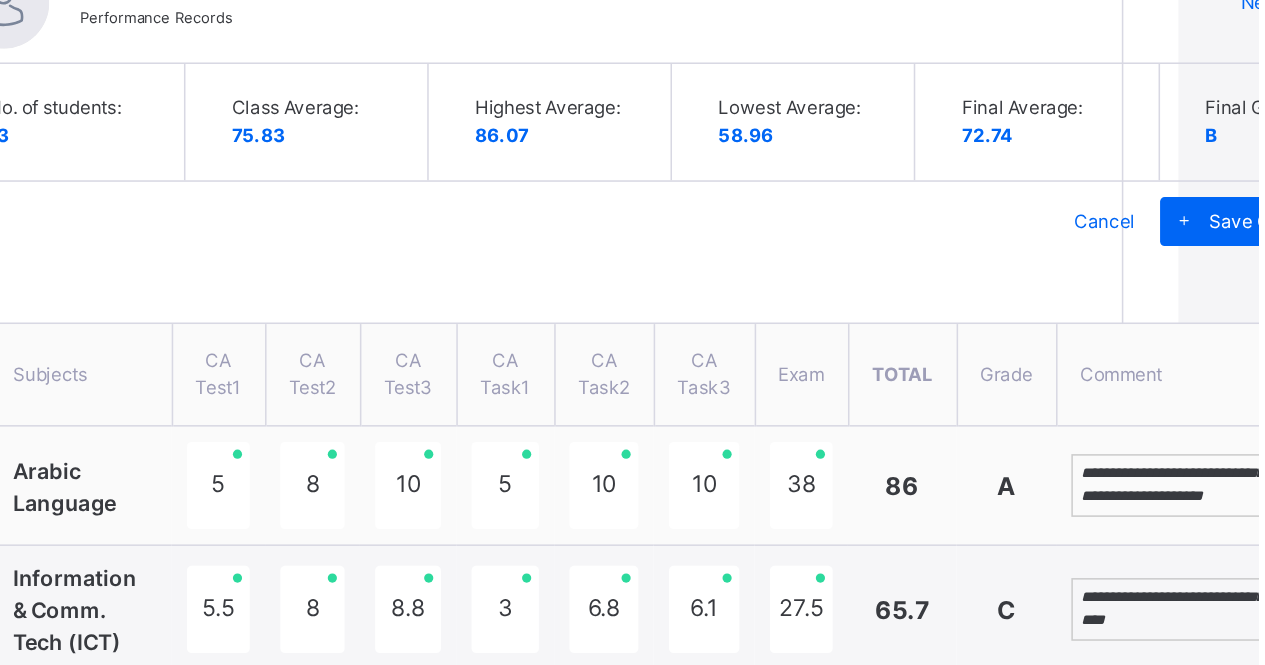 click on "Save Comments" at bounding box center [1279, 145] 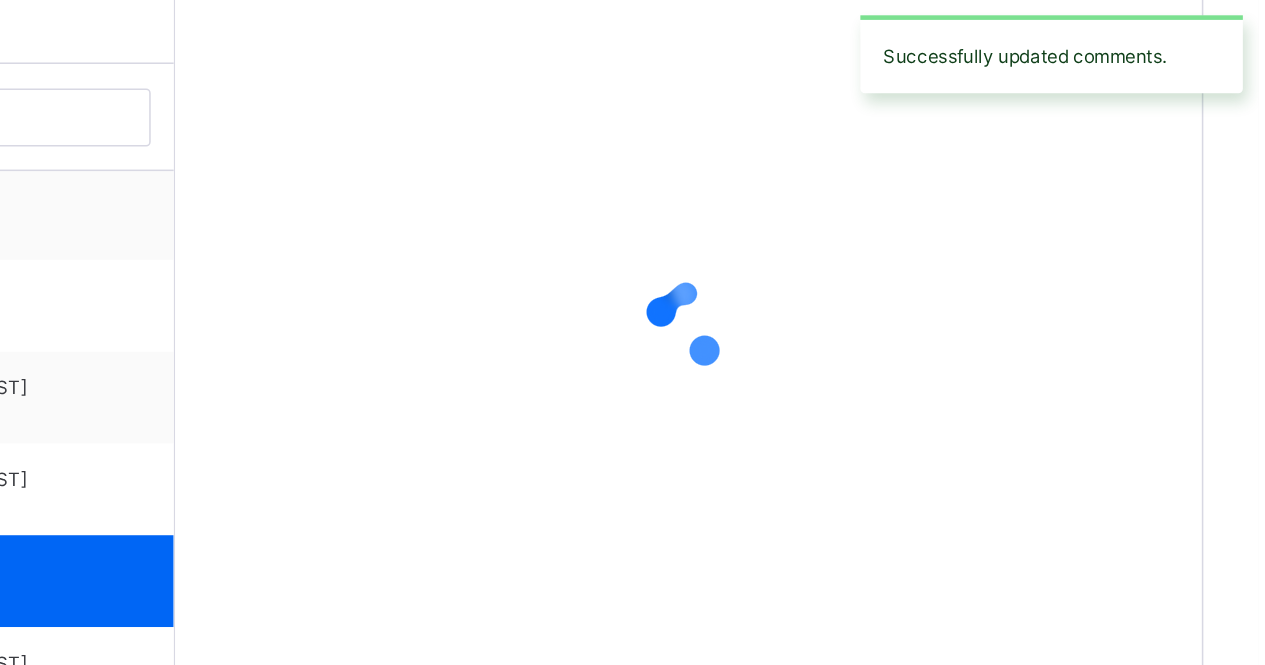 scroll, scrollTop: 558, scrollLeft: 15, axis: both 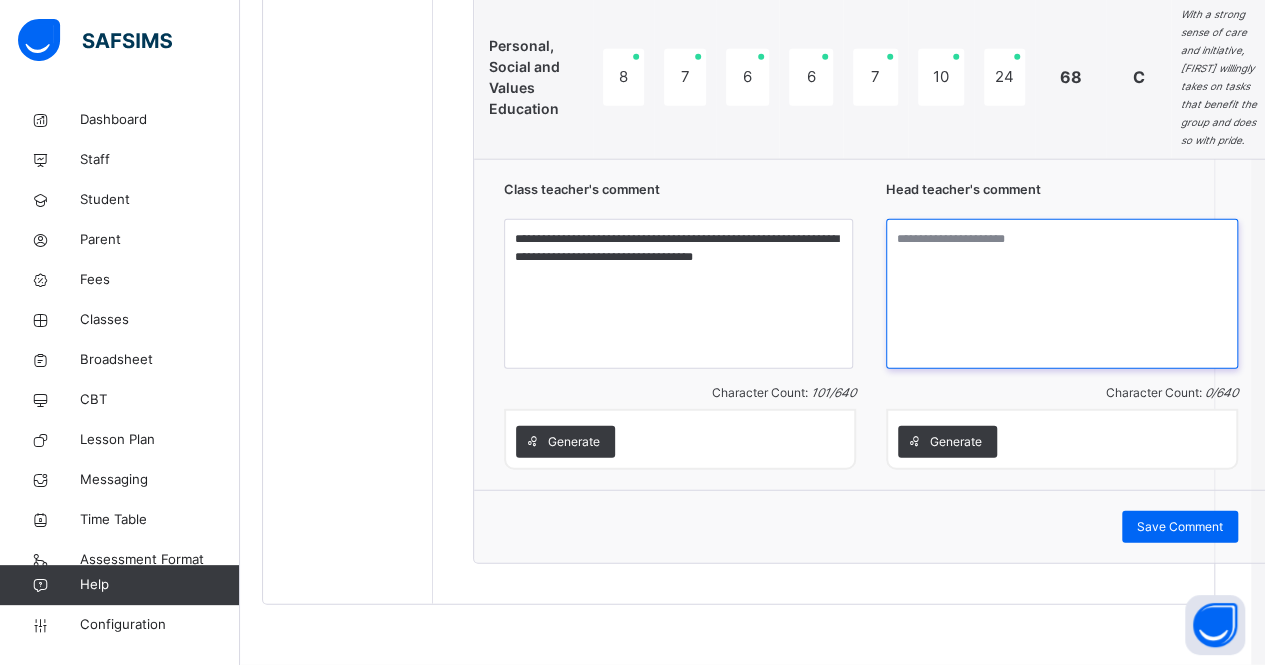 click at bounding box center [1062, 294] 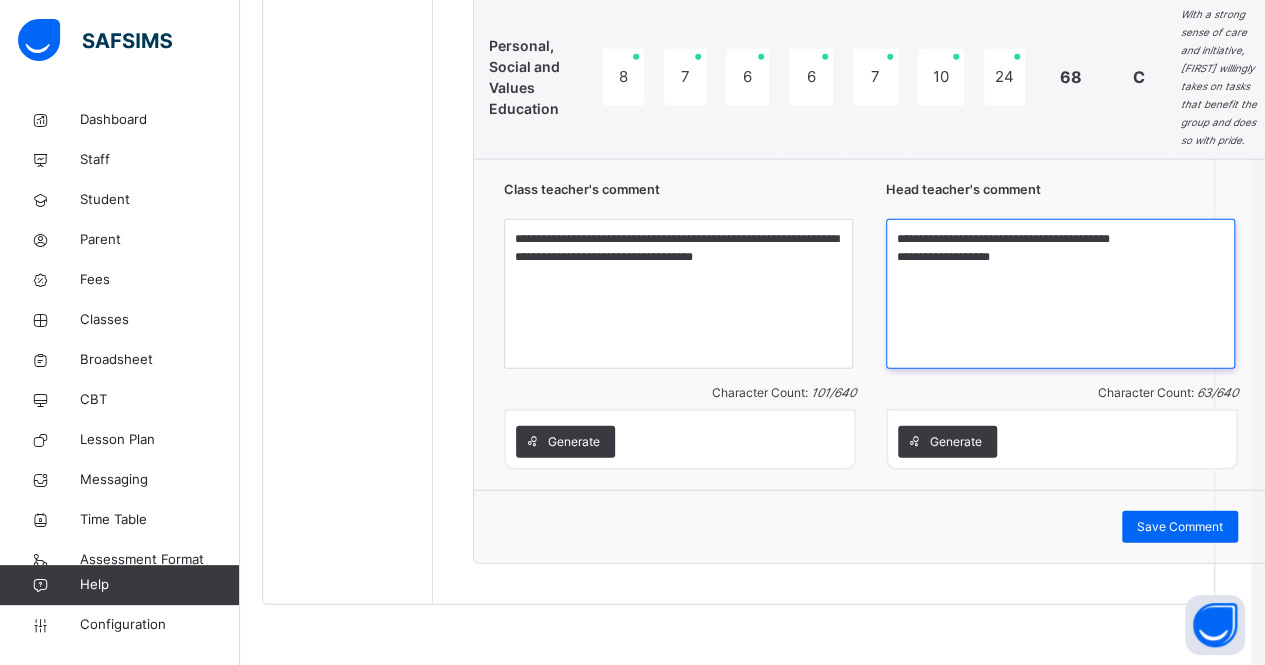 type on "**********" 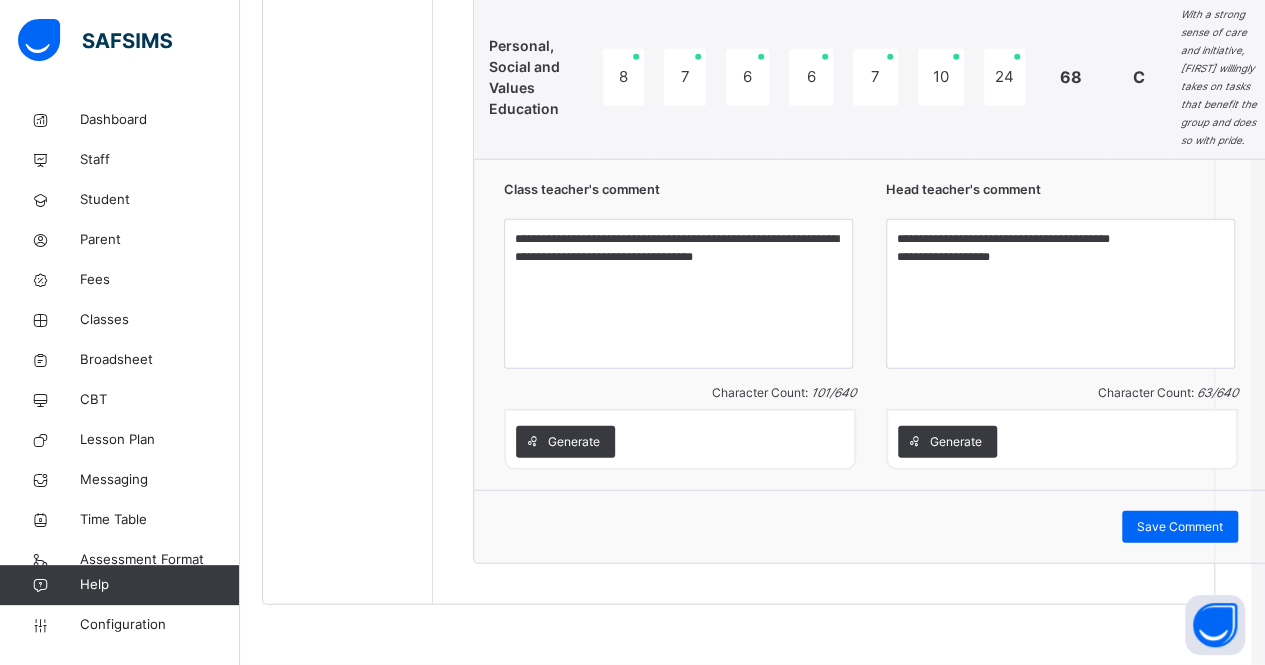 click on "Save Comment" at bounding box center (1180, 527) 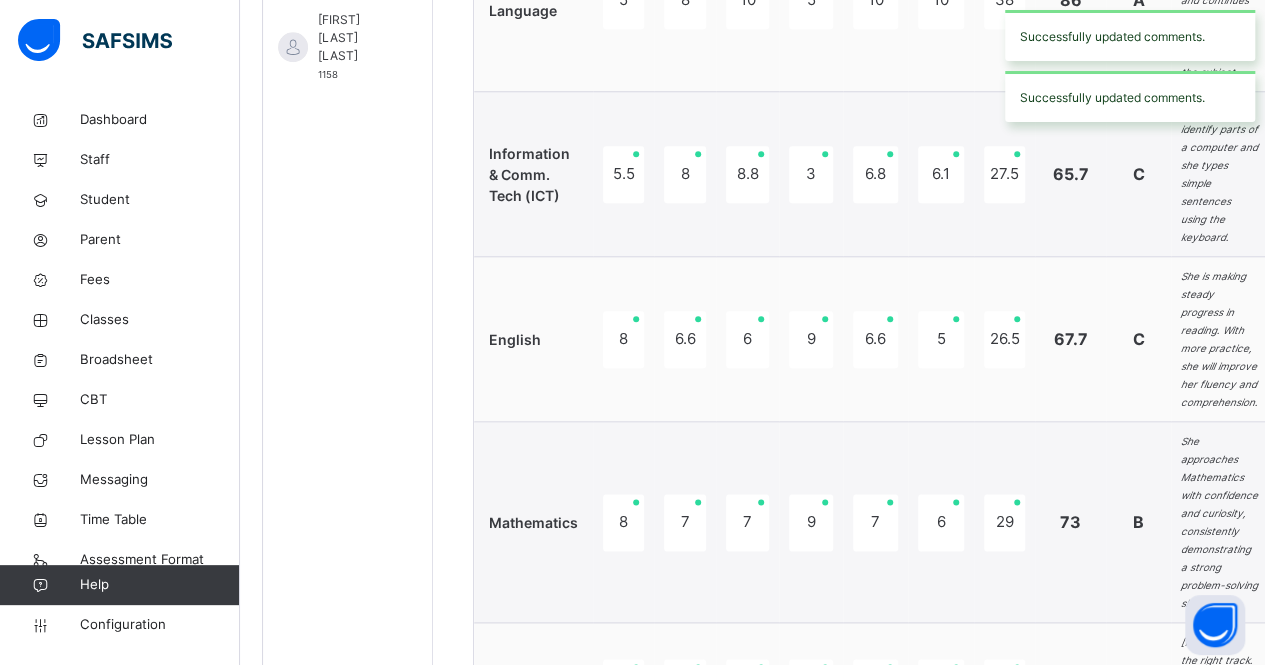 scroll, scrollTop: 766, scrollLeft: 14, axis: both 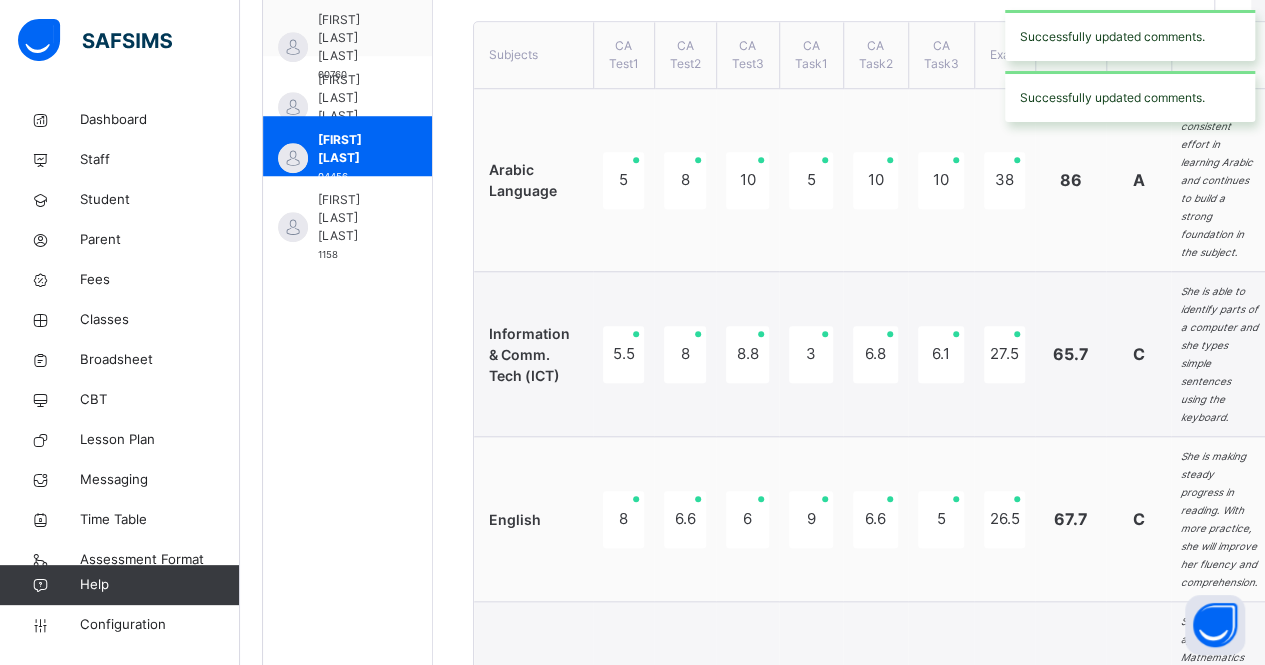click on "[FIRST] [LAST] [LAST]" at bounding box center [352, 218] 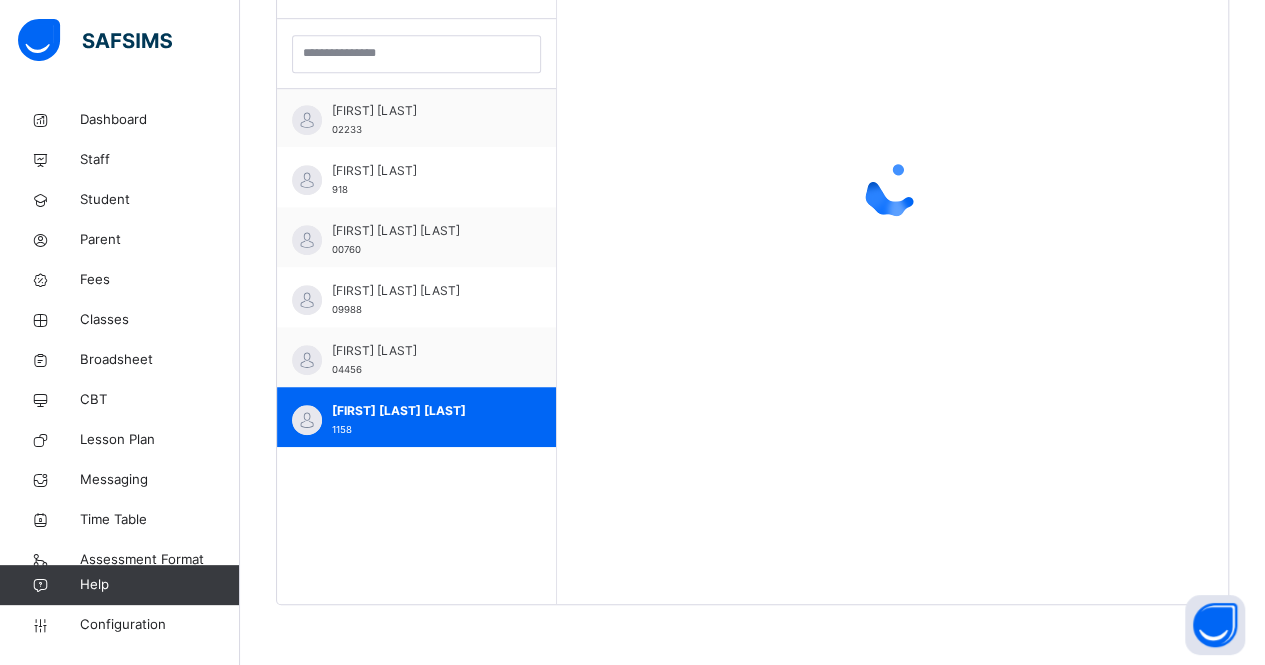 scroll, scrollTop: 579, scrollLeft: 14, axis: both 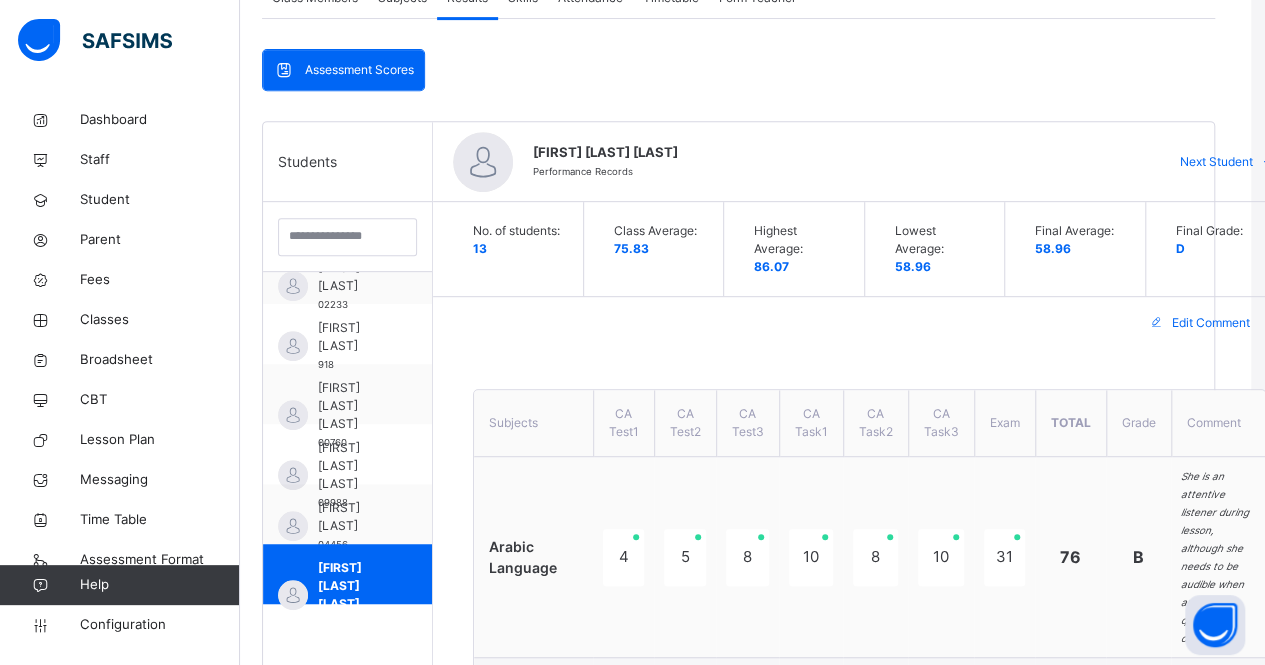 click on "Edit Comment" at bounding box center [1211, 323] 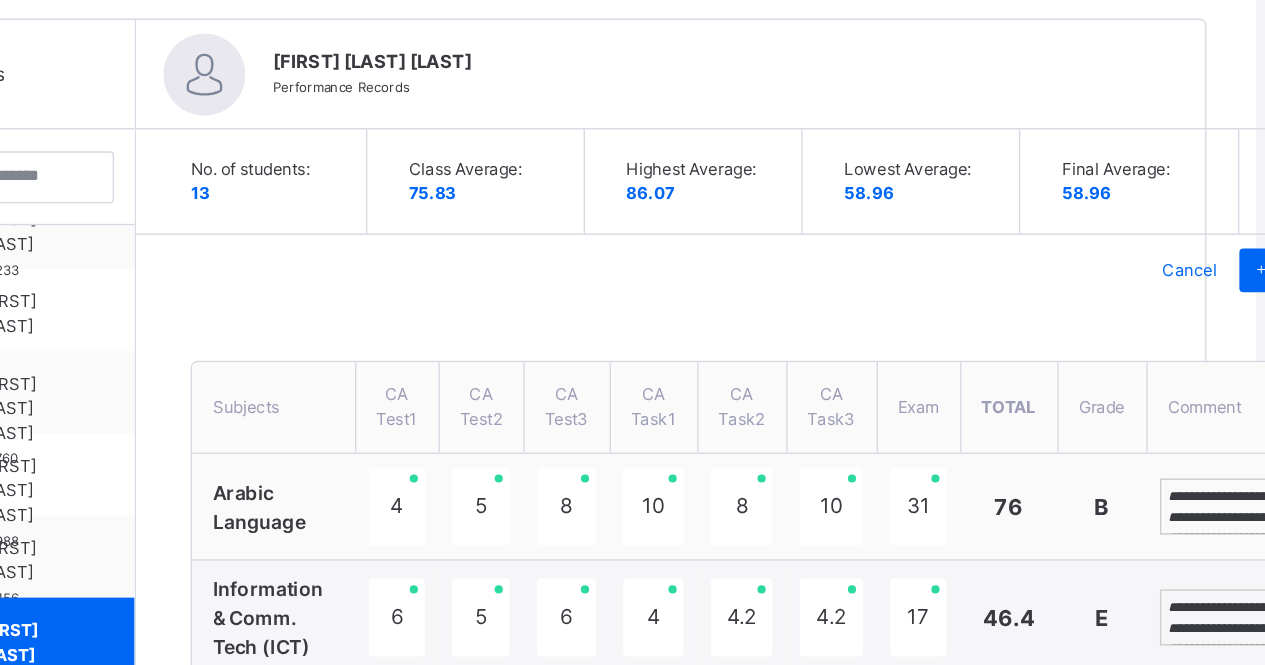 scroll, scrollTop: 396, scrollLeft: 14, axis: both 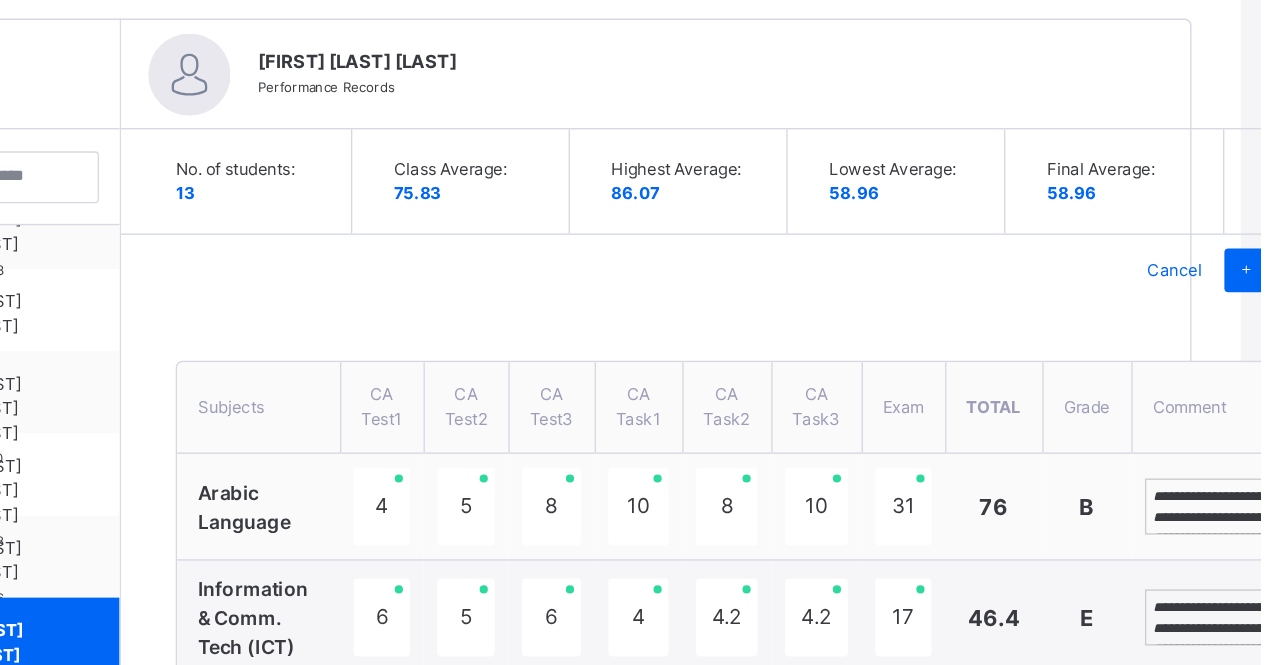 click on "**********" at bounding box center [1248, 479] 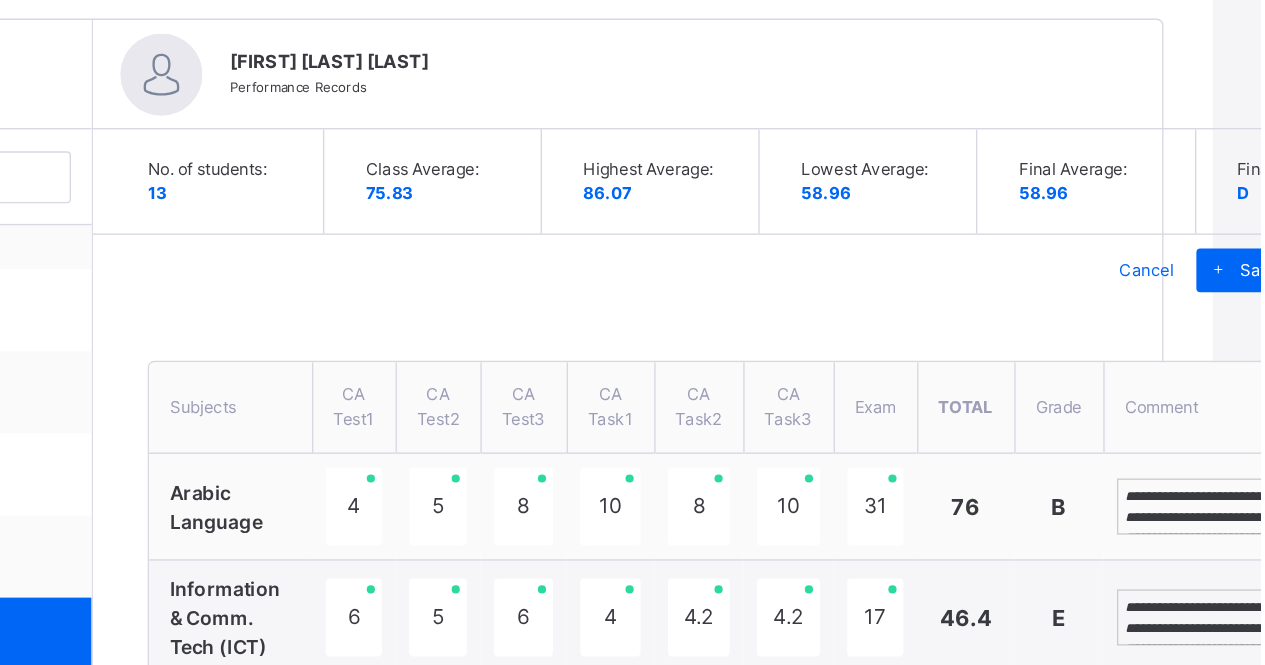 scroll, scrollTop: 8, scrollLeft: 0, axis: vertical 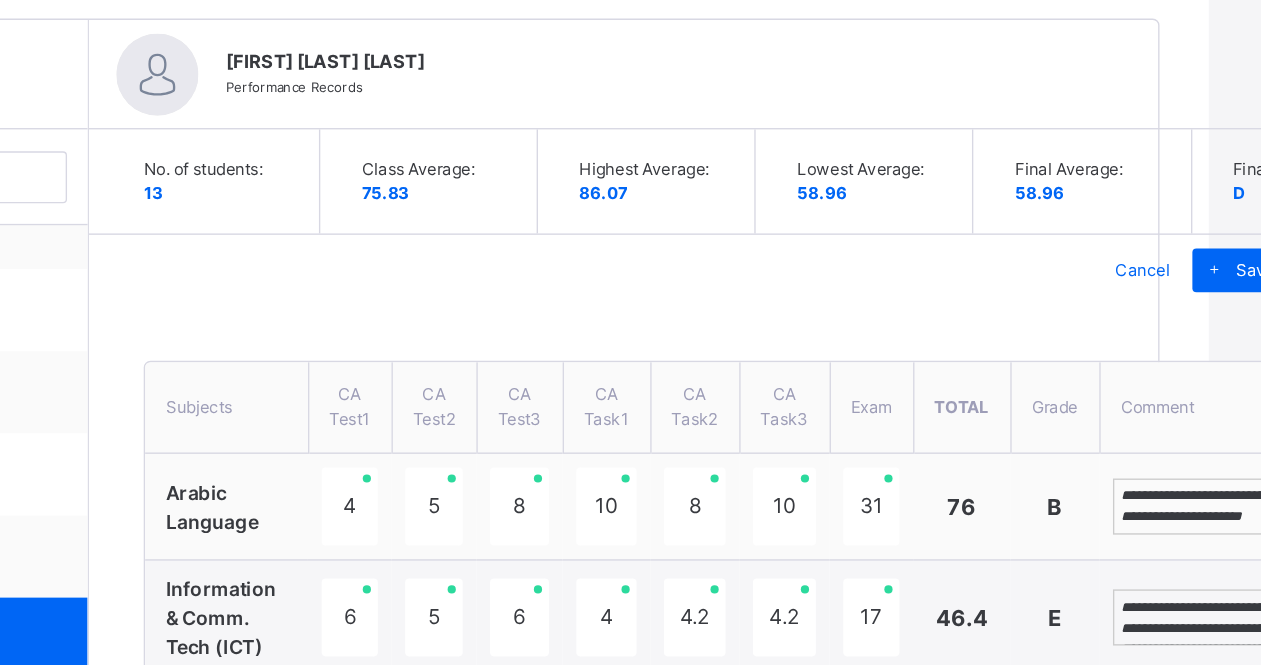 type on "**********" 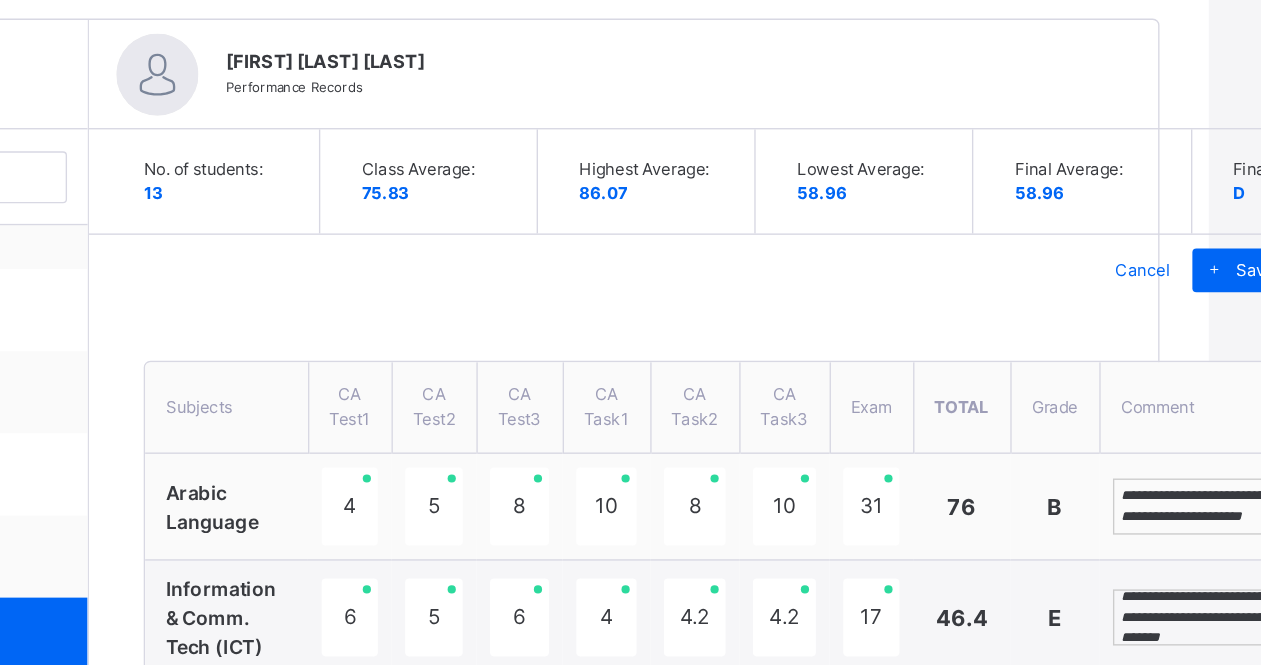 scroll, scrollTop: 38, scrollLeft: 0, axis: vertical 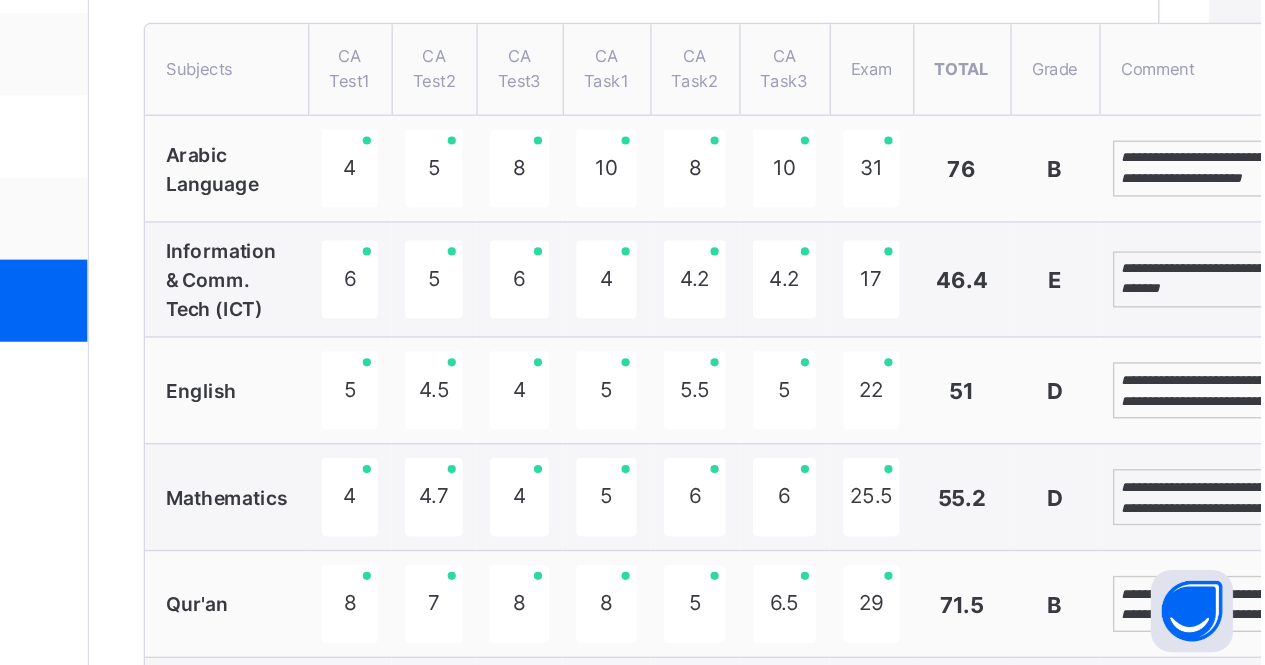 click on "**********" at bounding box center [1224, 463] 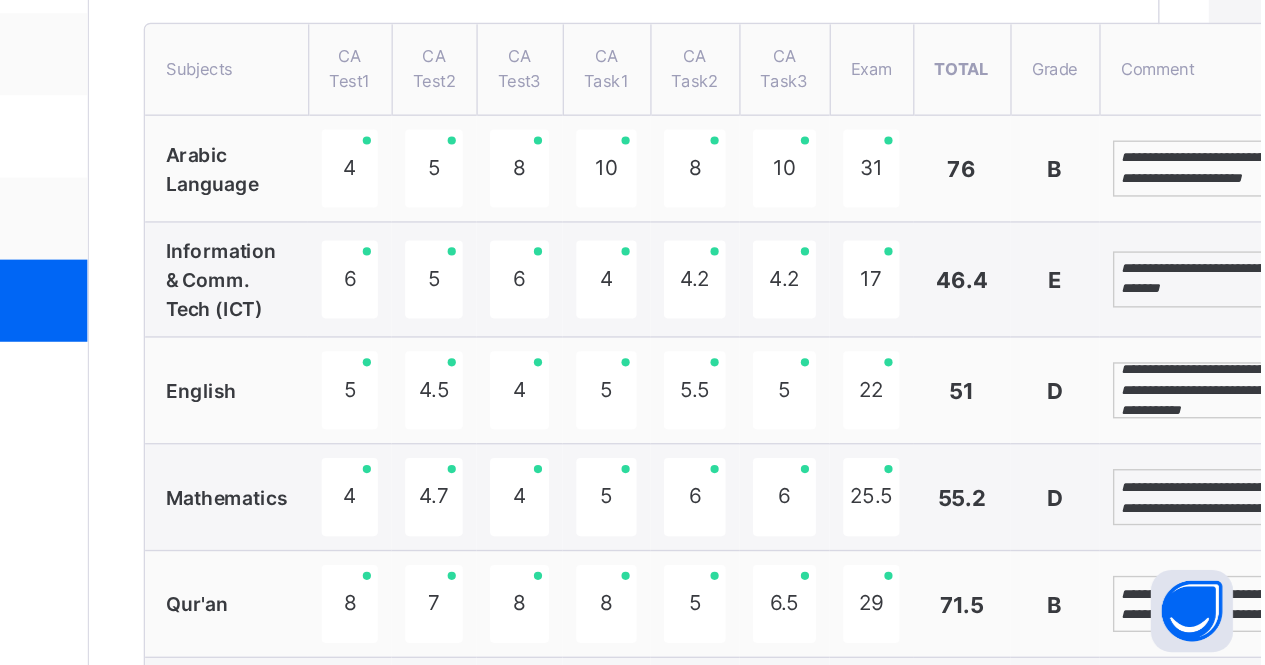 scroll, scrollTop: 38, scrollLeft: 0, axis: vertical 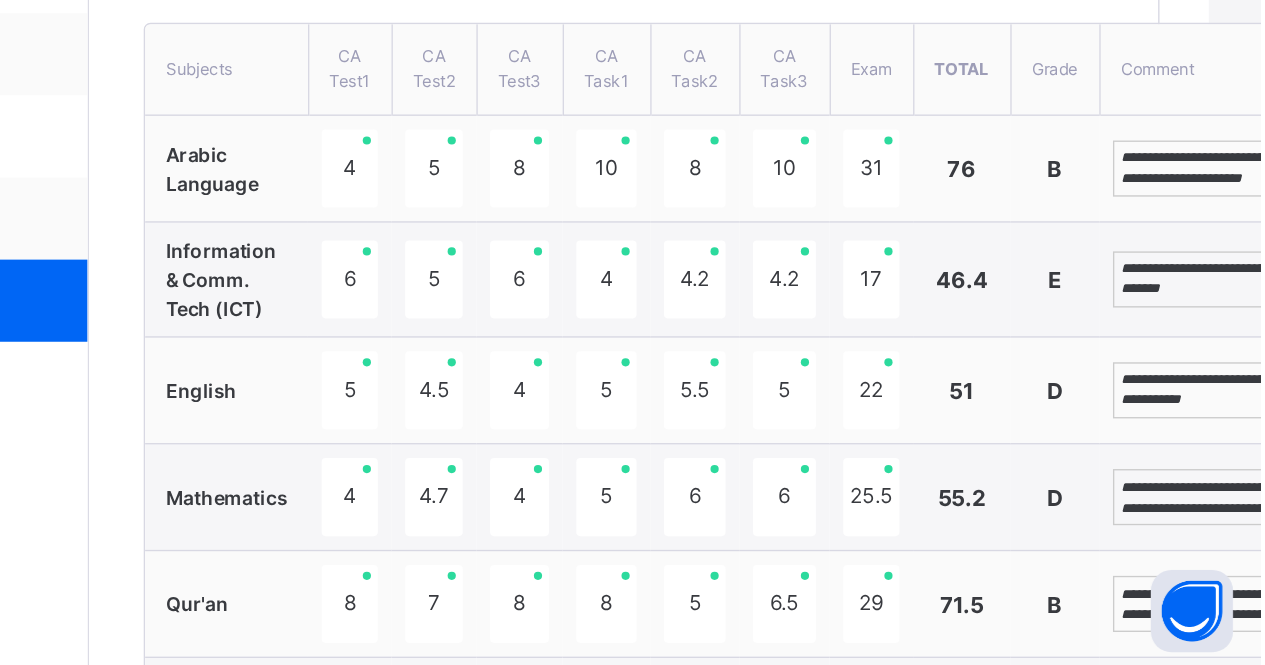 click on "**********" at bounding box center (1224, 541) 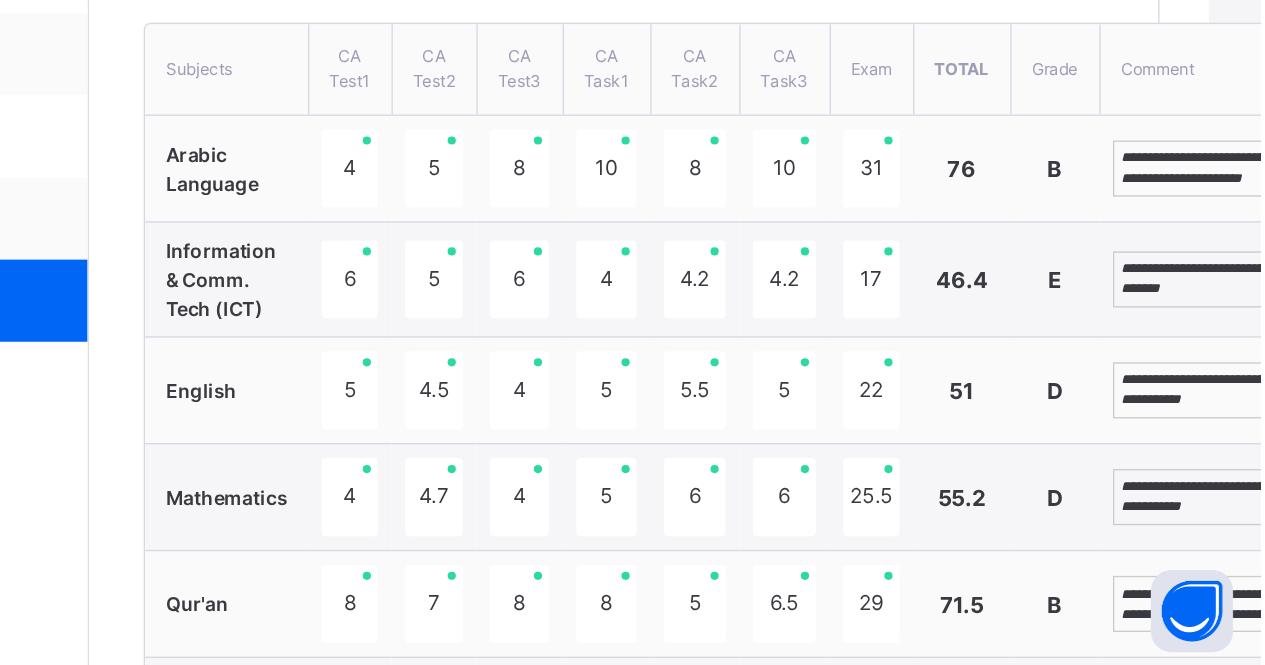 scroll, scrollTop: 68, scrollLeft: 0, axis: vertical 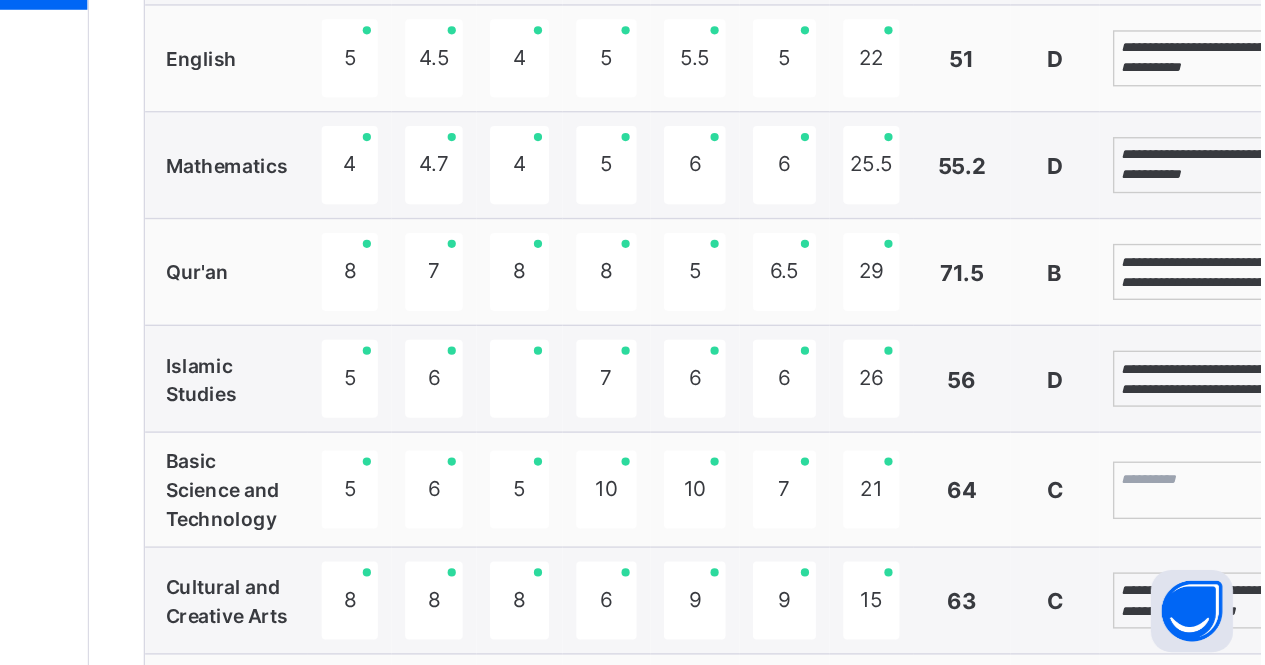 click on "**********" at bounding box center [1224, 377] 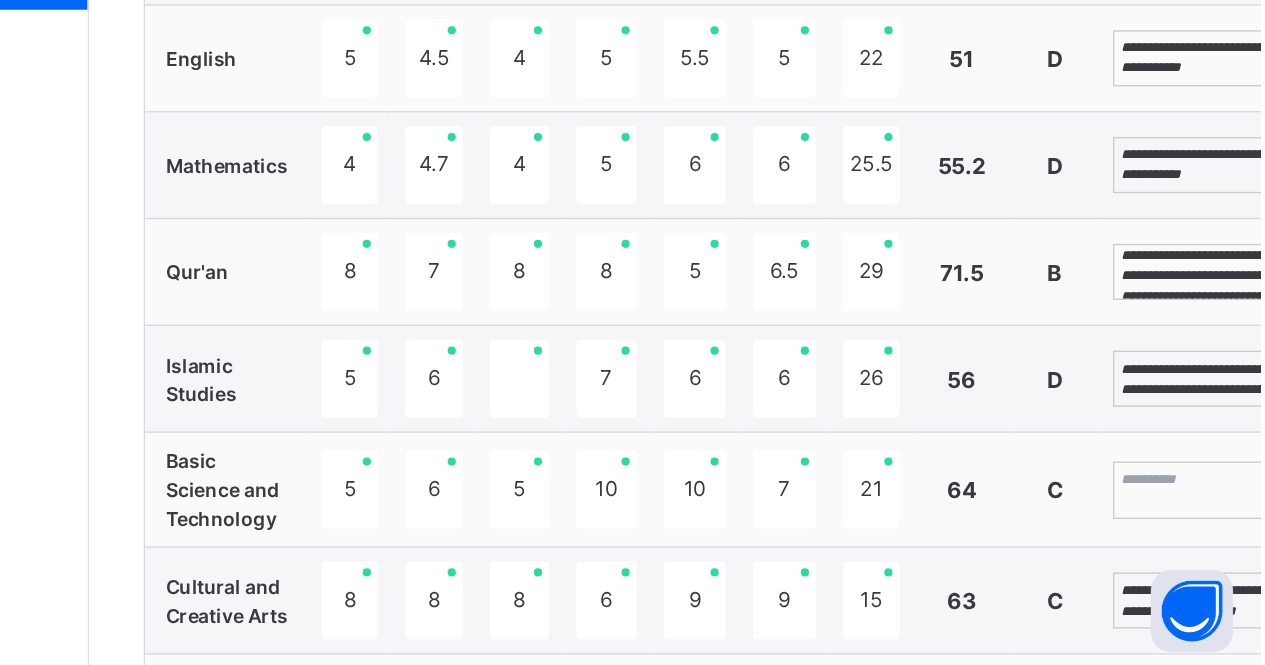 scroll, scrollTop: 5, scrollLeft: 0, axis: vertical 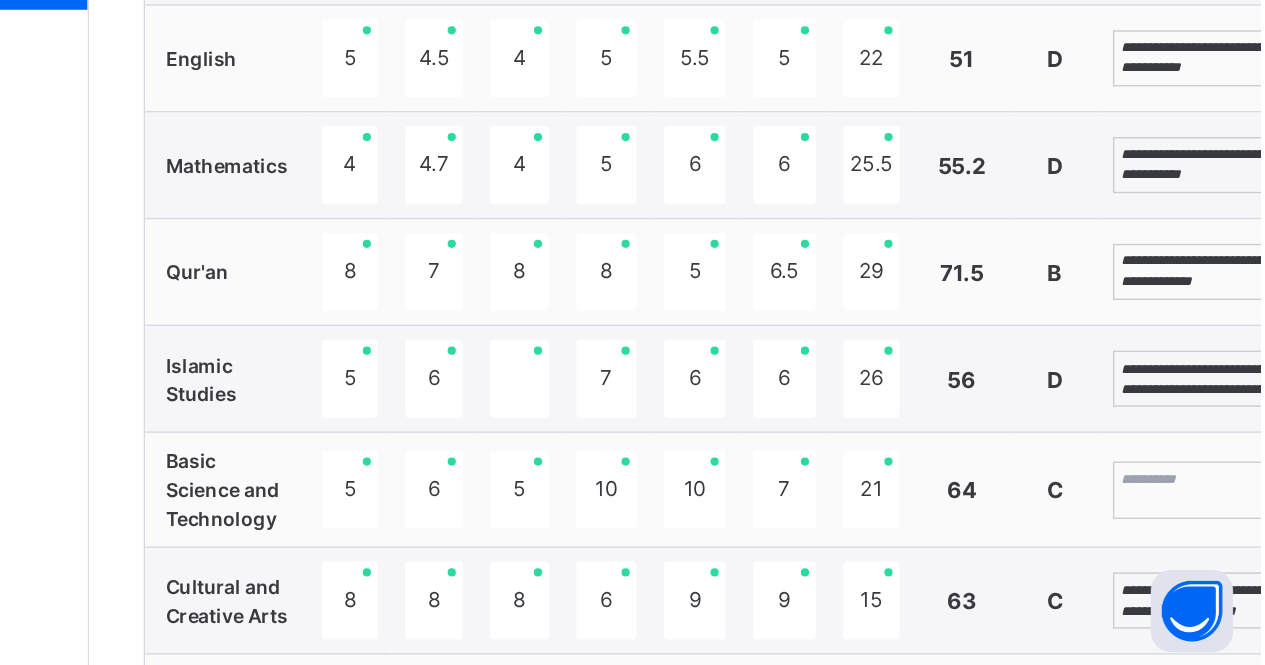 type on "**********" 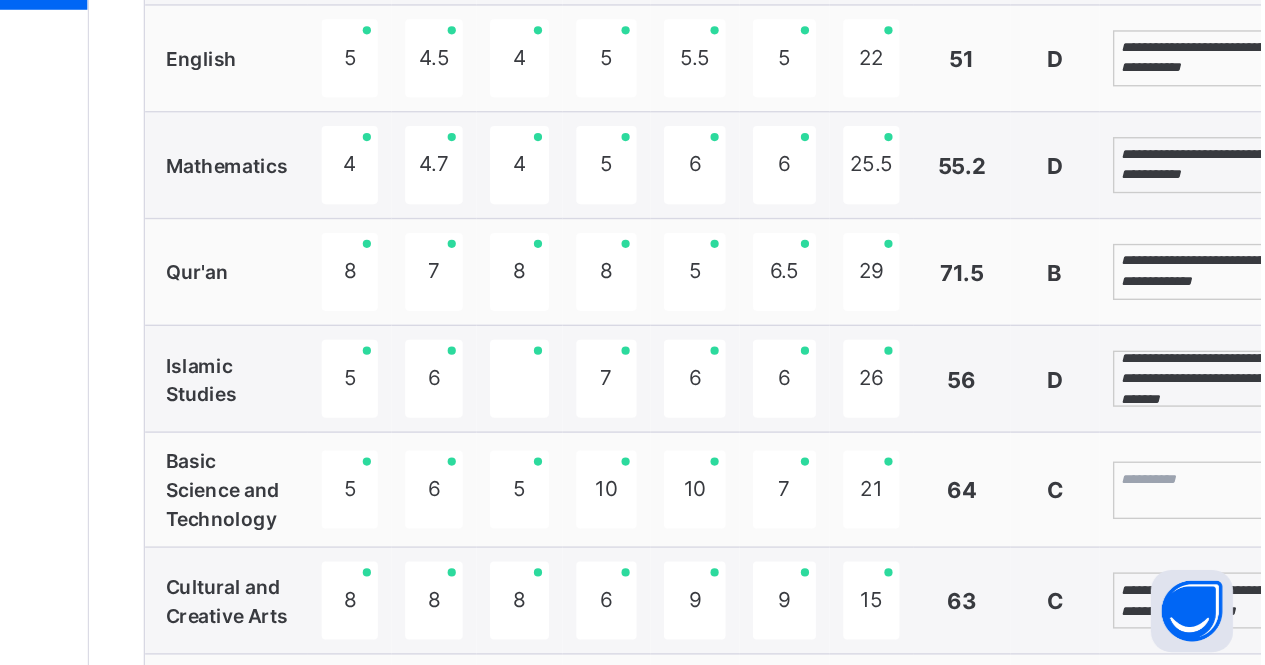 scroll, scrollTop: 54, scrollLeft: 0, axis: vertical 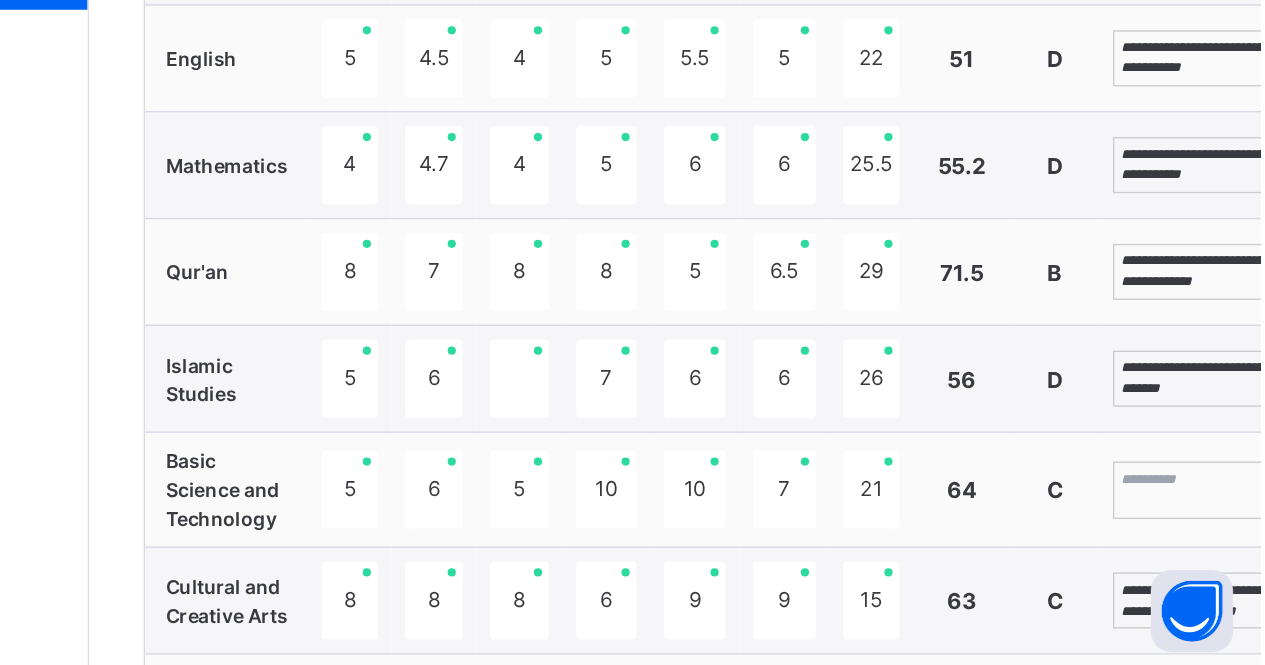 click on "**********" at bounding box center (1224, 455) 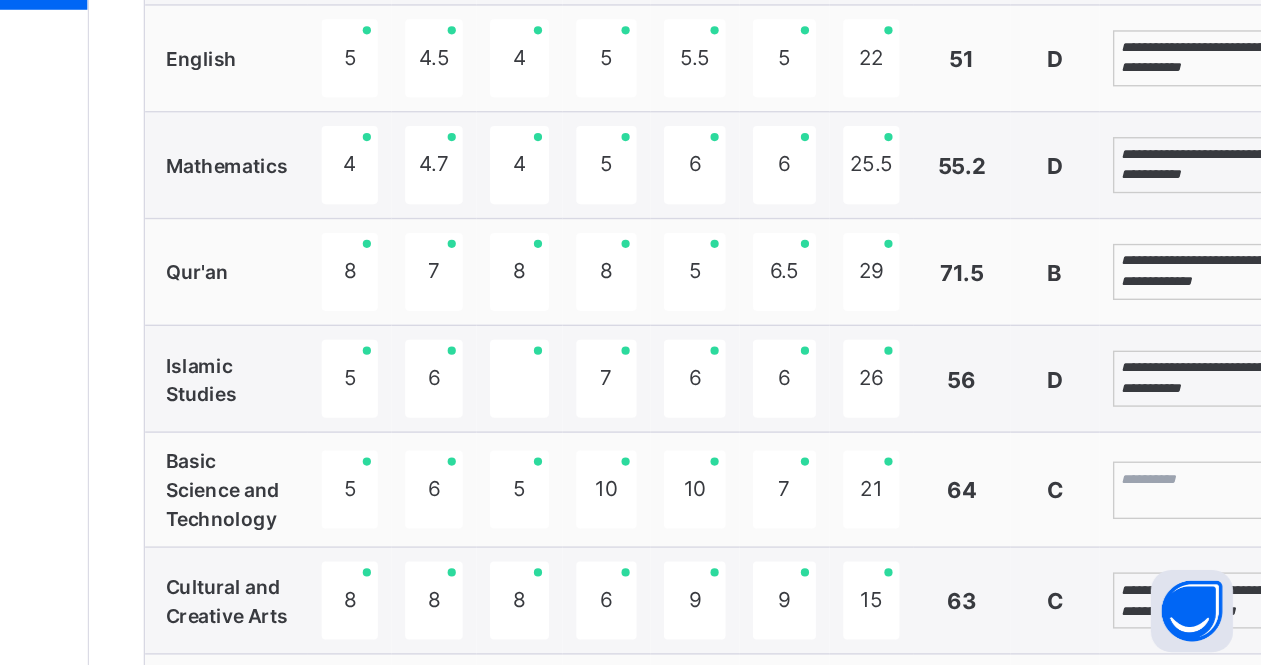 type on "**********" 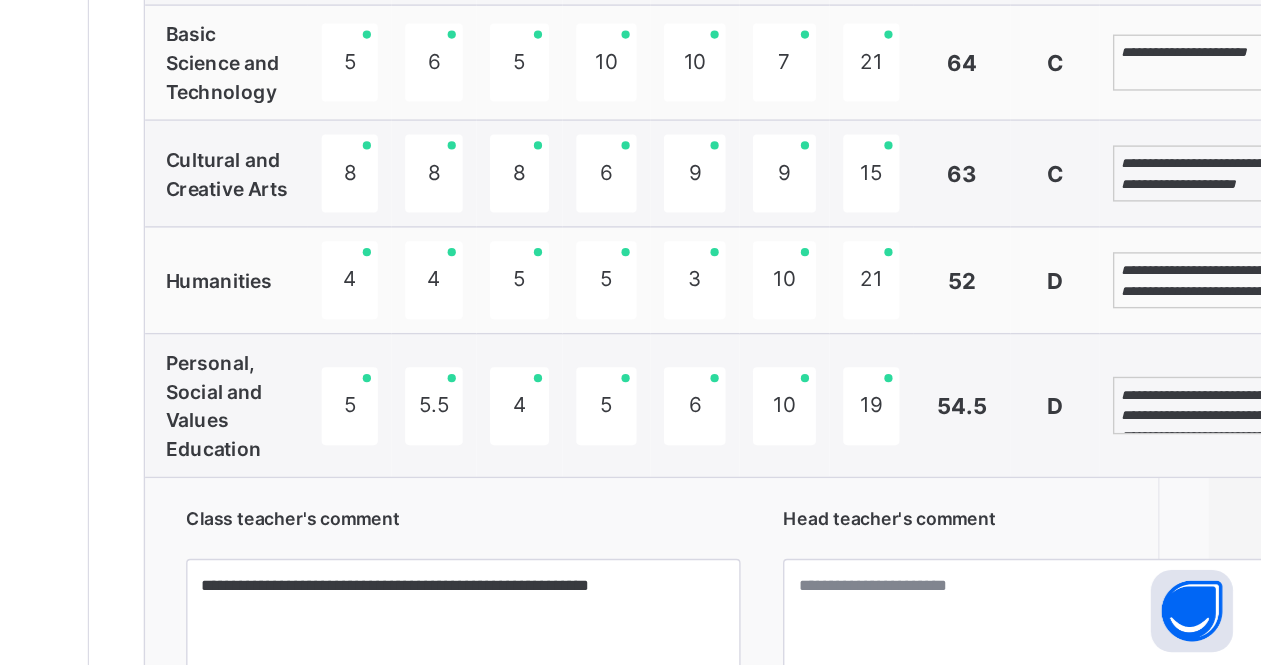 scroll, scrollTop: 1134, scrollLeft: 38, axis: both 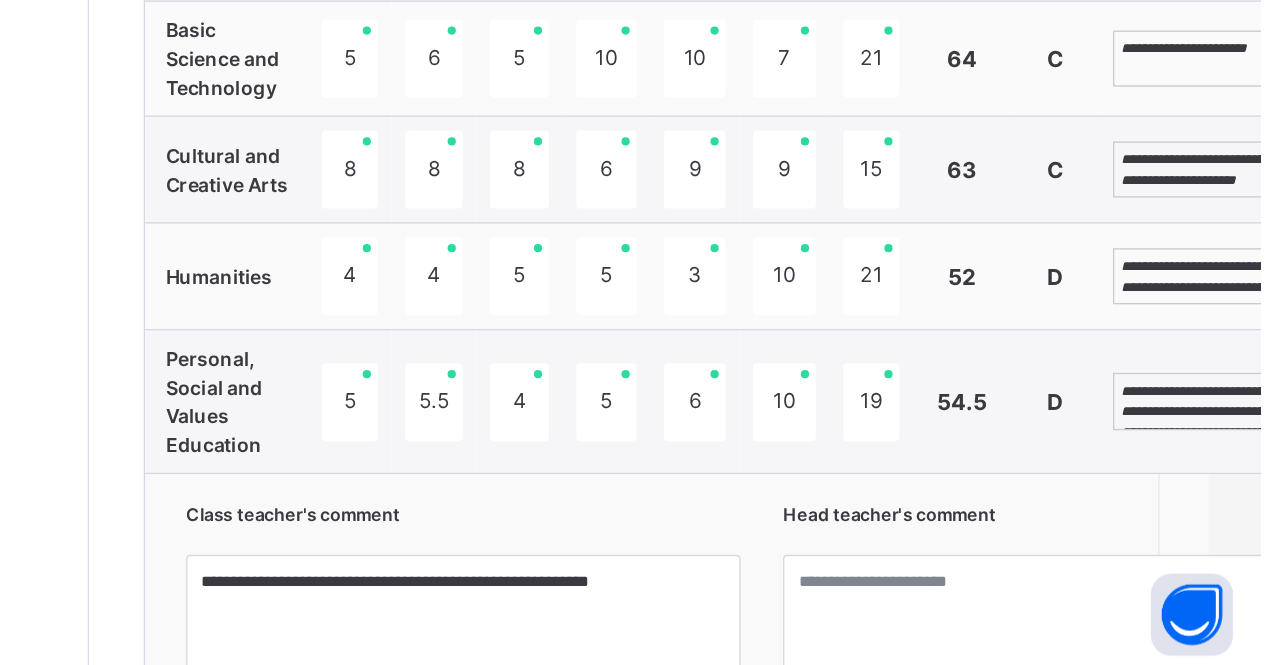 type on "**********" 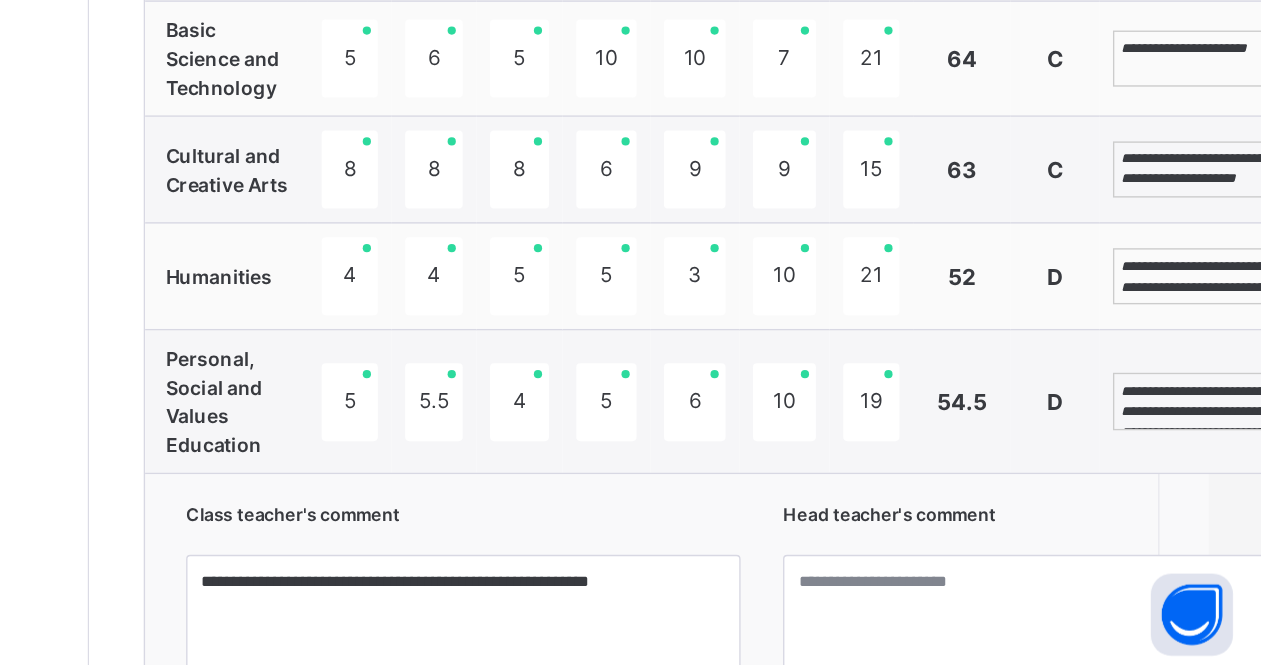 click on "**********" at bounding box center [1224, 299] 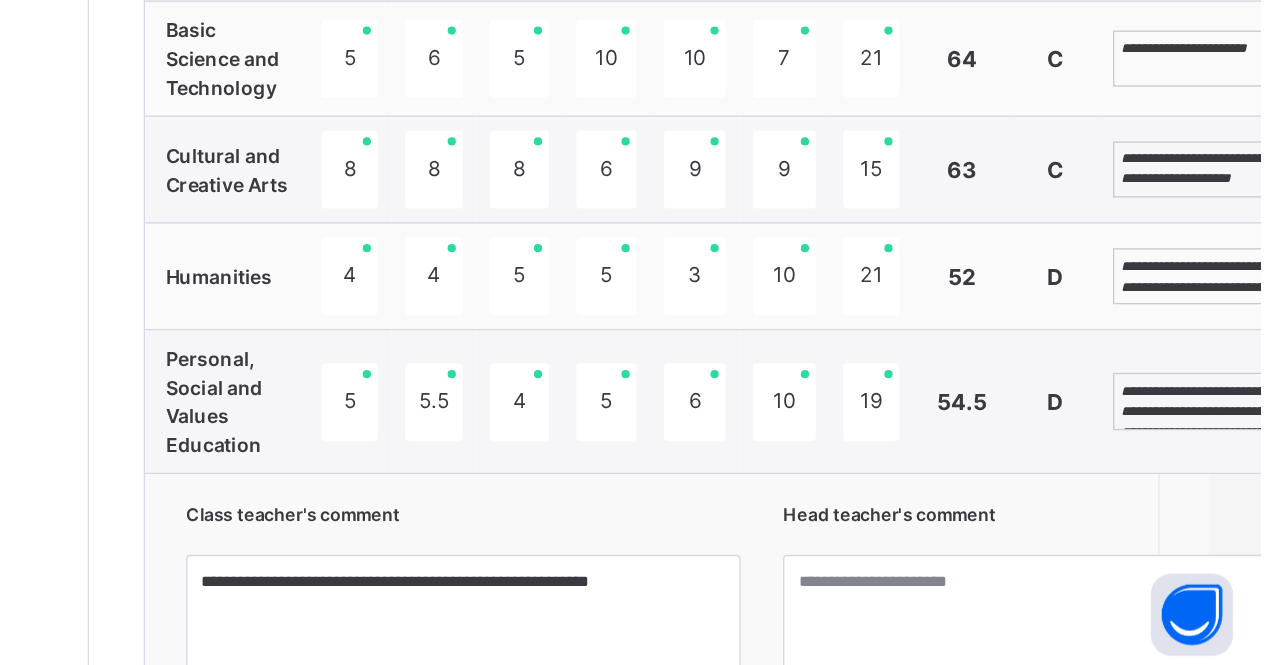 type on "**********" 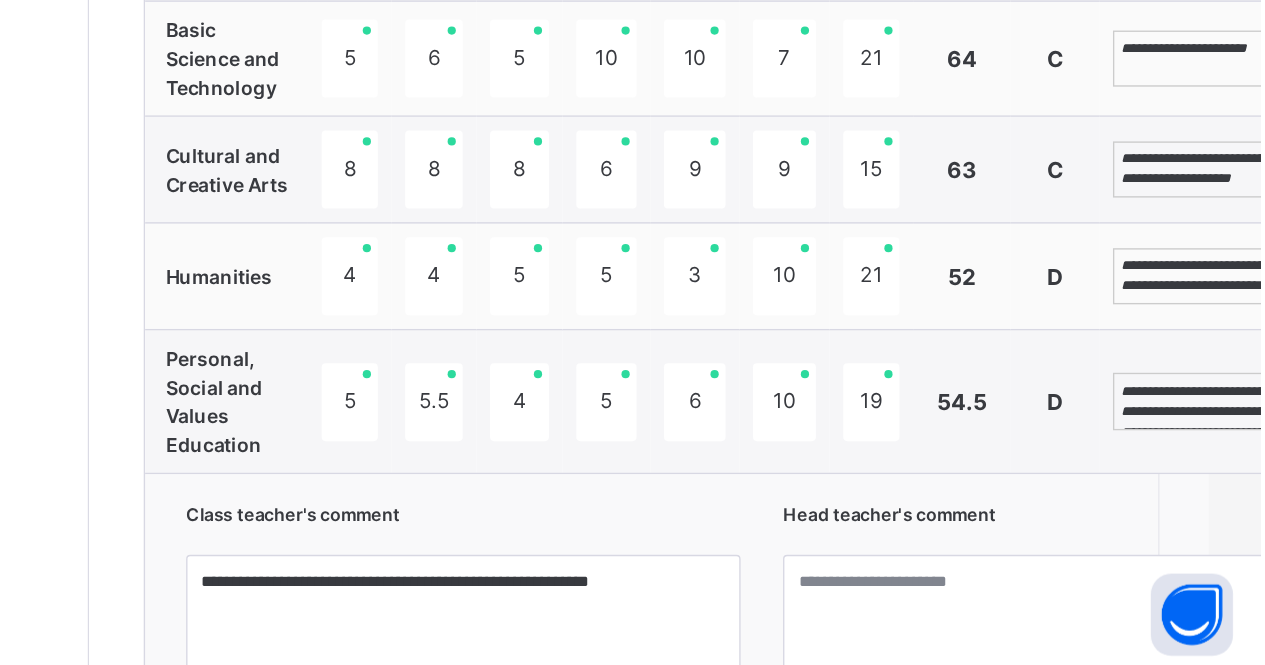 scroll, scrollTop: 83, scrollLeft: 0, axis: vertical 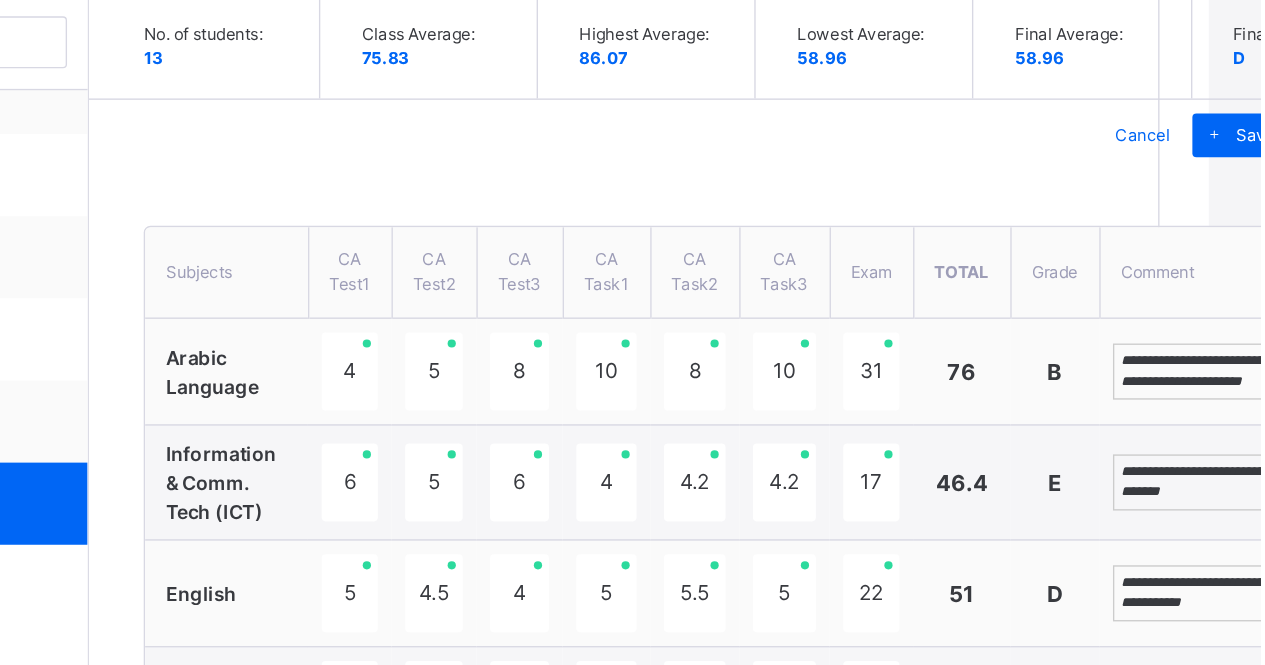 click on "Save Comments" at bounding box center (1293, 101) 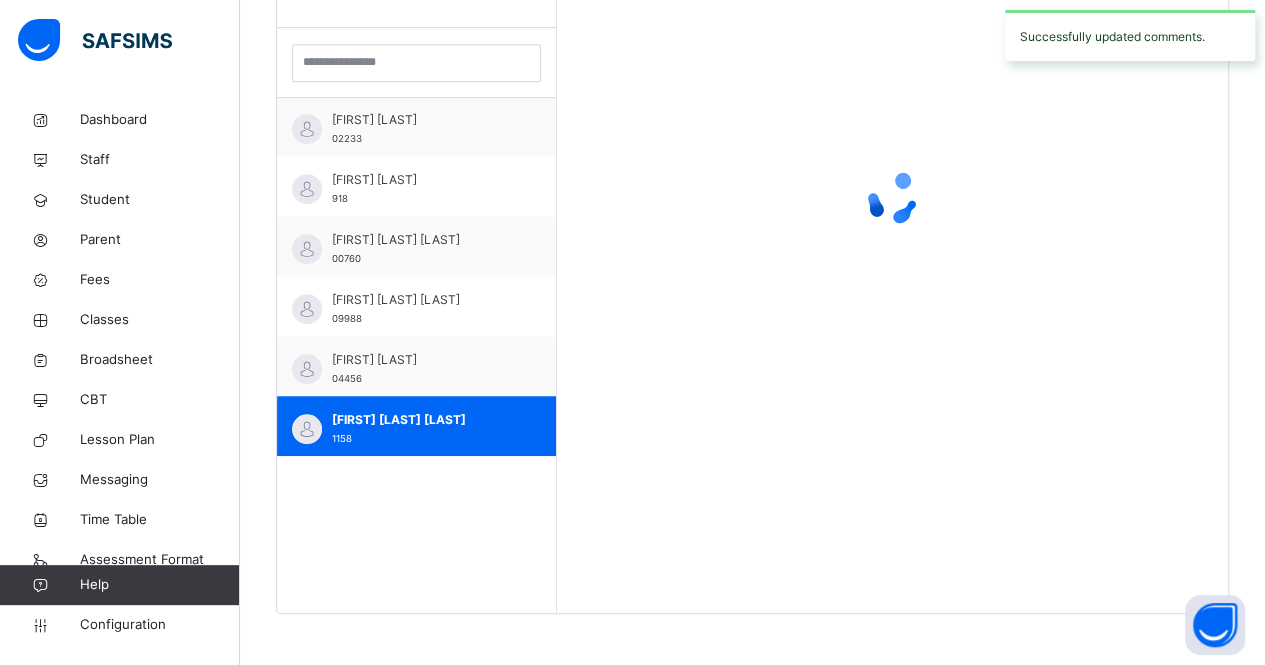 scroll, scrollTop: 572, scrollLeft: 15, axis: both 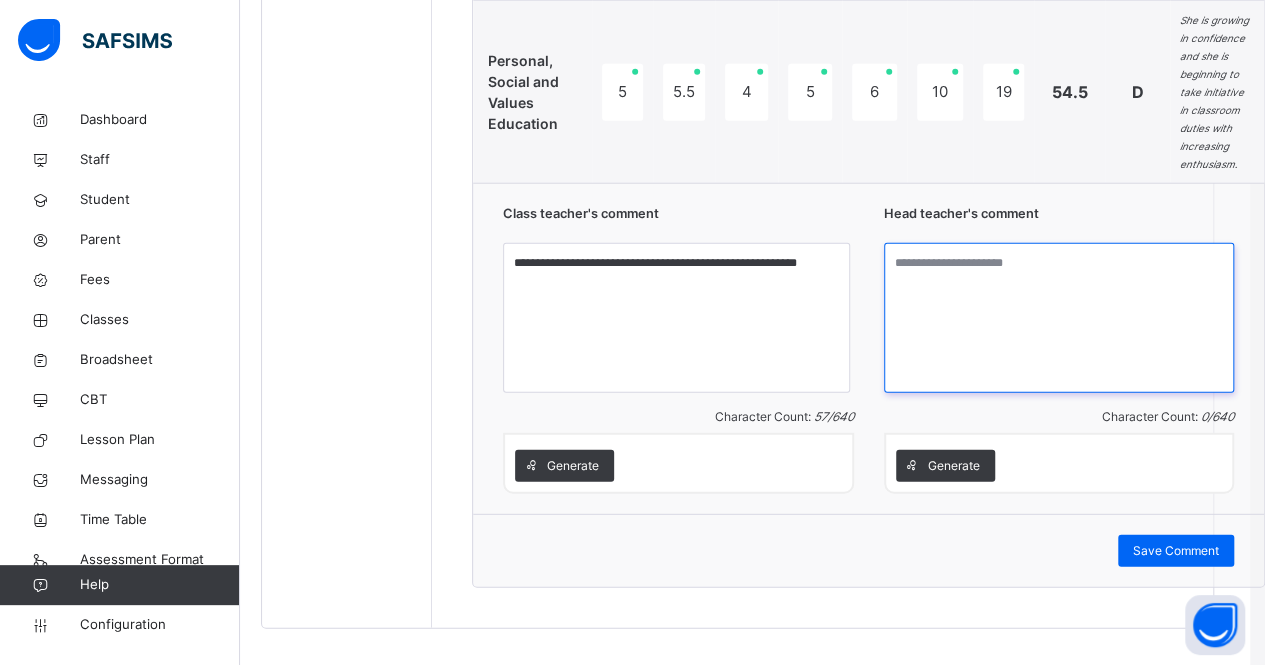 click at bounding box center [1059, 318] 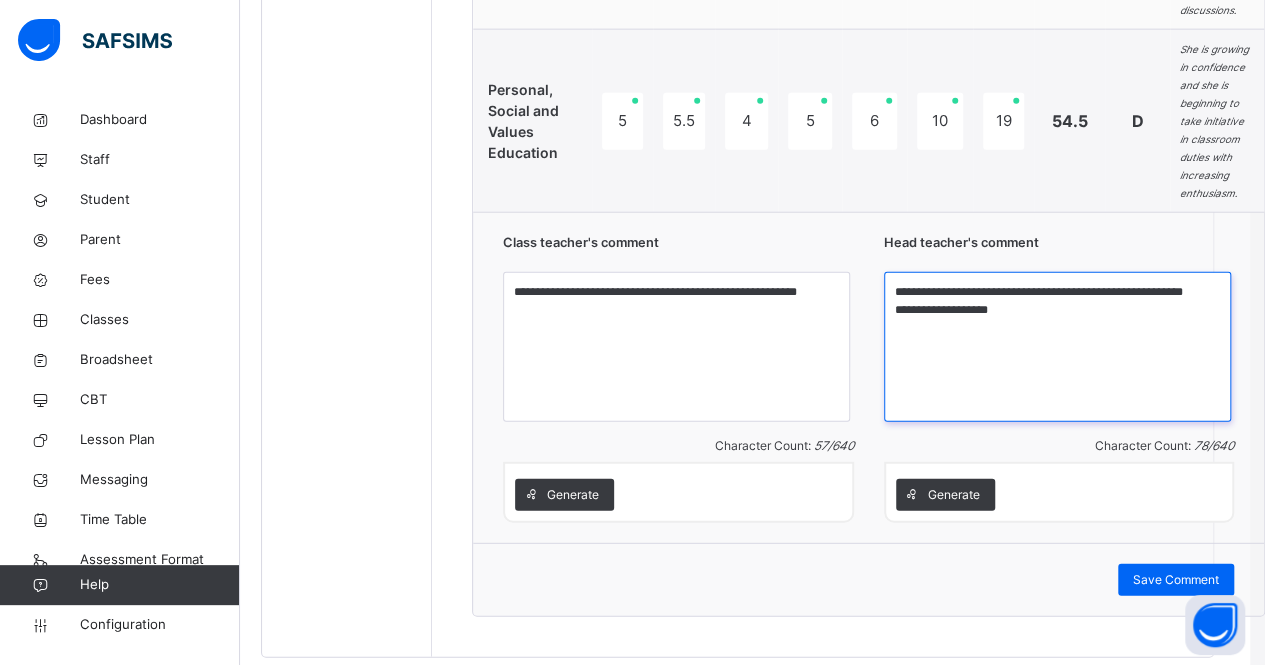 scroll, scrollTop: 2432, scrollLeft: 15, axis: both 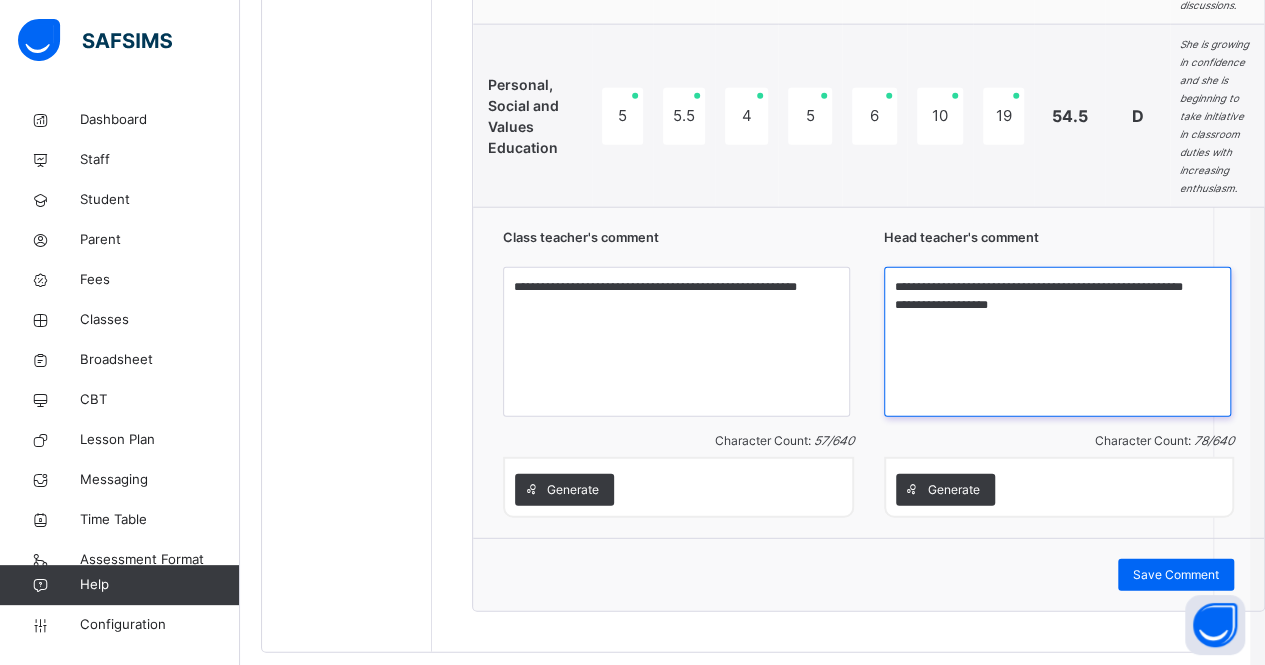 type on "**********" 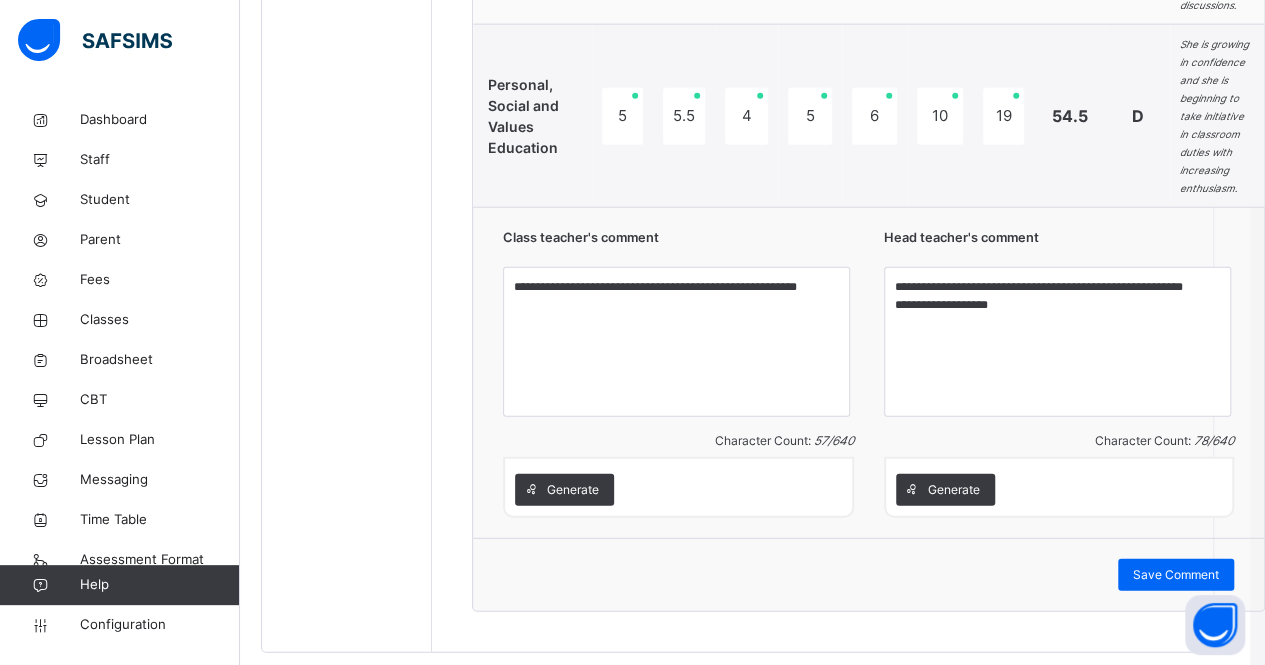 click on "Save Comment" at bounding box center (1176, 575) 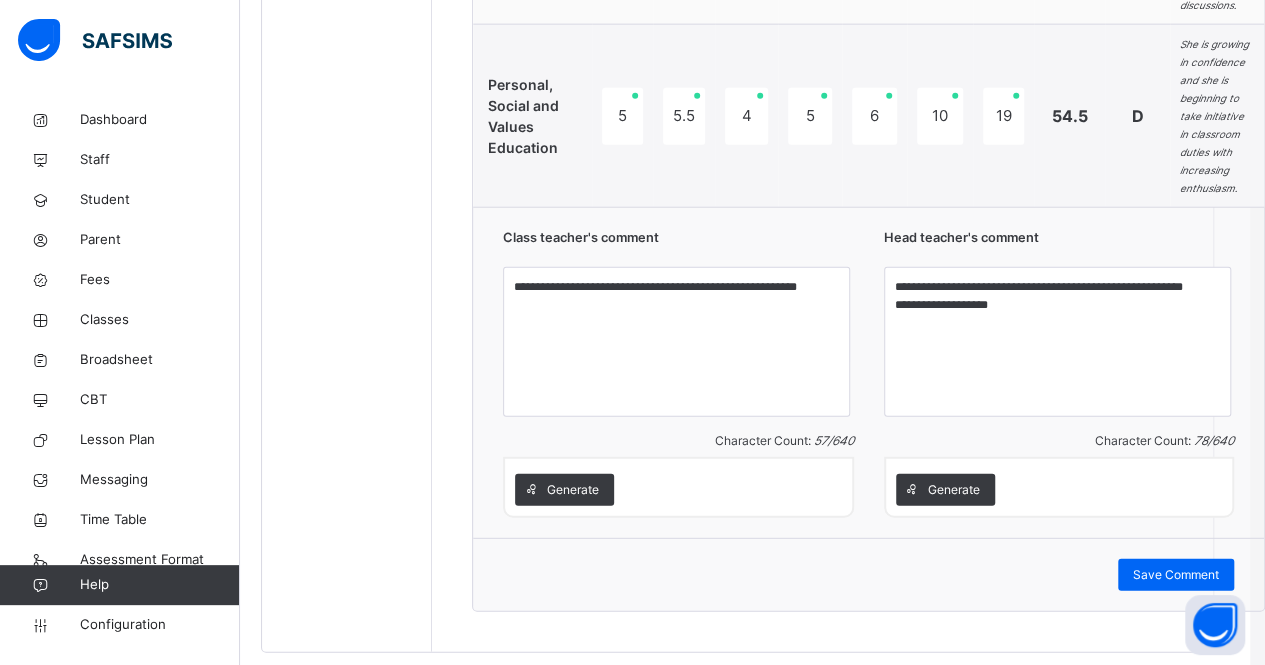 click on "Save Comment" at bounding box center [1176, 575] 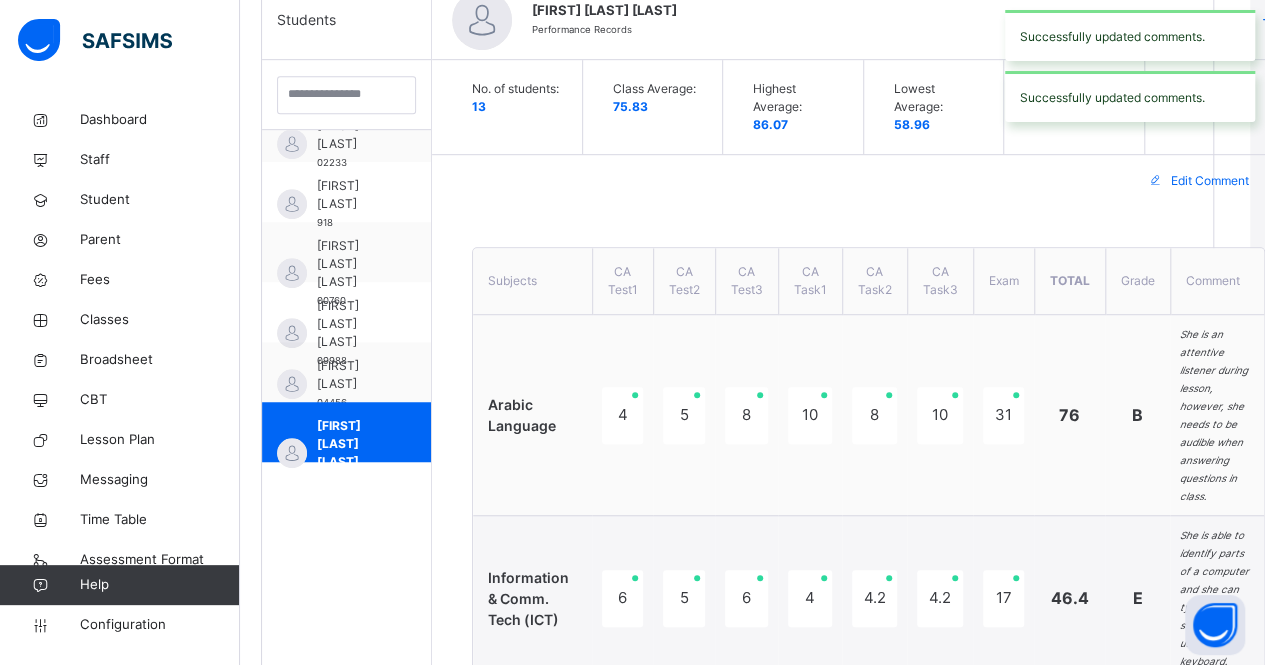 scroll, scrollTop: 104, scrollLeft: 15, axis: both 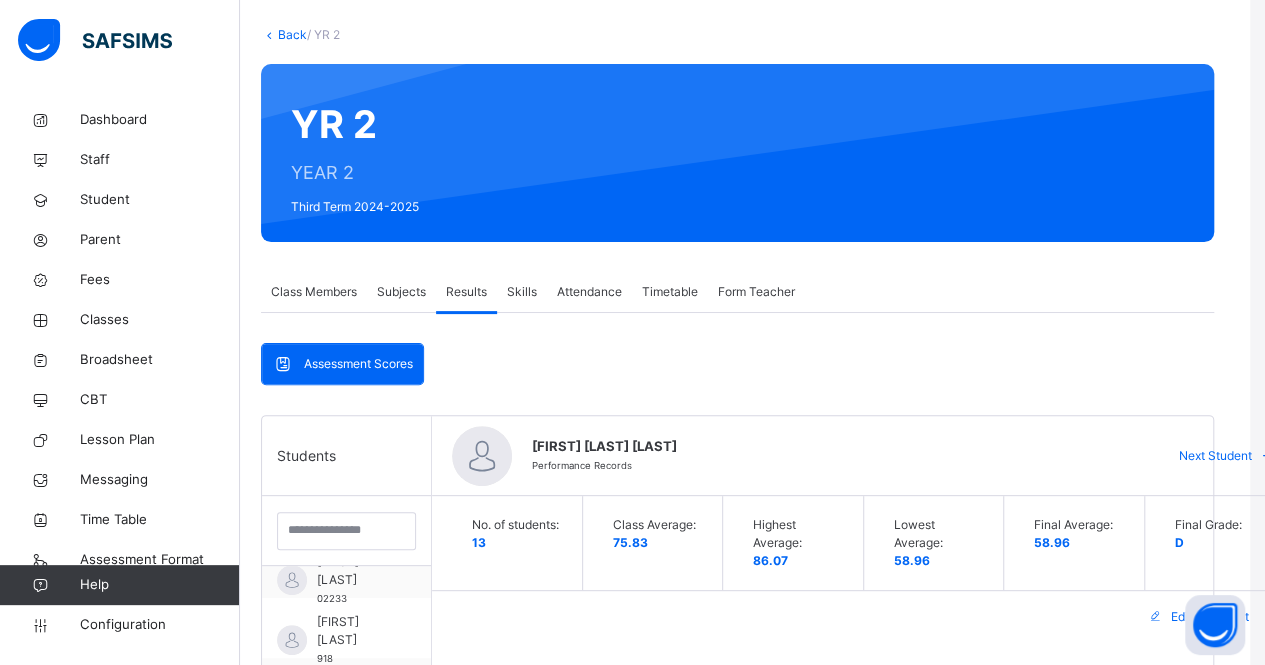 click on "Classes" at bounding box center [160, 320] 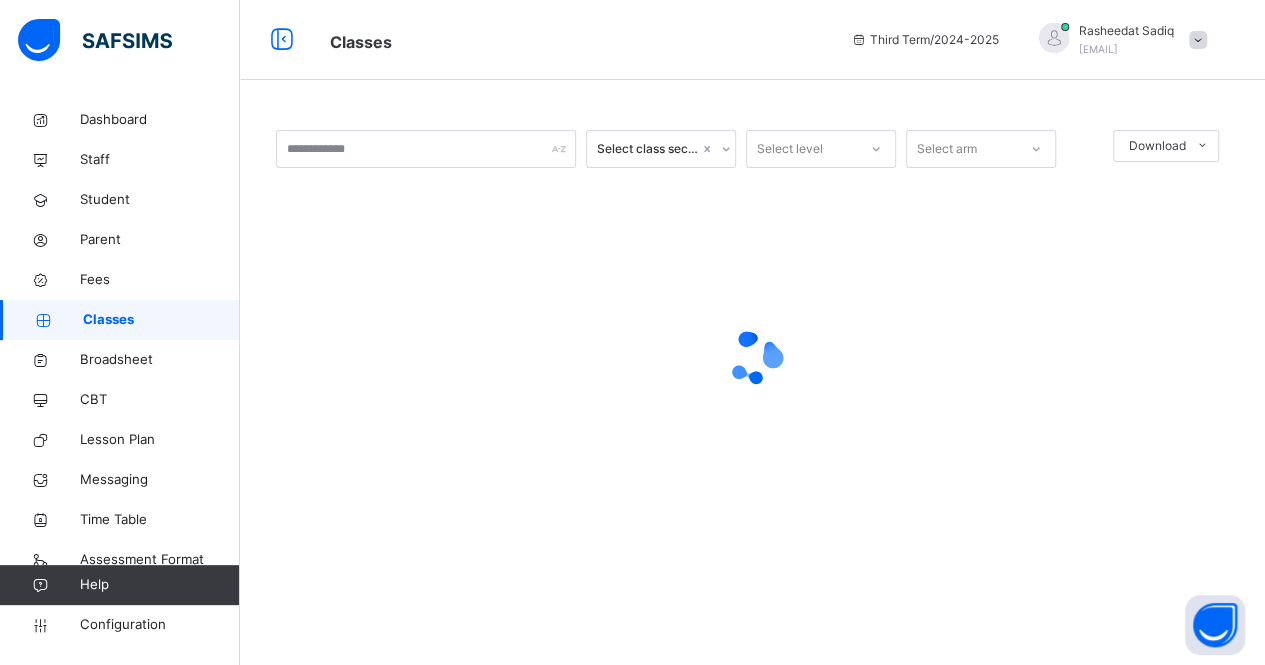 scroll, scrollTop: 0, scrollLeft: 0, axis: both 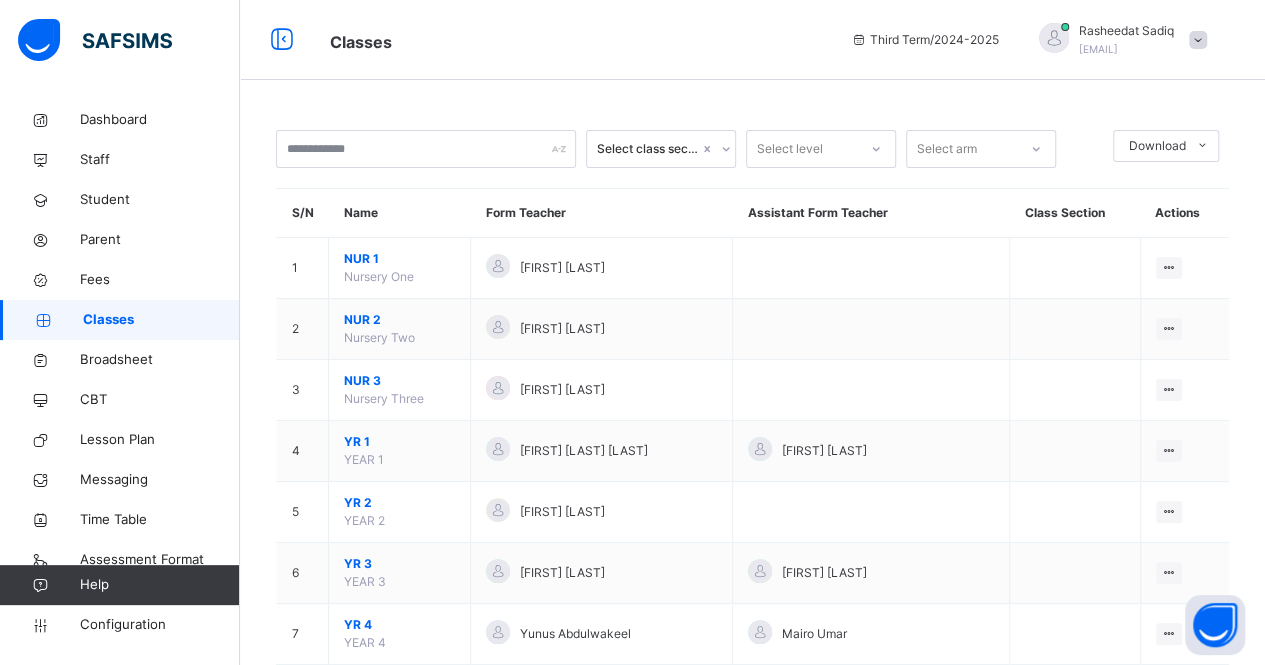 click on "YR 1" at bounding box center (399, 442) 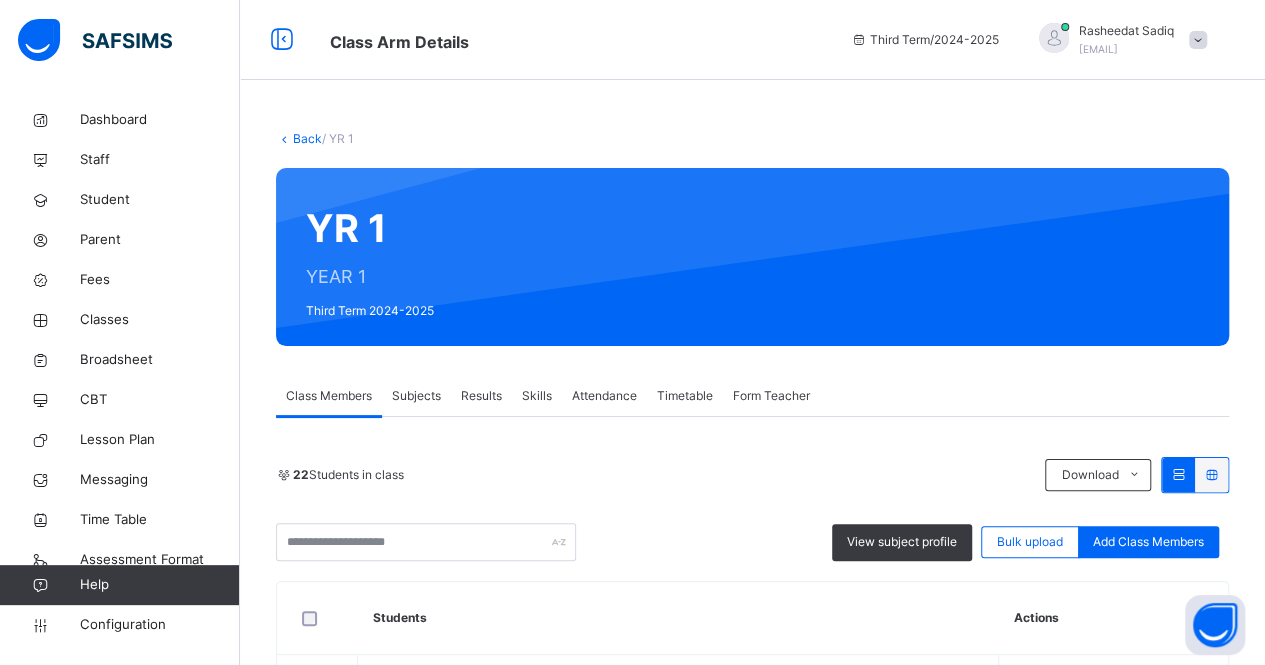 click on "Results" at bounding box center [481, 396] 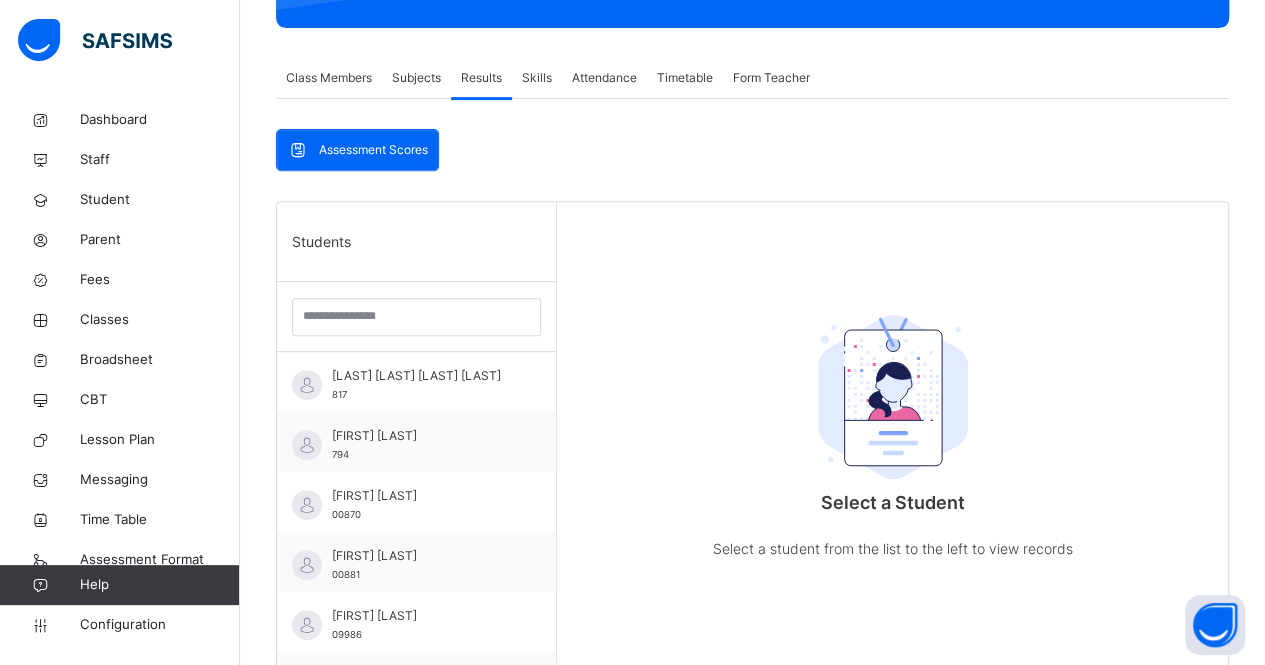 scroll, scrollTop: 336, scrollLeft: 0, axis: vertical 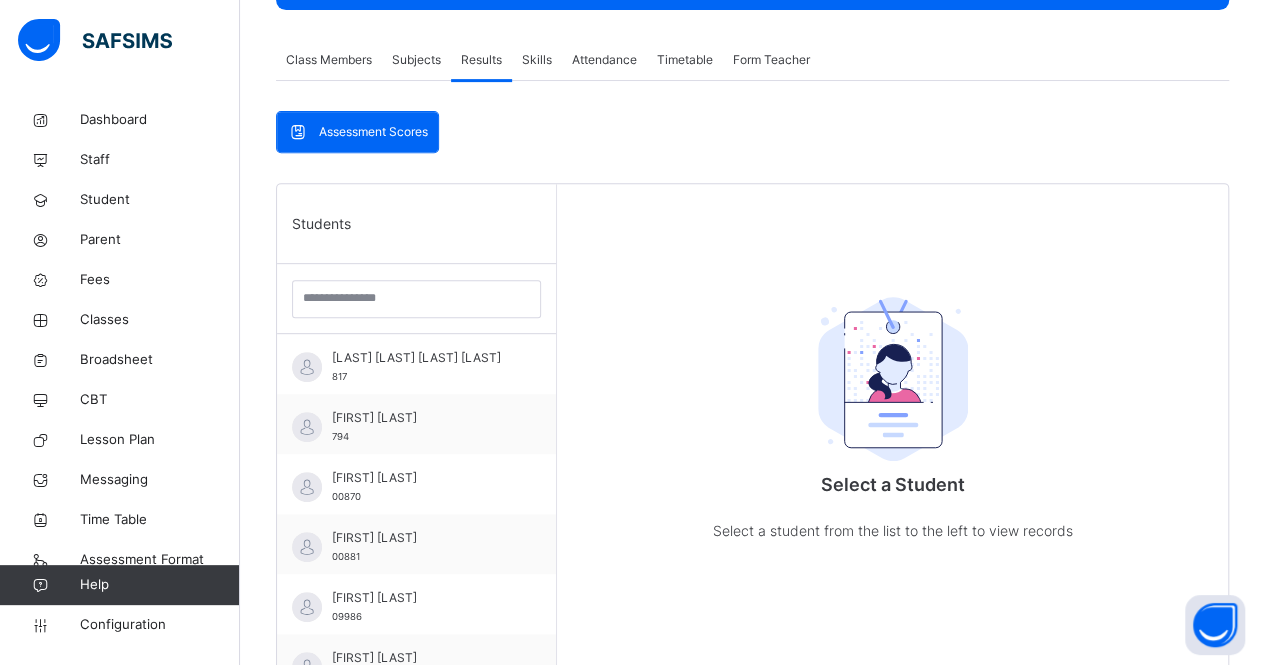 click on "Abdul Kadir Bakin Kasuwa Aminu" at bounding box center [421, 358] 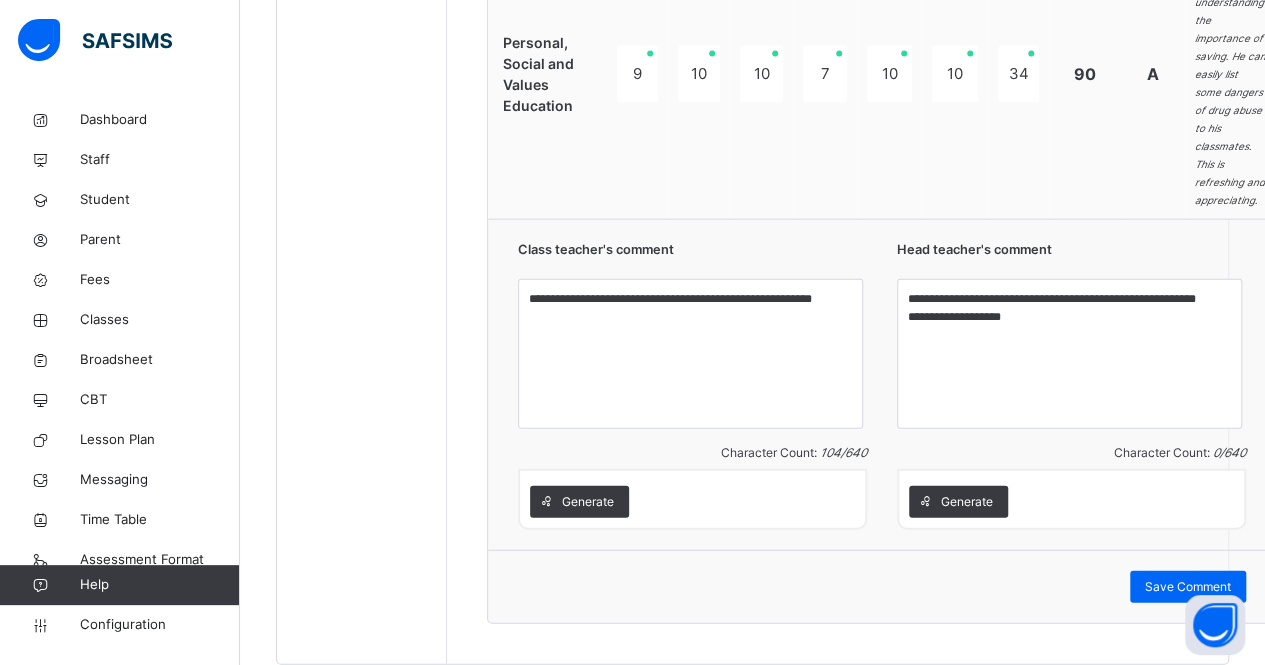 scroll, scrollTop: 2335, scrollLeft: 0, axis: vertical 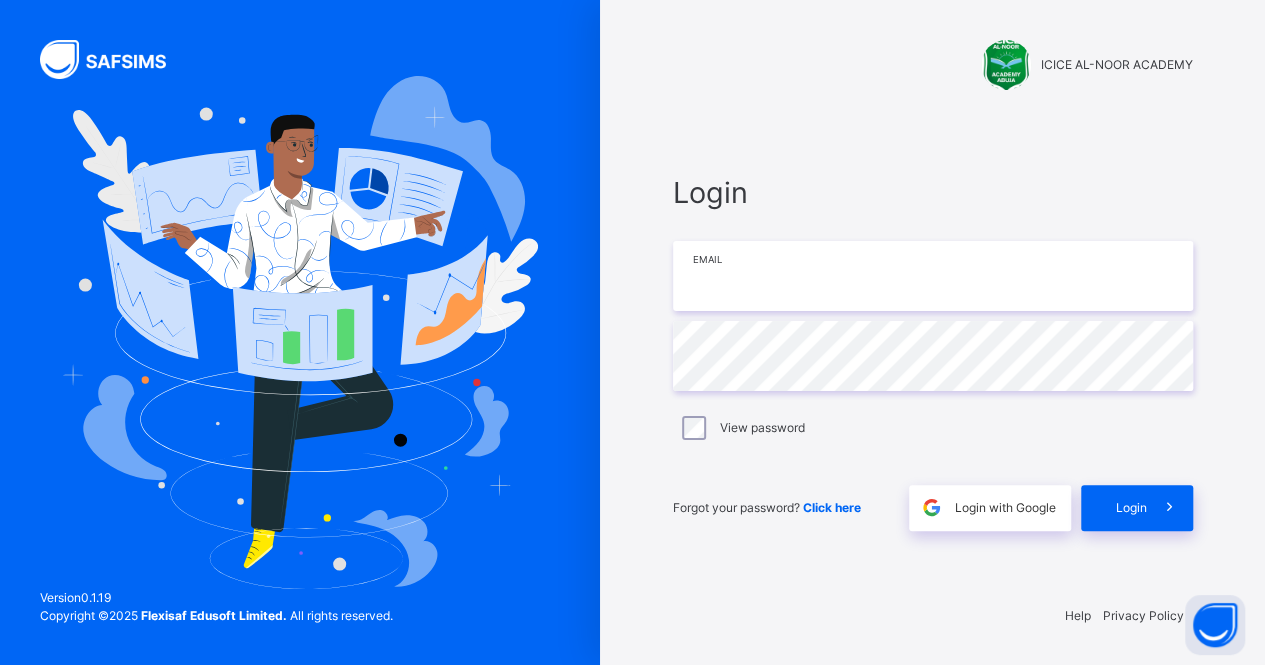 type on "**********" 